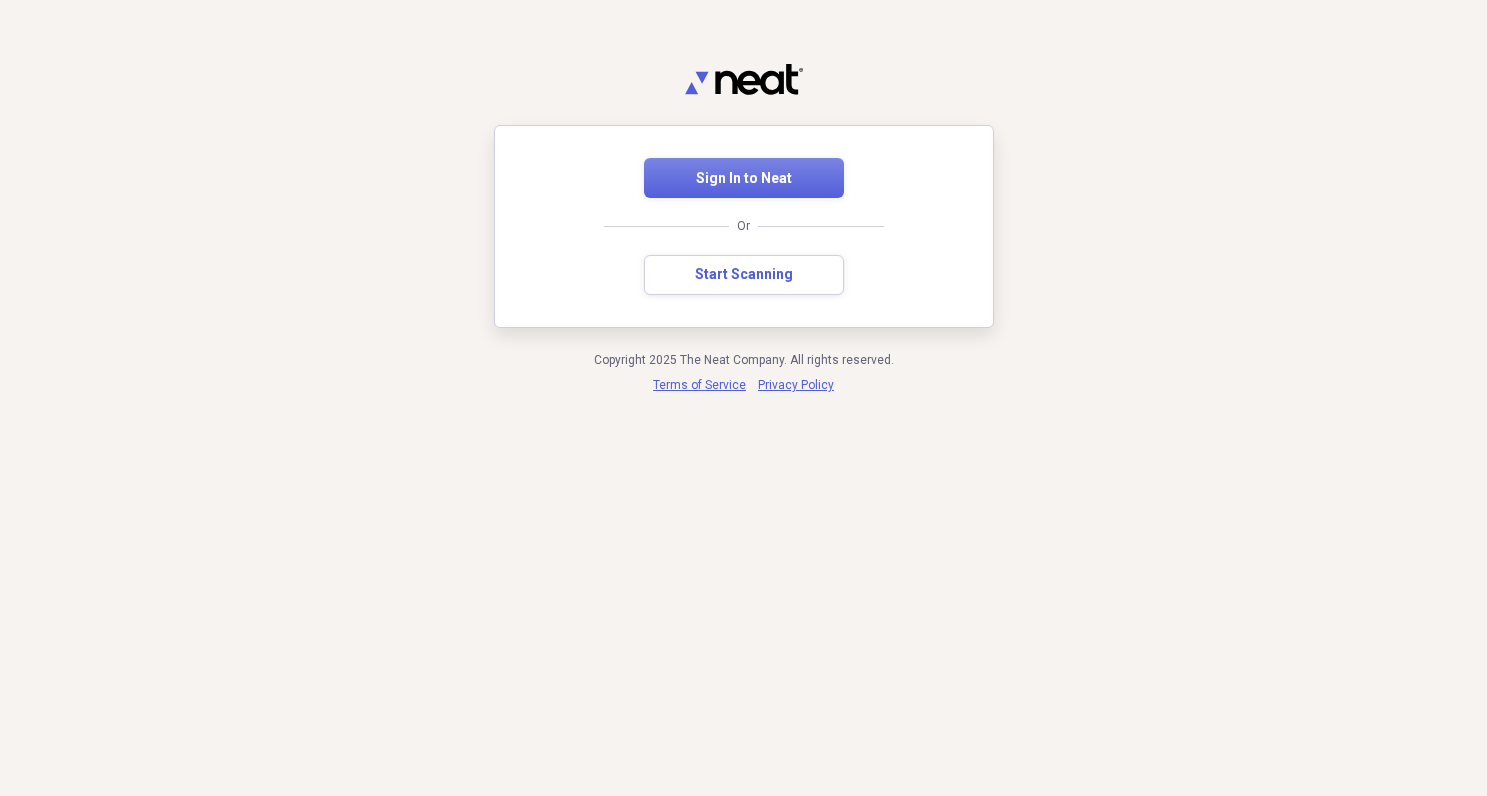 scroll, scrollTop: 0, scrollLeft: 0, axis: both 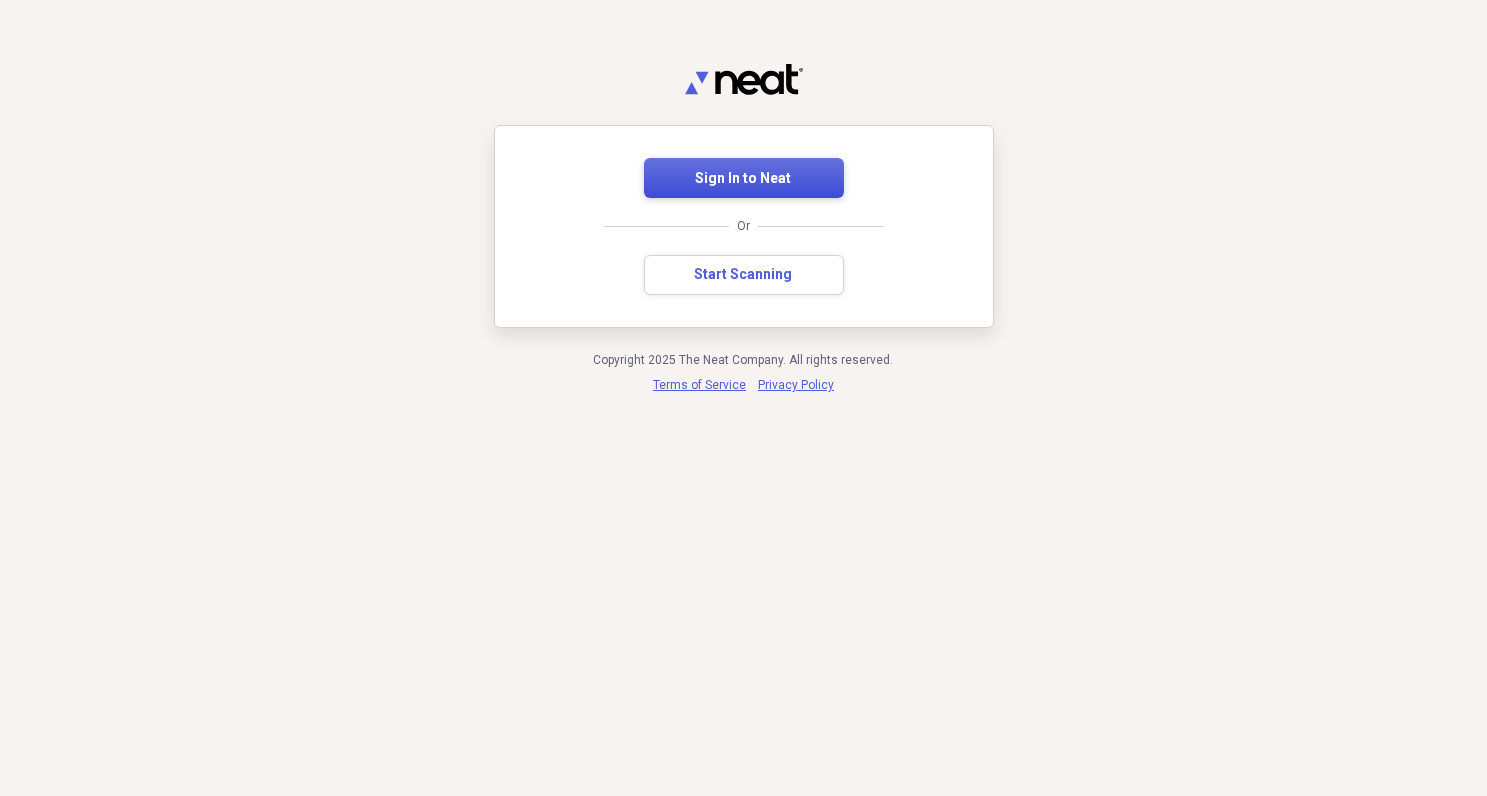 click on "Sign In to Neat" at bounding box center (744, 179) 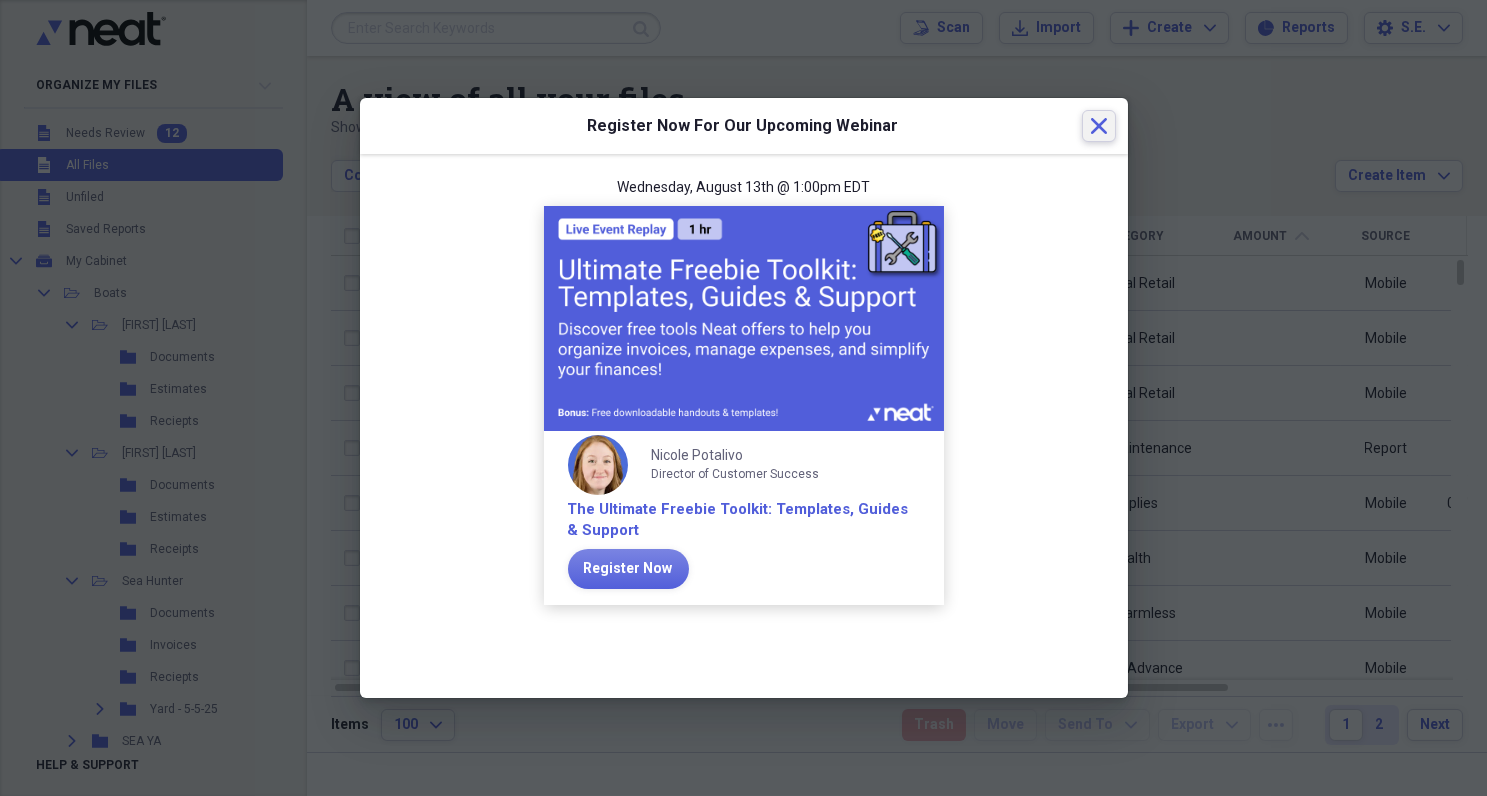 click on "Close" 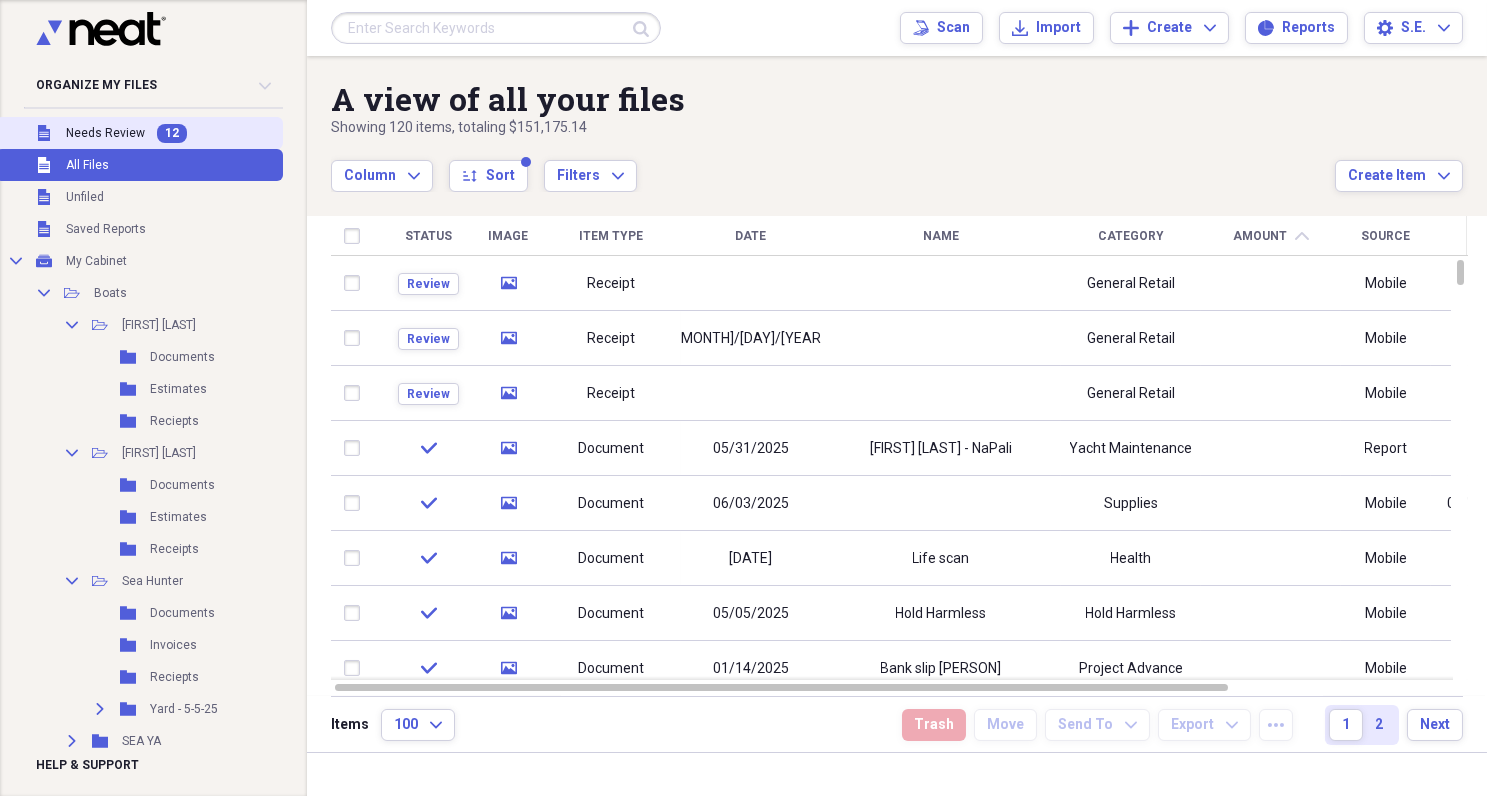 click on "Needs Review" at bounding box center (105, 133) 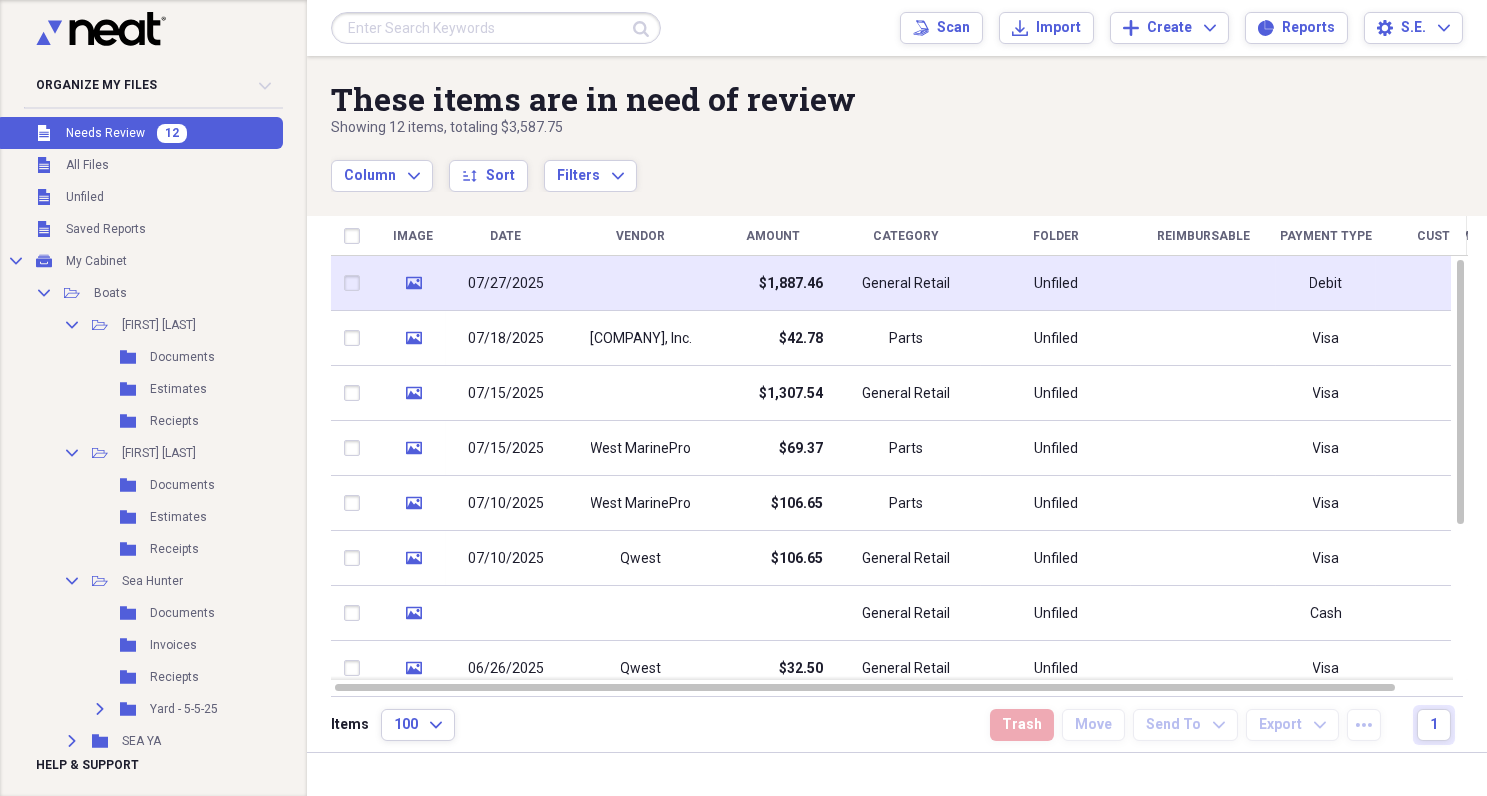 click on "07/27/2025" at bounding box center (506, 283) 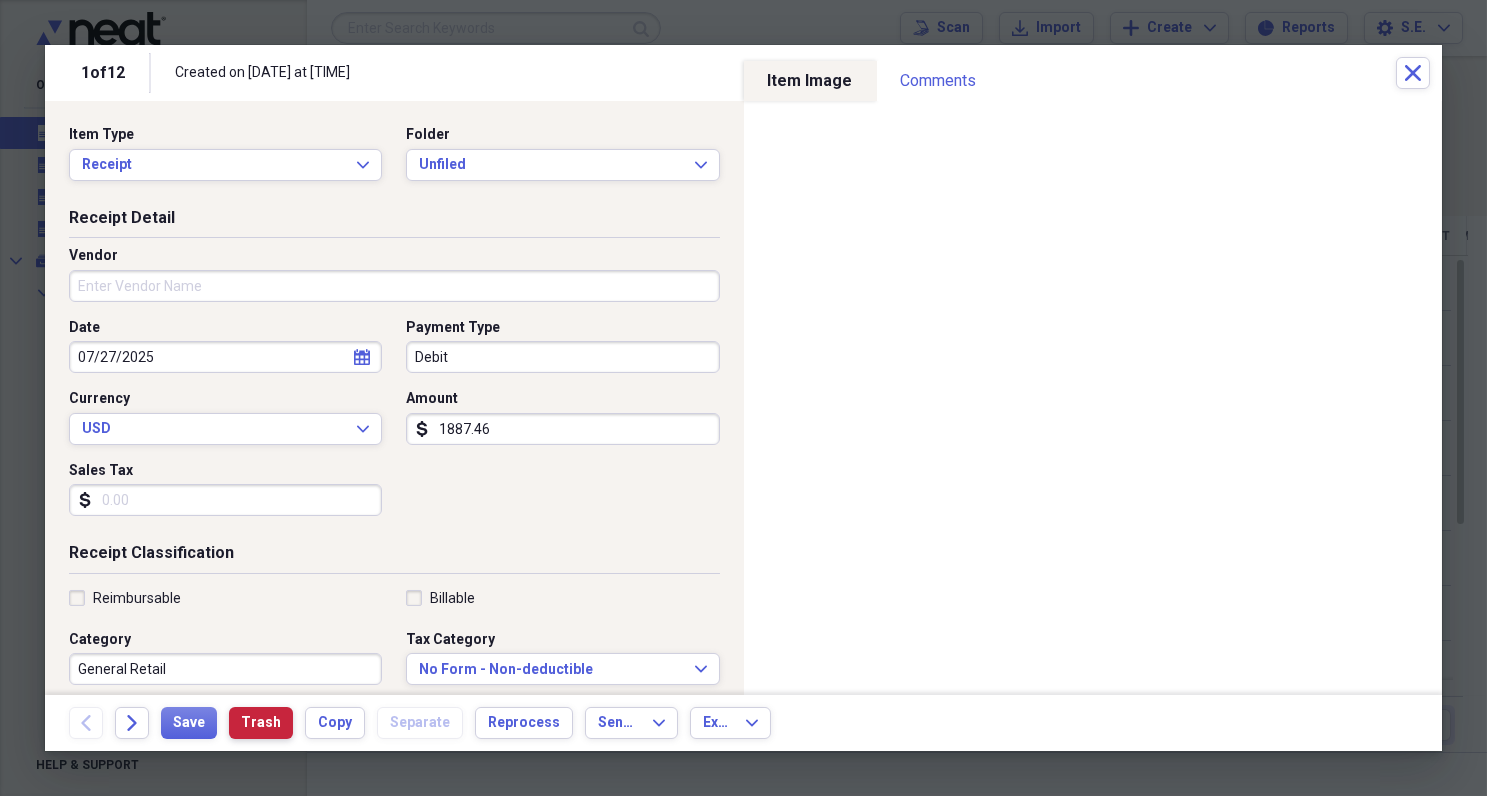 click on "Trash" at bounding box center (261, 723) 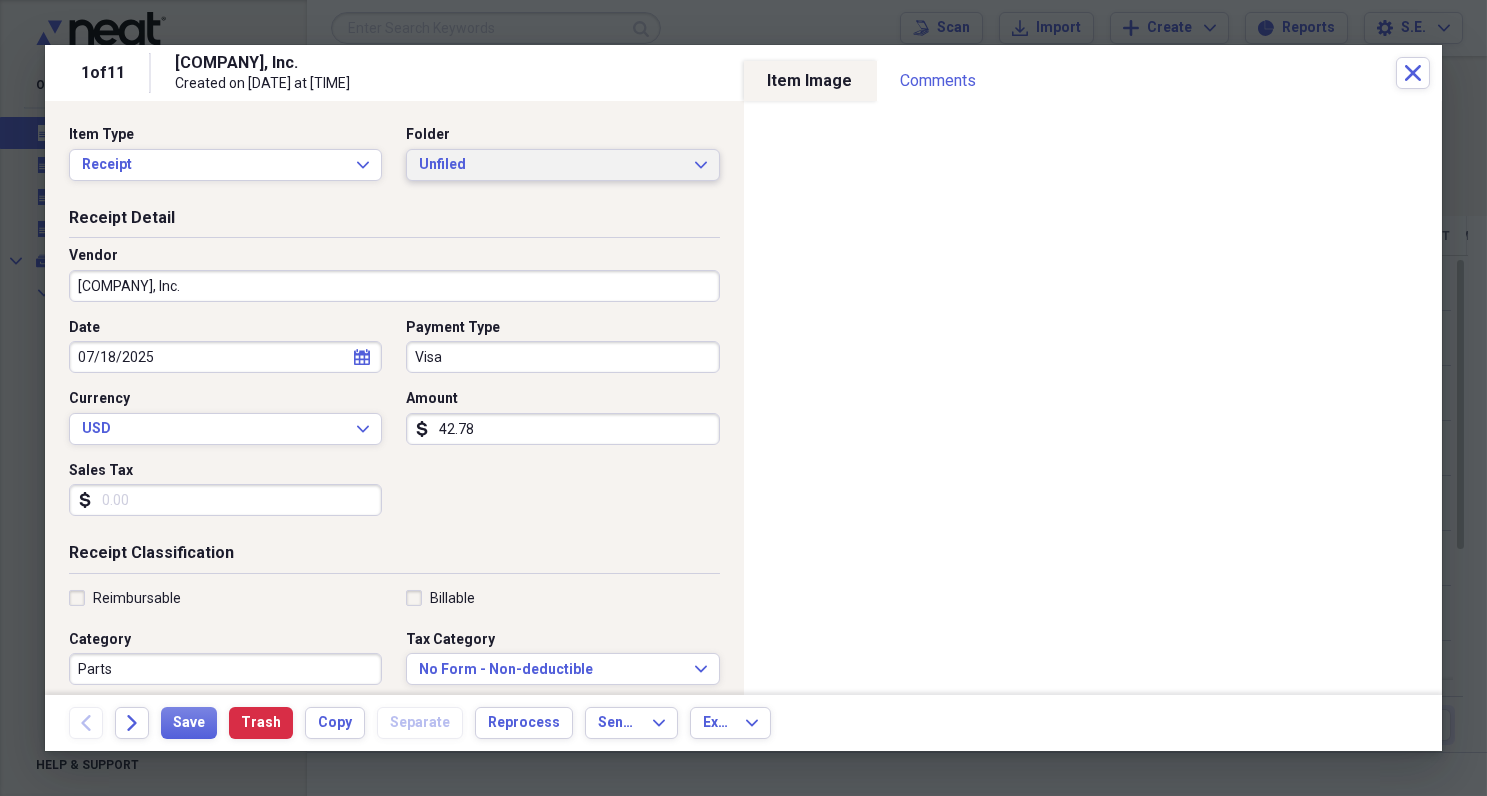 click on "Unfiled" at bounding box center [550, 165] 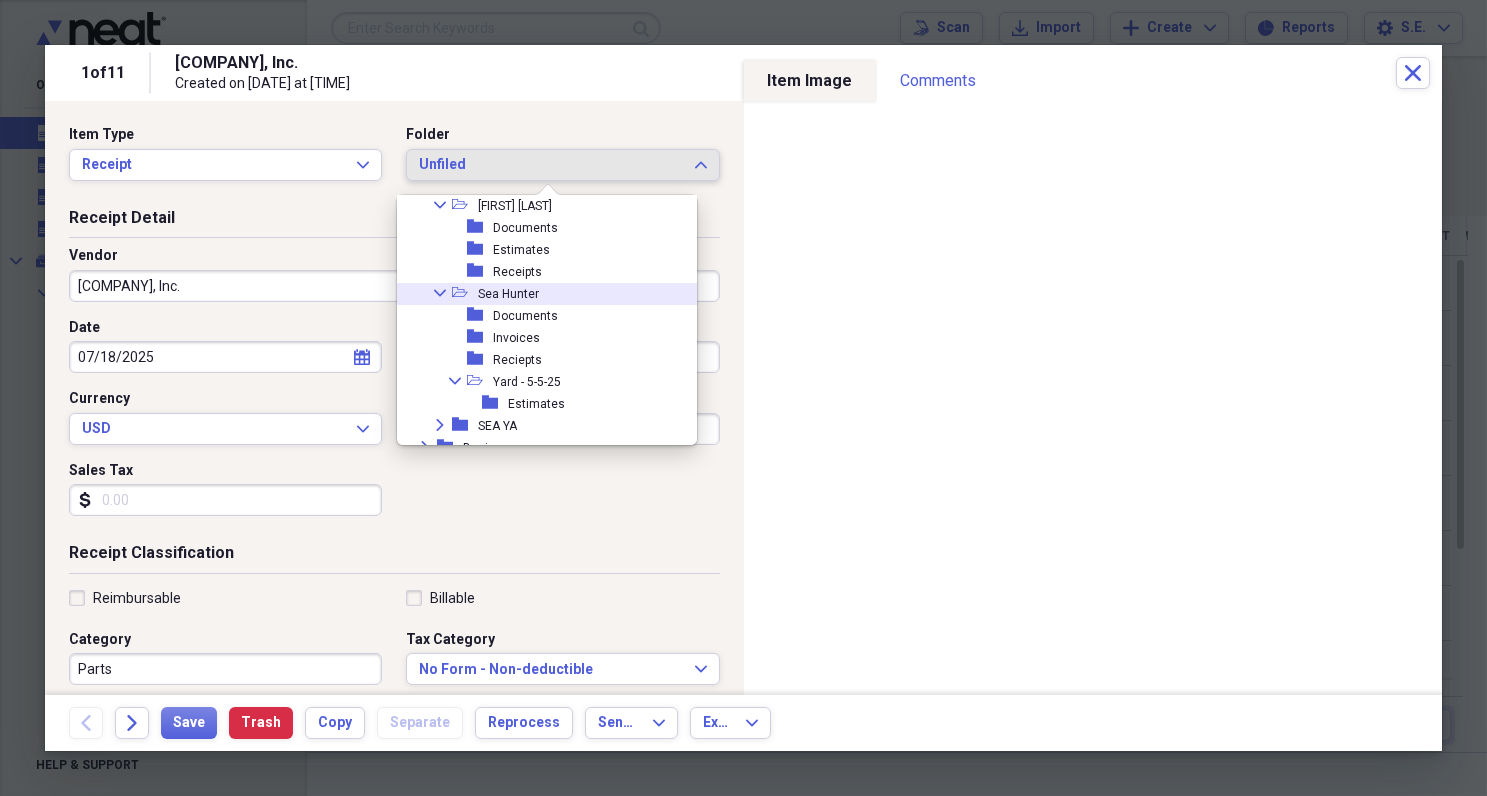 scroll, scrollTop: 240, scrollLeft: 0, axis: vertical 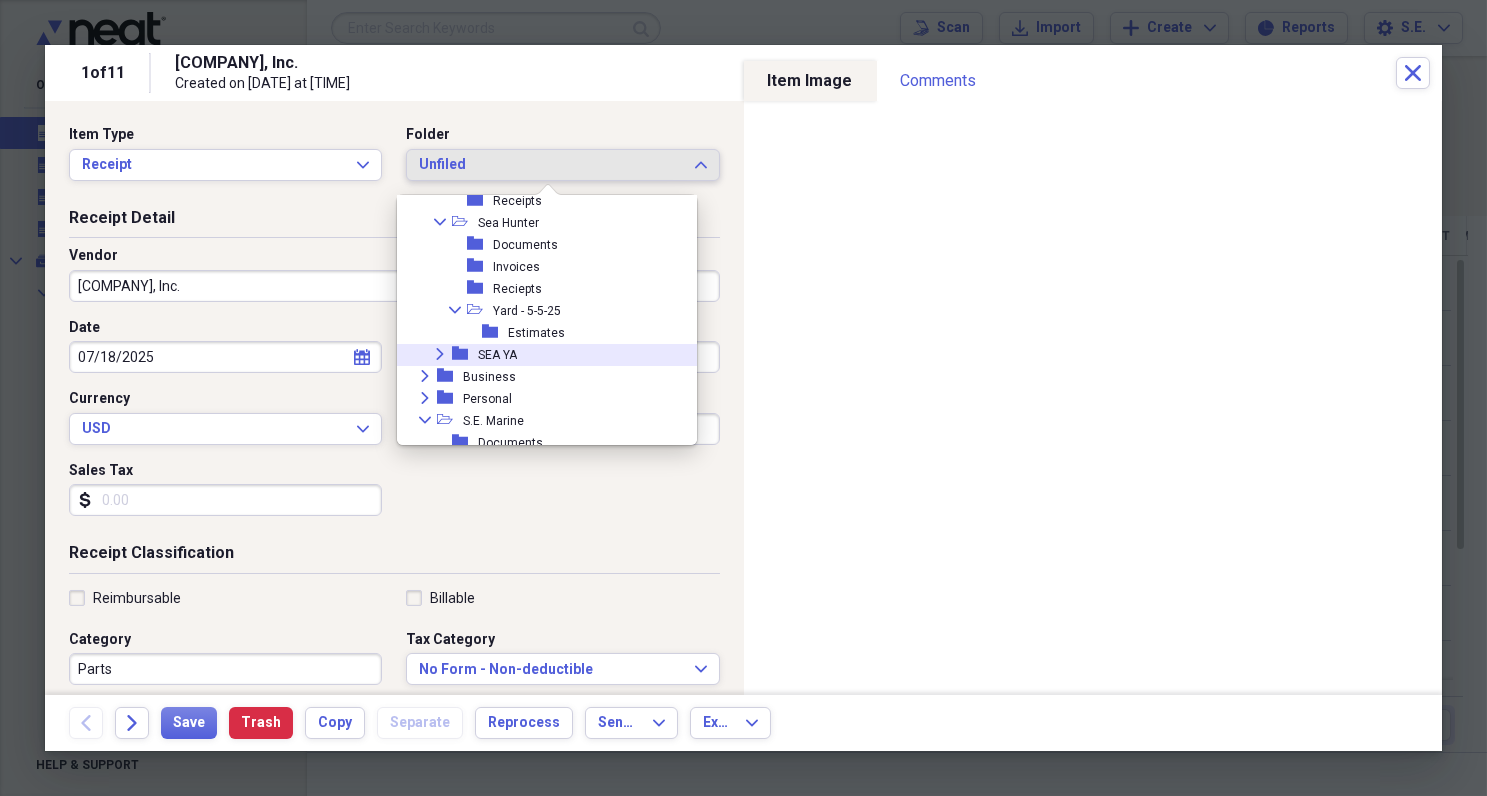 click on "SEA YA" at bounding box center [497, 355] 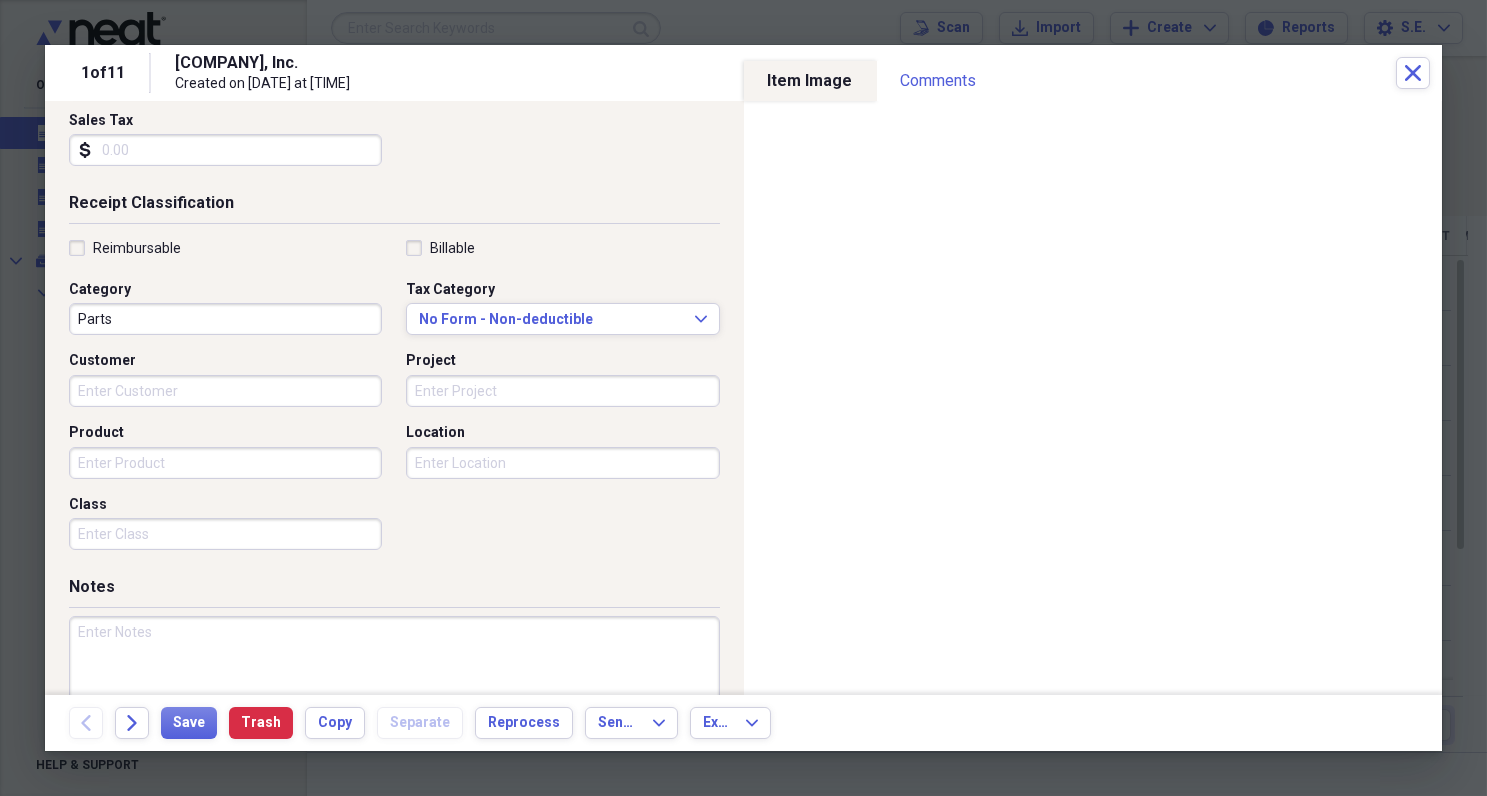 scroll, scrollTop: 360, scrollLeft: 0, axis: vertical 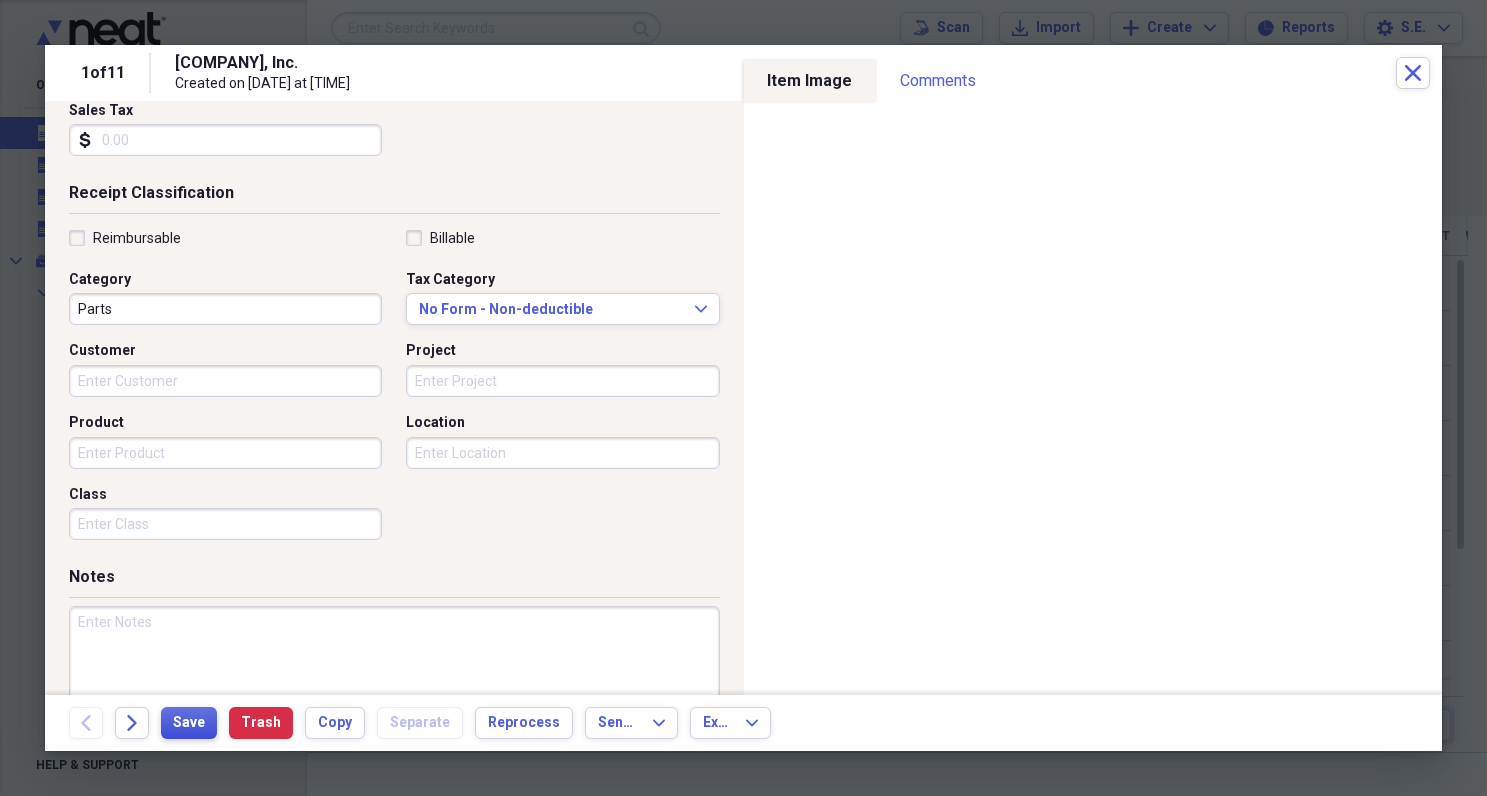 click on "Save" at bounding box center [189, 723] 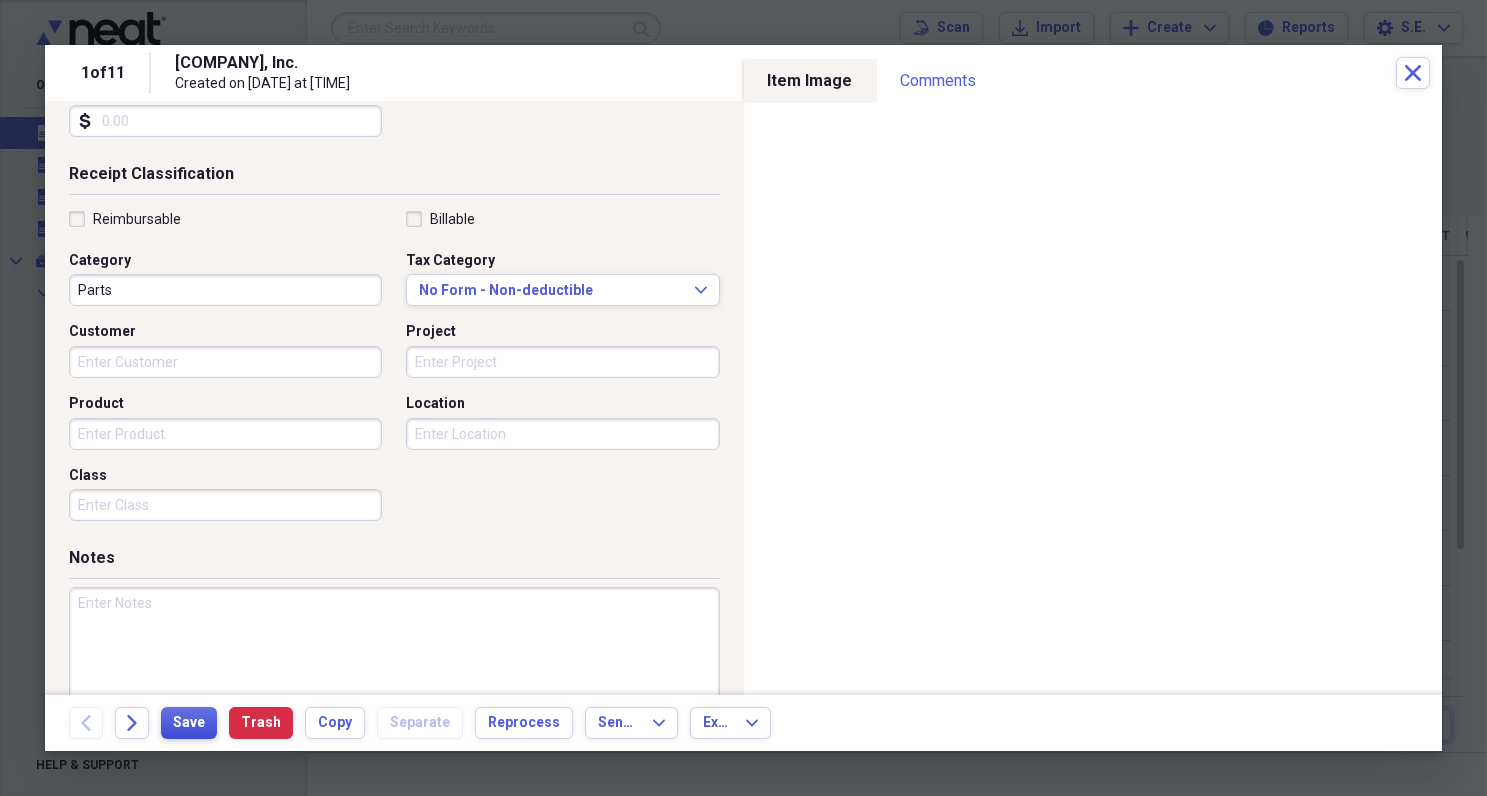 scroll, scrollTop: 416, scrollLeft: 0, axis: vertical 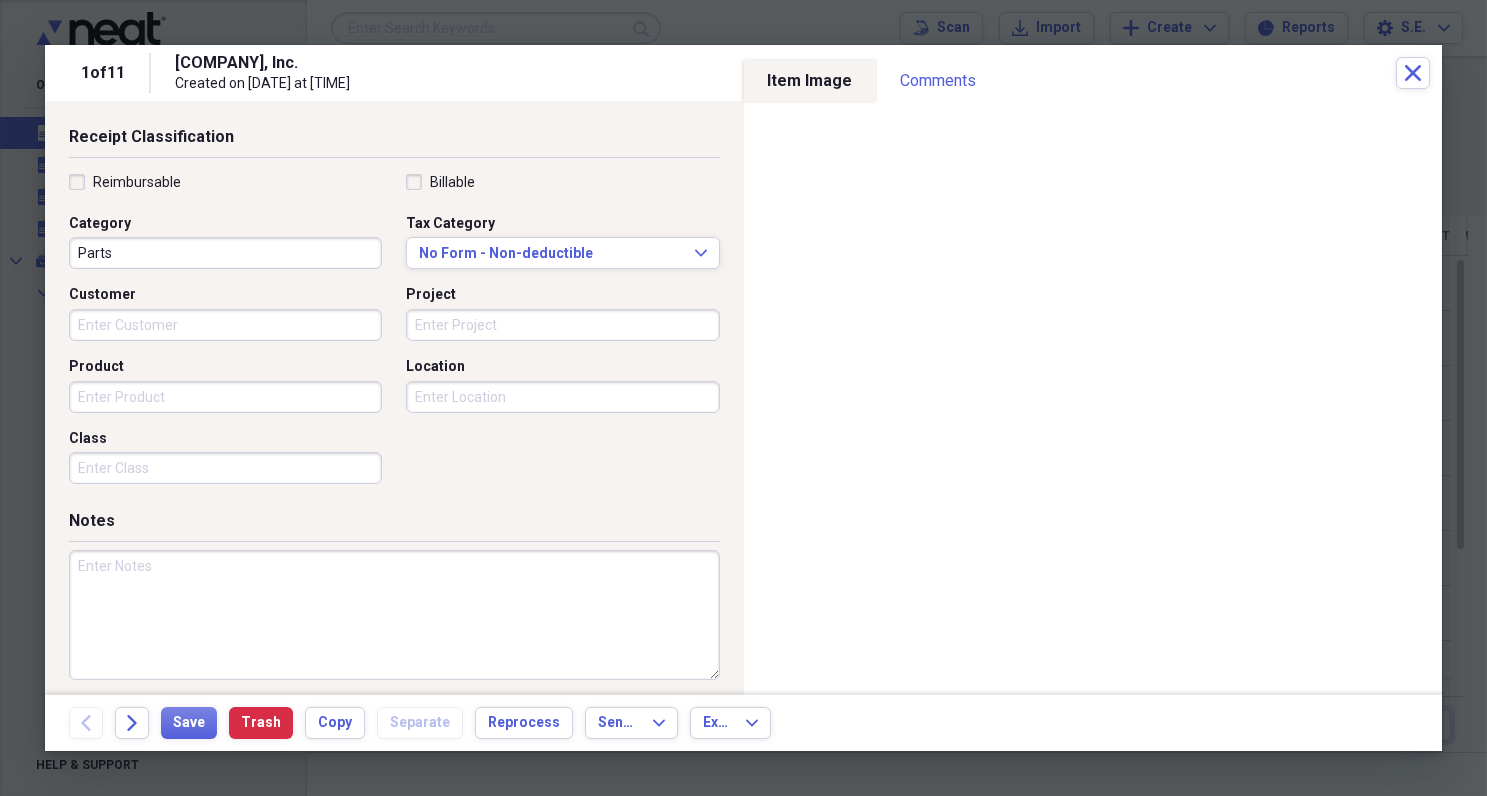 click on "Reimbursable" at bounding box center [125, 182] 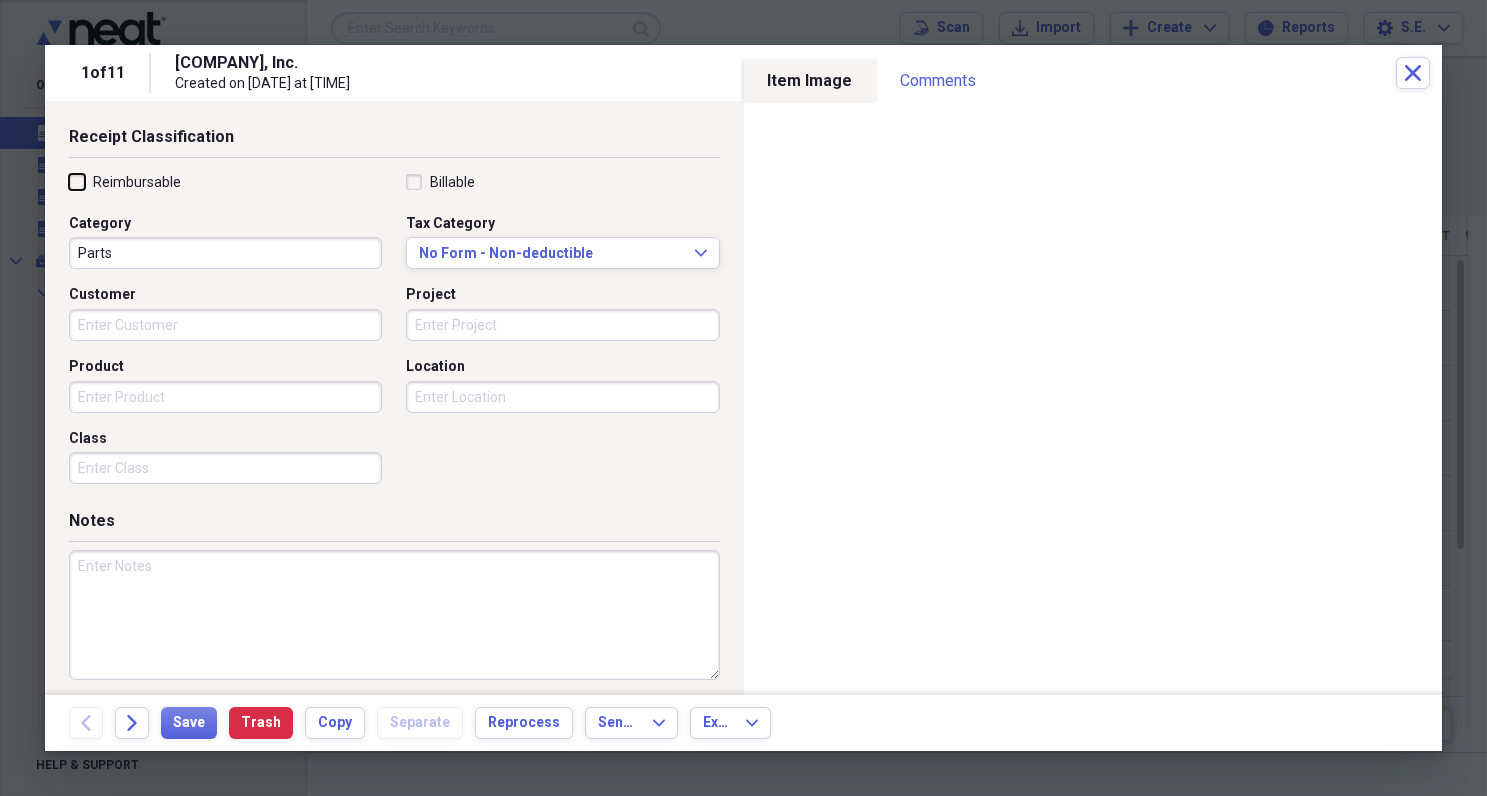 click on "Reimbursable" at bounding box center (69, 181) 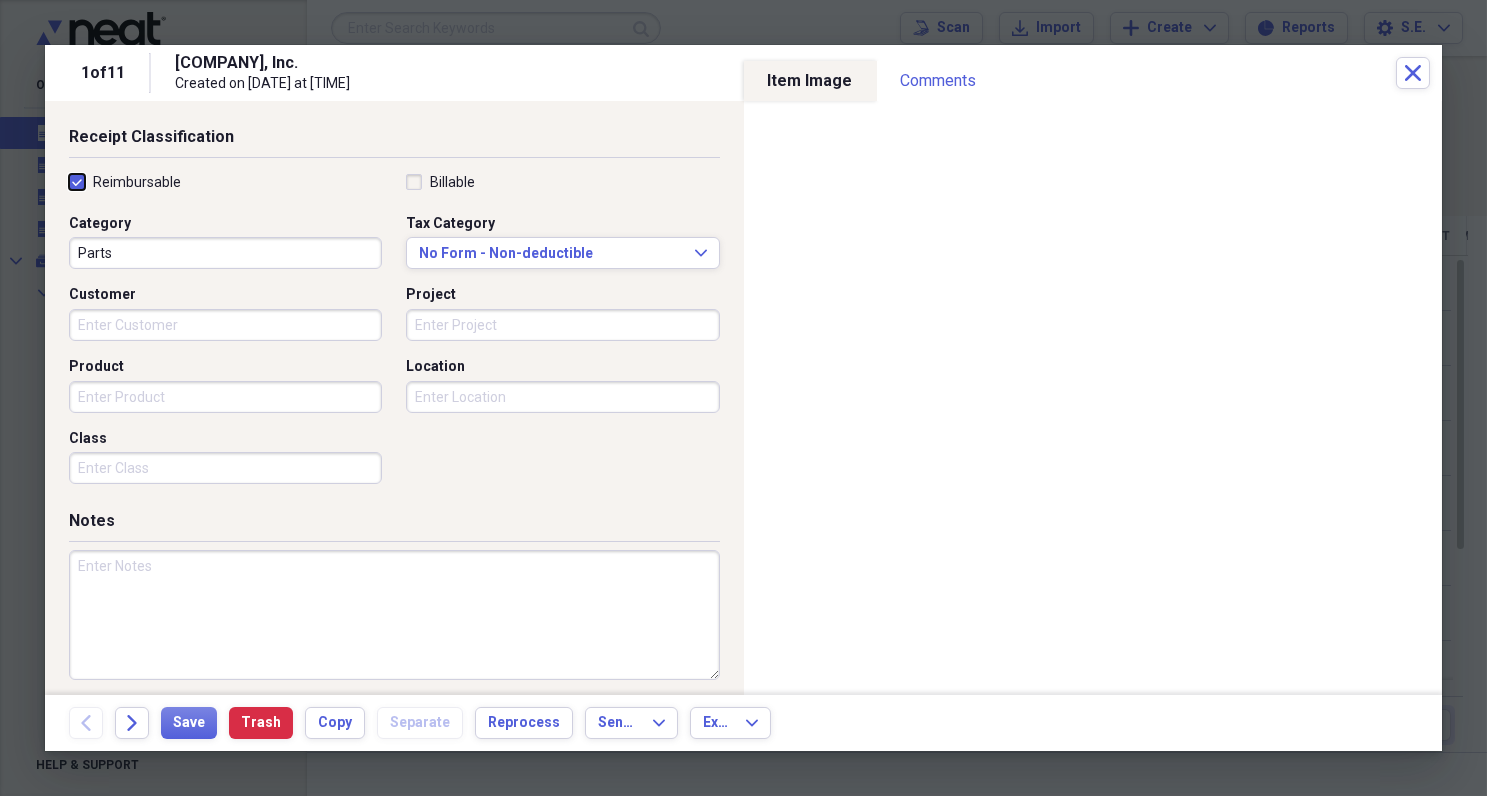 checkbox on "true" 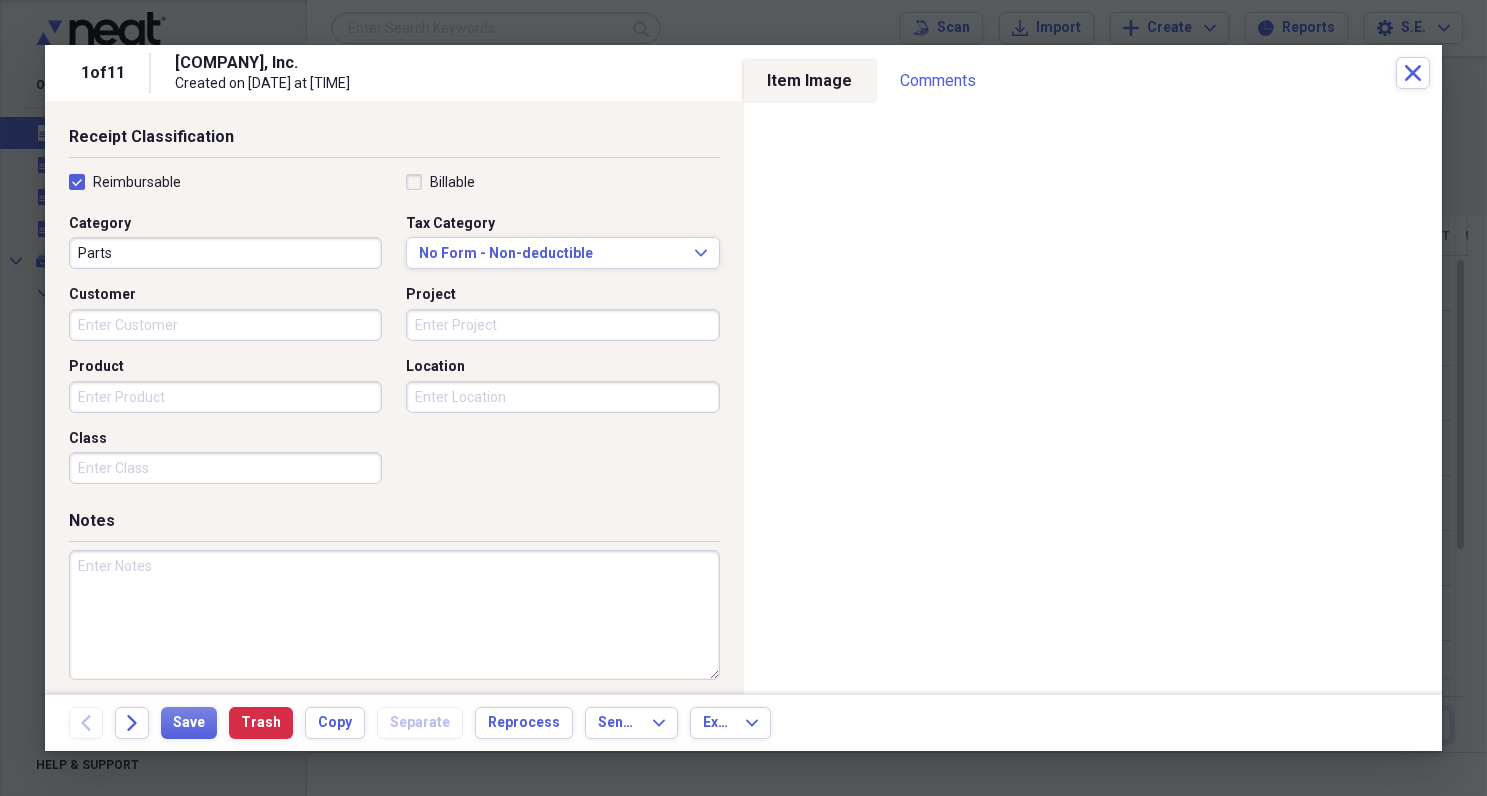 click on "Customer" at bounding box center (225, 325) 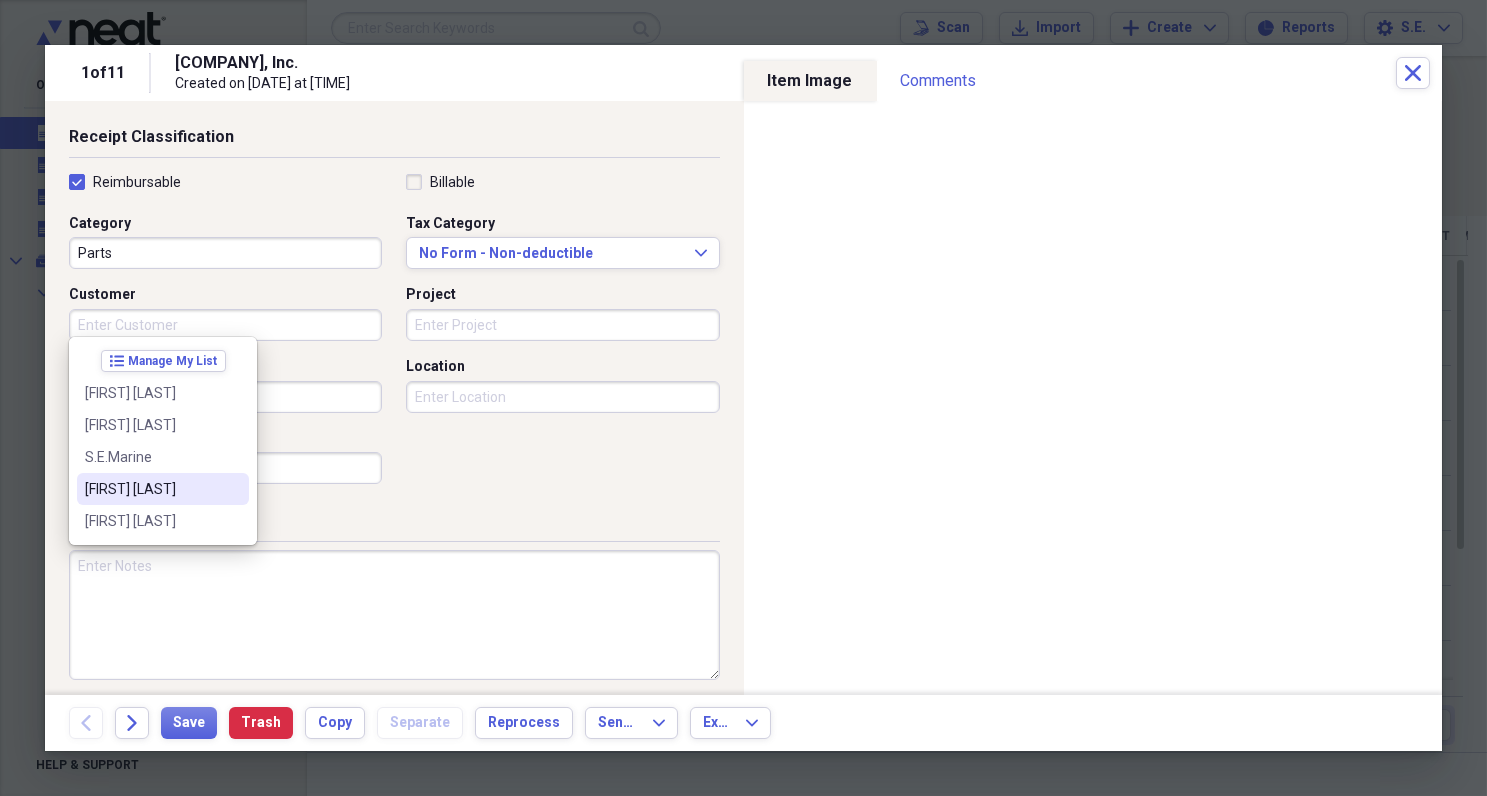 click on "[FIRST] [LAST]" at bounding box center [151, 489] 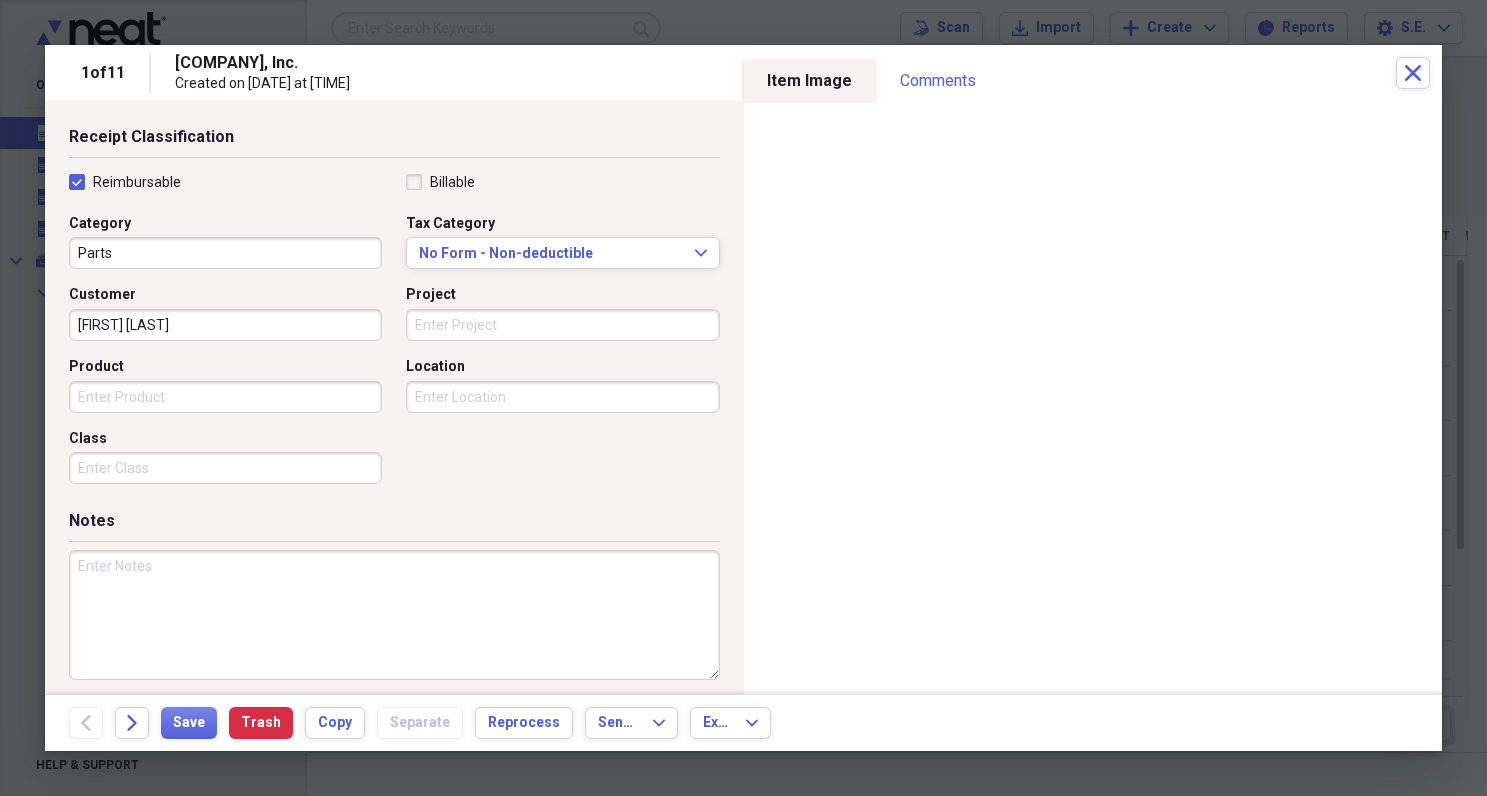 click on "Project" at bounding box center [562, 325] 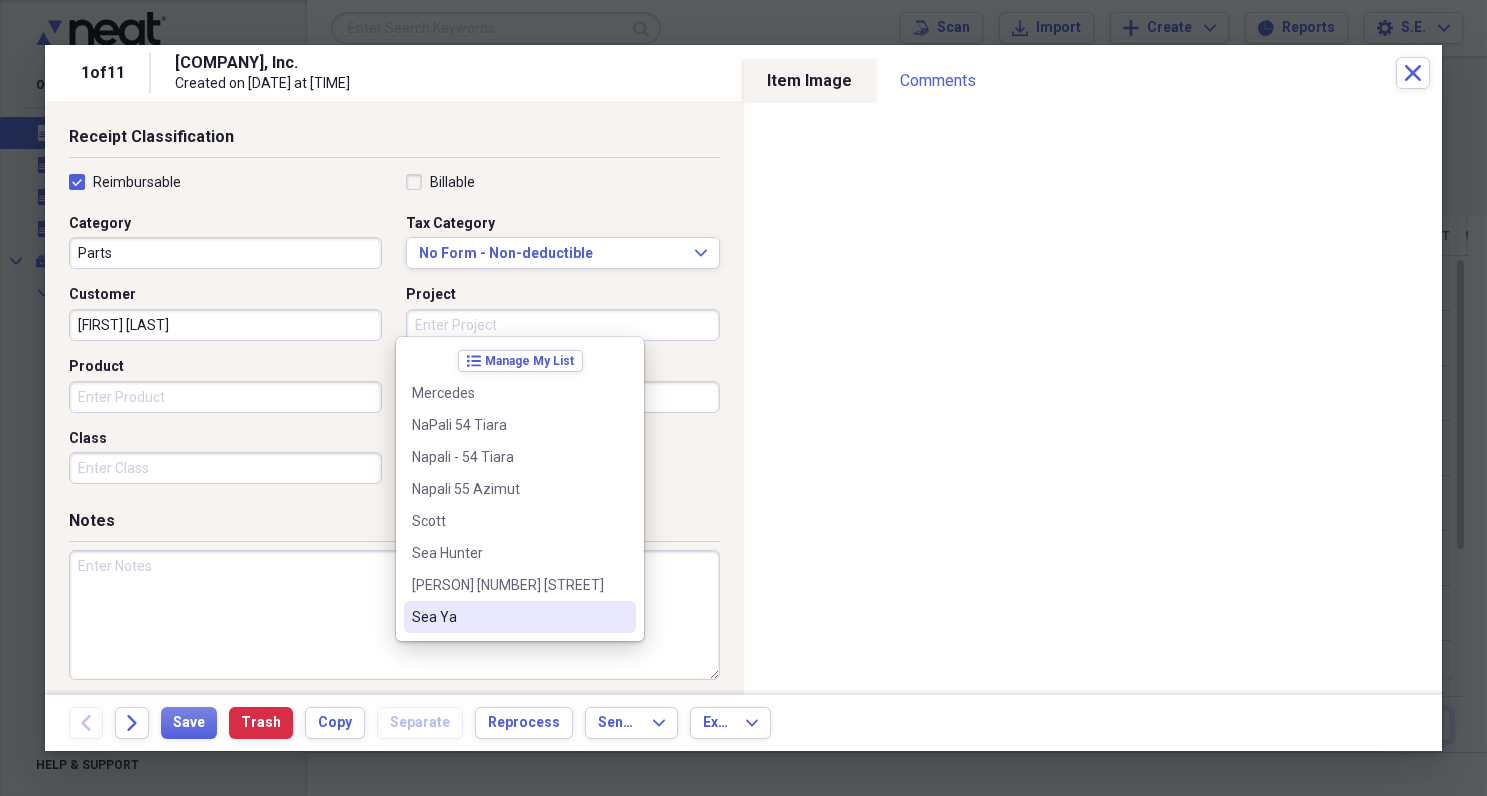 click on "Sea Ya" at bounding box center (508, 617) 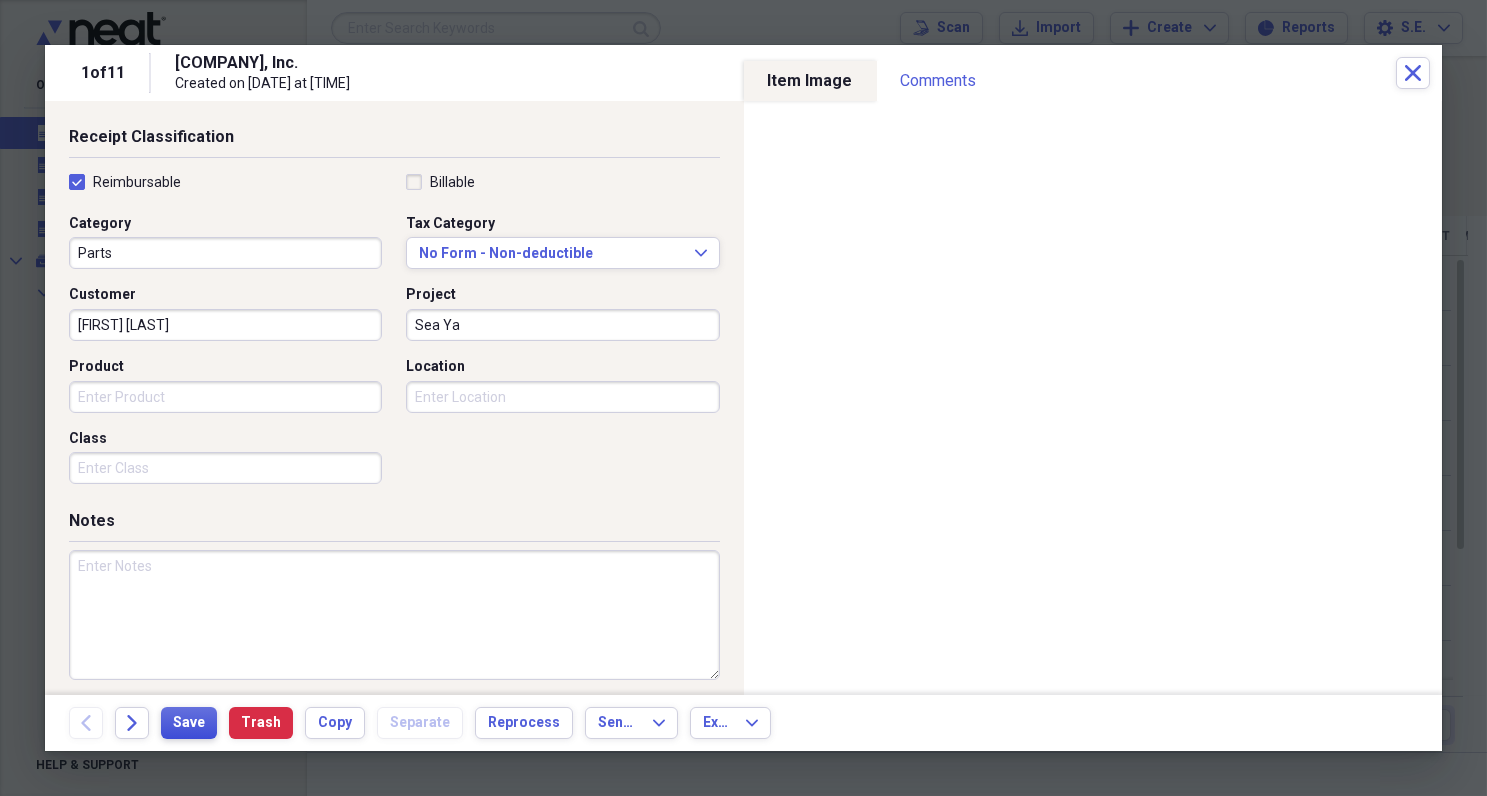 click on "Save" at bounding box center (189, 723) 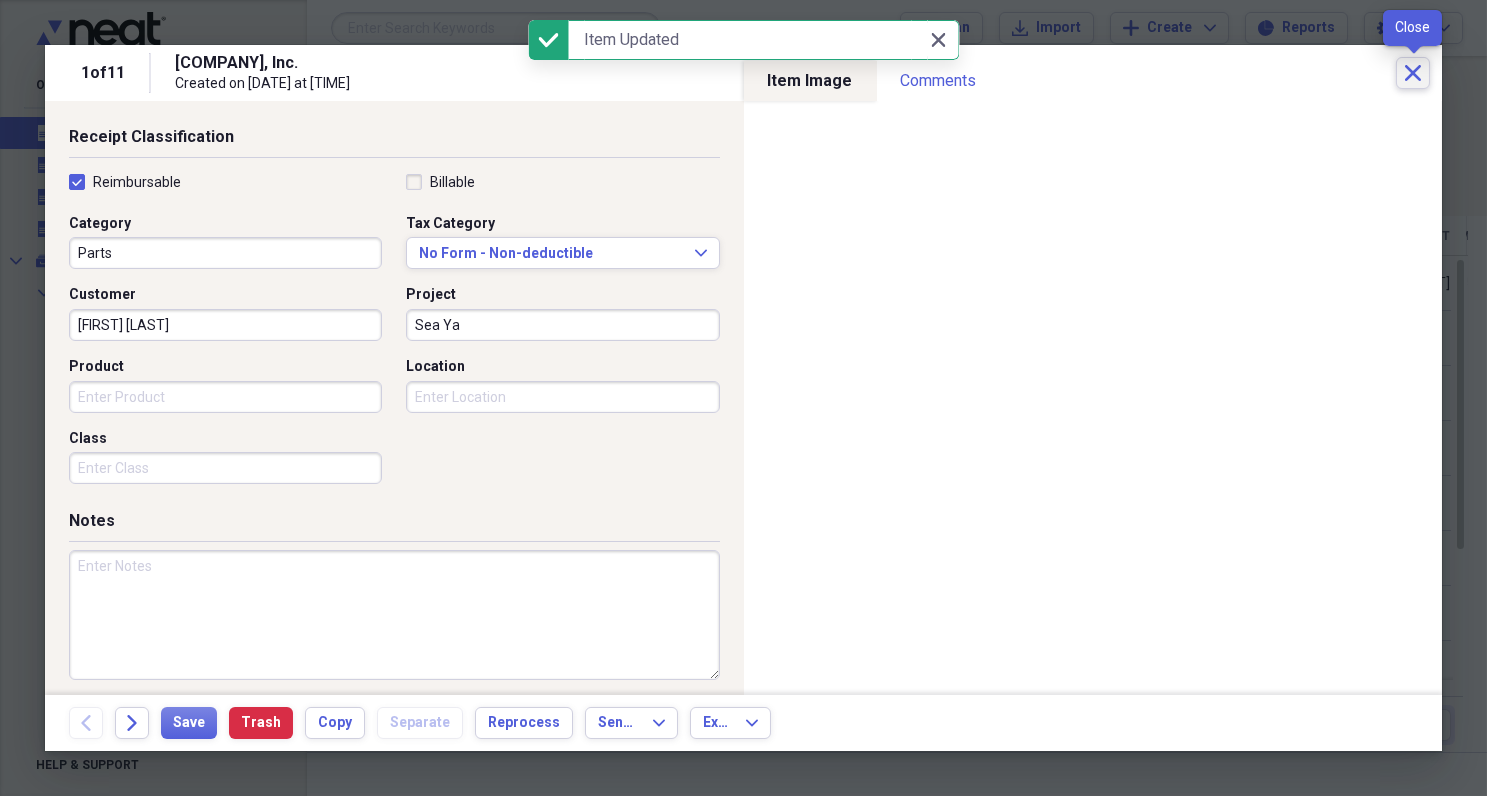 click on "Close" 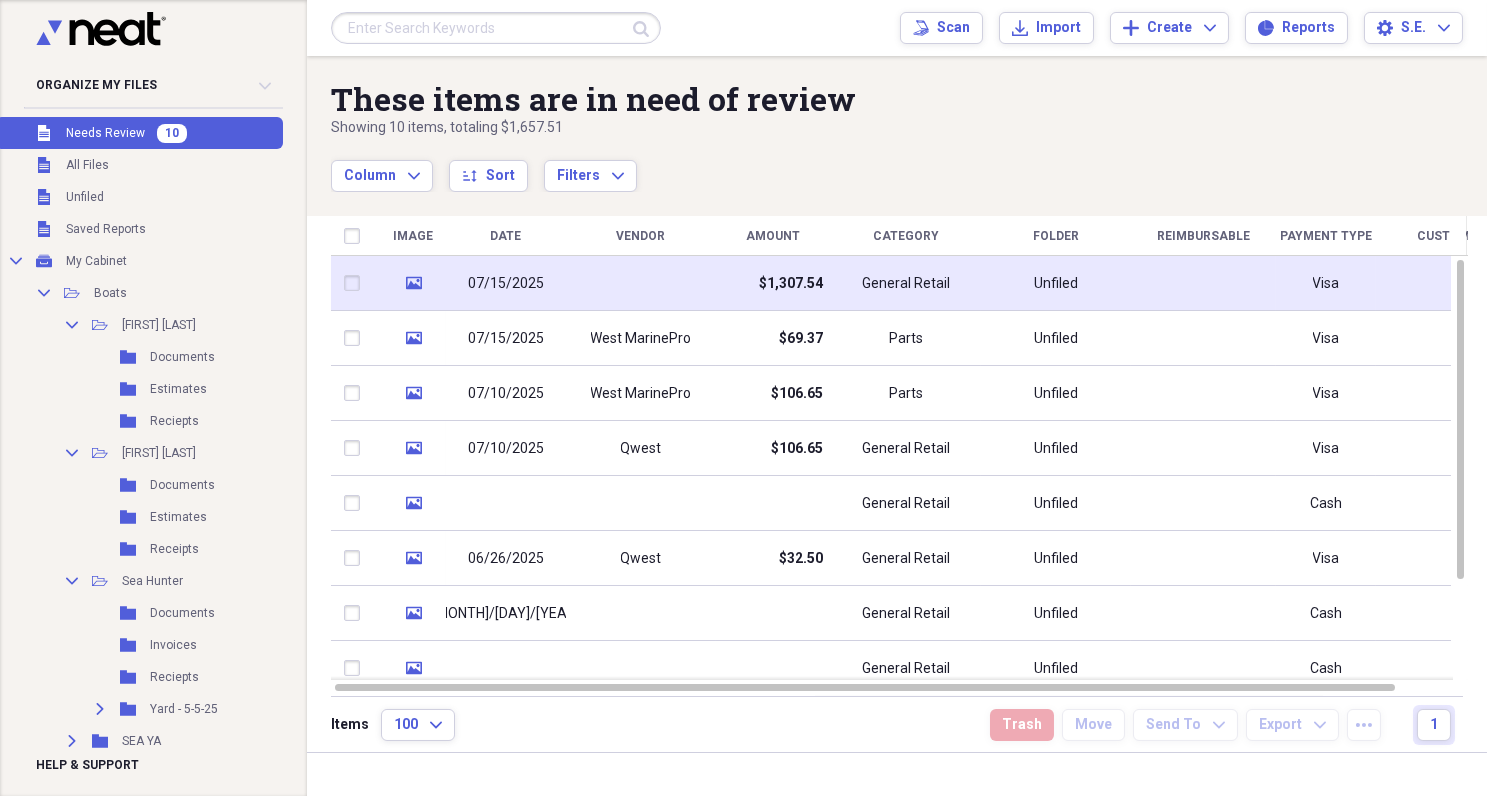 click at bounding box center [641, 283] 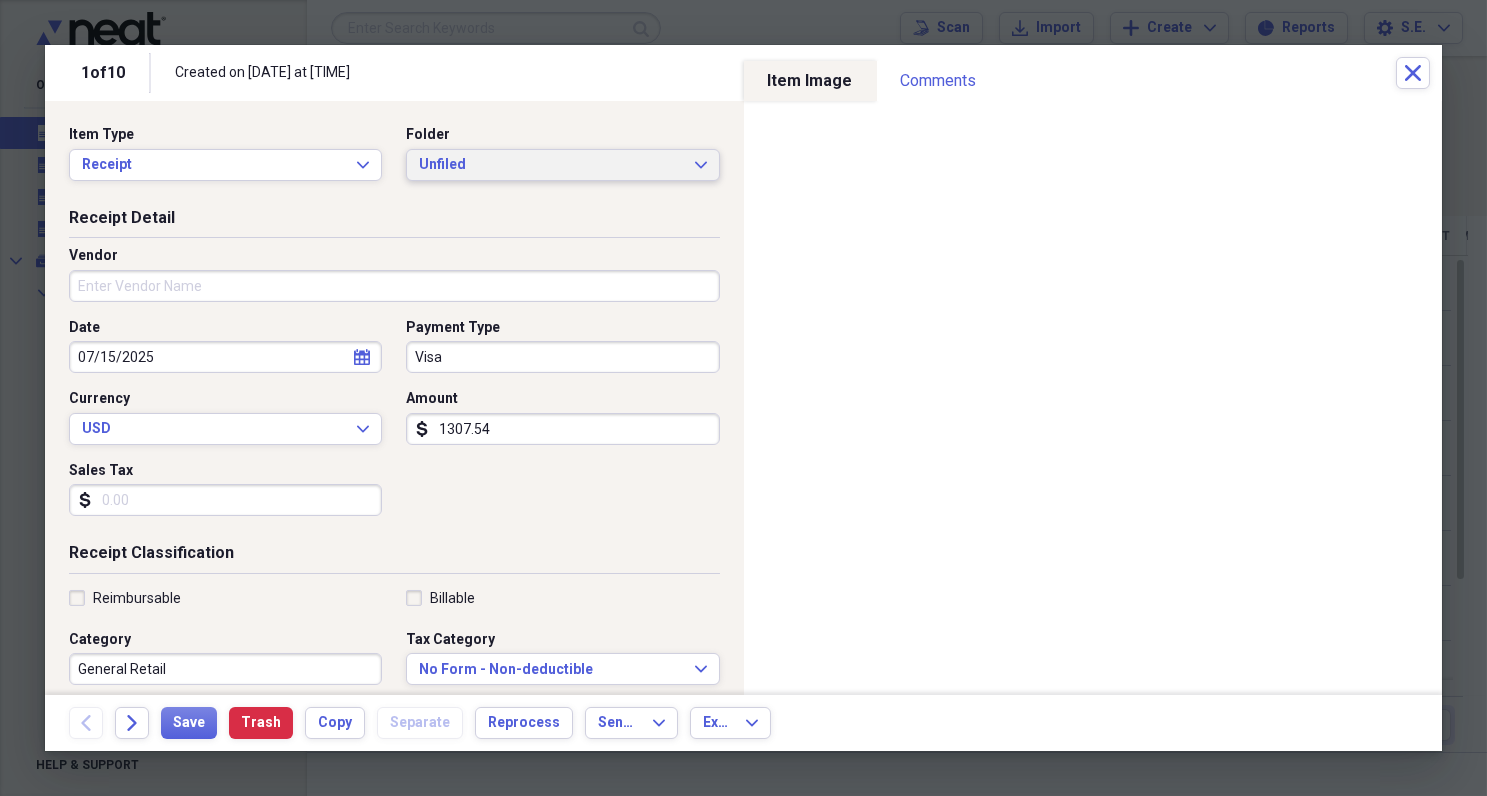 click on "Unfiled" at bounding box center (550, 165) 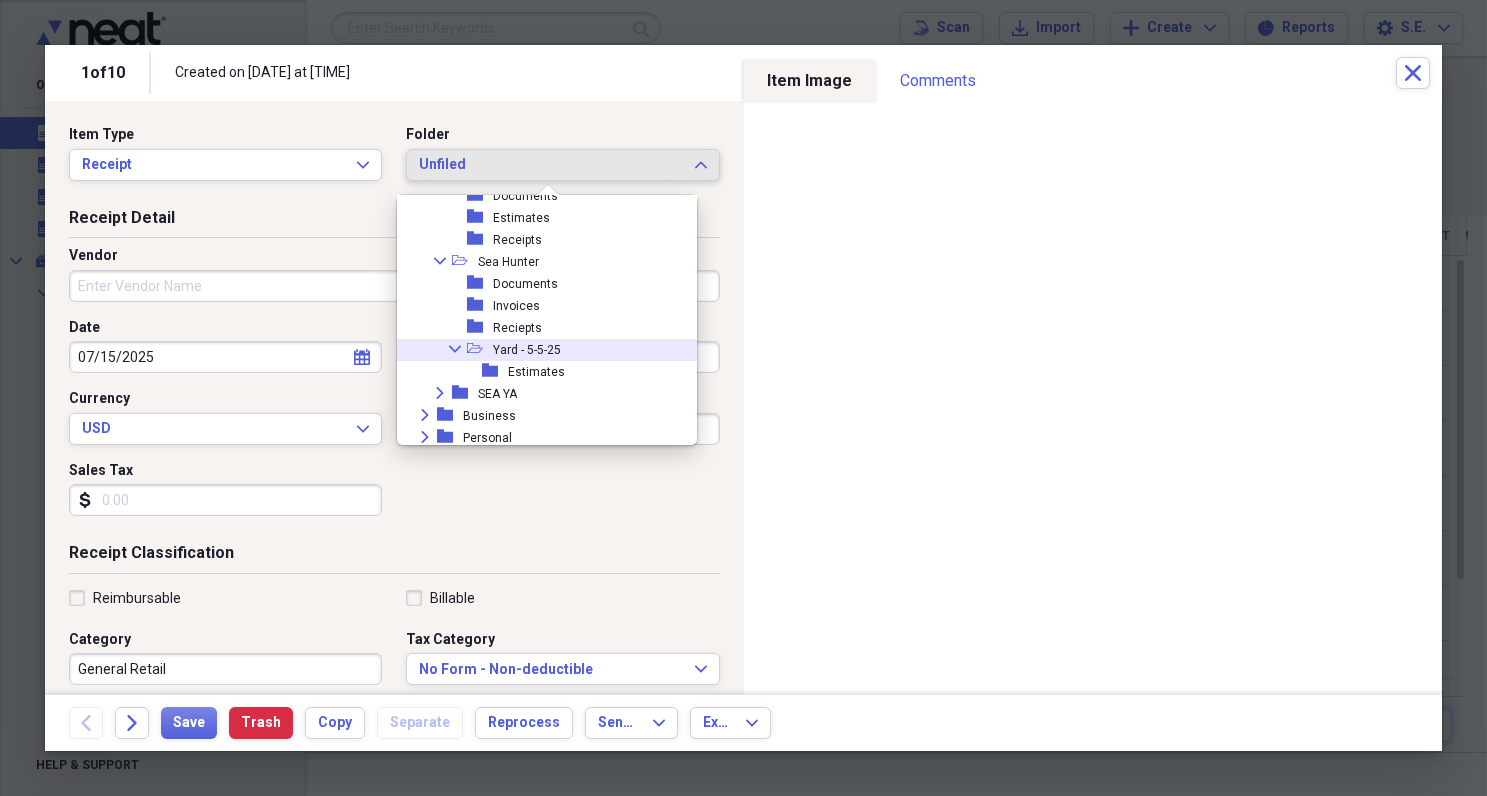 scroll, scrollTop: 240, scrollLeft: 0, axis: vertical 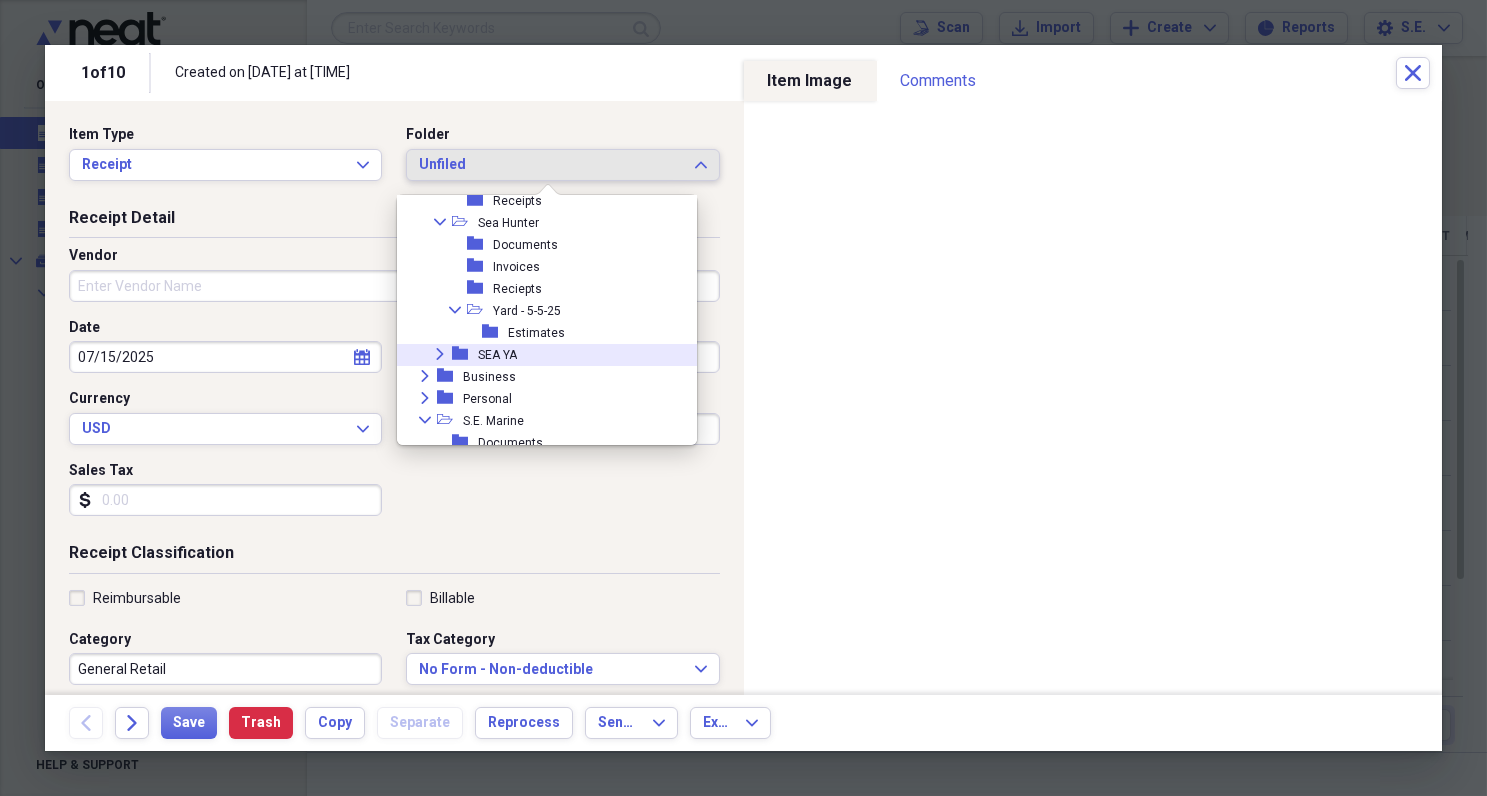 click on "folder" at bounding box center (465, 354) 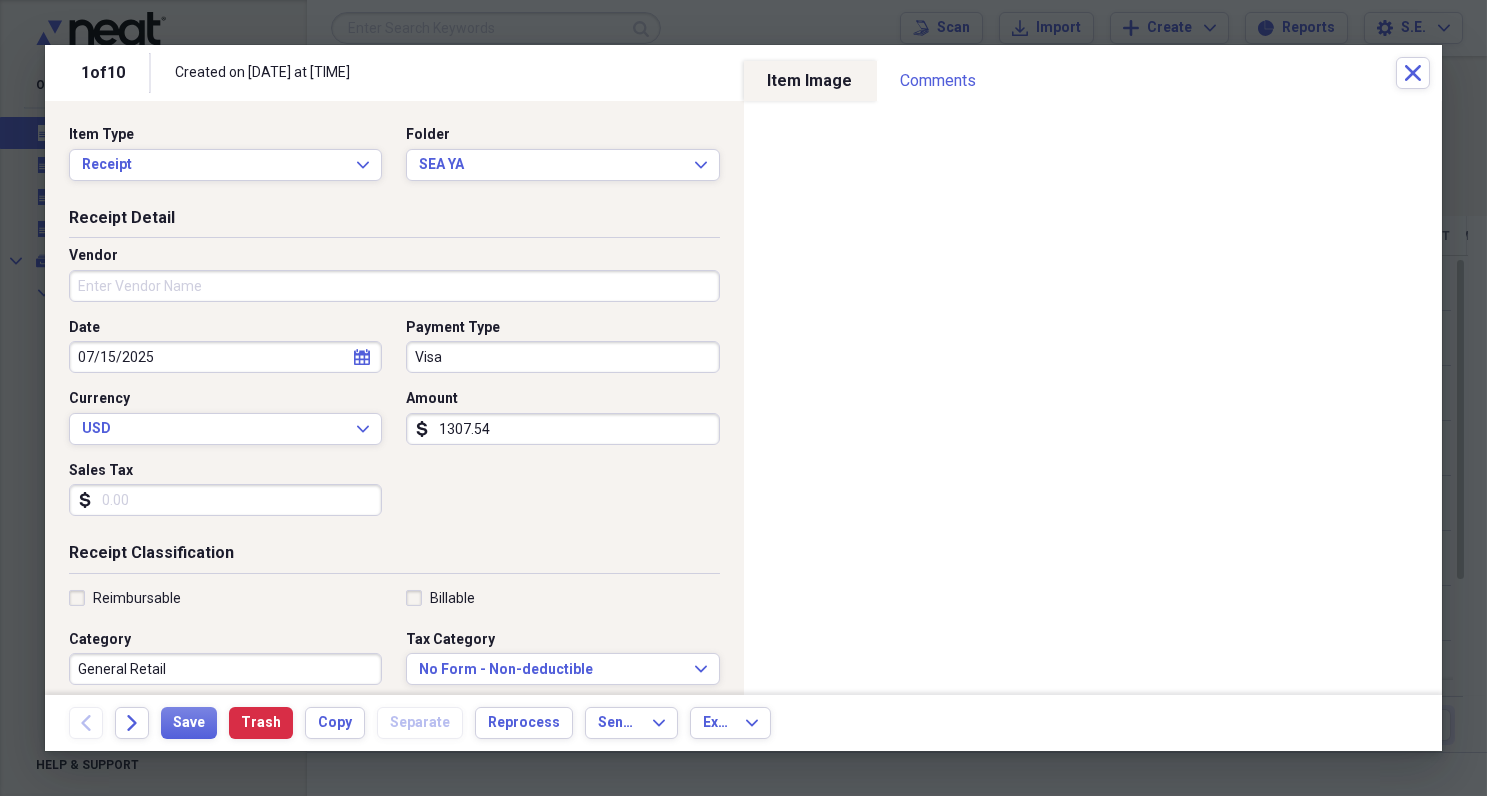 click on "Vendor" at bounding box center (394, 286) 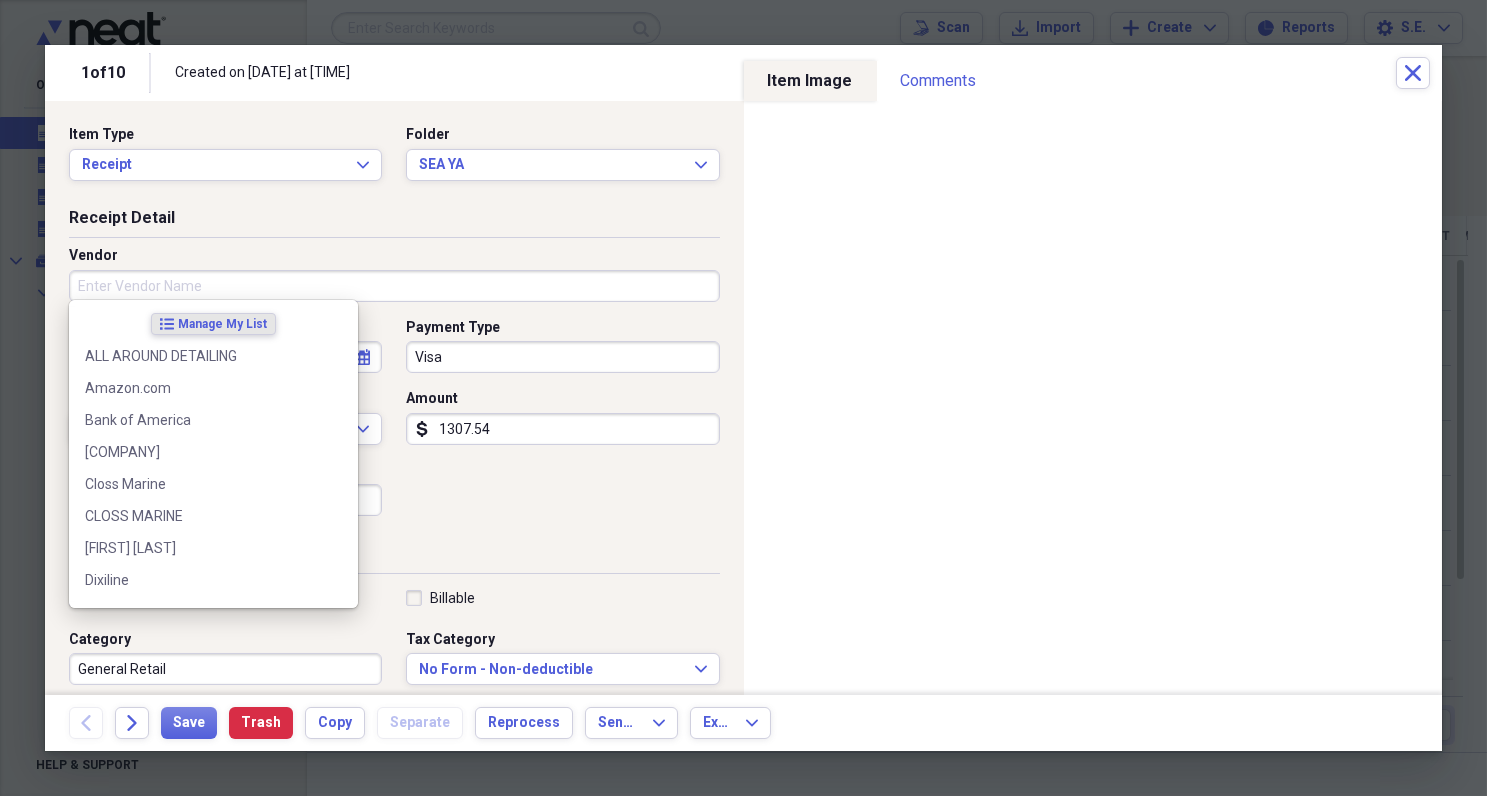 click on "Vendor" at bounding box center [394, 286] 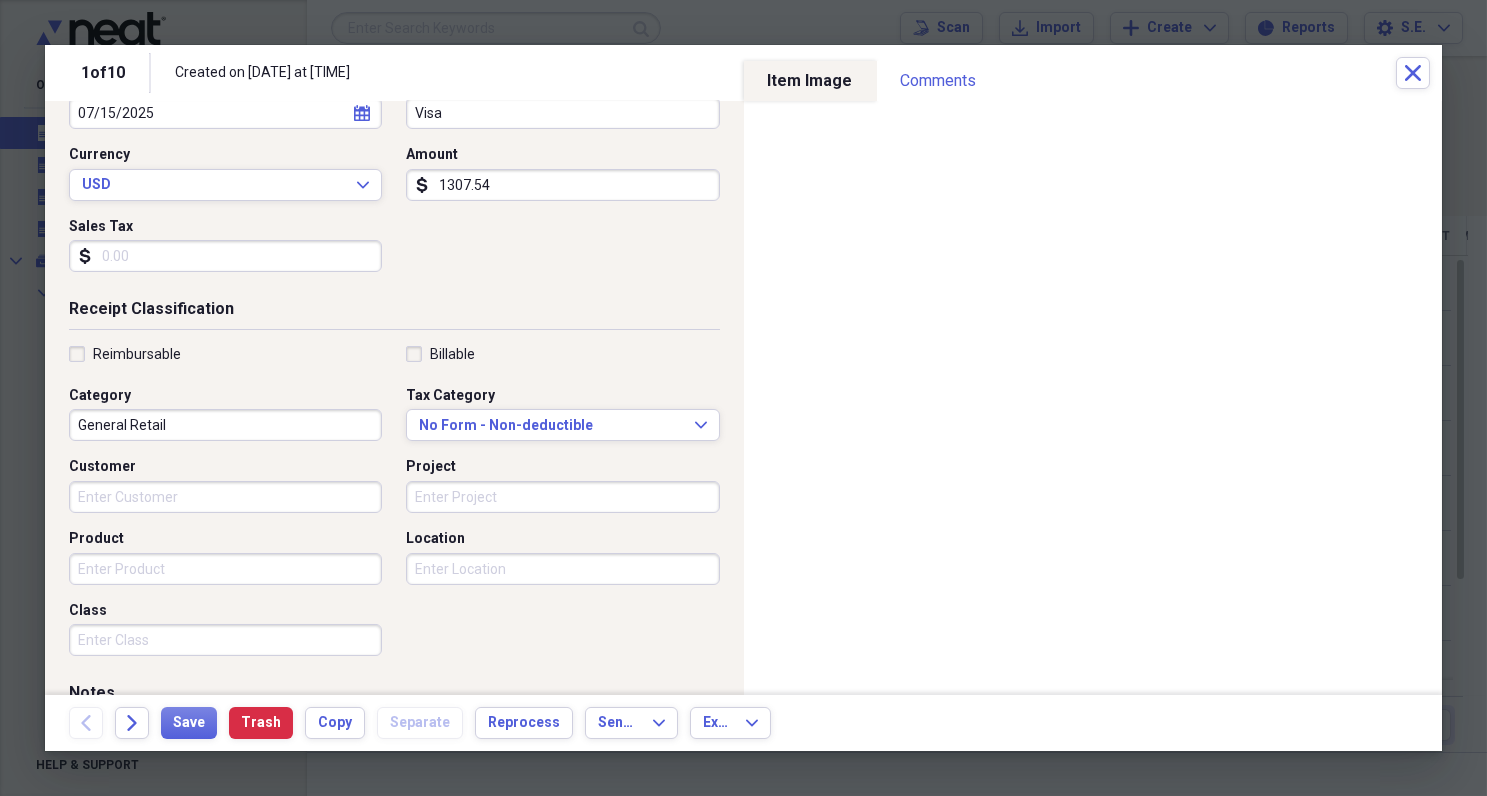 scroll, scrollTop: 360, scrollLeft: 0, axis: vertical 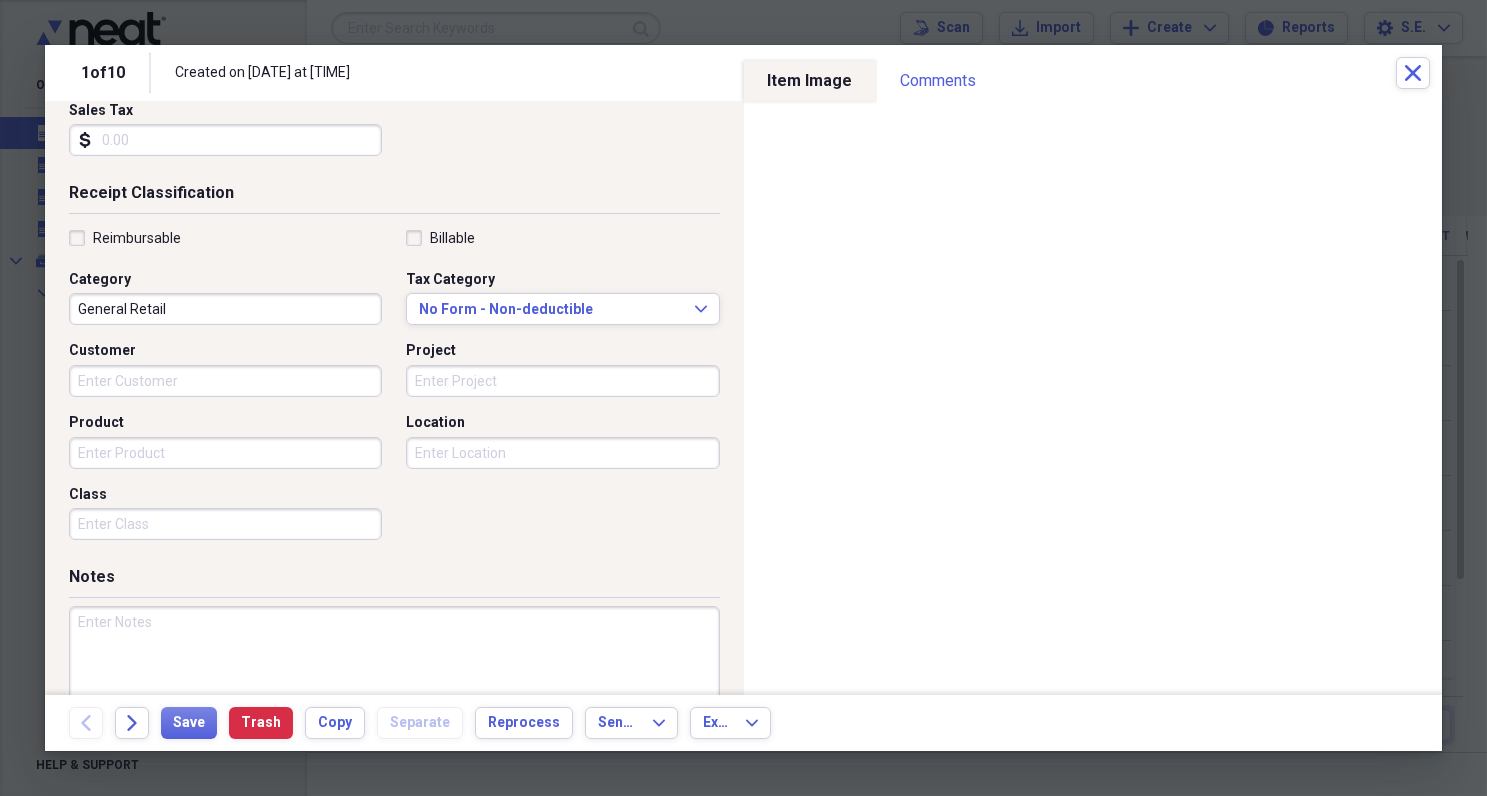 type on "Marina Cortez" 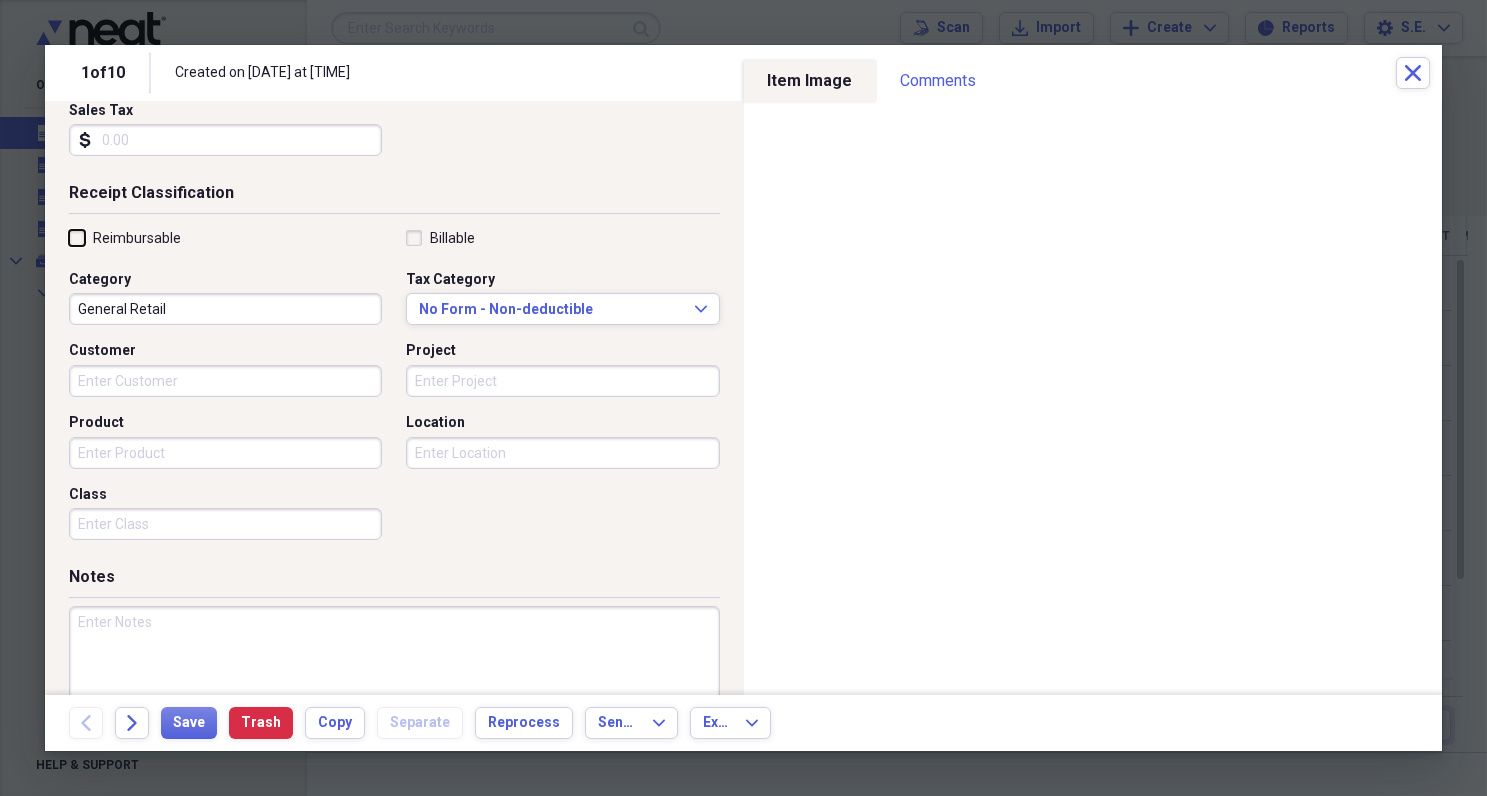 click on "Reimbursable" at bounding box center (69, 237) 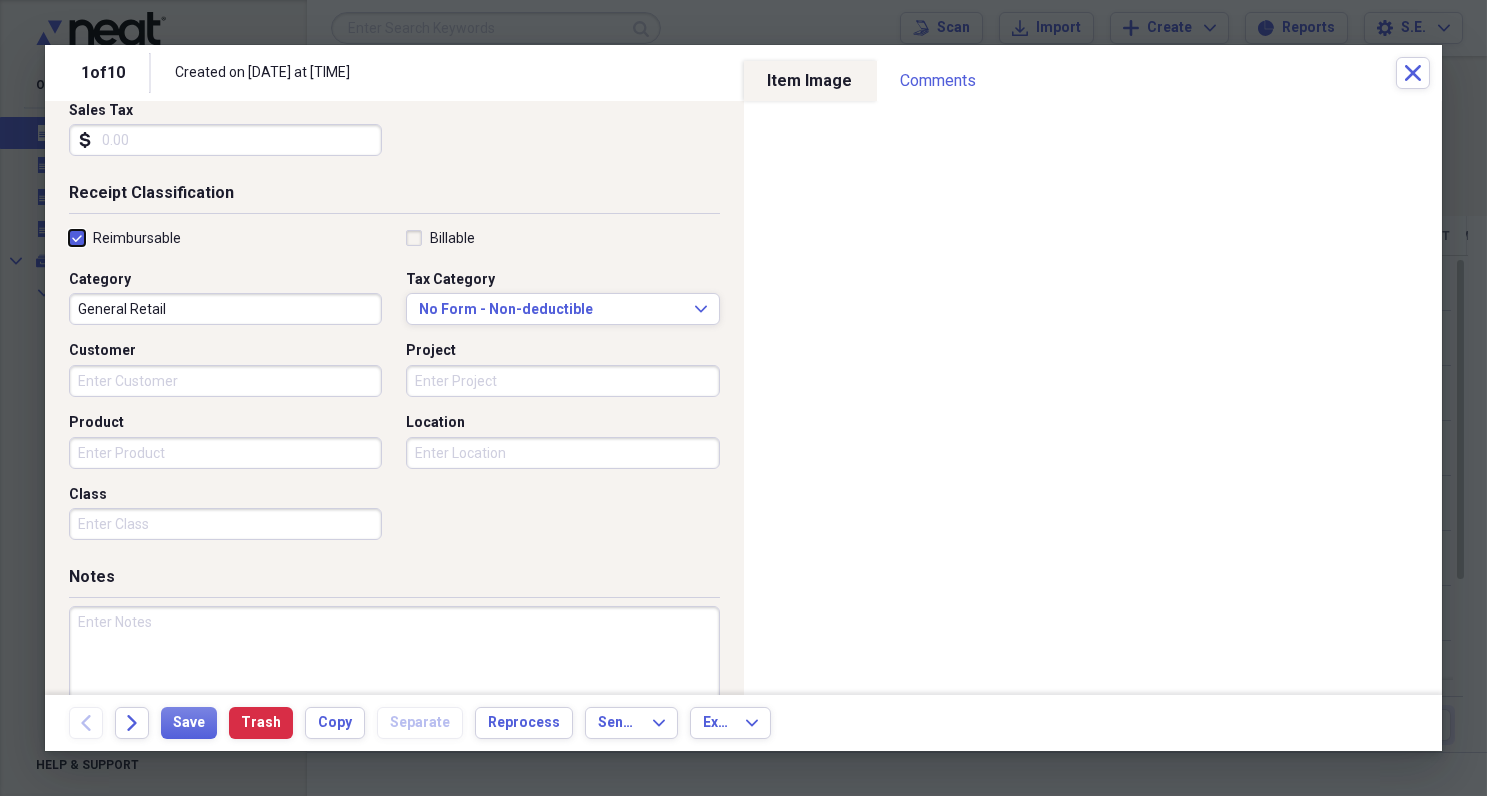 checkbox on "true" 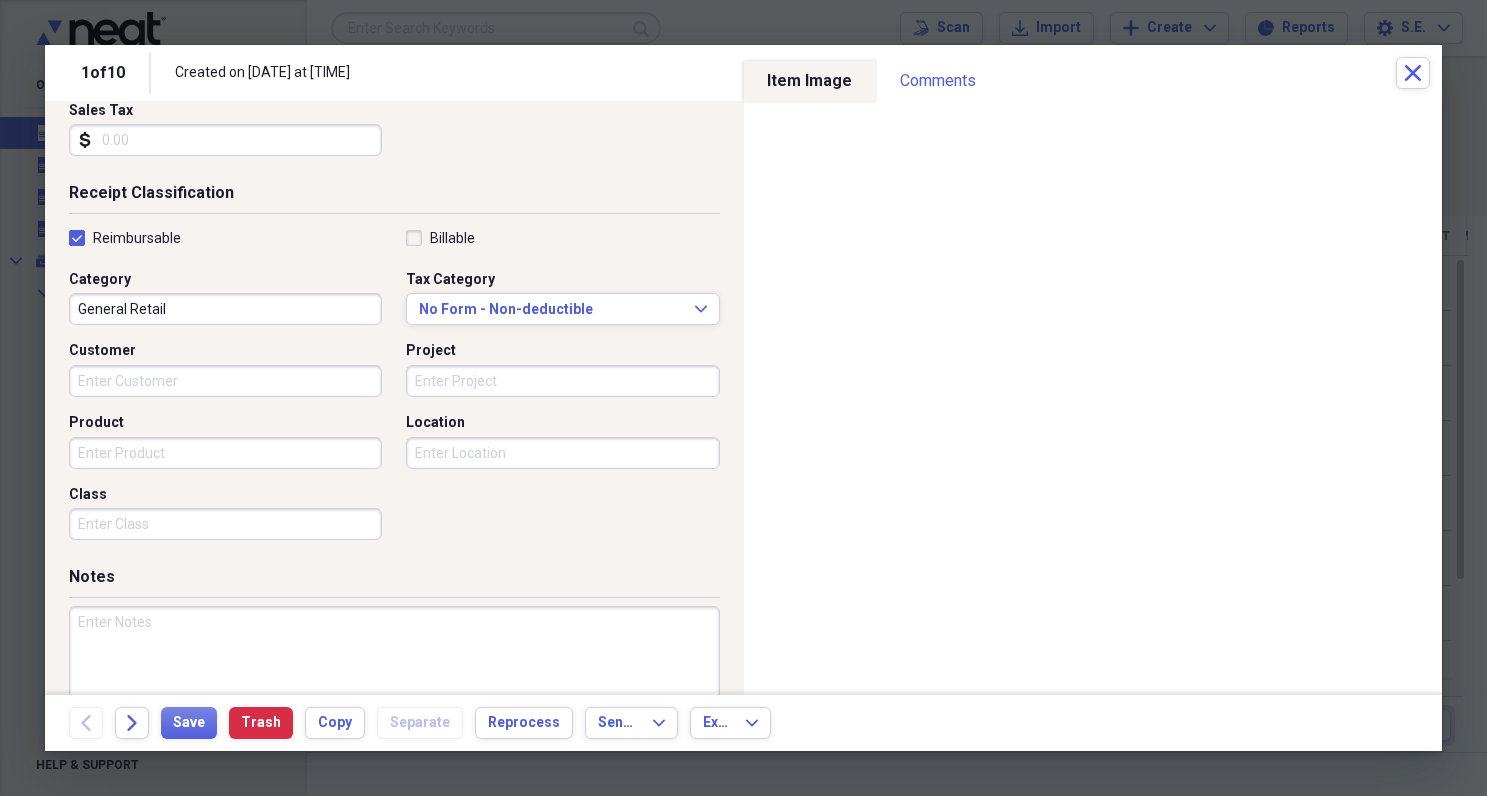 click on "General Retail" at bounding box center (225, 309) 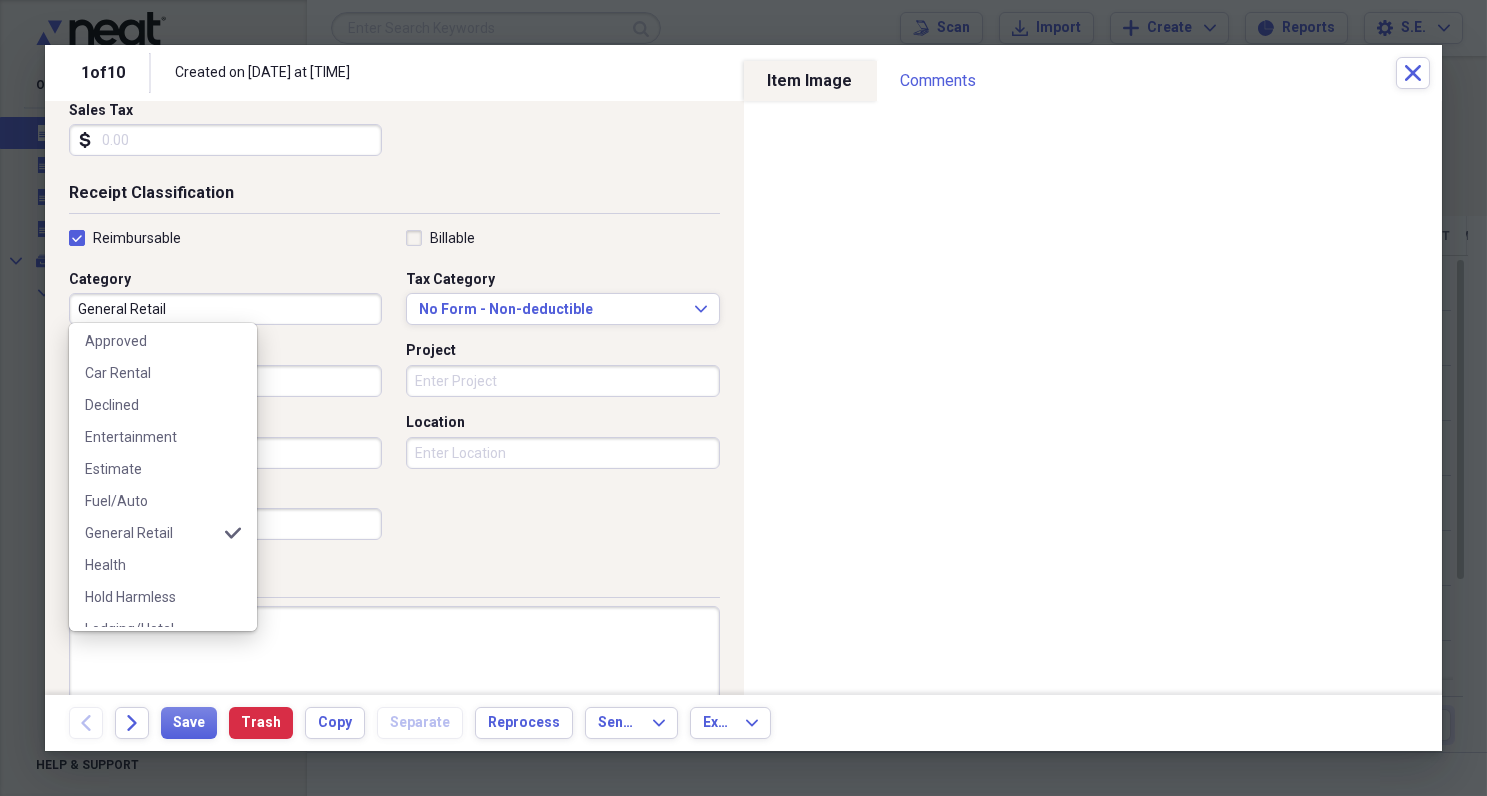 scroll, scrollTop: 0, scrollLeft: 0, axis: both 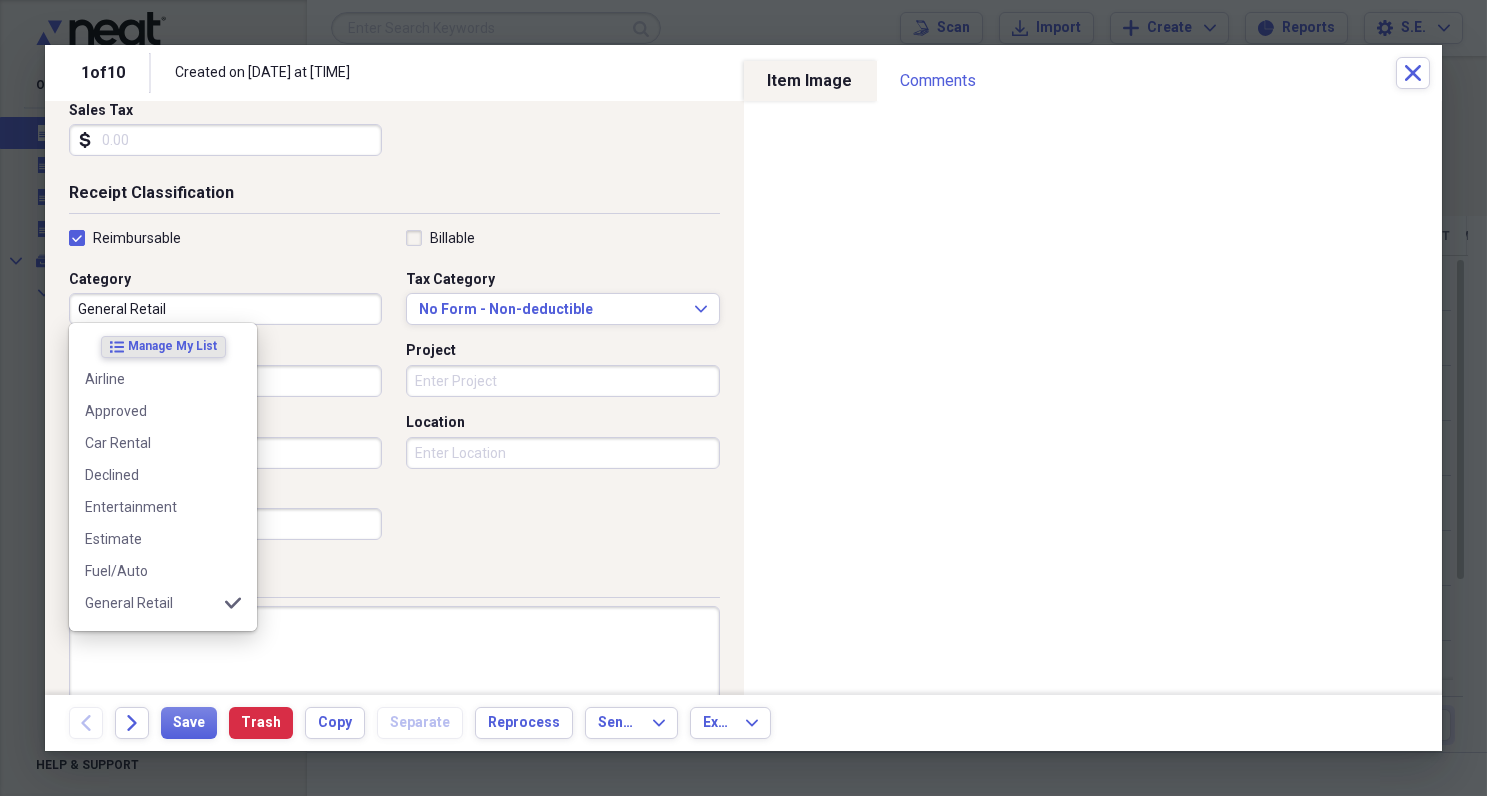 click on "General Retail" at bounding box center (225, 309) 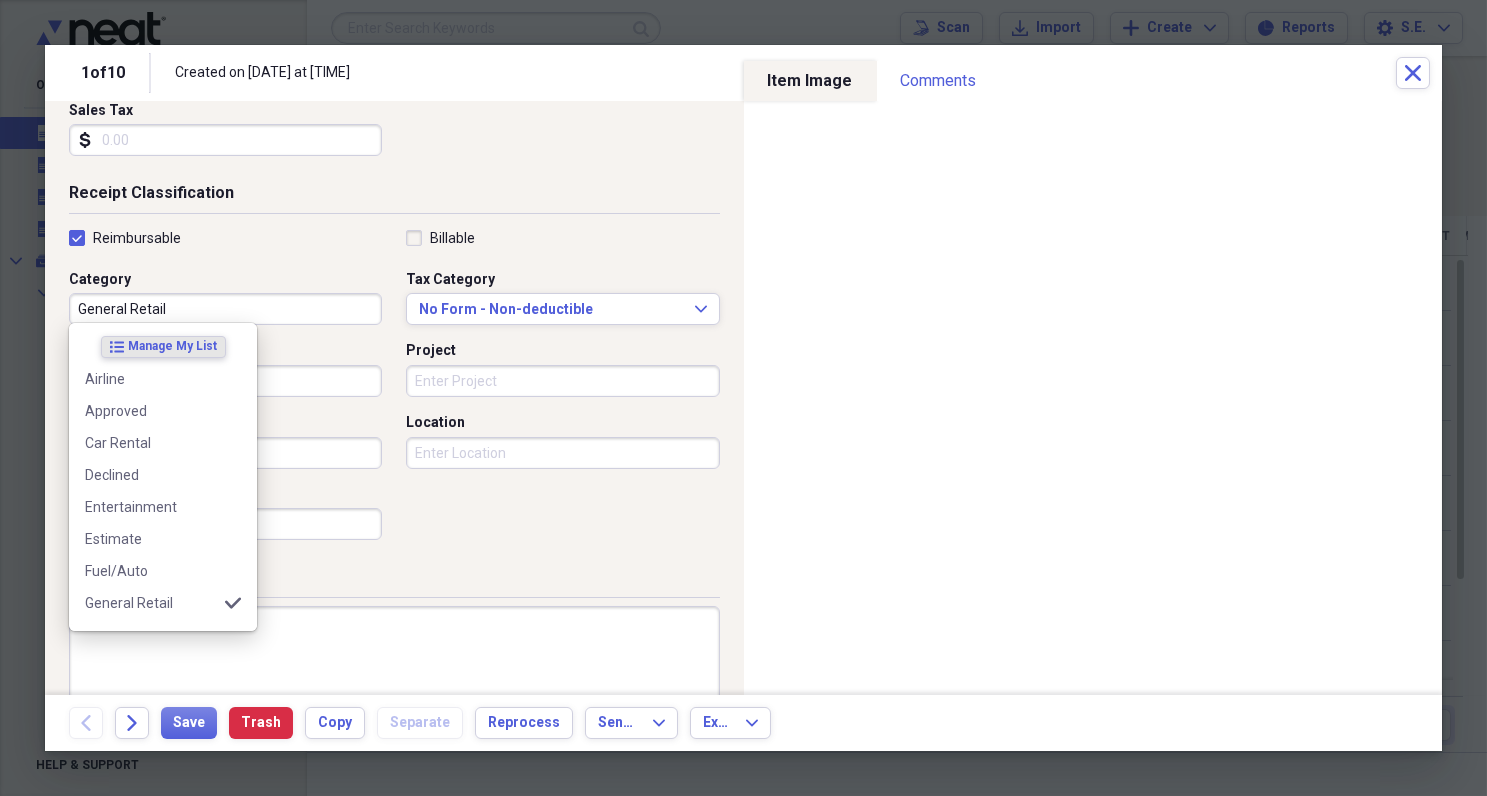 type on "D" 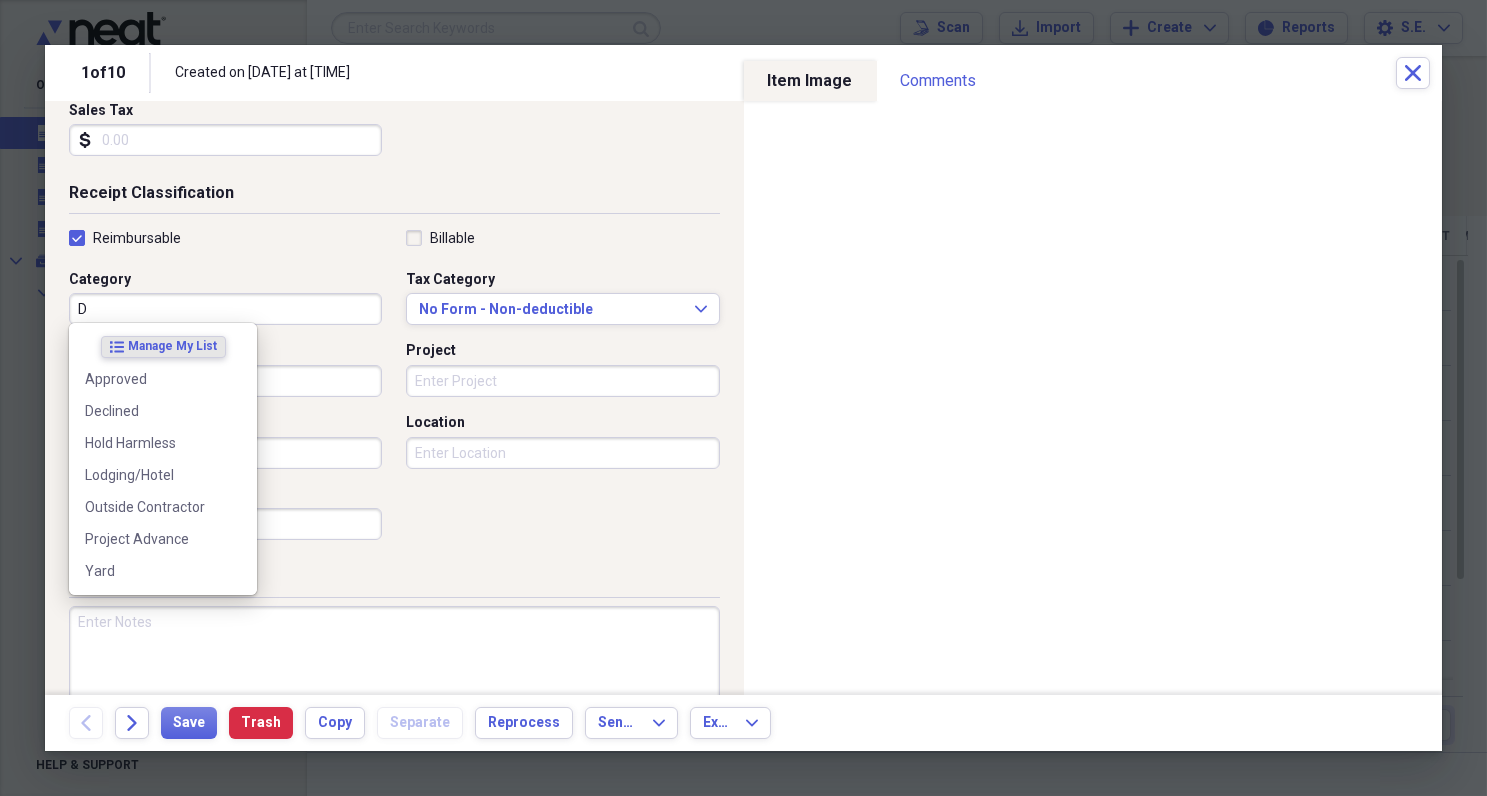type on "oD" 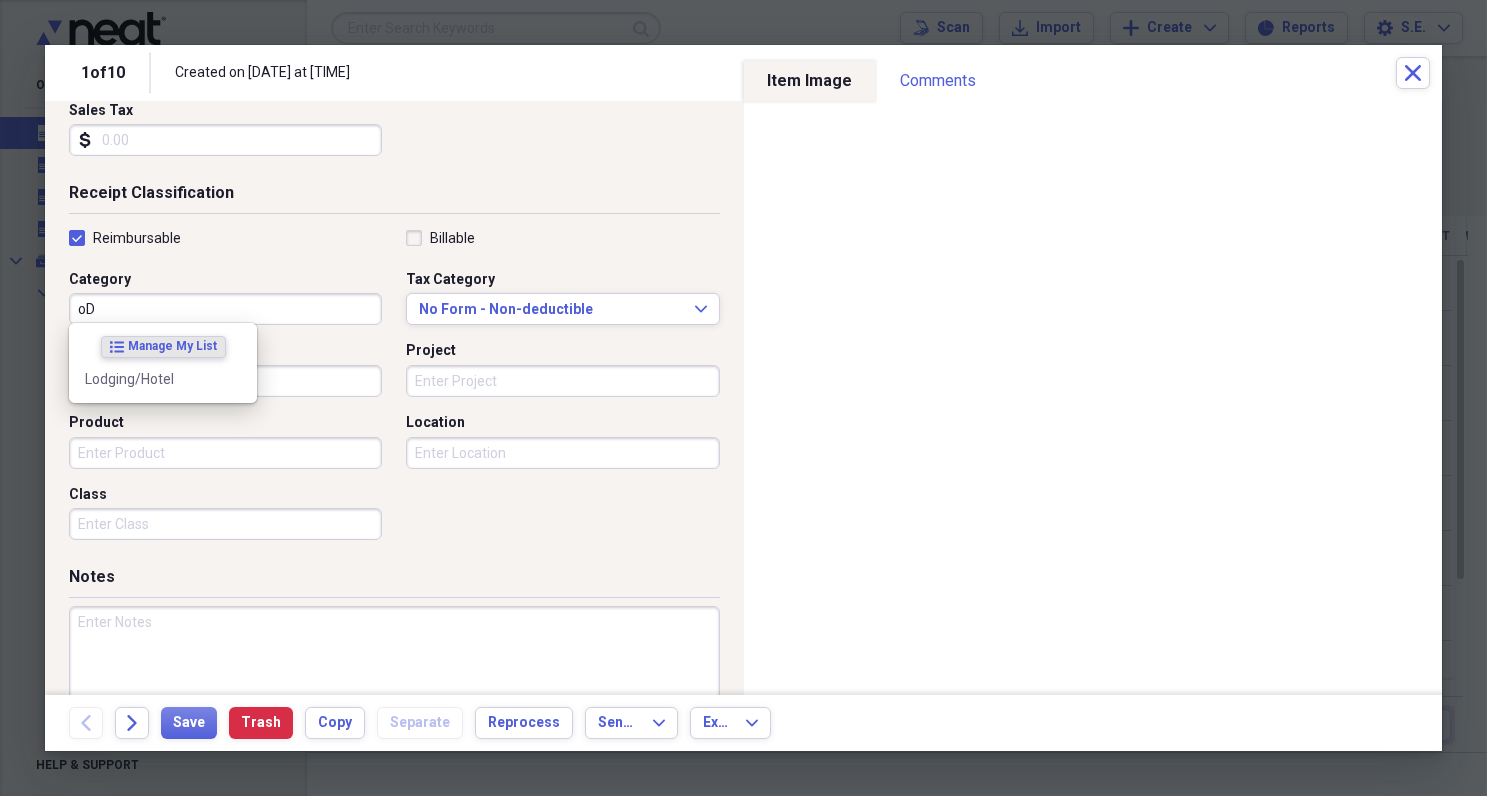drag, startPoint x: 113, startPoint y: 304, endPoint x: 24, endPoint y: 310, distance: 89.20202 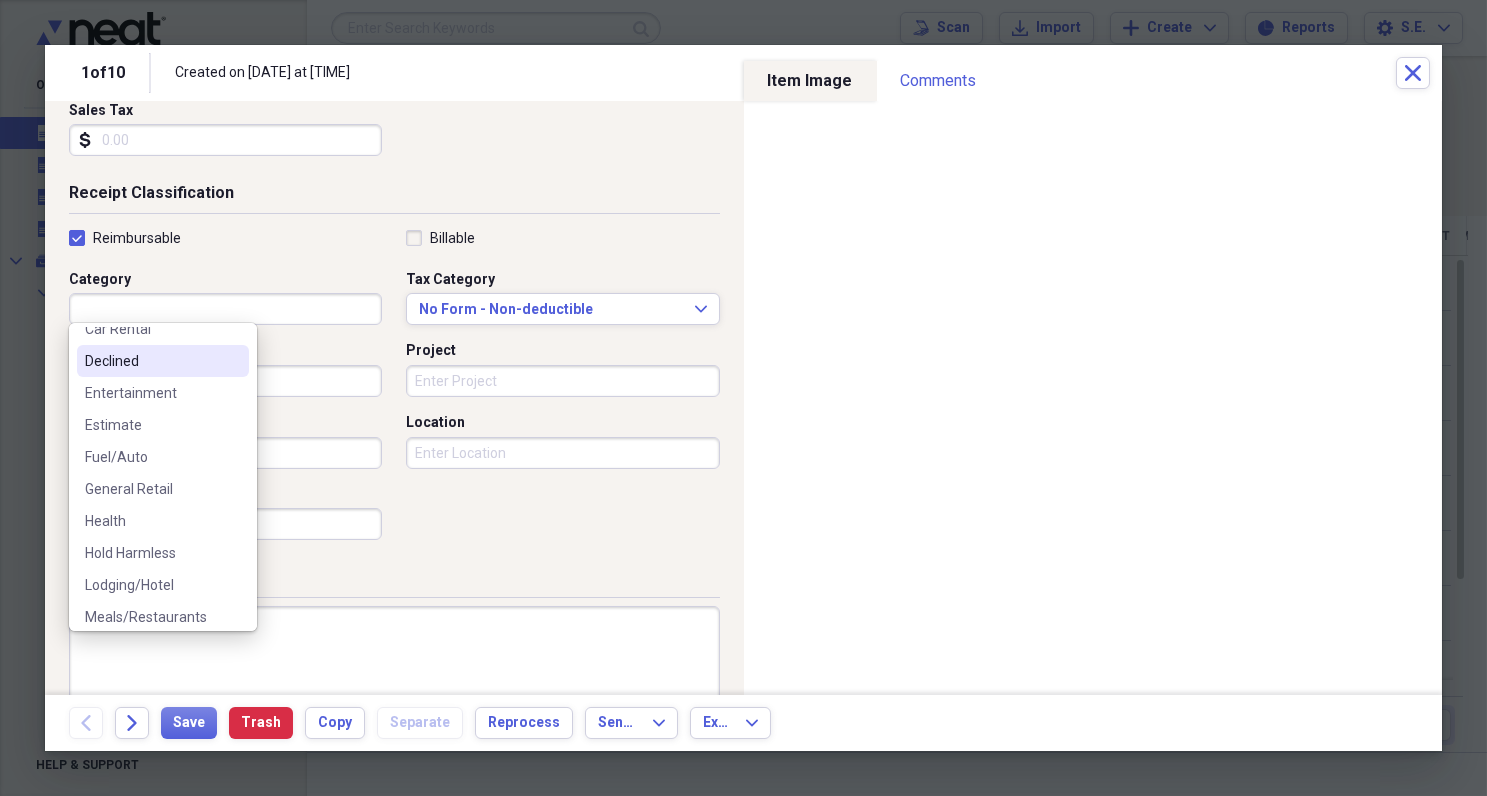 scroll, scrollTop: 0, scrollLeft: 0, axis: both 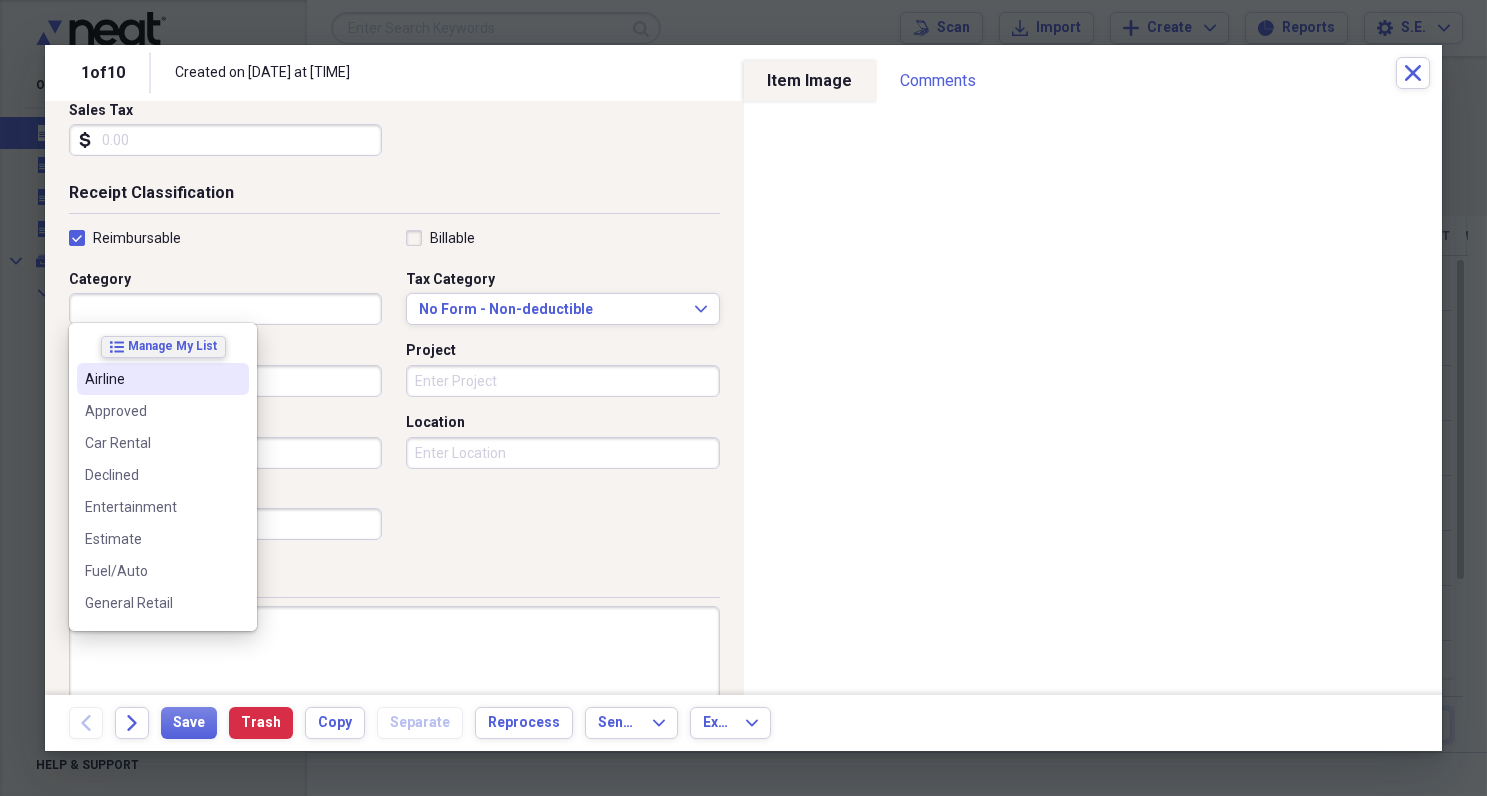 type 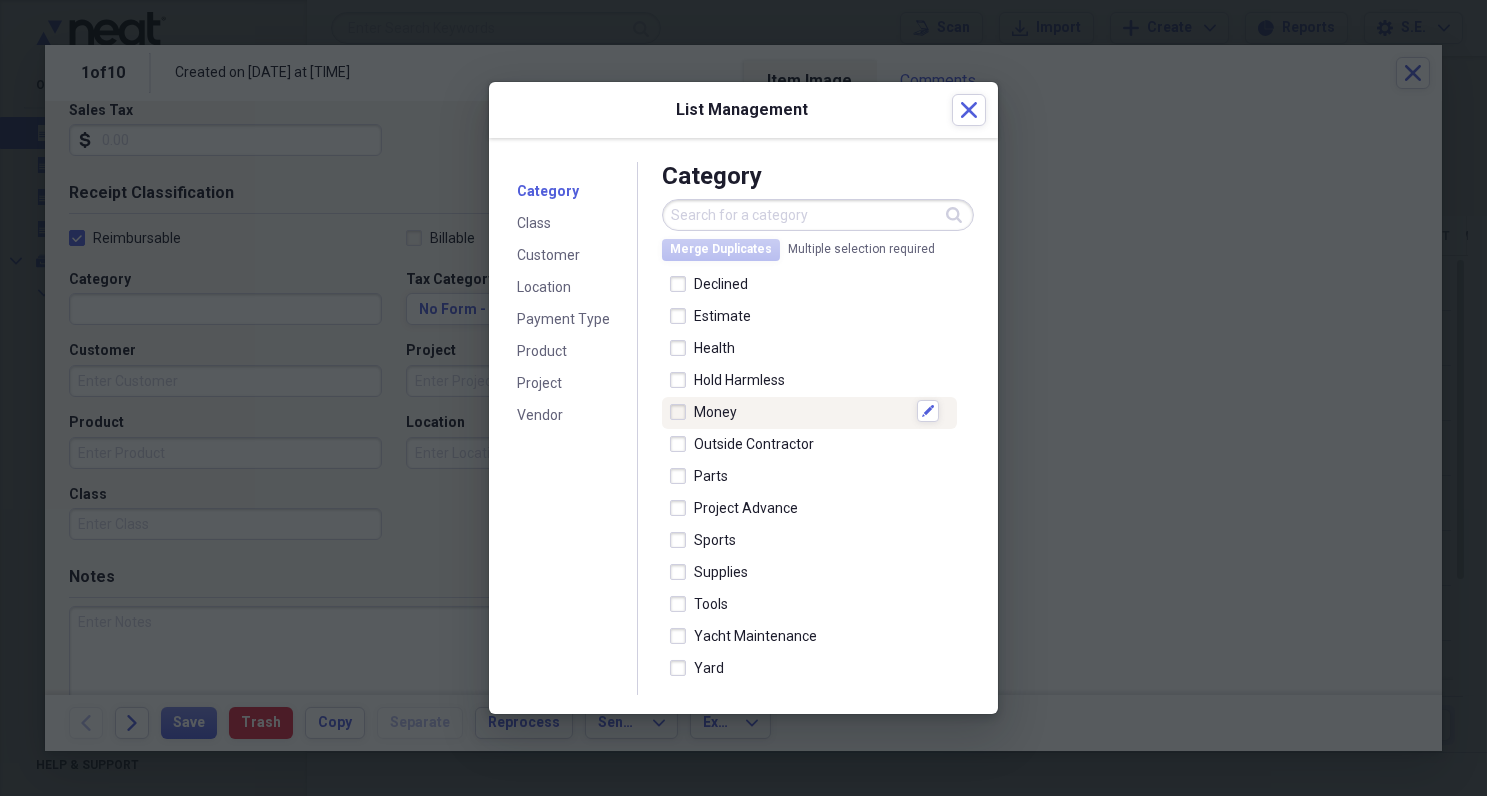 scroll, scrollTop: 46, scrollLeft: 0, axis: vertical 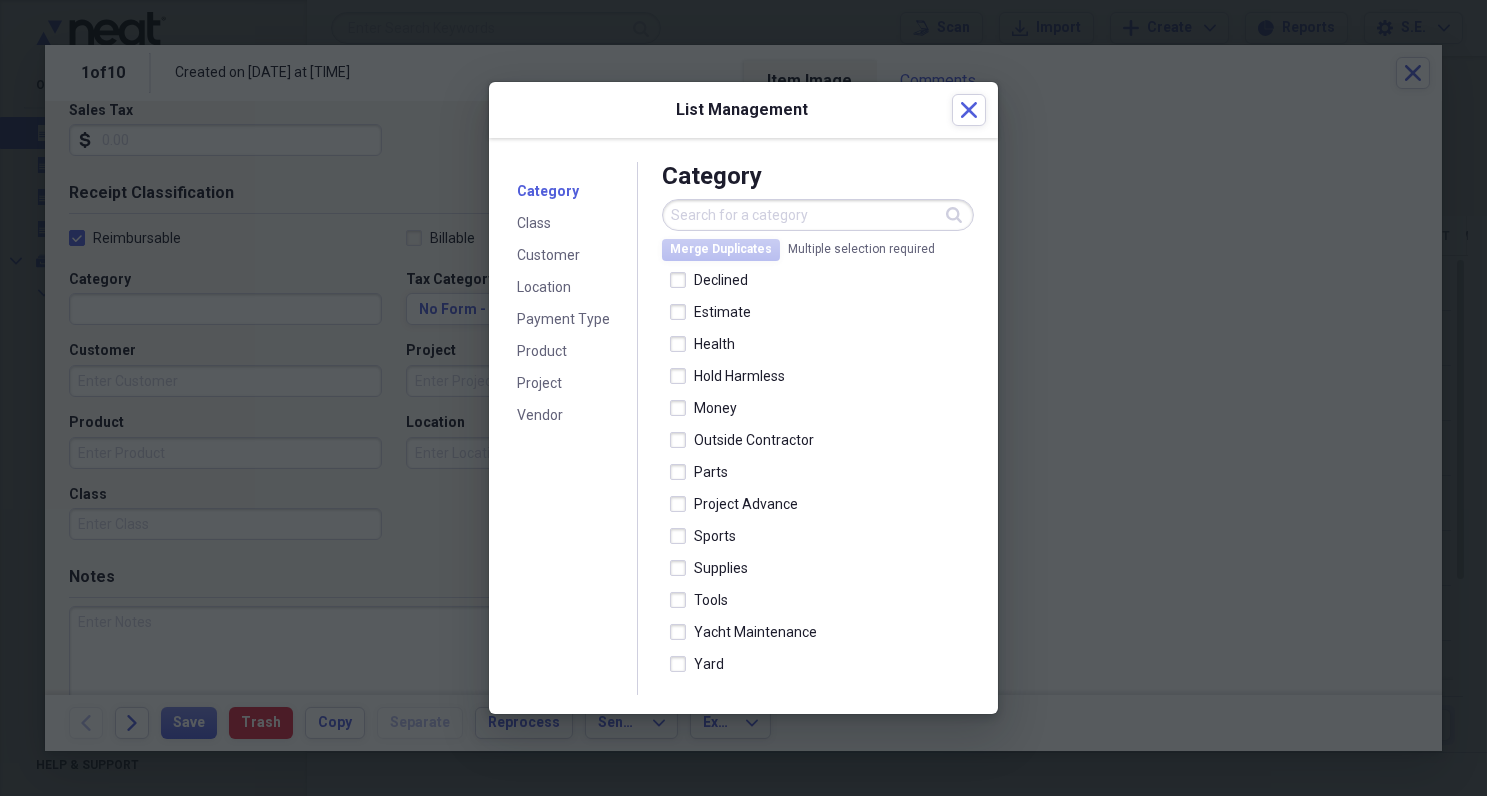 click at bounding box center (818, 215) 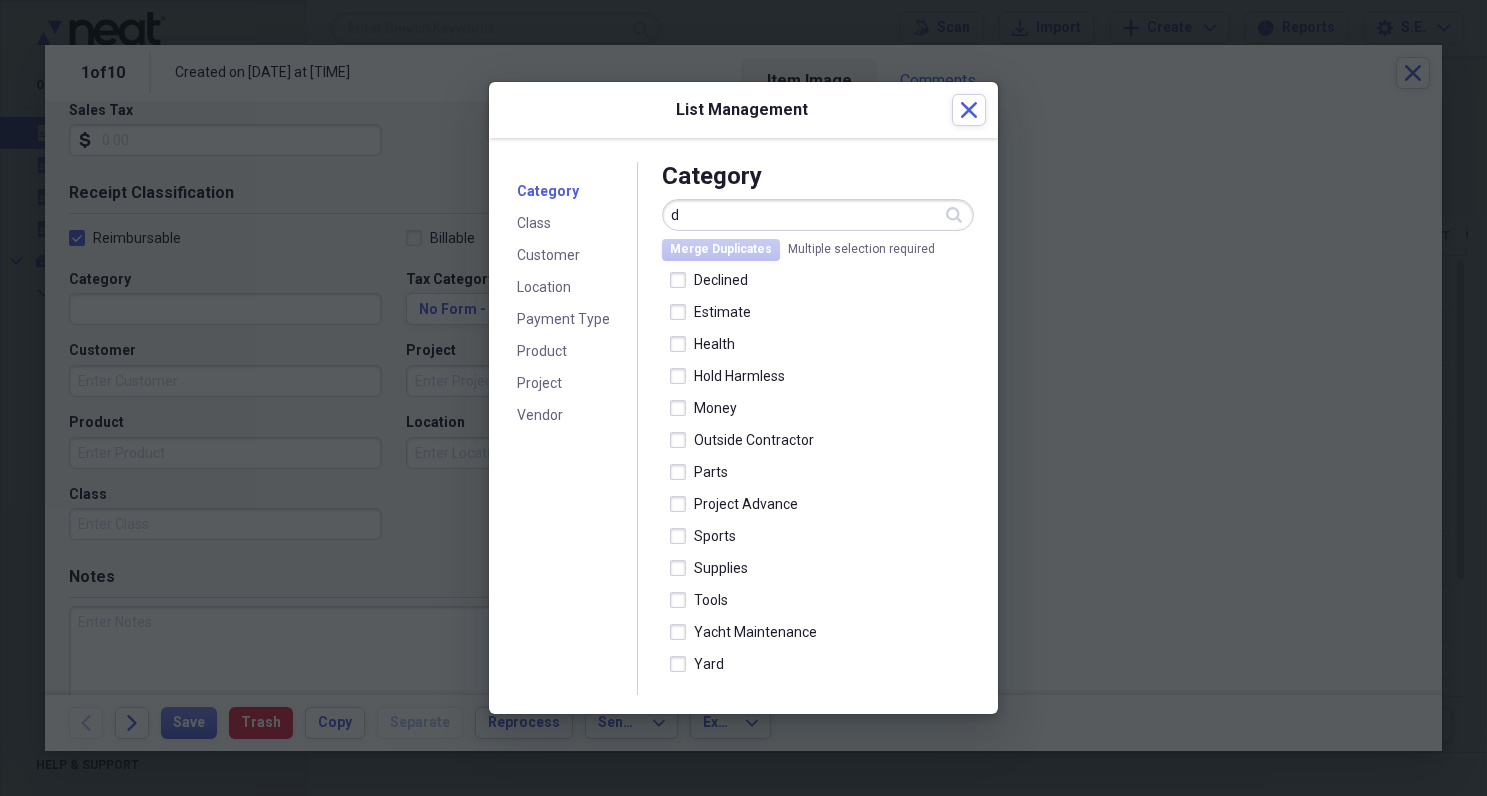 scroll, scrollTop: 0, scrollLeft: 0, axis: both 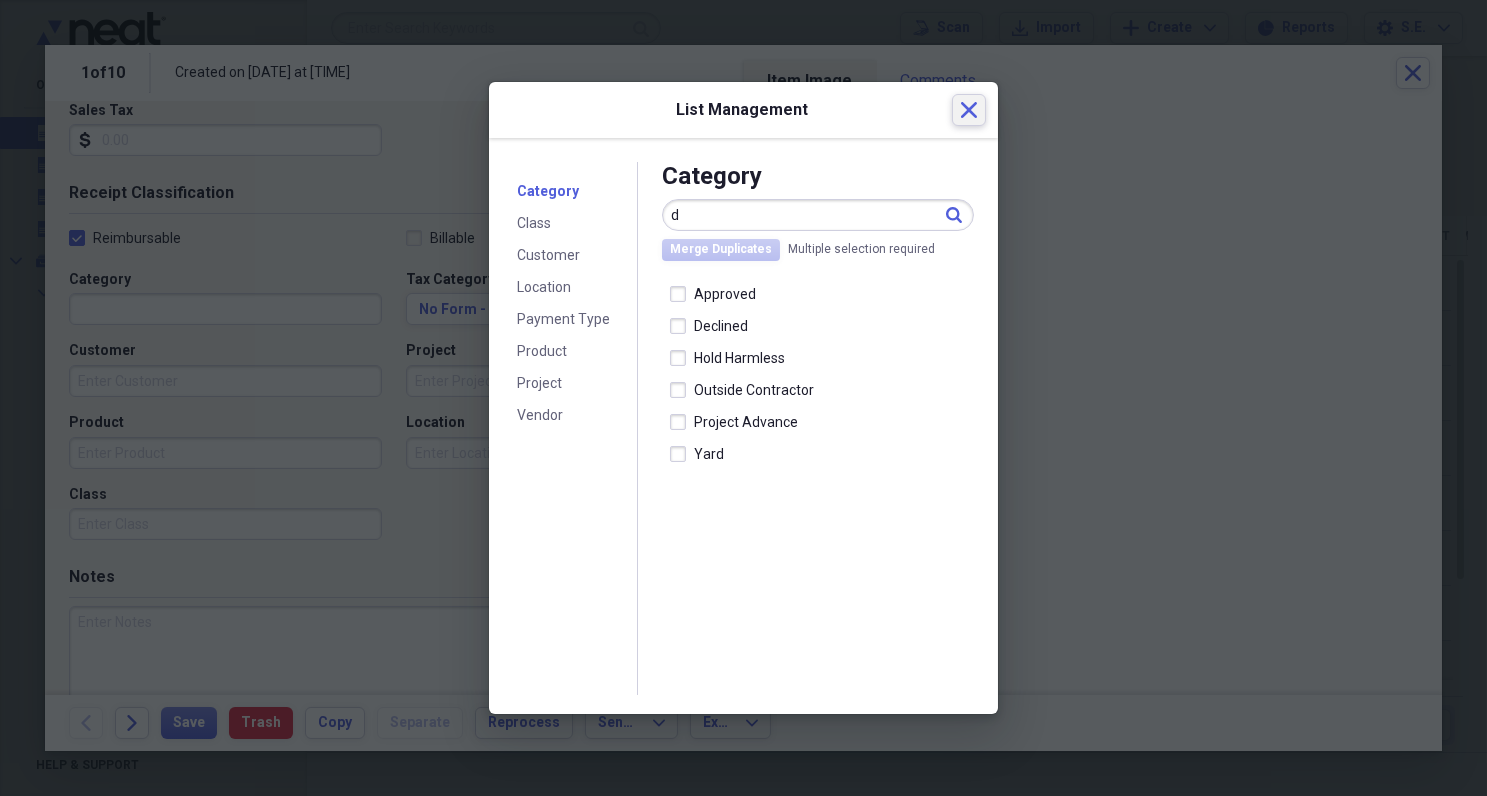 type on "d" 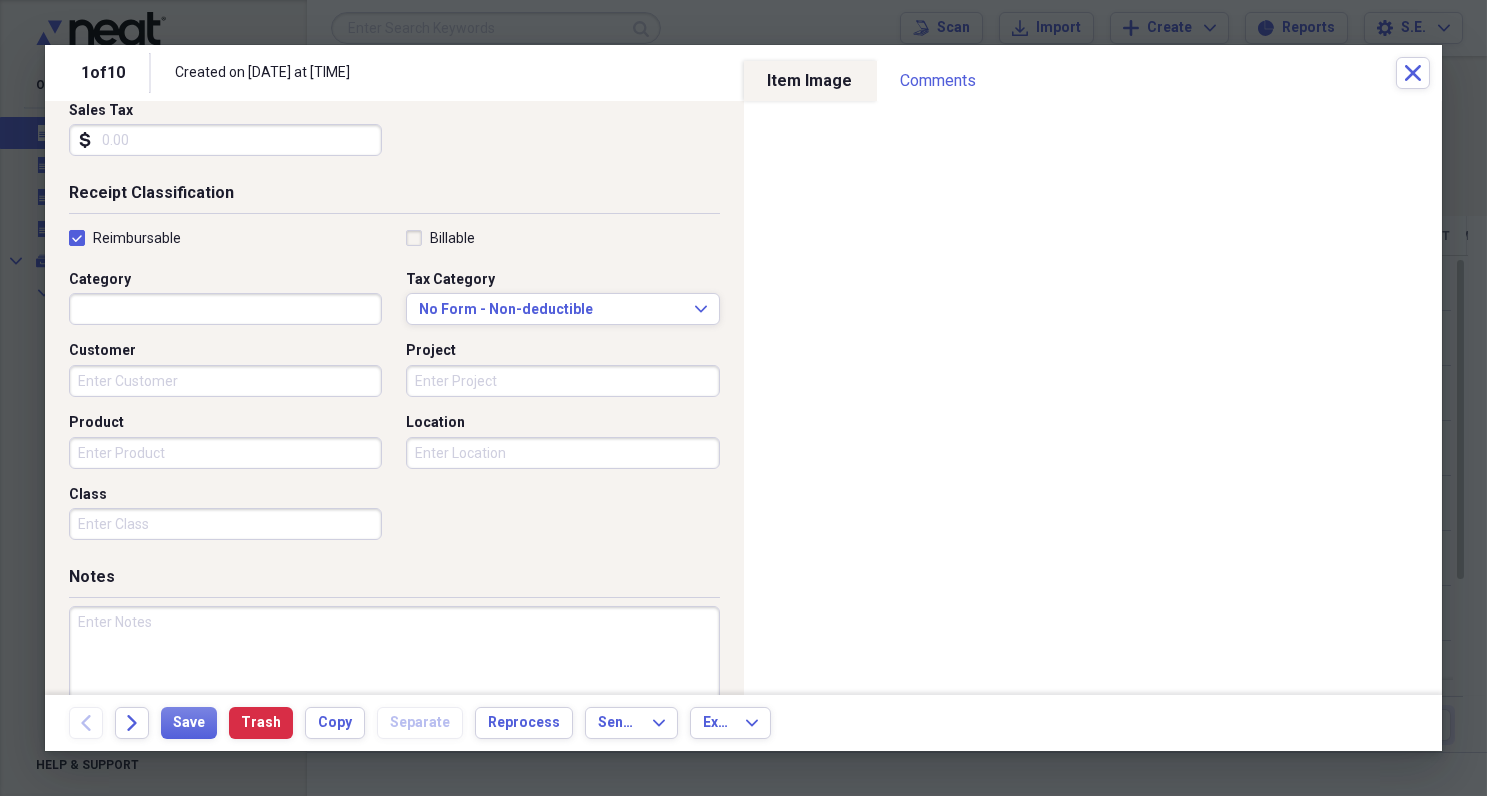 click on "Category" at bounding box center (225, 309) 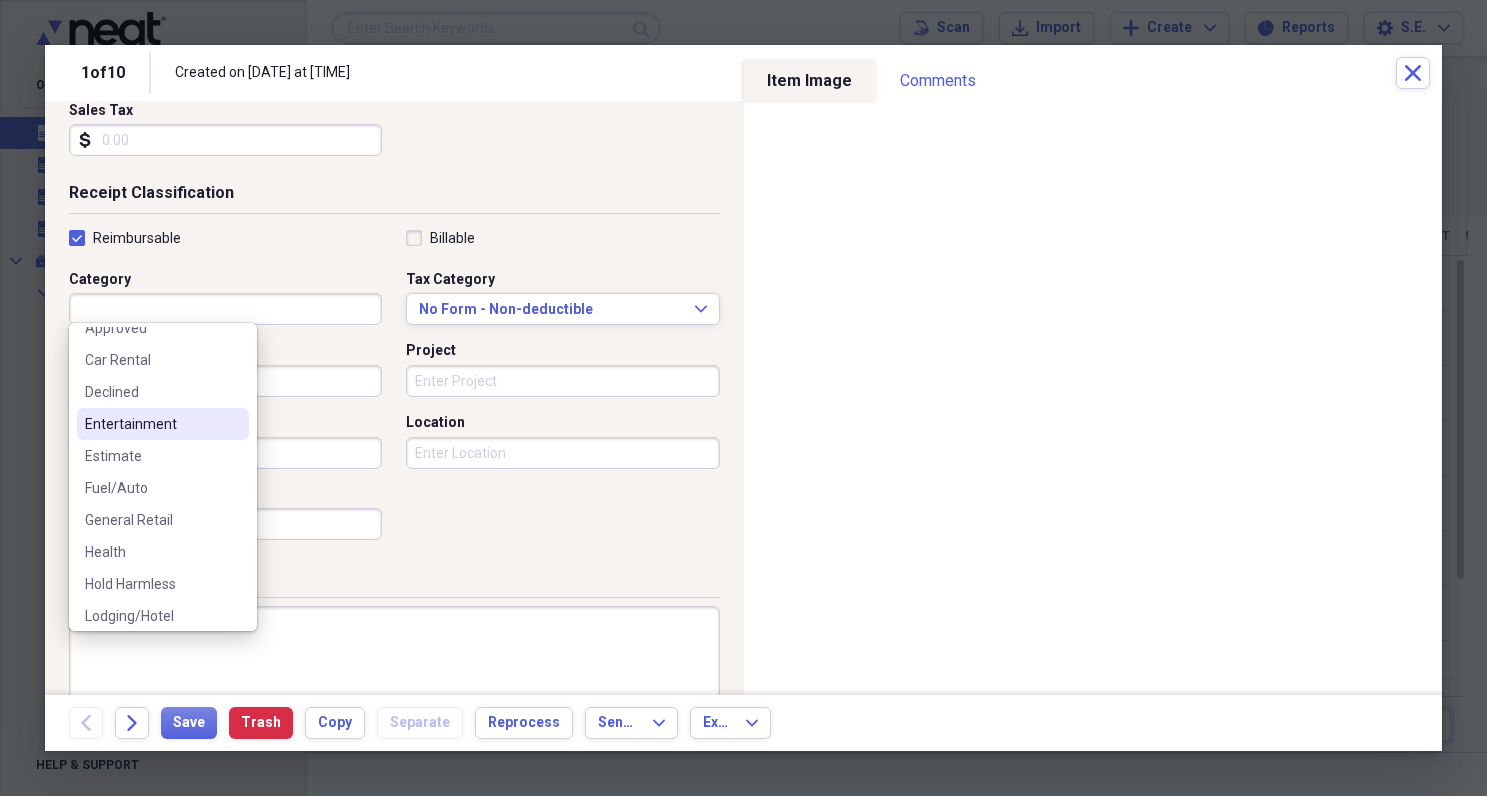 scroll, scrollTop: 120, scrollLeft: 0, axis: vertical 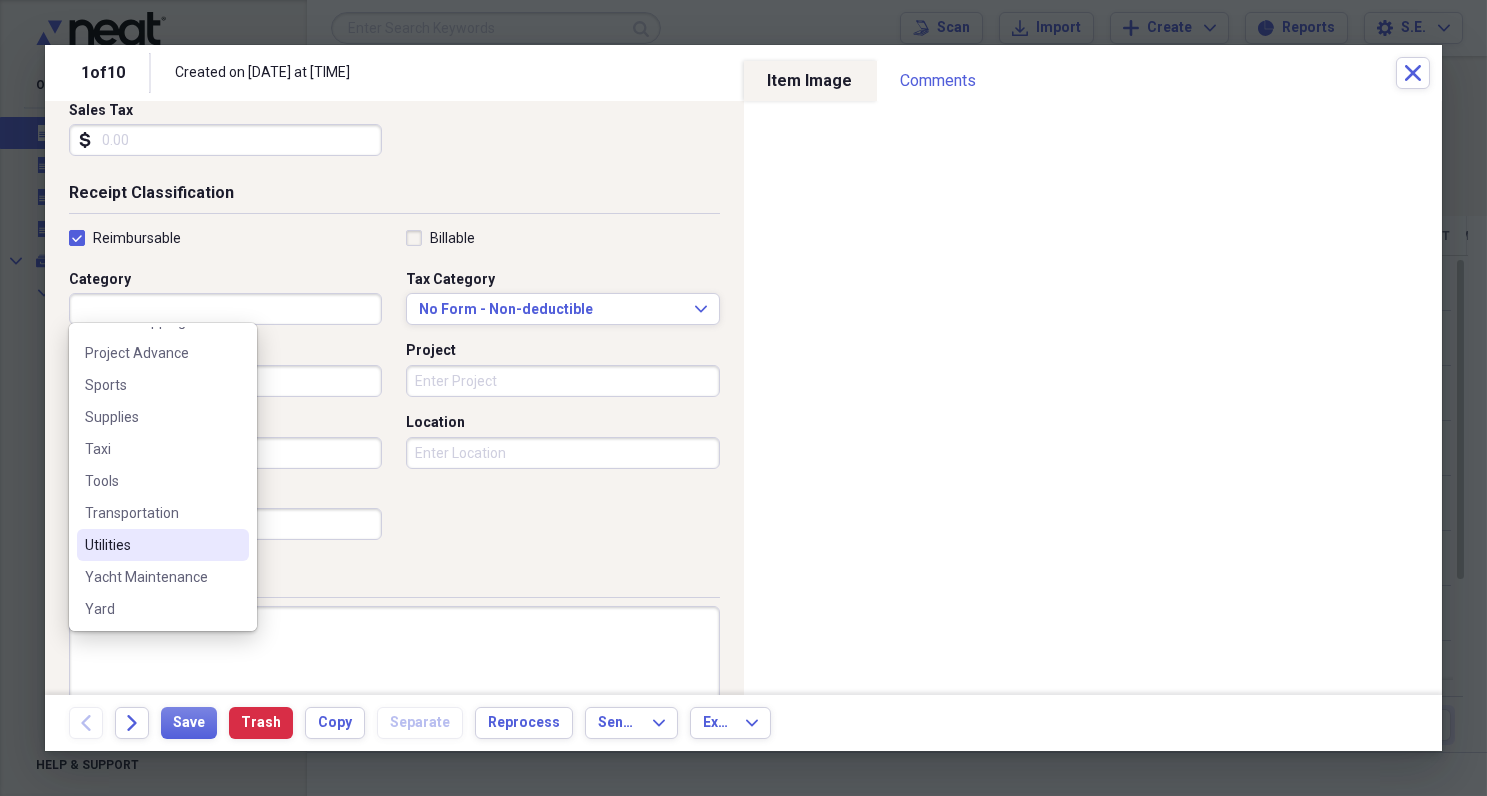 click on "Utilities" at bounding box center [151, 545] 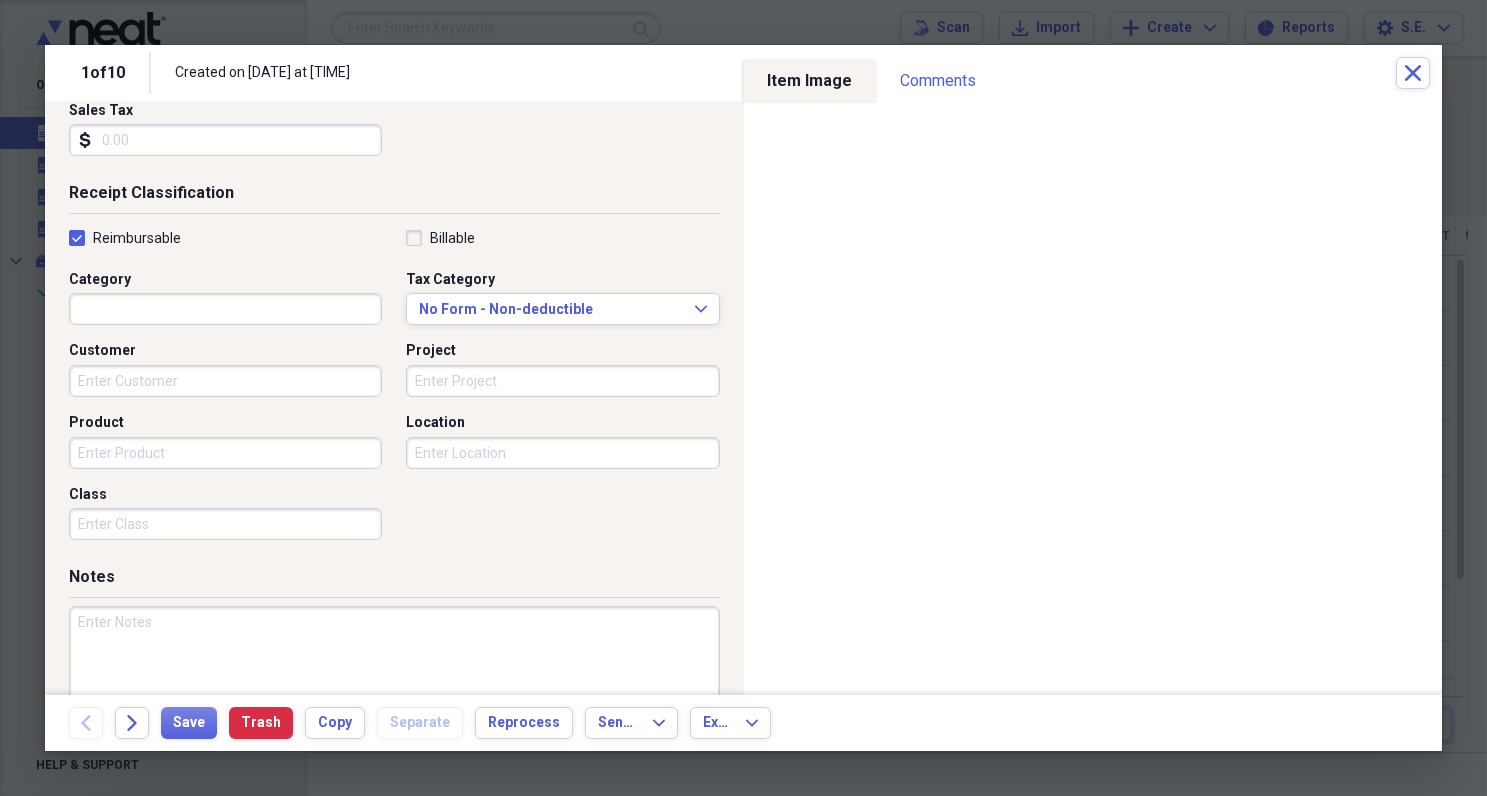 type on "Utilities" 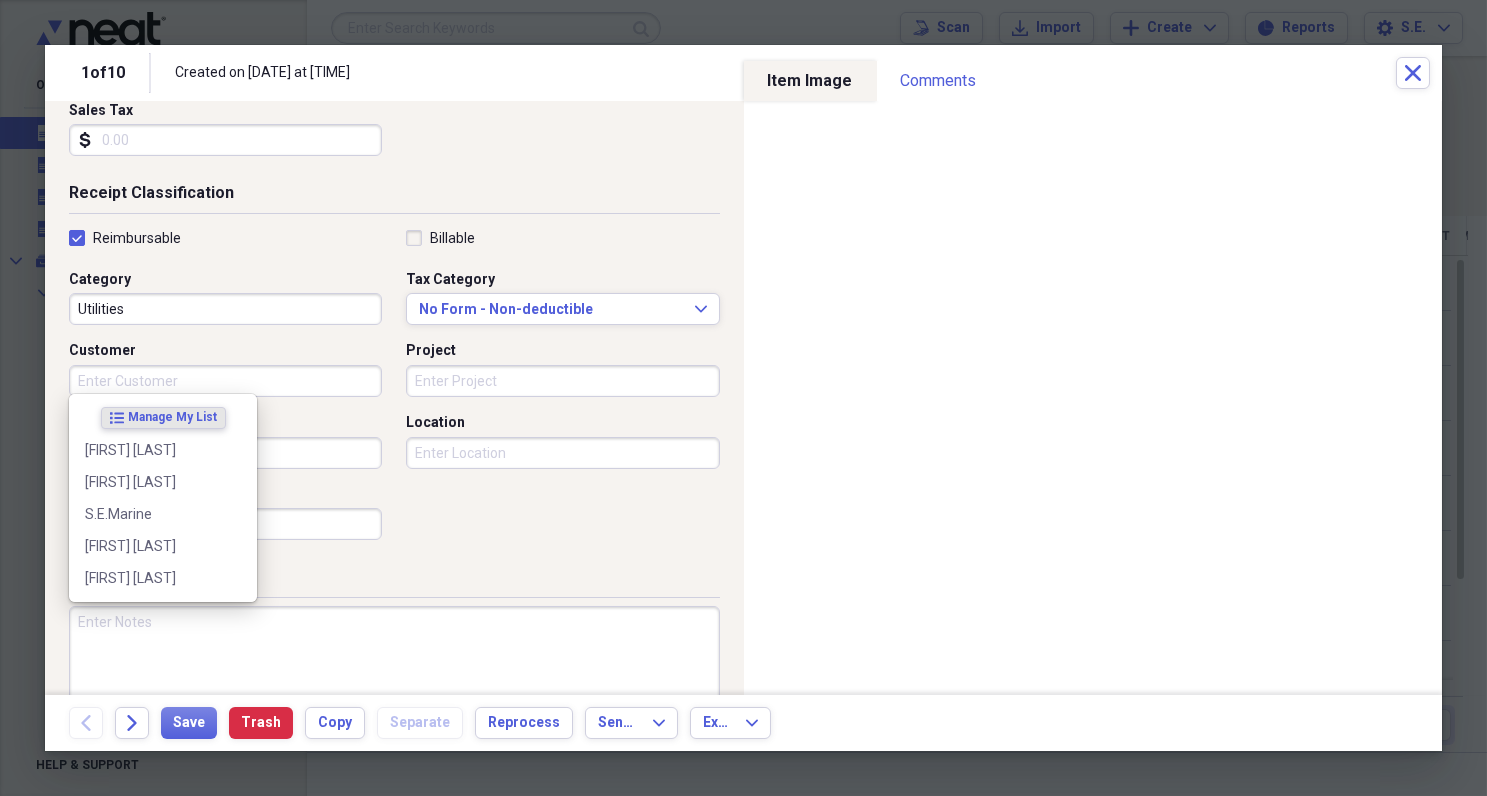 click on "Customer" at bounding box center [225, 381] 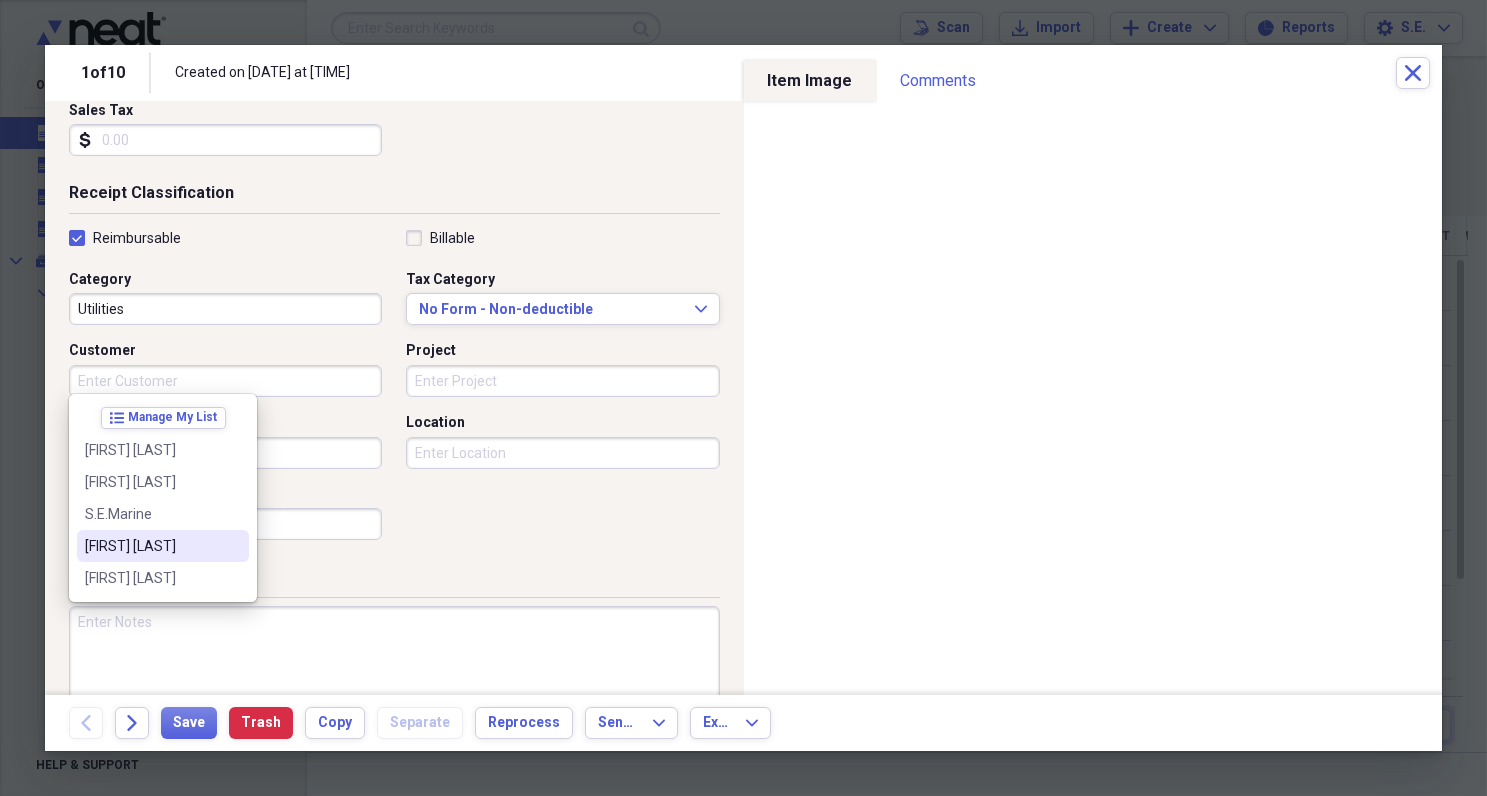click on "[FIRST] [LAST]" at bounding box center [151, 546] 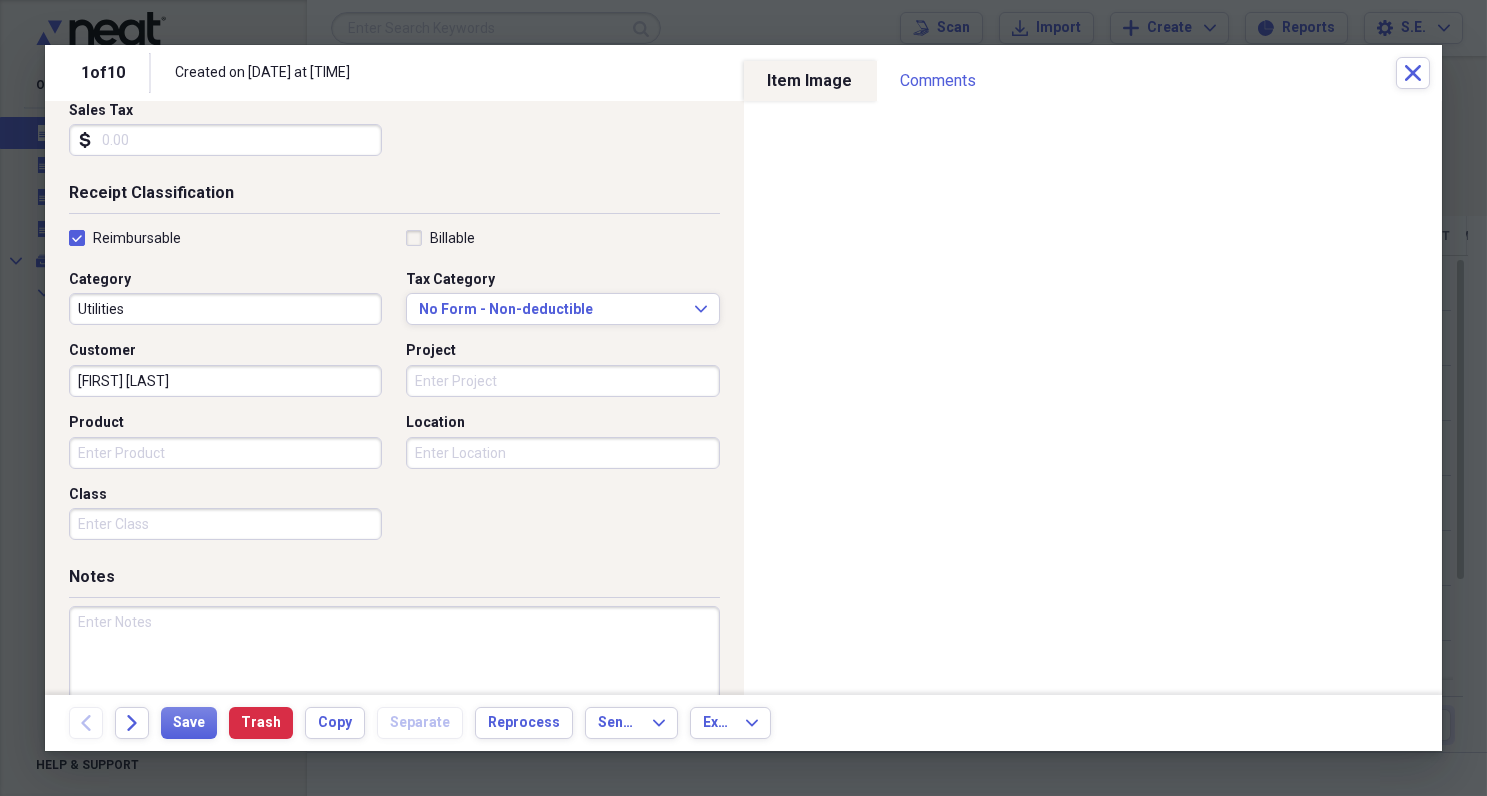 type on "[FIRST] [LAST]" 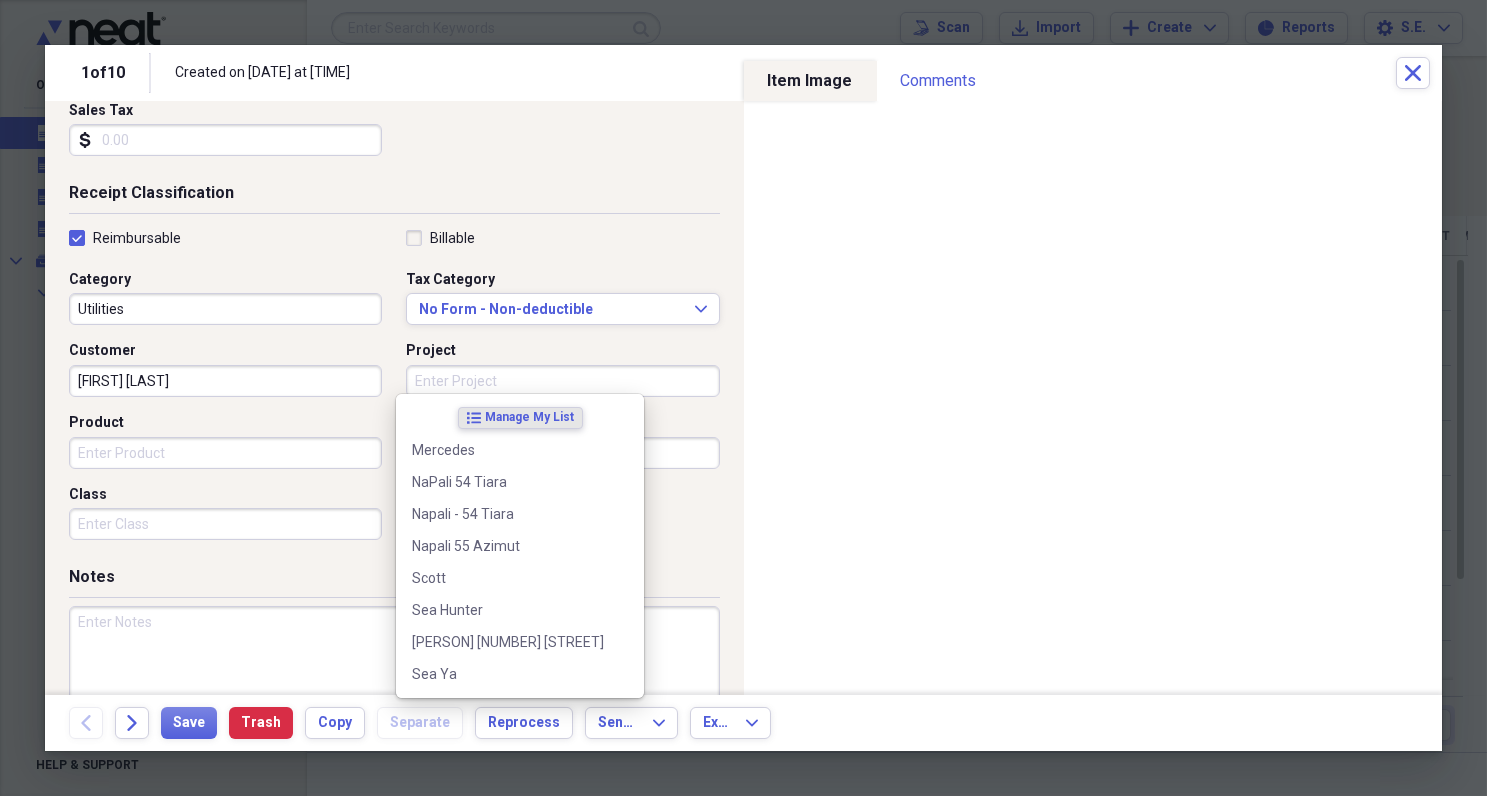click on "Project" at bounding box center [562, 381] 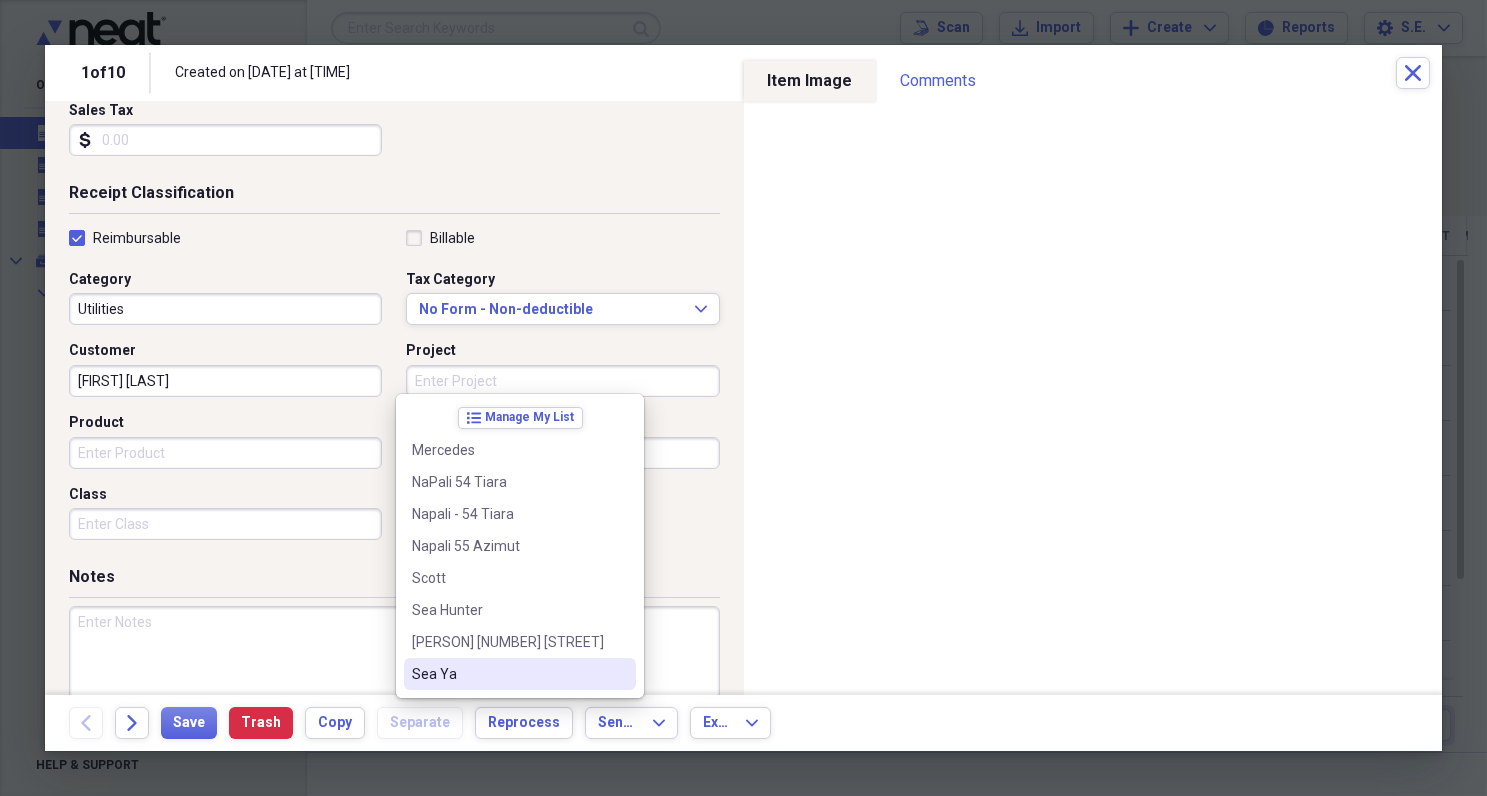 click on "Sea Ya" at bounding box center [508, 674] 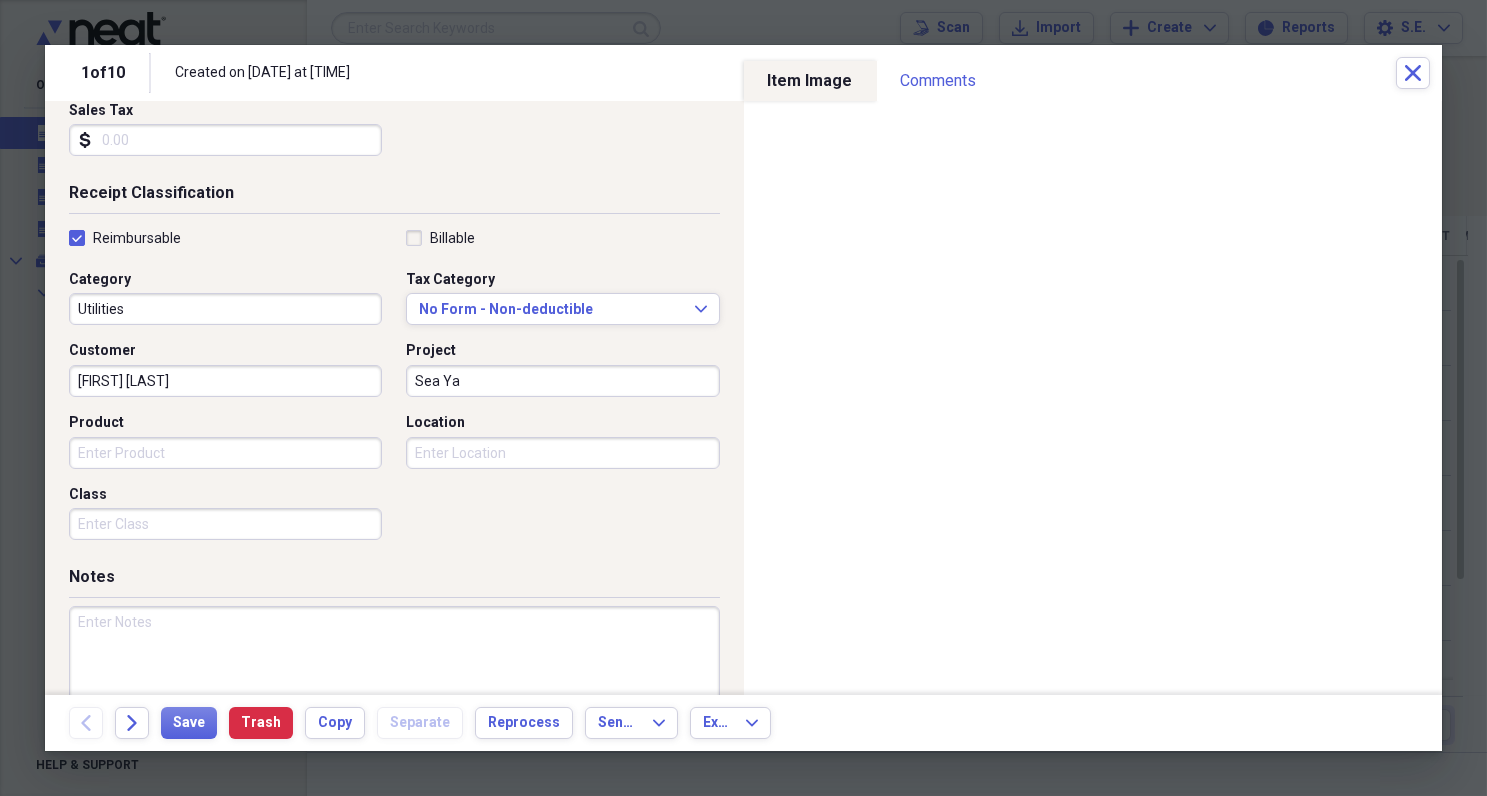 click at bounding box center [394, 671] 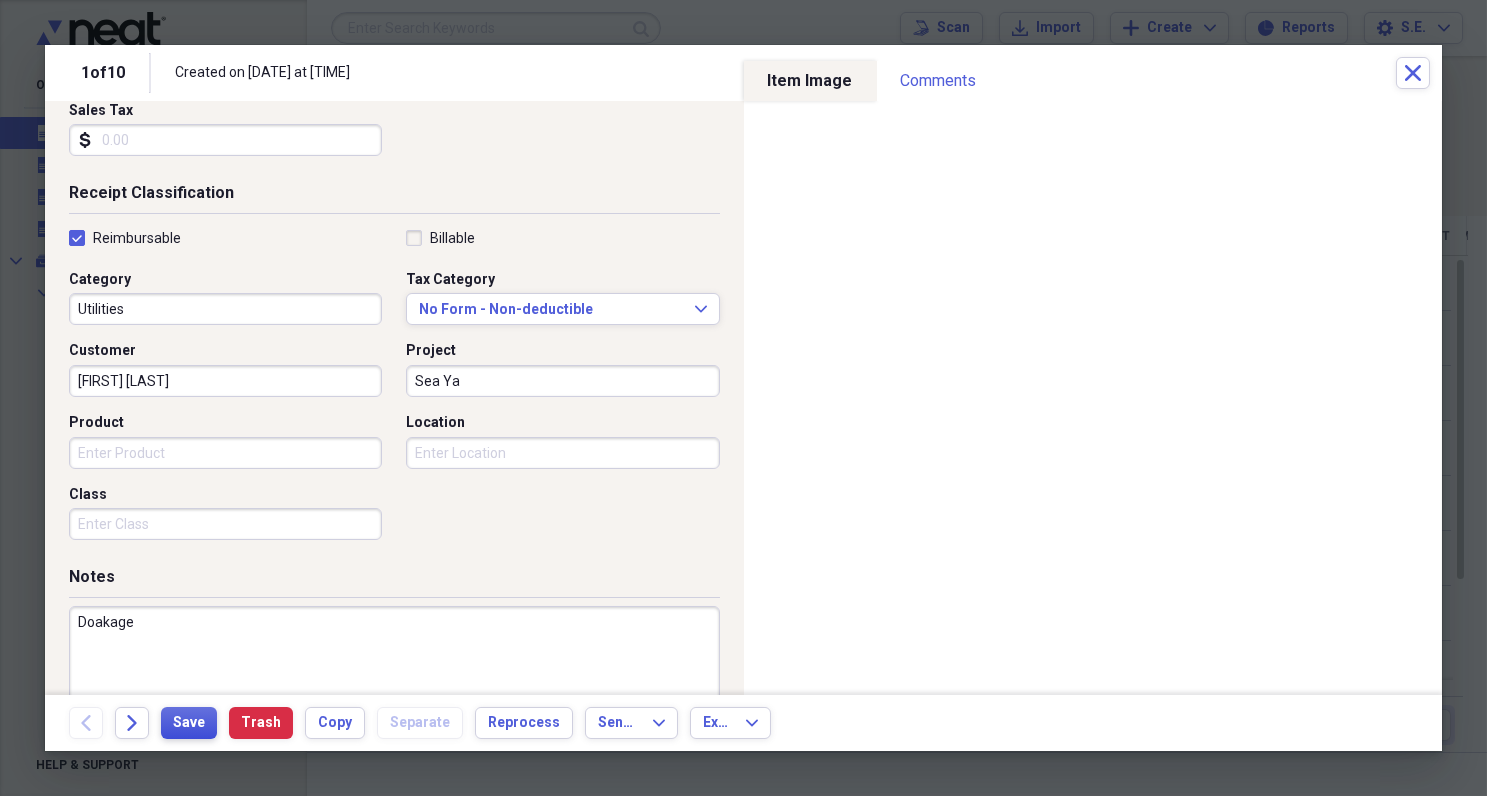 type on "Doakage" 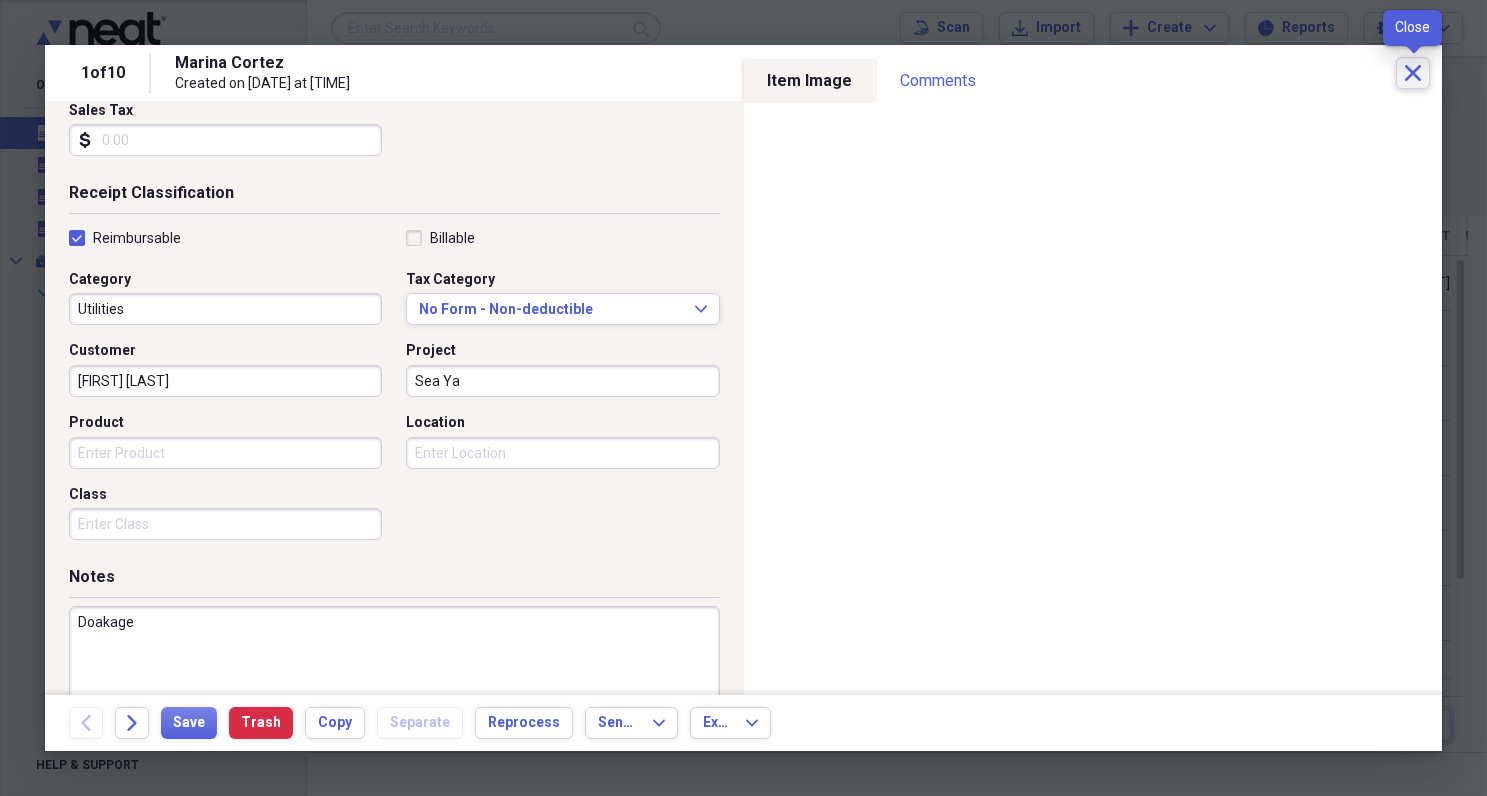 click on "Close" at bounding box center [1413, 73] 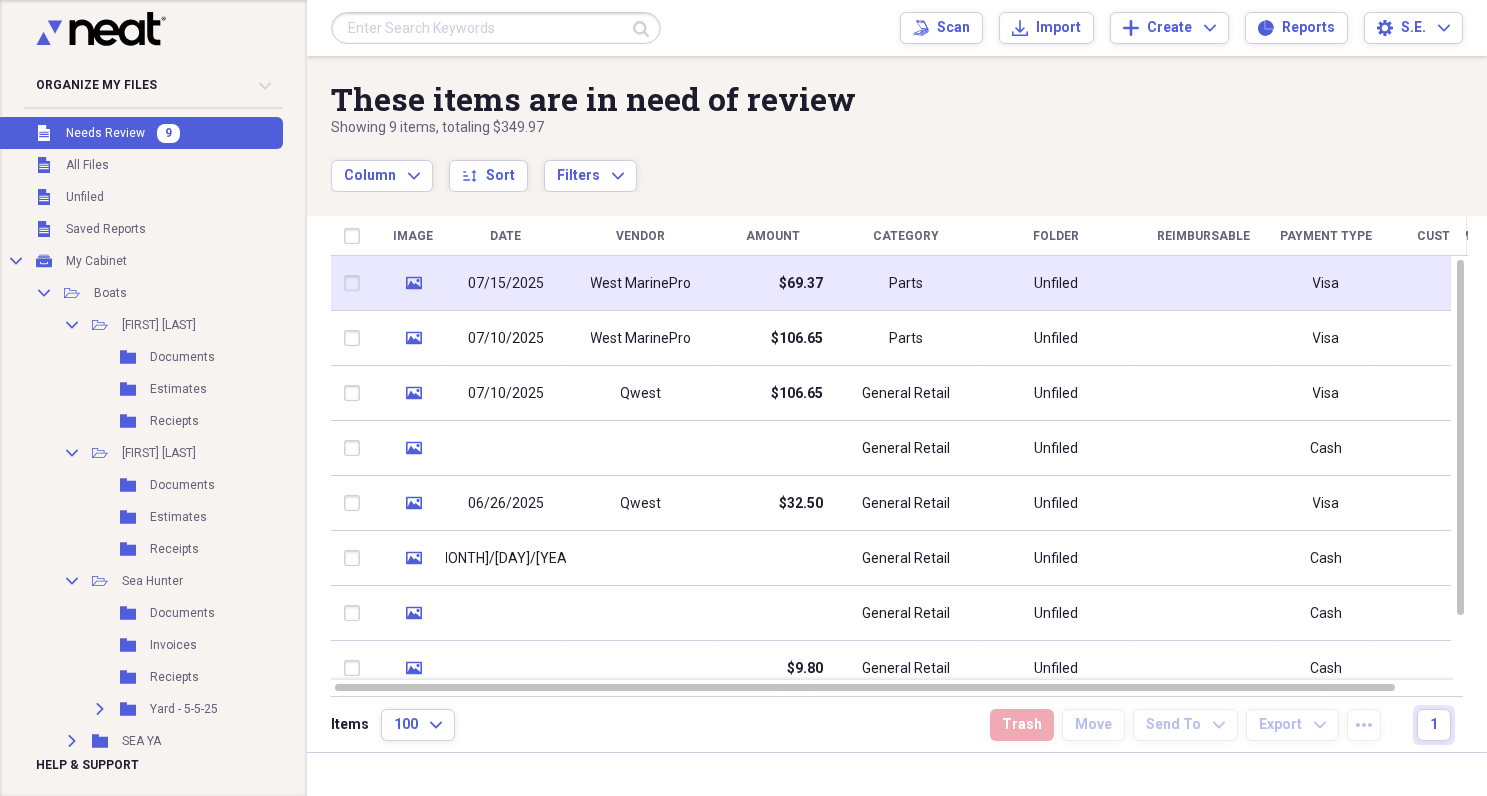 click on "West MarinePro" at bounding box center [641, 284] 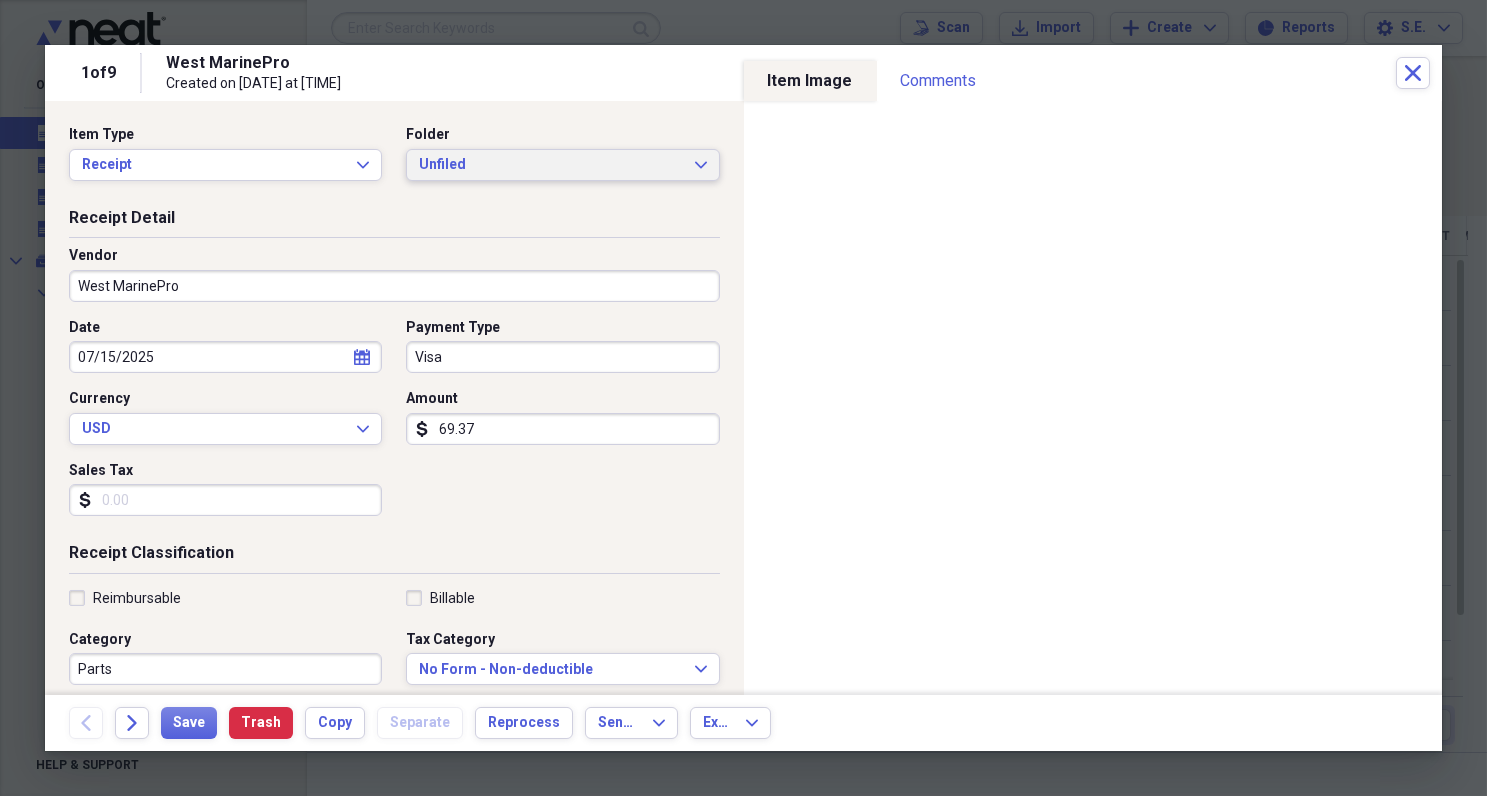 click on "Unfiled" at bounding box center [550, 165] 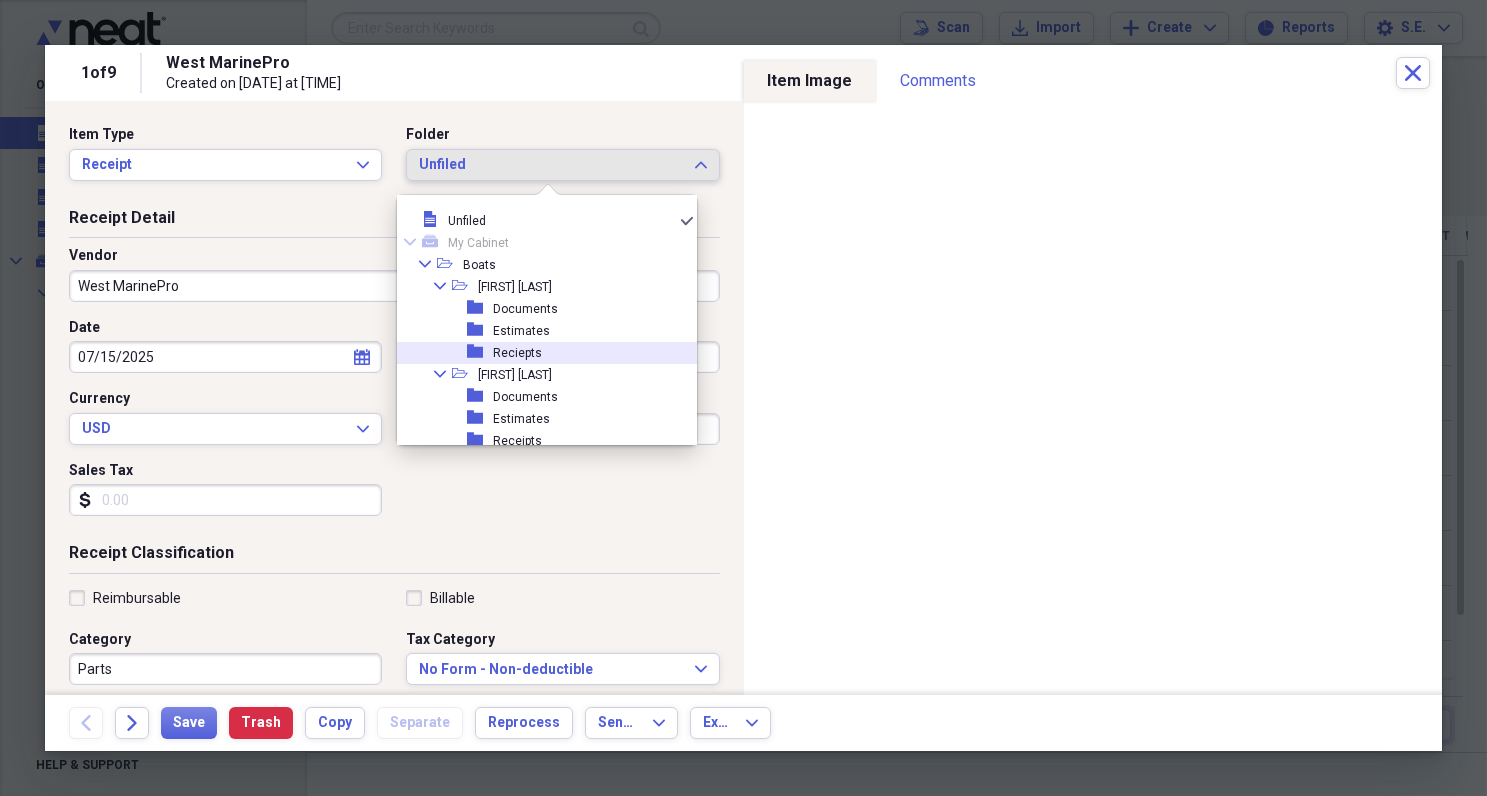 click on "Reciepts" at bounding box center [517, 353] 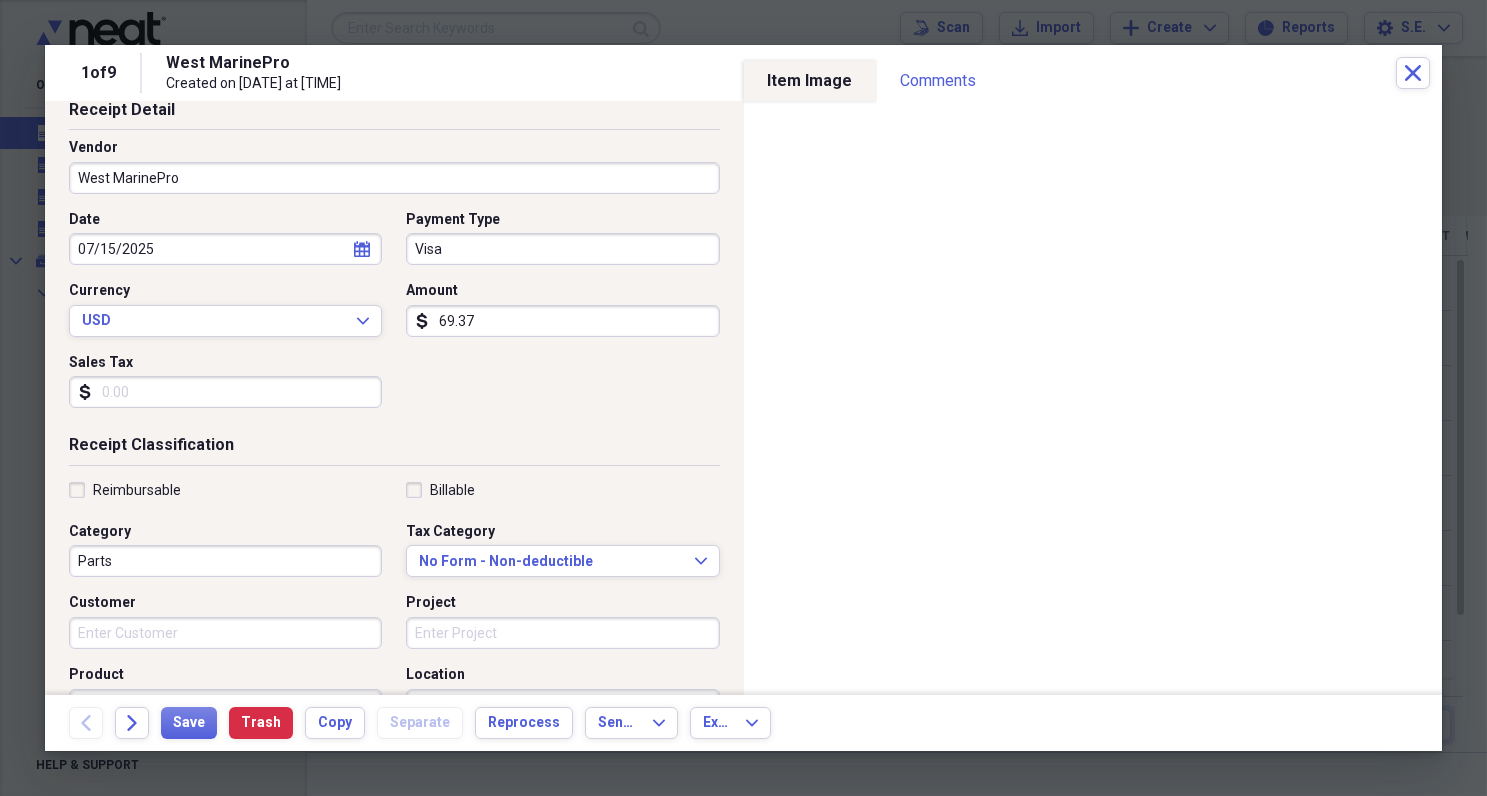 scroll, scrollTop: 416, scrollLeft: 0, axis: vertical 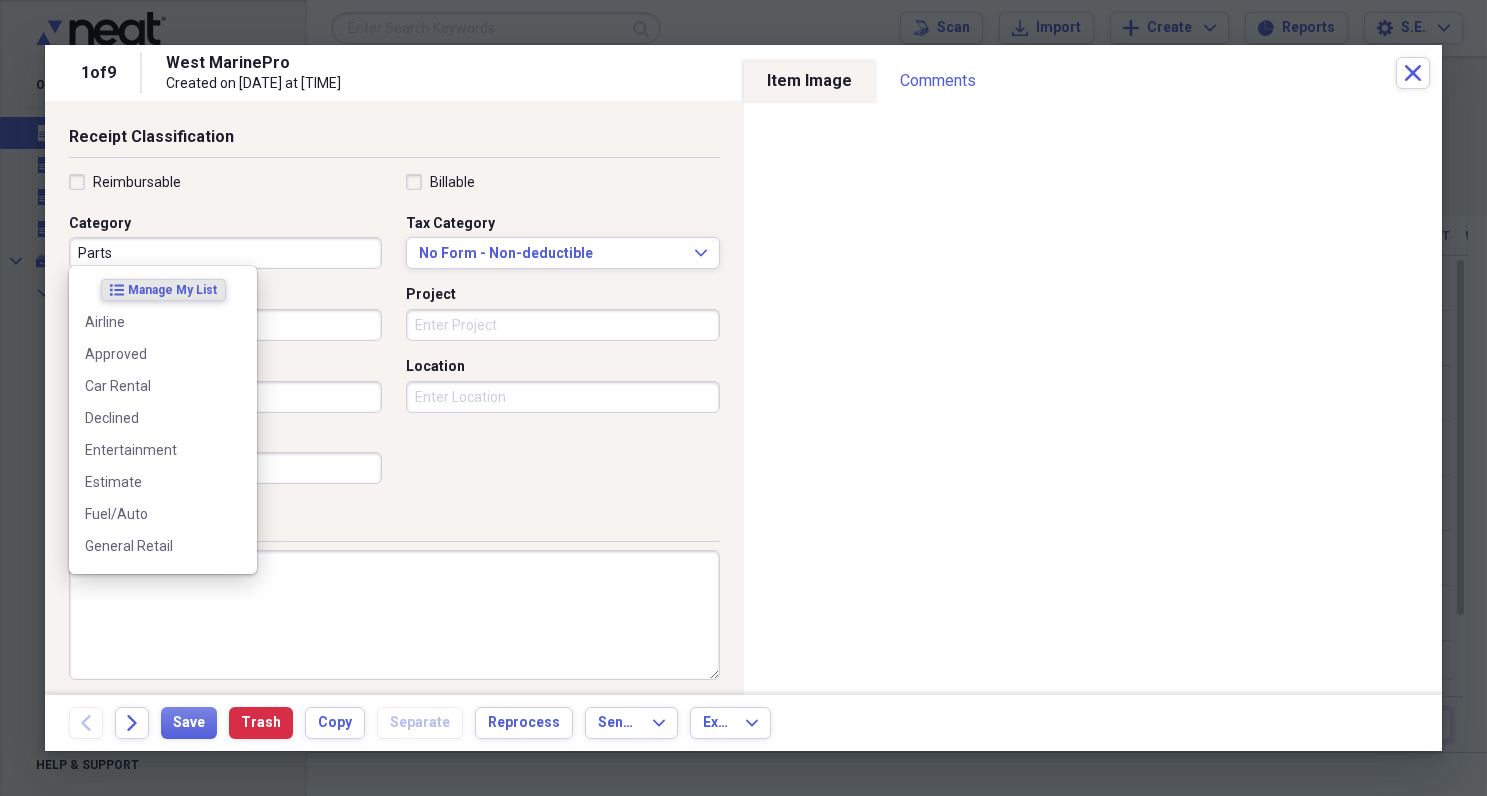 click on "Parts" at bounding box center (225, 253) 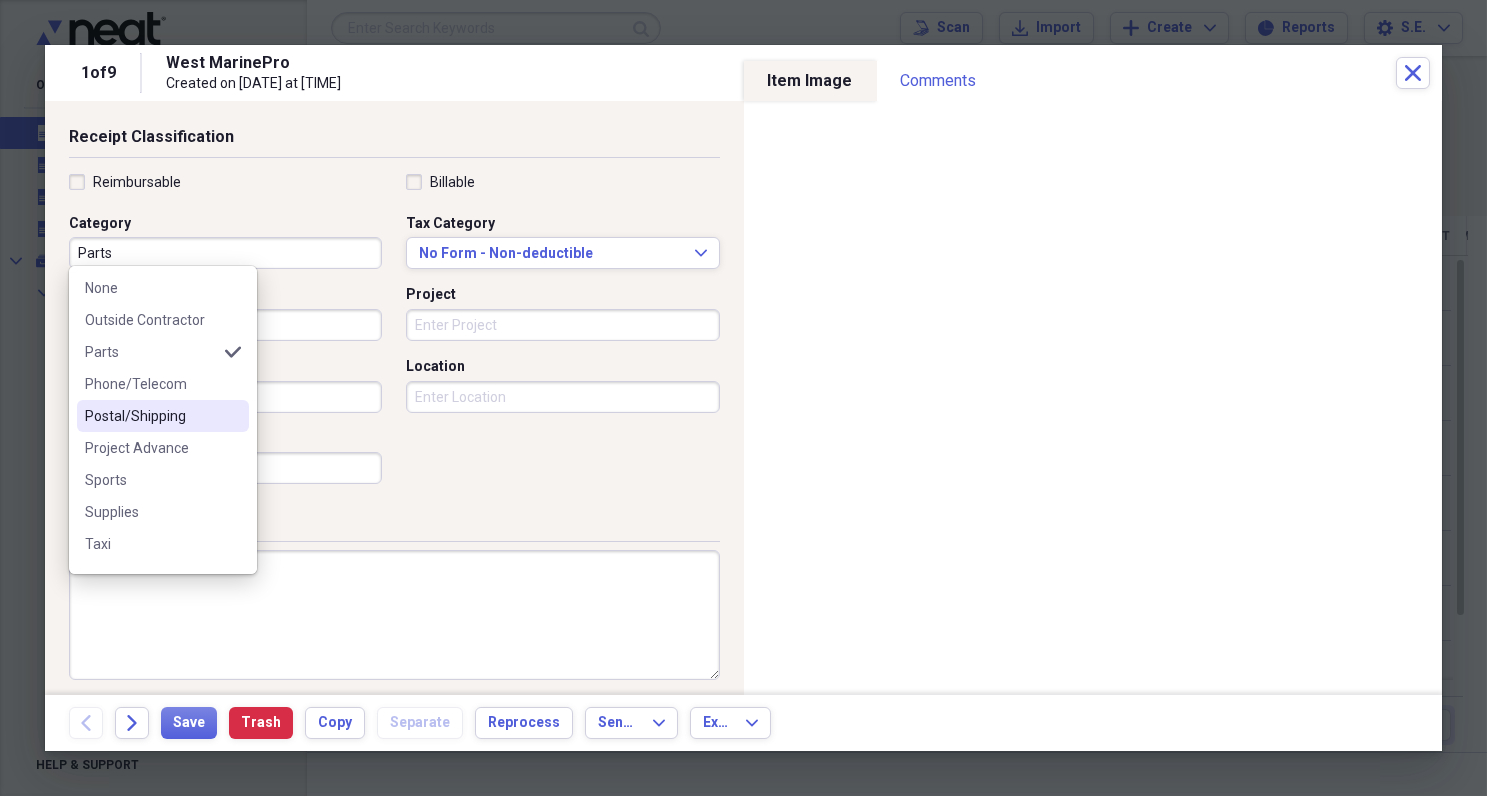 scroll, scrollTop: 480, scrollLeft: 0, axis: vertical 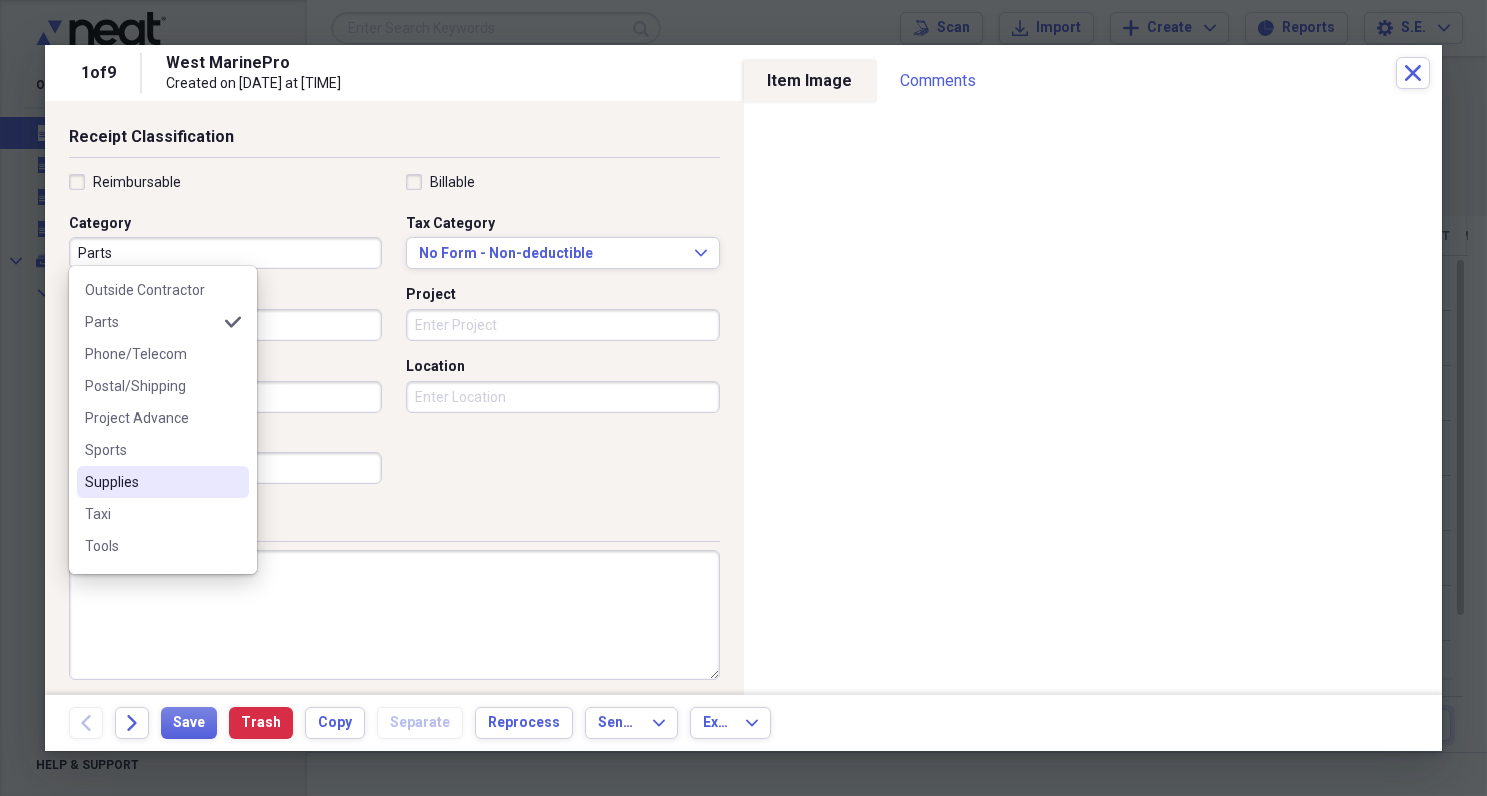 click on "Supplies" at bounding box center [151, 482] 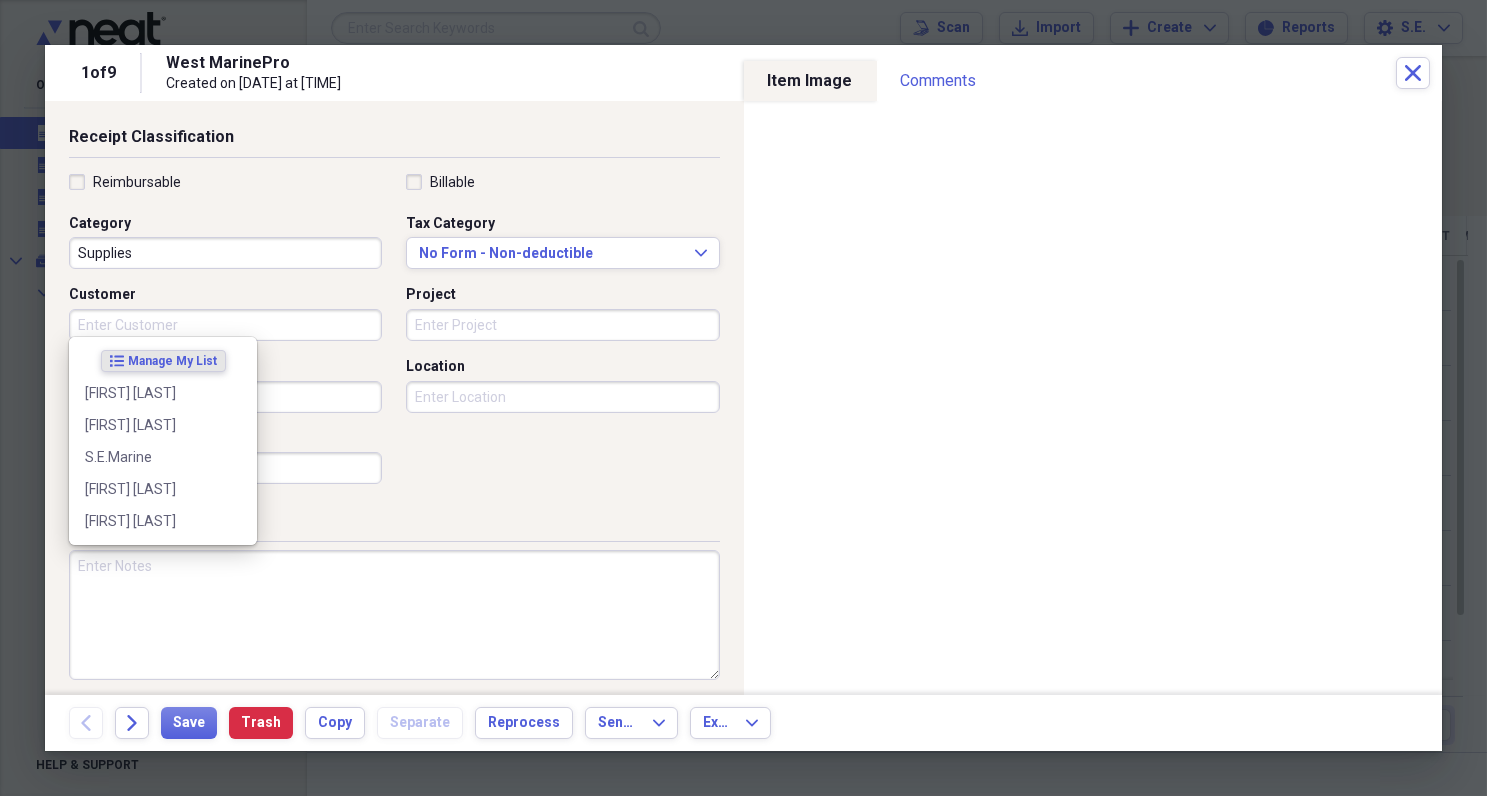 click on "Customer" at bounding box center (225, 325) 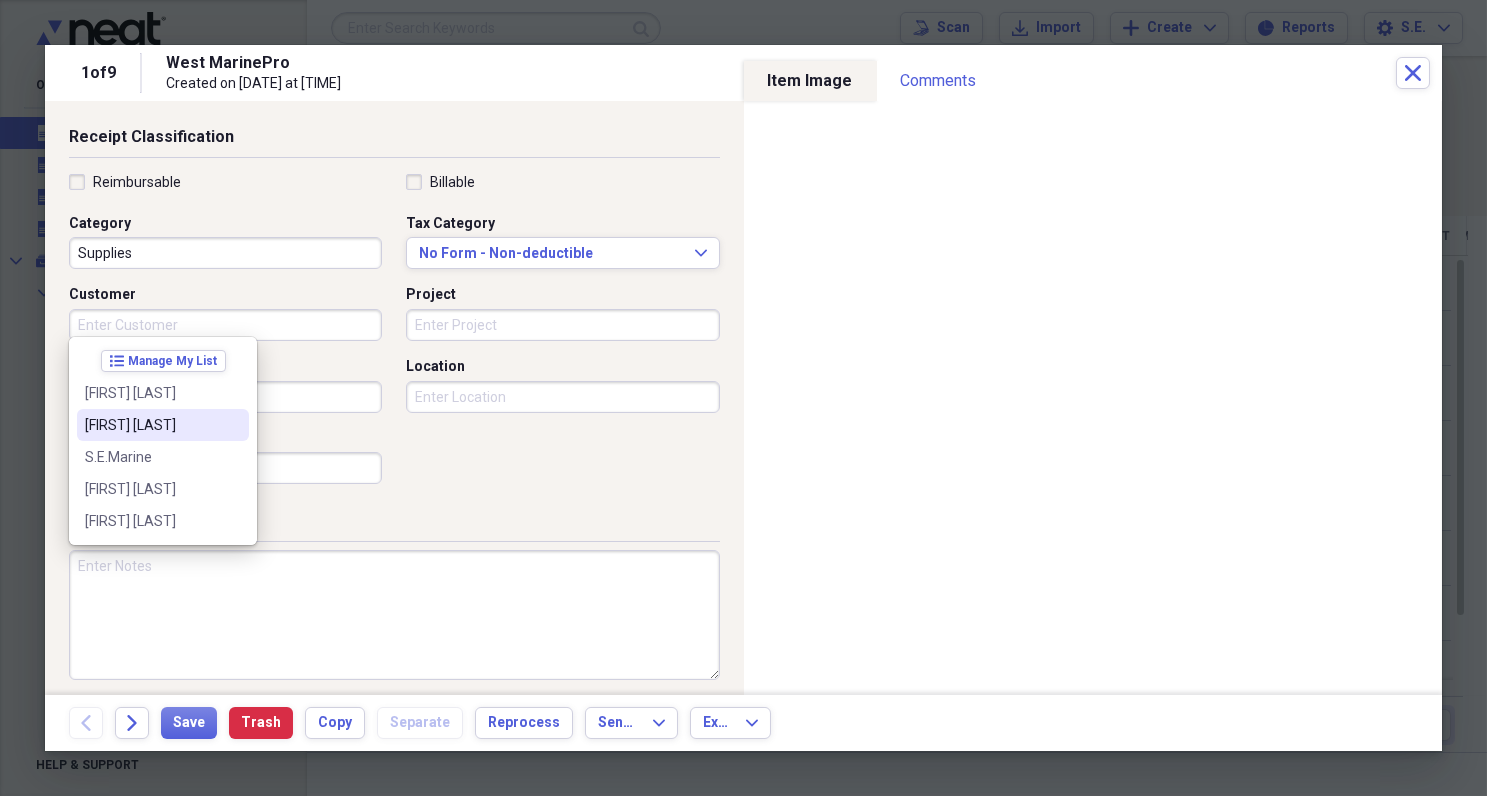 click on "[FIRST] [LAST]" at bounding box center [151, 425] 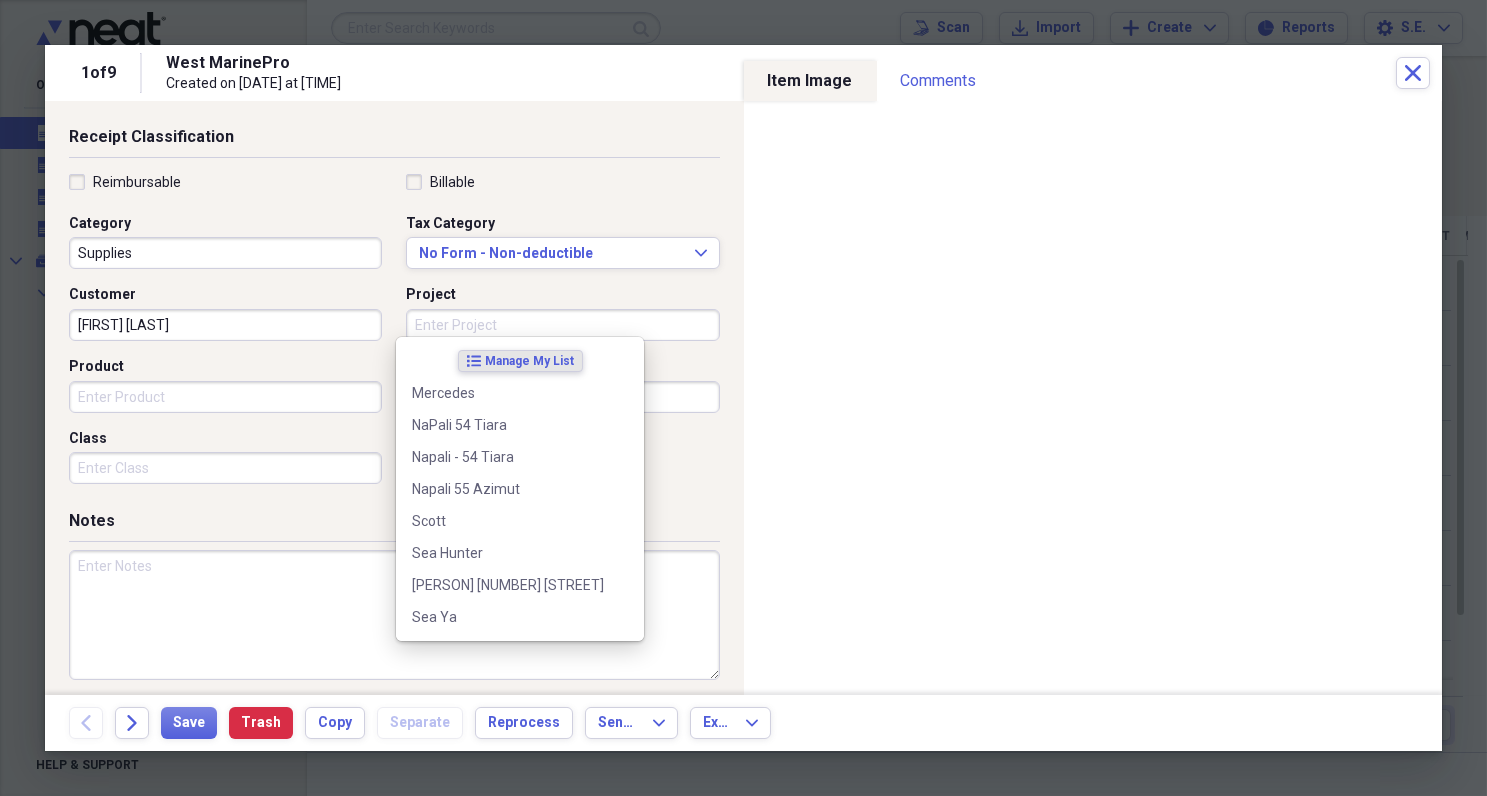 click on "Project" at bounding box center (562, 325) 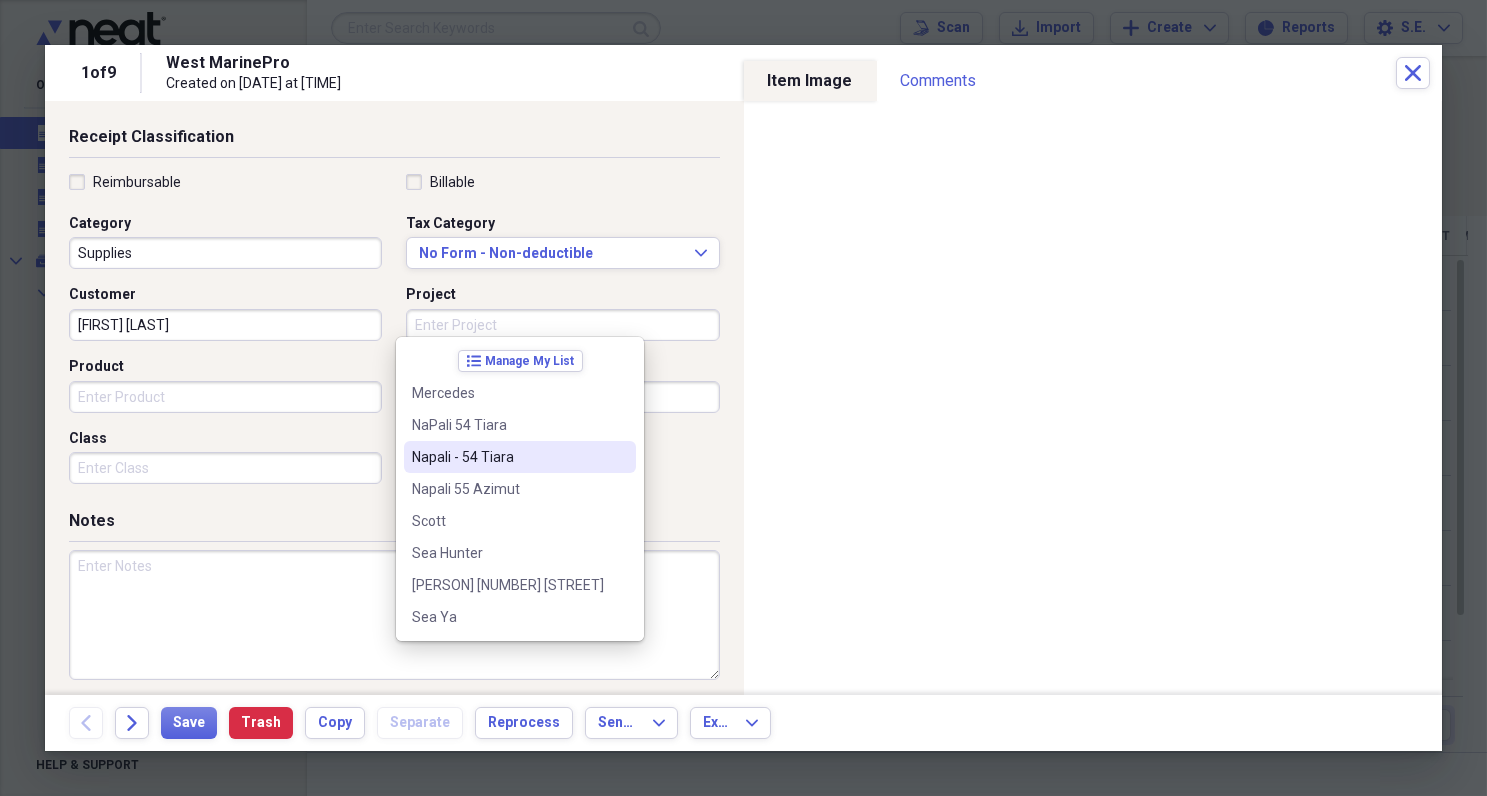 click on "Napali - 54 Tiara" at bounding box center [508, 457] 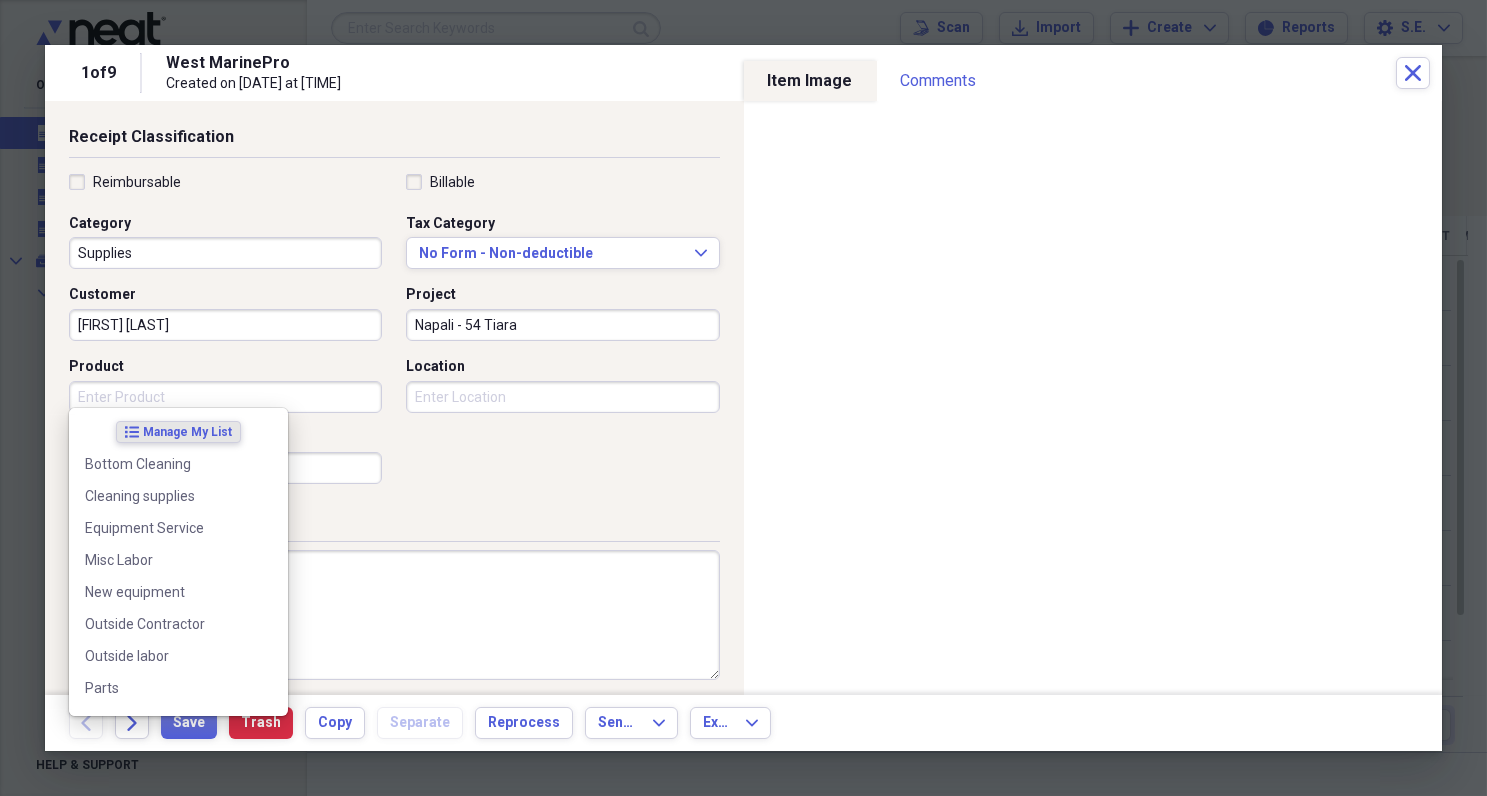 click on "Product" at bounding box center (225, 397) 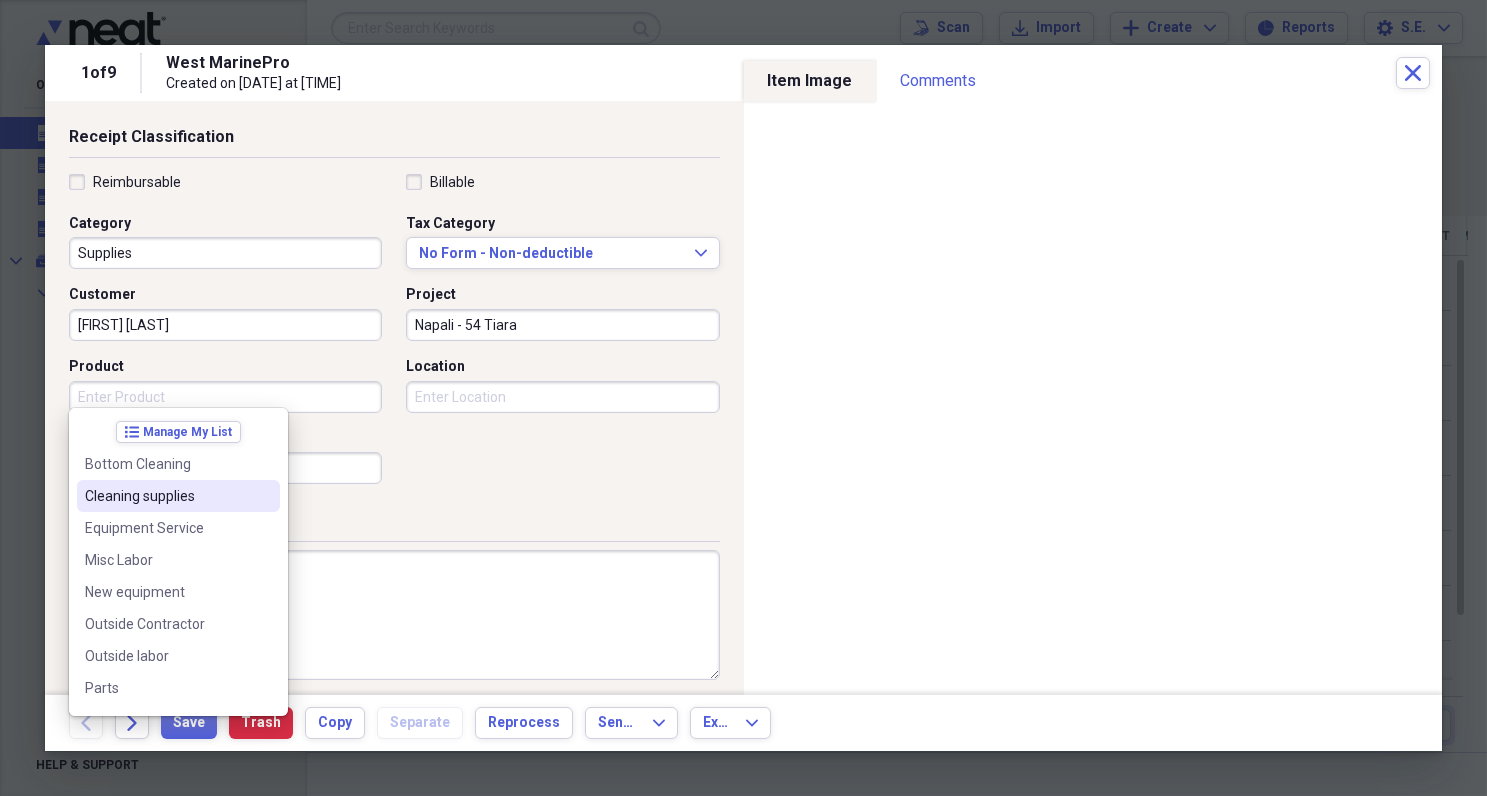click on "Cleaning supplies" at bounding box center (166, 496) 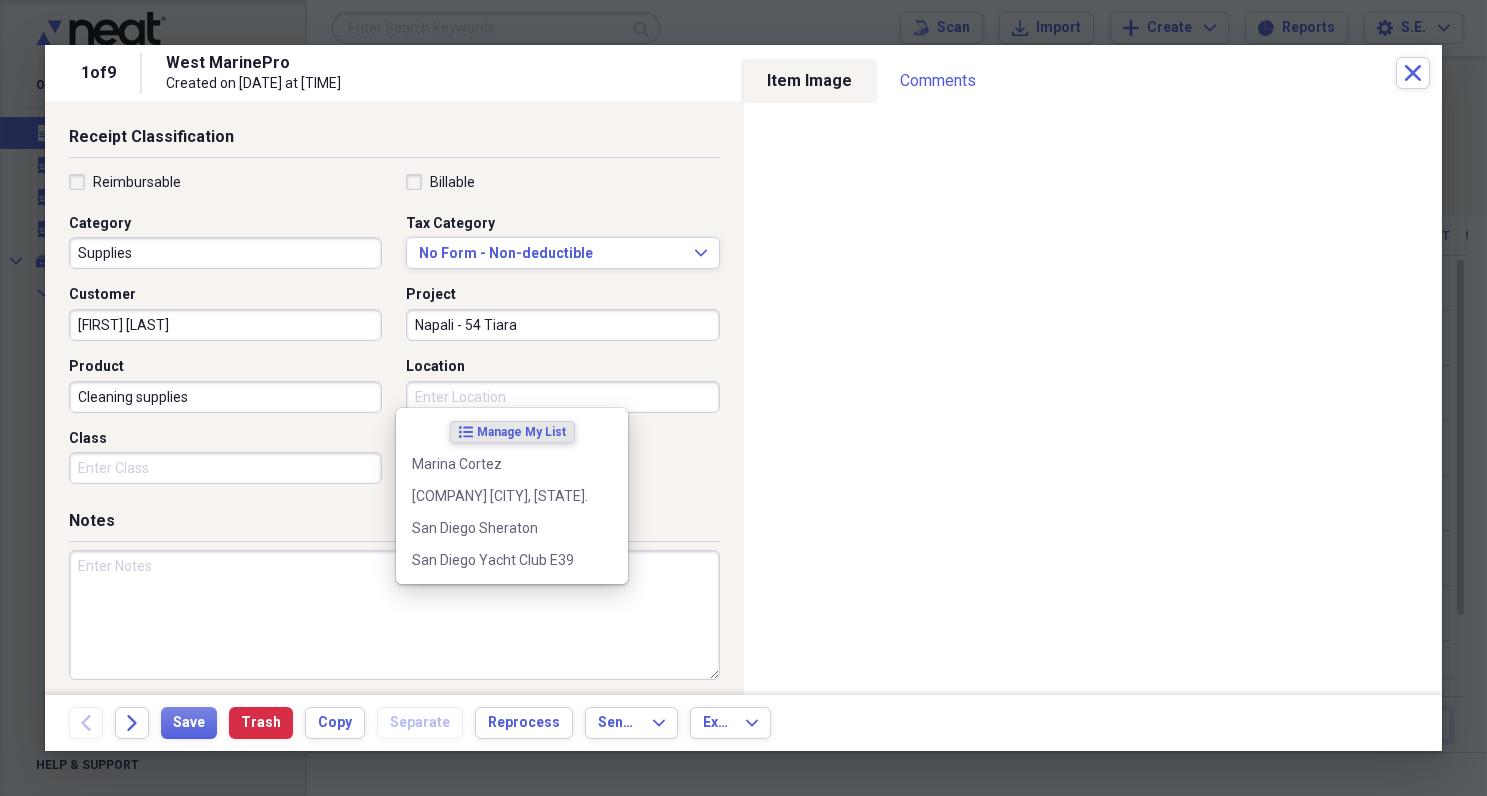 click on "Location" at bounding box center (562, 397) 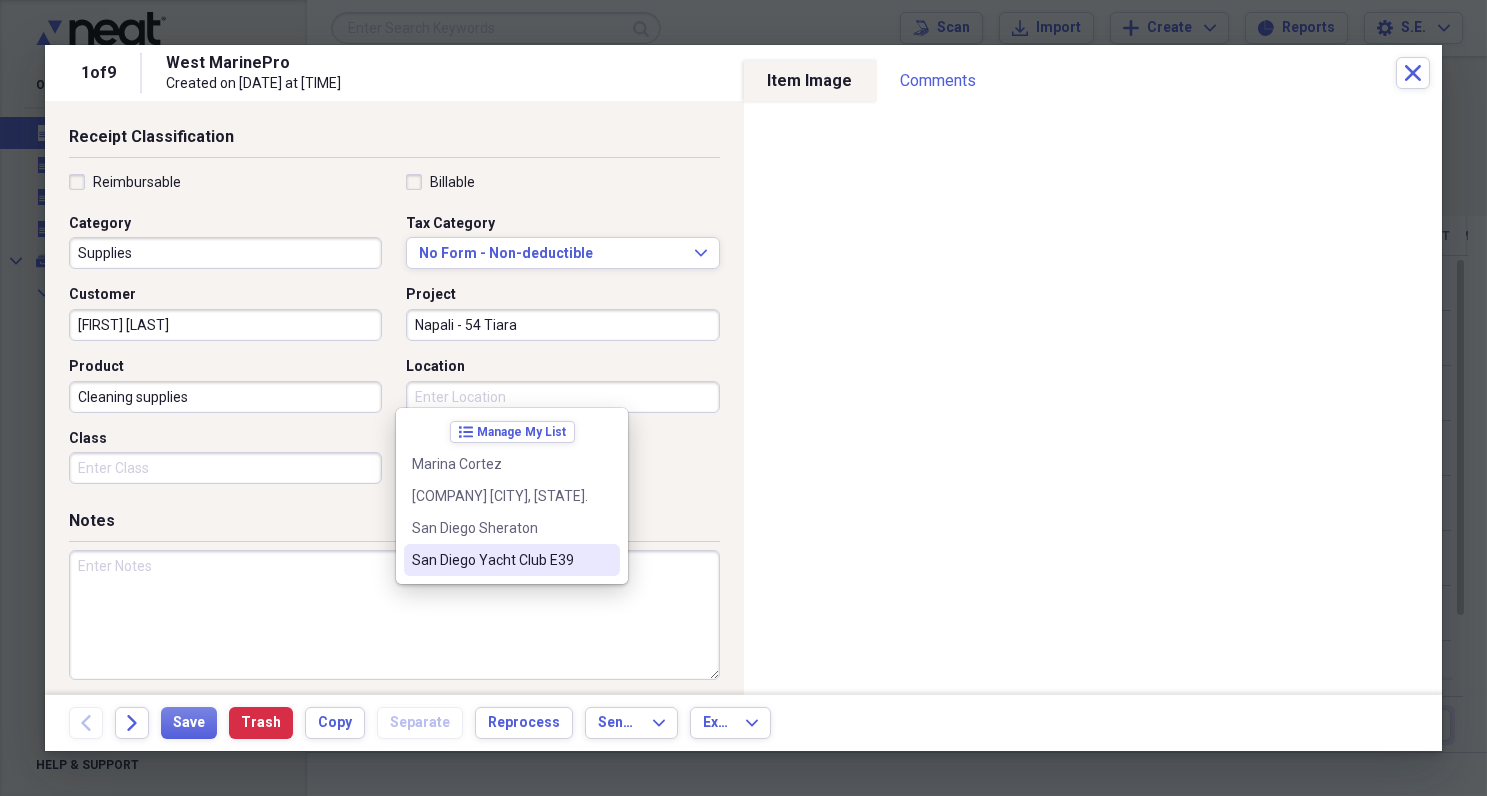 click on "San Diego Yacht Club E39" at bounding box center [500, 560] 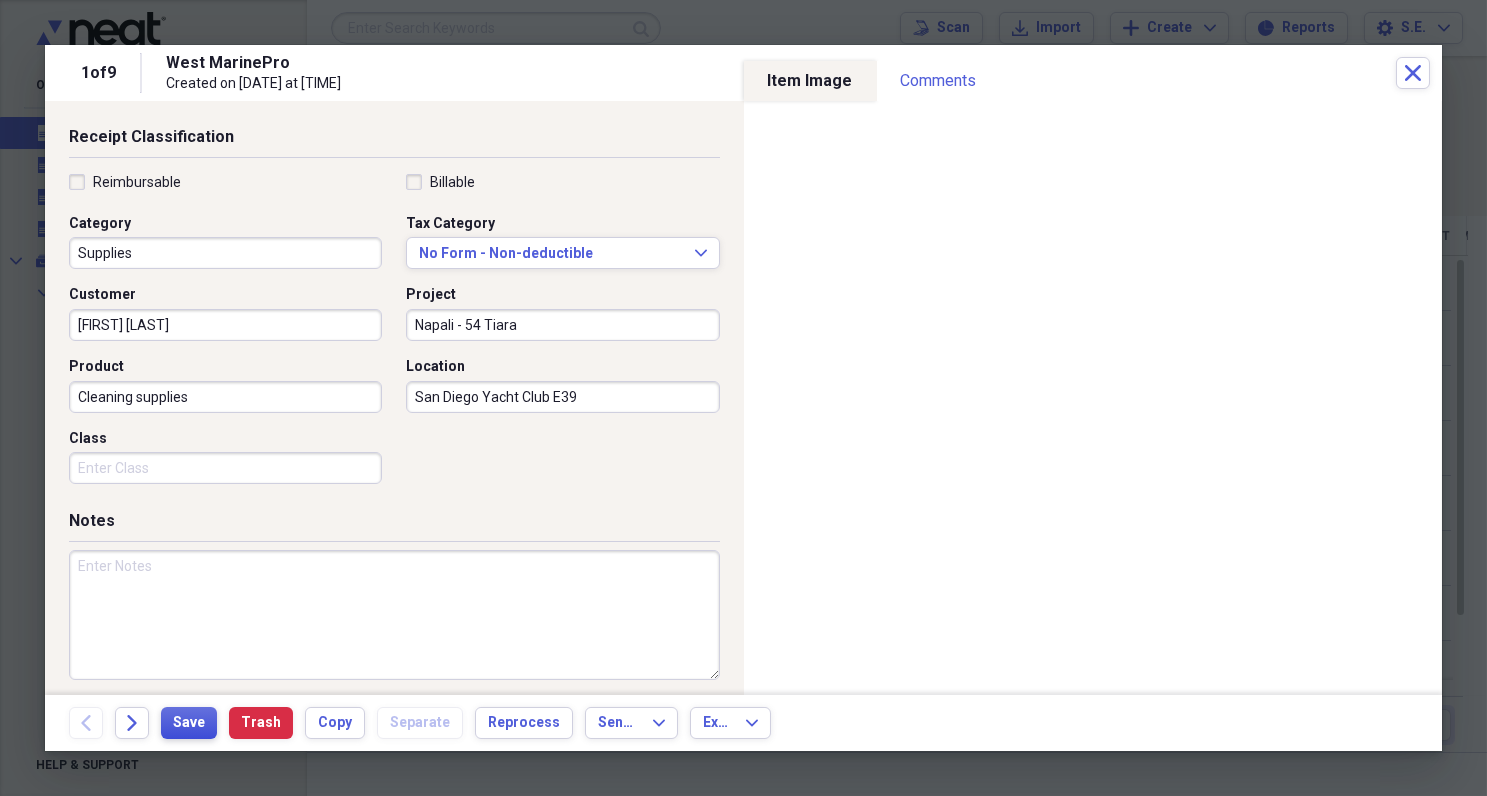 click on "Save" at bounding box center [189, 723] 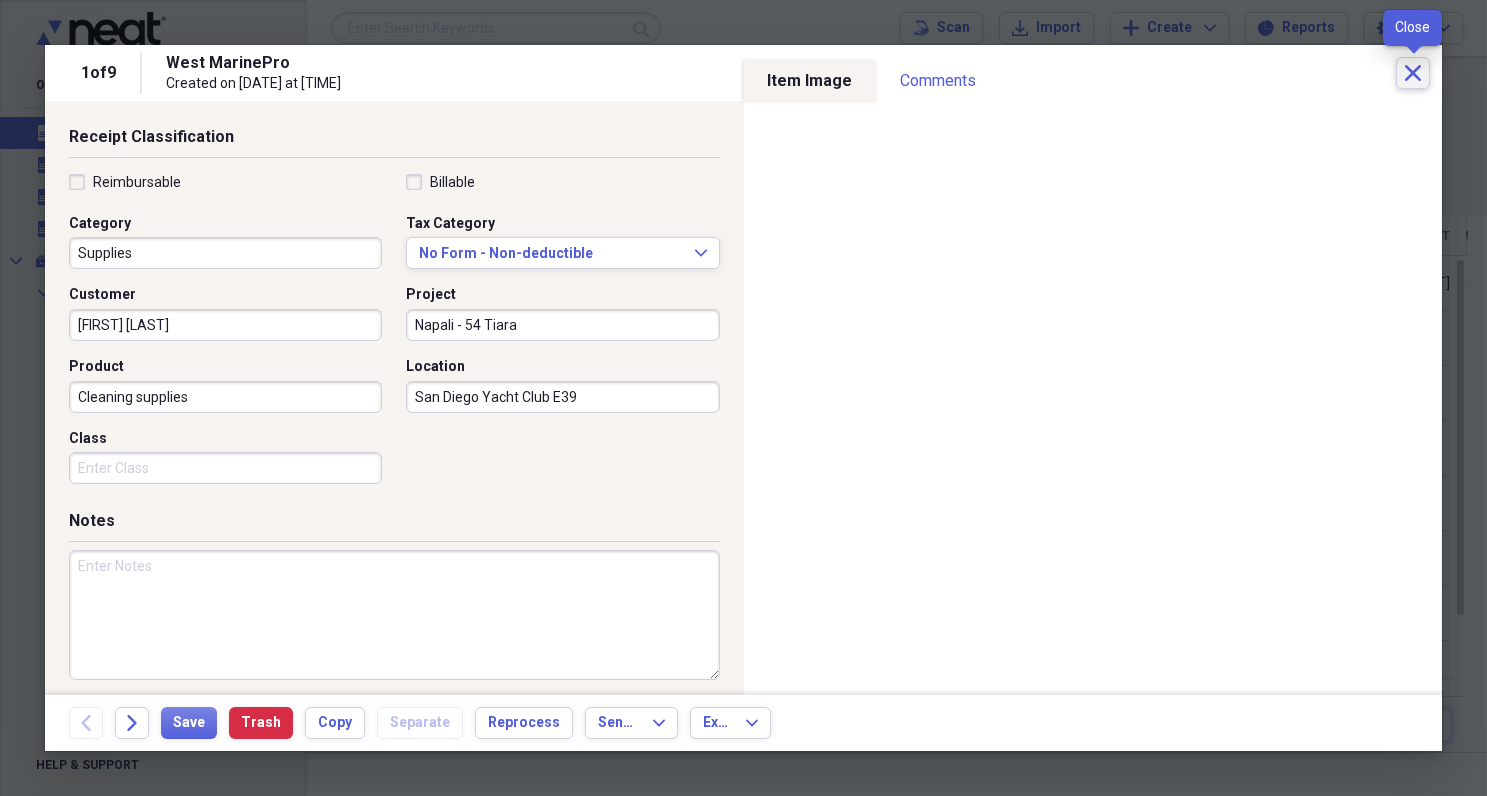 click on "Close" 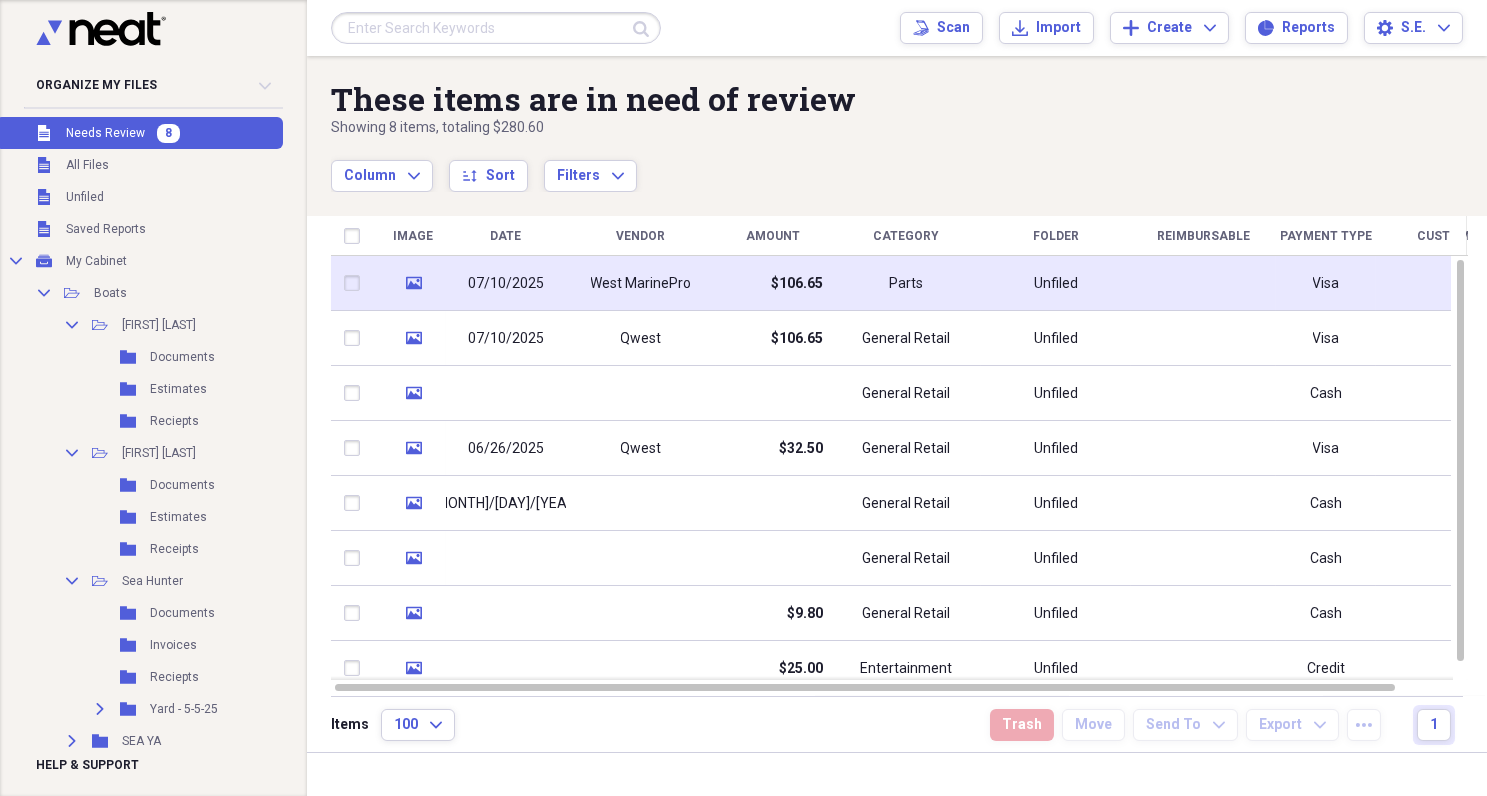 click on "West MarinePro" at bounding box center (641, 284) 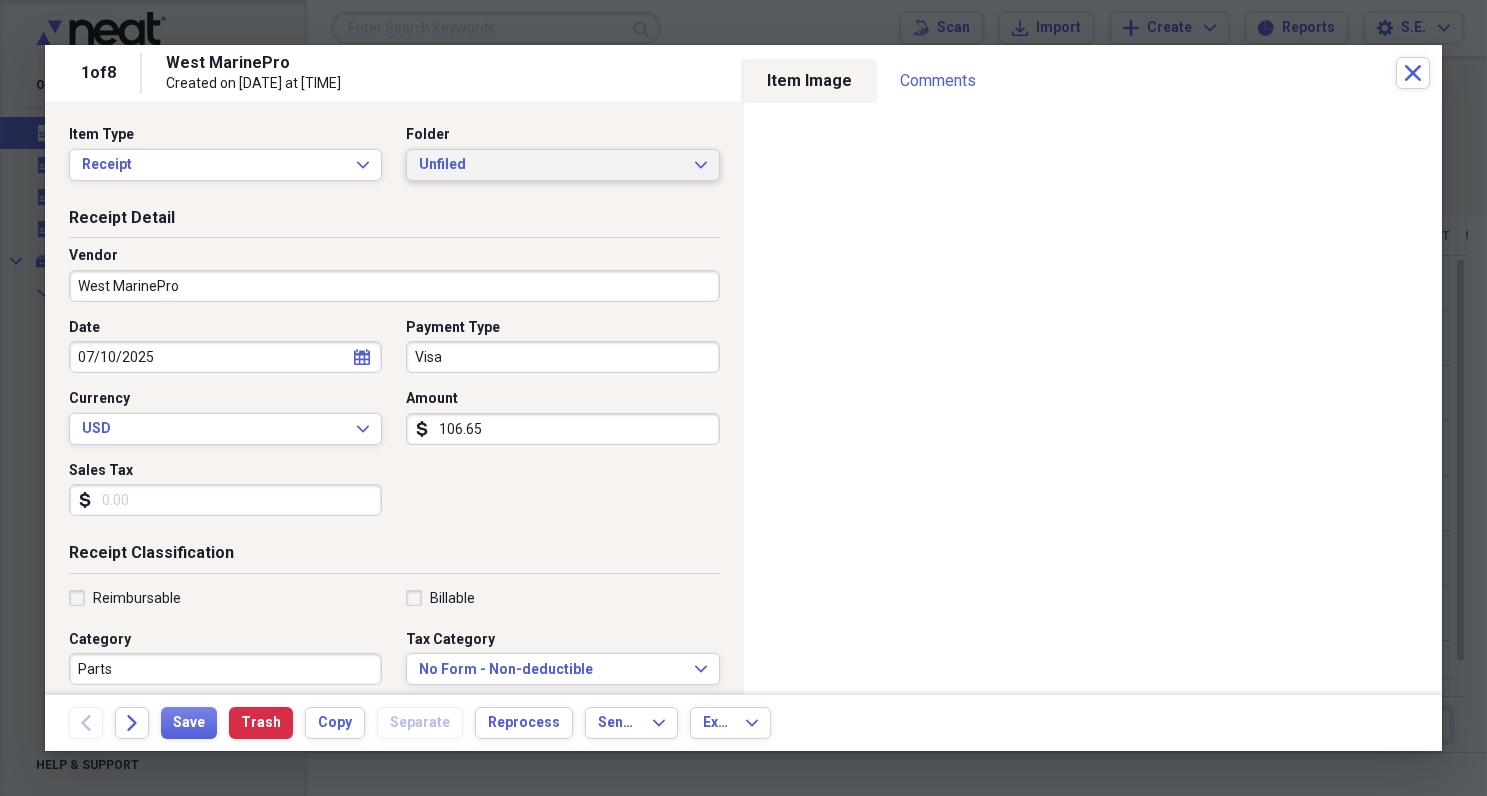 click on "Unfiled" at bounding box center (550, 165) 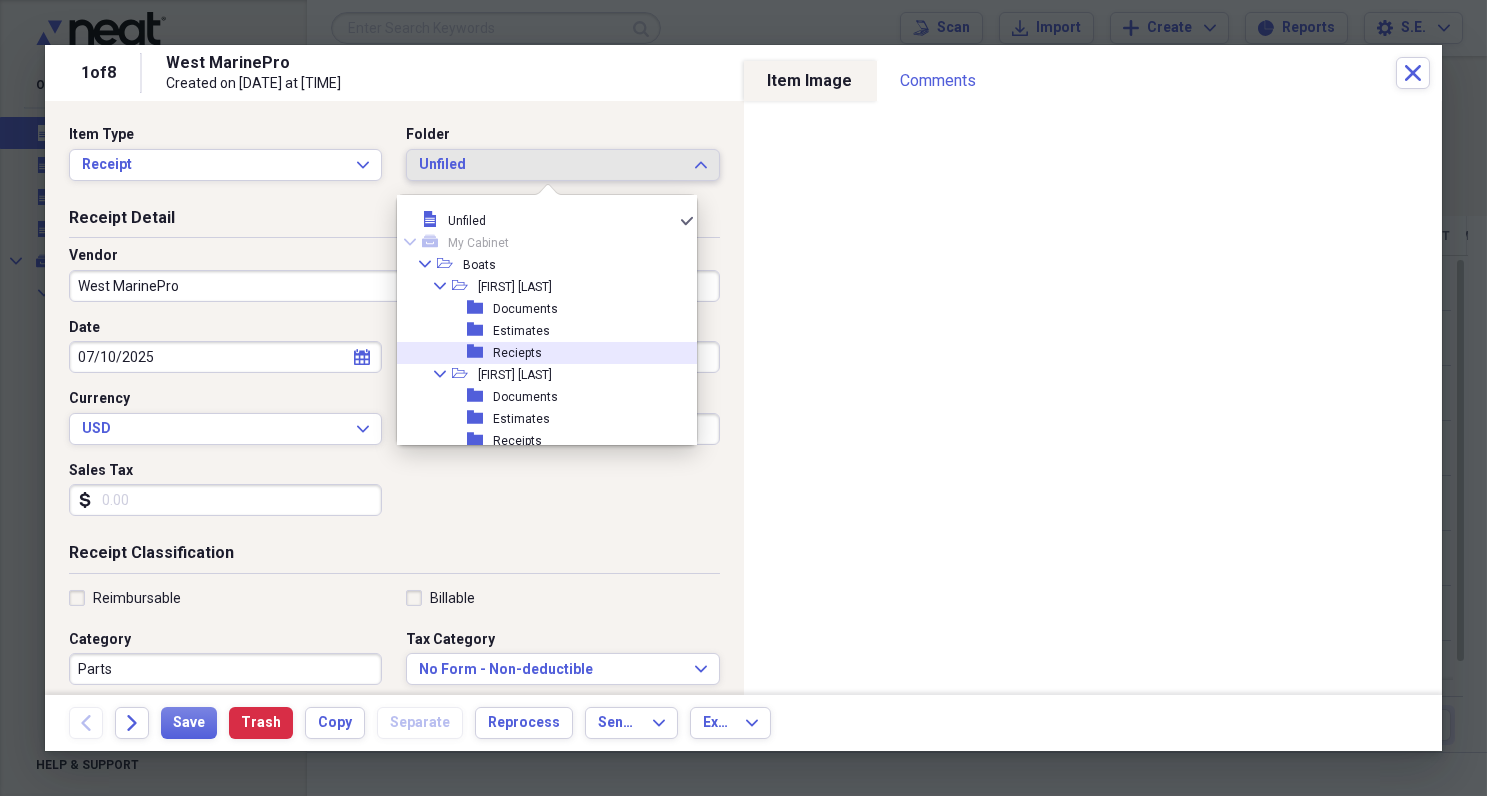 click on "Reciepts" at bounding box center [517, 353] 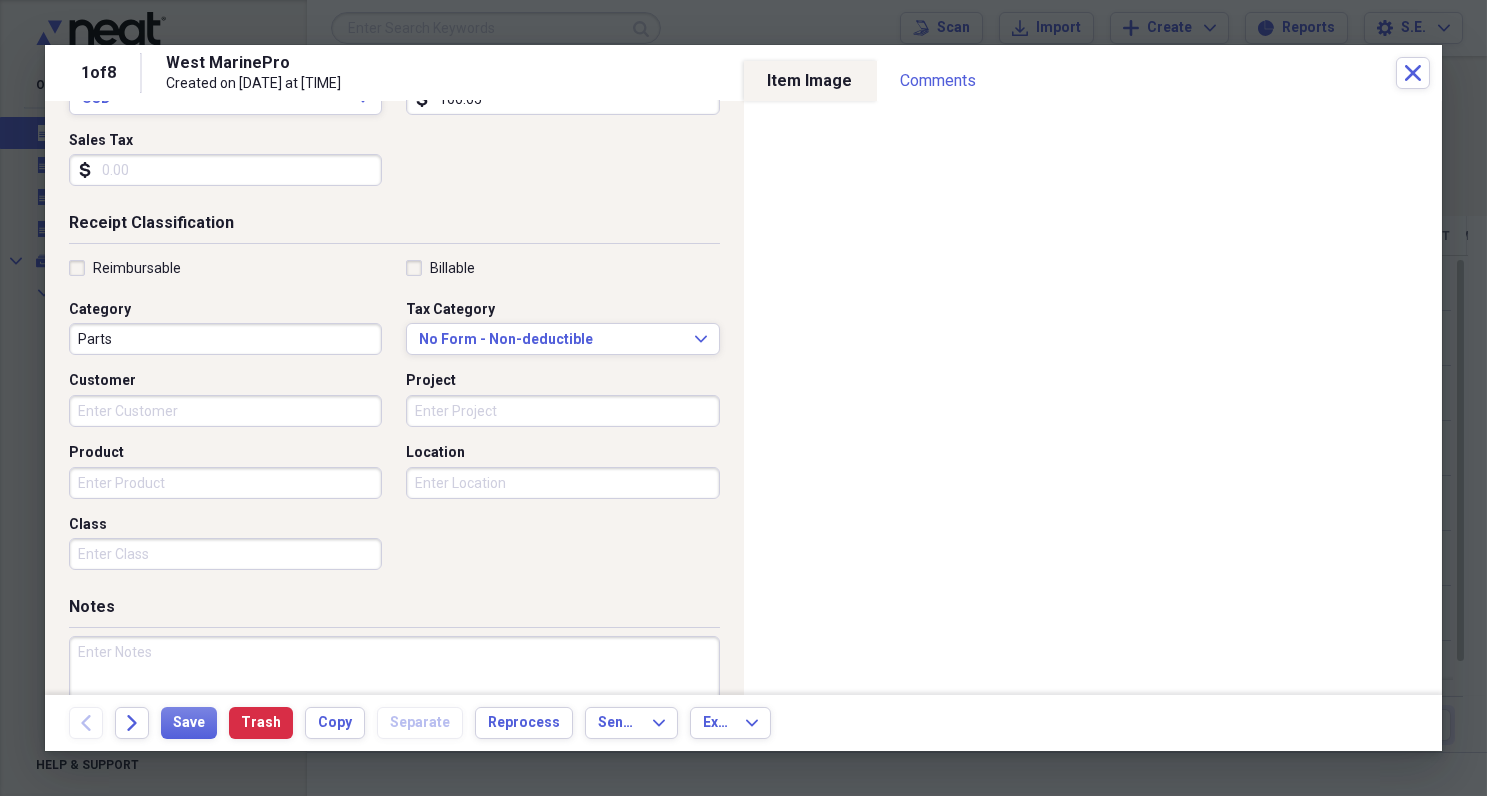 scroll, scrollTop: 360, scrollLeft: 0, axis: vertical 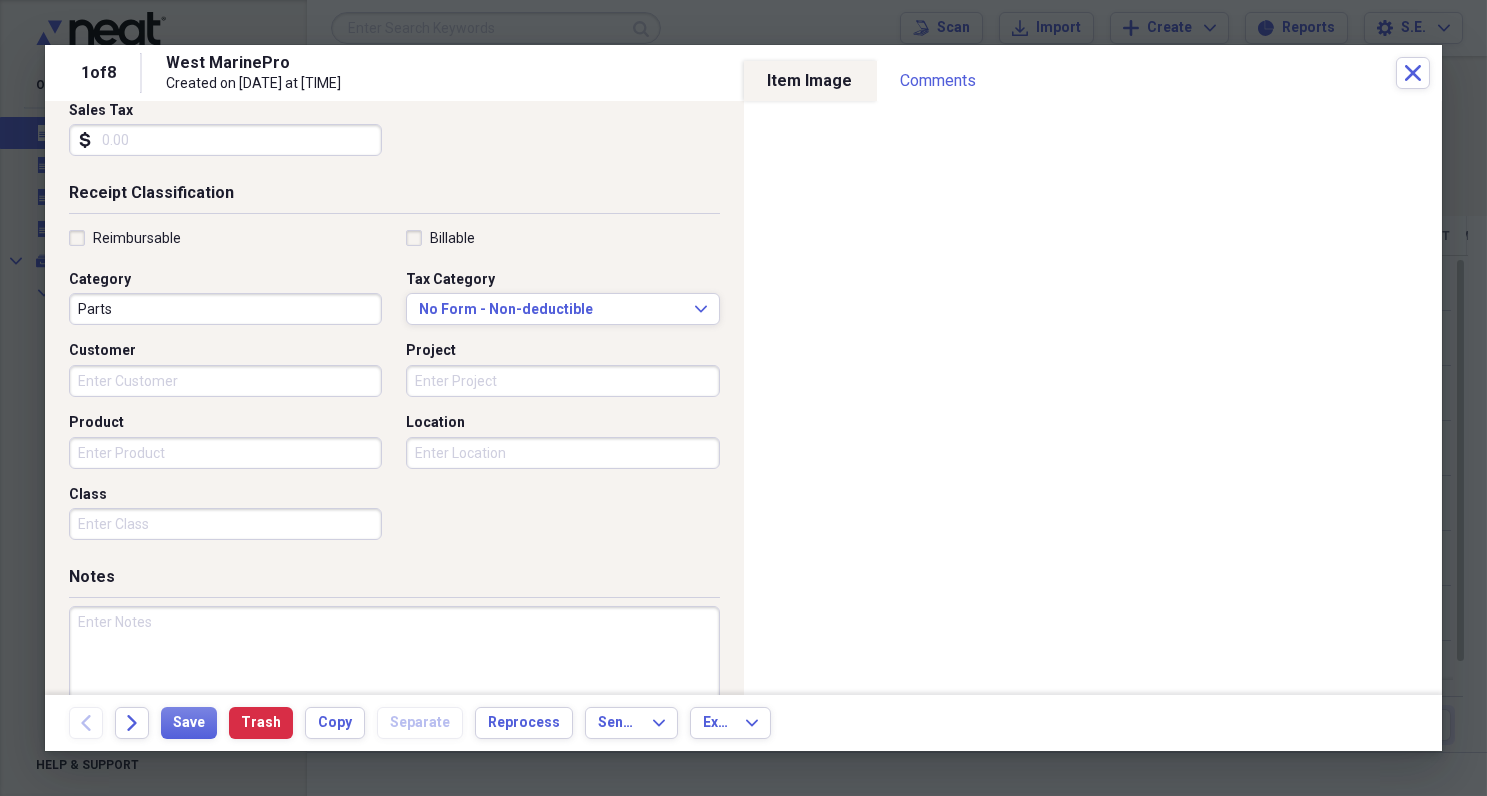click on "Reimbursable" at bounding box center (125, 238) 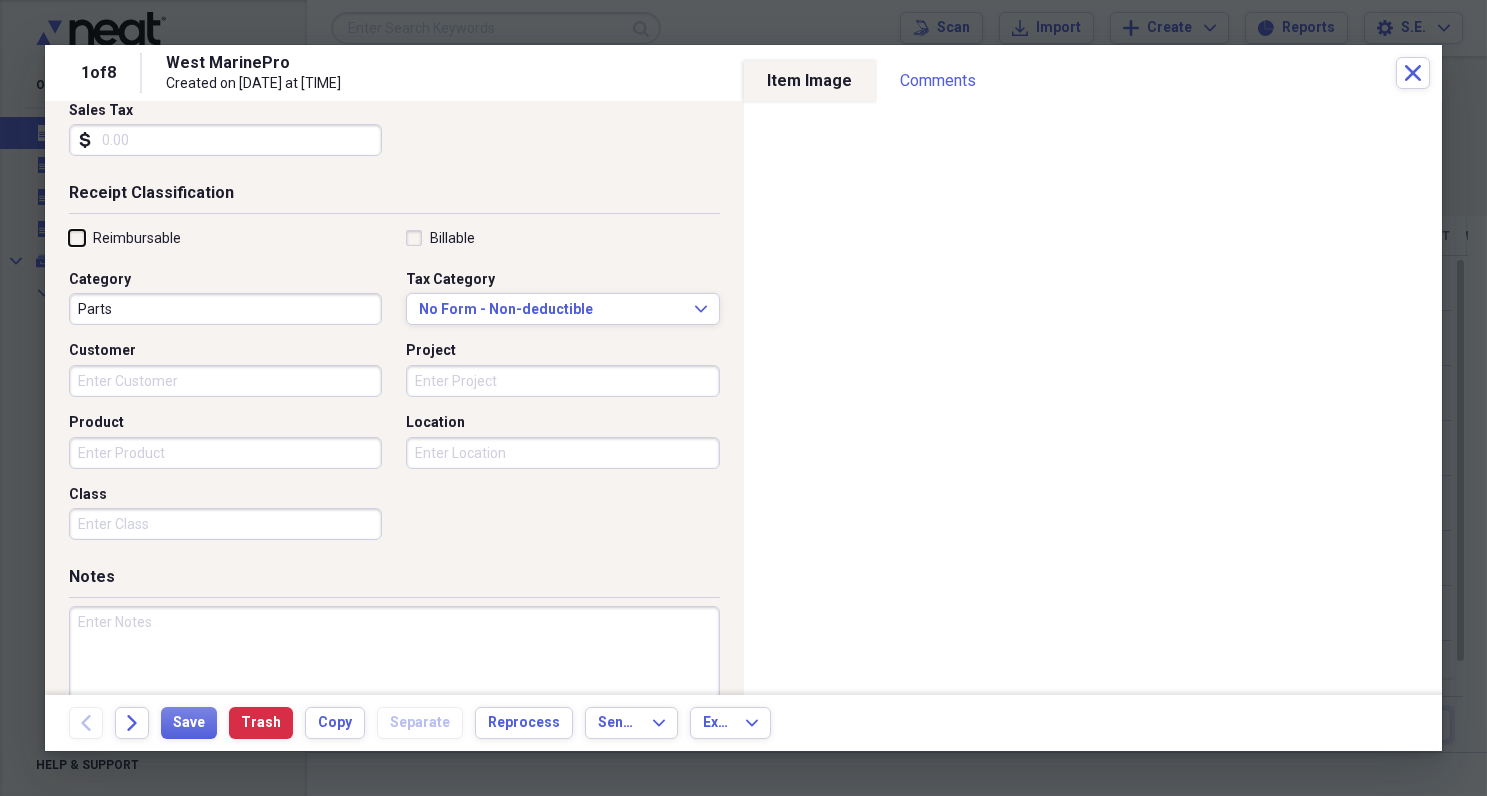 click on "Reimbursable" at bounding box center (69, 237) 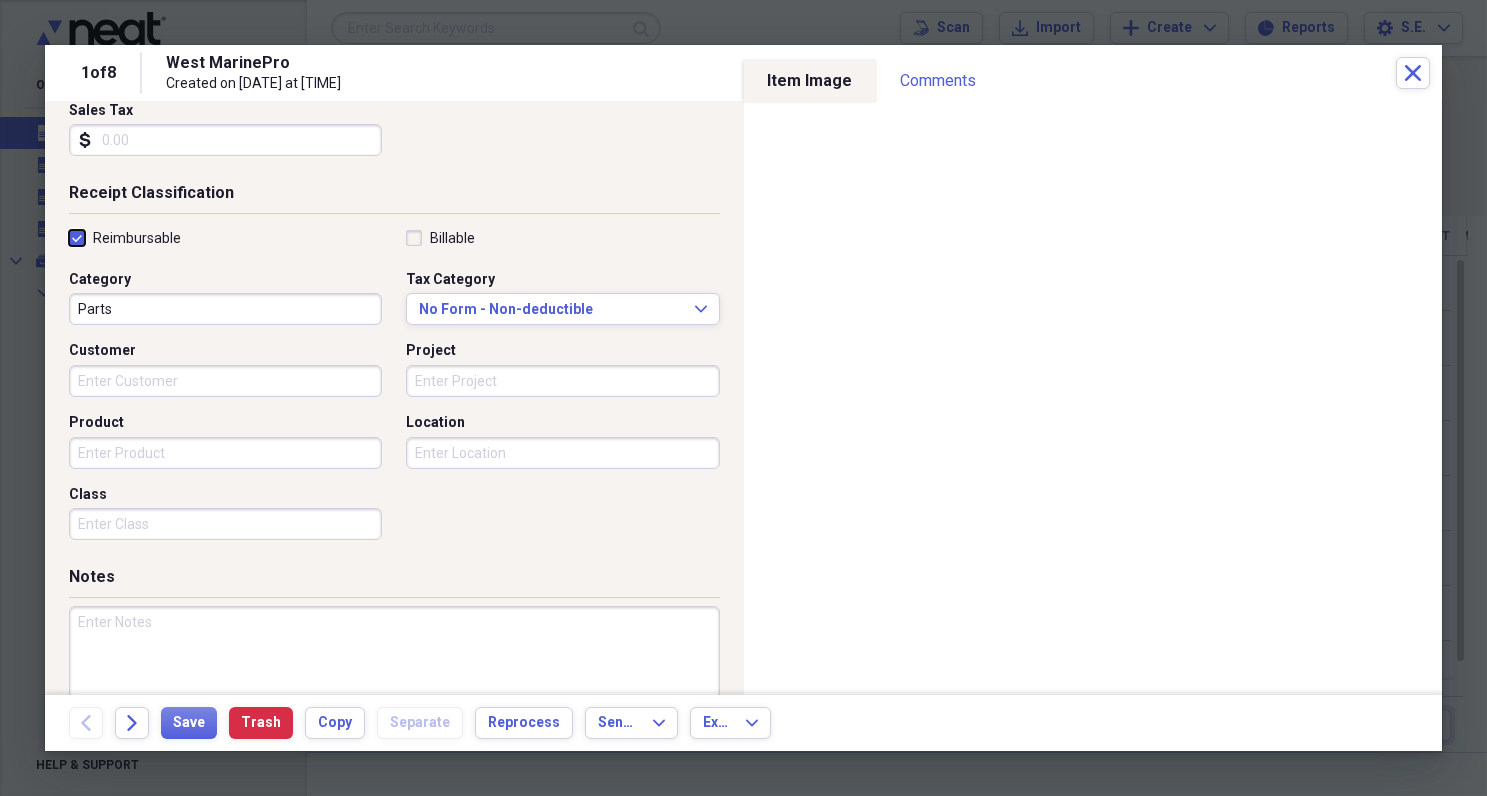 checkbox on "true" 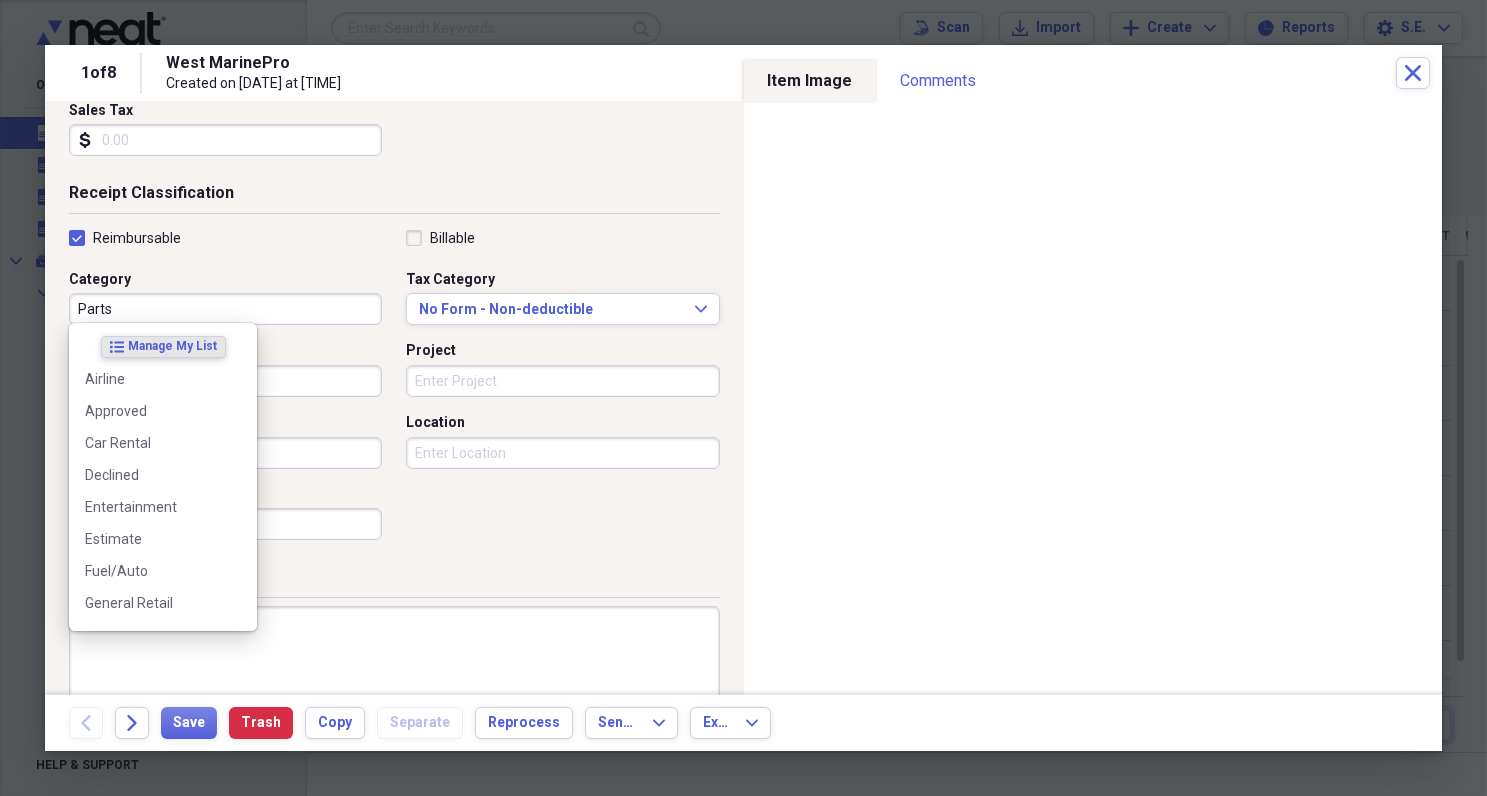click on "Parts" at bounding box center [225, 309] 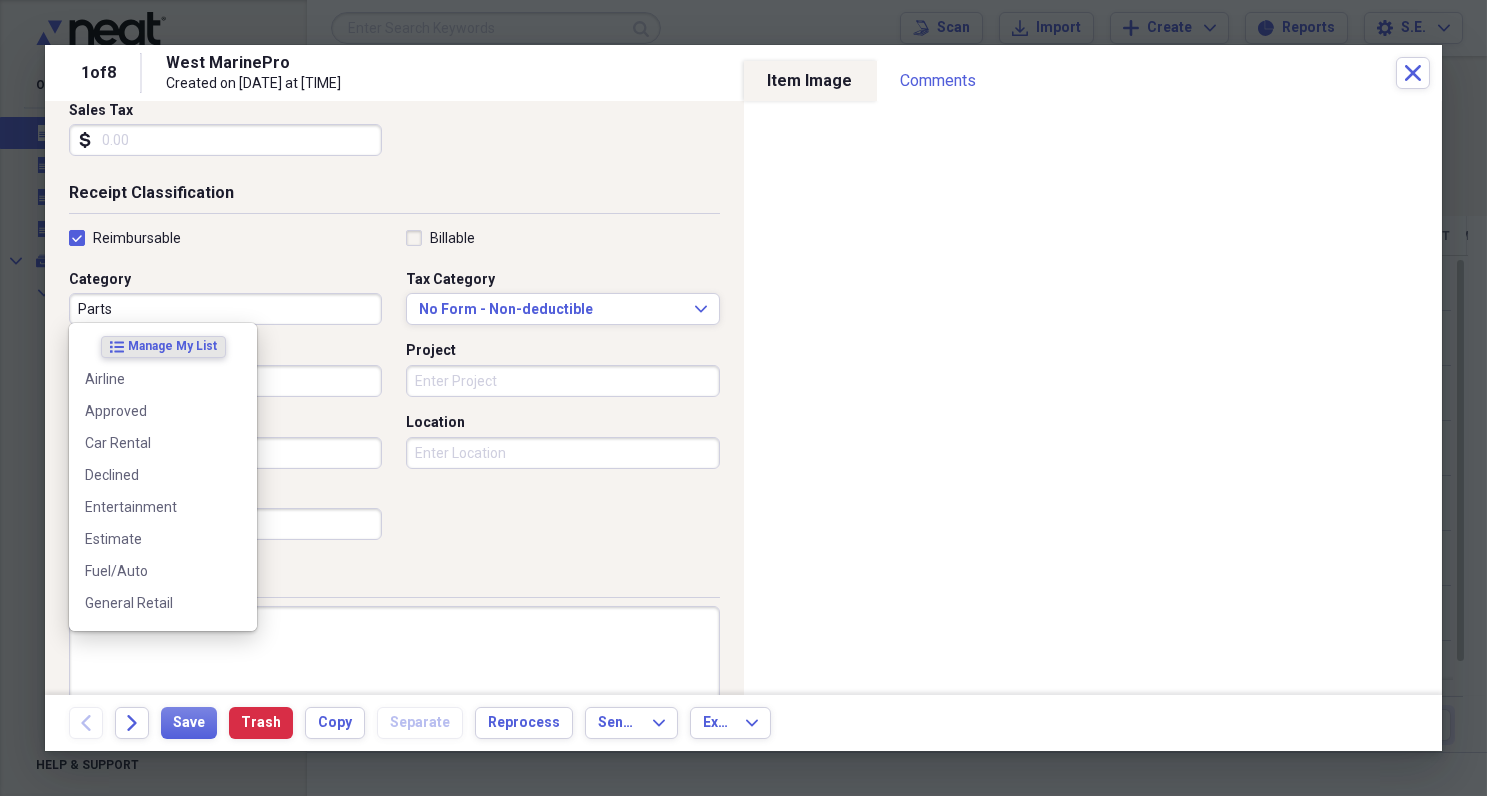 click on "Location" at bounding box center (562, 453) 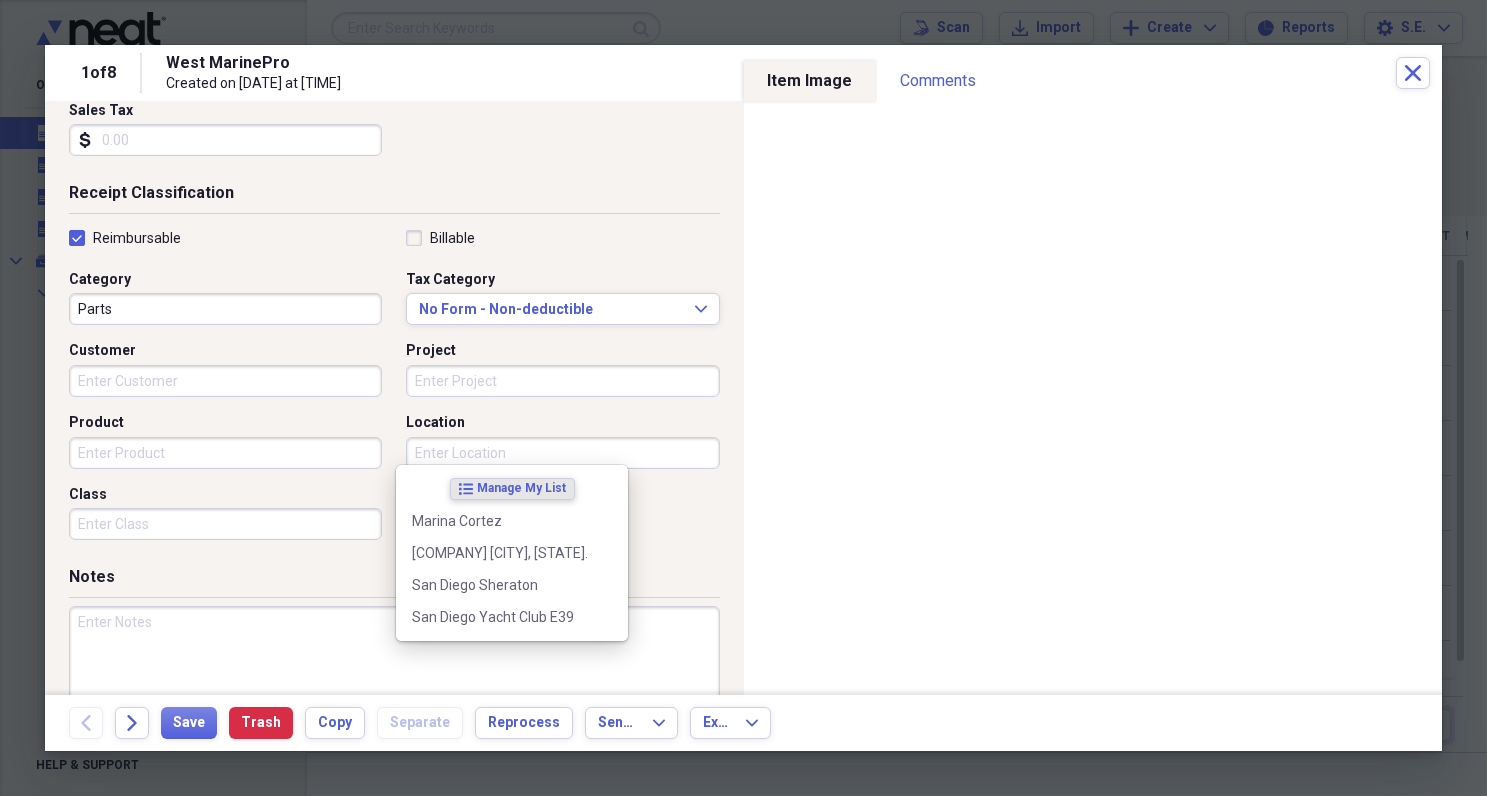 click on "Customer" at bounding box center [225, 381] 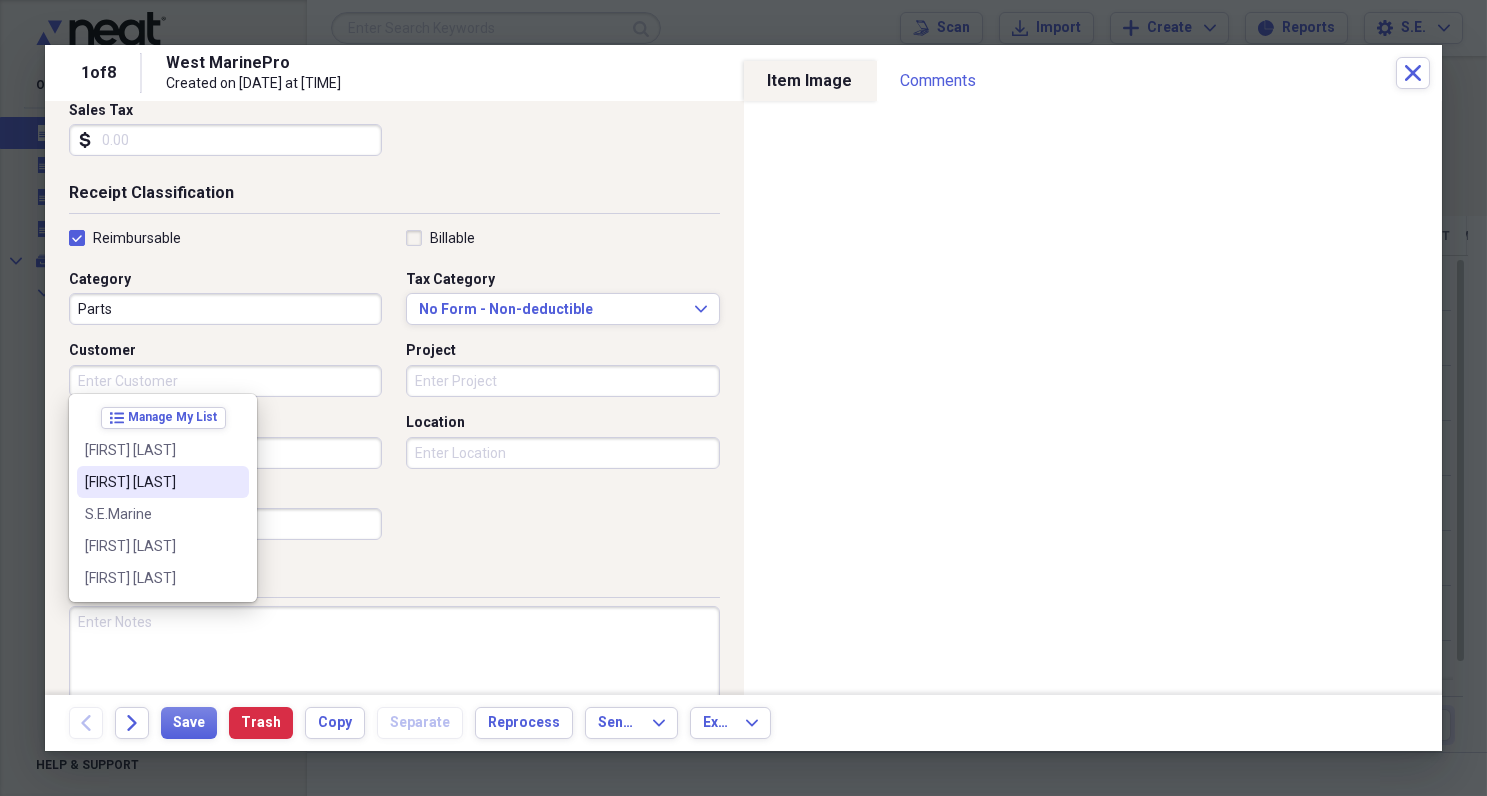click on "[FIRST] [LAST]" at bounding box center (151, 482) 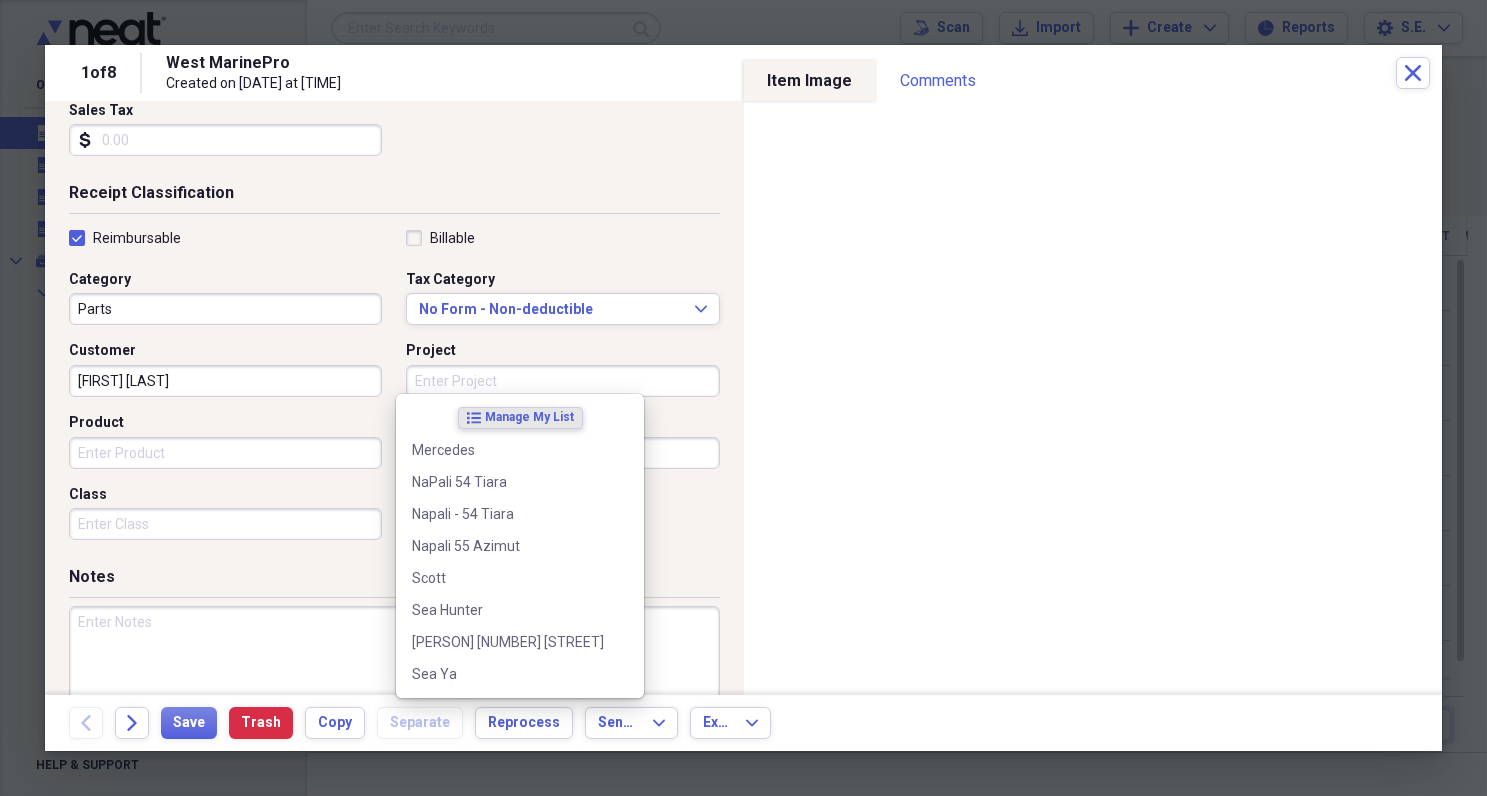click on "Project" at bounding box center [562, 381] 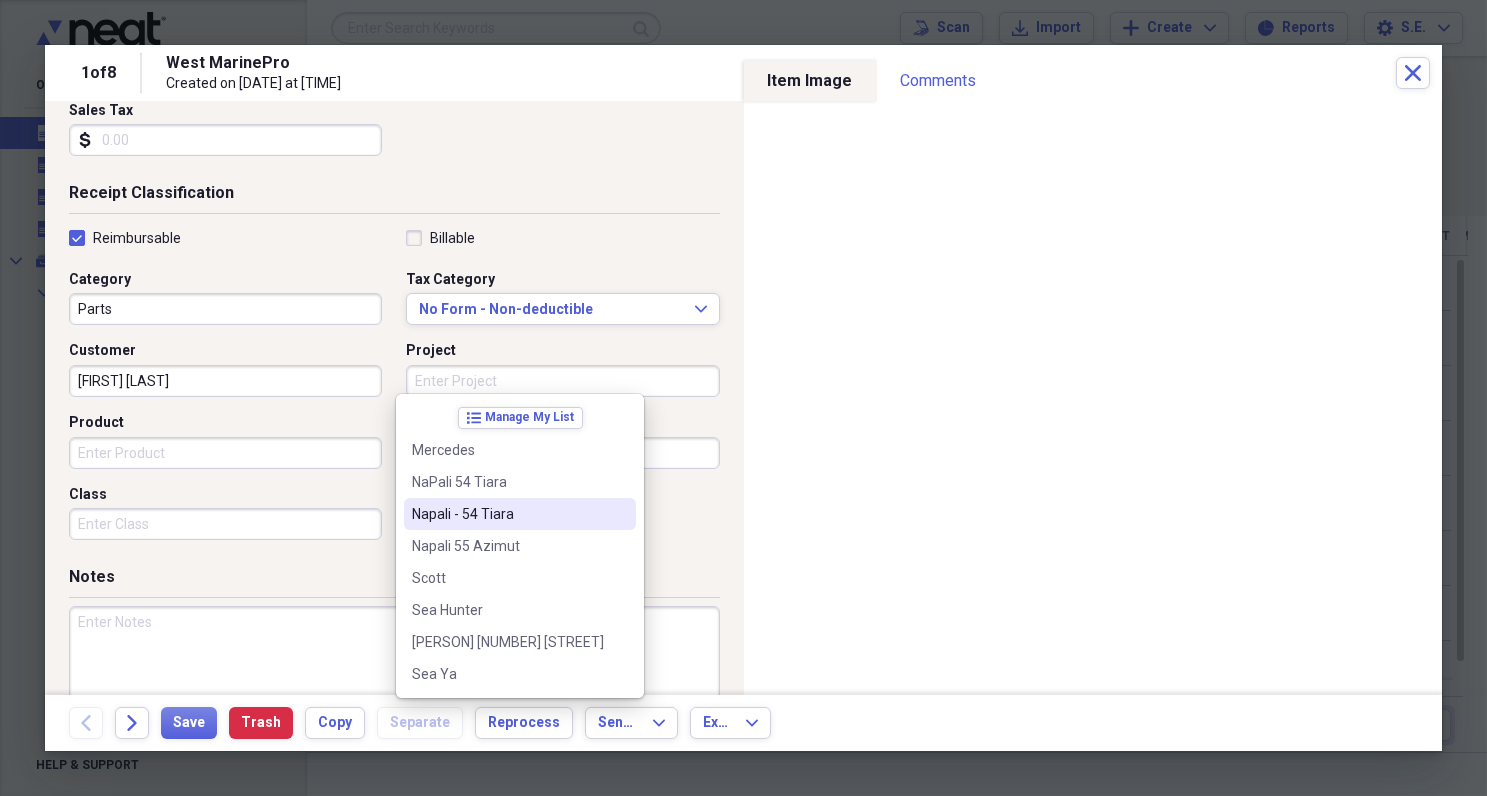 click on "Napali - 54 Tiara" at bounding box center (508, 514) 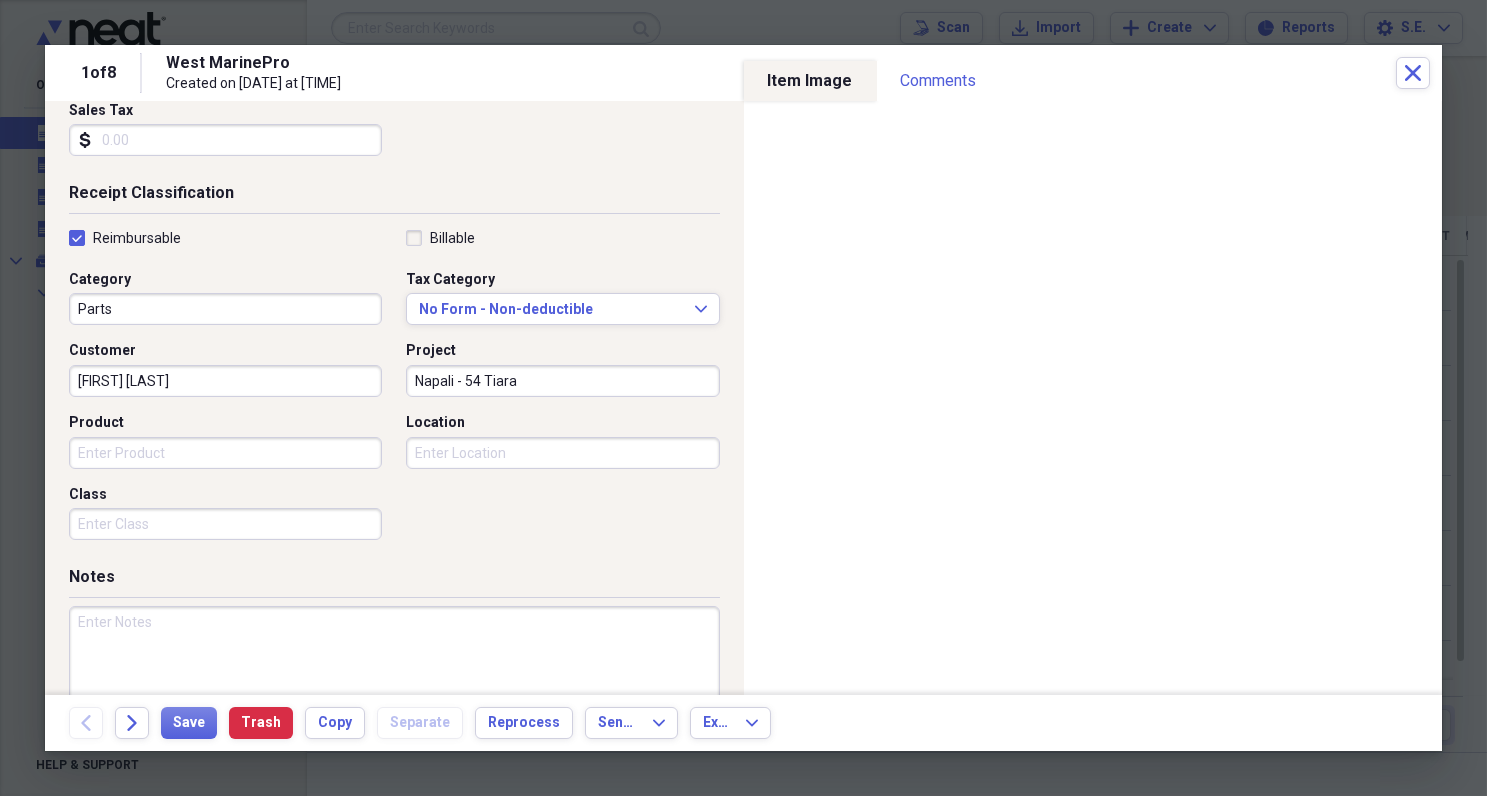 click on "Product" at bounding box center (225, 453) 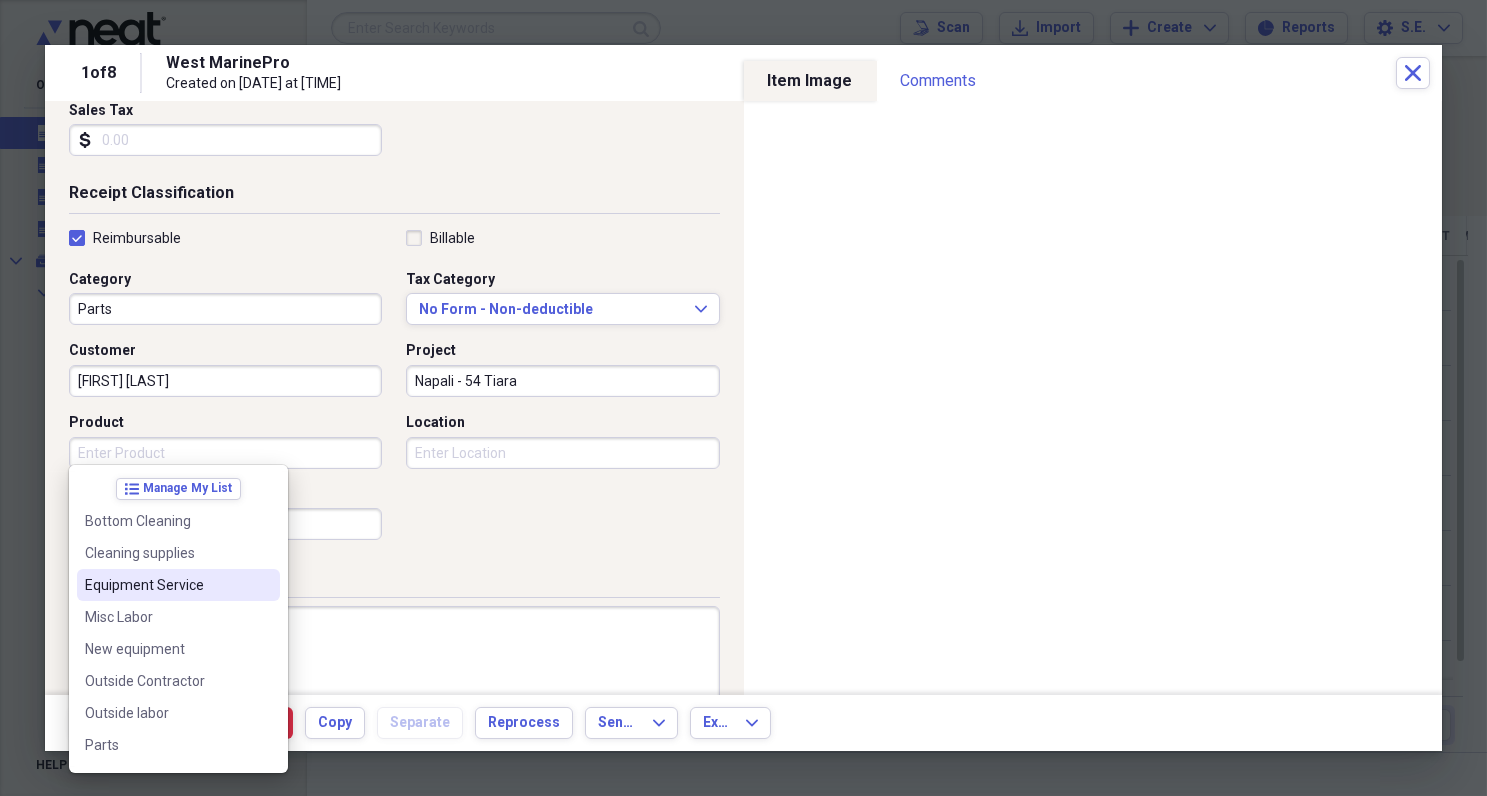 click on "Equipment Service" at bounding box center (166, 585) 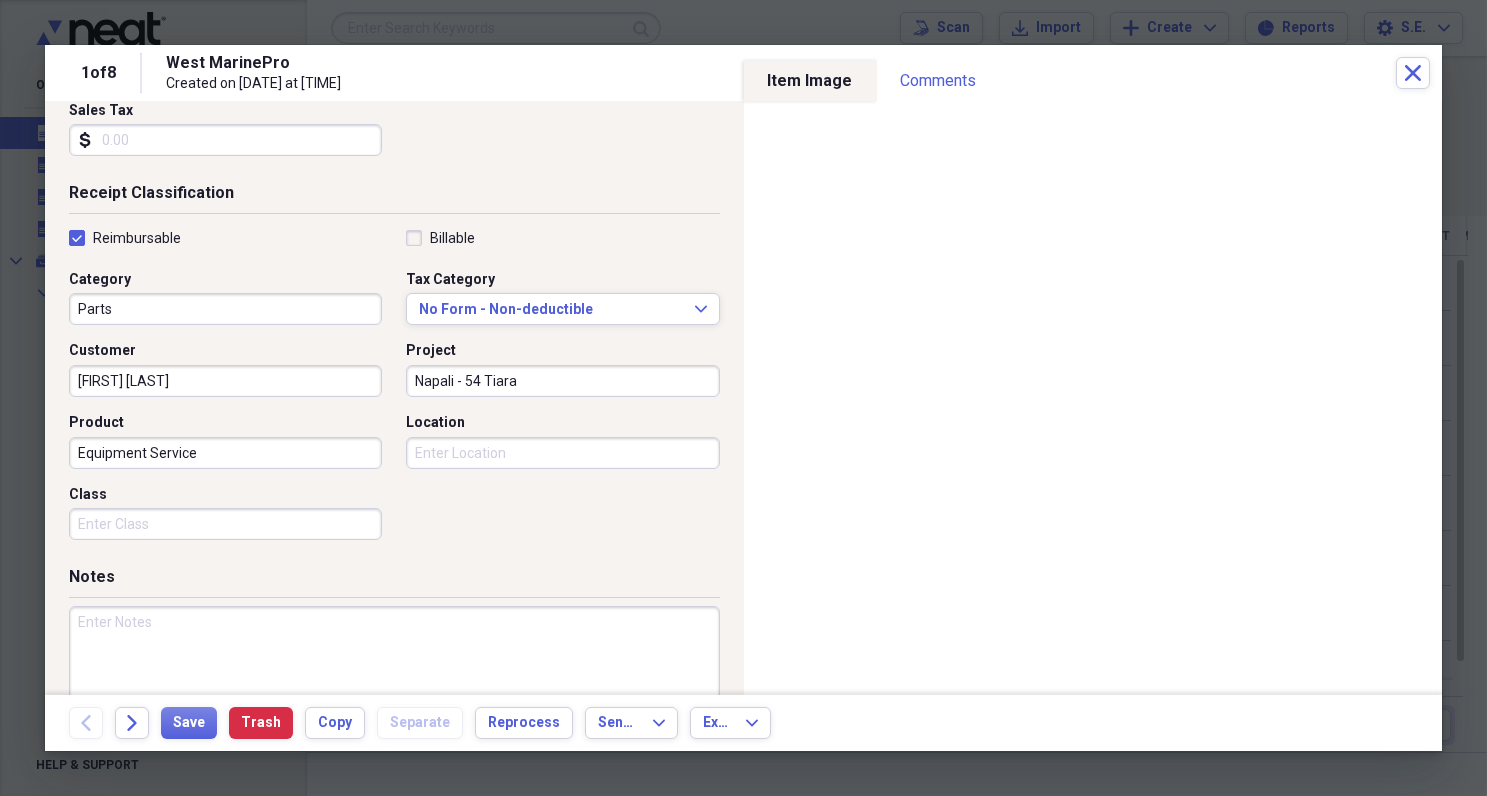 click on "Location" at bounding box center (562, 453) 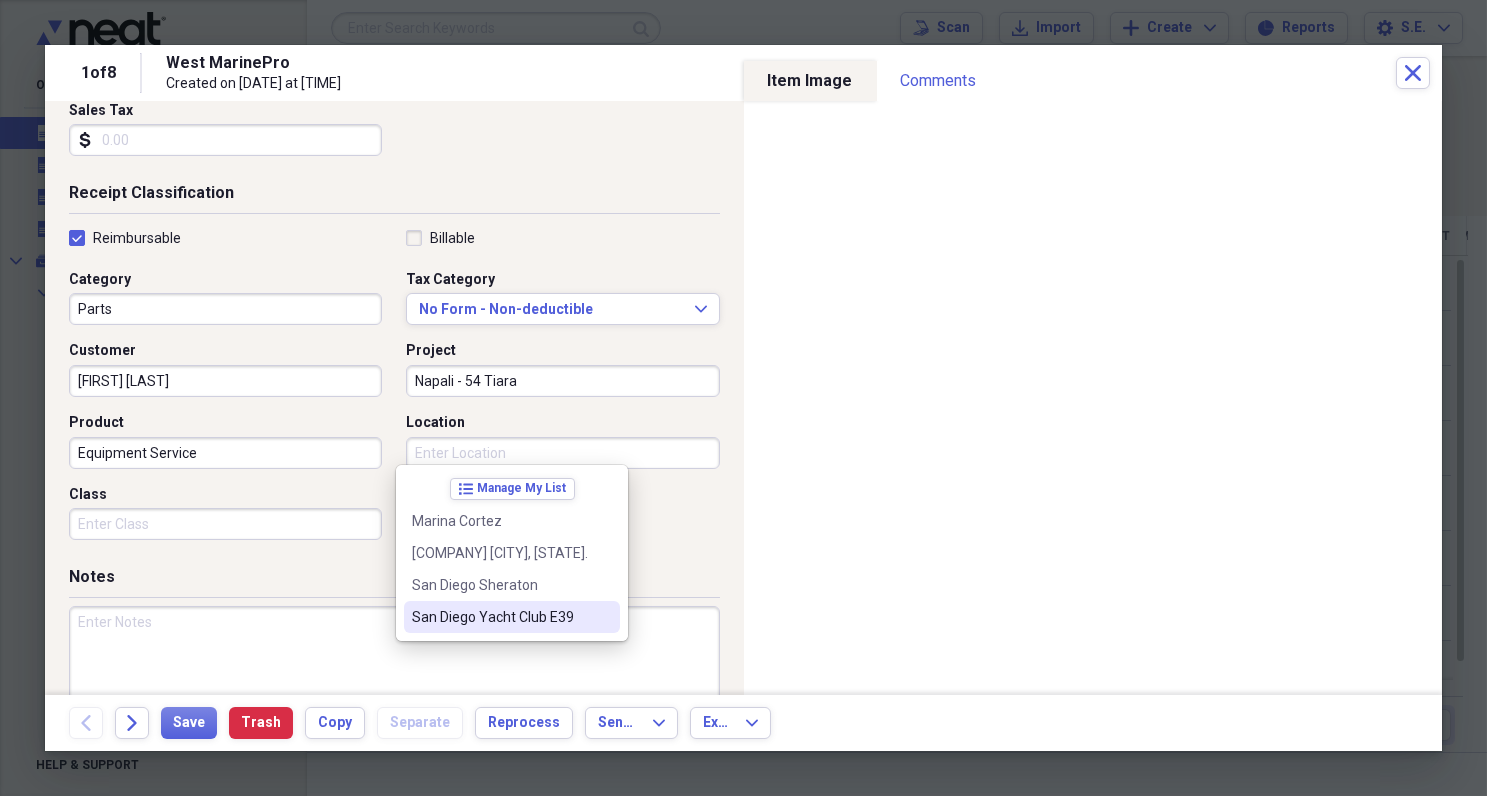 click on "San Diego Yacht Club E39" at bounding box center (500, 617) 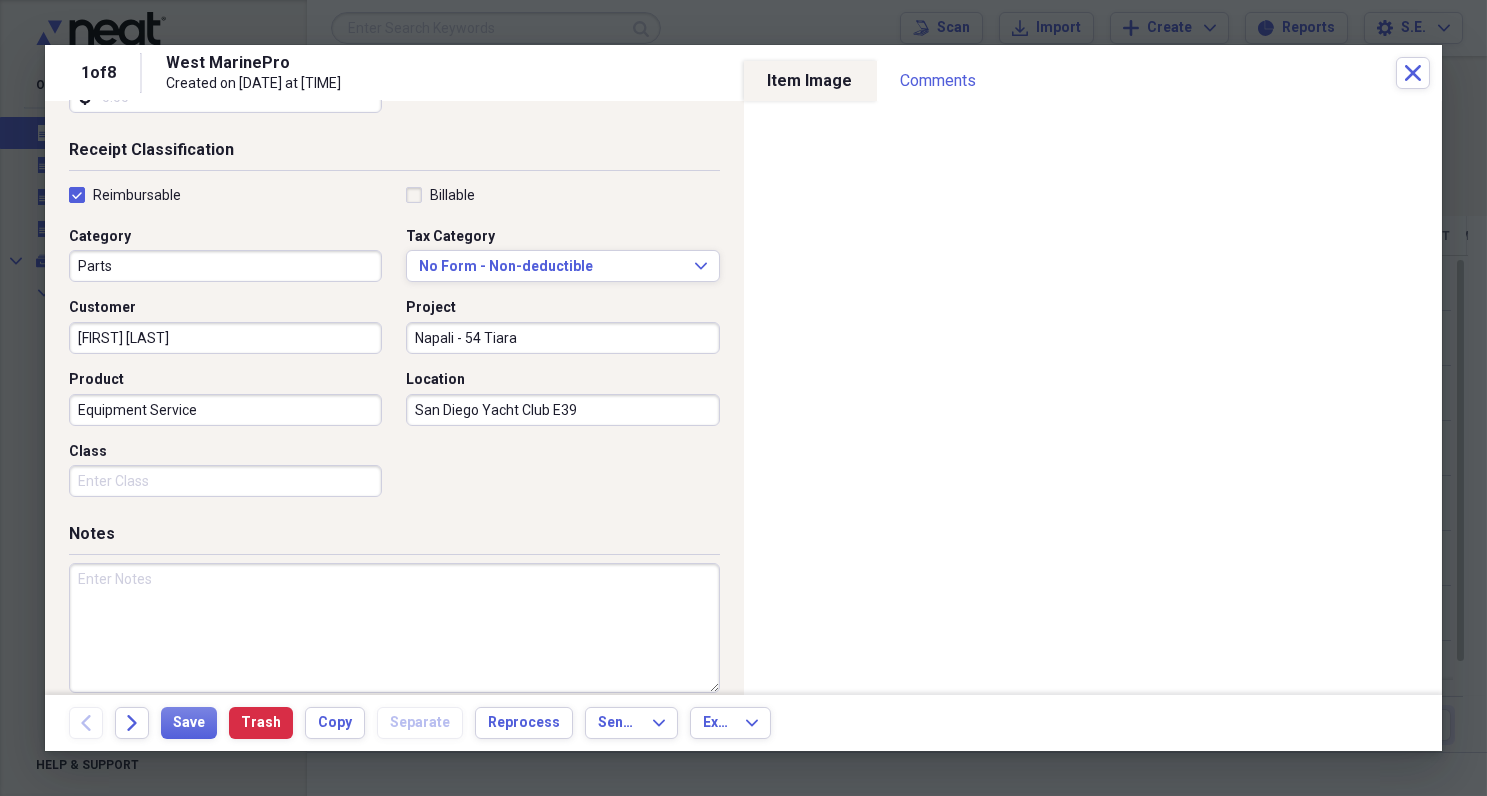scroll, scrollTop: 416, scrollLeft: 0, axis: vertical 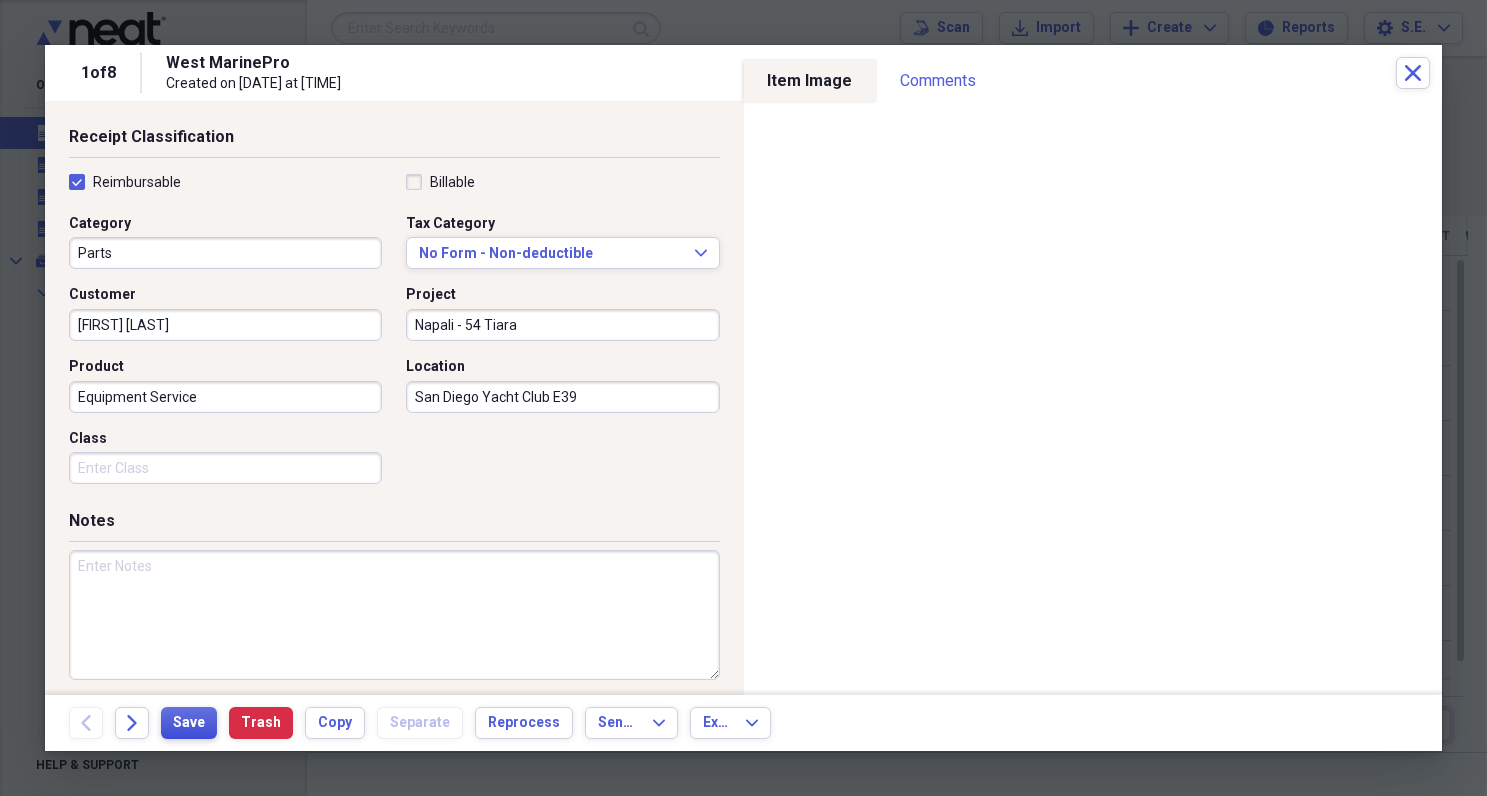 click on "Save" at bounding box center (189, 723) 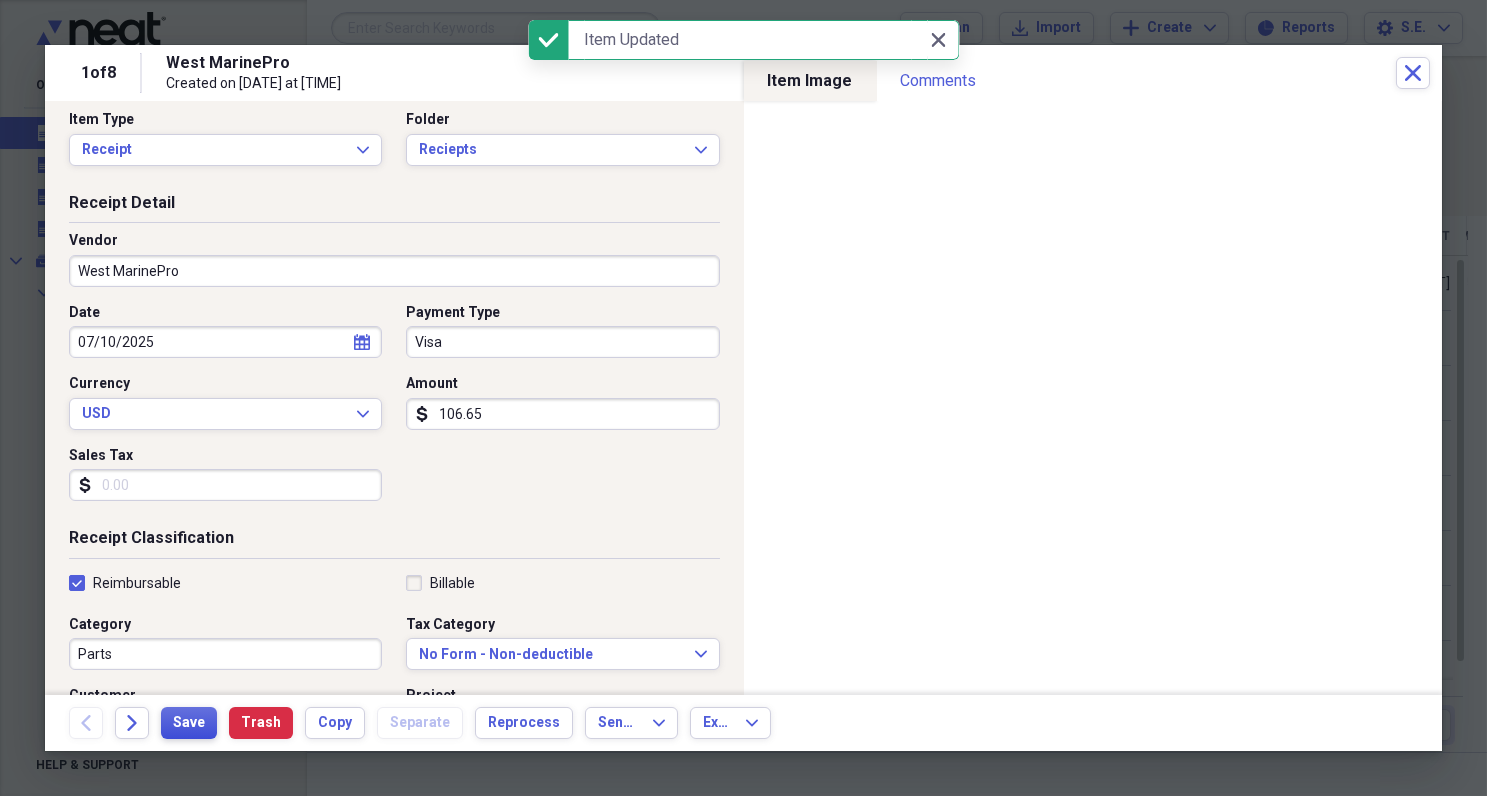 scroll, scrollTop: 0, scrollLeft: 0, axis: both 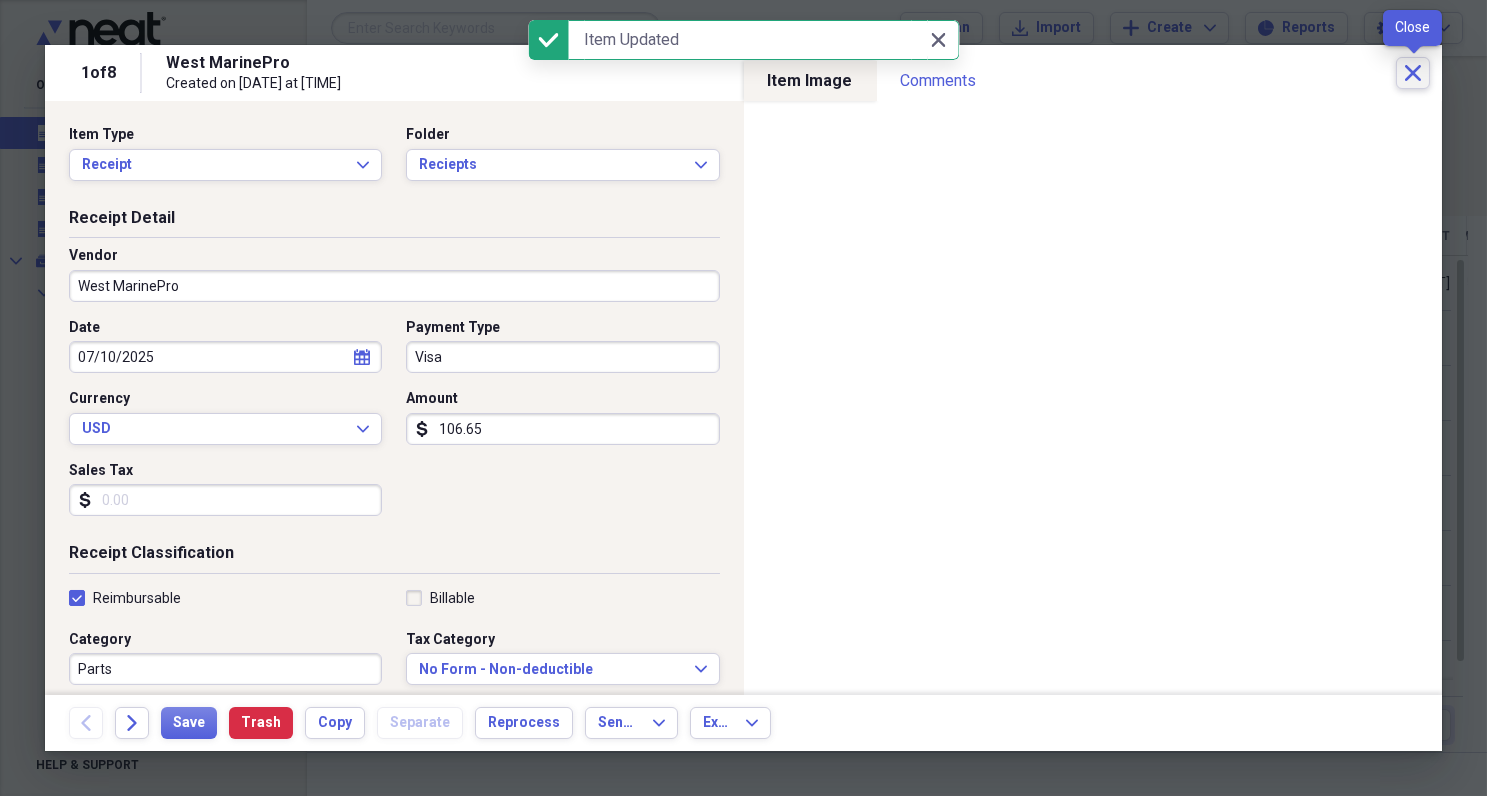 click on "Close" at bounding box center (1413, 73) 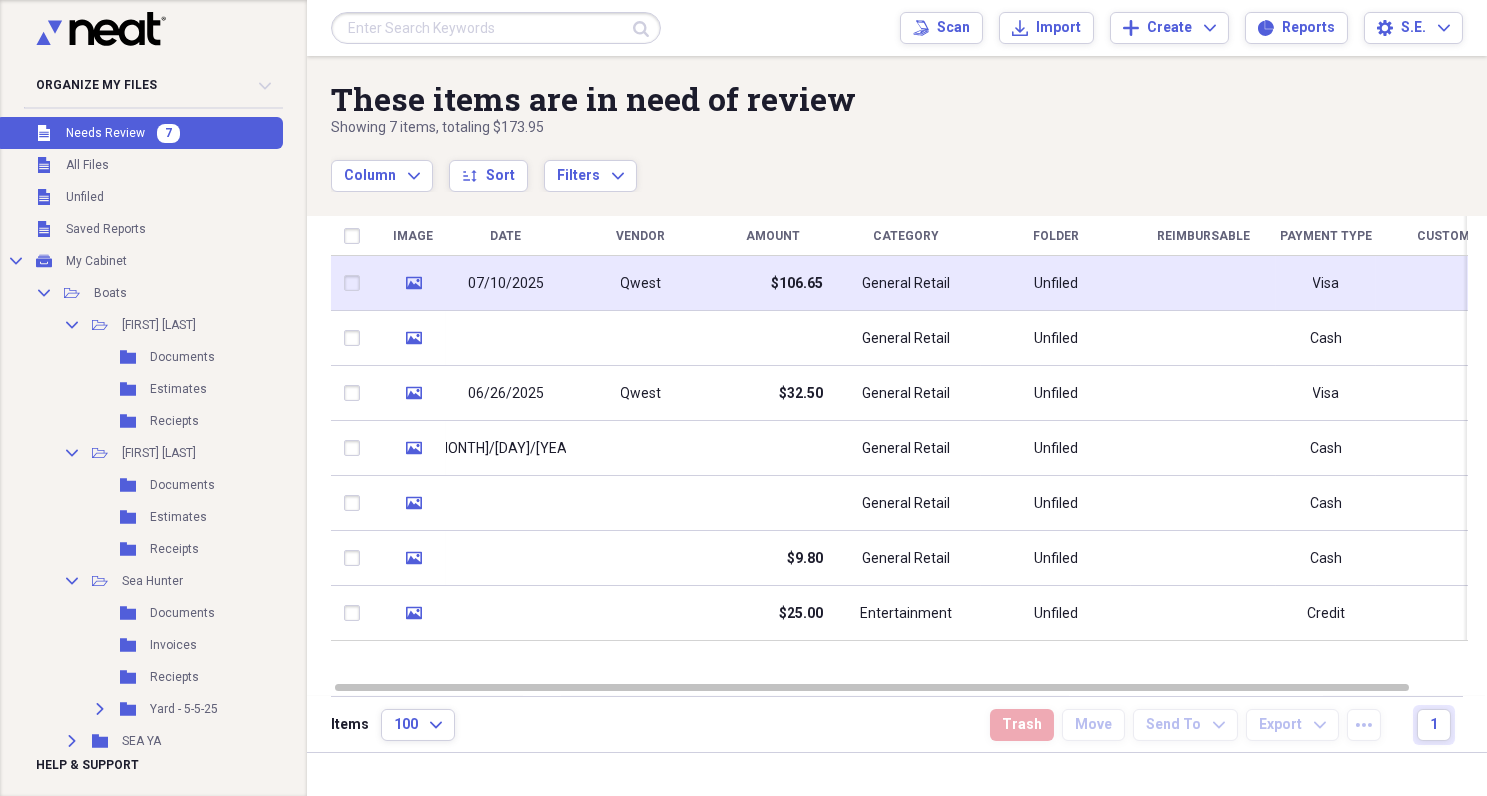 click on "Qwest" at bounding box center [641, 283] 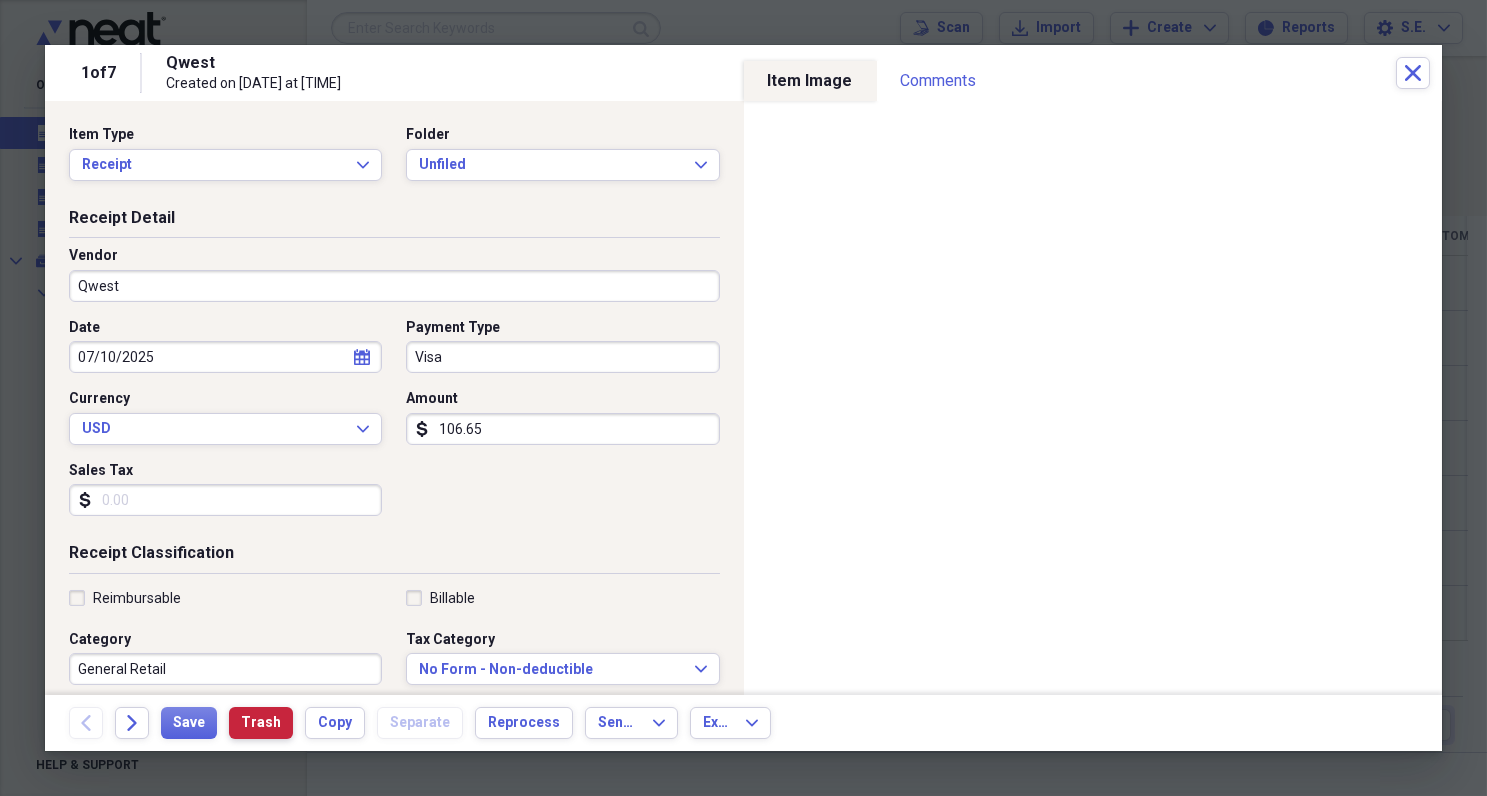 click on "Trash" at bounding box center [261, 723] 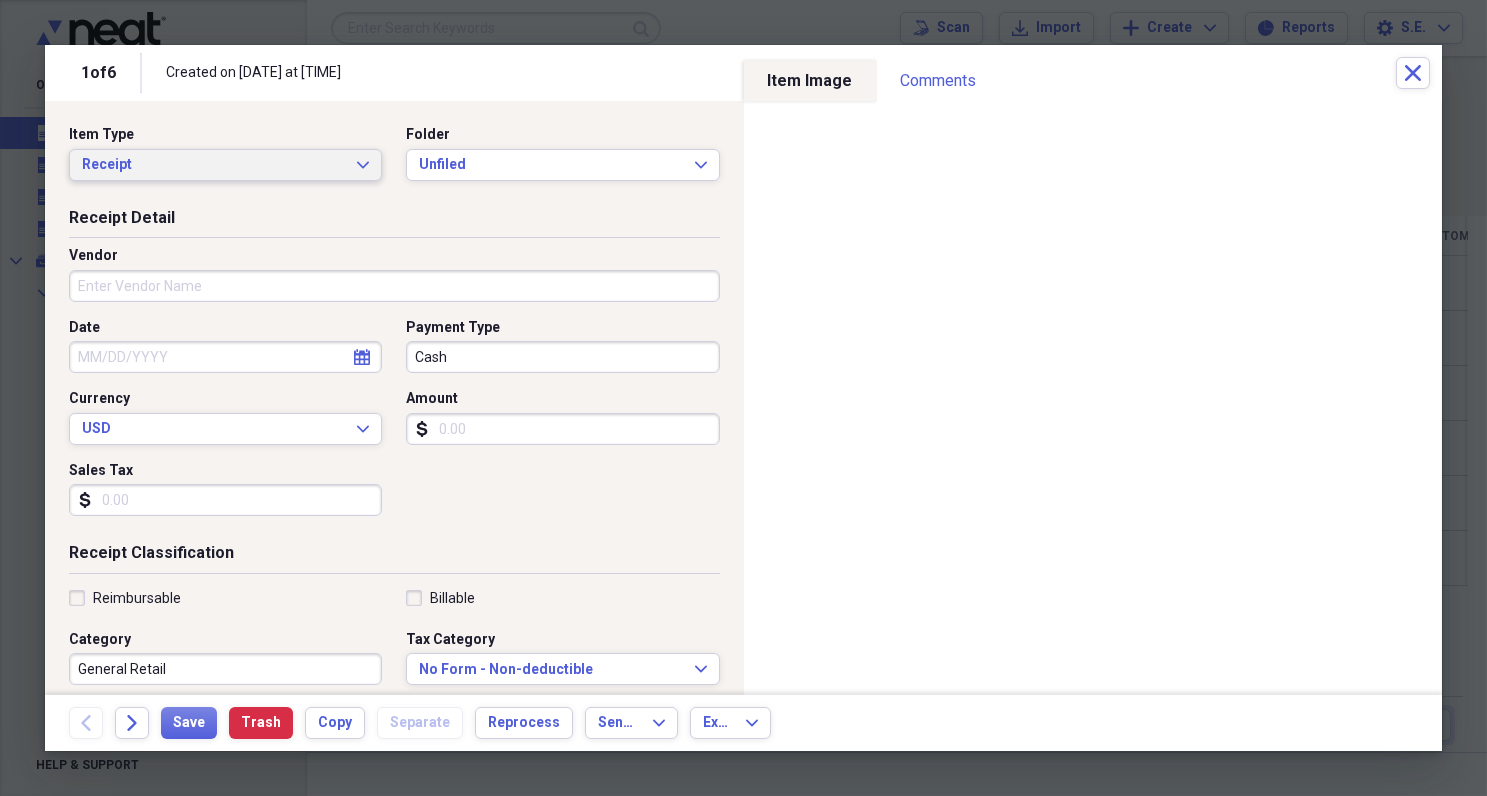 click on "Expand" 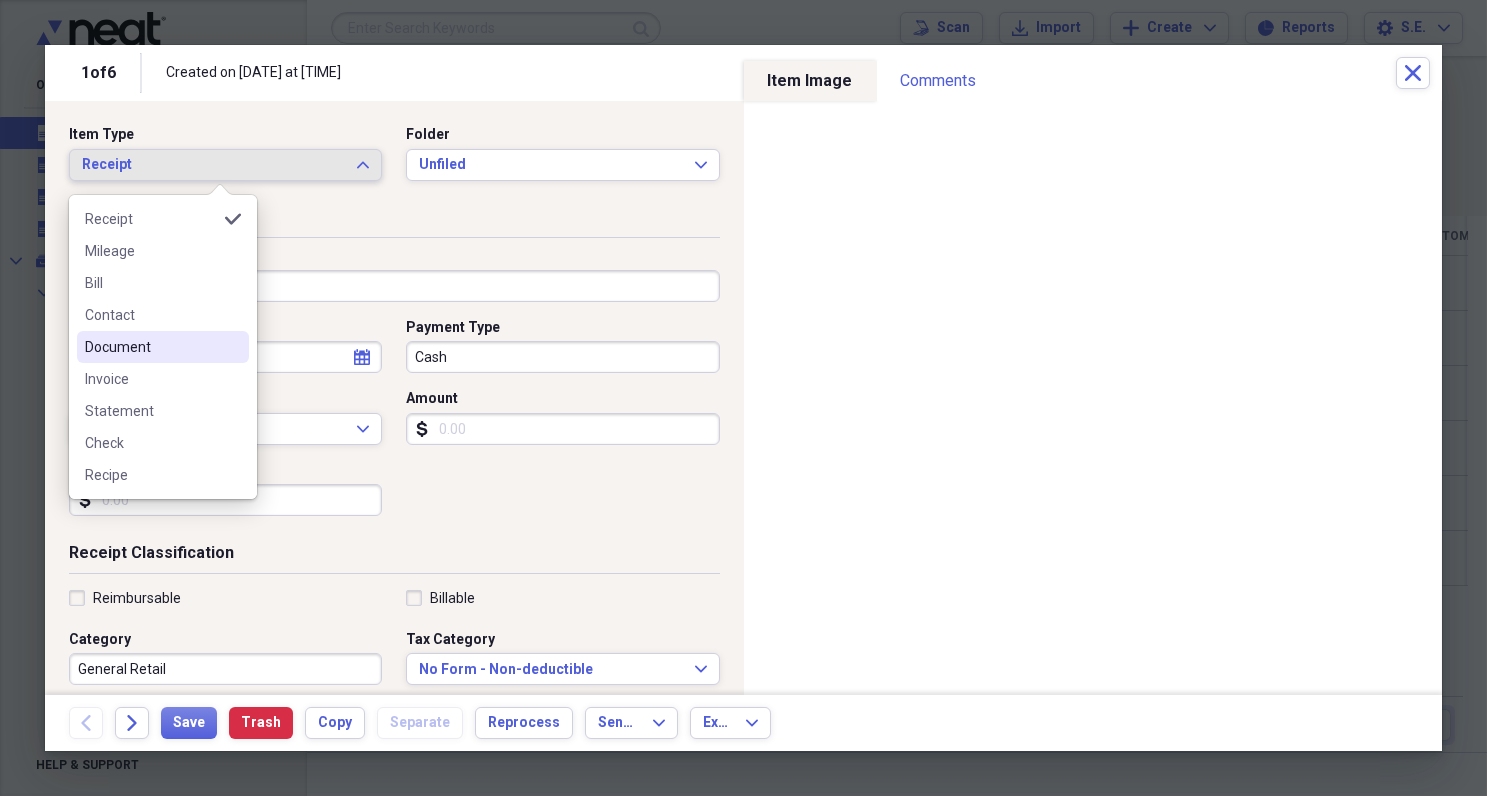 click on "Document" at bounding box center (151, 347) 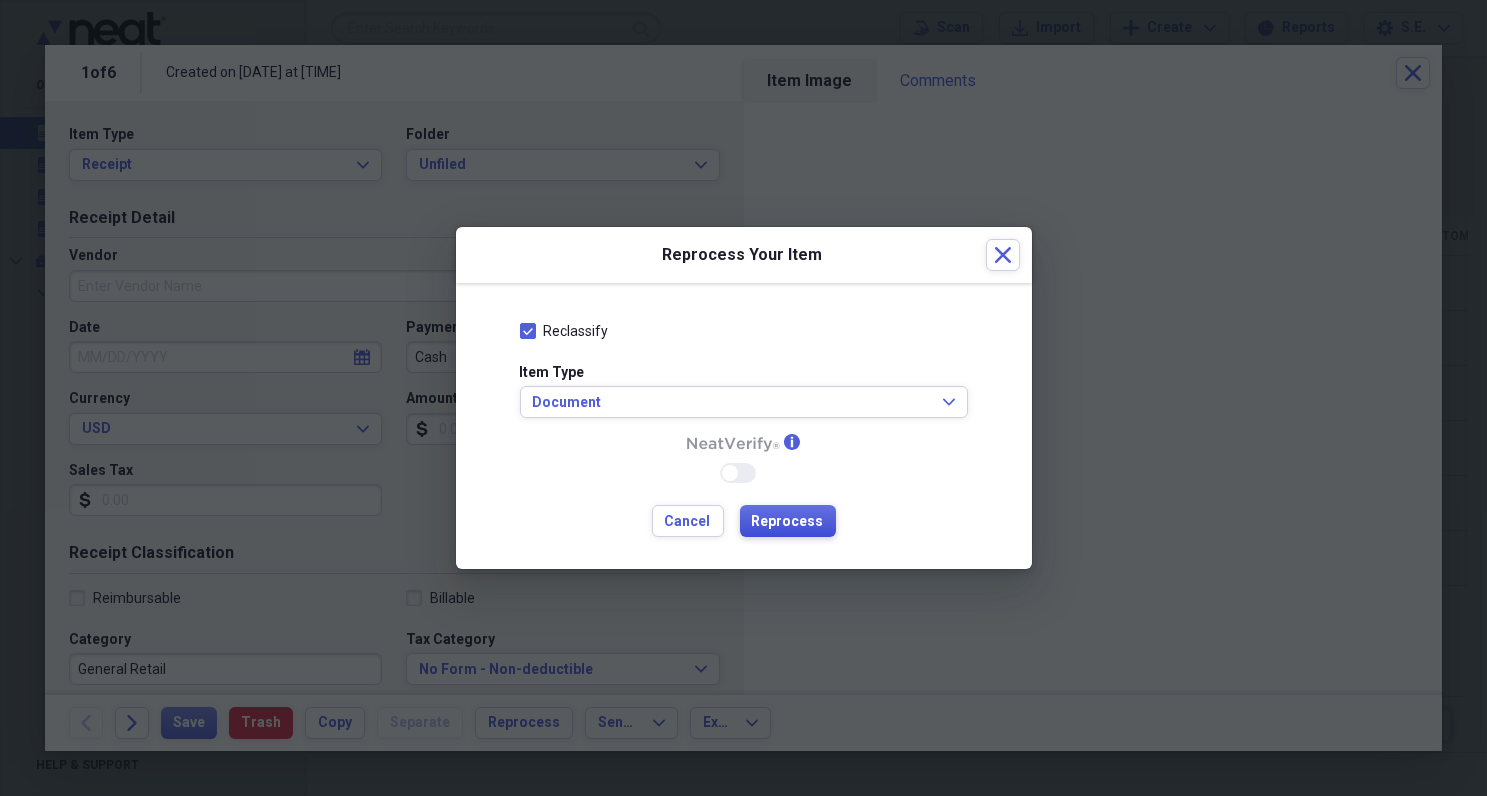 click on "Reprocess" at bounding box center [788, 522] 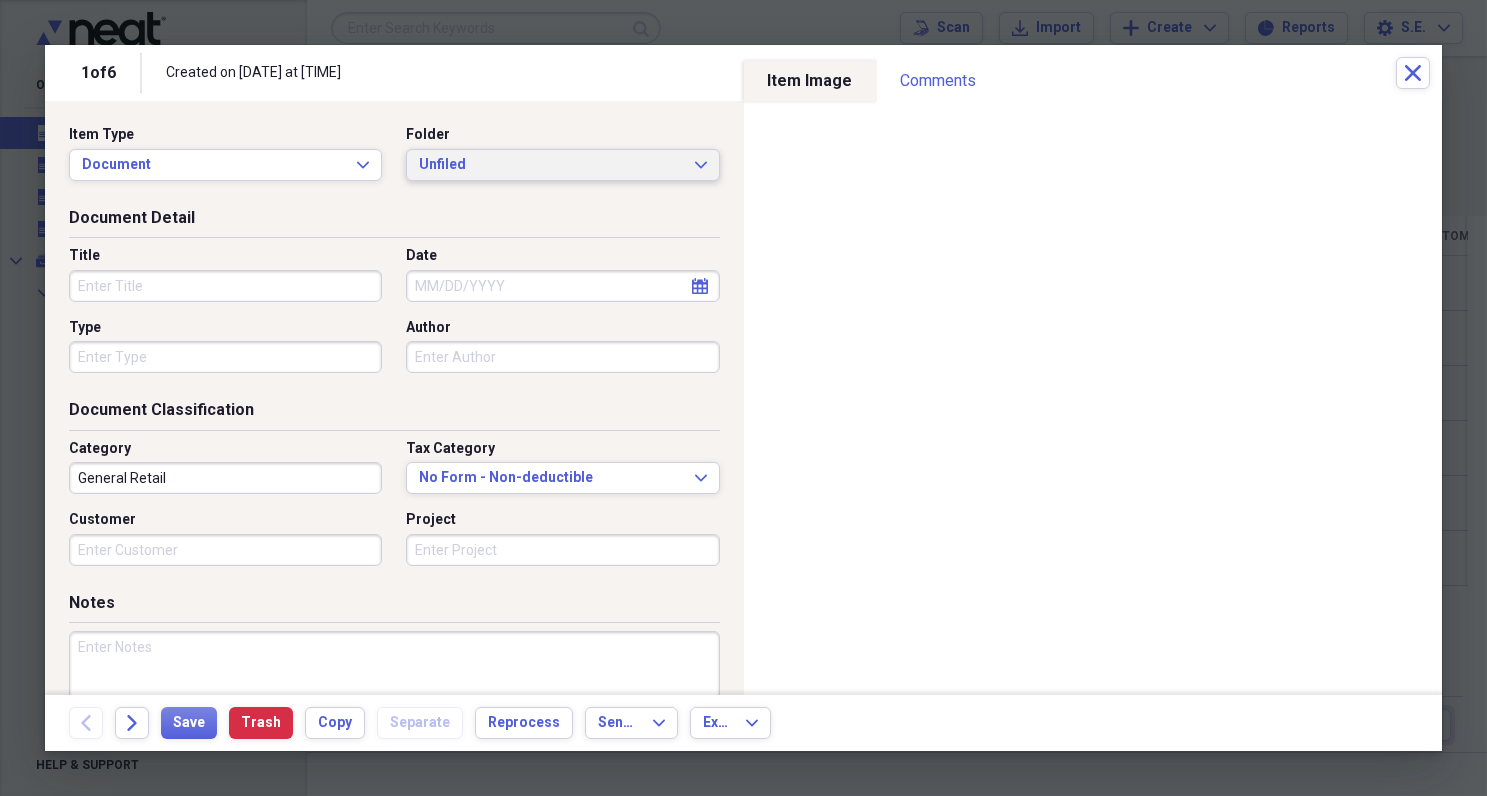 click on "Unfiled" at bounding box center (550, 165) 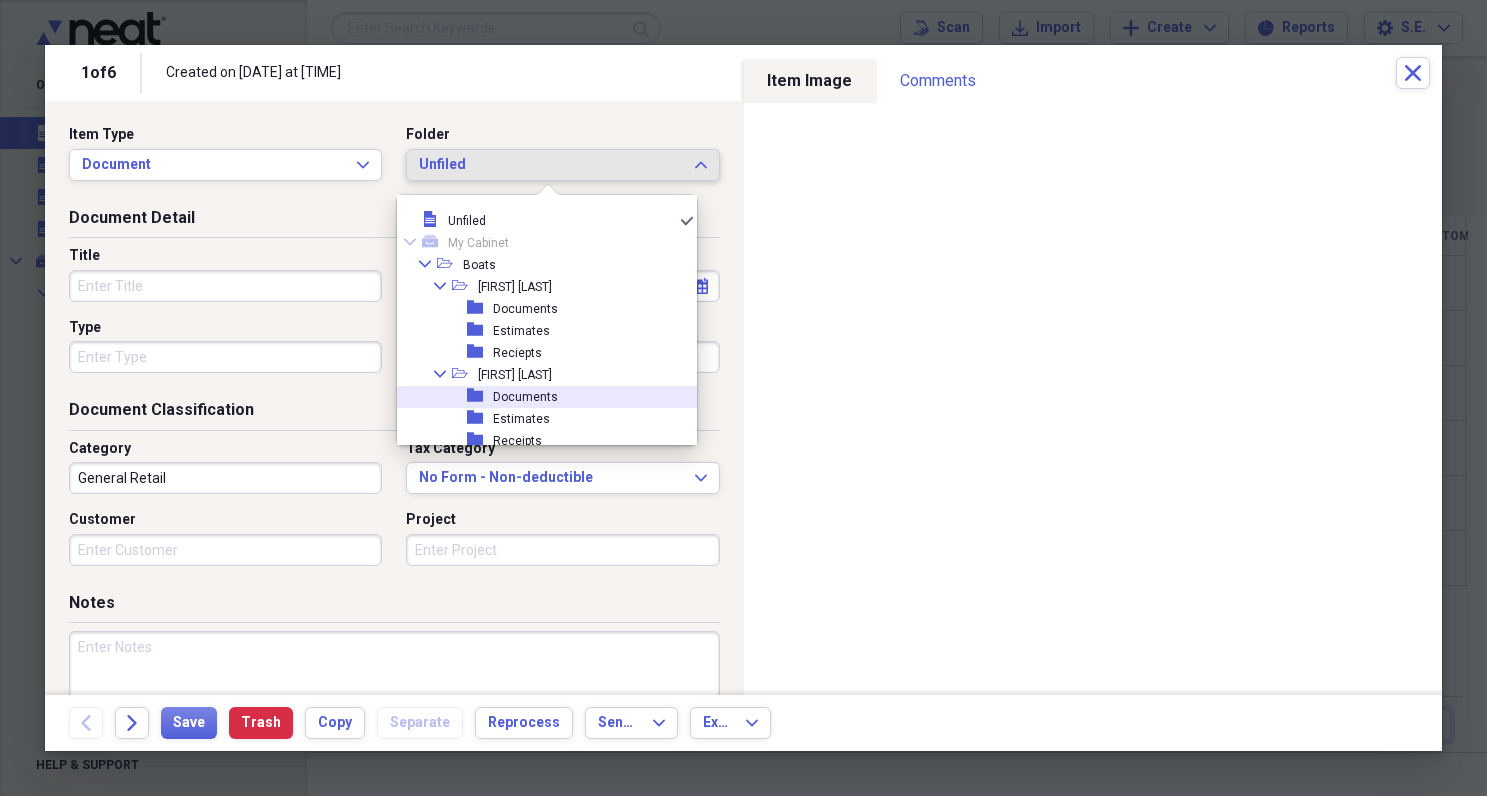 click on "Documents" at bounding box center [525, 397] 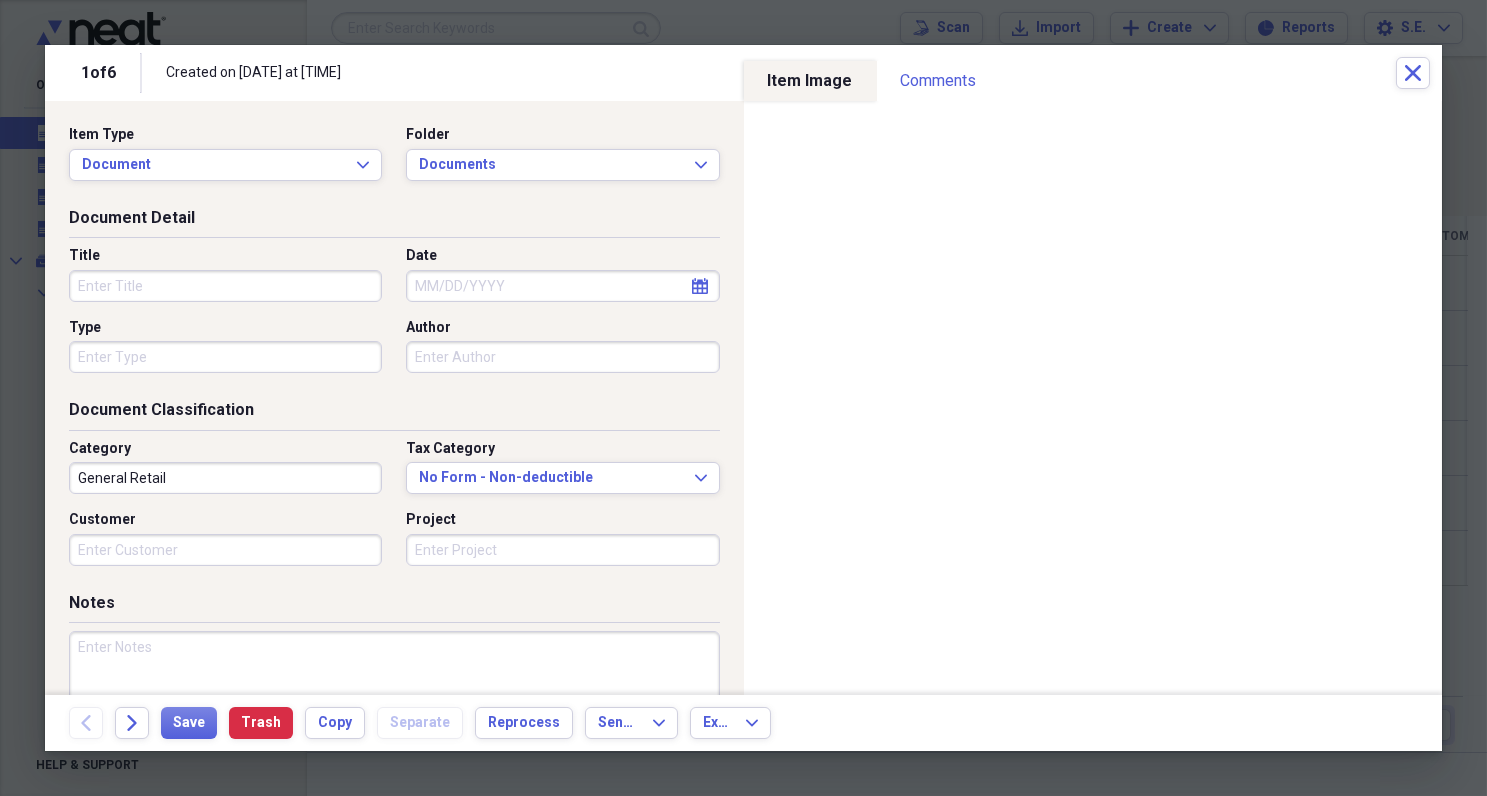 click on "Title" at bounding box center [225, 286] 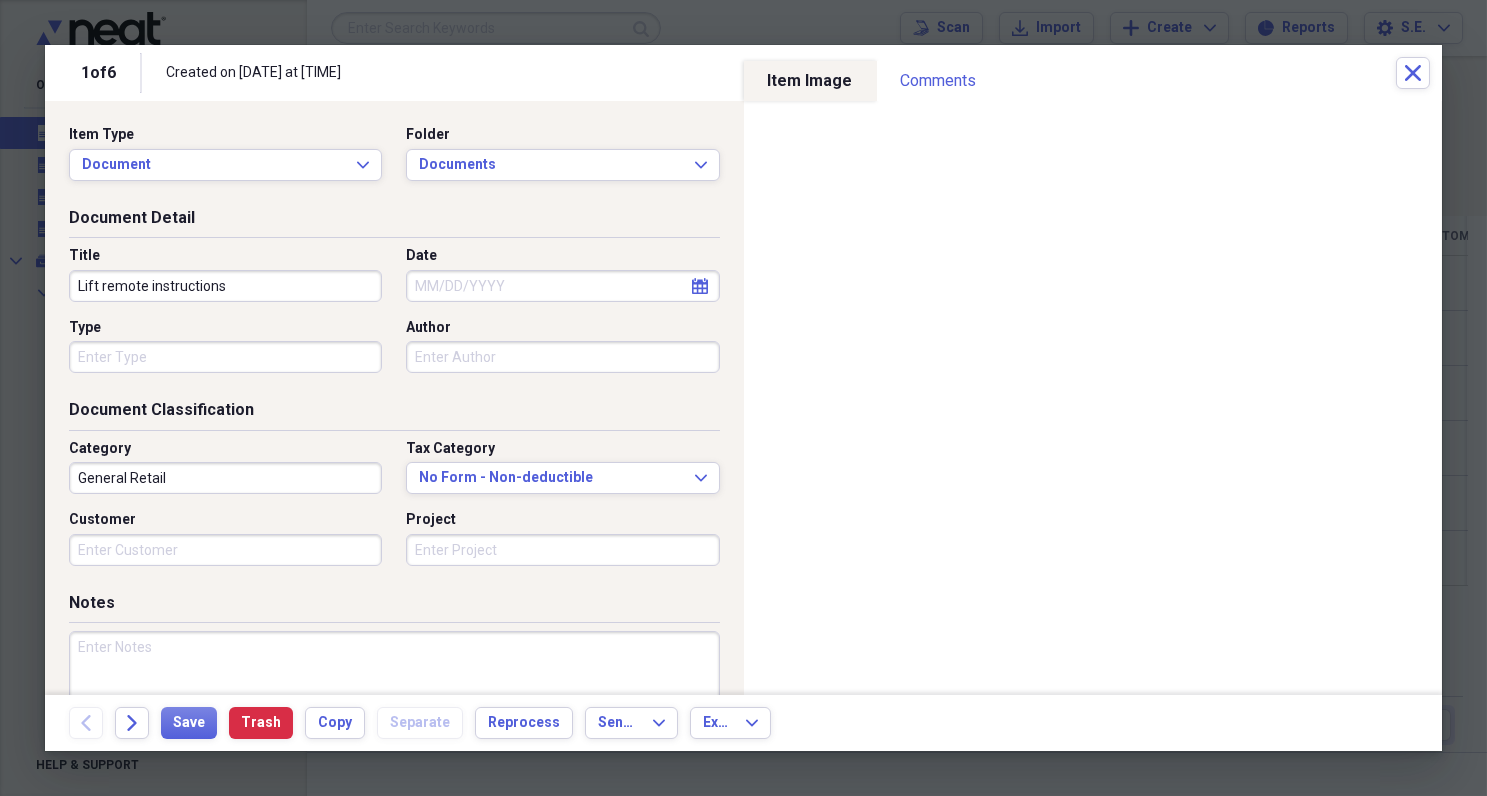 type on "Lift remote instructions" 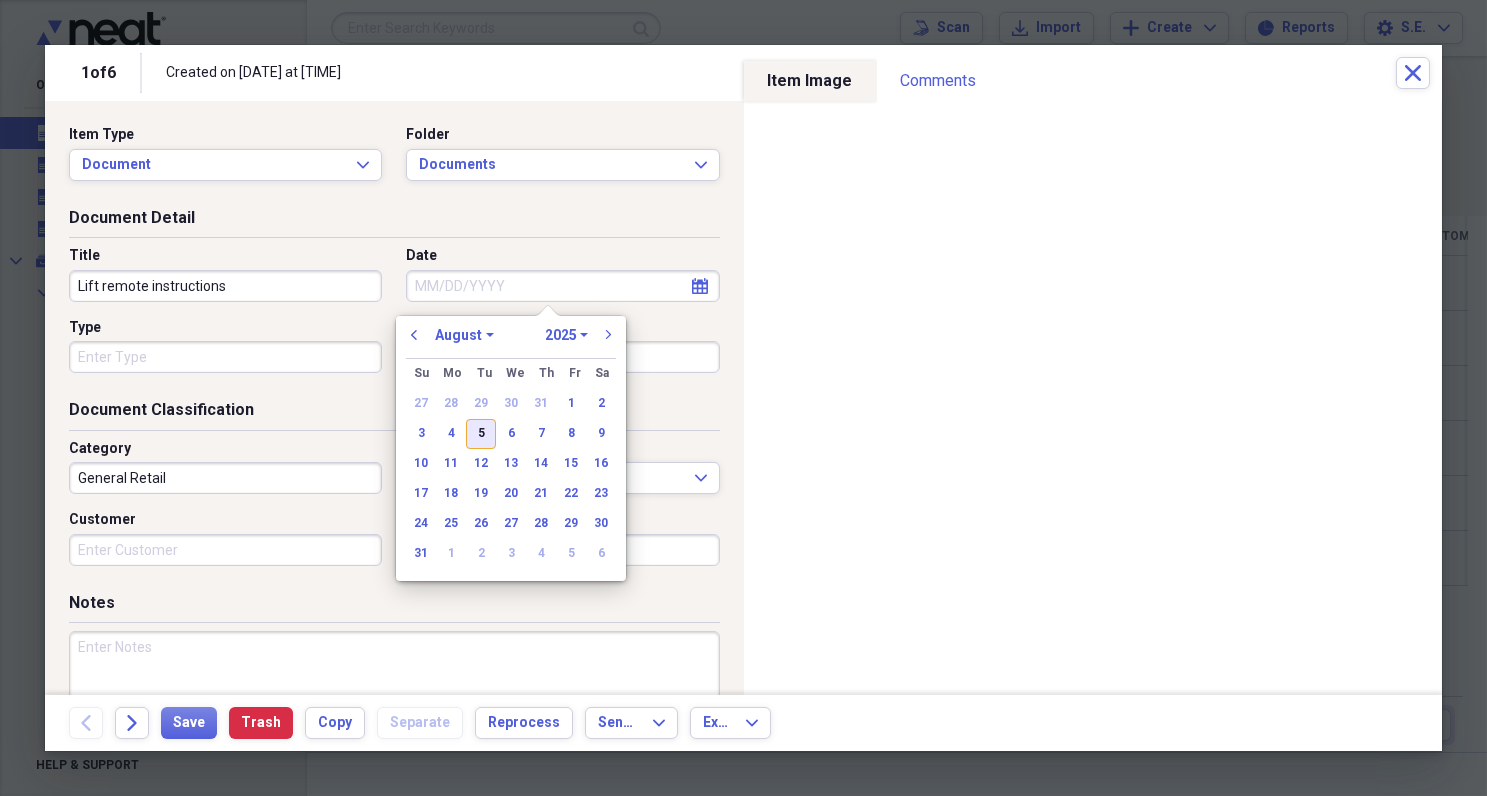 click on "5" at bounding box center (481, 434) 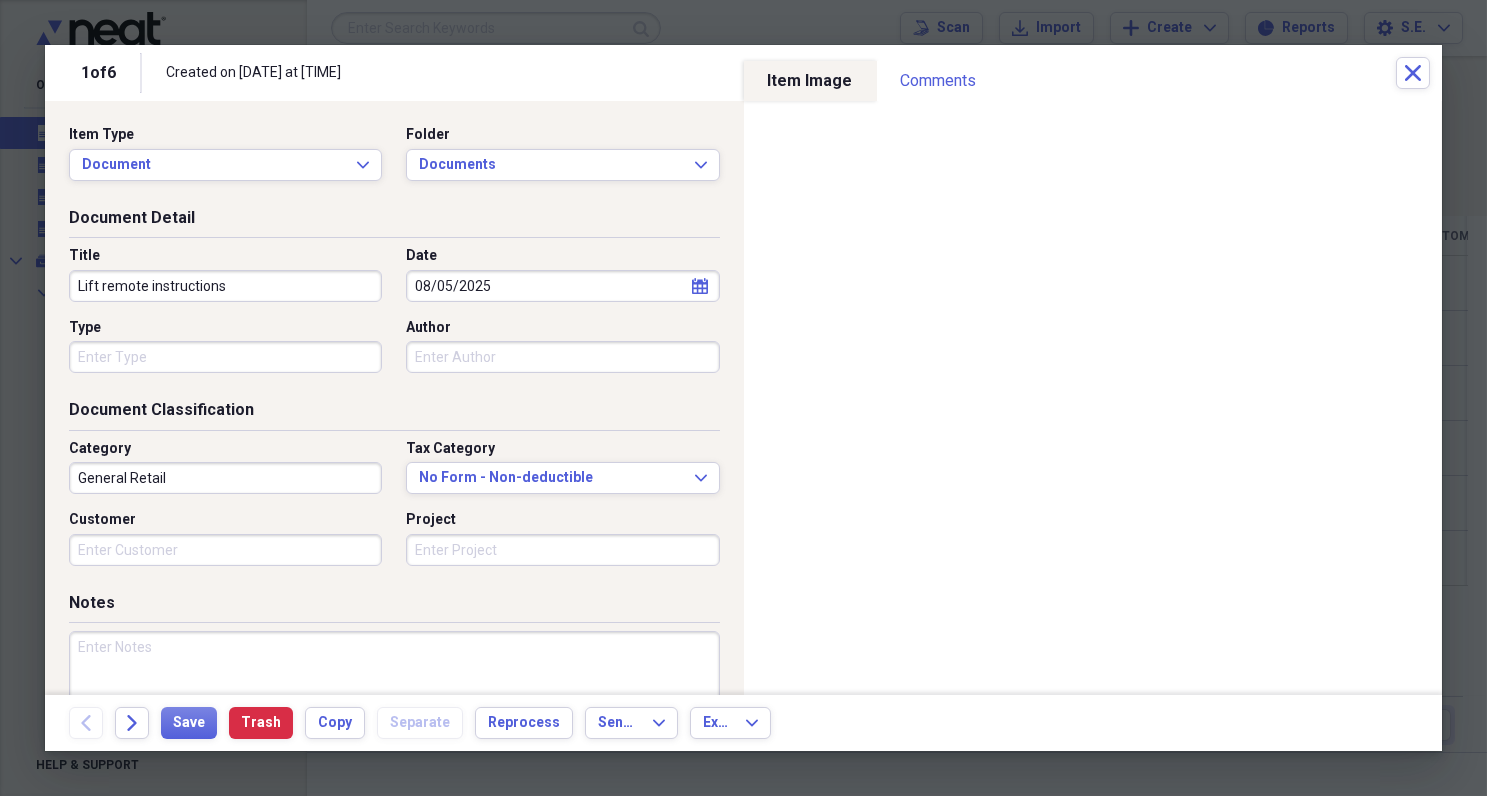 click on "Type" at bounding box center (225, 357) 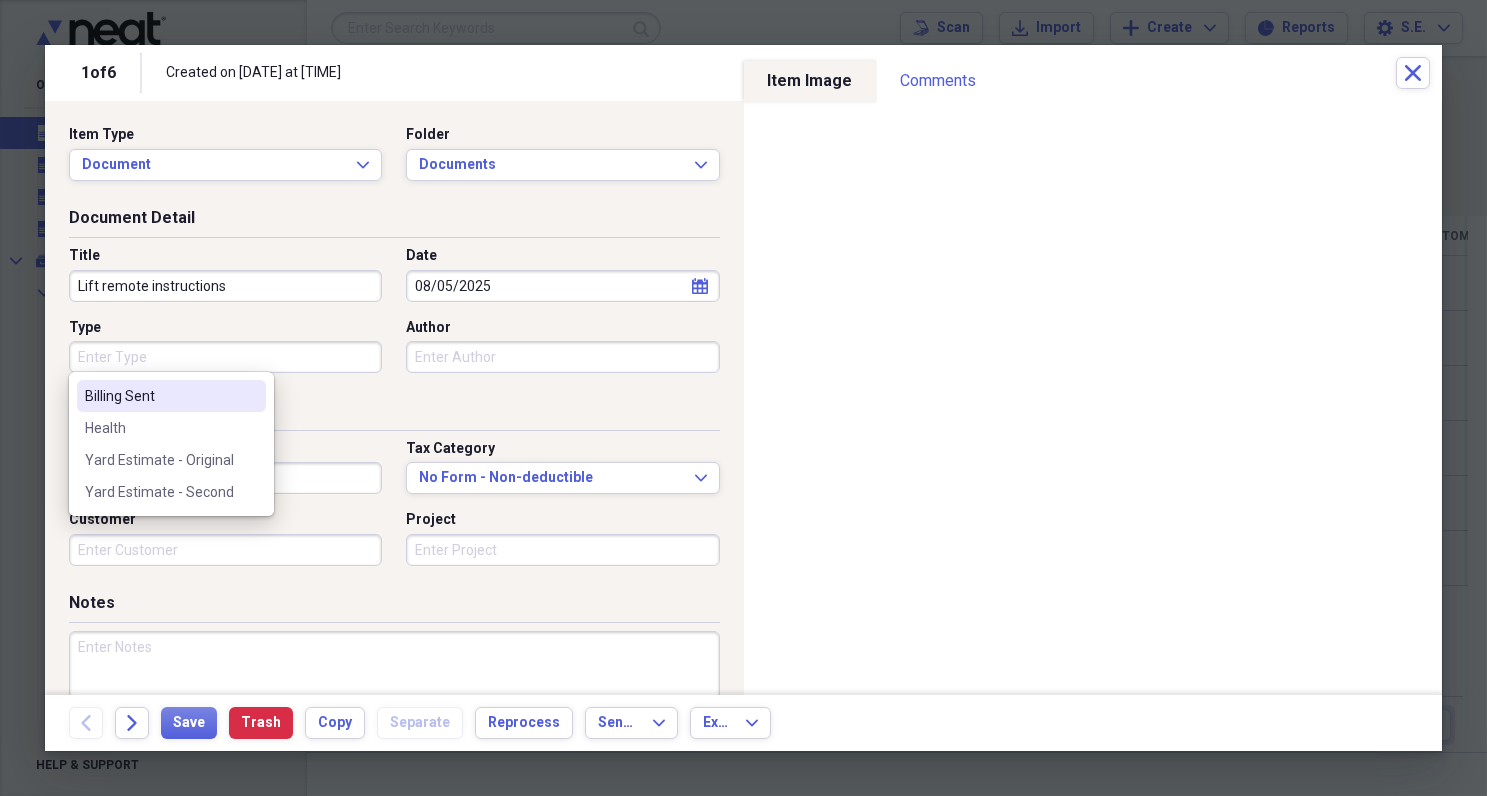 click on "Type" at bounding box center (225, 357) 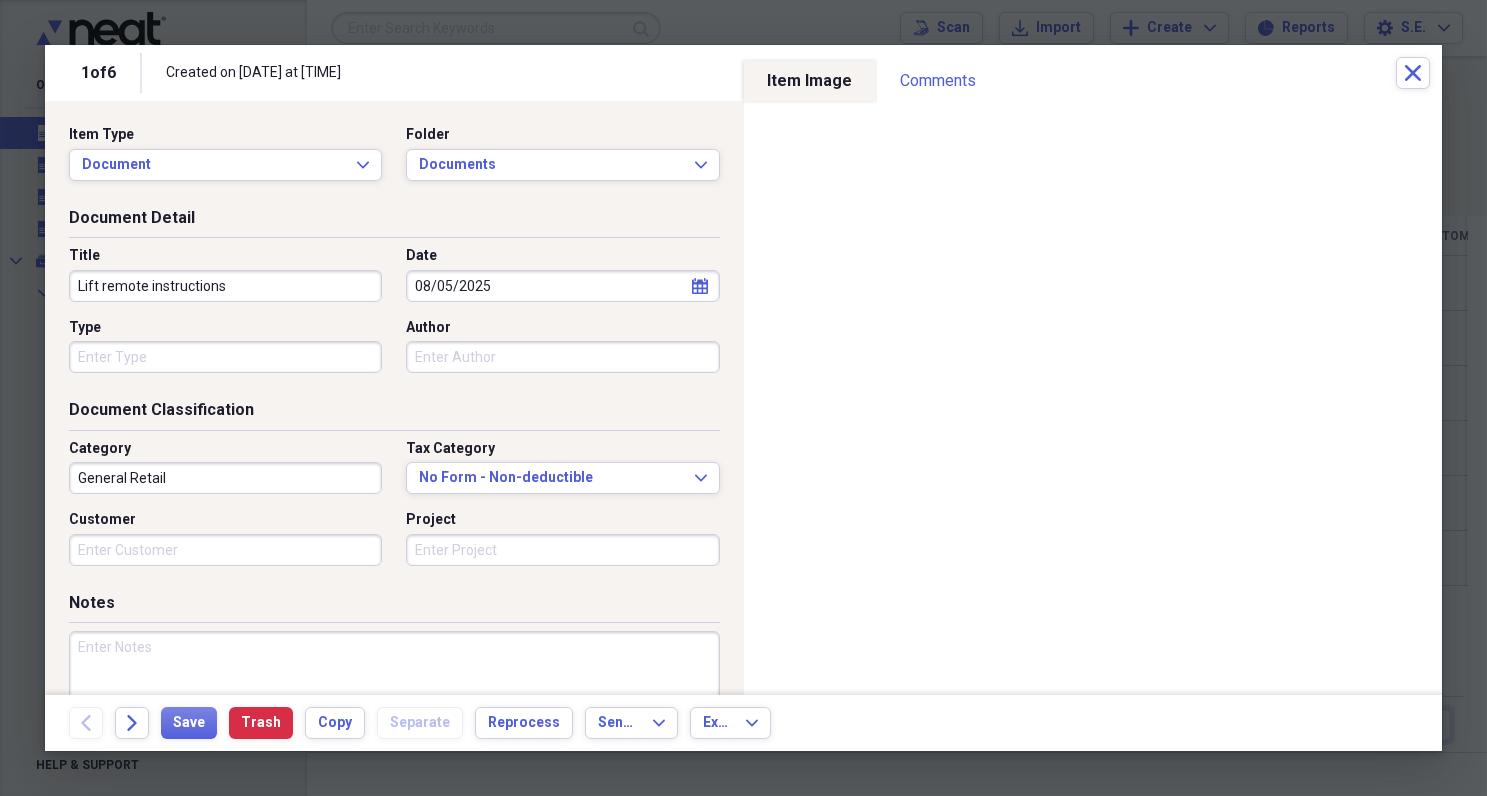 click on "Document Detail Title Lift remote instructions Date [DATE] calendar Calendar Type Author" at bounding box center [394, 303] 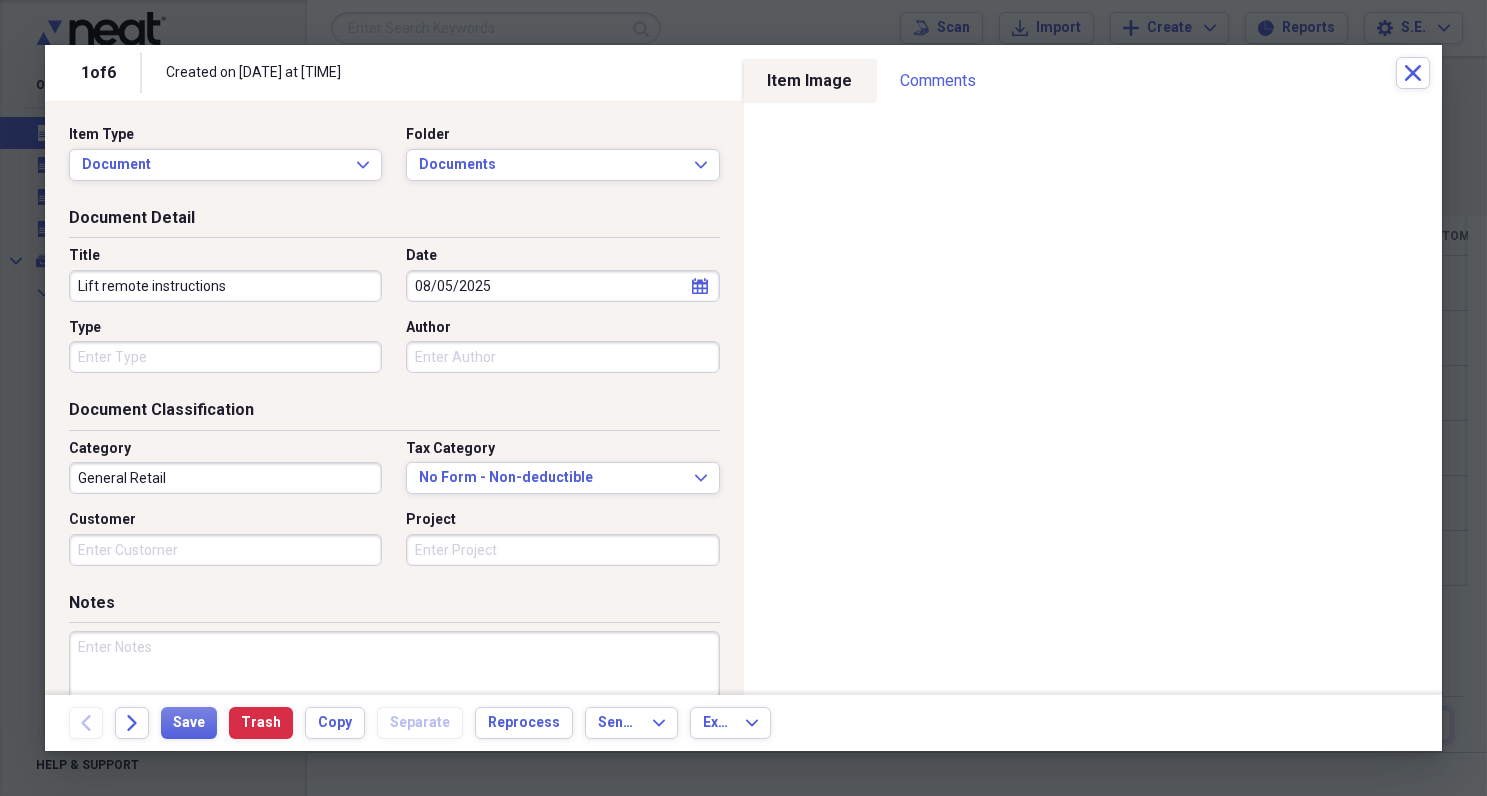 click on "General Retail" at bounding box center (225, 478) 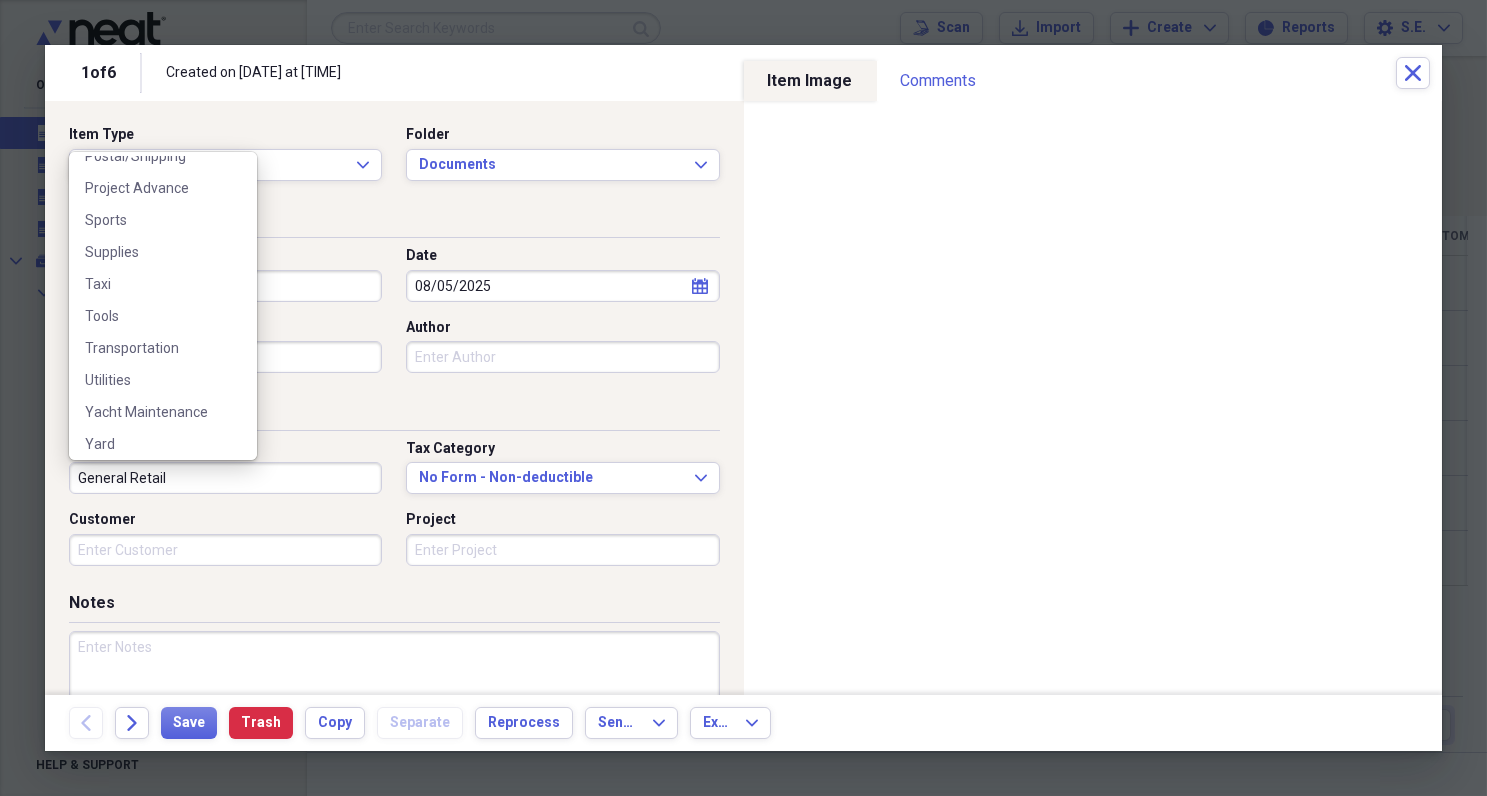 scroll, scrollTop: 602, scrollLeft: 0, axis: vertical 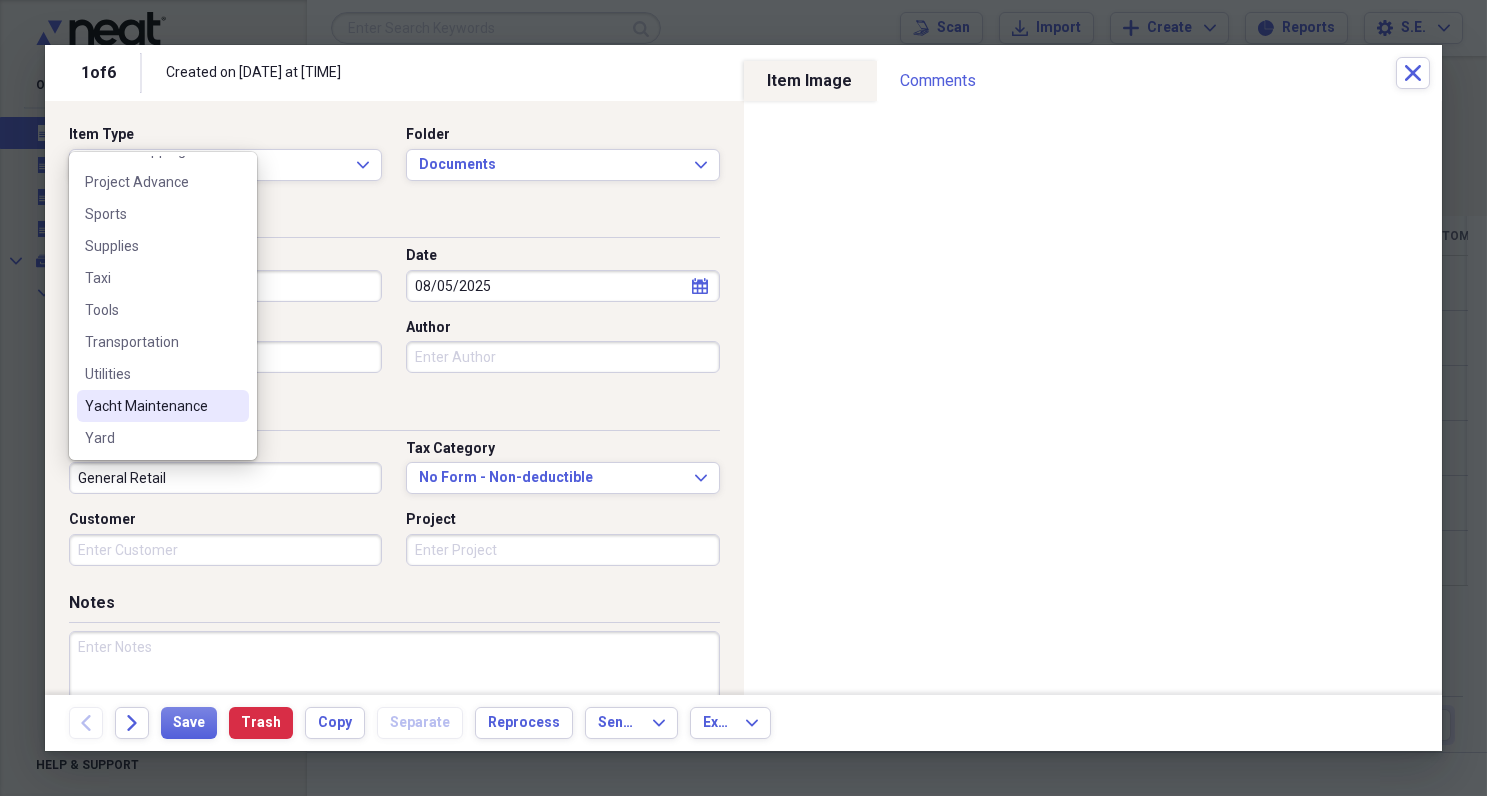 click on "Yacht Maintenance" at bounding box center [151, 406] 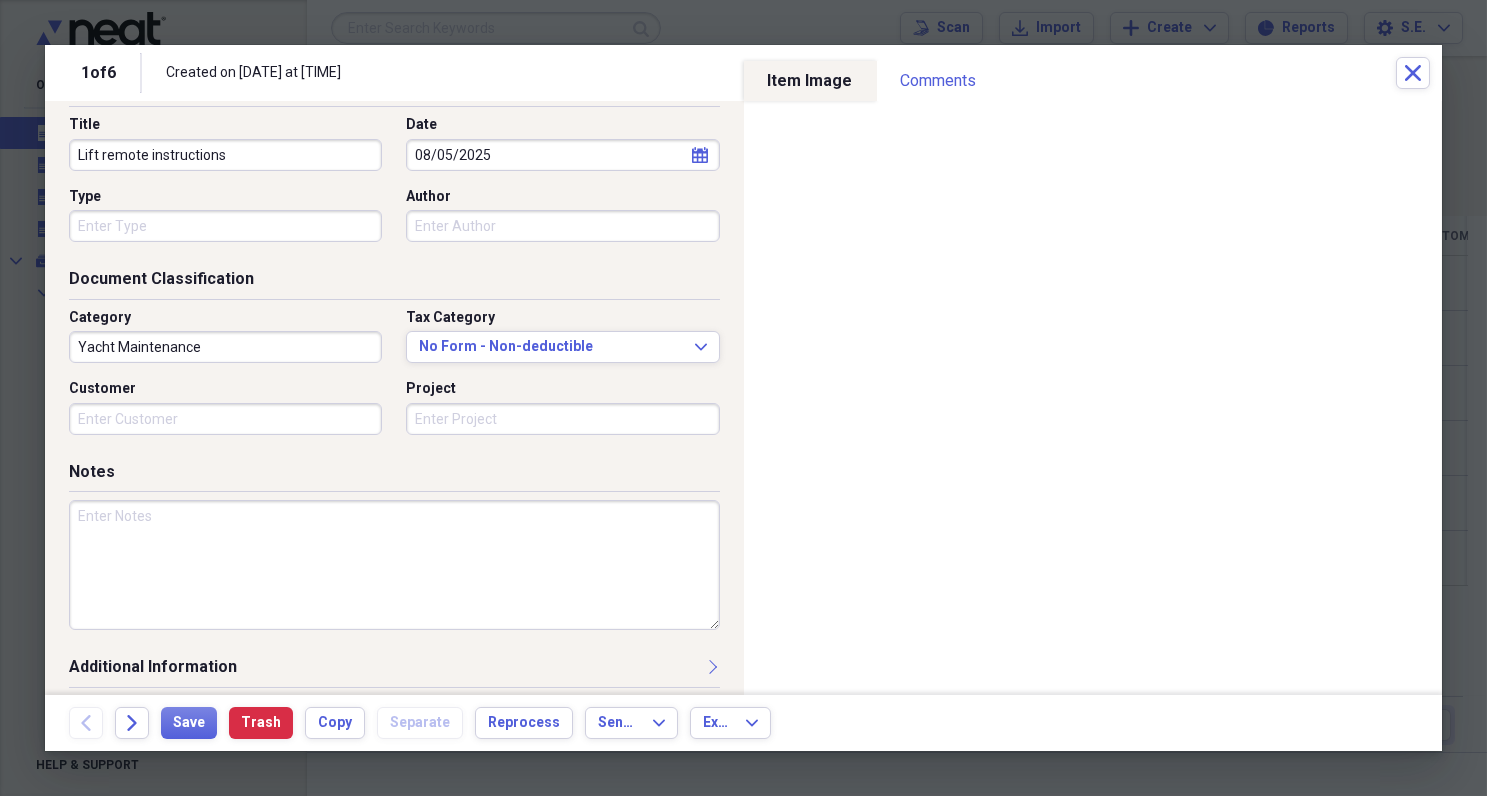scroll, scrollTop: 133, scrollLeft: 0, axis: vertical 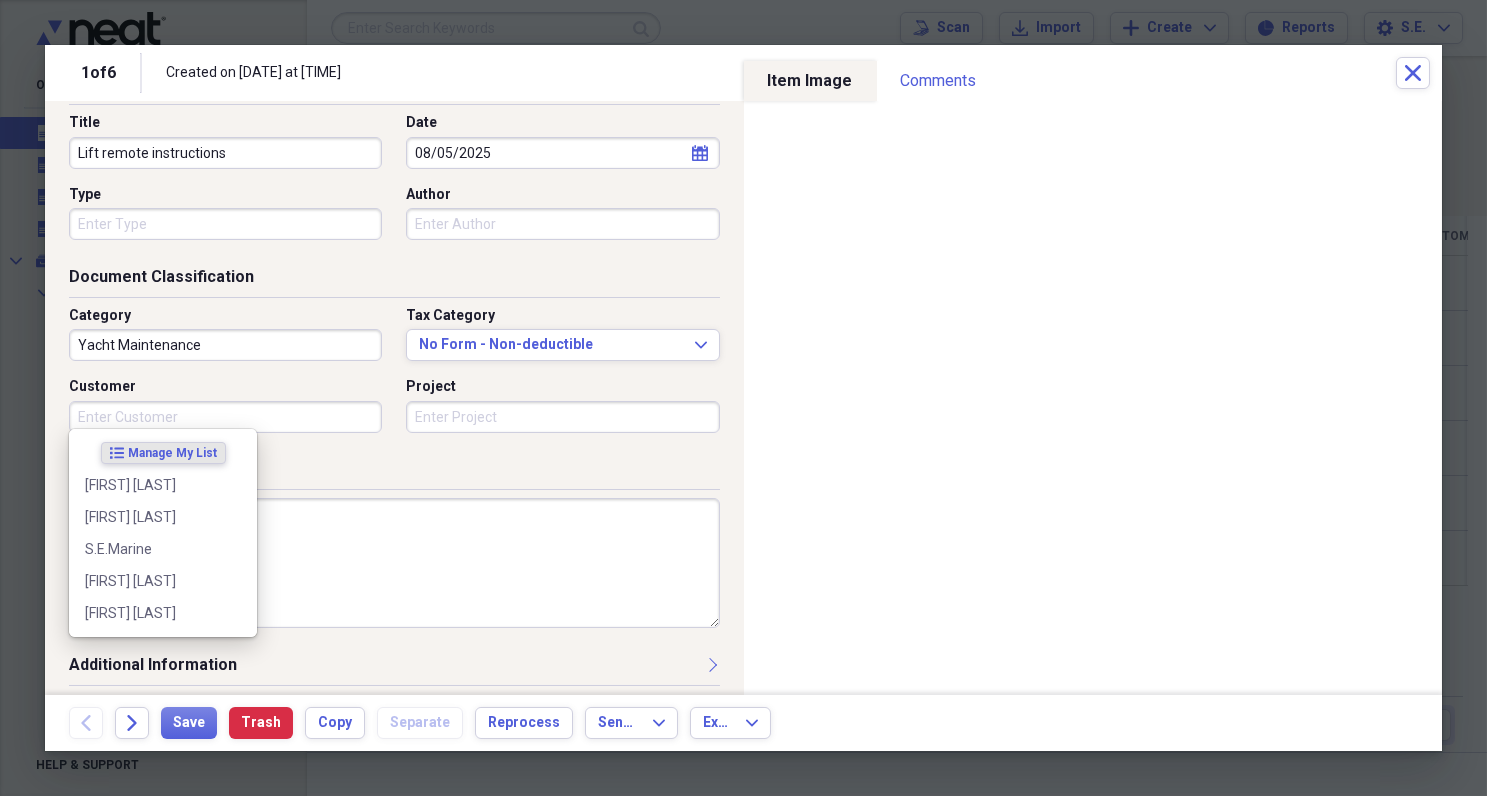 click on "Customer" at bounding box center [225, 417] 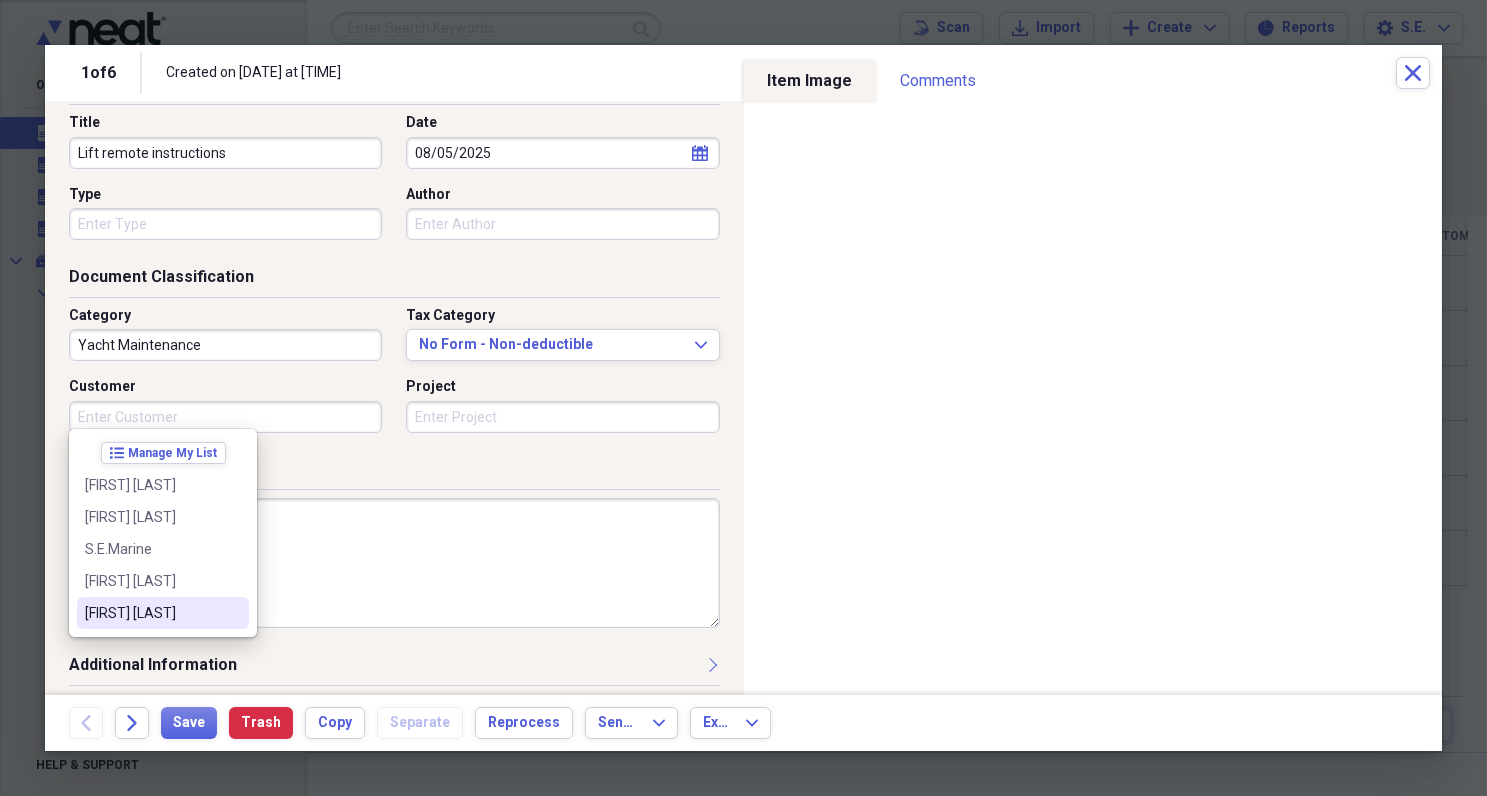 click on "[FIRST] [LAST]" at bounding box center [151, 613] 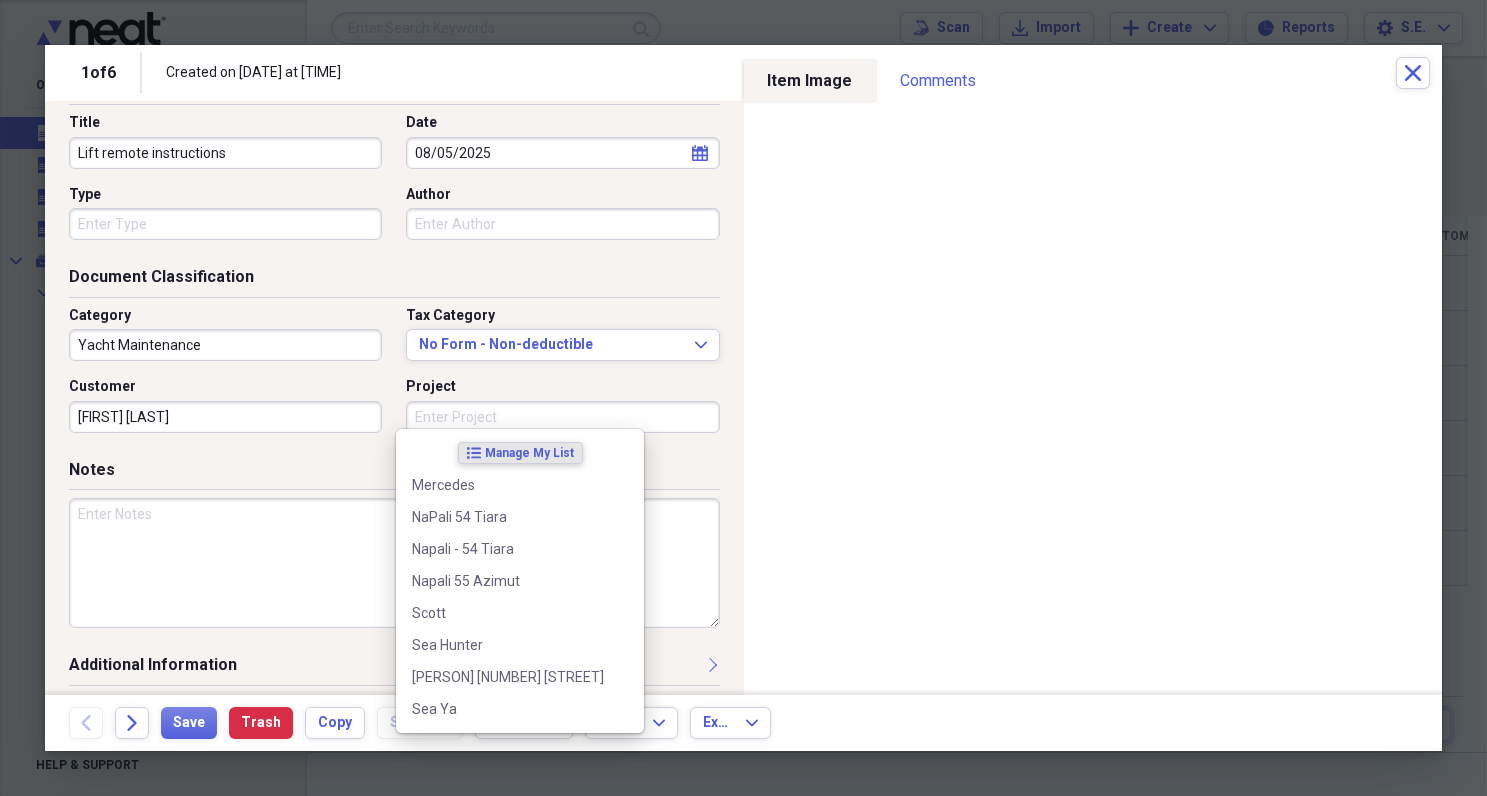 click on "Project" at bounding box center (562, 417) 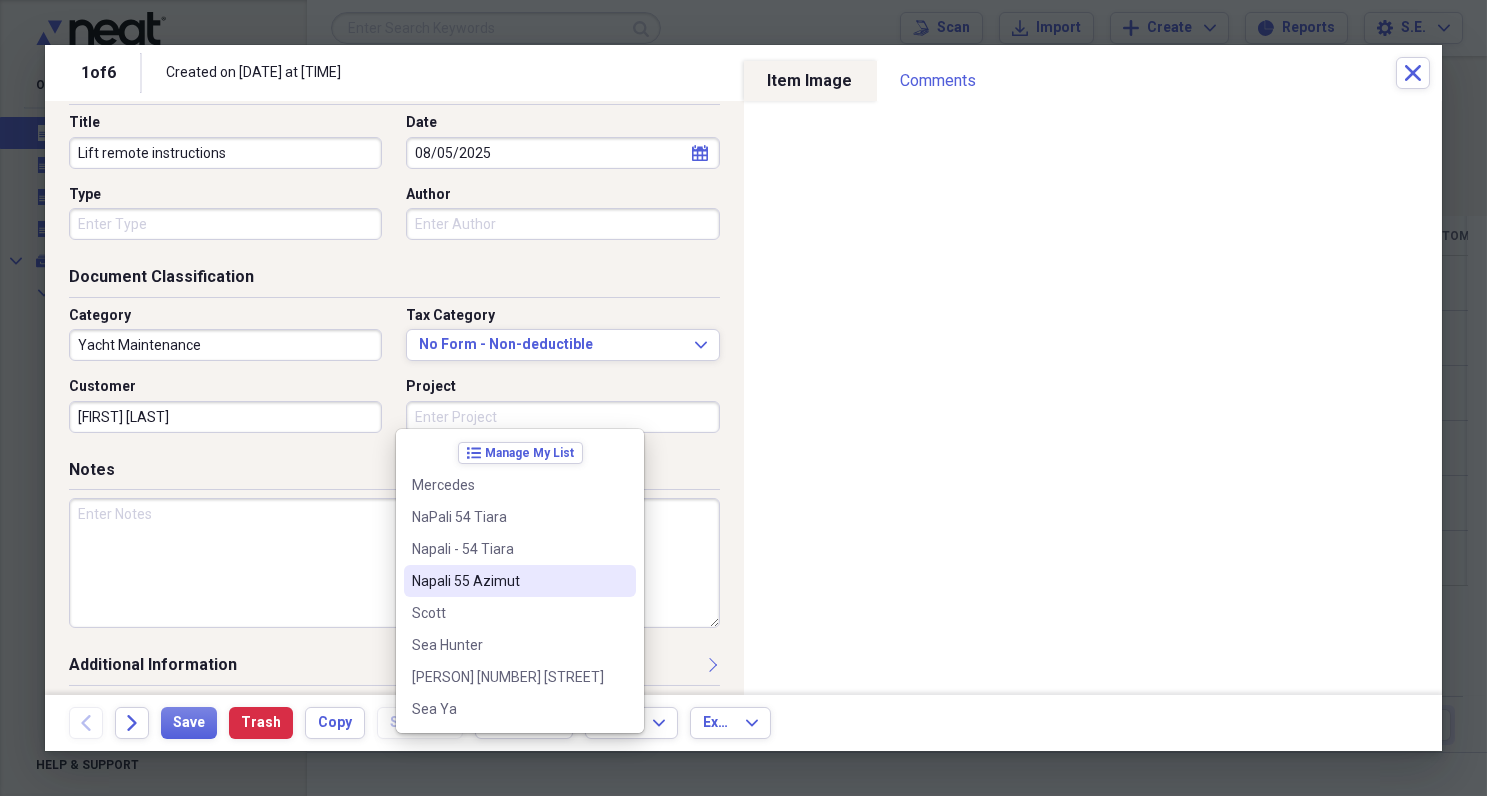 click on "Napali 55 Azimut" at bounding box center (508, 581) 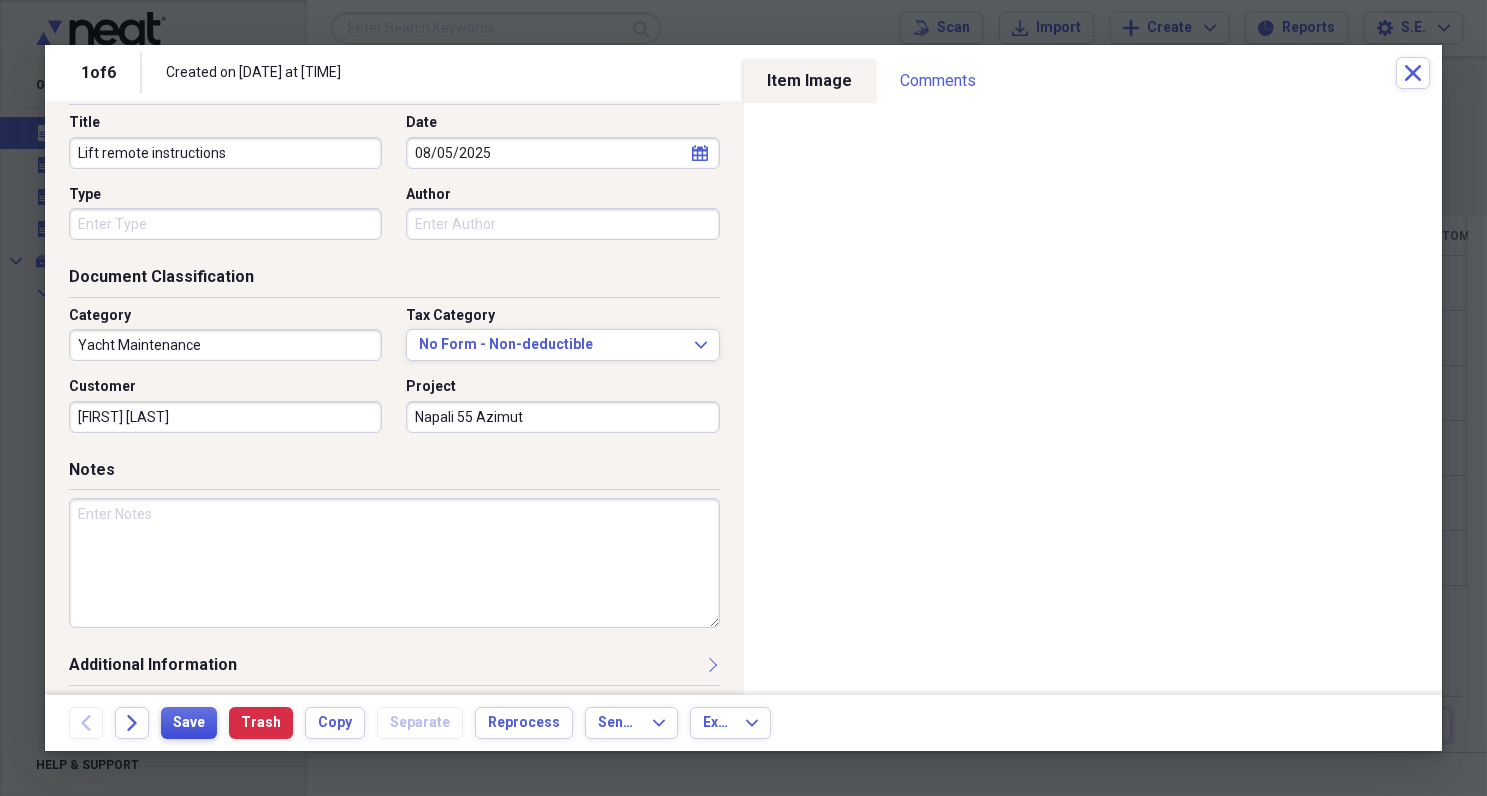 click on "Save" at bounding box center [189, 723] 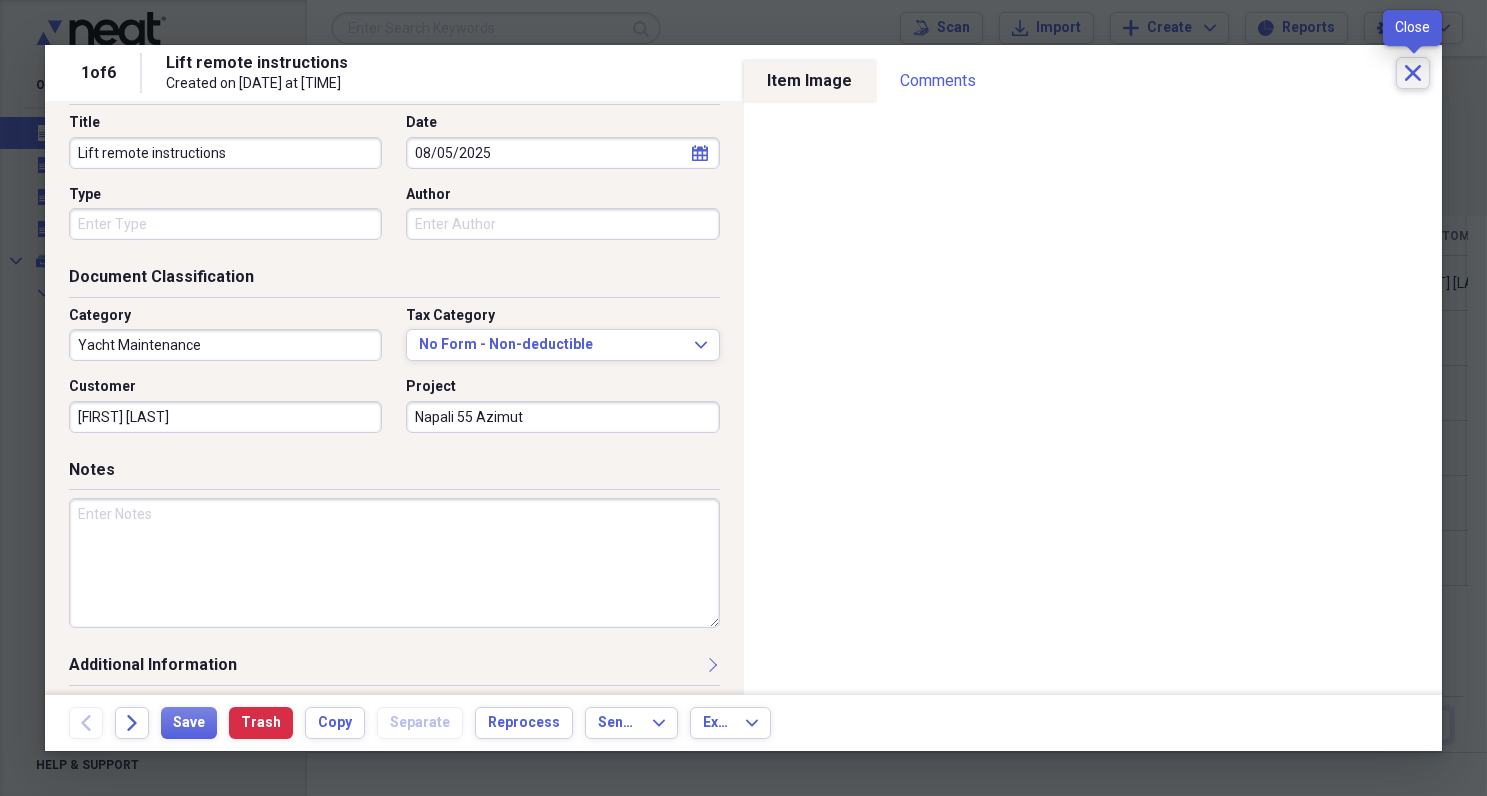 click 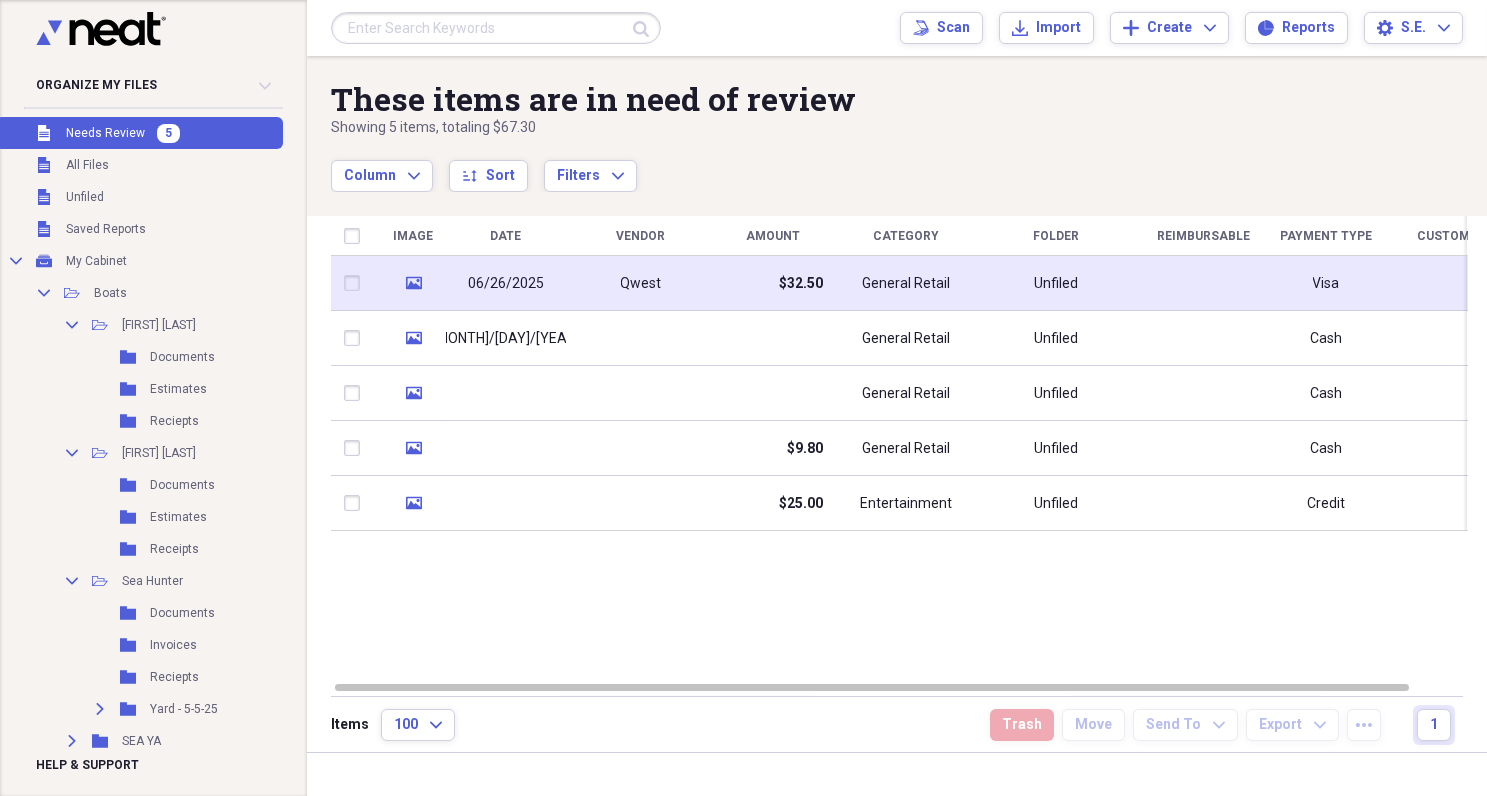 click on "06/26/2025" at bounding box center [506, 284] 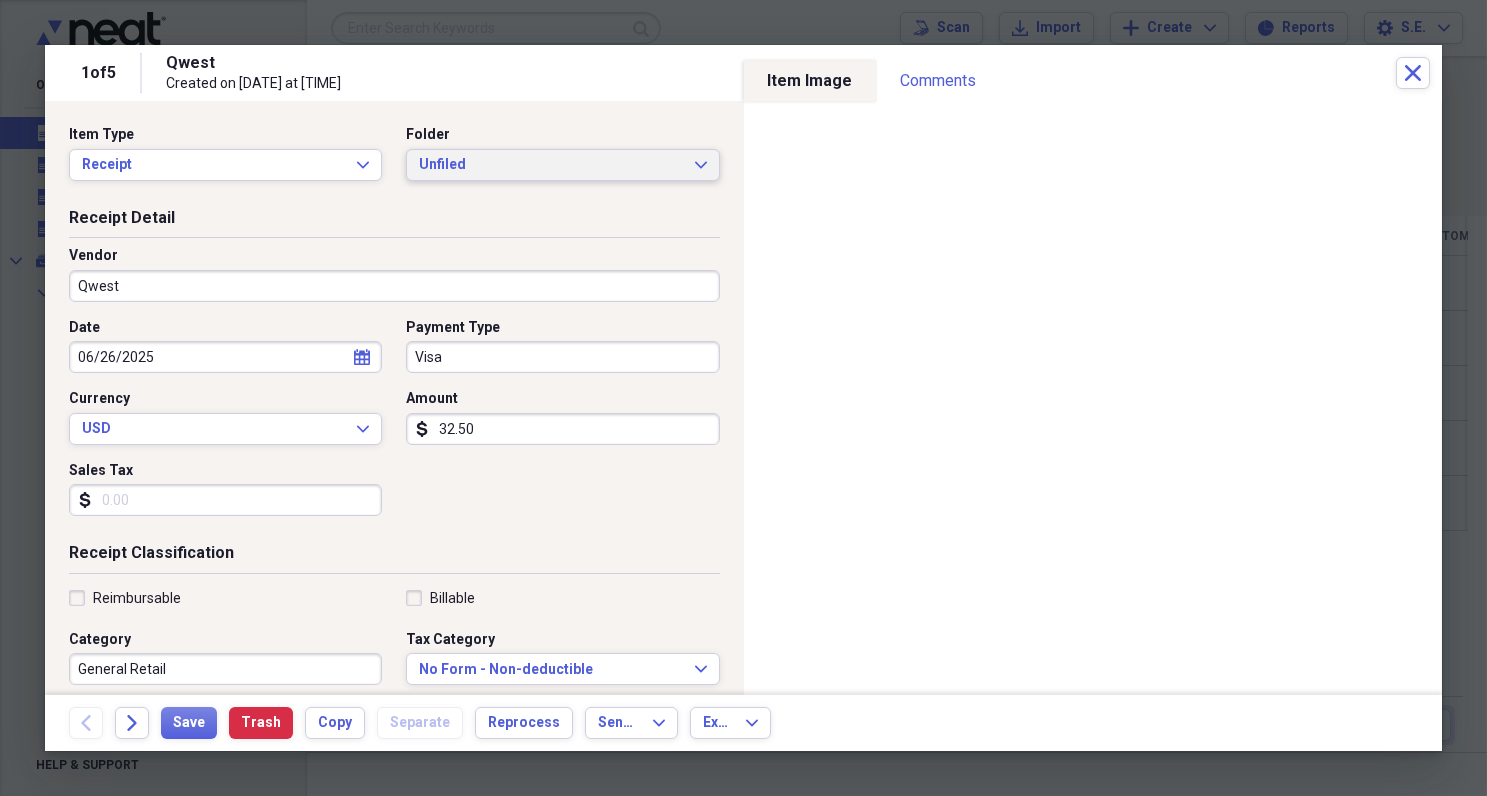 click on "Unfiled" at bounding box center [550, 165] 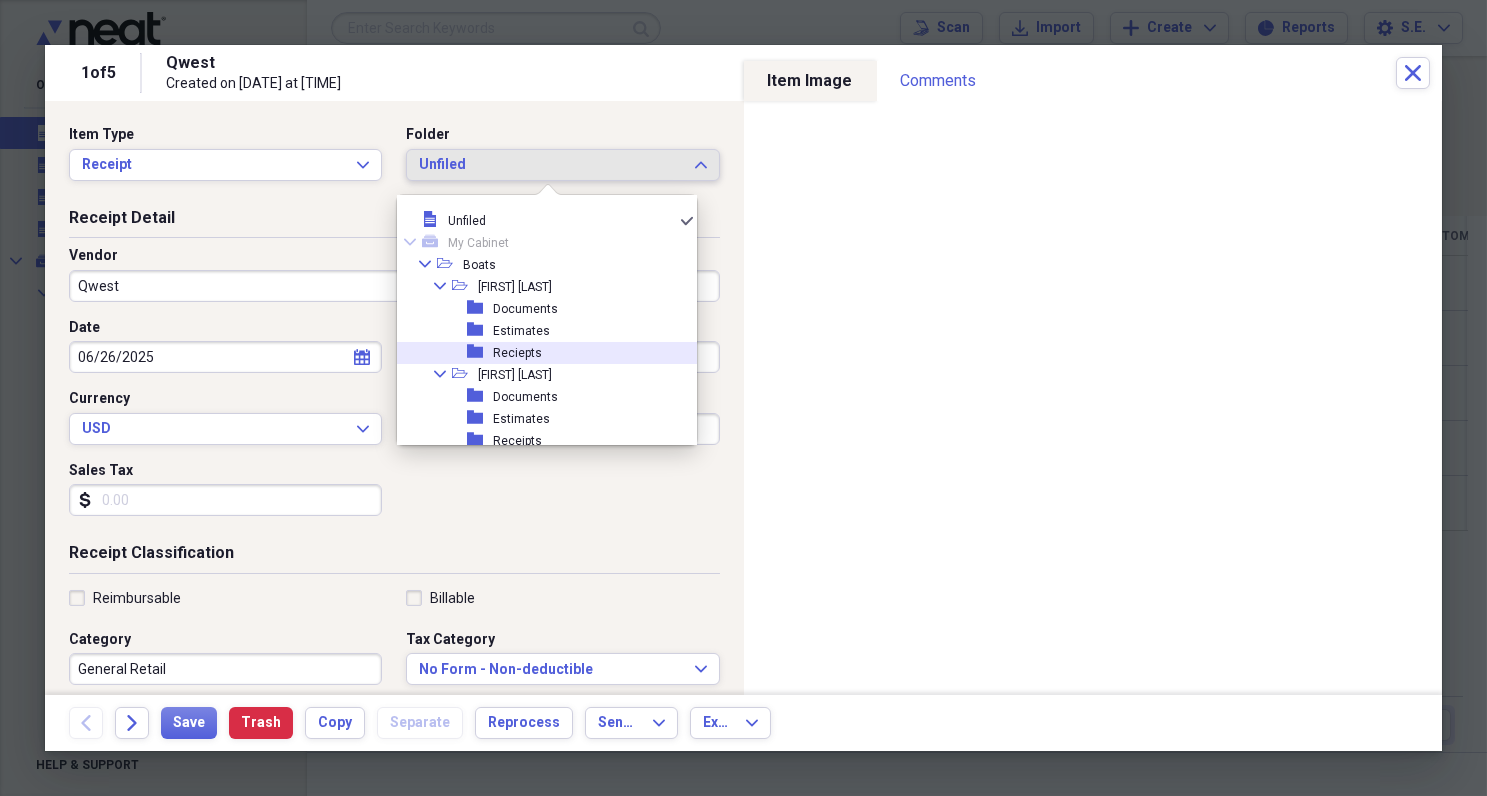 click on "Reciepts" at bounding box center (517, 353) 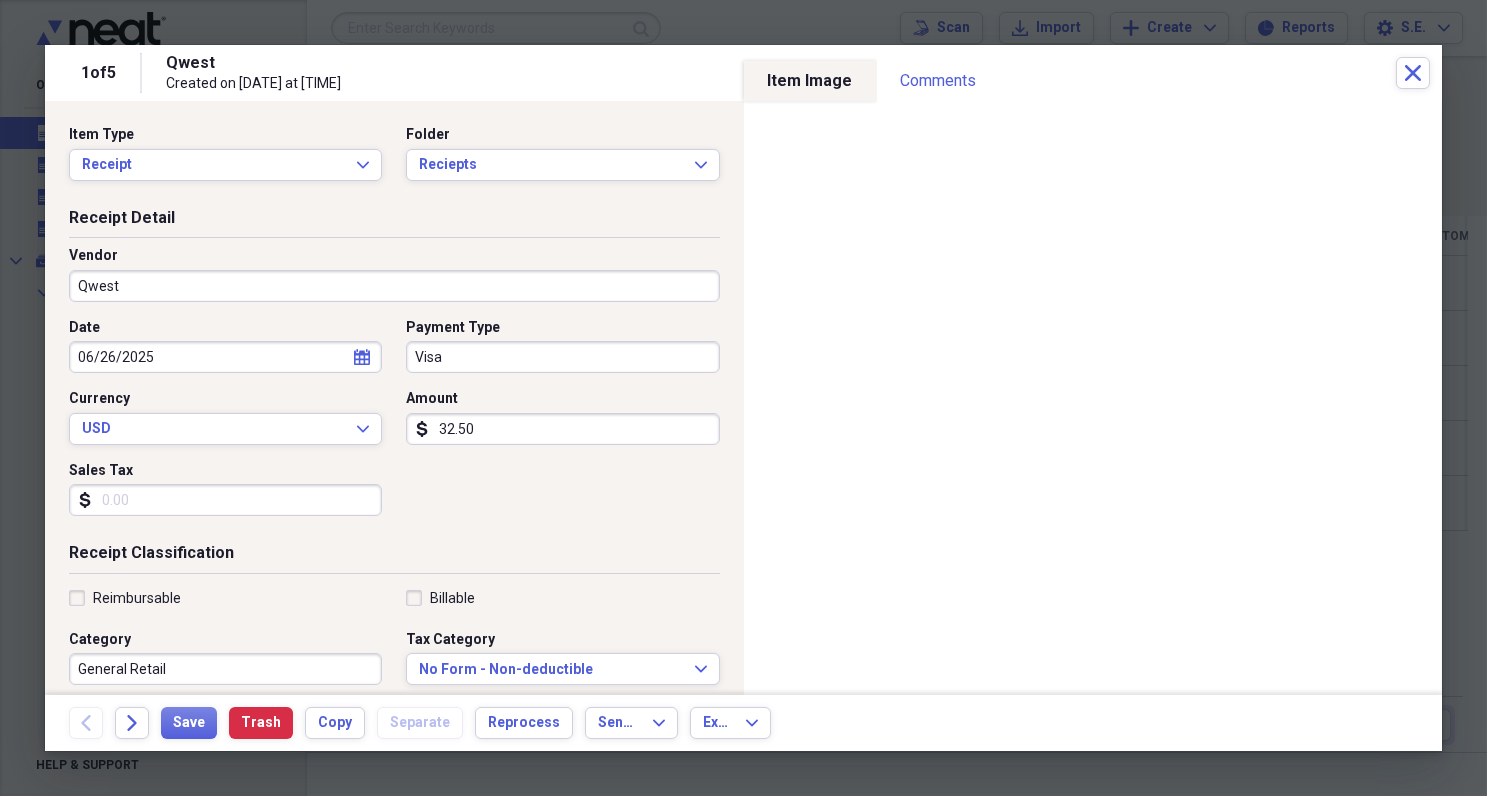 click on "Qwest" at bounding box center (394, 286) 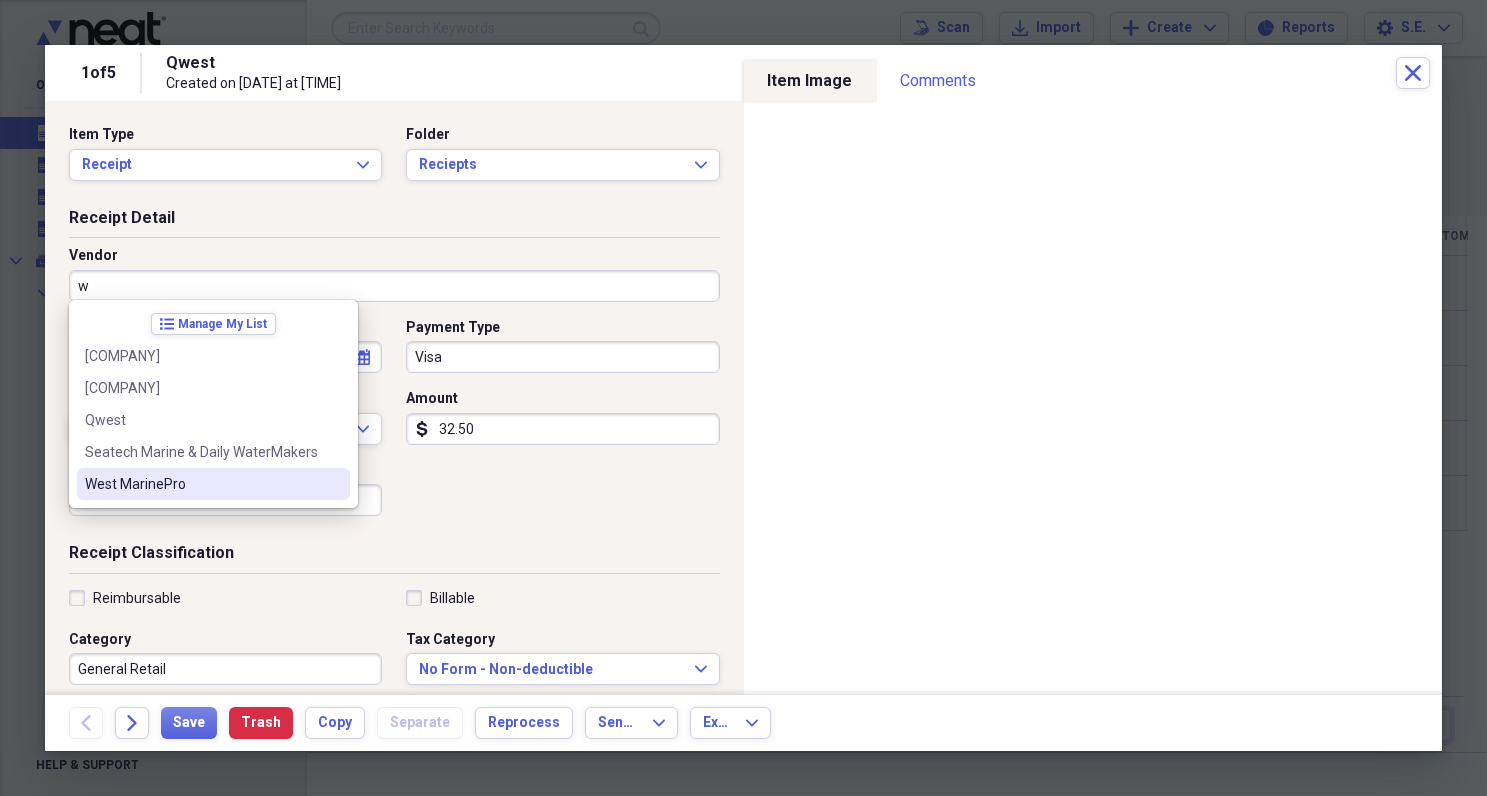 click on "West MarinePro" at bounding box center (201, 484) 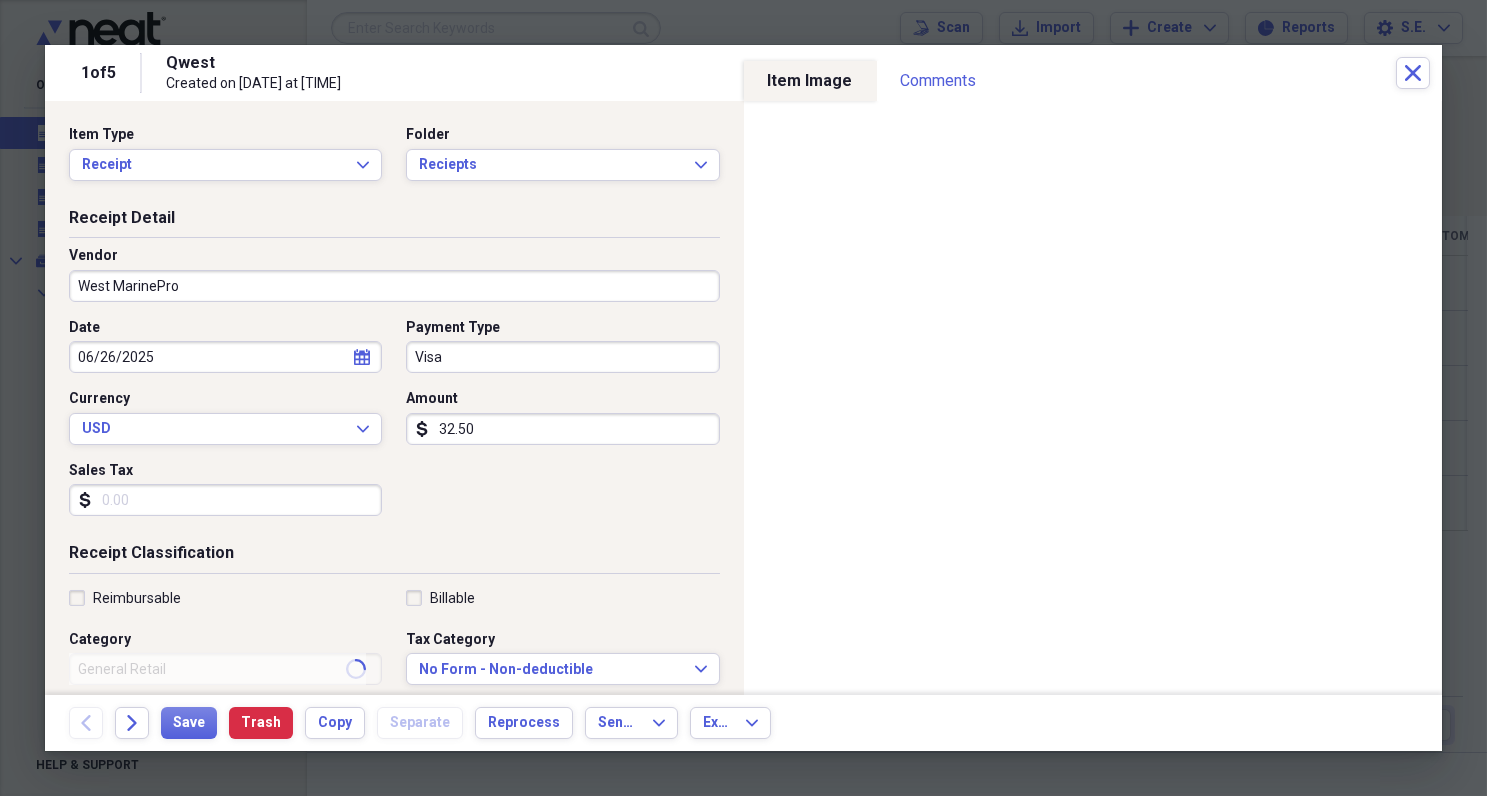type on "Parts" 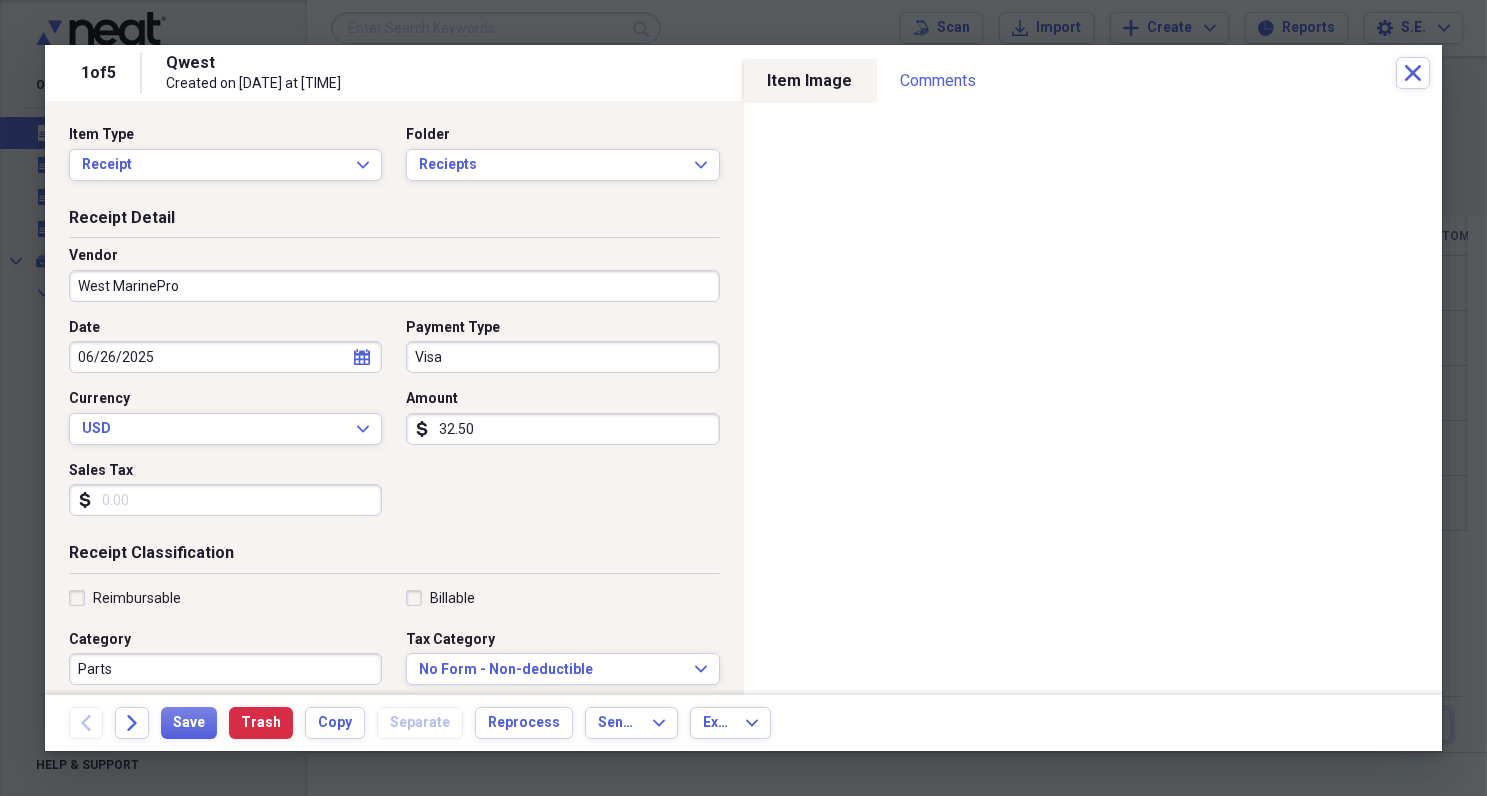 click on "West MarinePro" at bounding box center [394, 286] 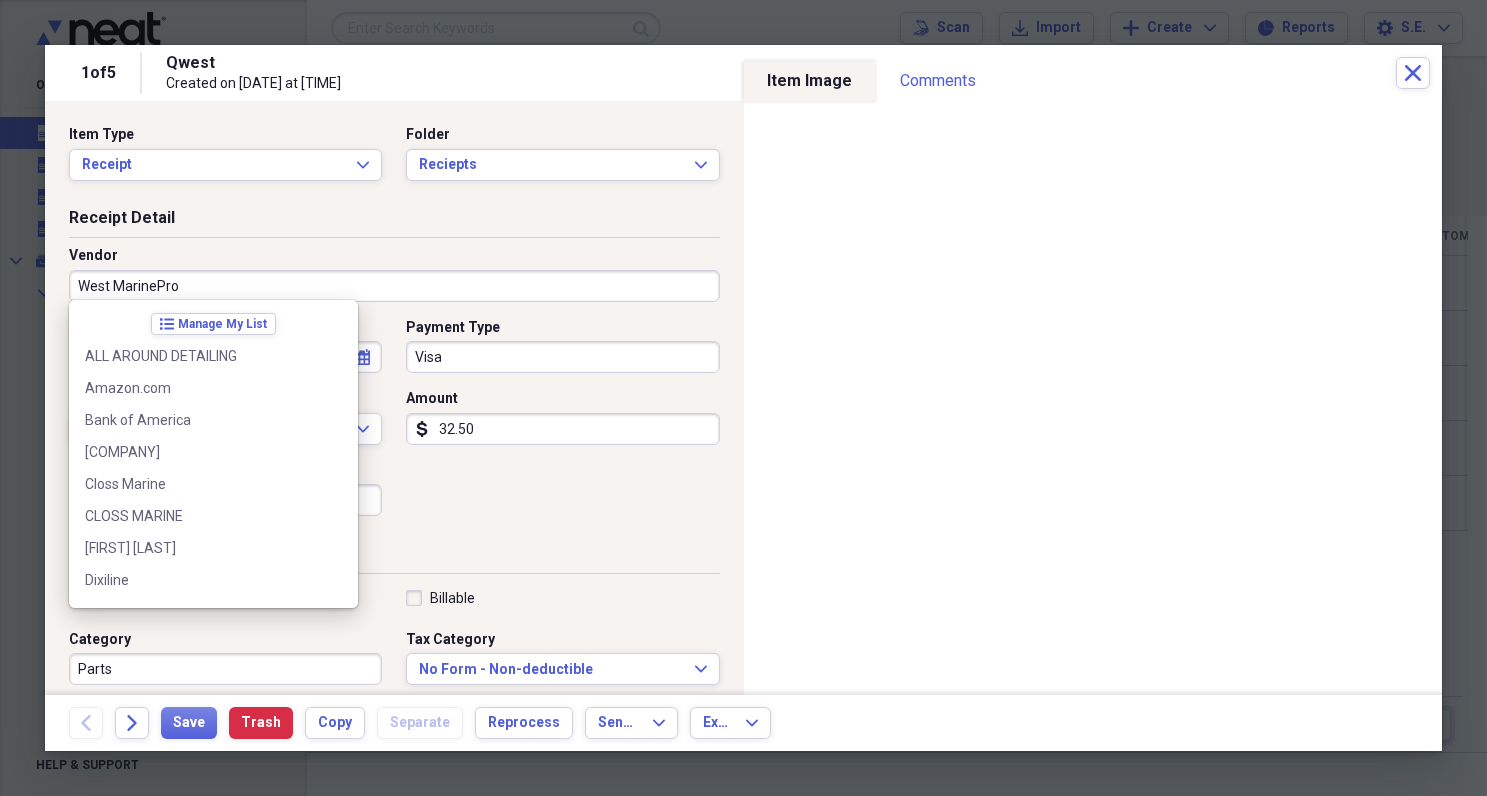 scroll, scrollTop: 986, scrollLeft: 0, axis: vertical 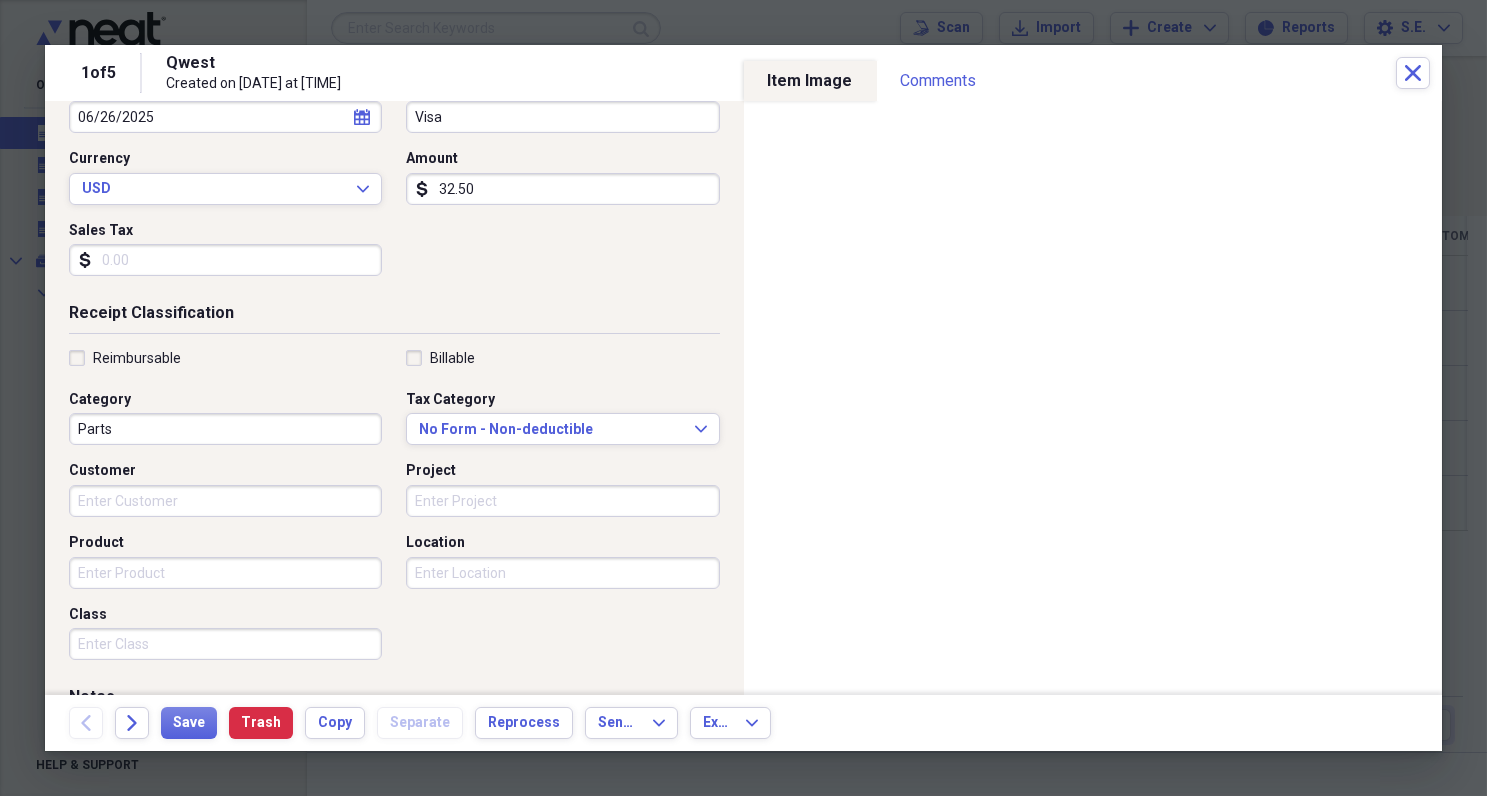 type on "West Marine Pro" 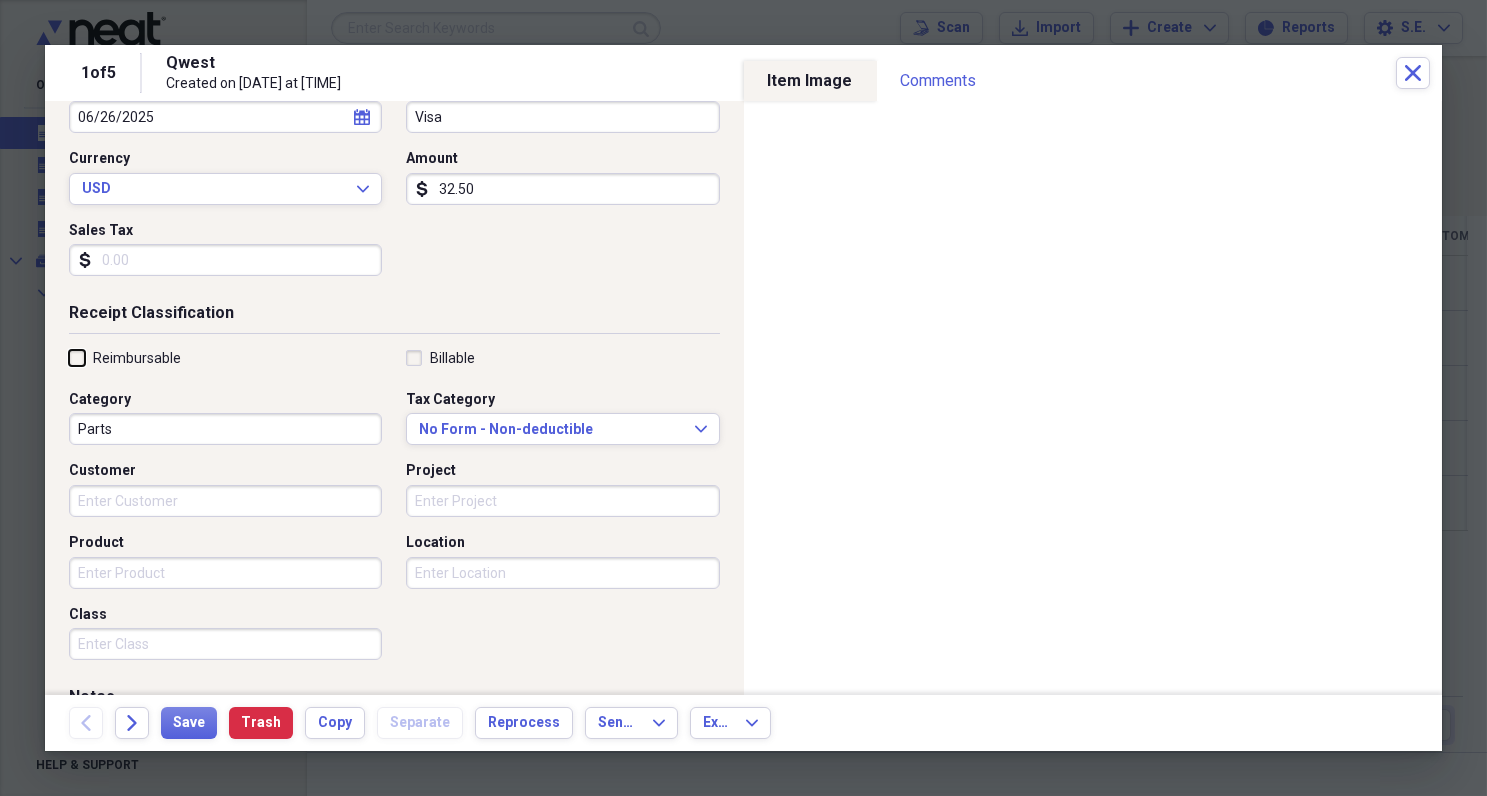click on "Reimbursable" at bounding box center (69, 357) 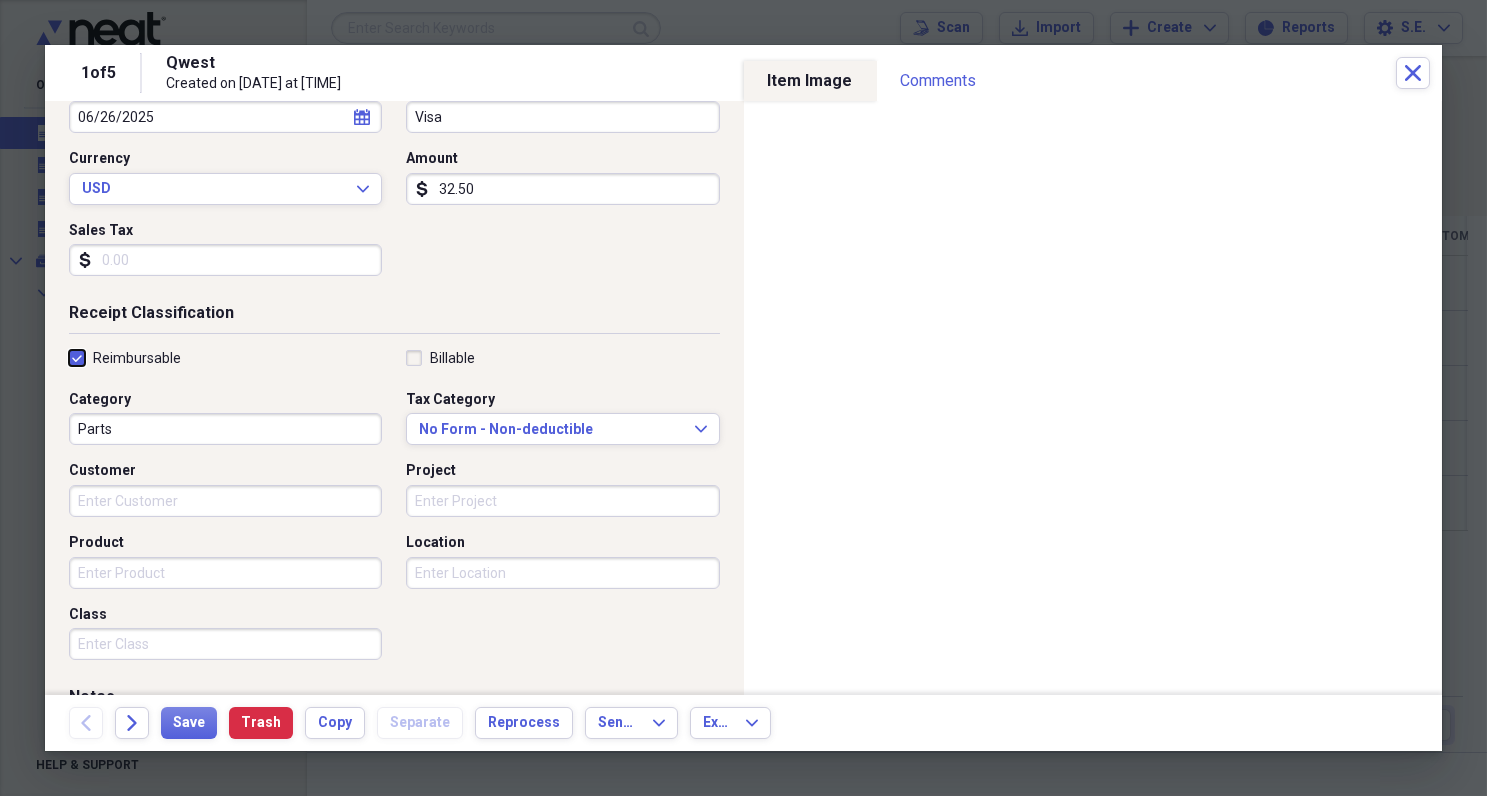 checkbox on "true" 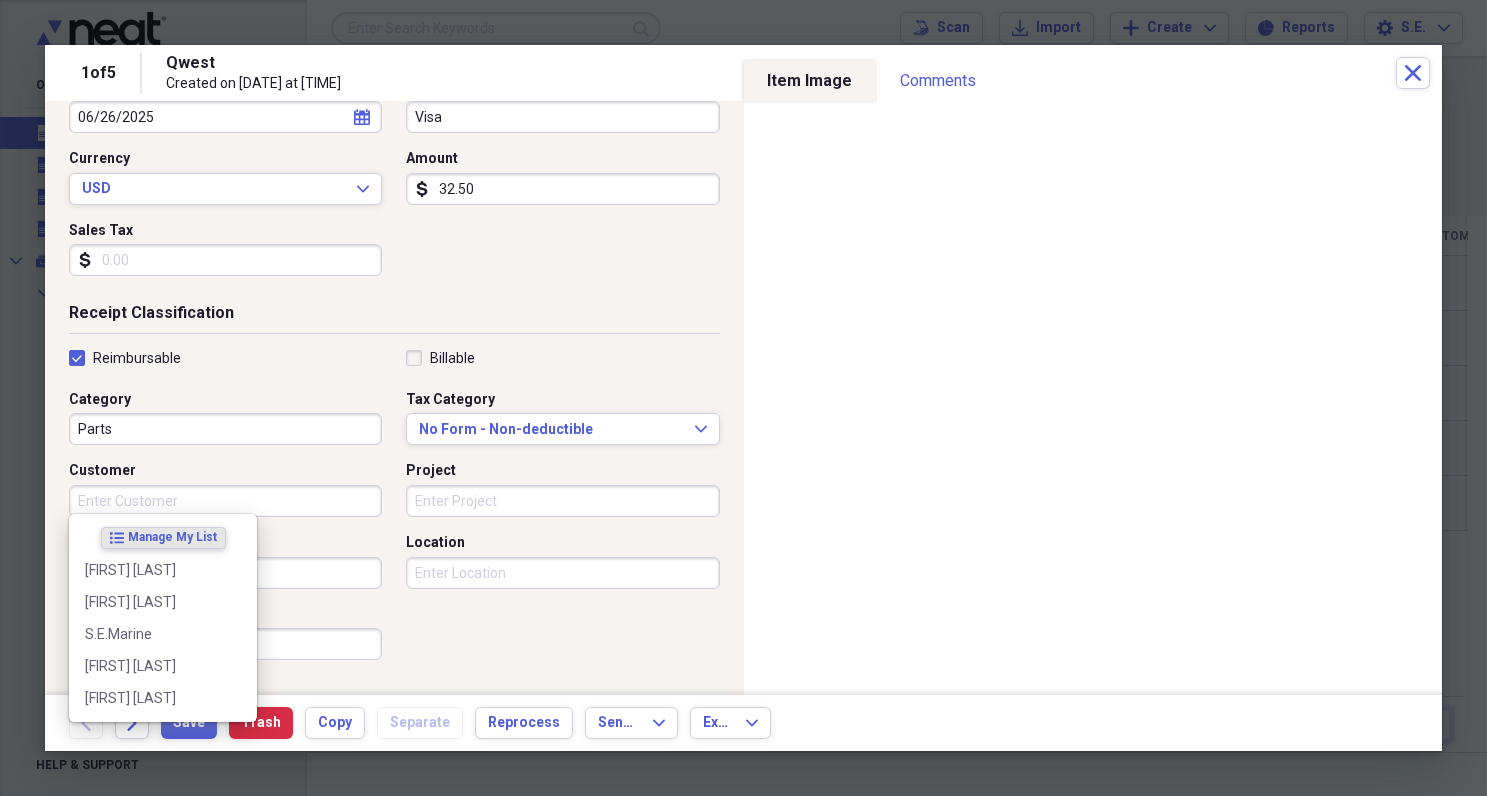 click on "Customer" at bounding box center (225, 501) 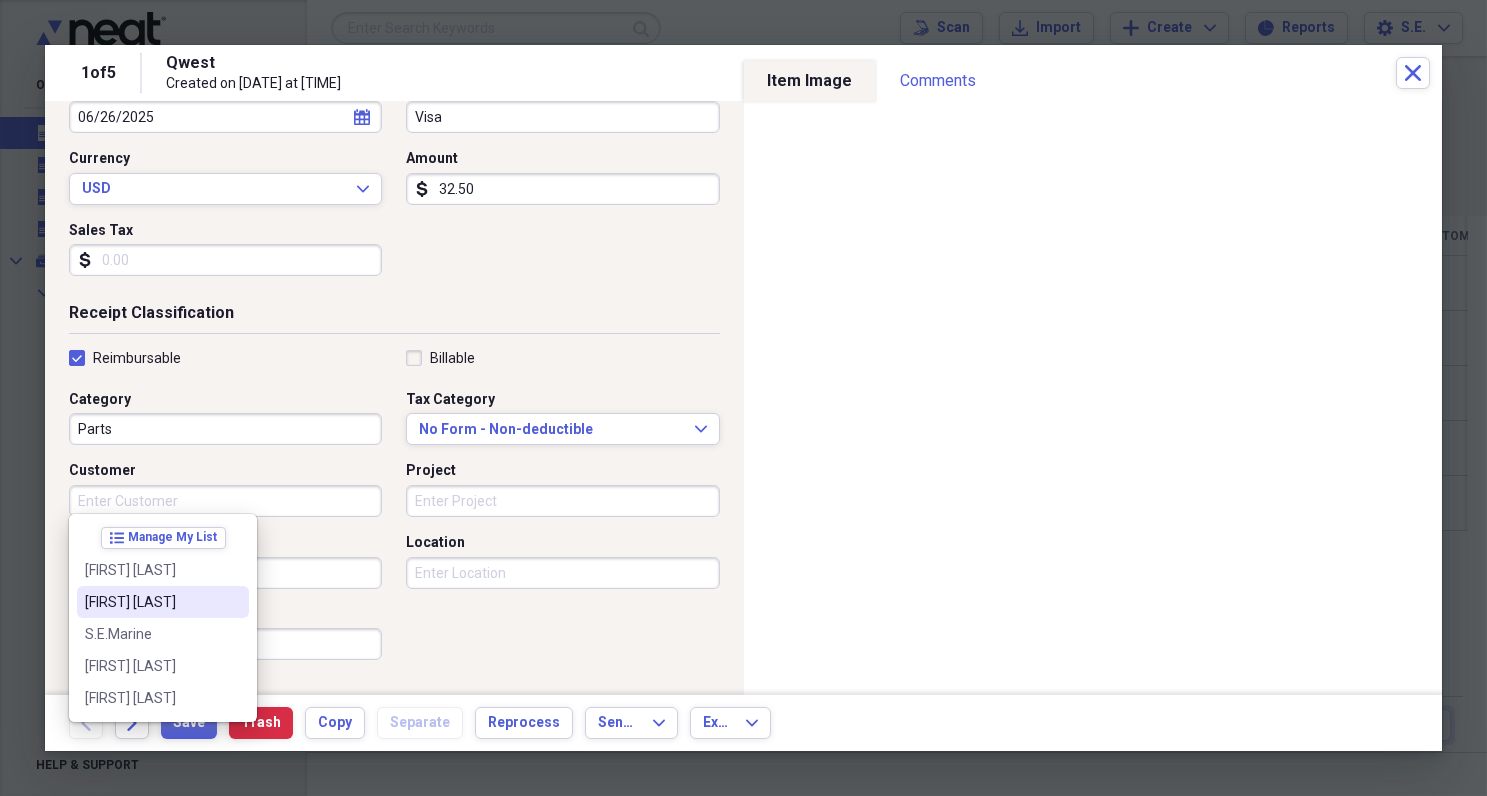 click on "[FIRST] [LAST]" at bounding box center (151, 602) 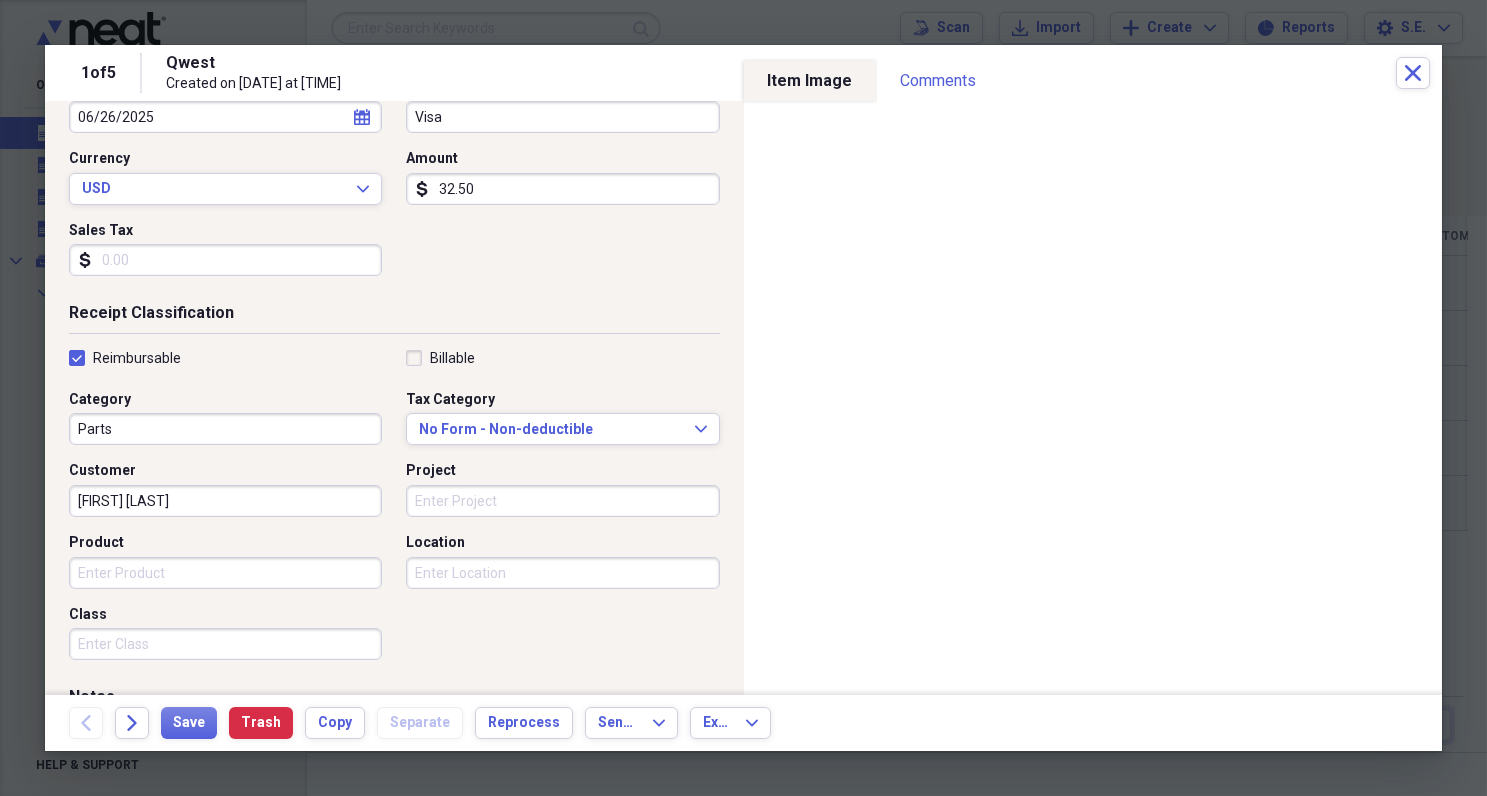 click on "Project" at bounding box center (562, 501) 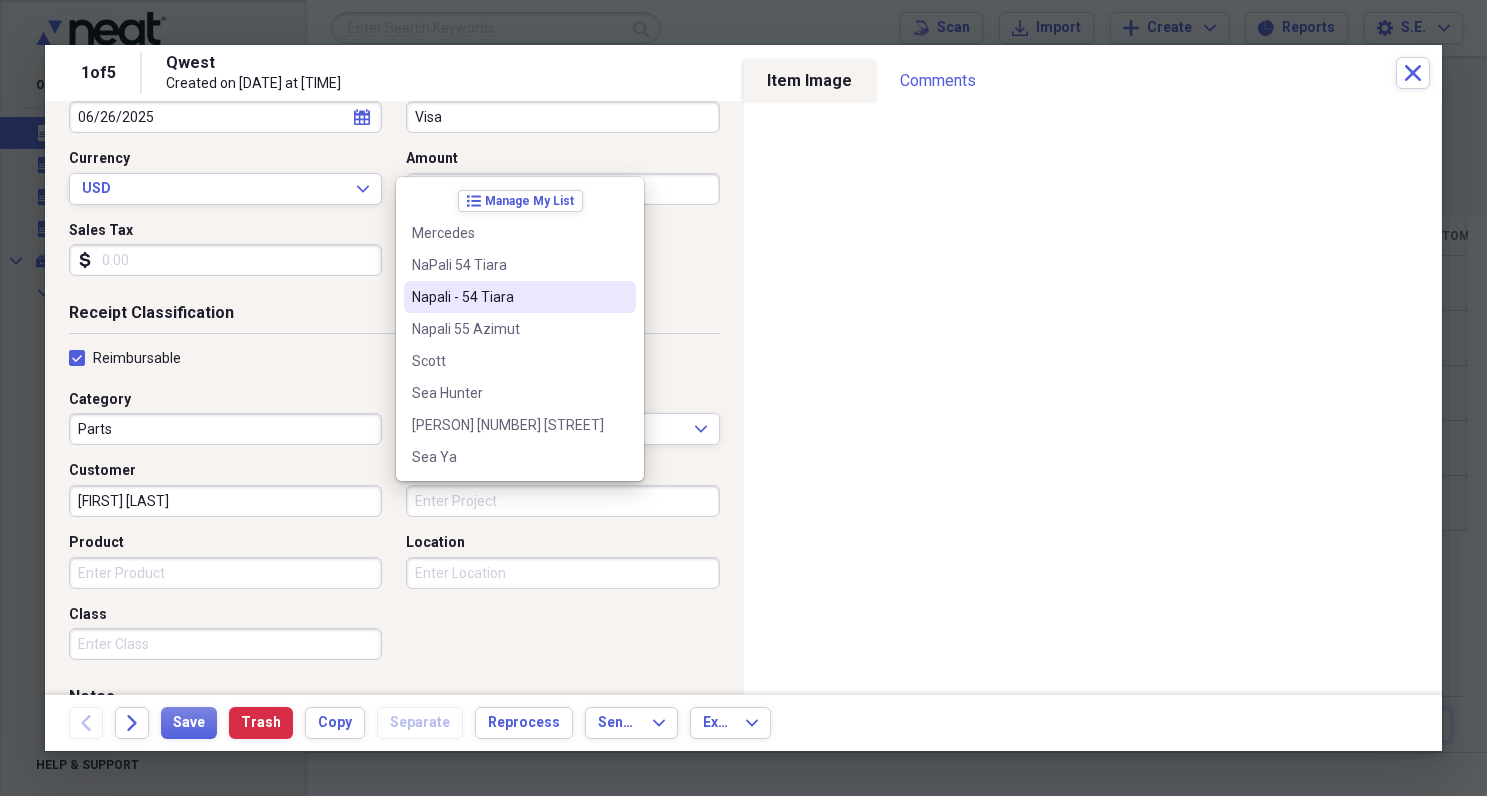 click on "Napali - 54 Tiara" at bounding box center (508, 297) 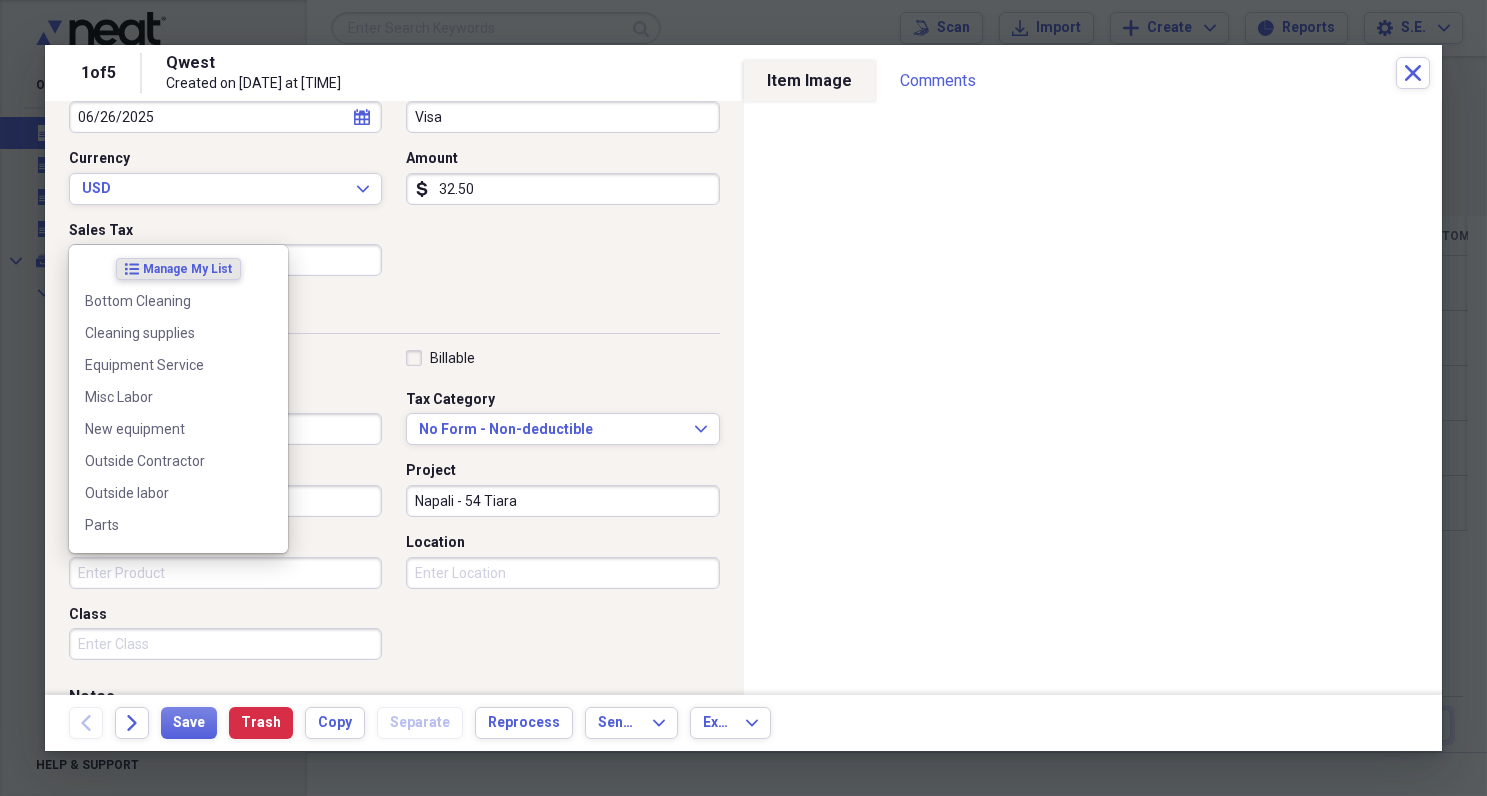 click on "Product" at bounding box center [225, 573] 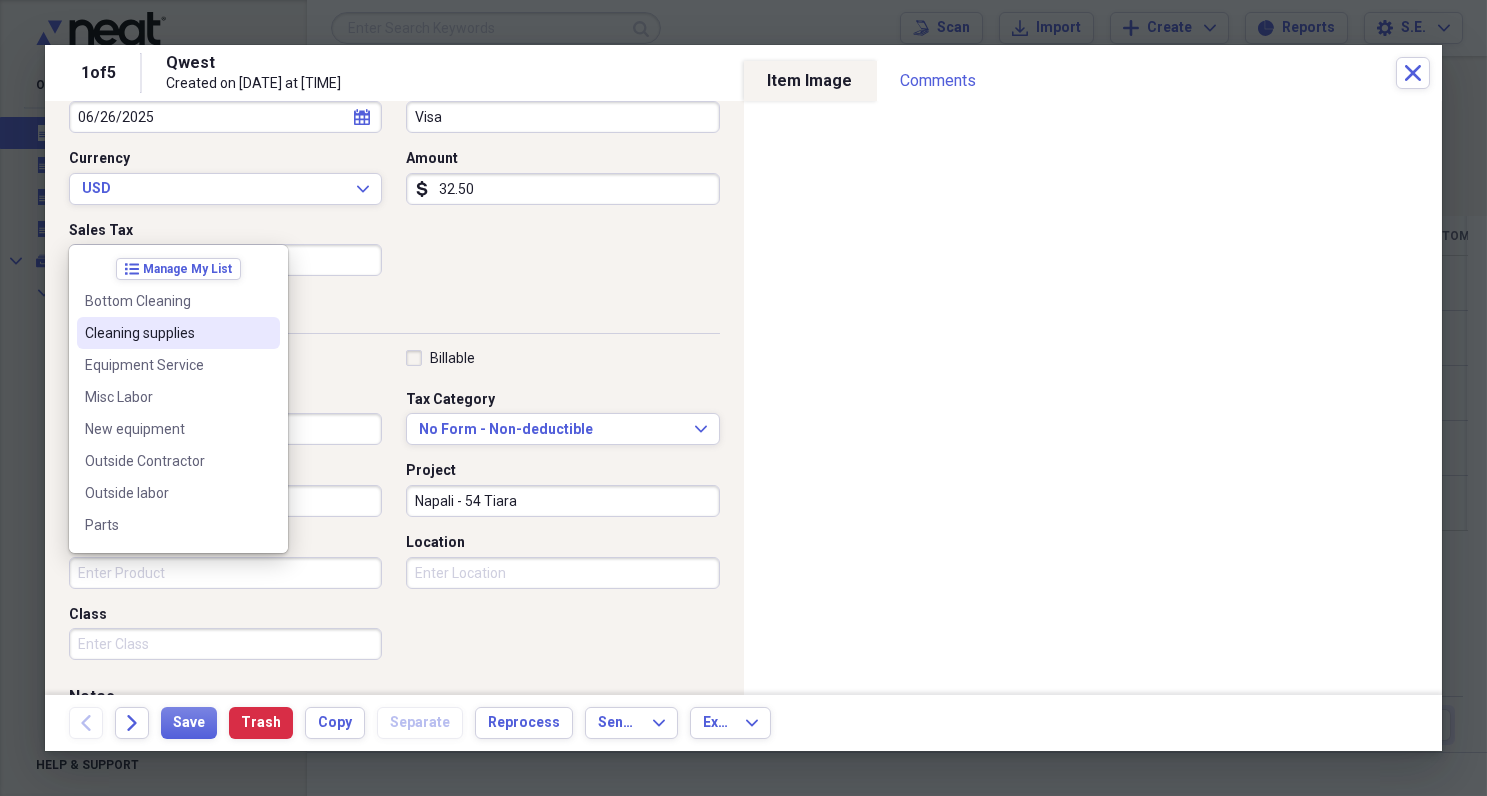 click on "Cleaning supplies" at bounding box center (166, 333) 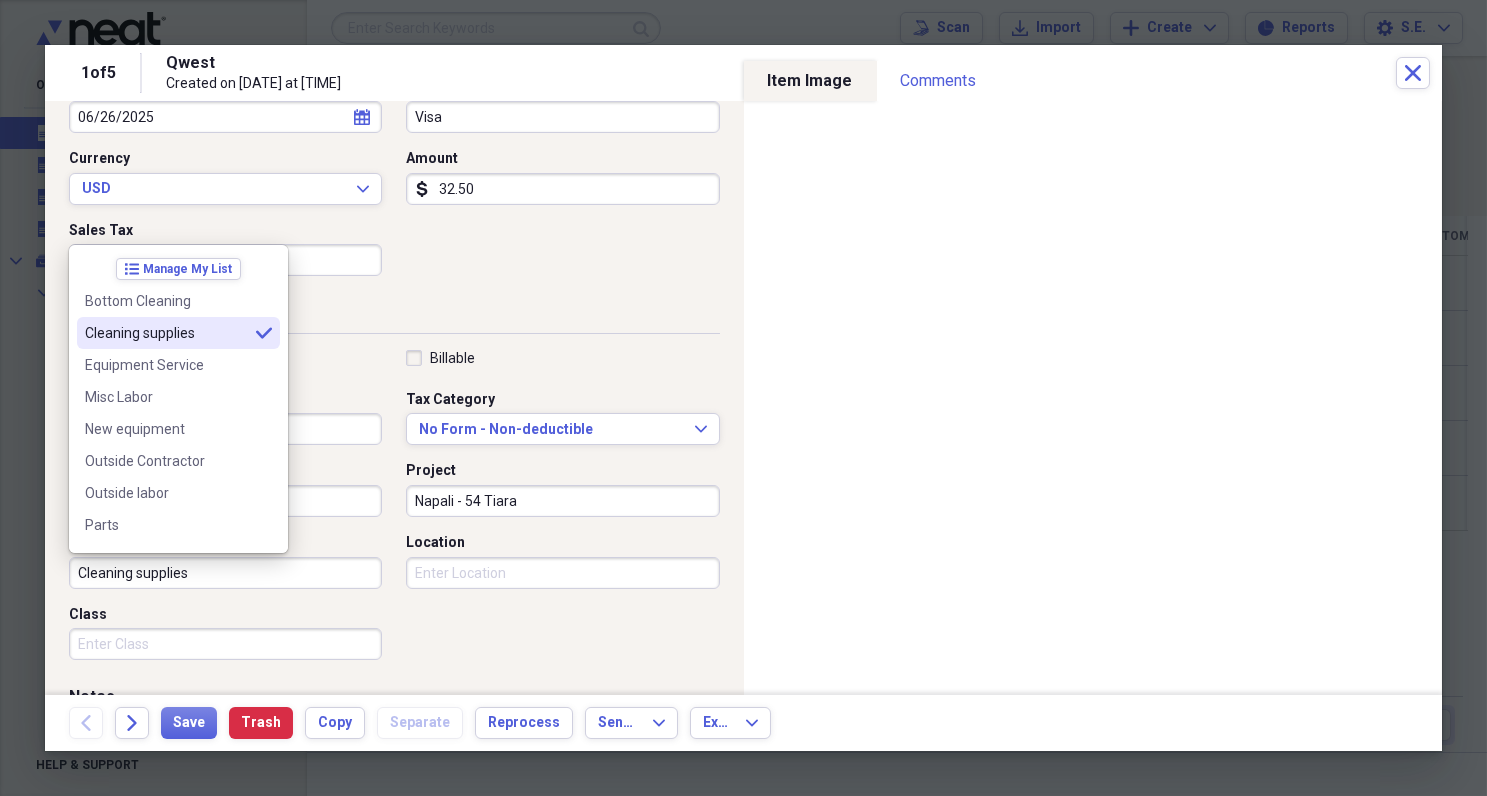 type on "Cleaning supplies" 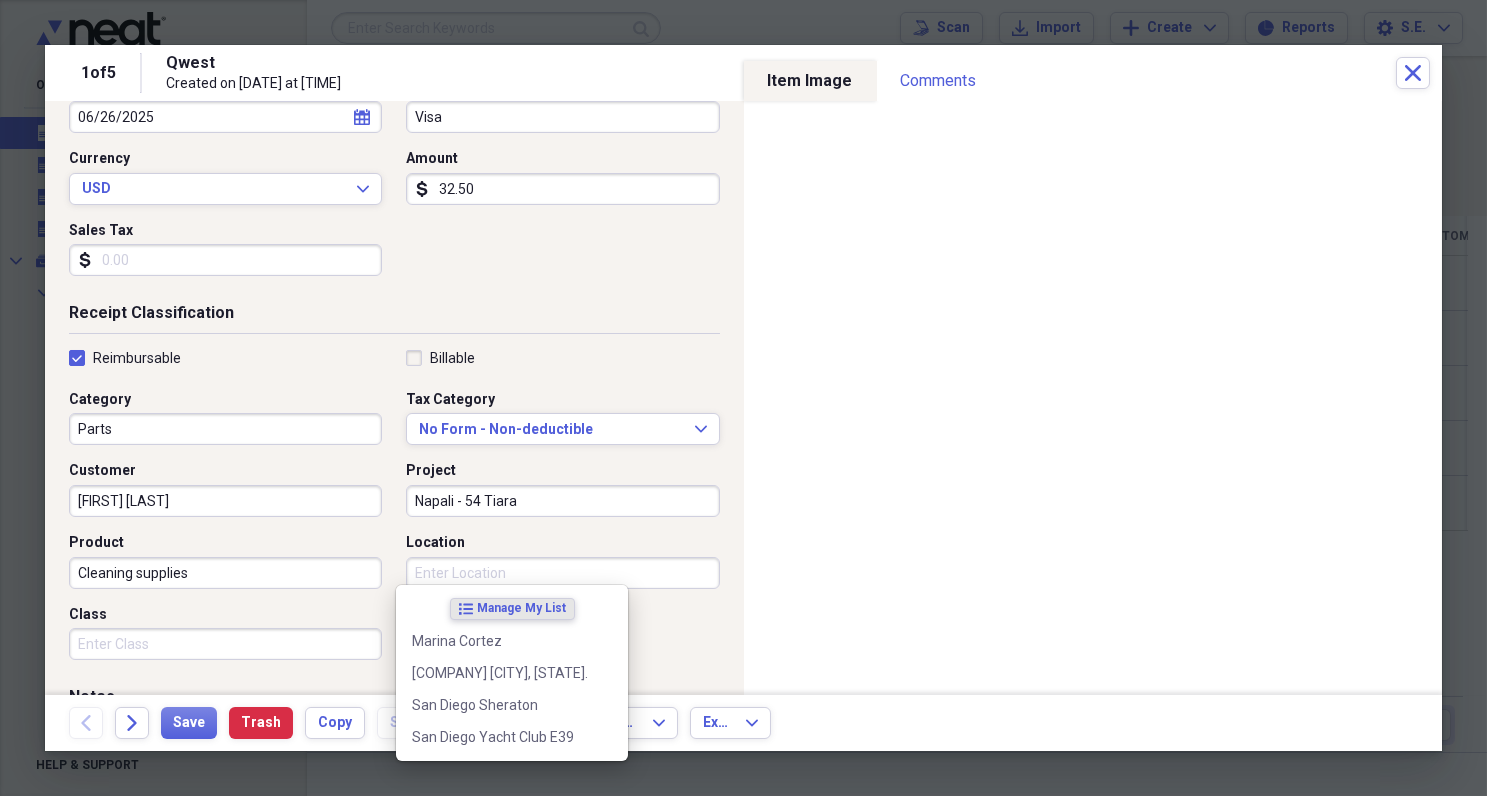 click on "Location" at bounding box center (562, 573) 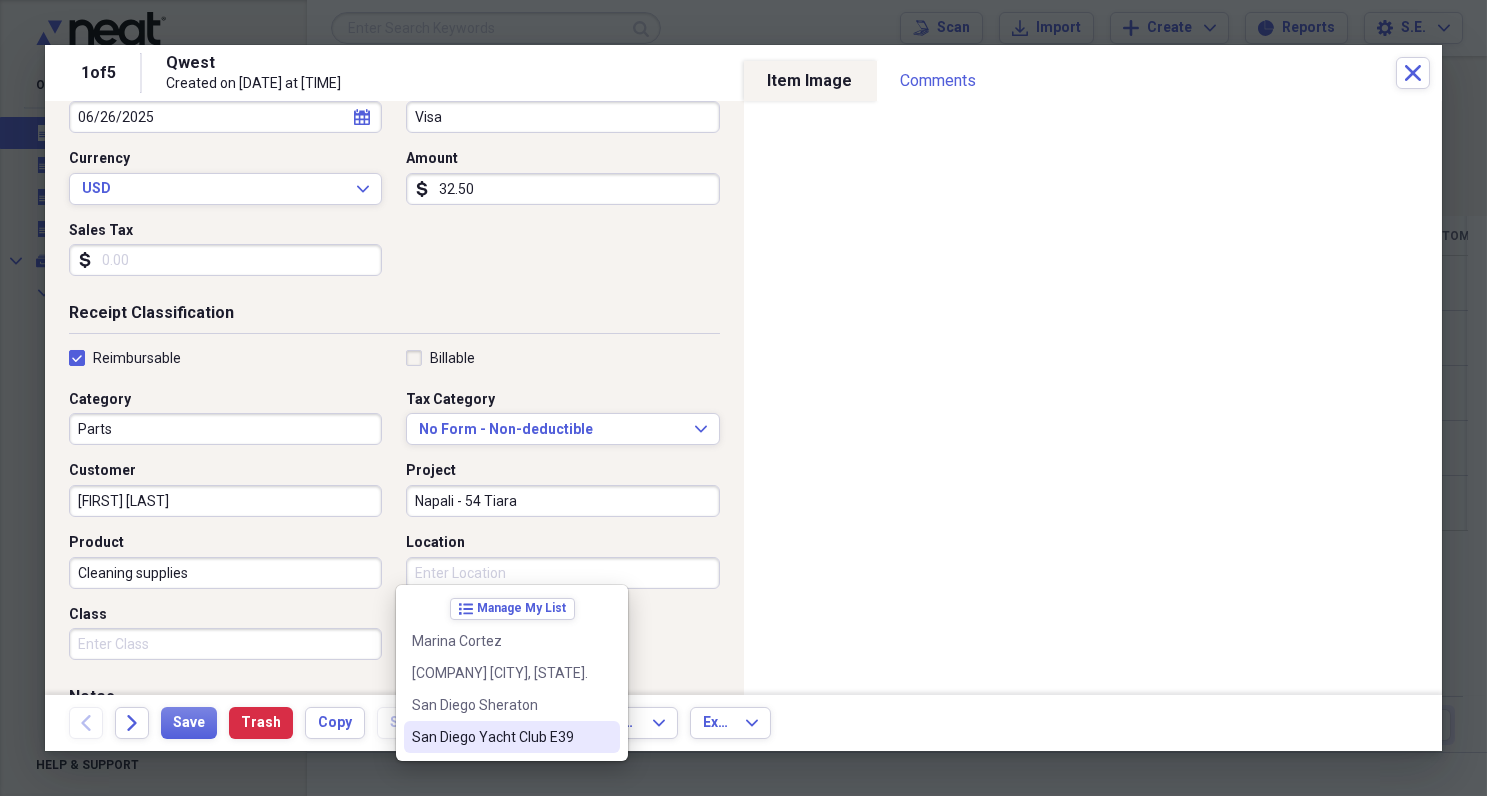 click on "San Diego Yacht Club E39" at bounding box center [500, 737] 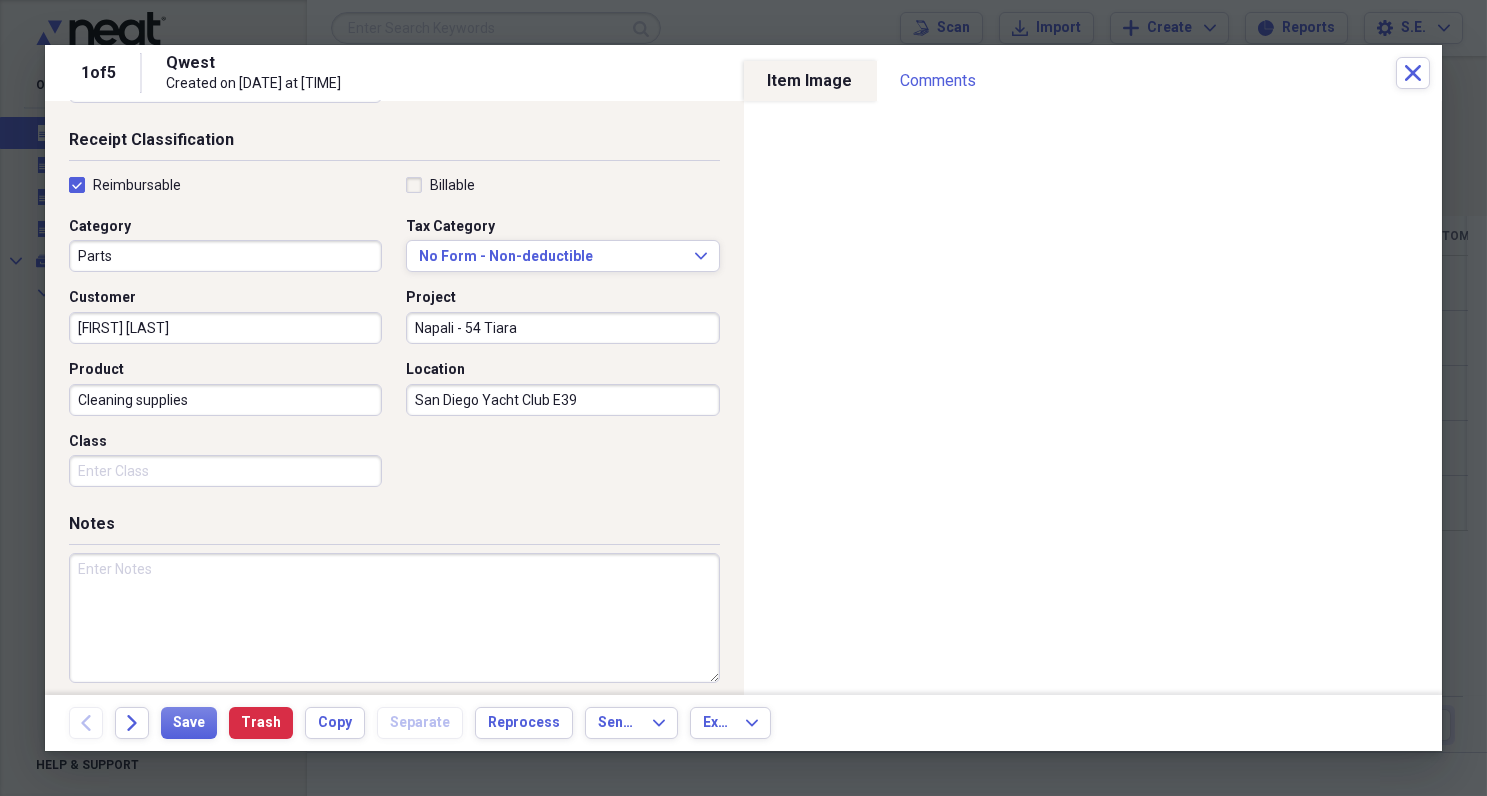 scroll, scrollTop: 416, scrollLeft: 0, axis: vertical 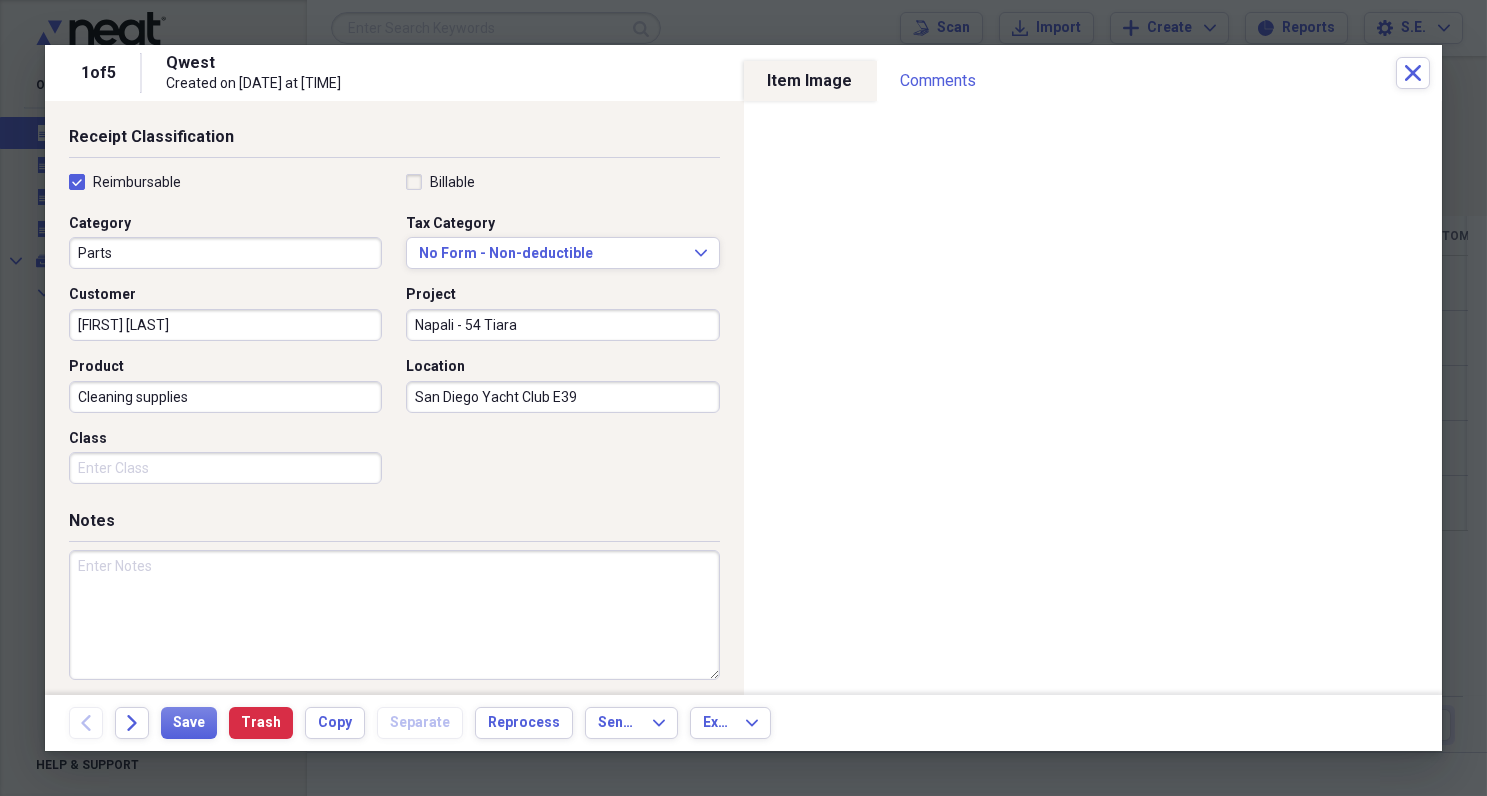 click at bounding box center [394, 615] 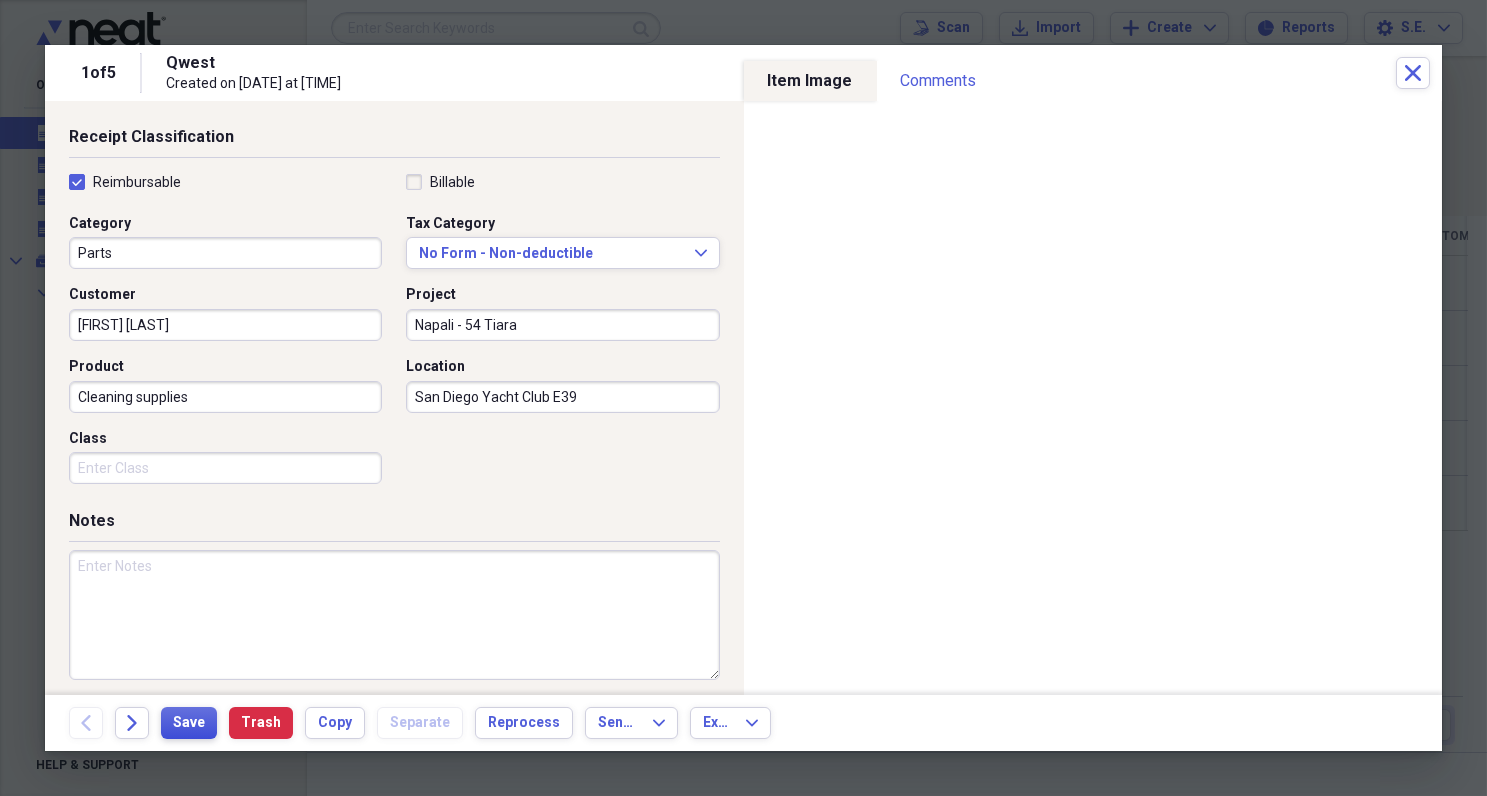 click on "Save" at bounding box center (189, 723) 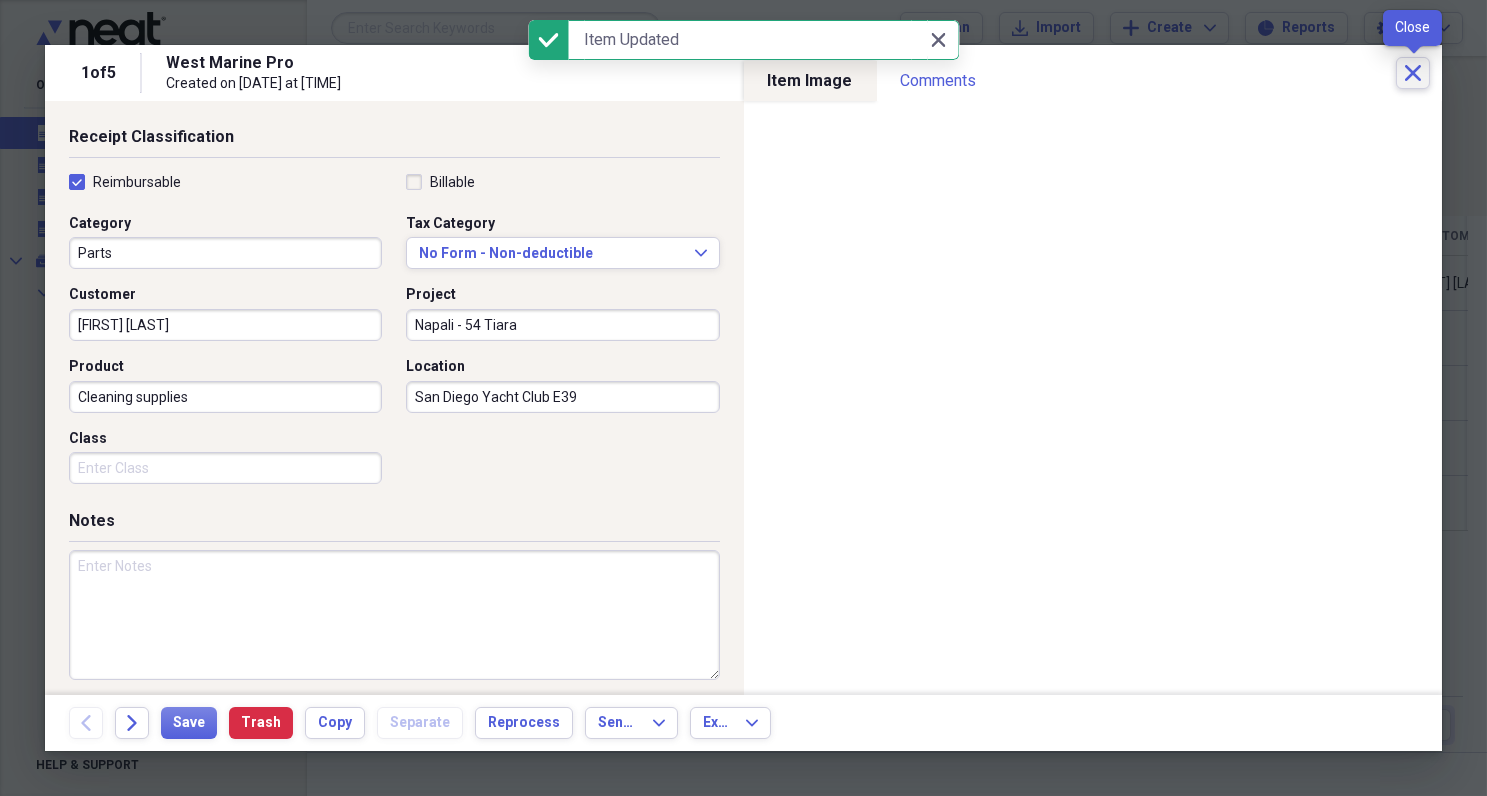 click on "Close" 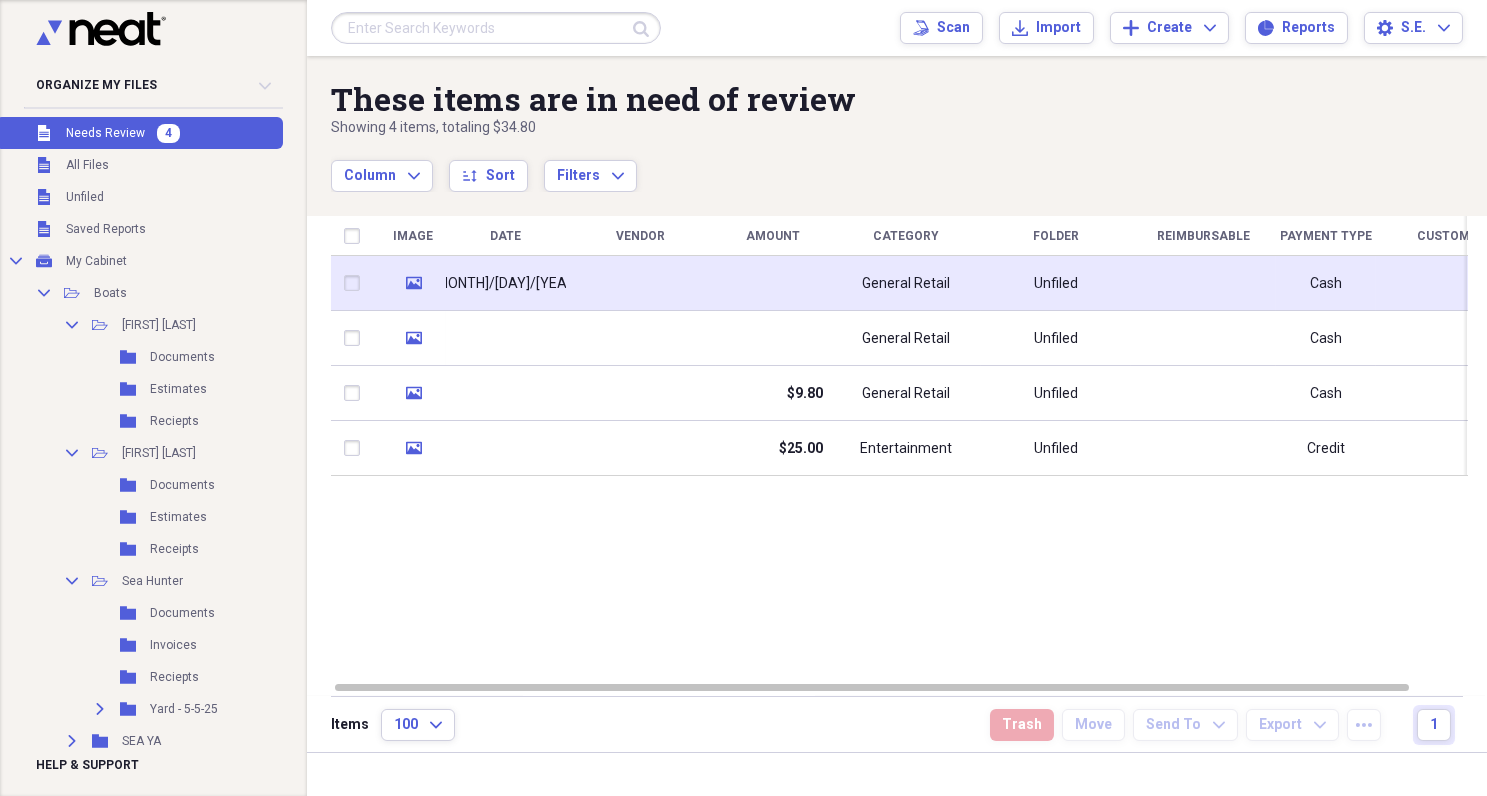 click at bounding box center [641, 283] 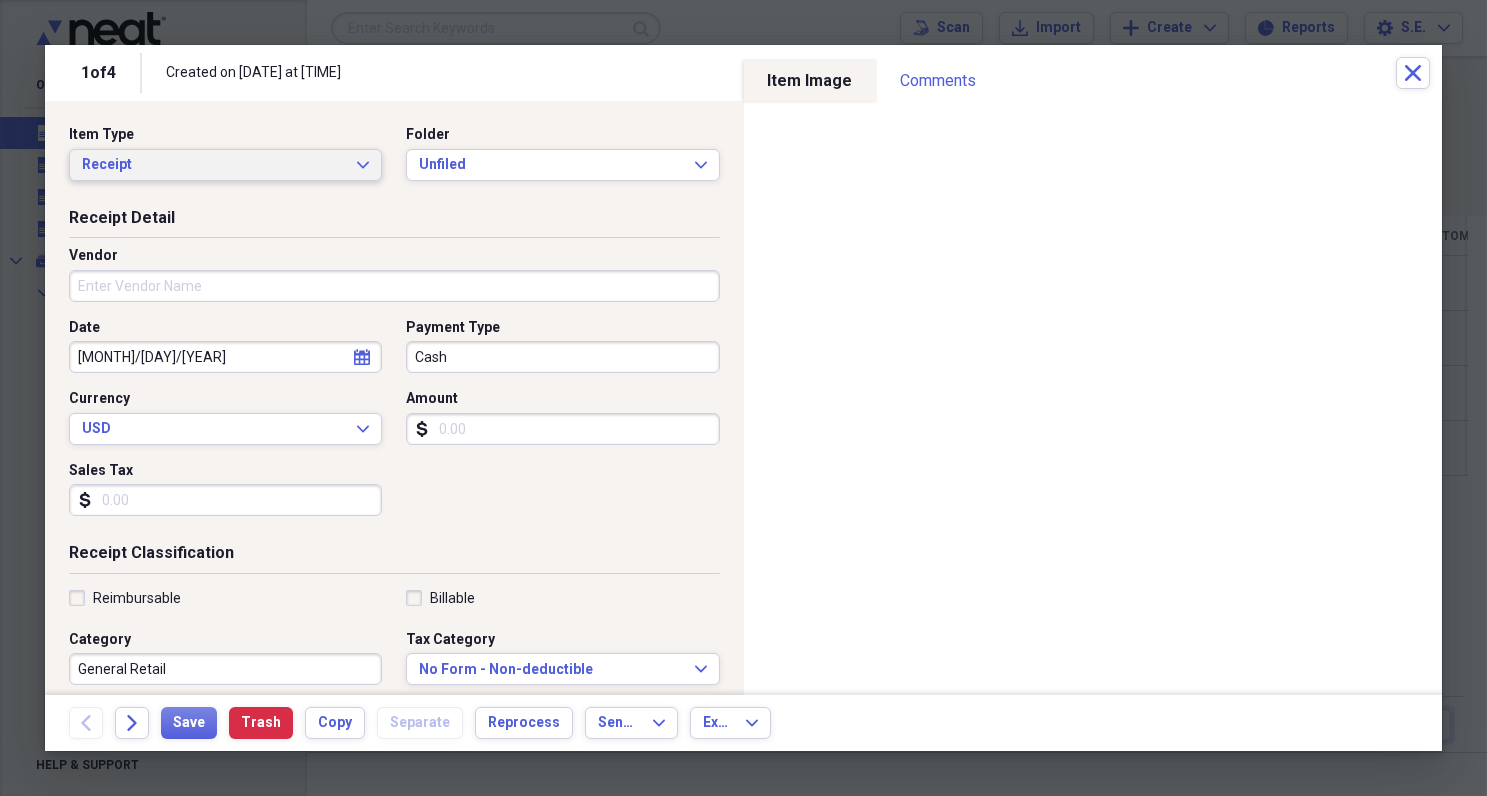 click on "Expand" 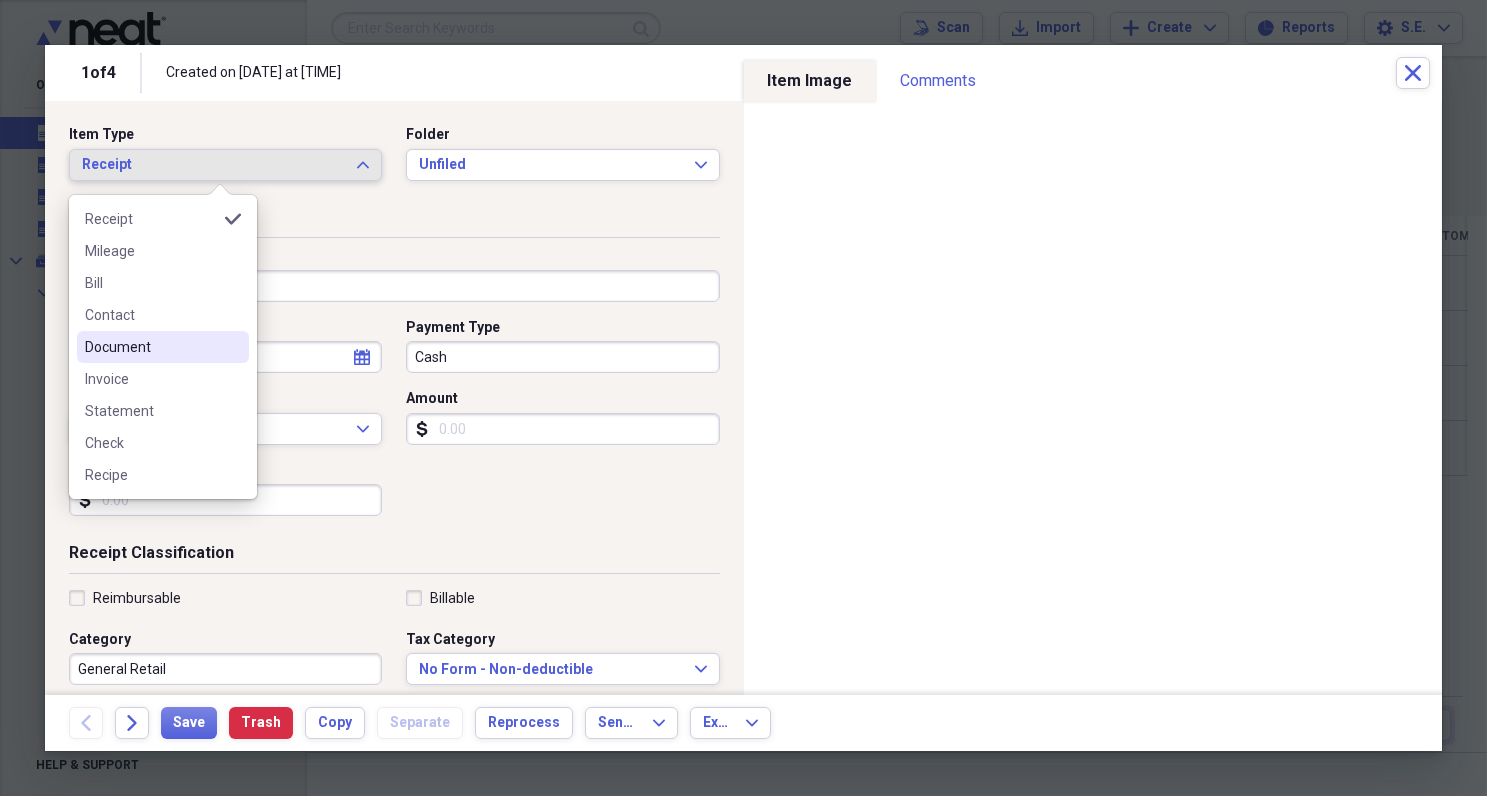 click on "Document" at bounding box center [163, 347] 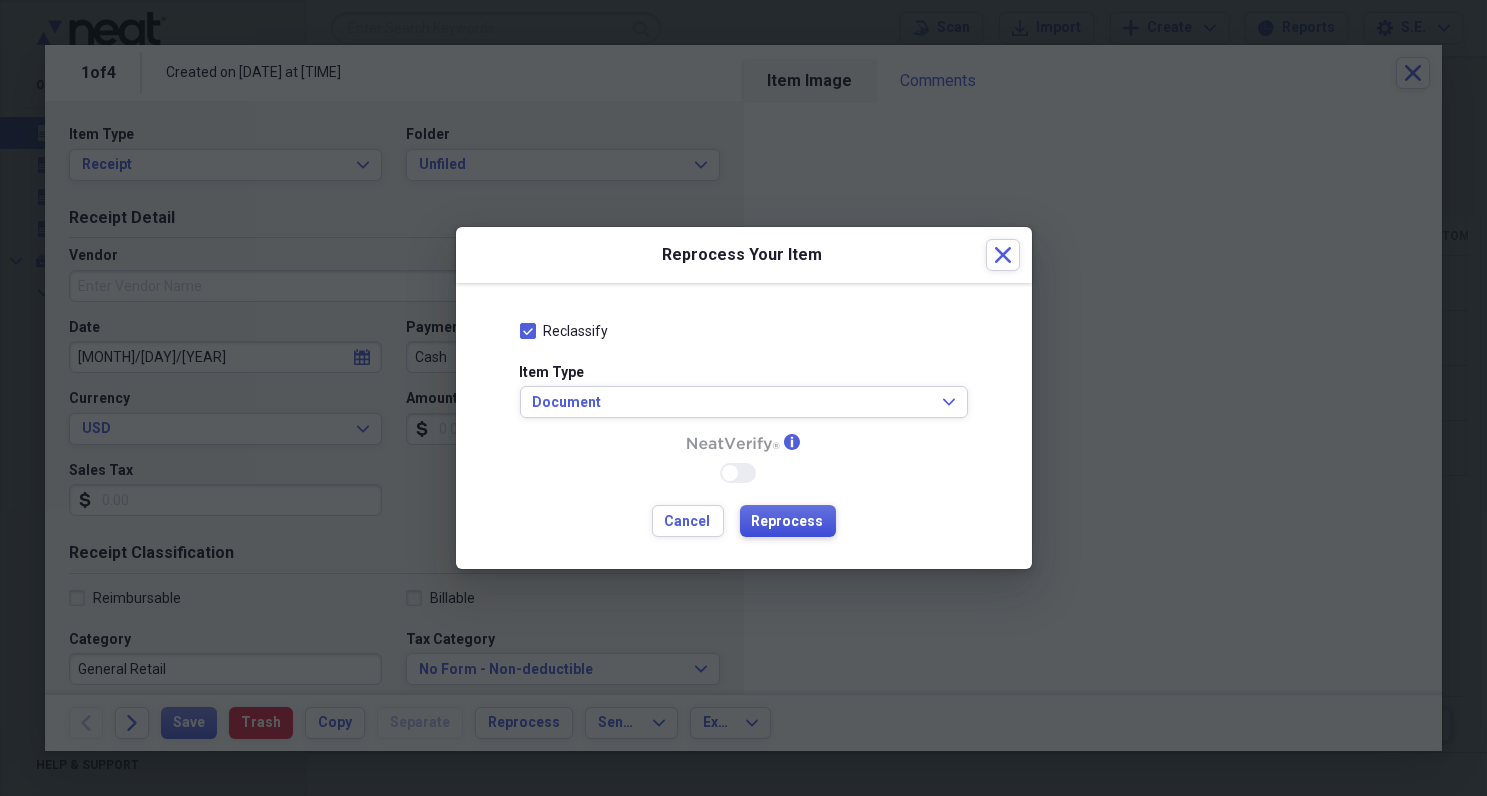 click on "Reprocess" at bounding box center [788, 522] 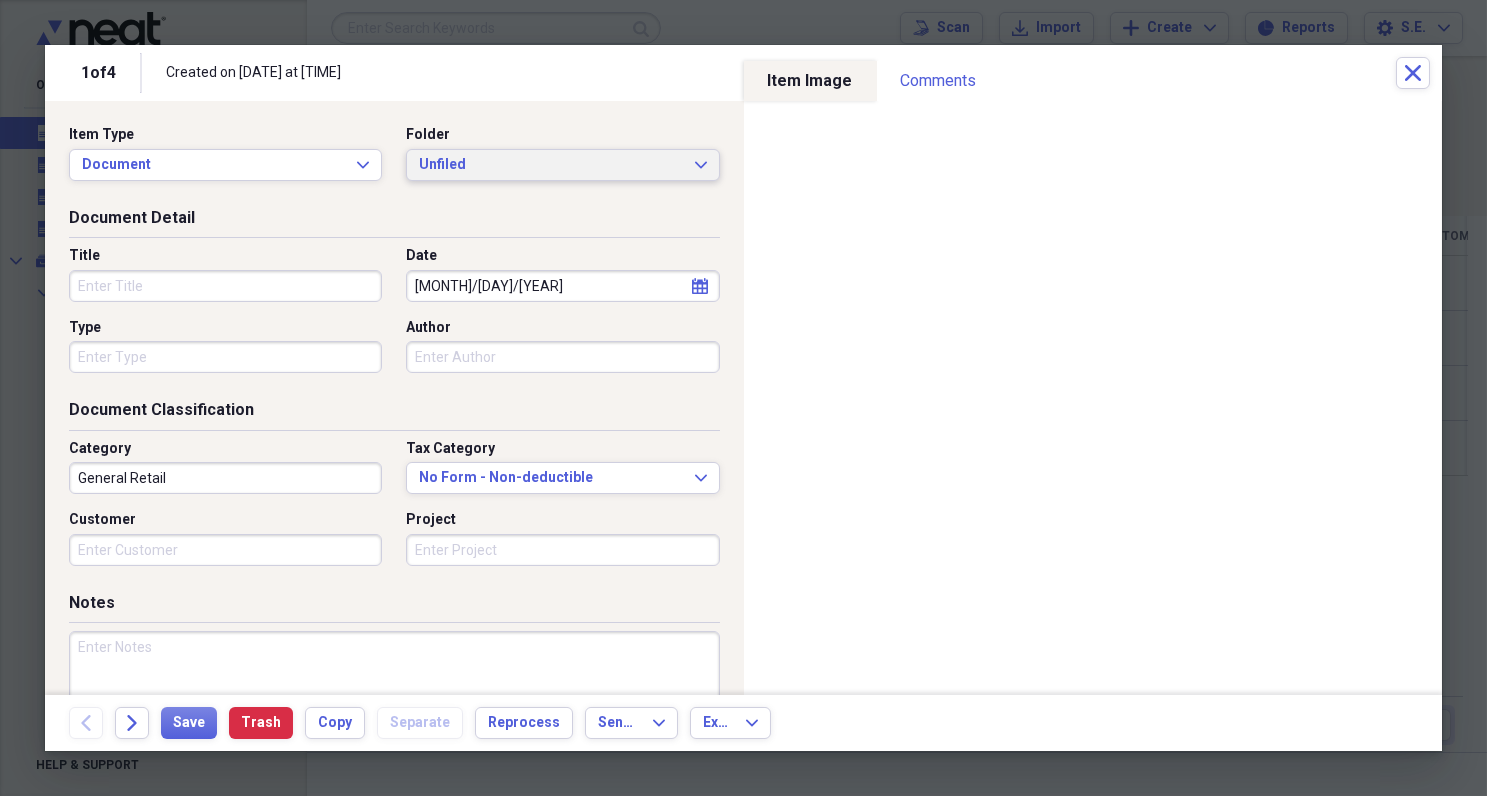click on "Unfiled Expand" at bounding box center (562, 165) 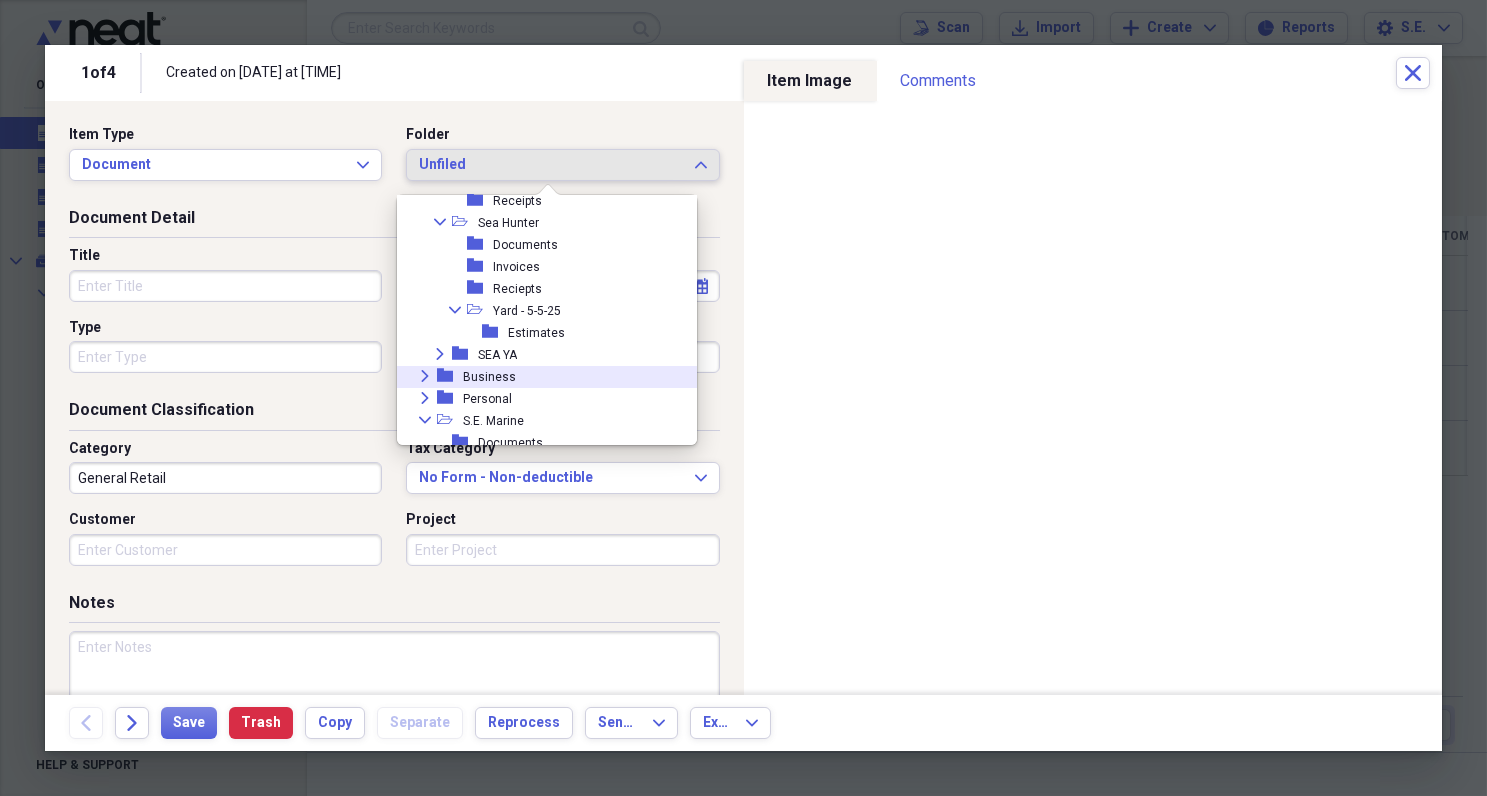 scroll, scrollTop: 270, scrollLeft: 0, axis: vertical 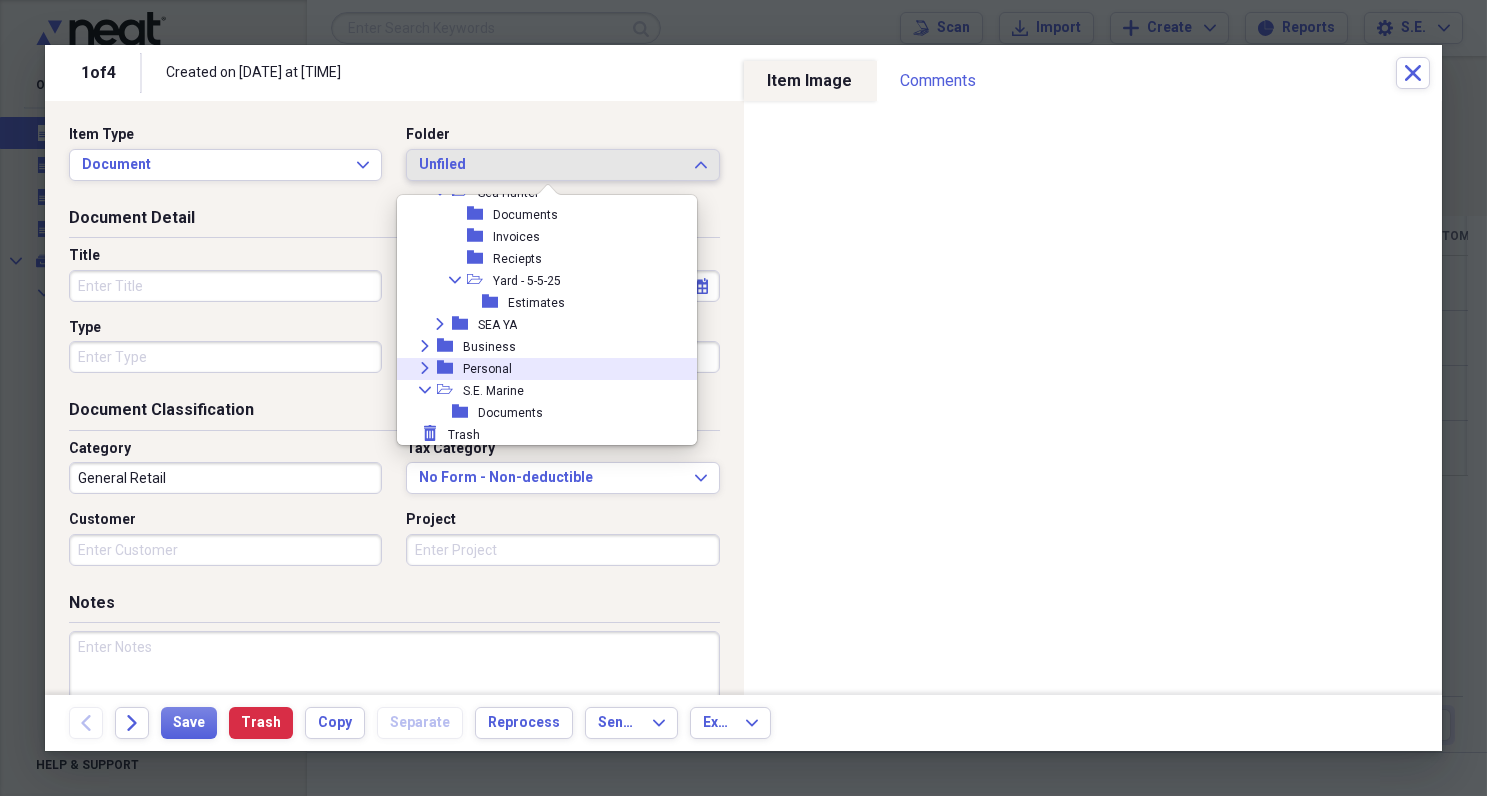 click on "Personal" at bounding box center (487, 369) 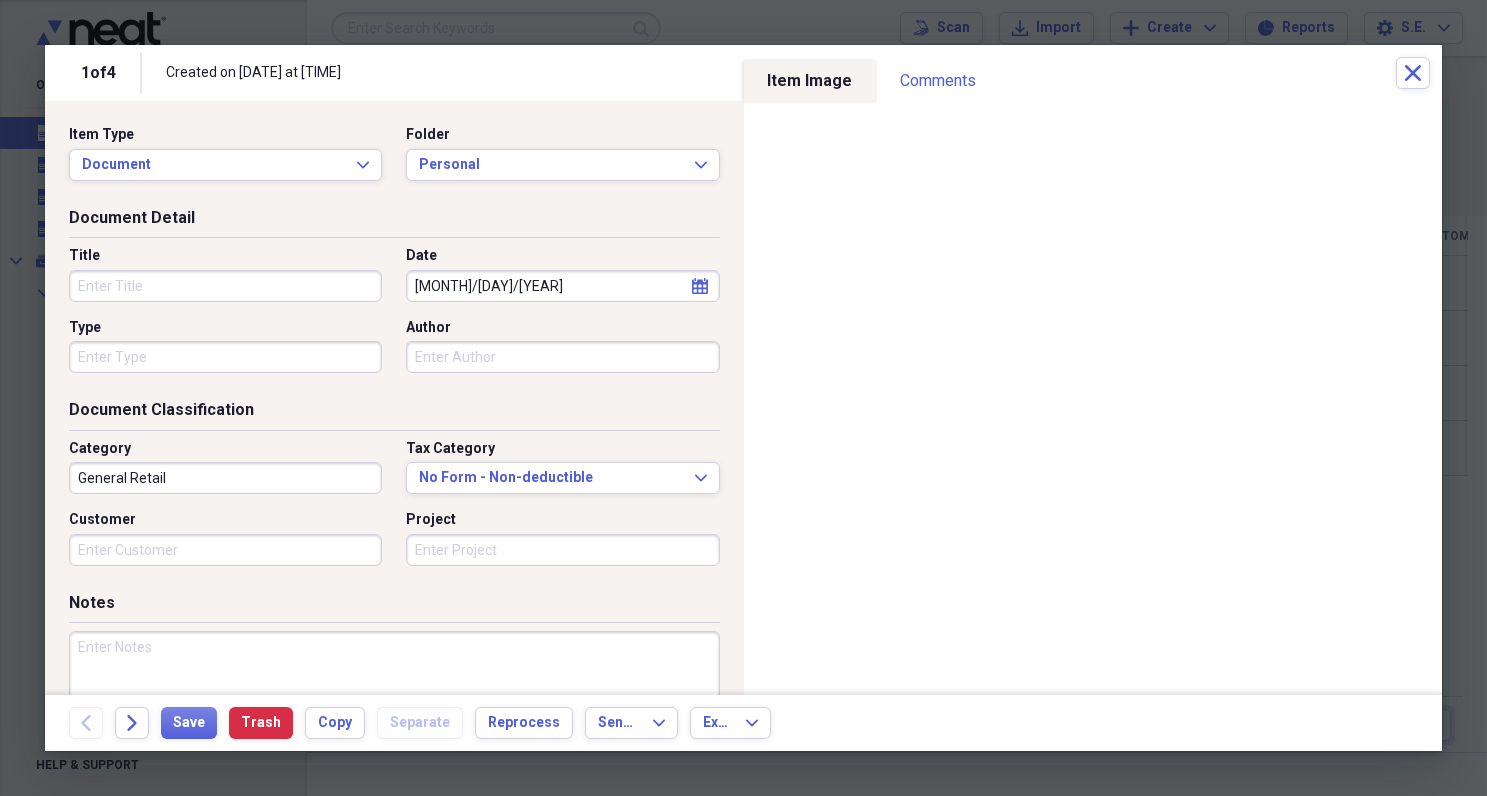 click on "Title" at bounding box center [225, 286] 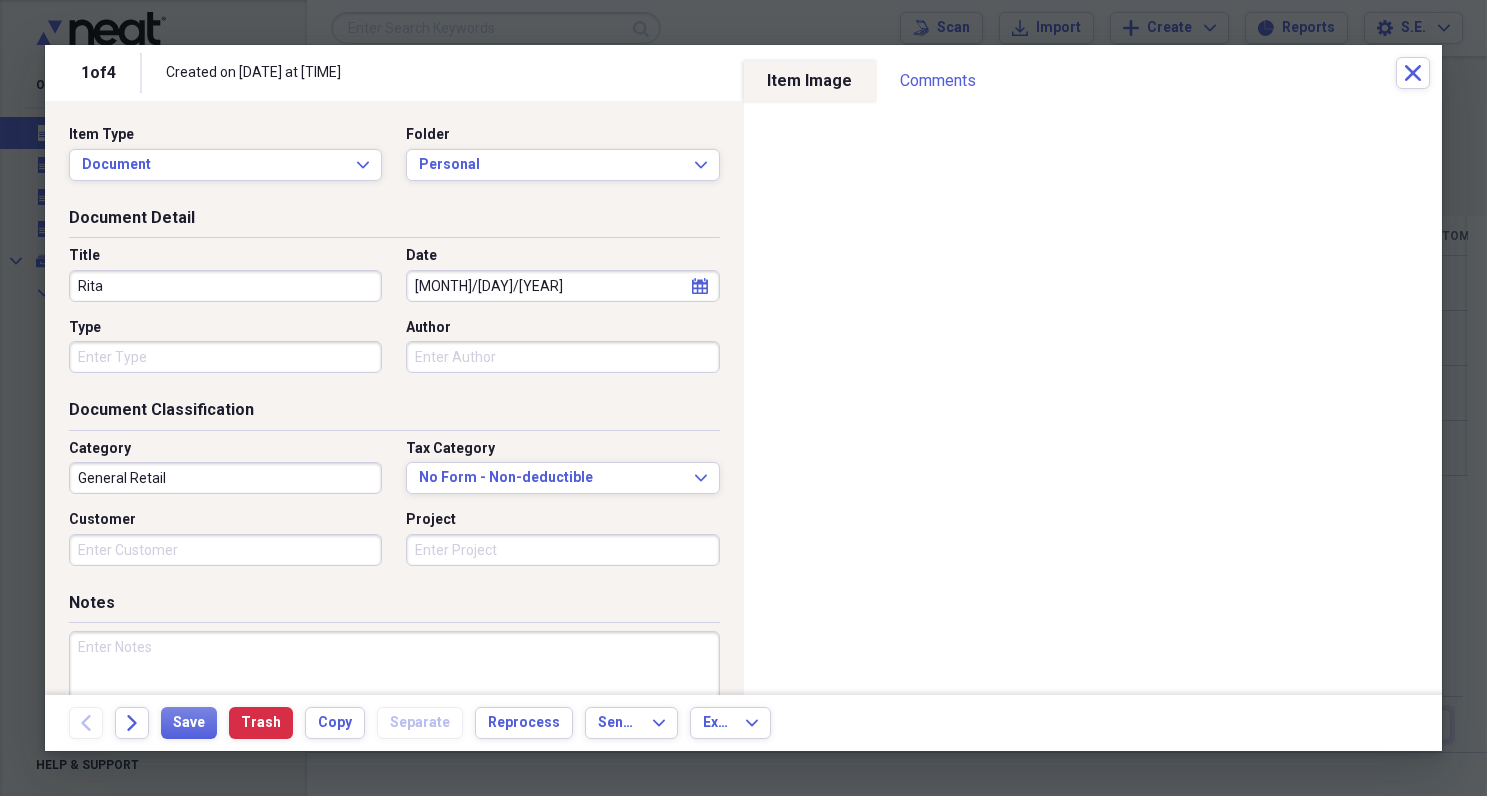 type on "Rita" 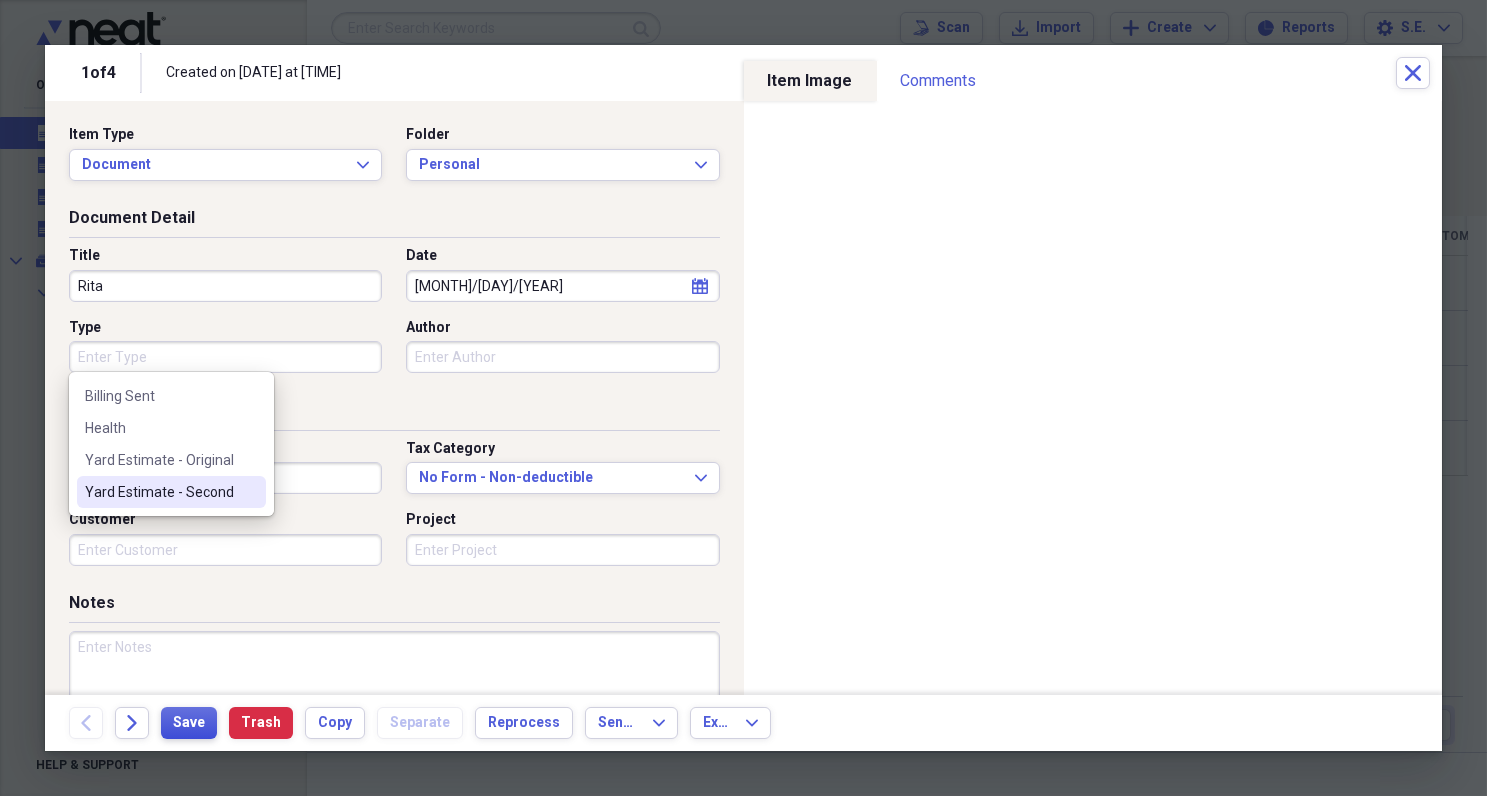 click on "Save" at bounding box center [189, 723] 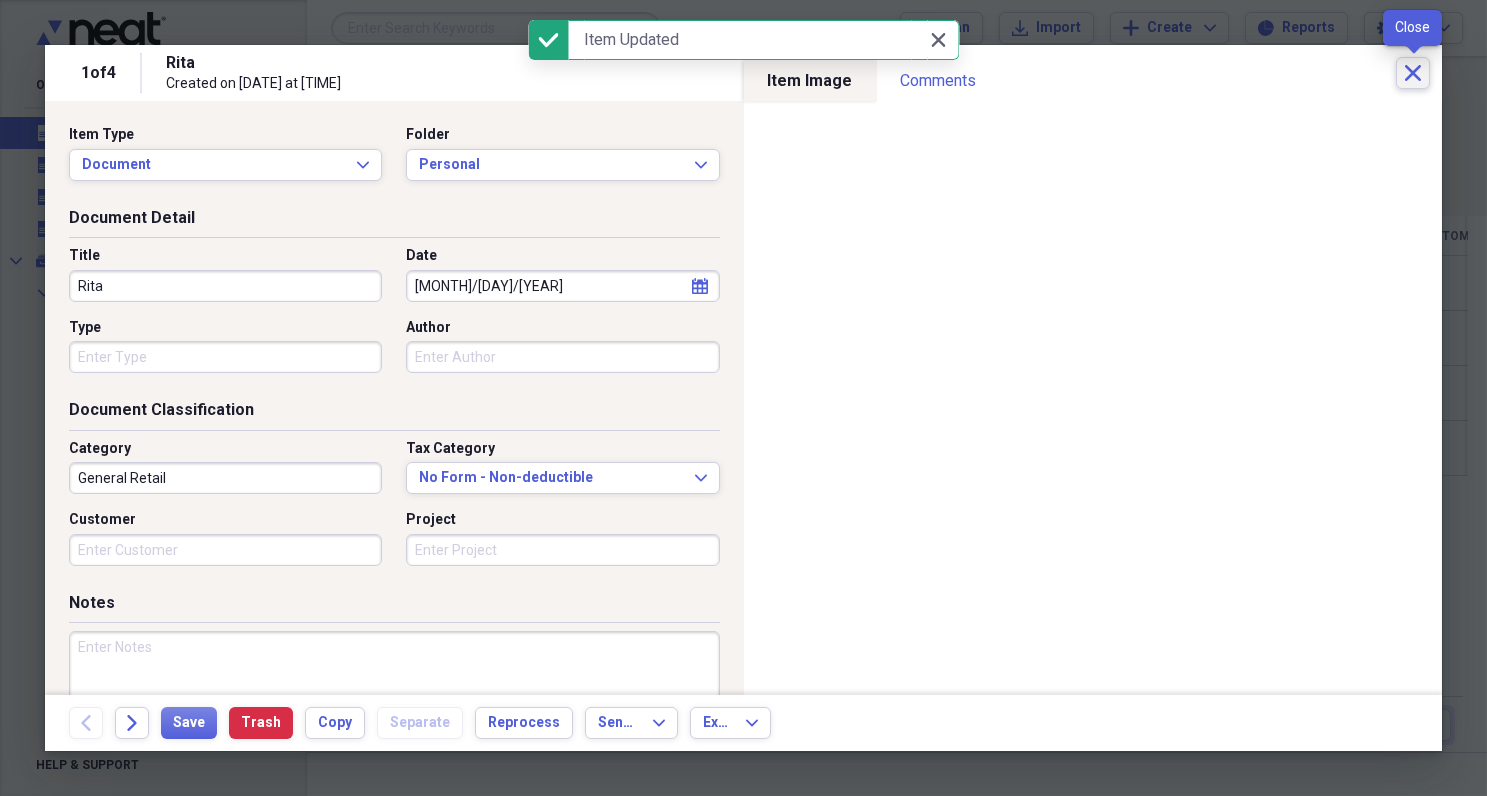 click on "Close" at bounding box center [1413, 73] 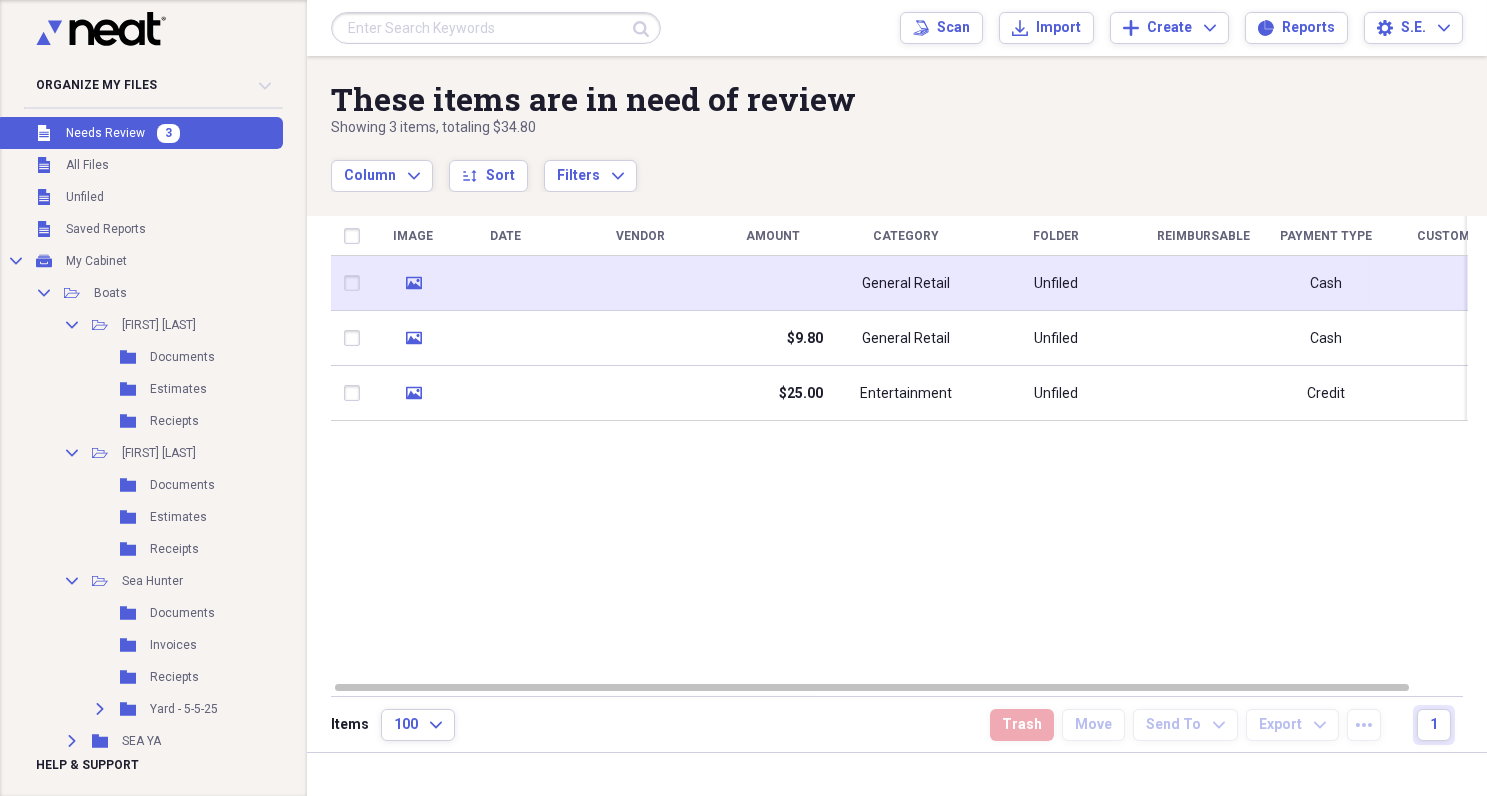 click at bounding box center [641, 283] 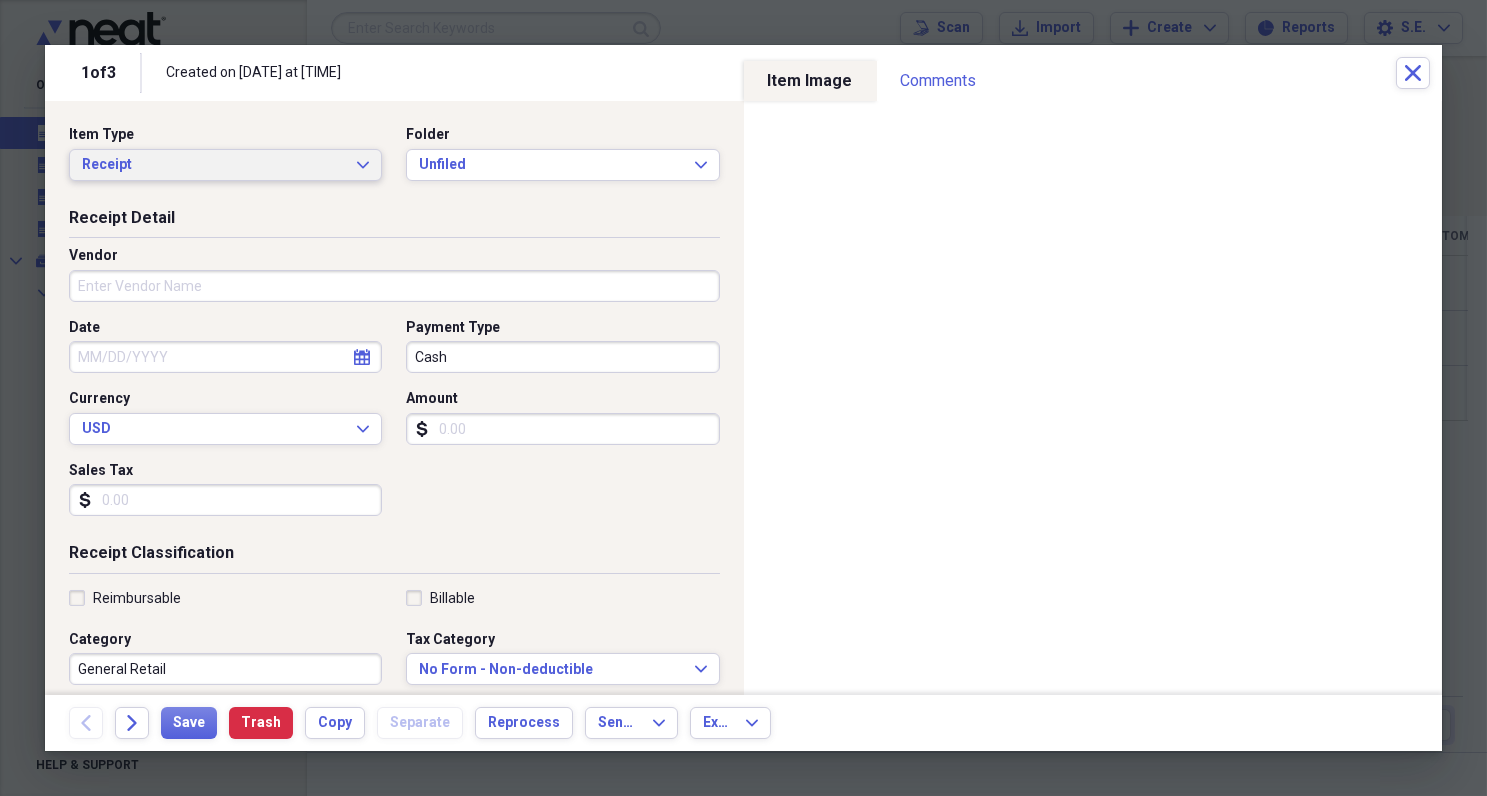 click on "Receipt" at bounding box center [213, 165] 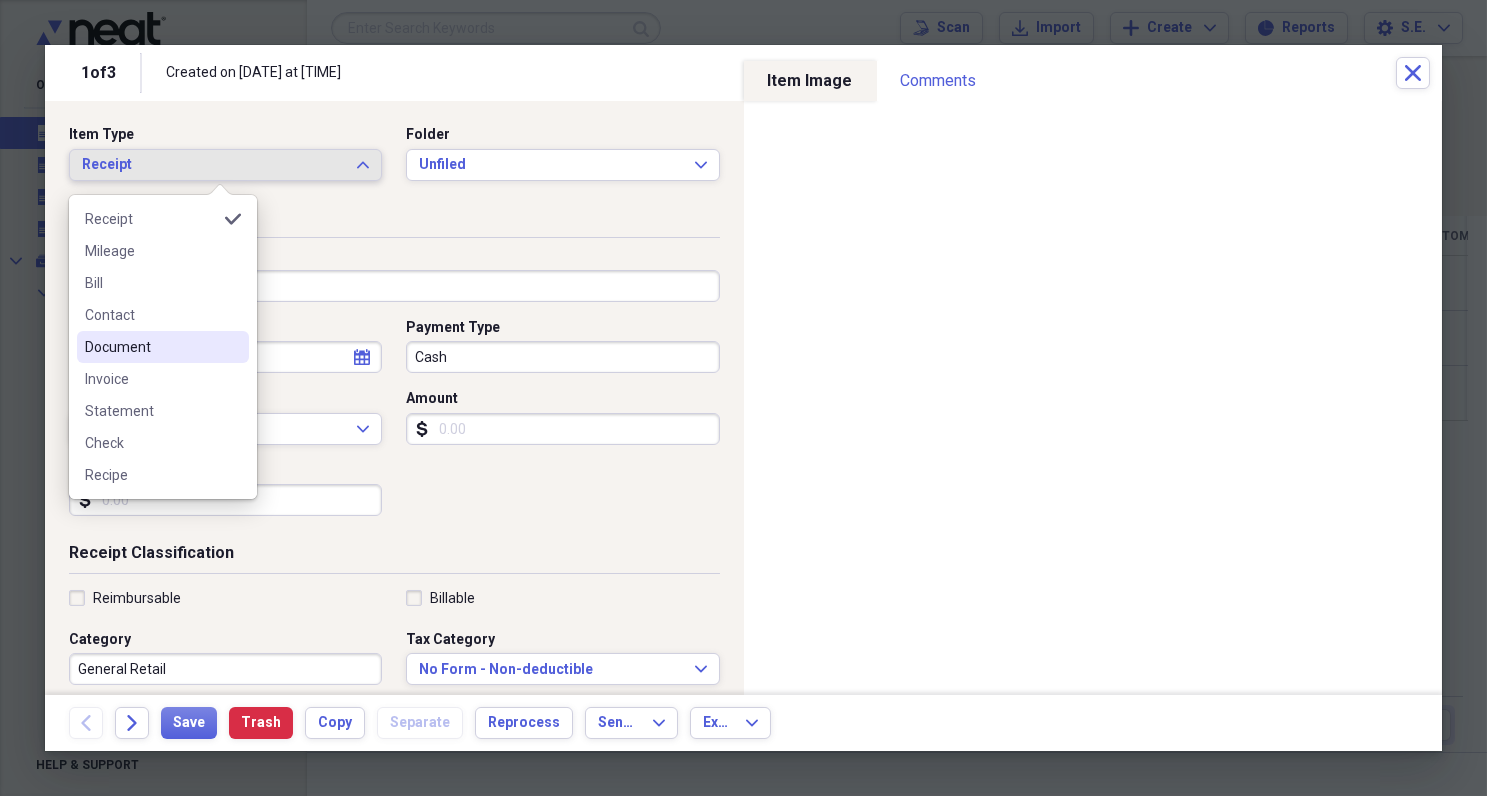click on "Document" at bounding box center (151, 347) 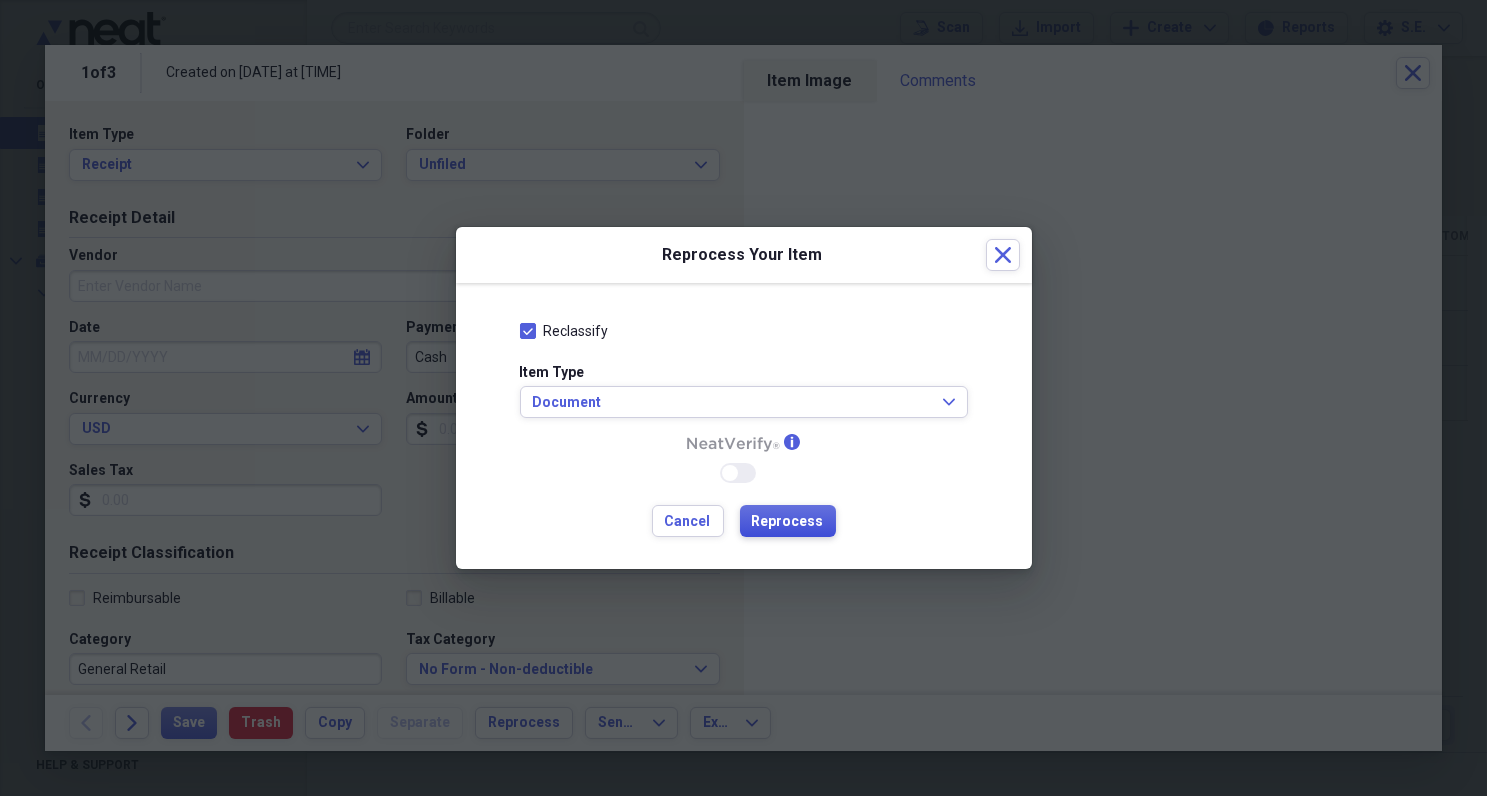 click on "Reprocess" at bounding box center [788, 522] 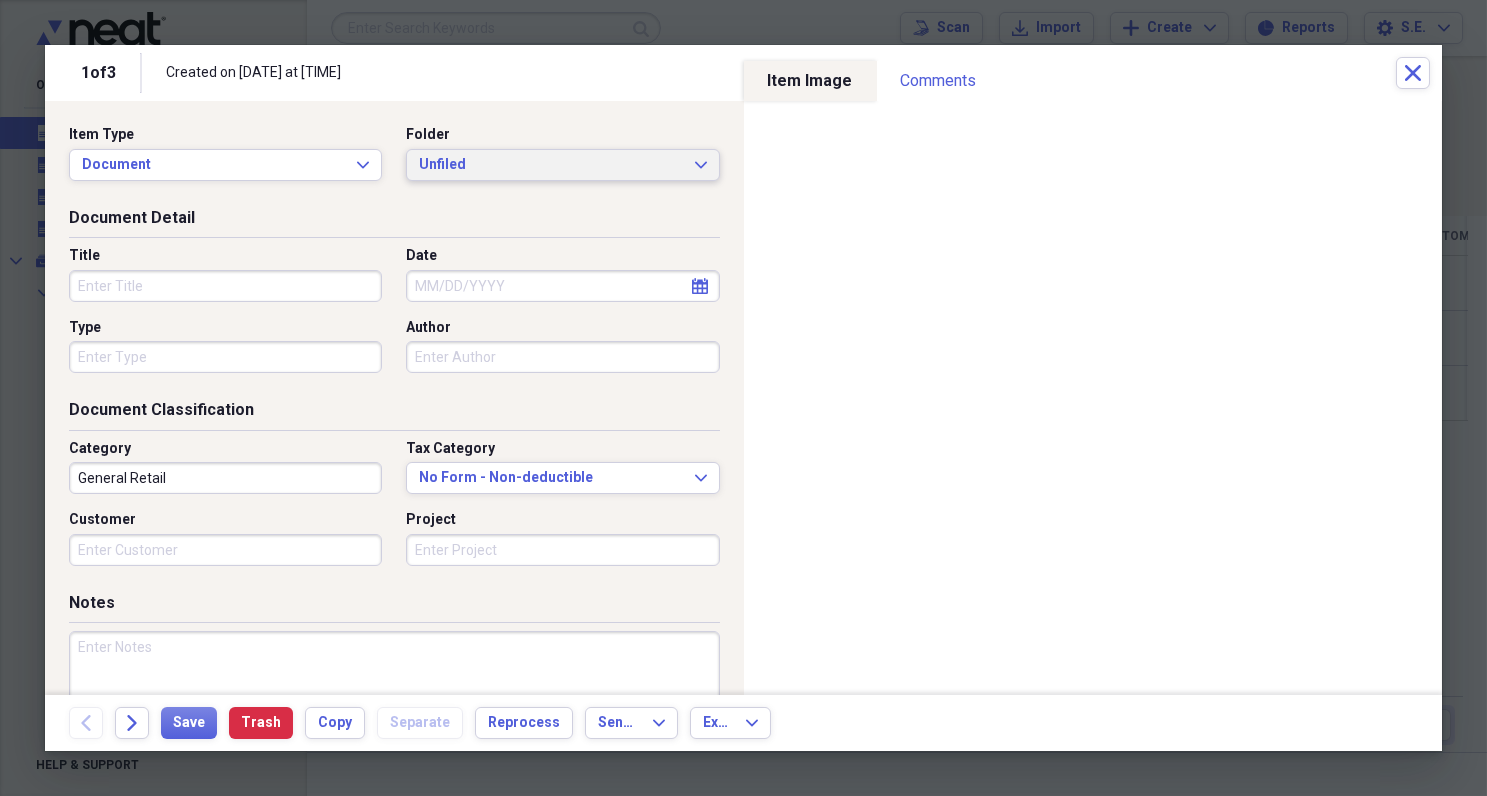 click on "Unfiled" at bounding box center [550, 165] 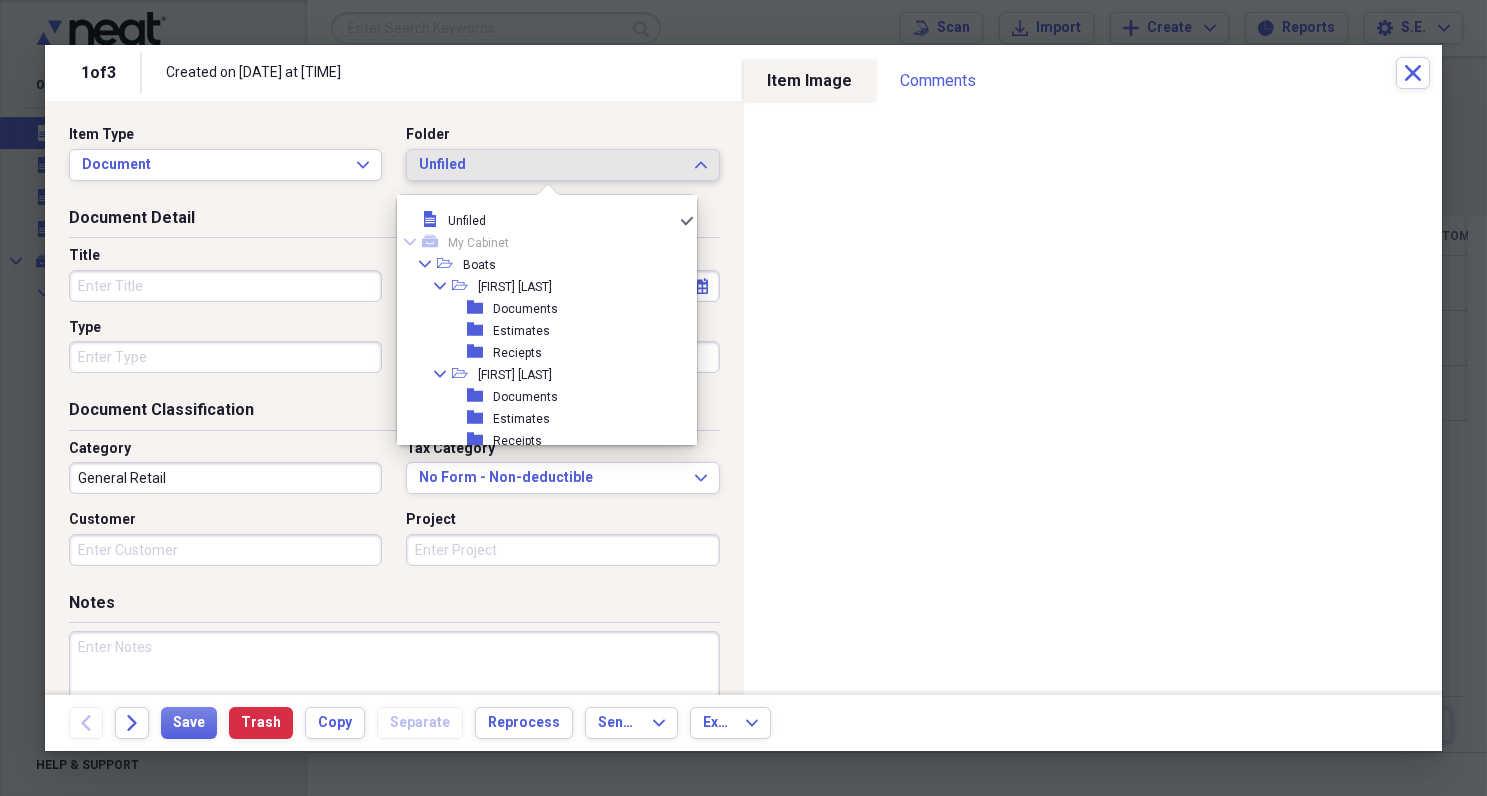 scroll, scrollTop: 270, scrollLeft: 0, axis: vertical 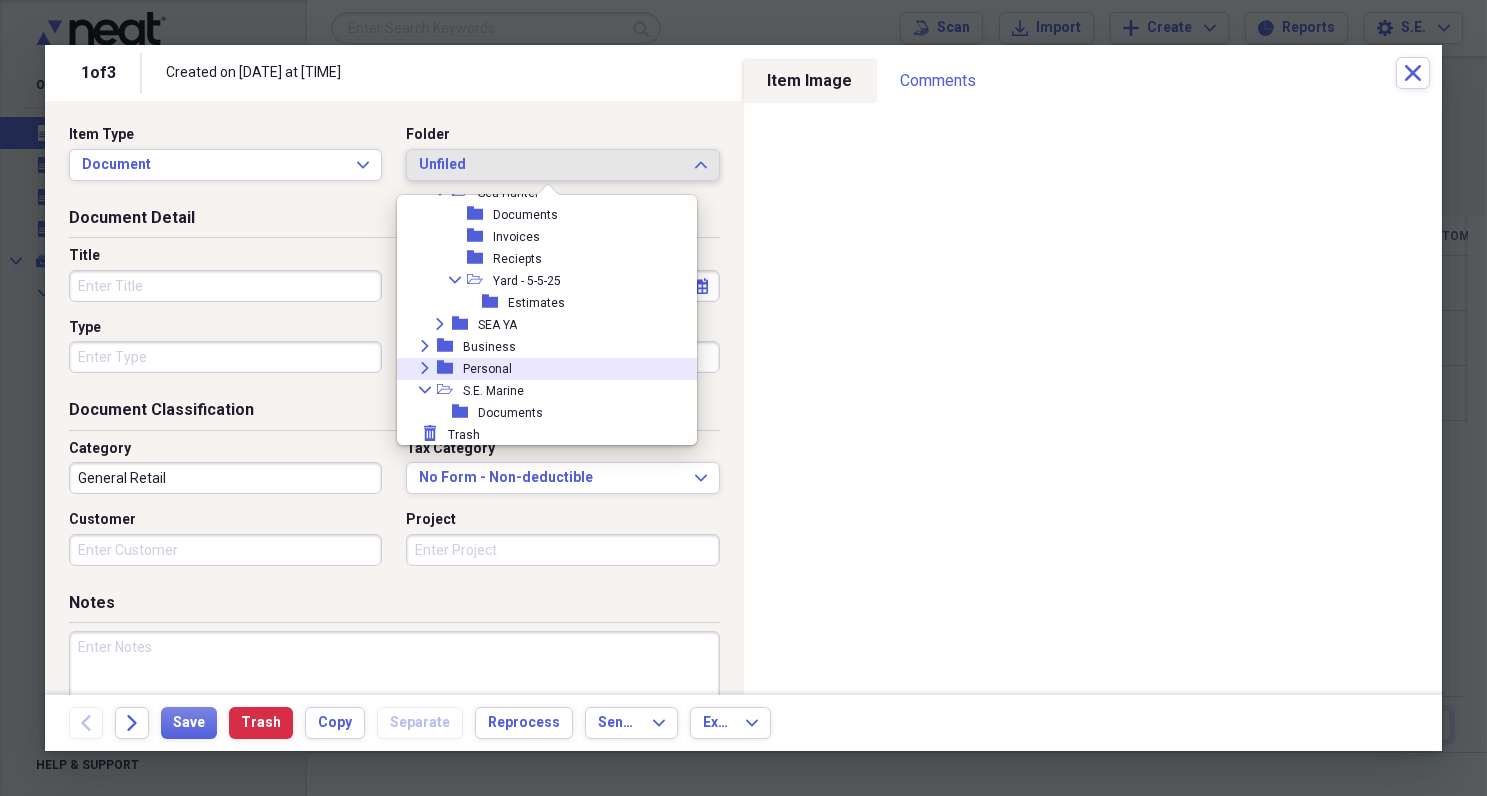 click on "Personal" at bounding box center [487, 369] 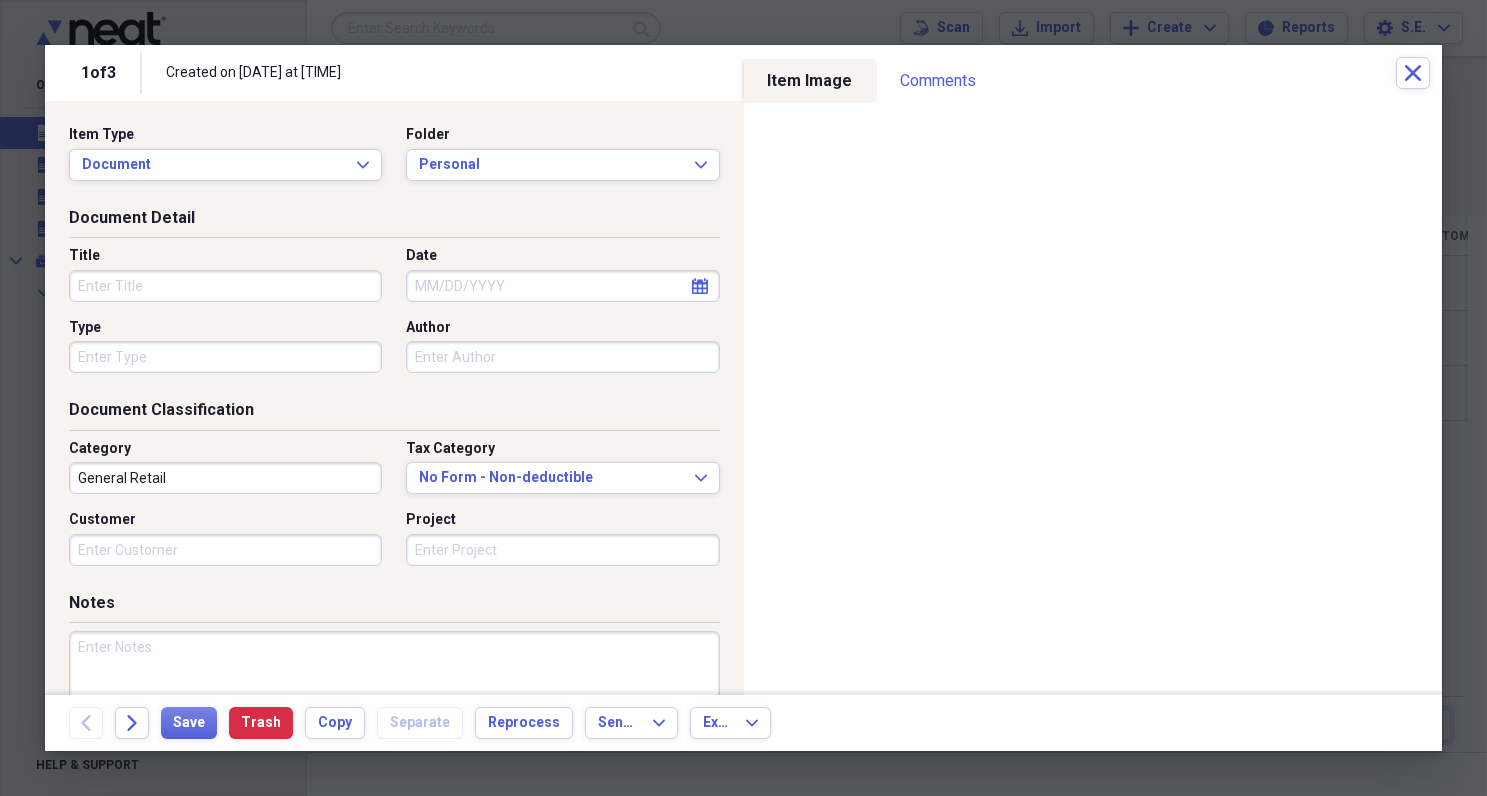 click on "Title" at bounding box center [225, 286] 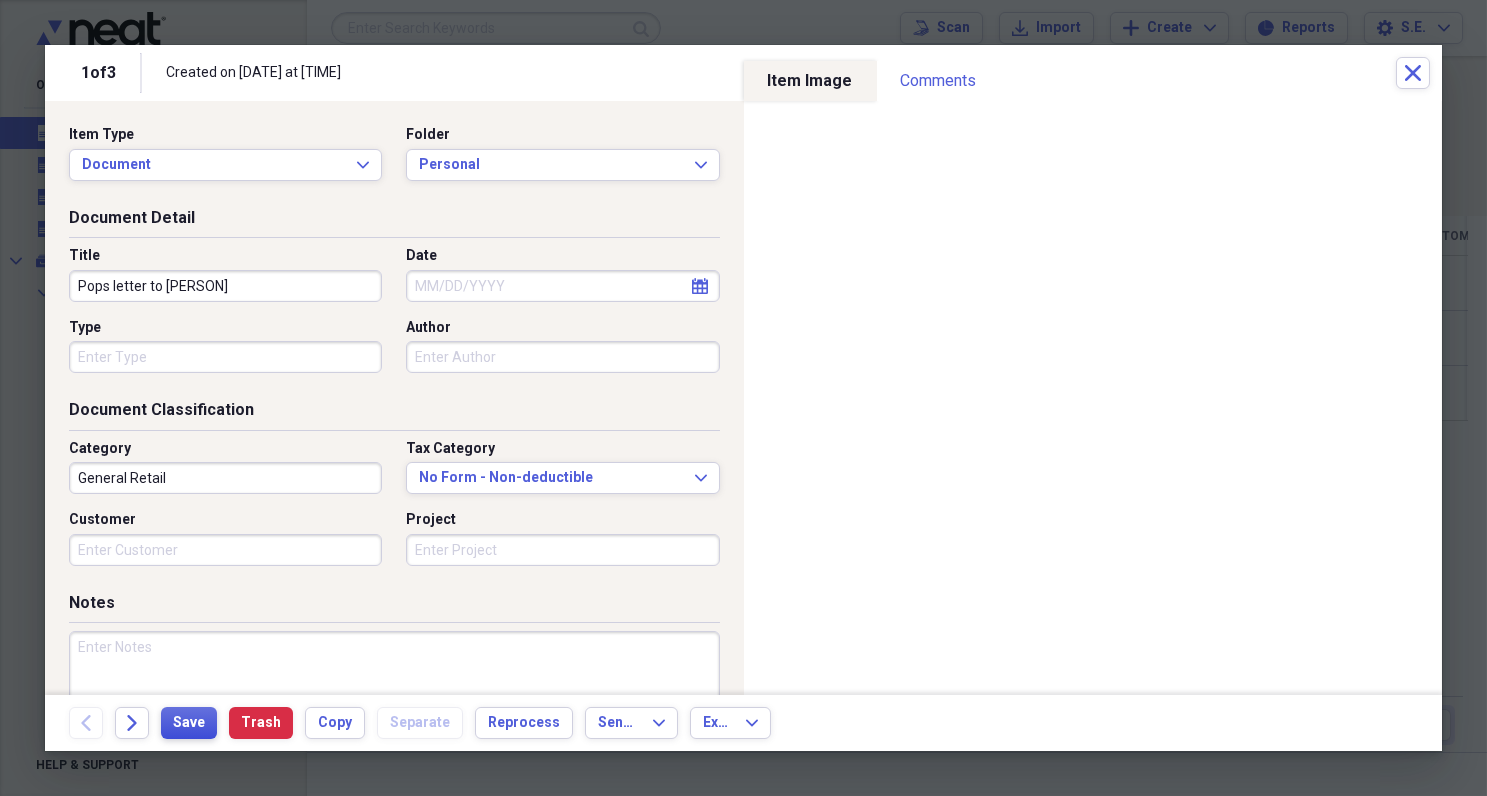 type on "Pops letter to [PERSON]" 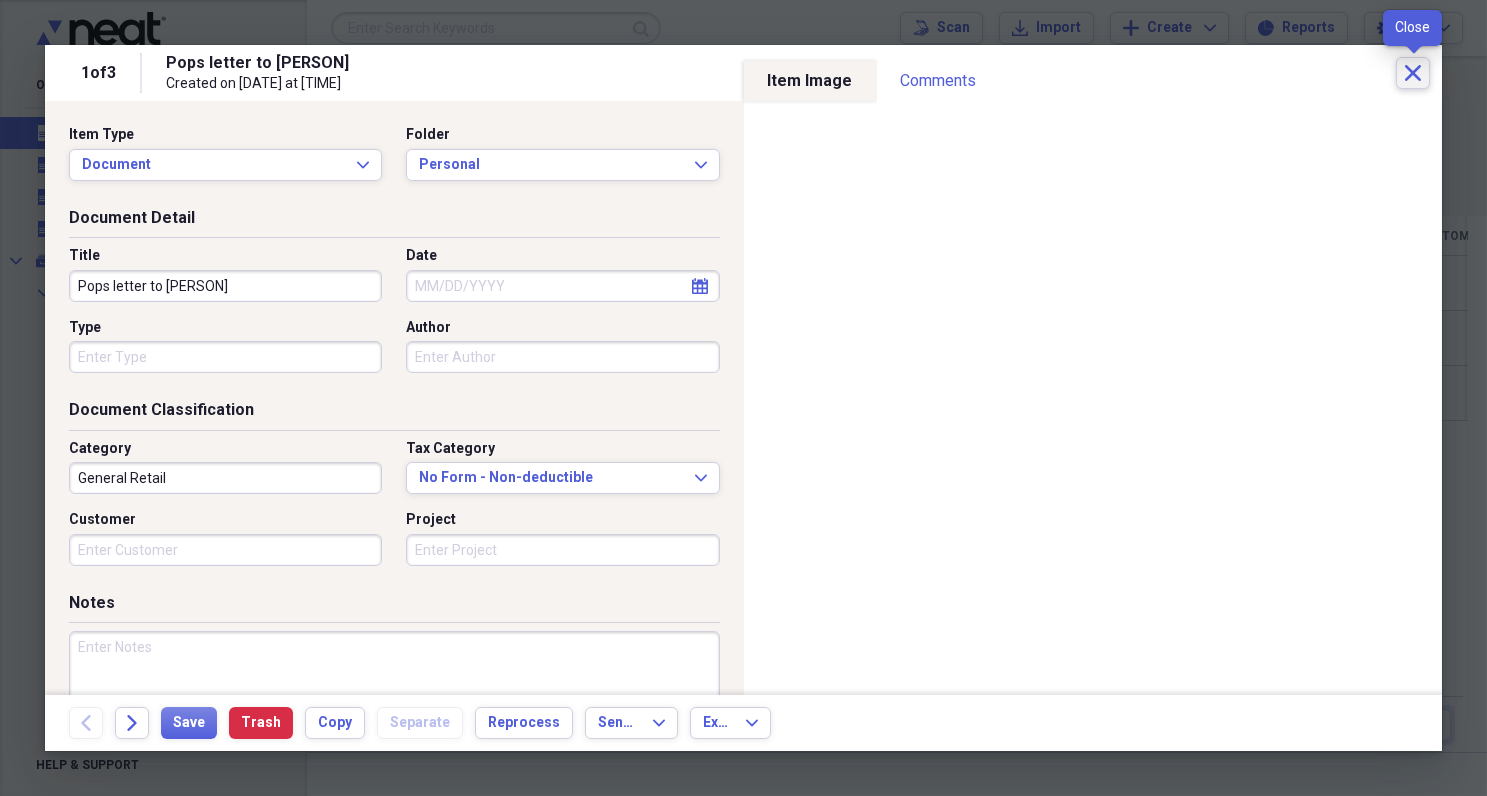 click 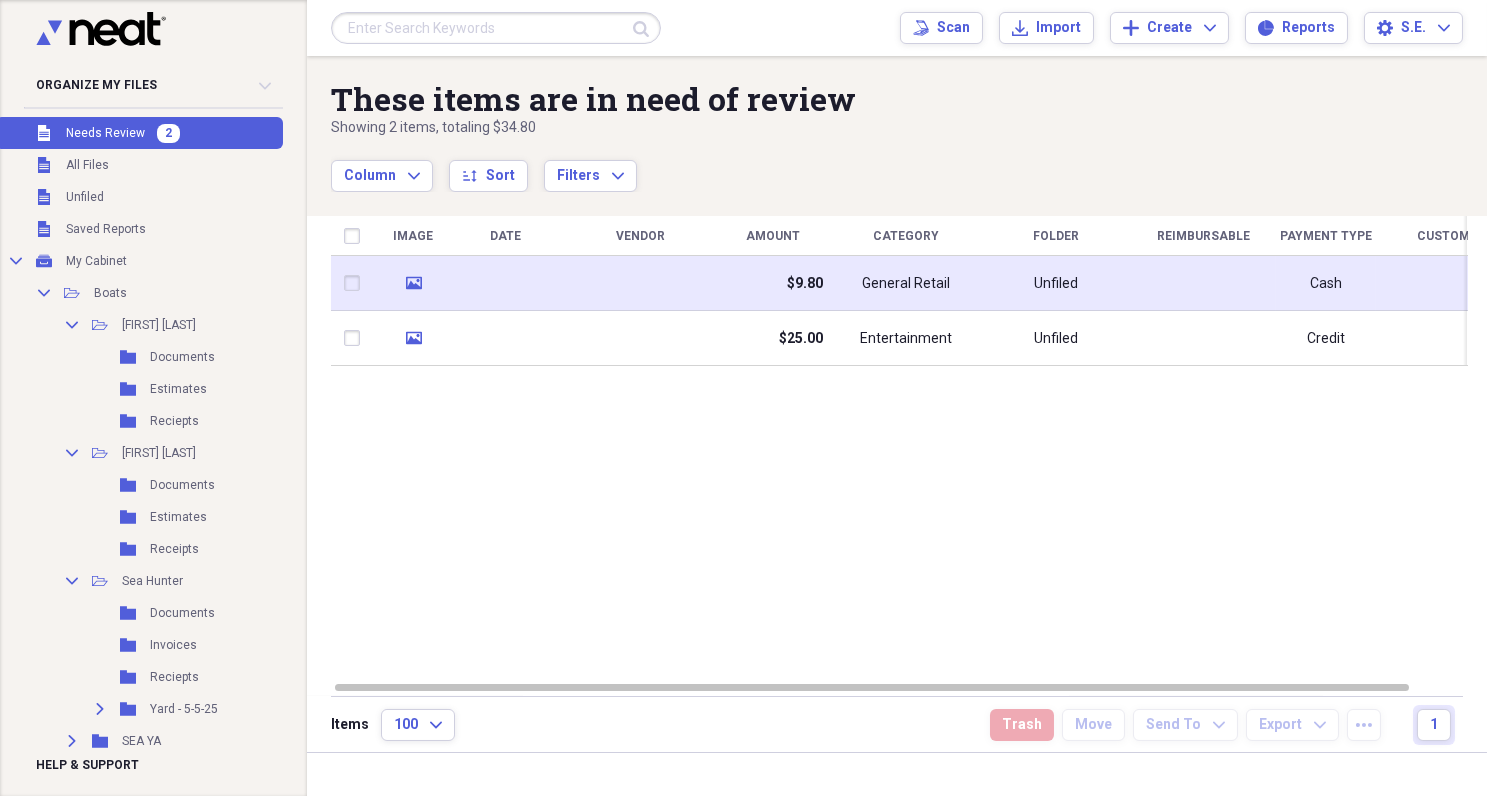 click at bounding box center [641, 283] 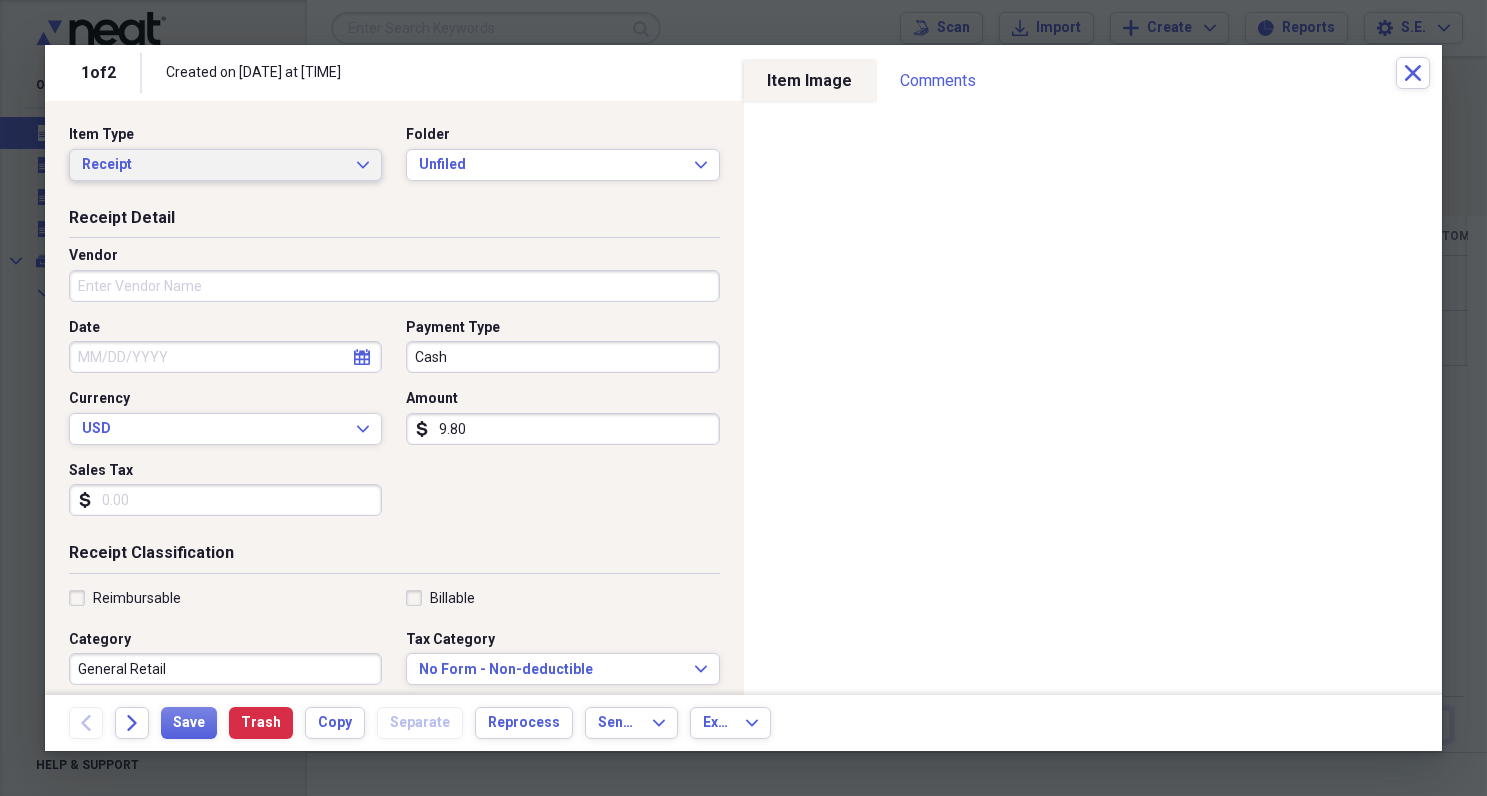 click on "Receipt" at bounding box center (213, 165) 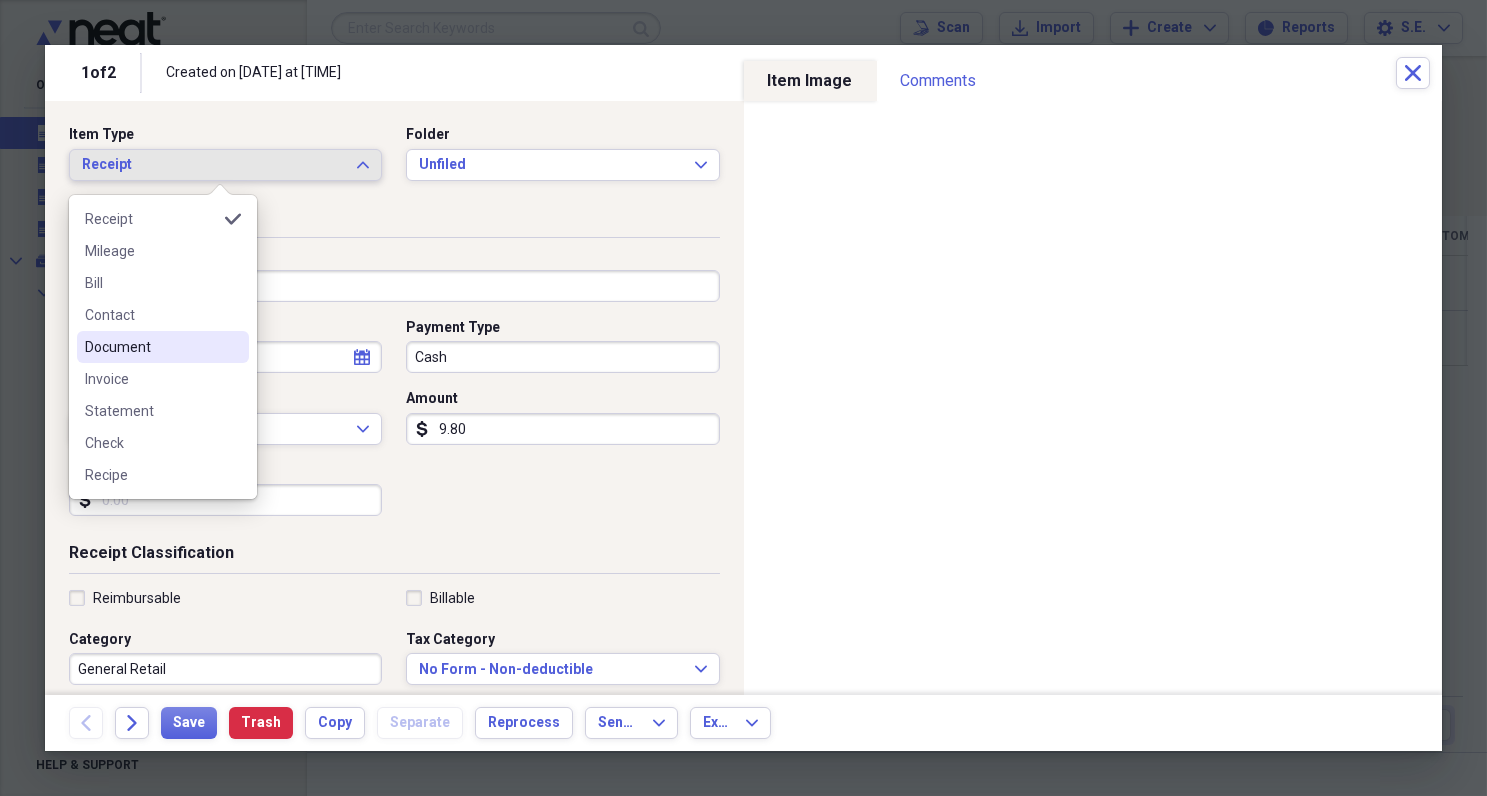 click on "Document" at bounding box center (151, 347) 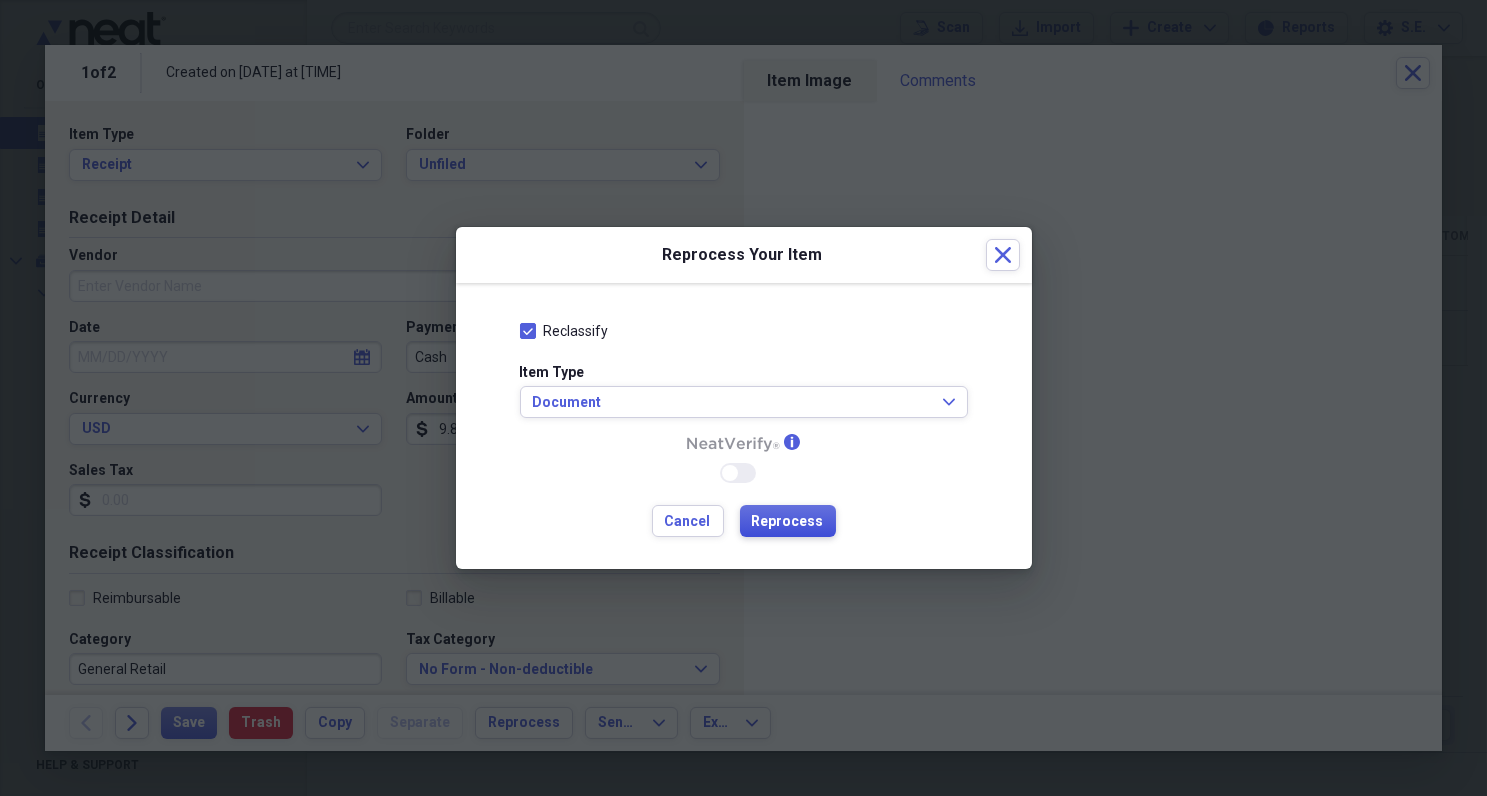 click on "Reprocess" at bounding box center (788, 522) 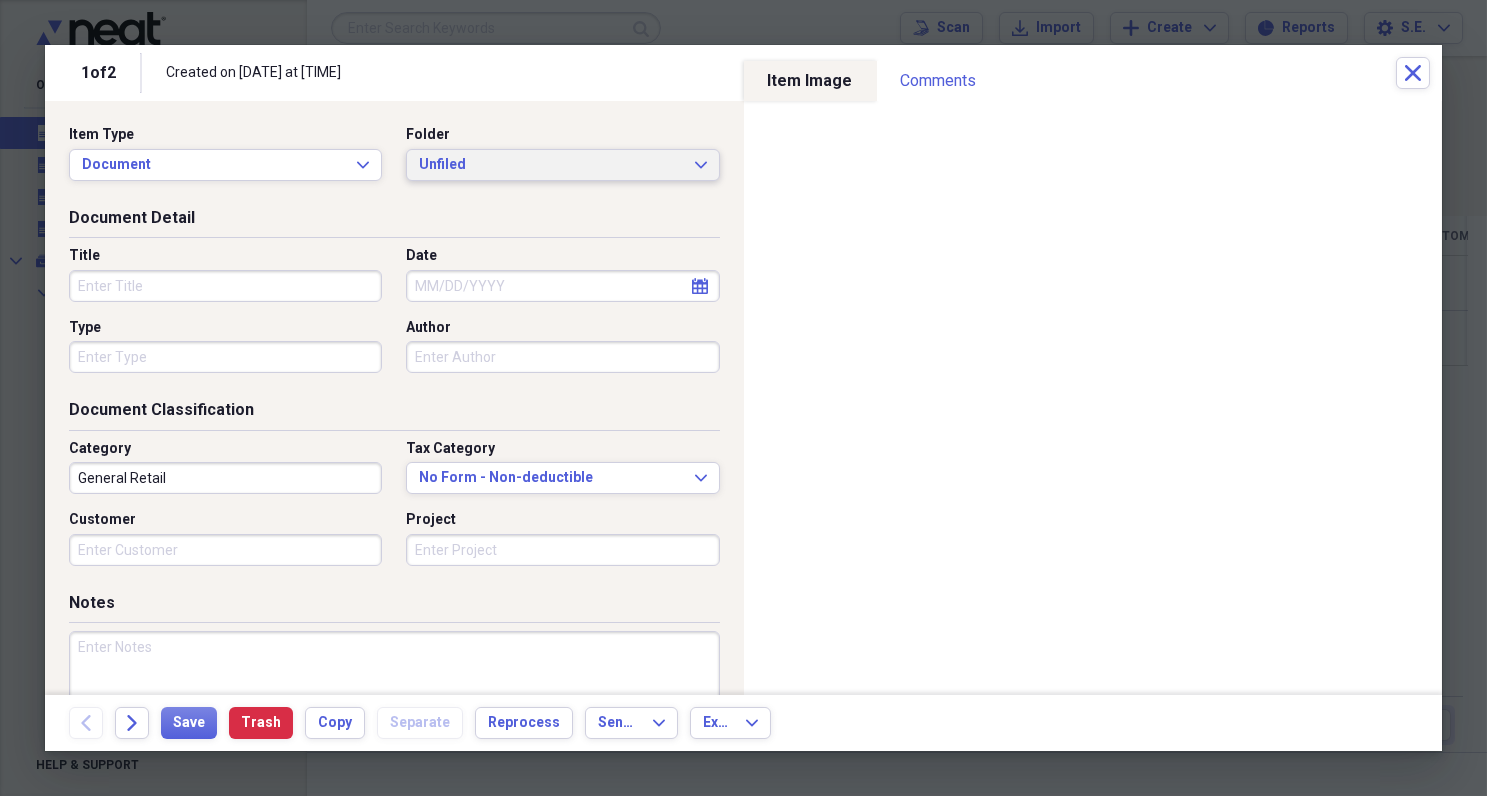 click on "Unfiled" at bounding box center (550, 165) 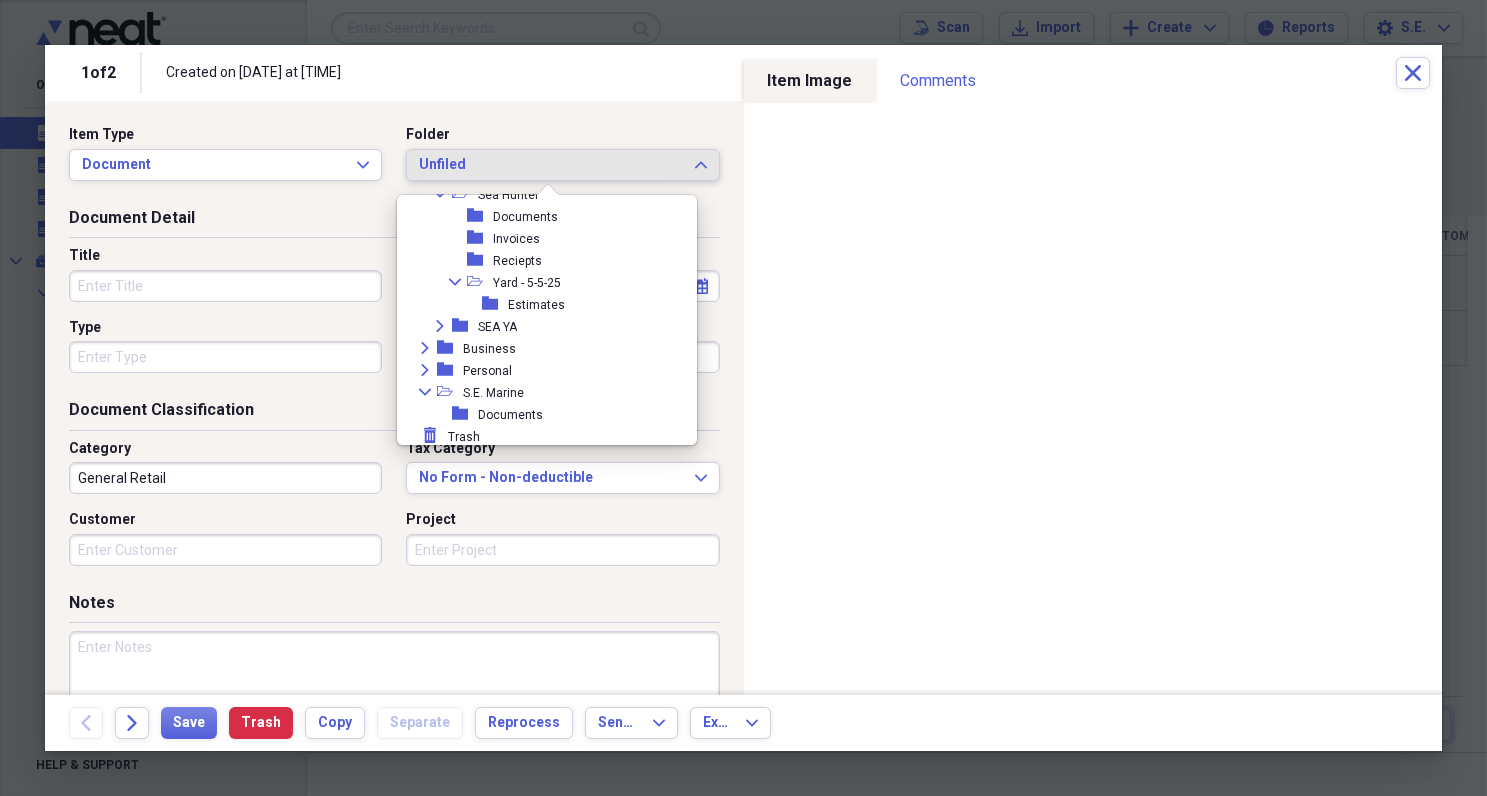 scroll, scrollTop: 270, scrollLeft: 0, axis: vertical 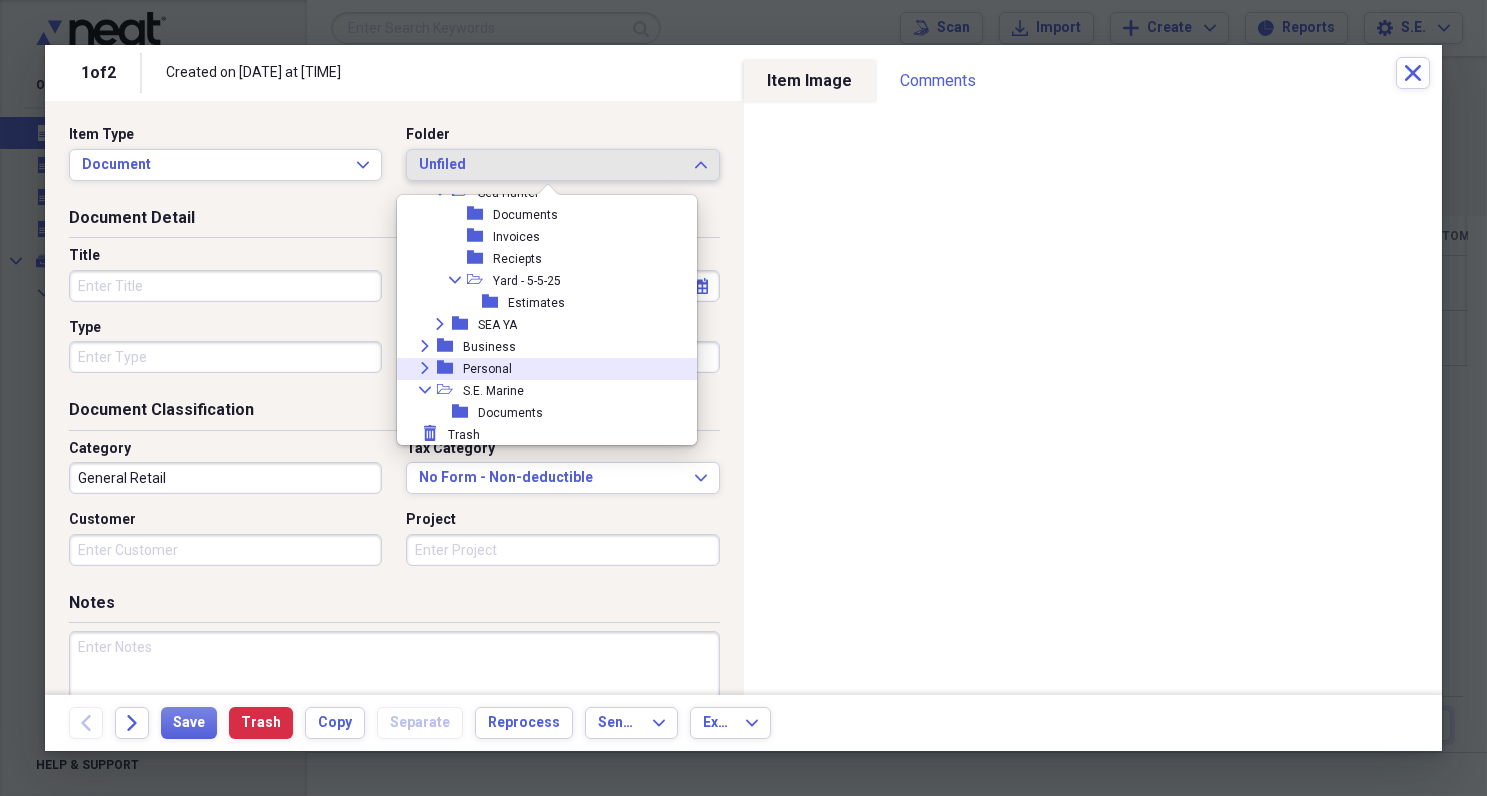 click on "Personal" at bounding box center [487, 369] 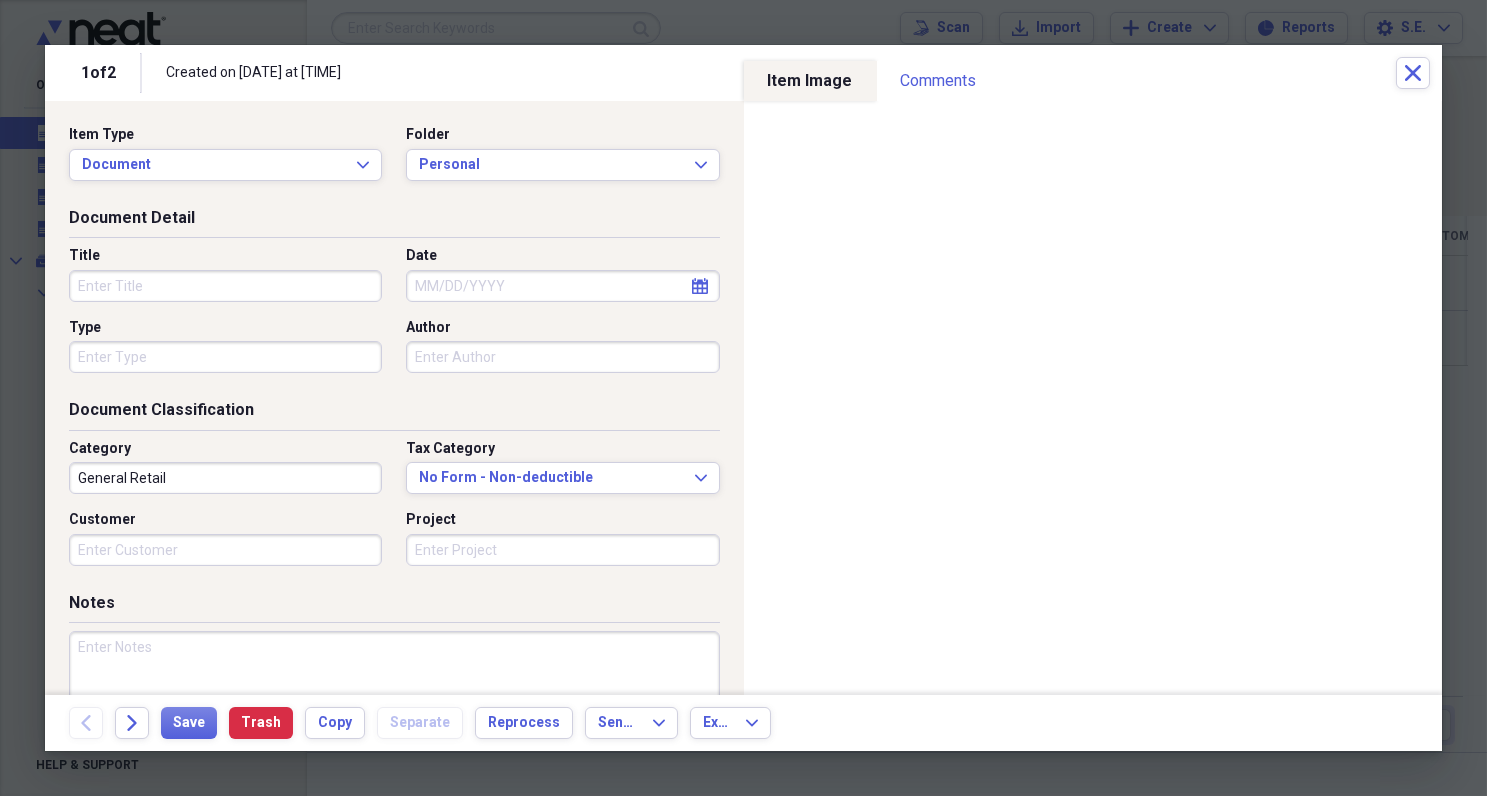 click on "Title" at bounding box center [225, 286] 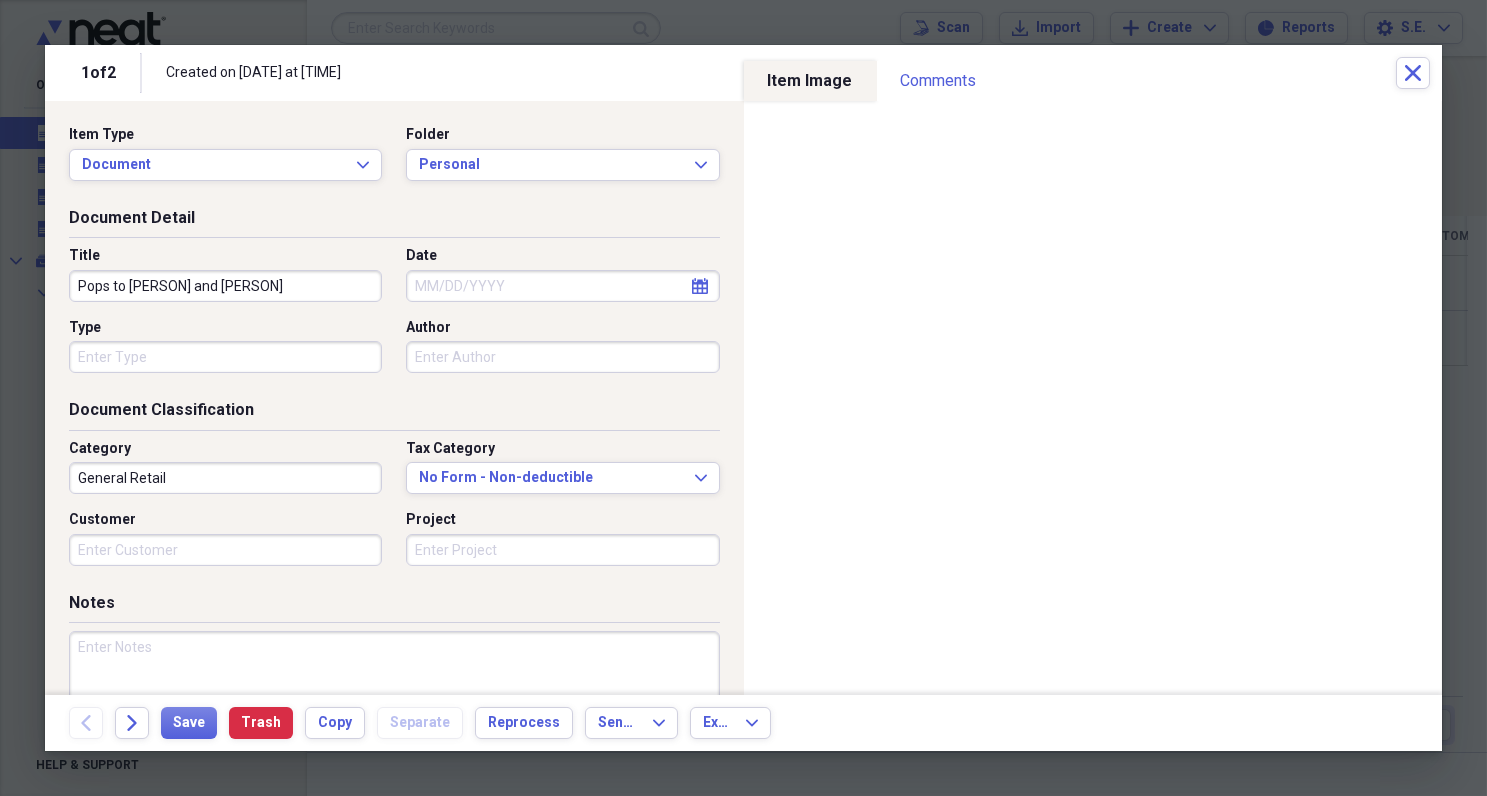 type on "Pops to [PERSON] and [PERSON]" 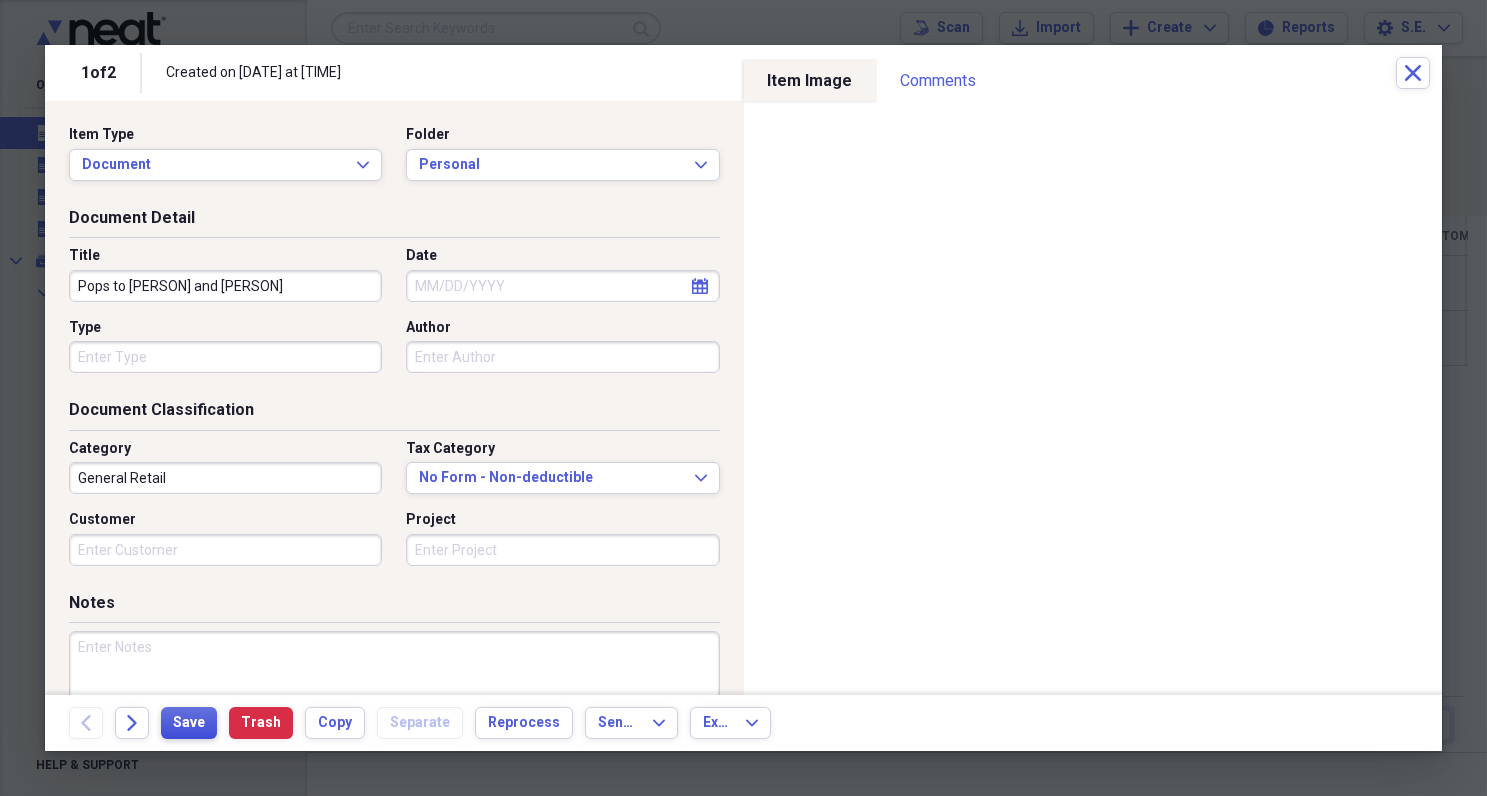 click on "Save" at bounding box center (189, 723) 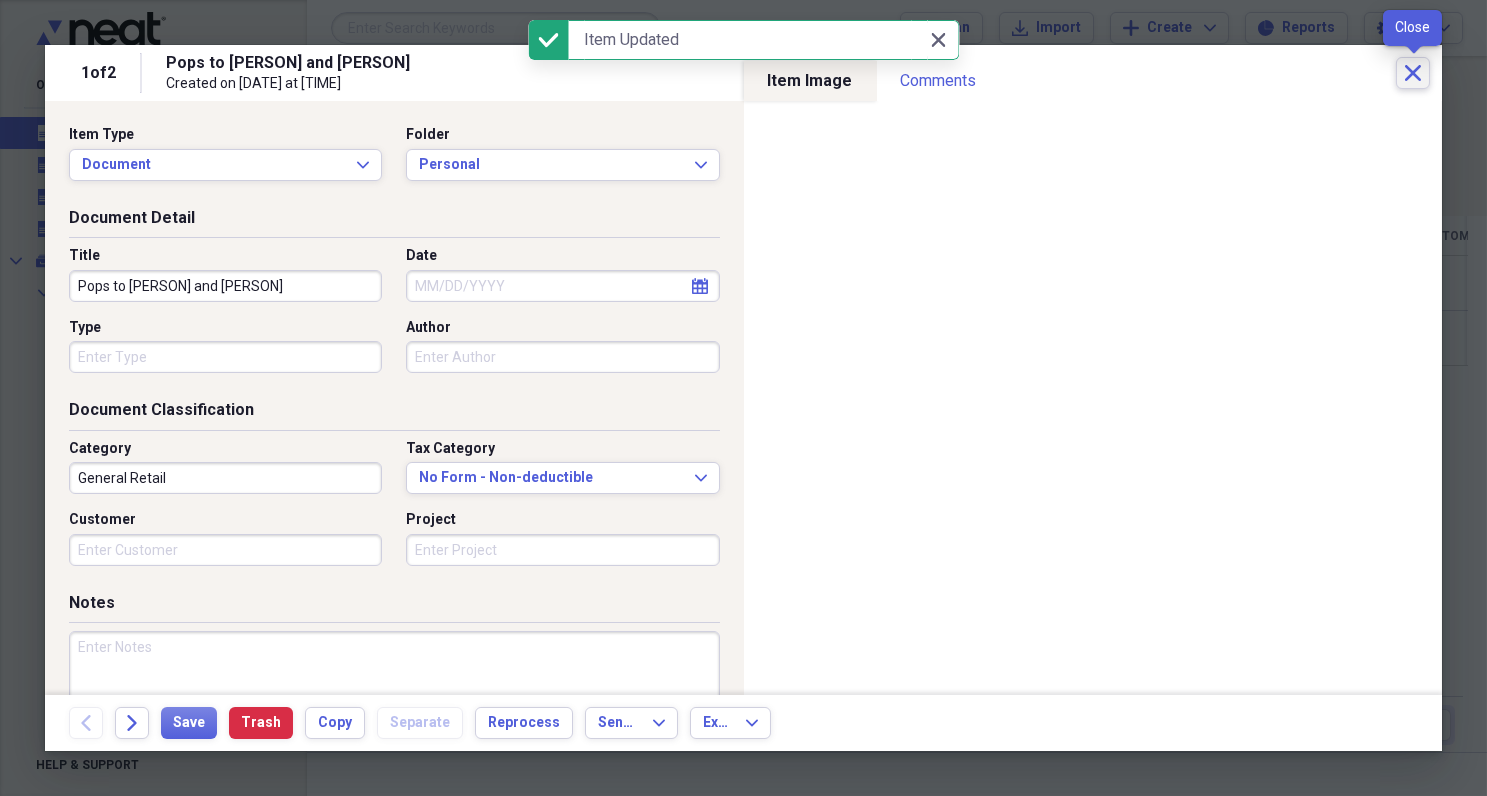 click on "Close" 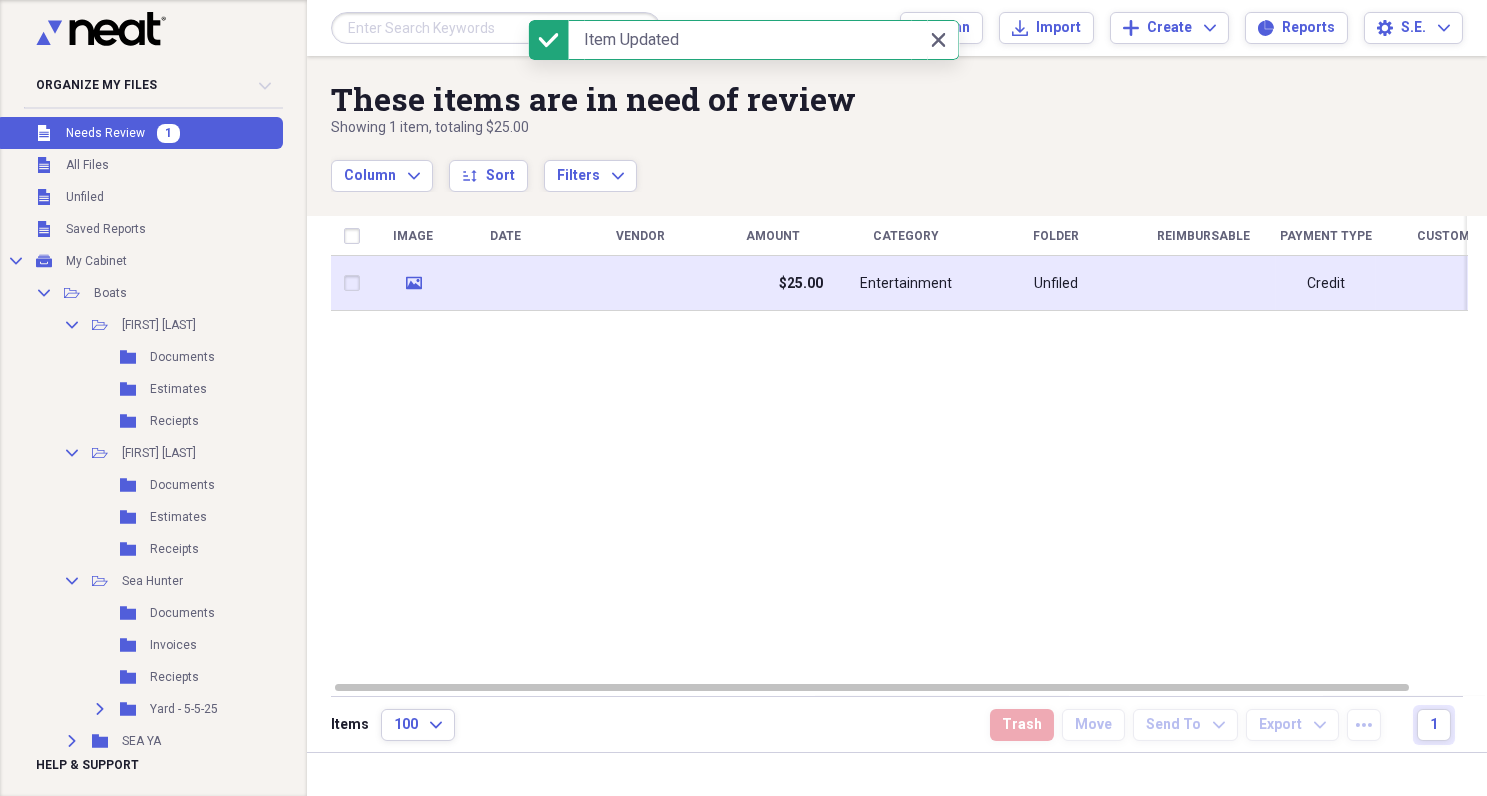 click at bounding box center (641, 283) 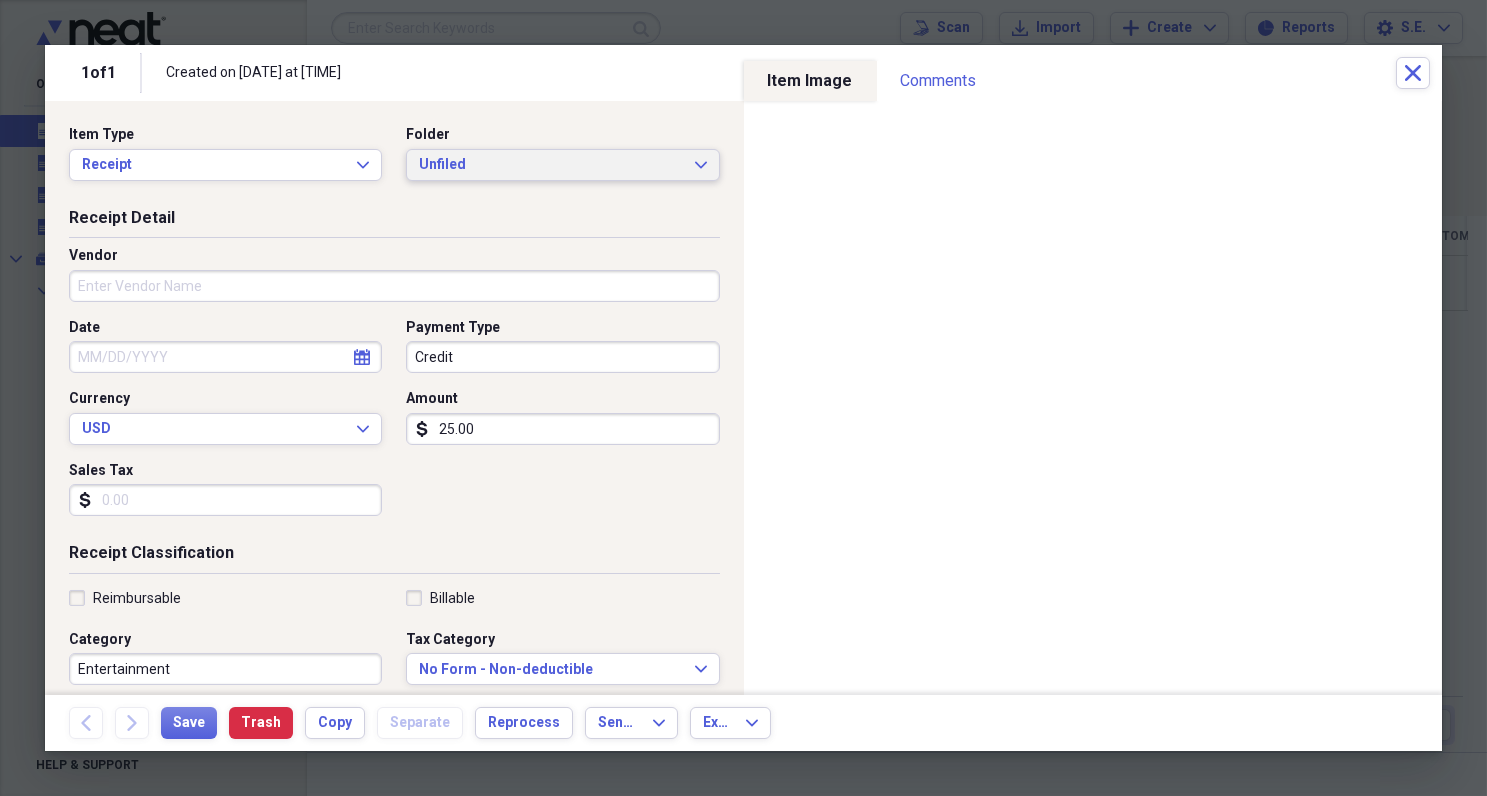 click on "Unfiled" at bounding box center [550, 165] 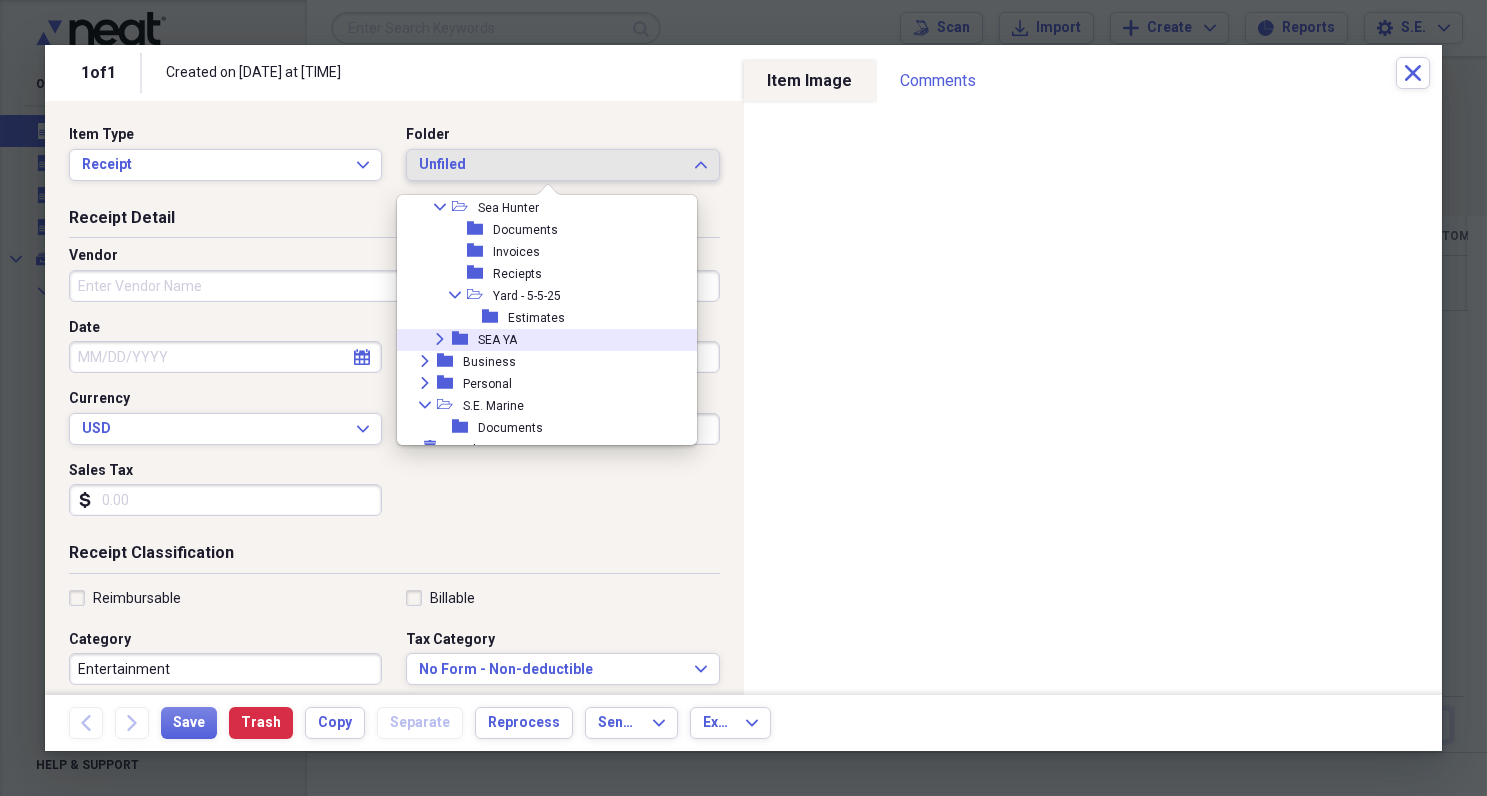 scroll, scrollTop: 270, scrollLeft: 0, axis: vertical 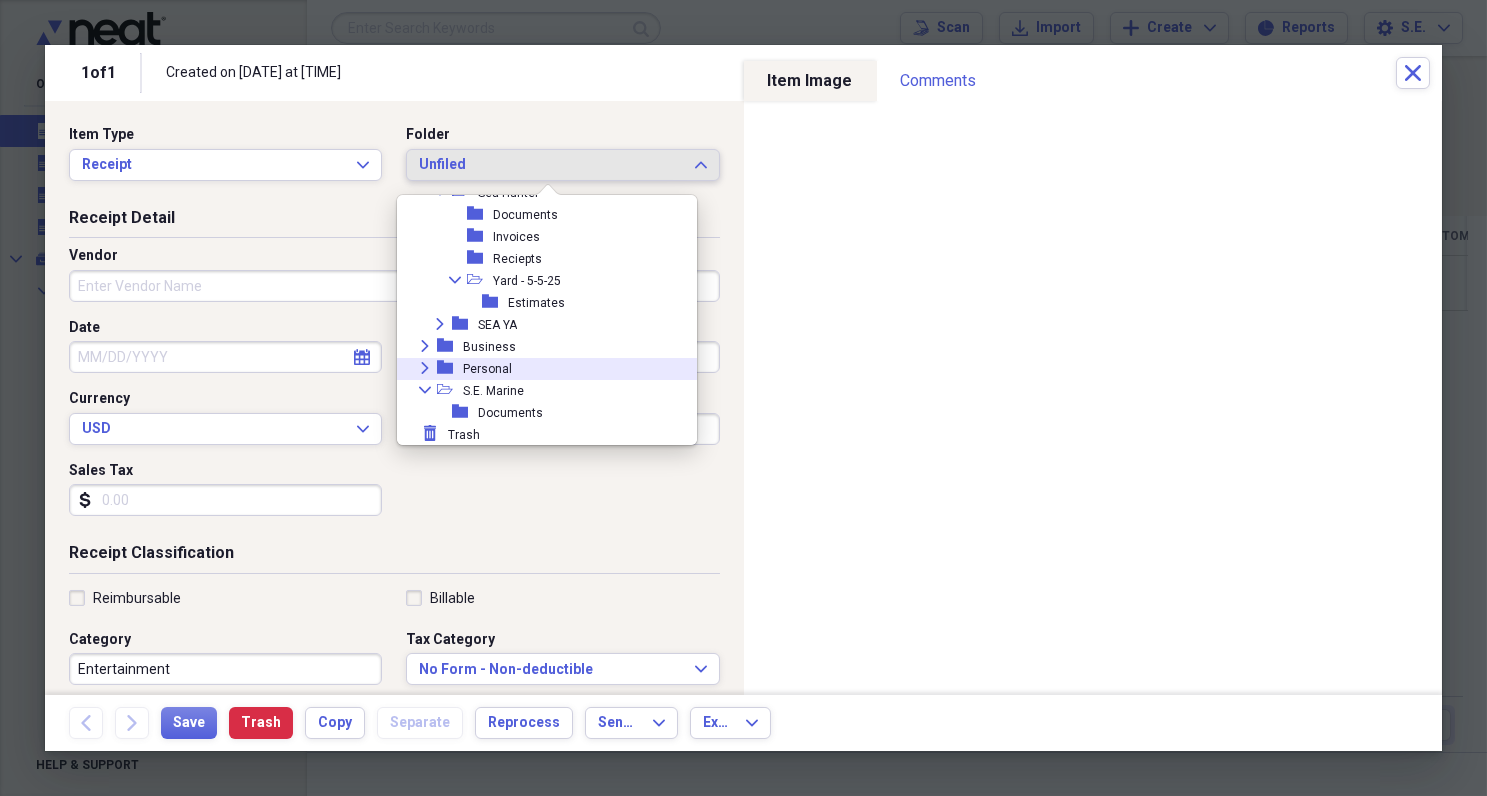 click on "Personal" at bounding box center [487, 369] 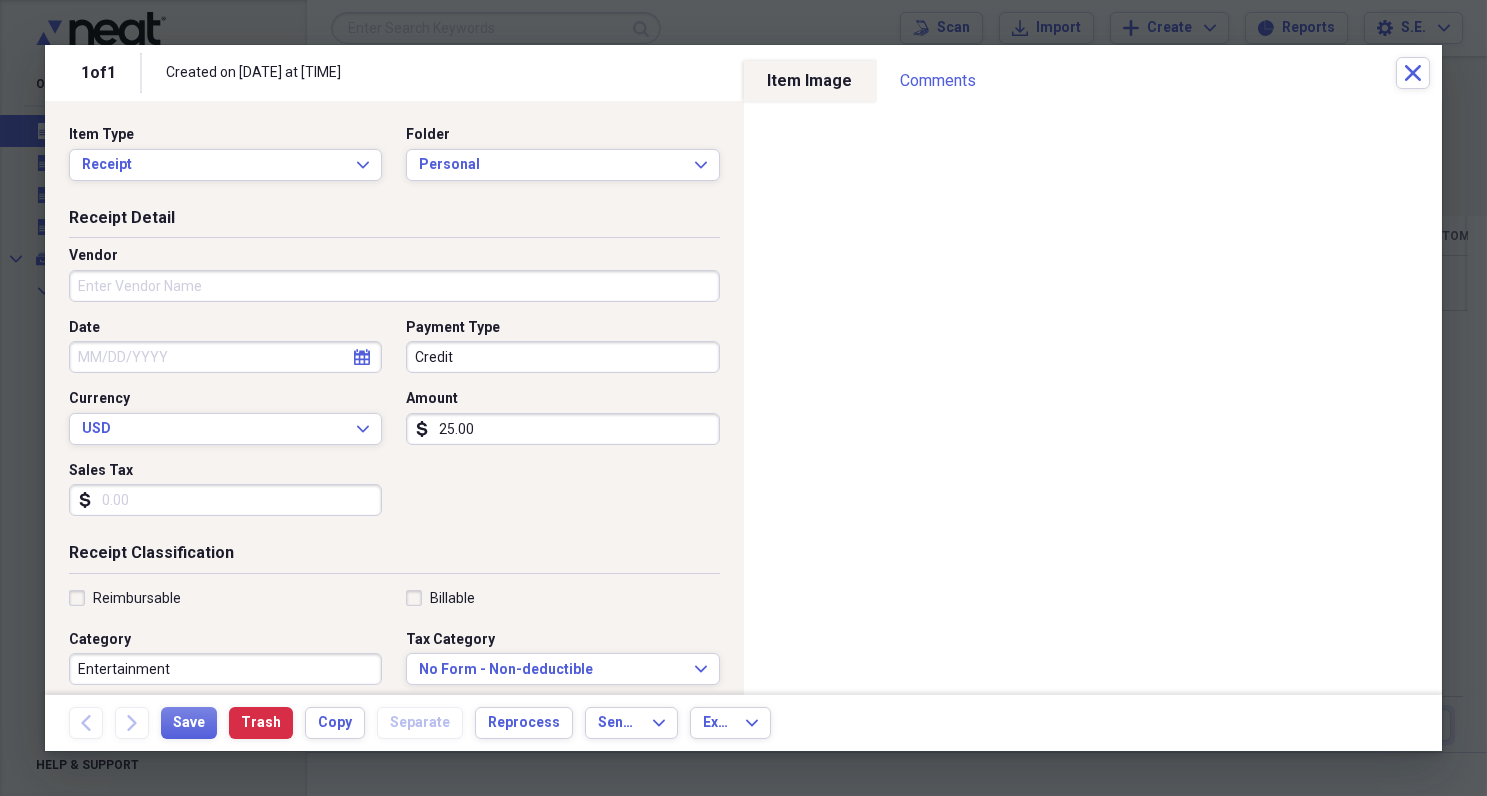 click on "Vendor" at bounding box center (394, 286) 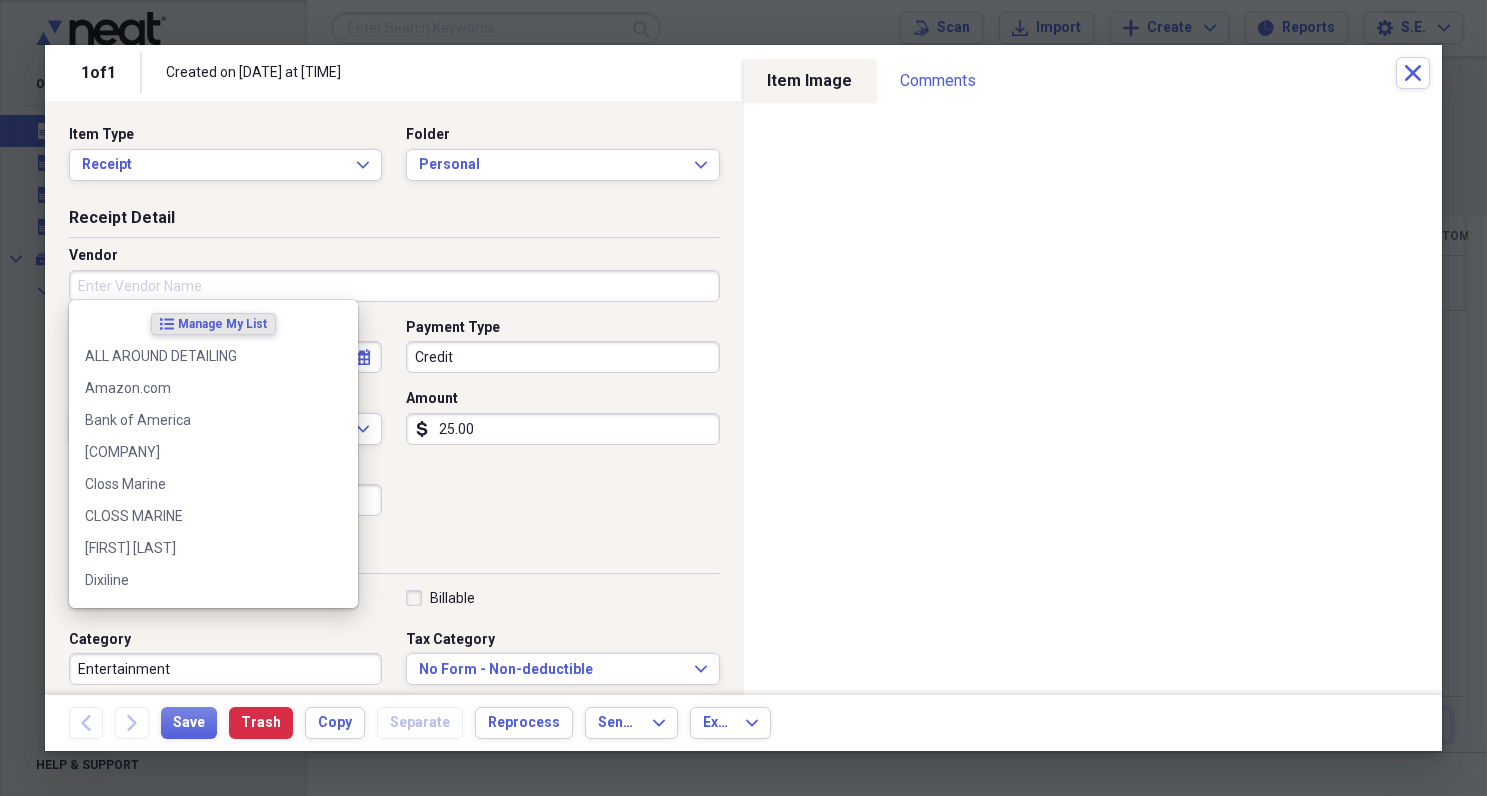 click on "Vendor" at bounding box center (394, 286) 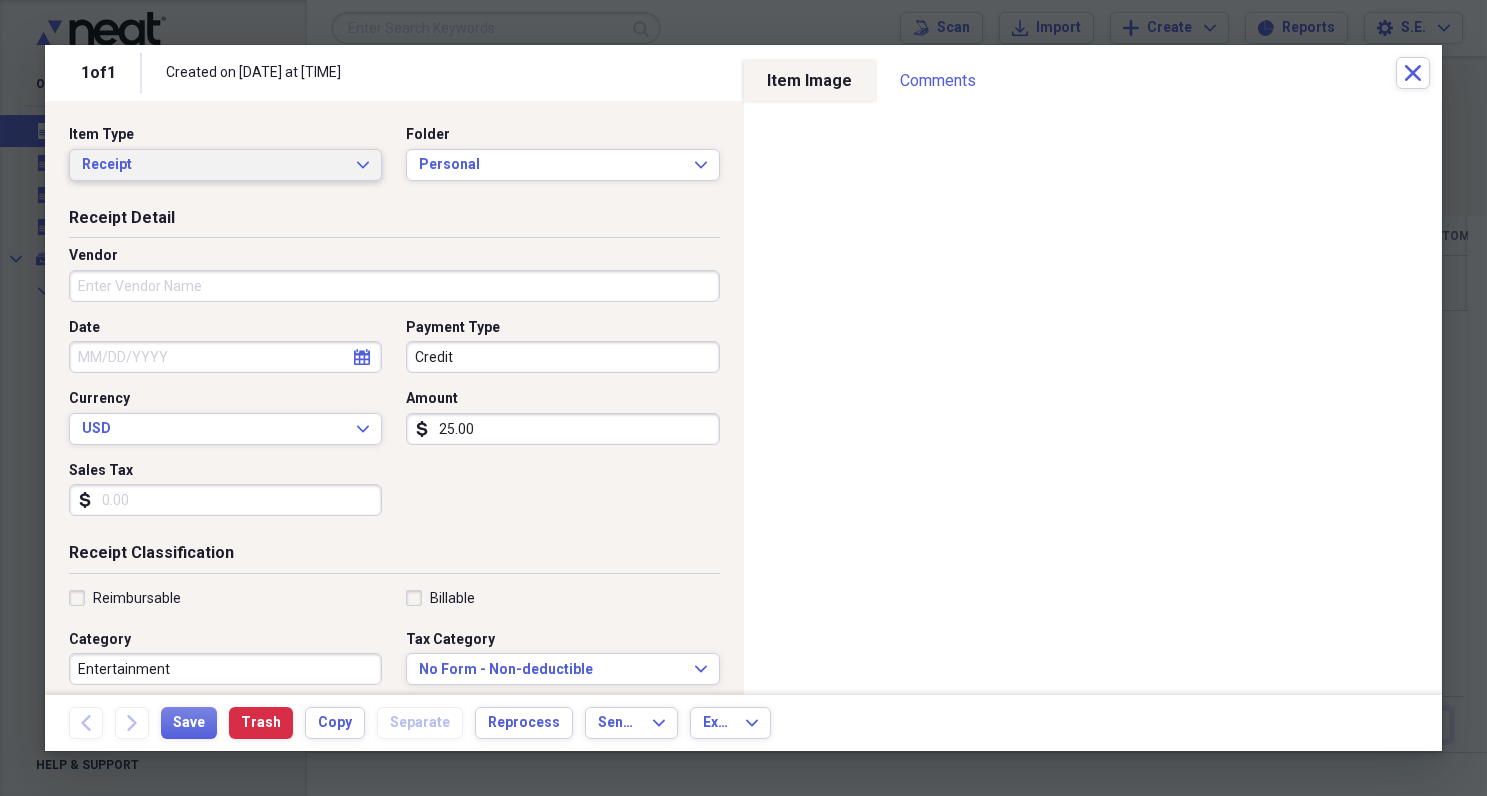 click on "Receipt" at bounding box center (213, 165) 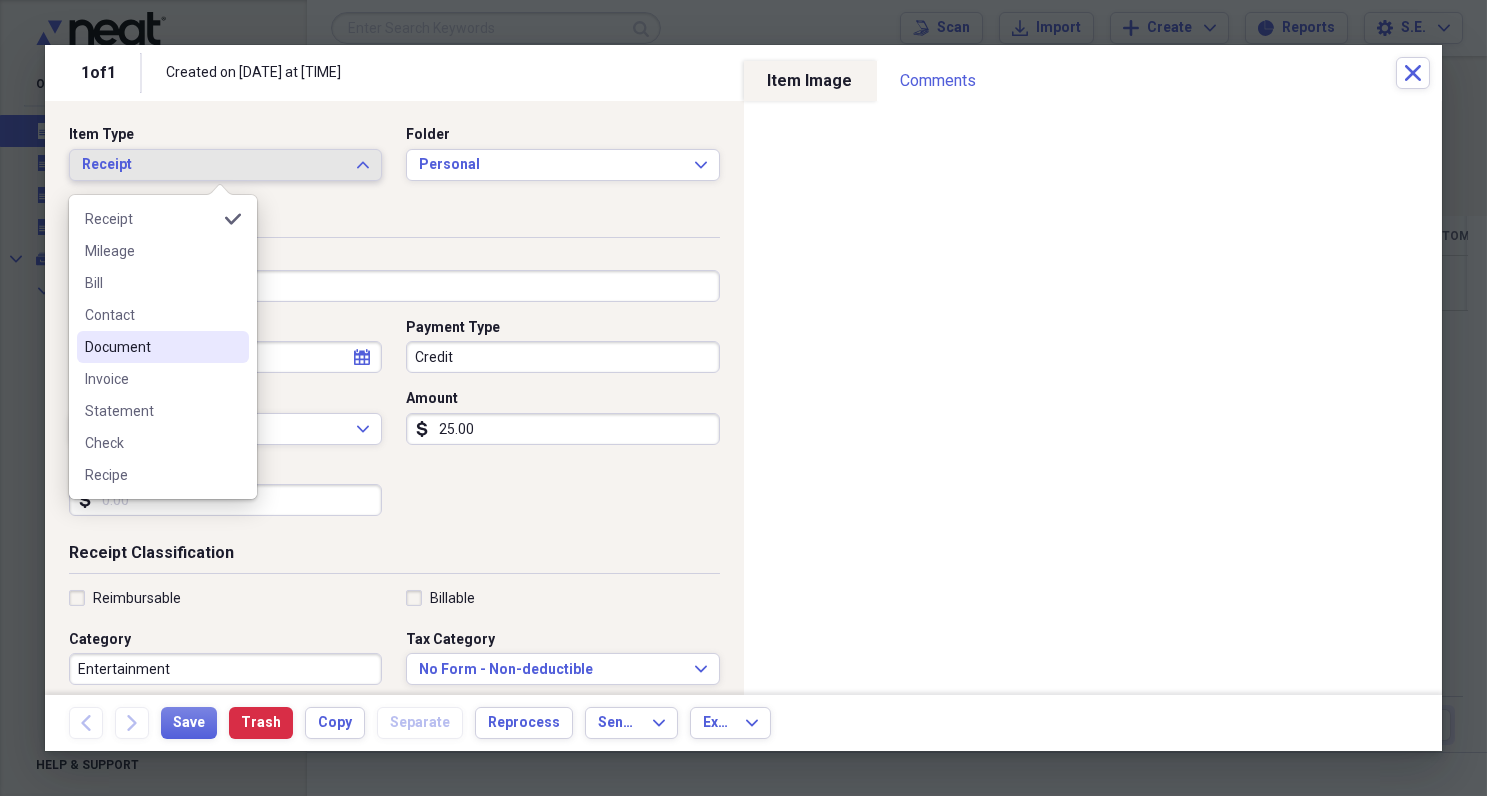 click on "Document" at bounding box center [151, 347] 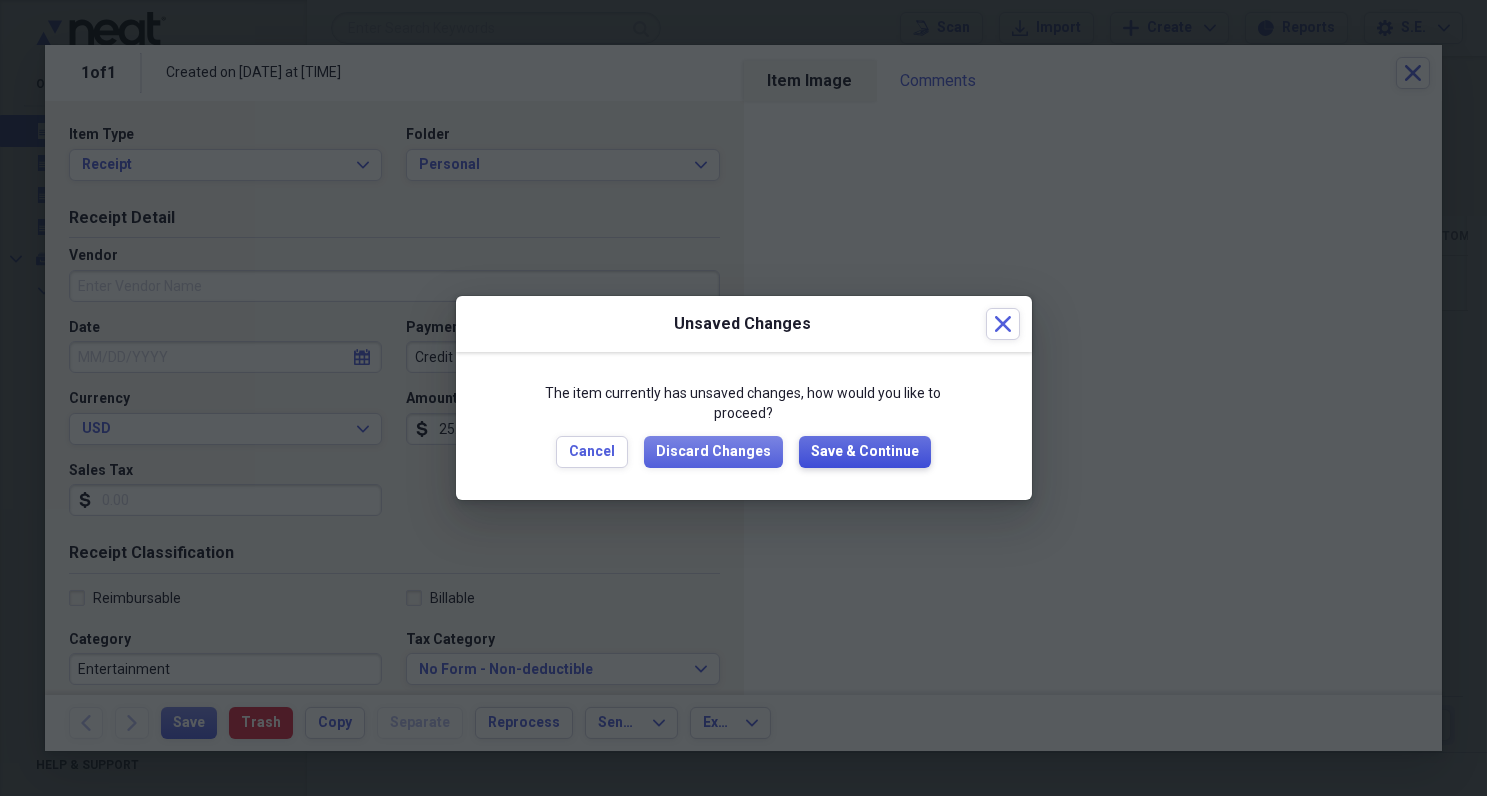 click on "Save & Continue" at bounding box center (865, 452) 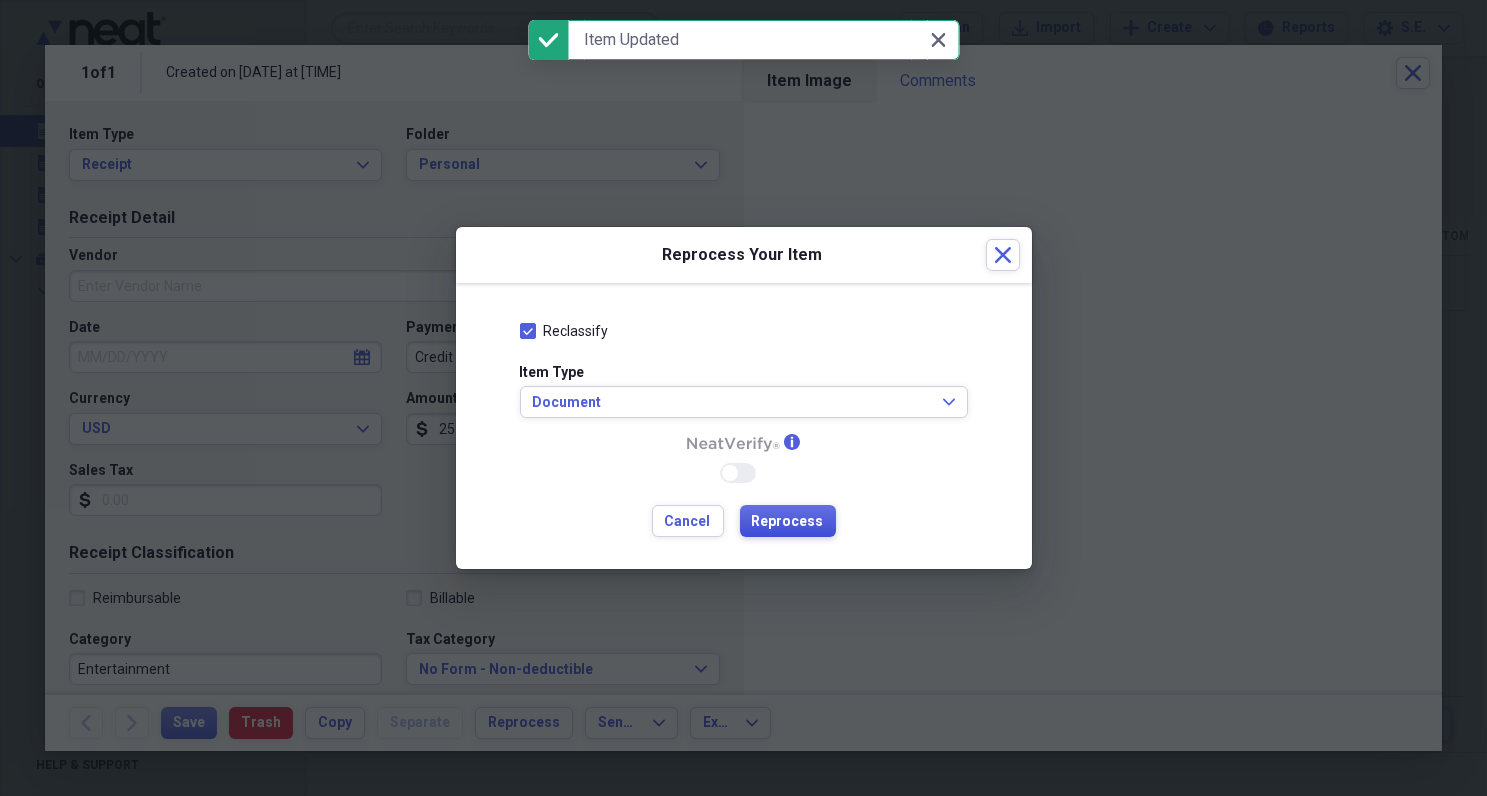 click on "Reprocess" at bounding box center [788, 522] 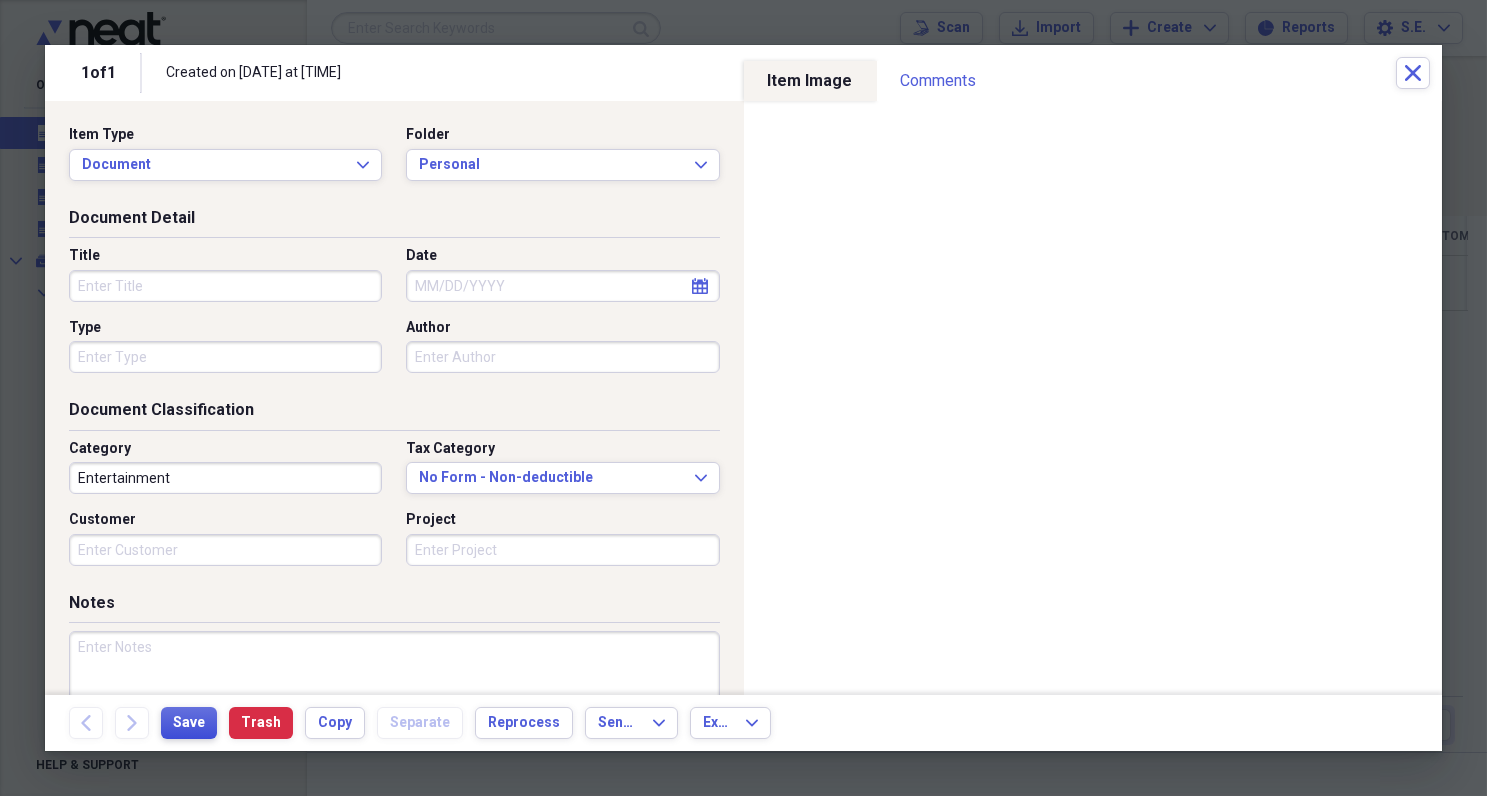 click on "Save" at bounding box center [189, 723] 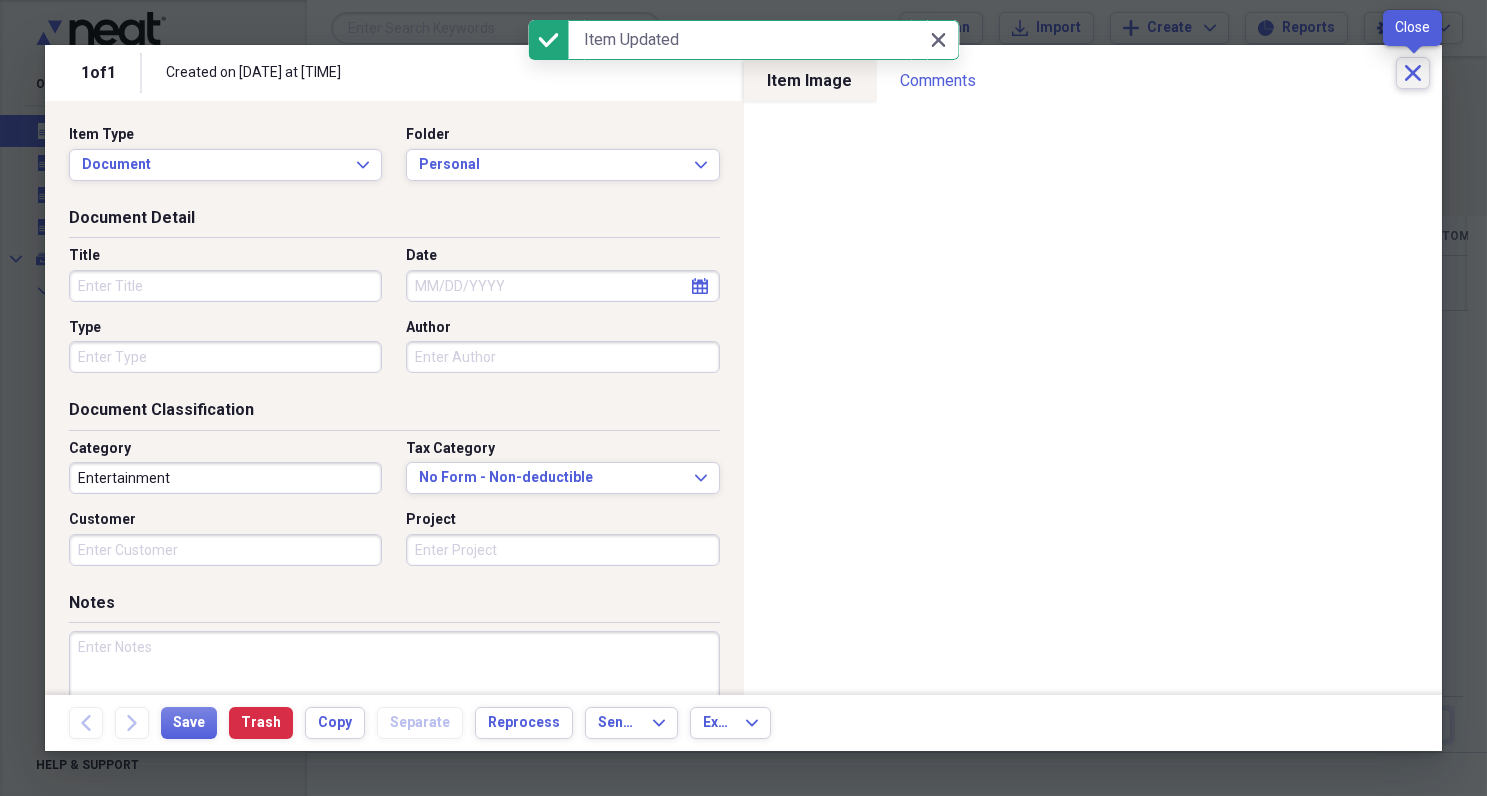 click on "Close" 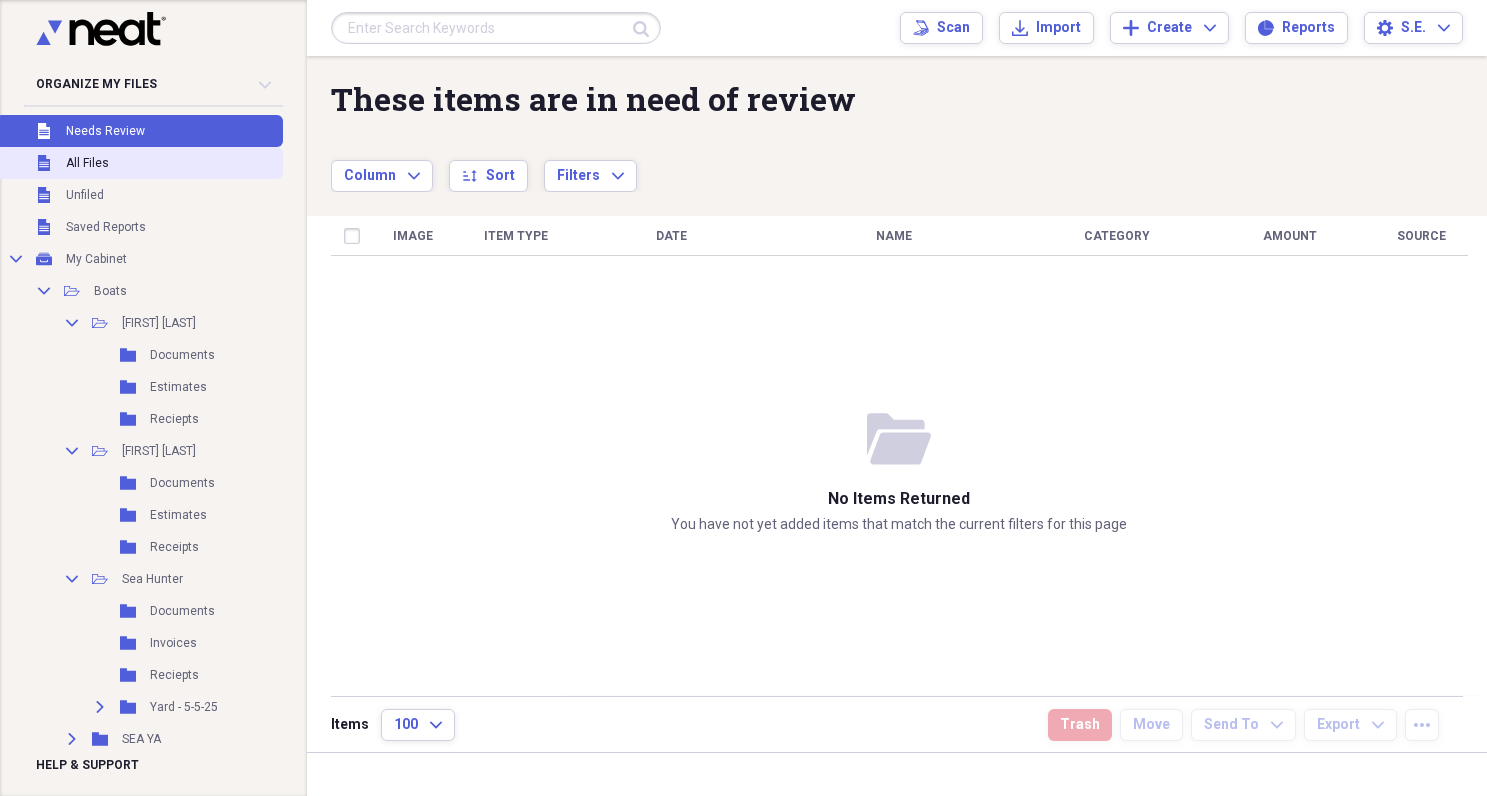 click on "All Files" at bounding box center [87, 163] 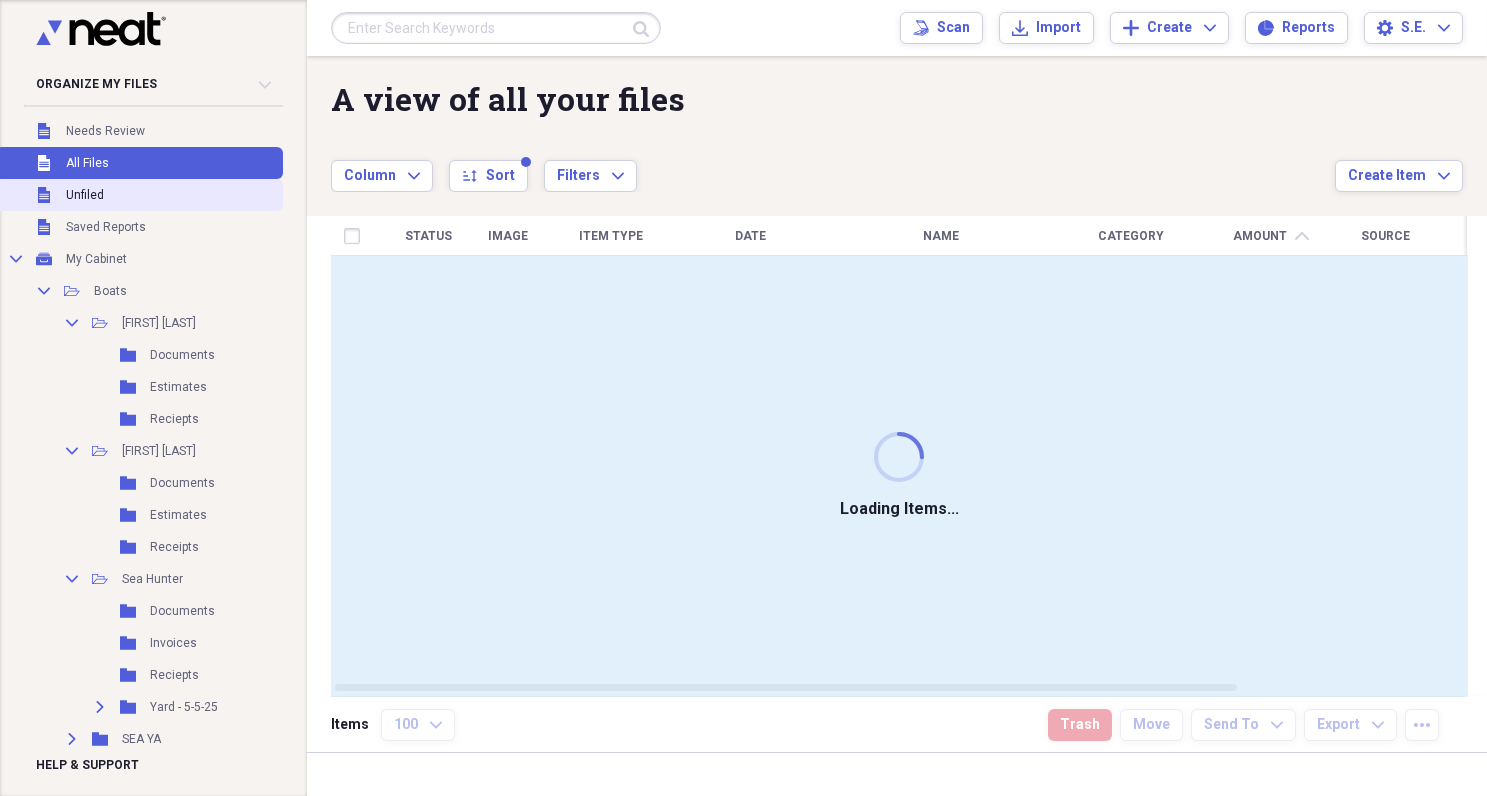 click on "Unfiled" at bounding box center [85, 195] 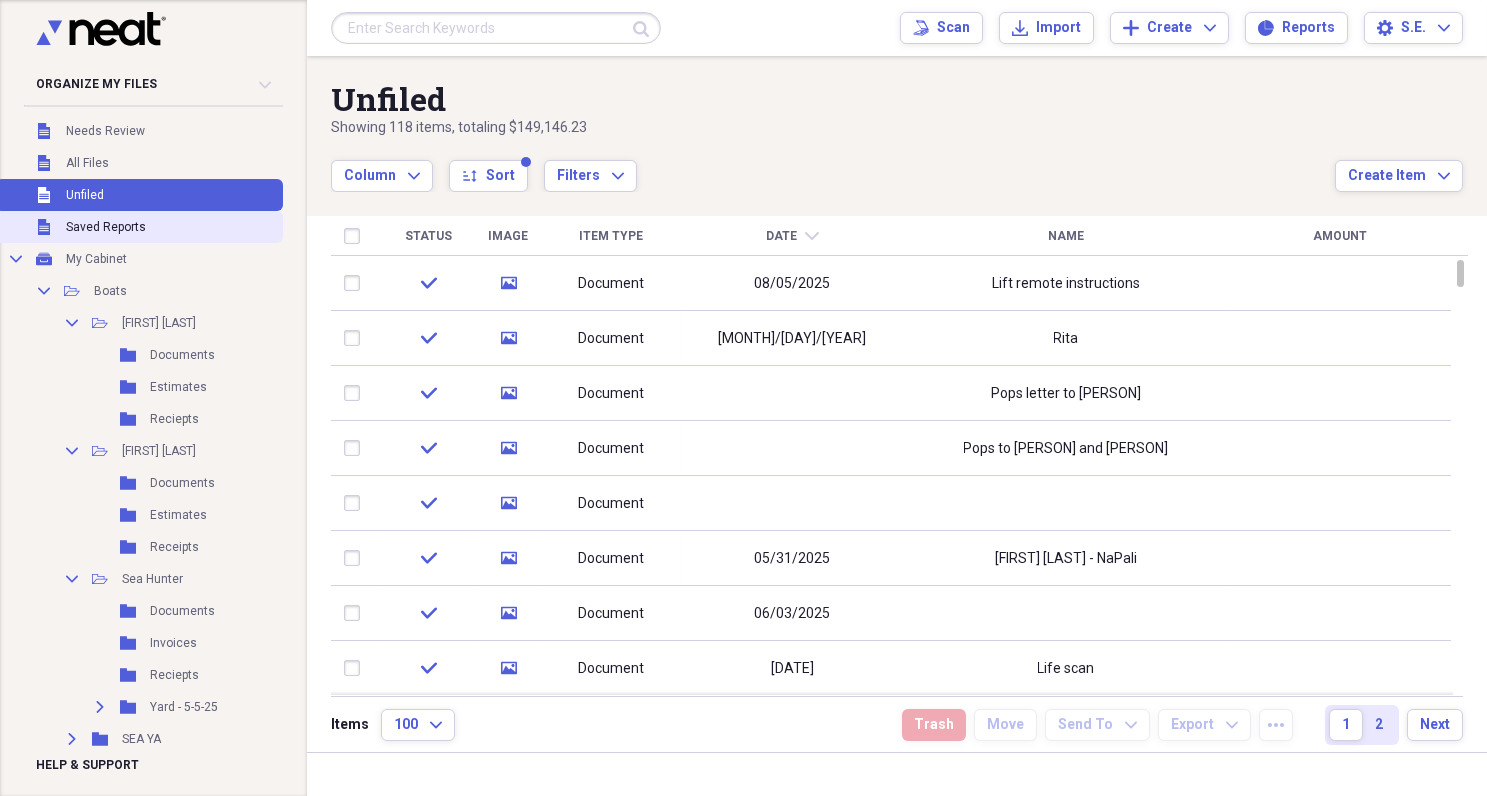 click on "Saved Reports" at bounding box center (106, 227) 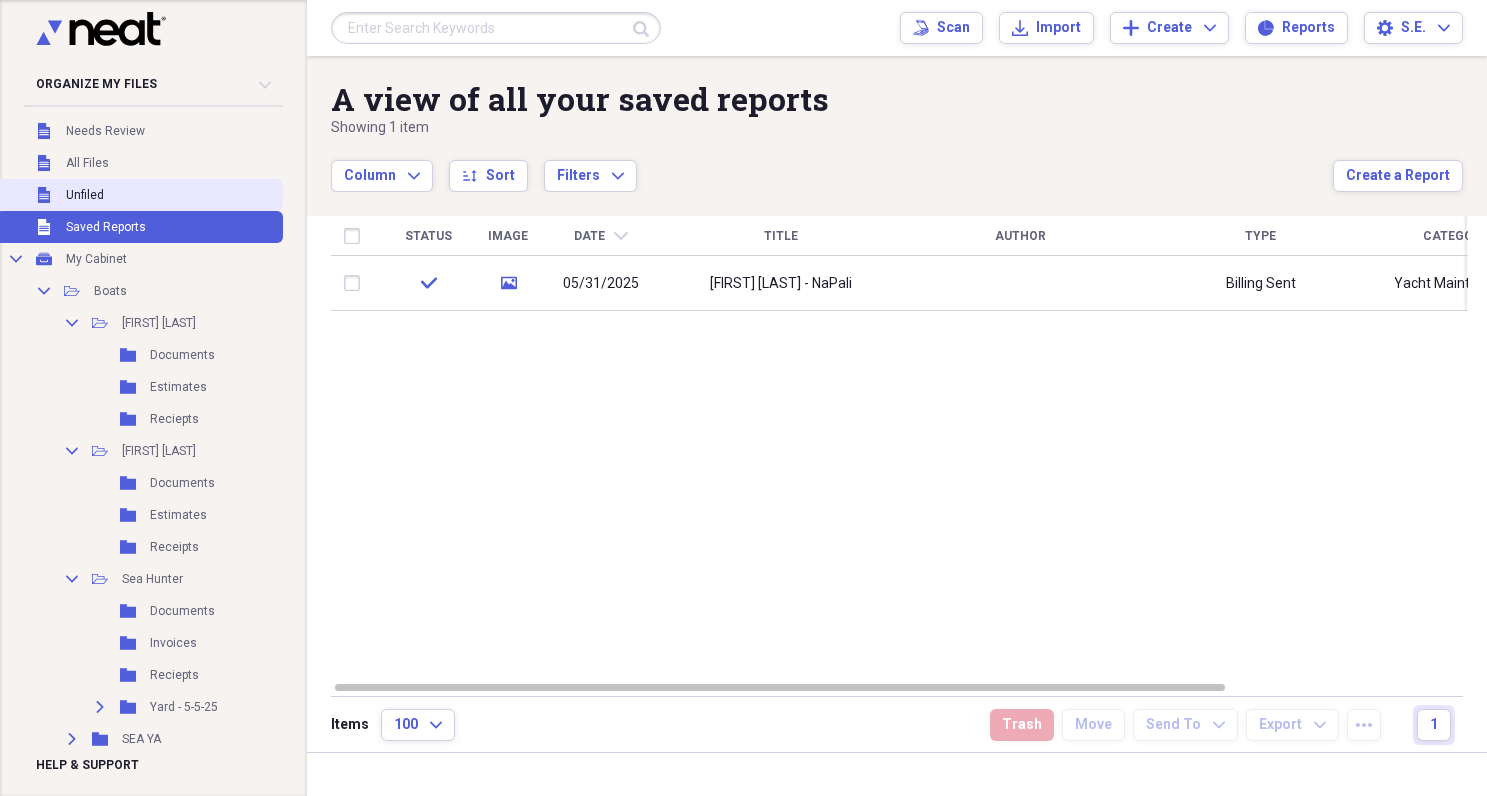 click on "Unfiled" at bounding box center (85, 195) 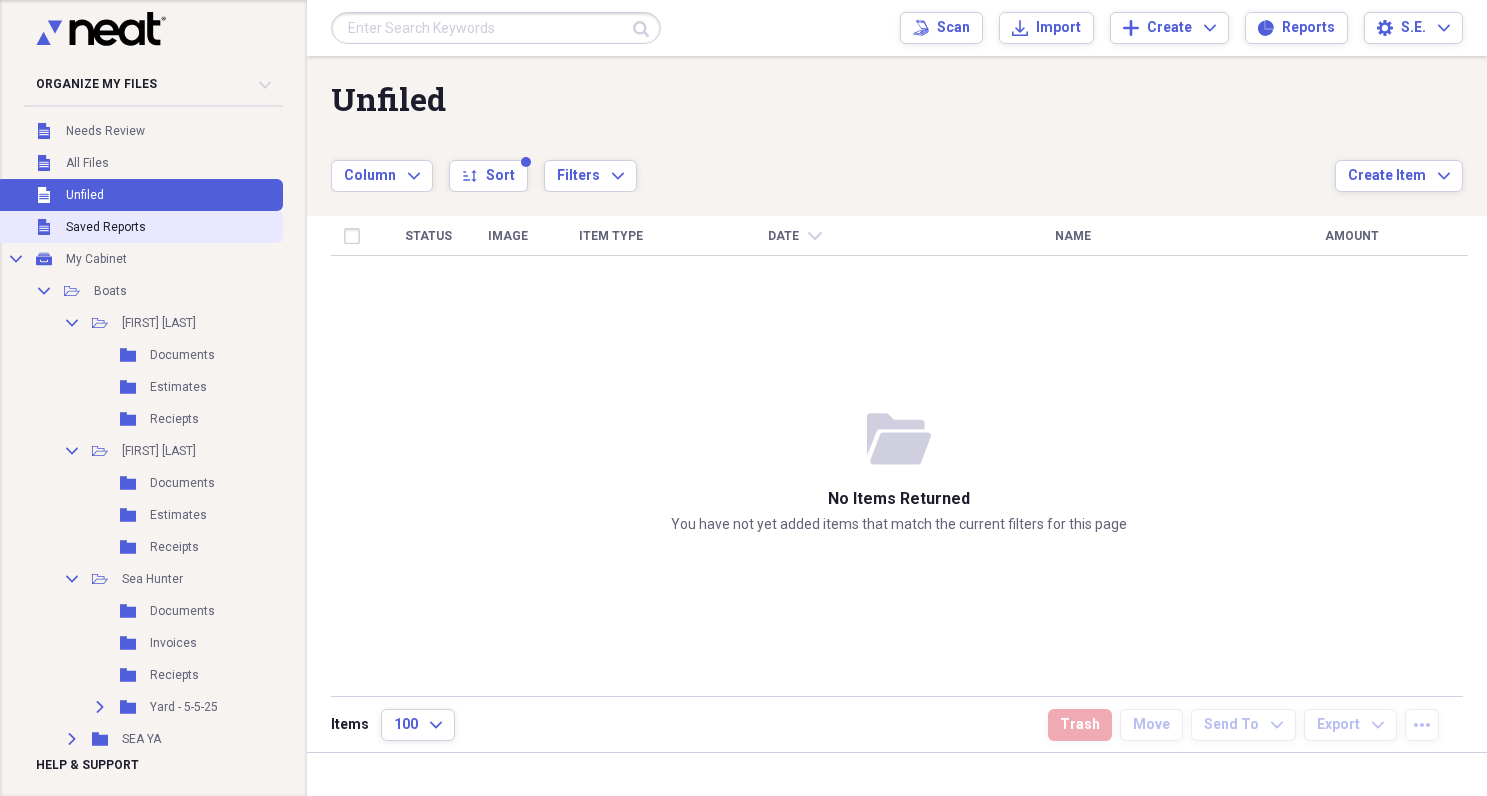 click on "Saved Reports" at bounding box center [106, 227] 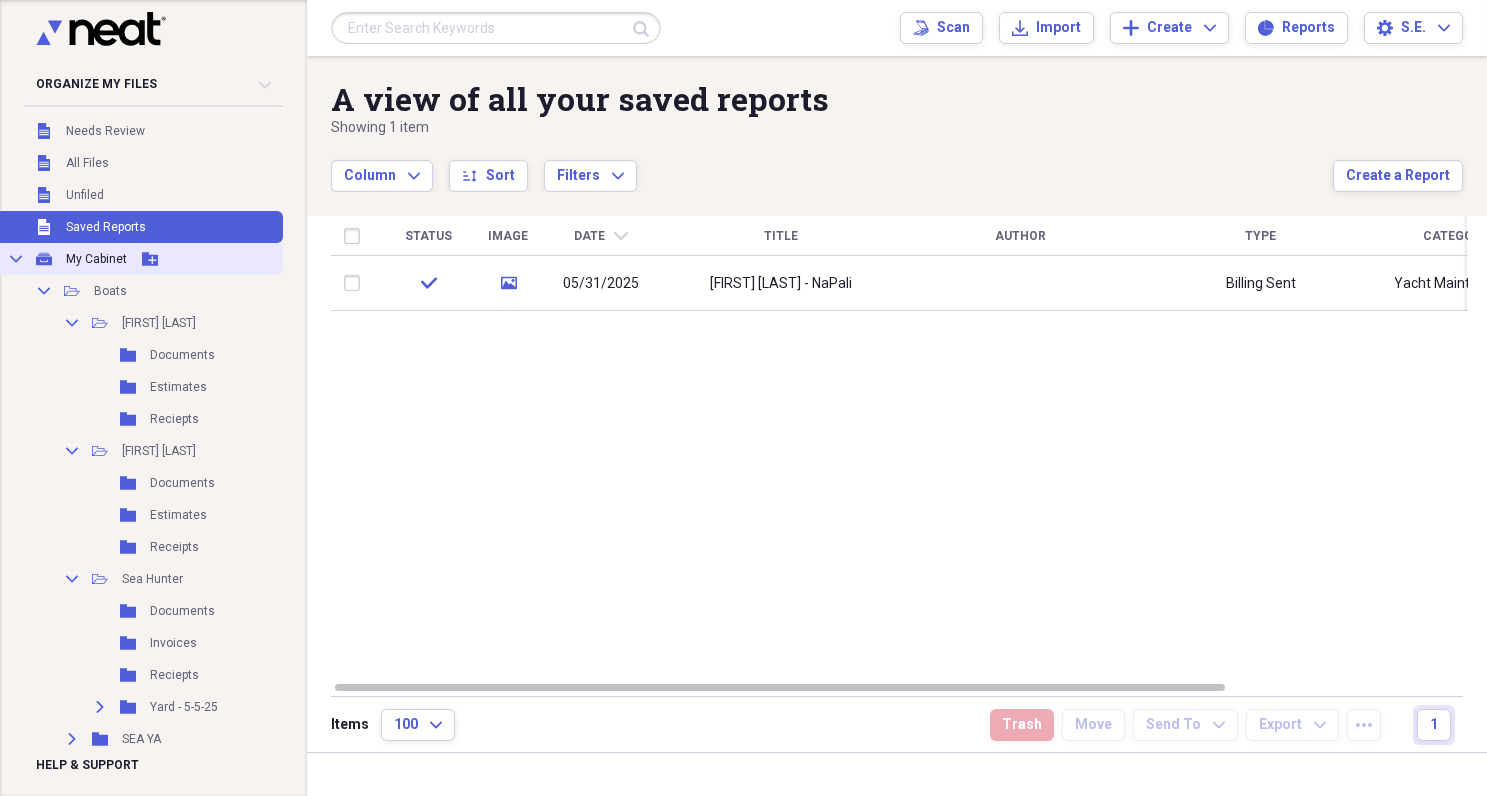 click on "Collapse My Cabinet My Cabinet Add Folder" at bounding box center [139, 259] 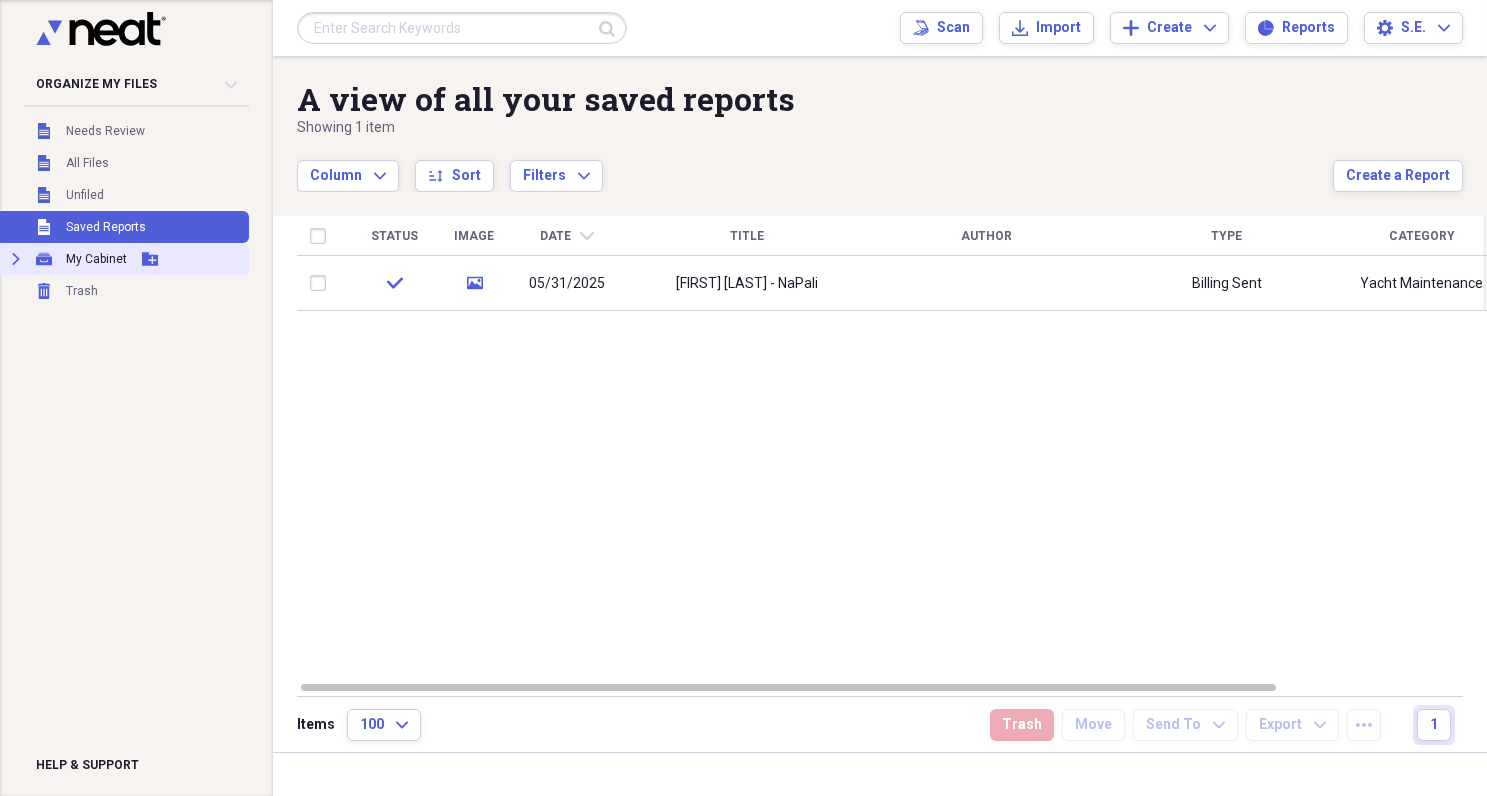 click on "My Cabinet" at bounding box center [96, 259] 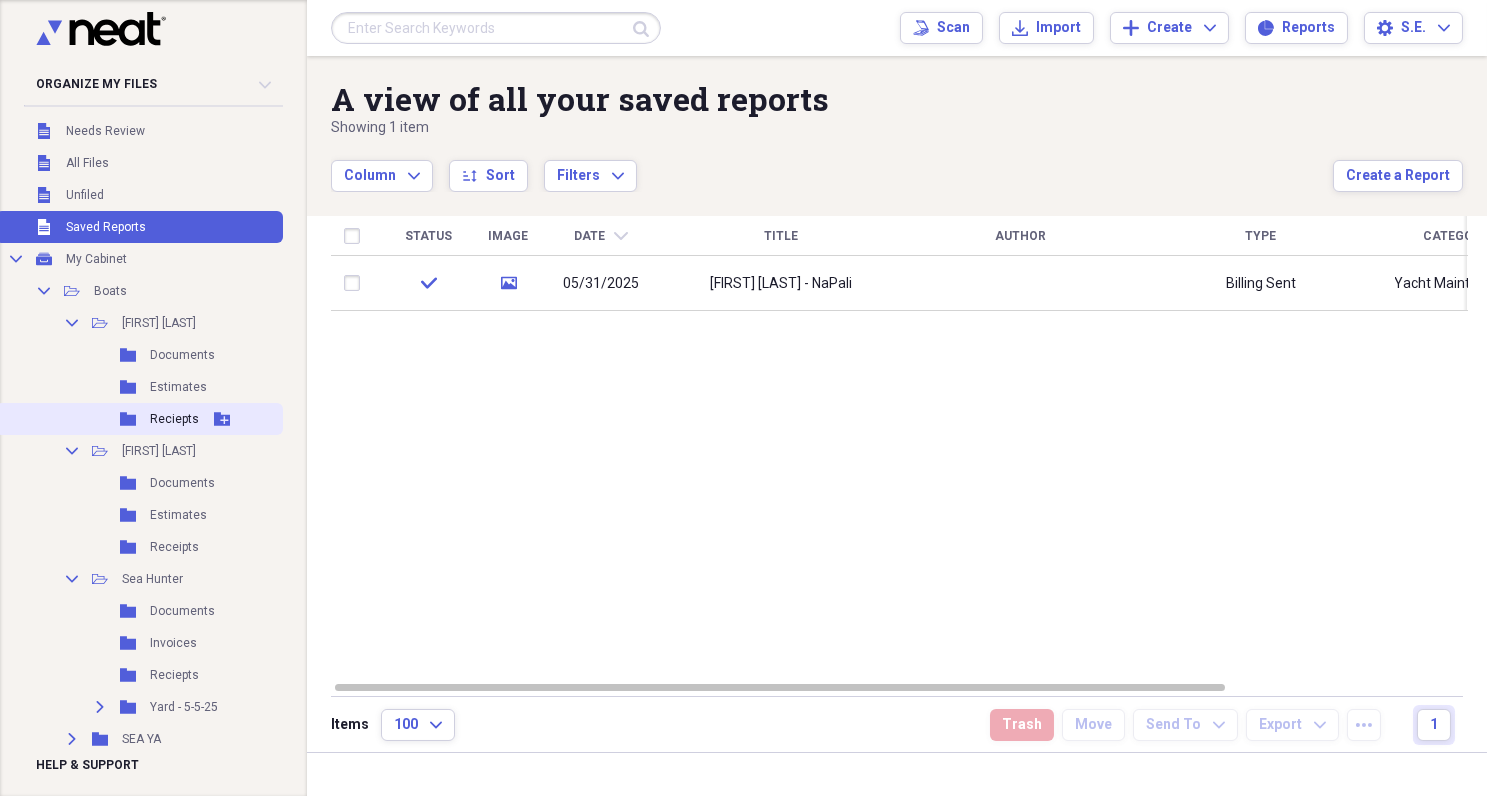 click on "Reciepts" at bounding box center (174, 419) 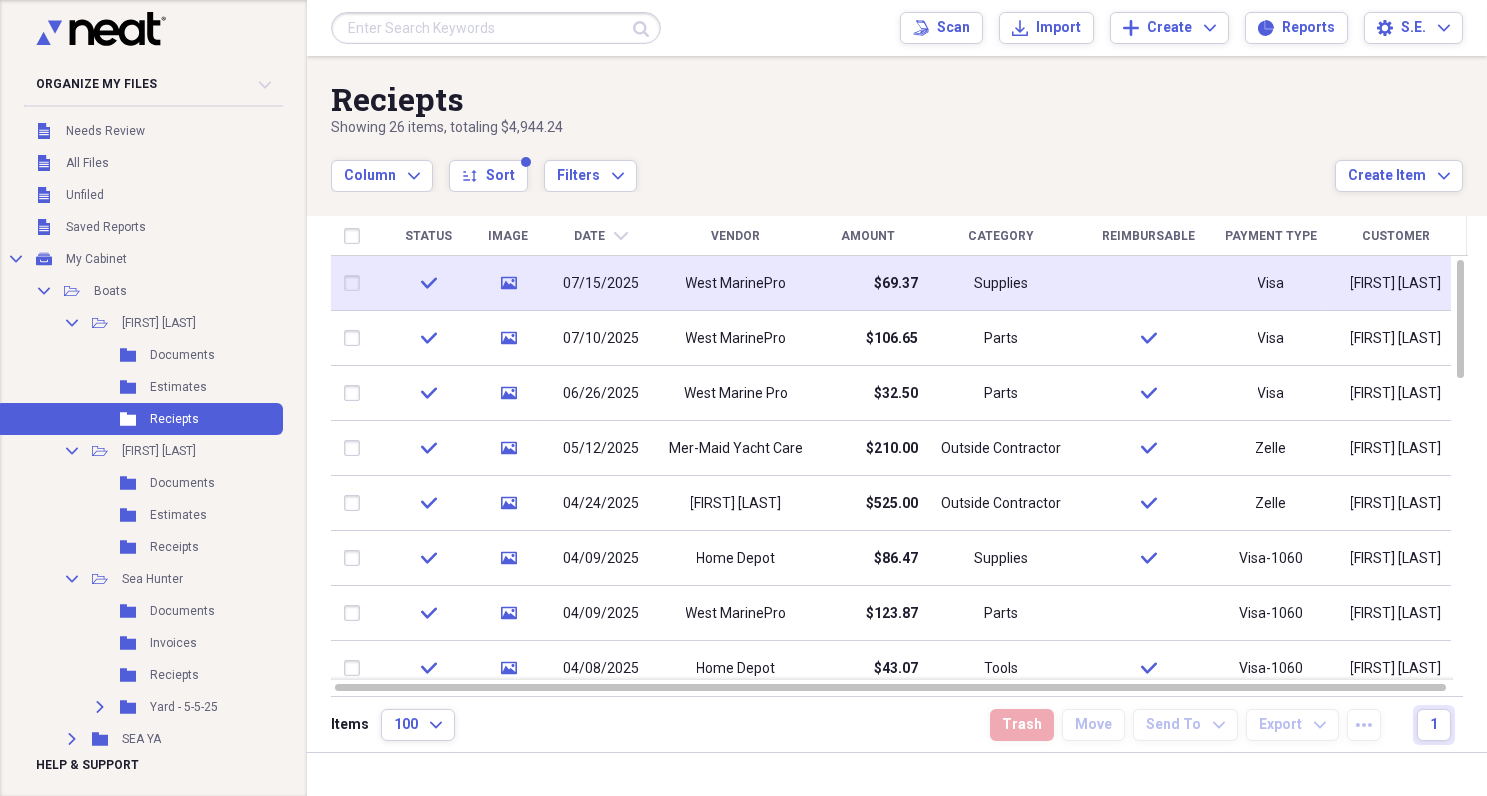 click at bounding box center [1148, 283] 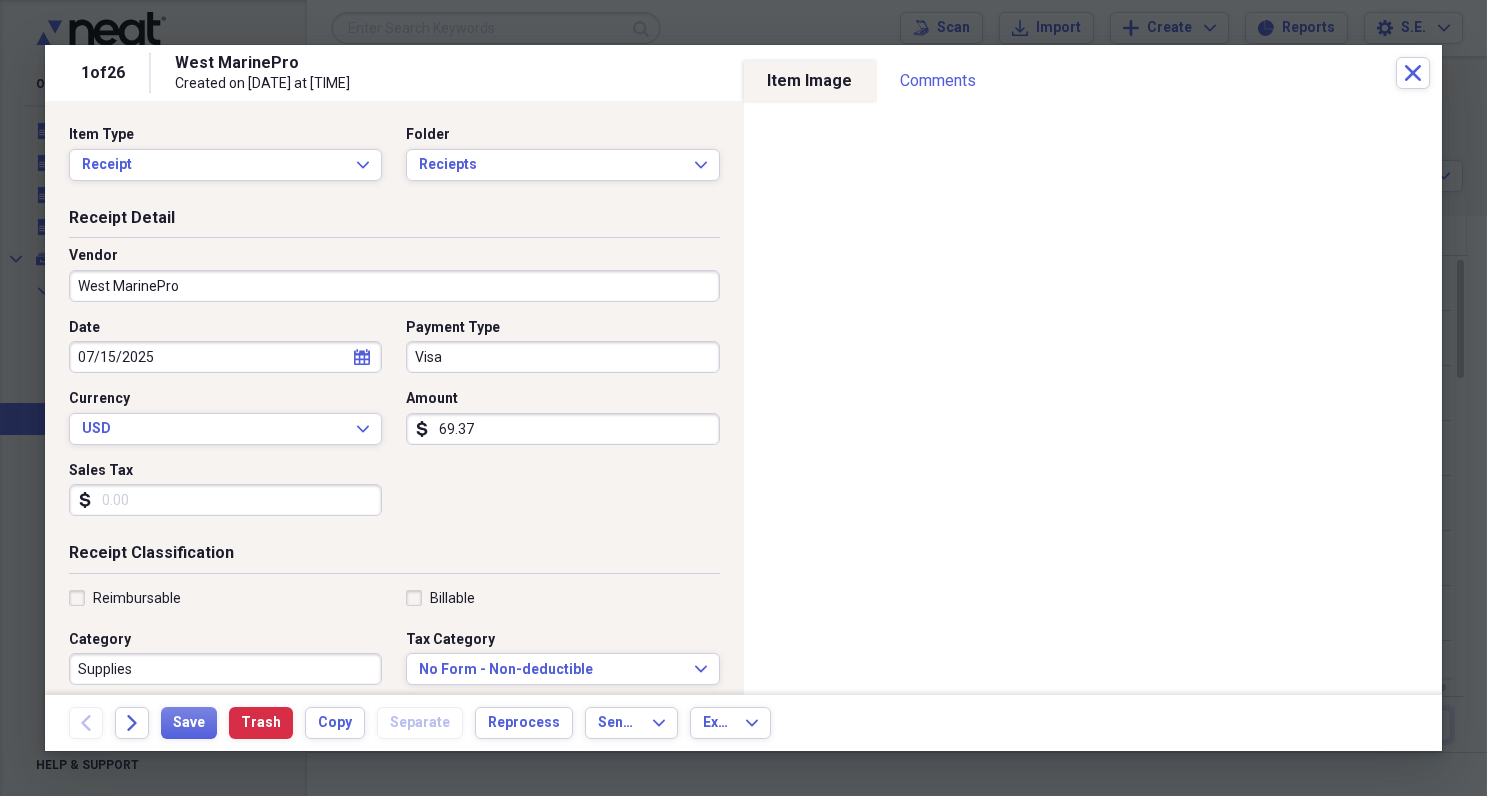 click on "Reimbursable" at bounding box center [125, 598] 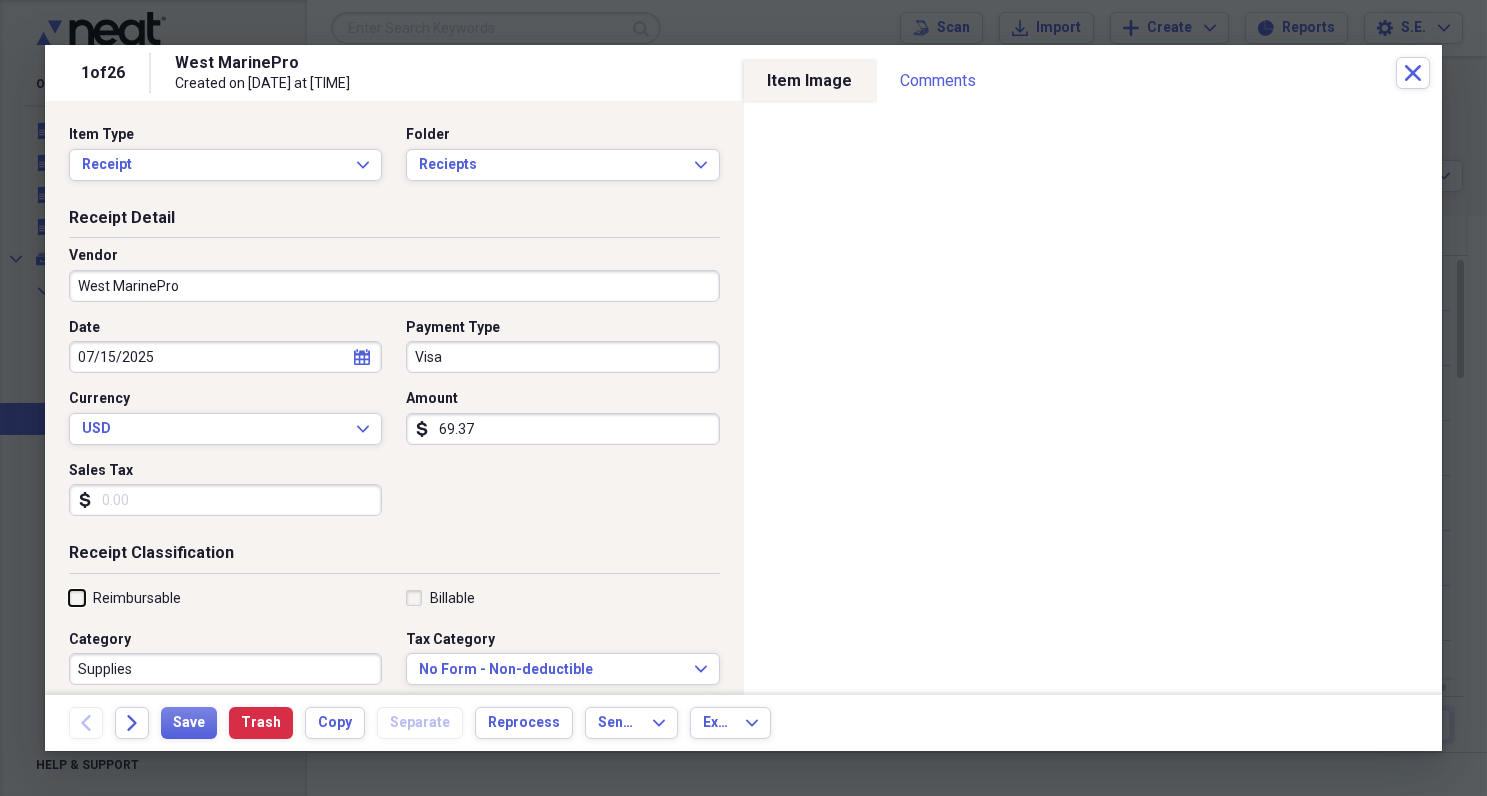 click on "Reimbursable" at bounding box center (69, 597) 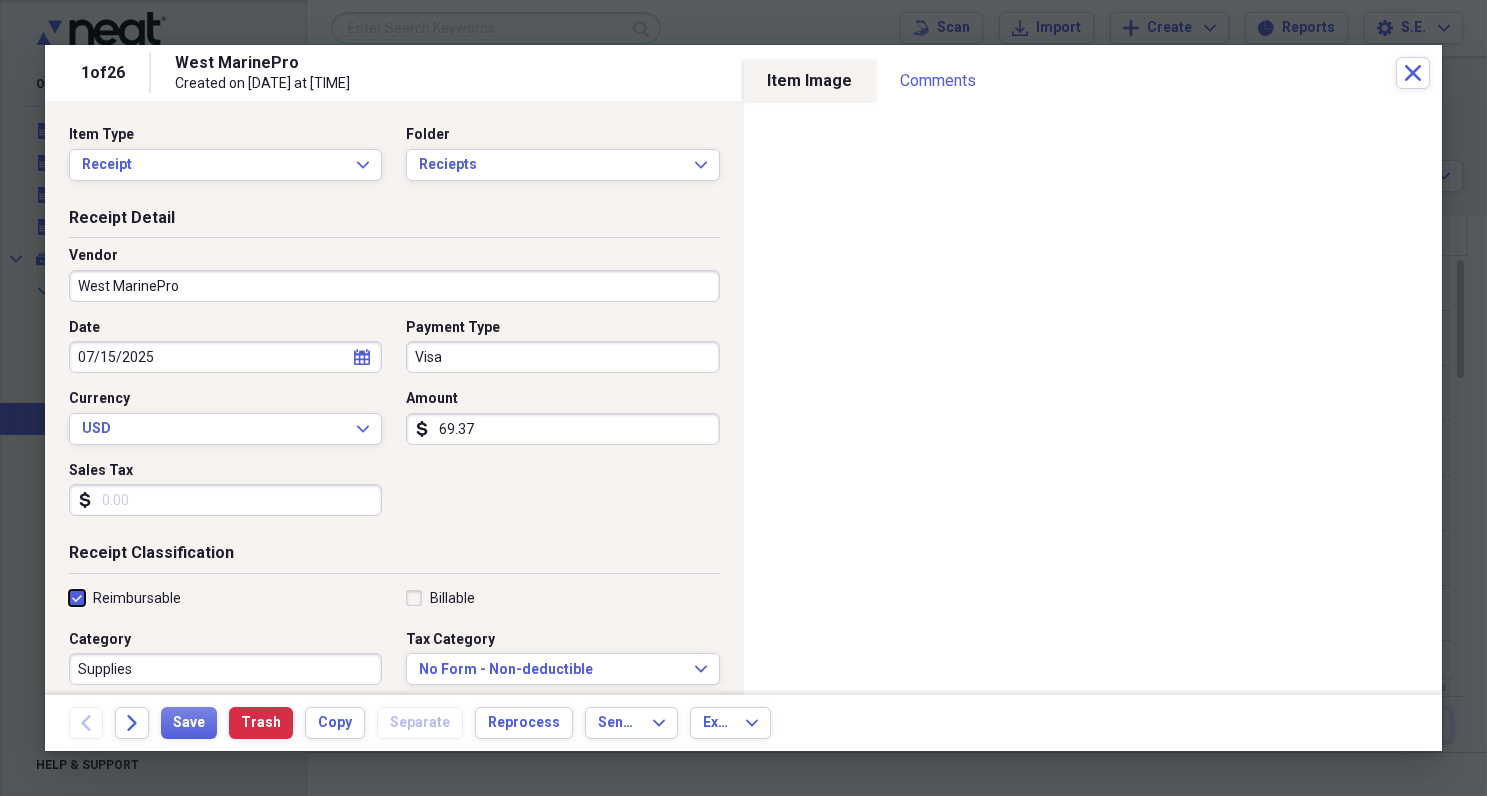 checkbox on "true" 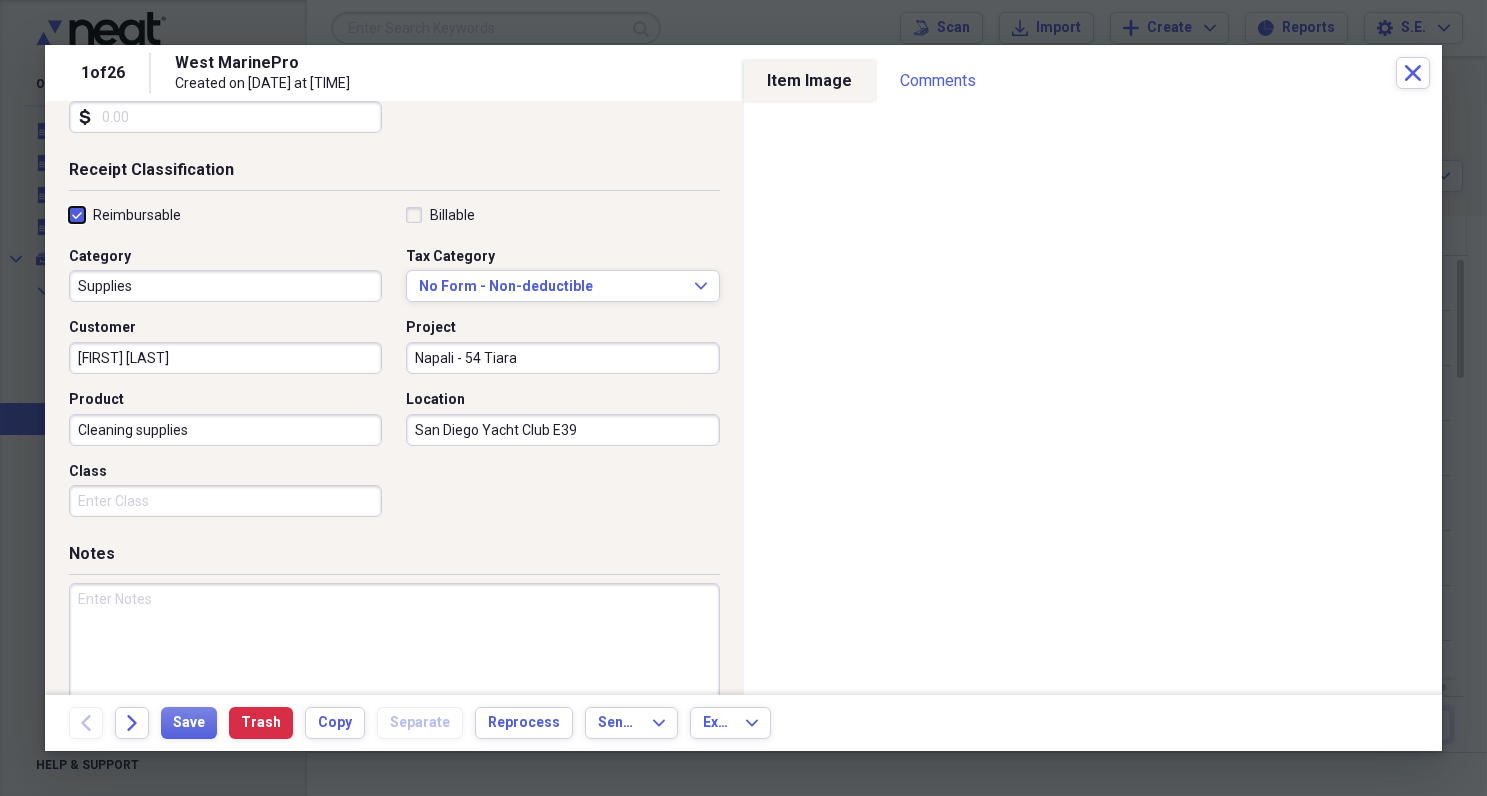 scroll, scrollTop: 416, scrollLeft: 0, axis: vertical 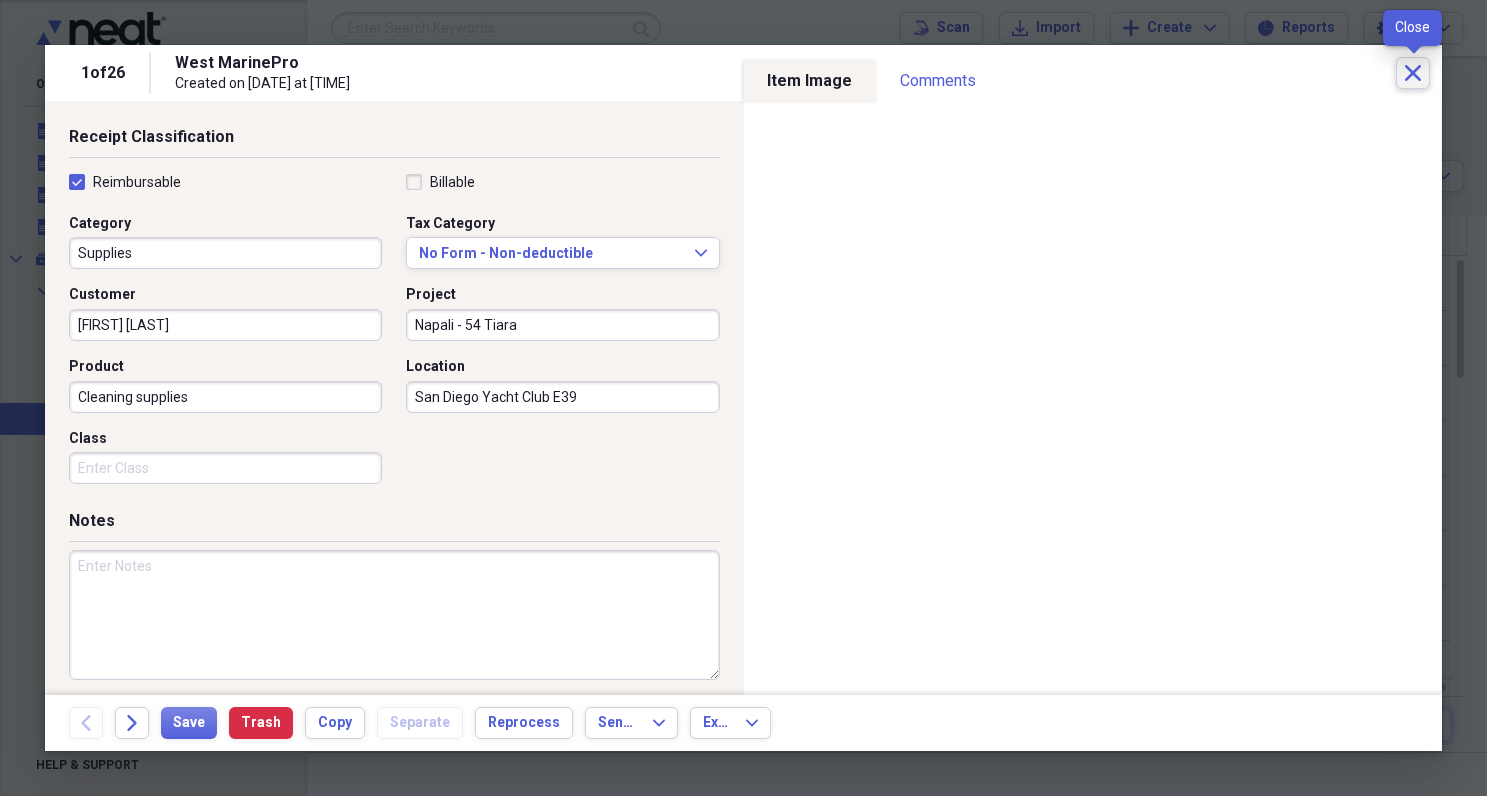 click on "Close" 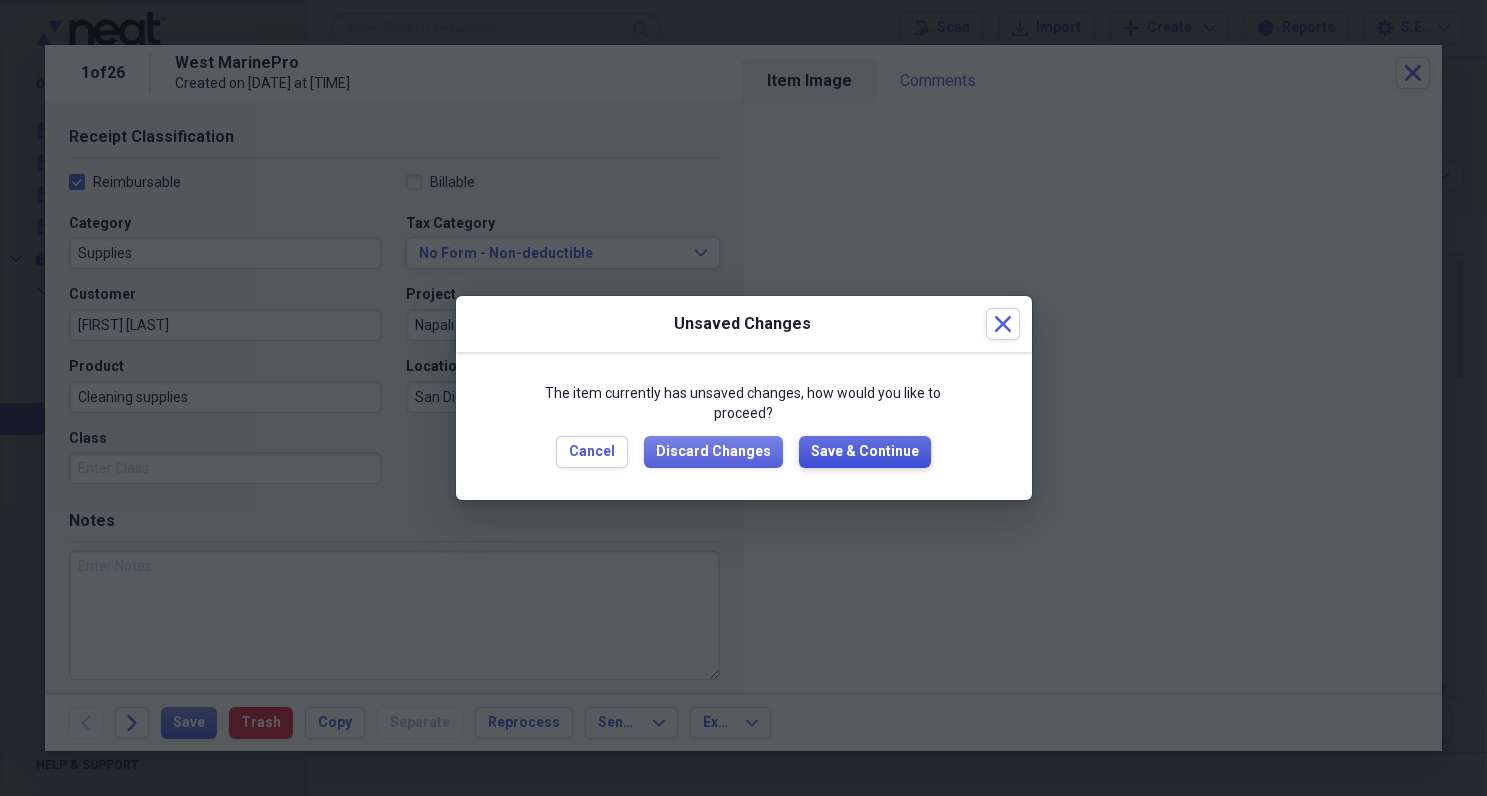 click on "Save & Continue" at bounding box center [865, 452] 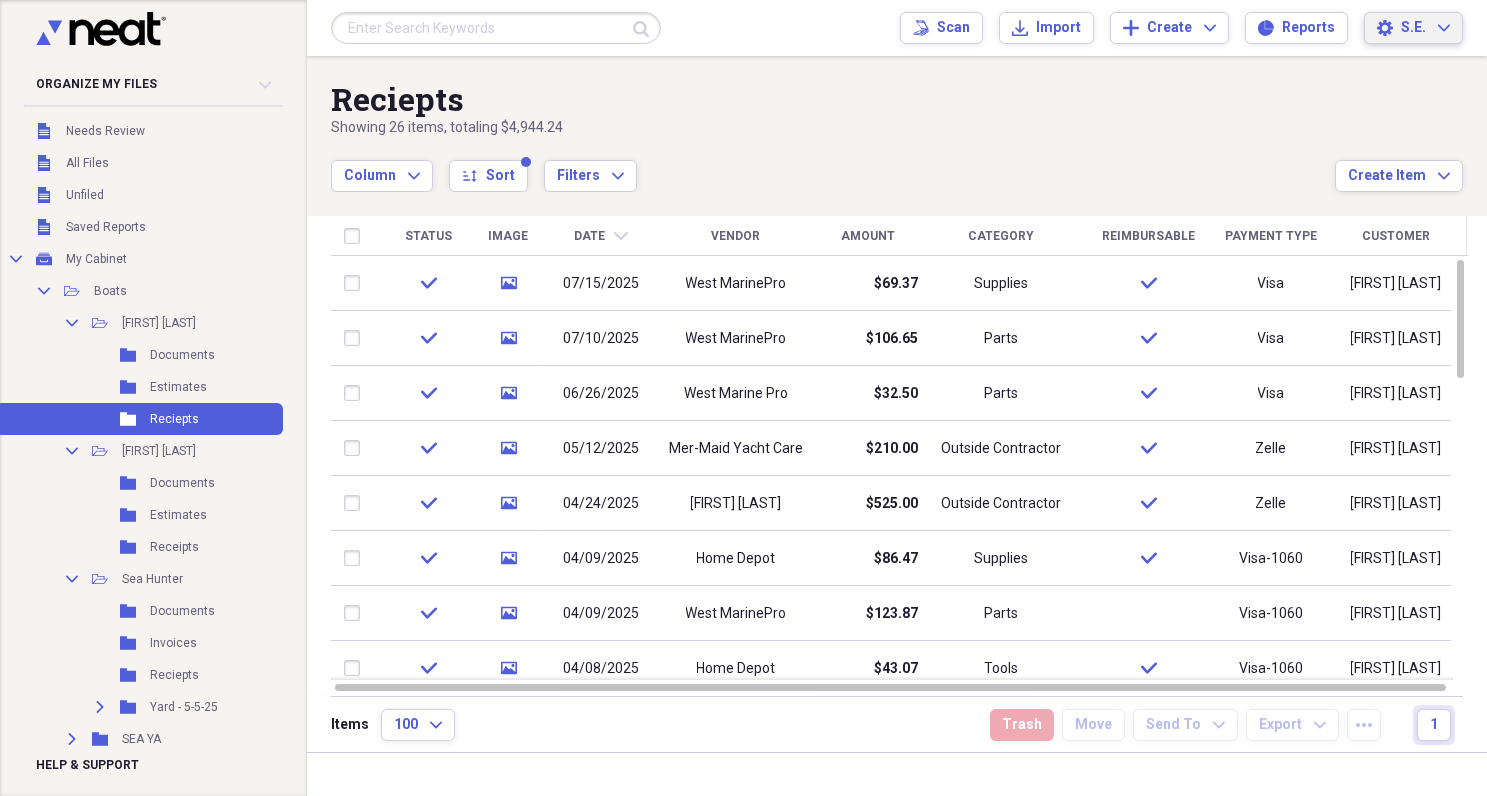 click on "Expand" 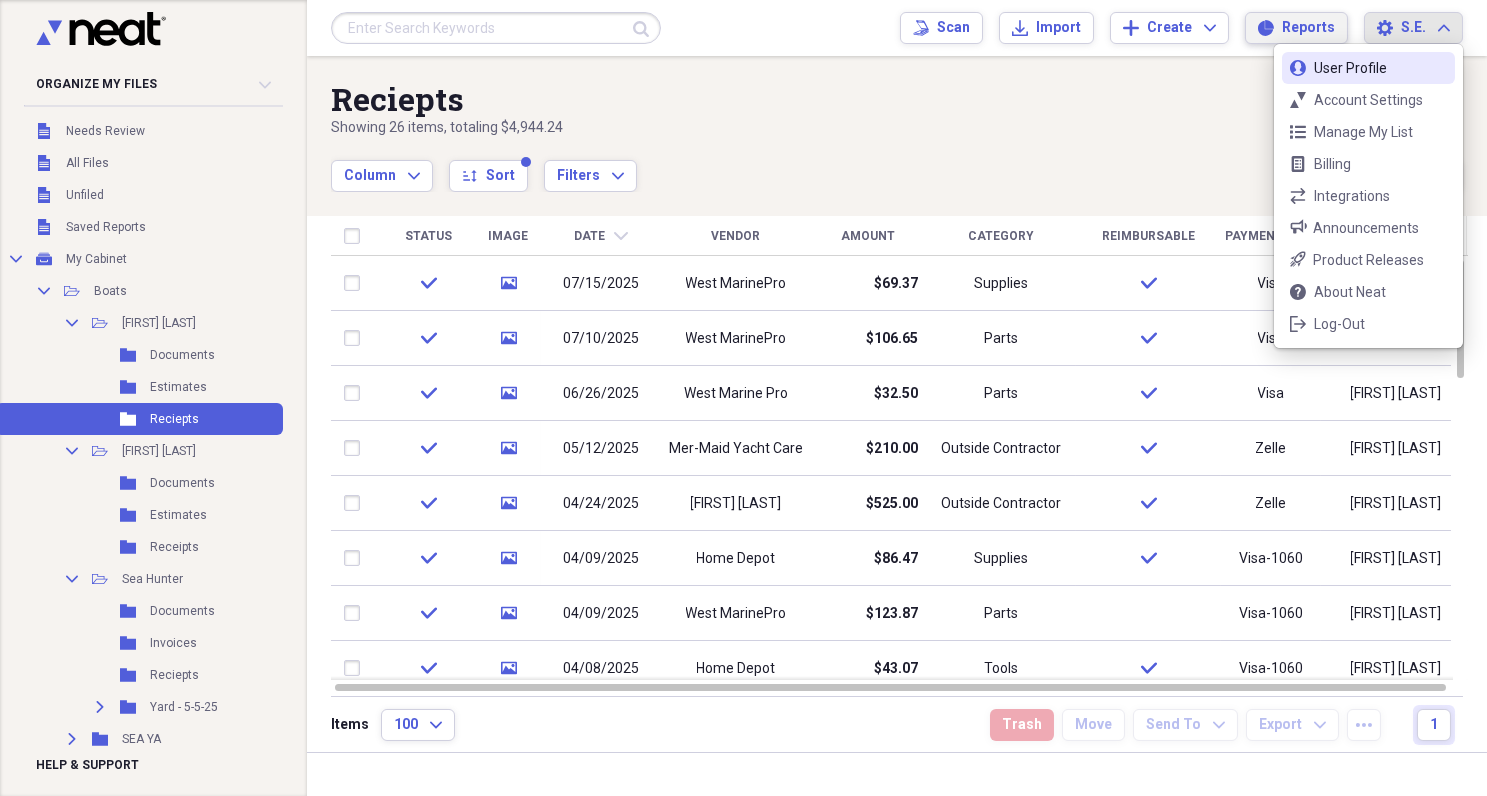 click 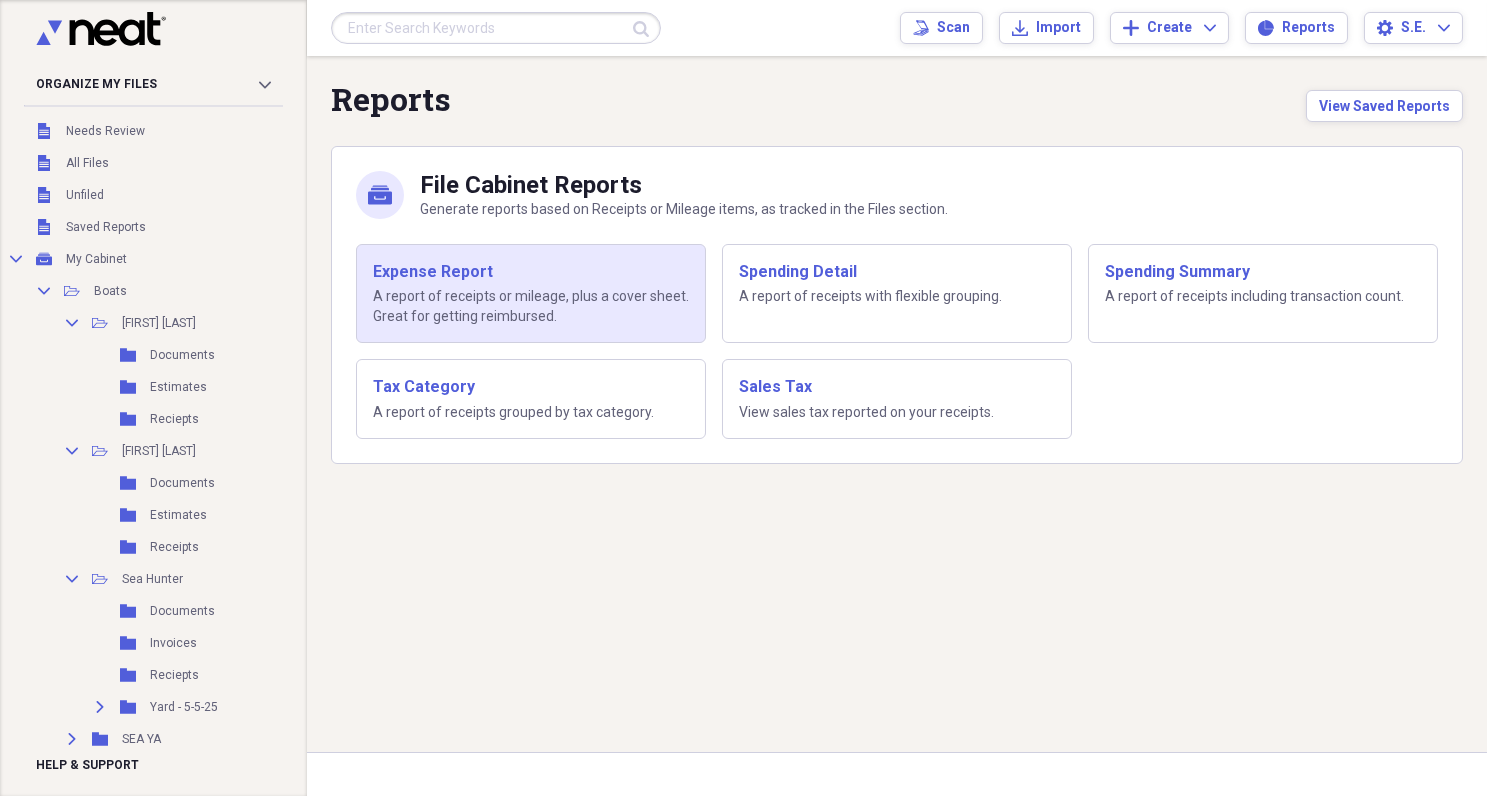 click on "A report of receipts or mileage, plus a cover sheet. Great for getting reimbursed." at bounding box center (531, 306) 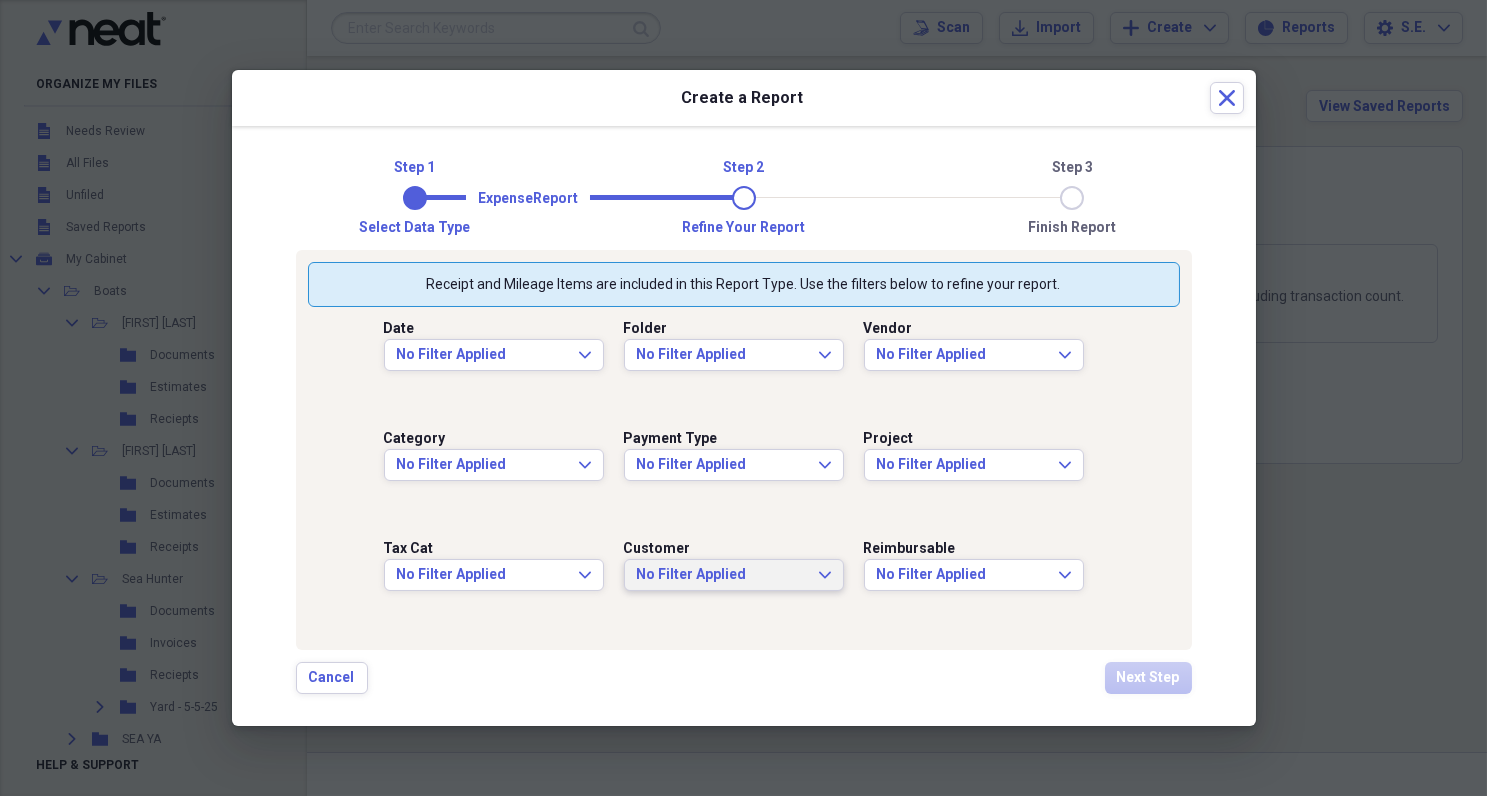 click on "No Filter Applied Expand" at bounding box center [734, 575] 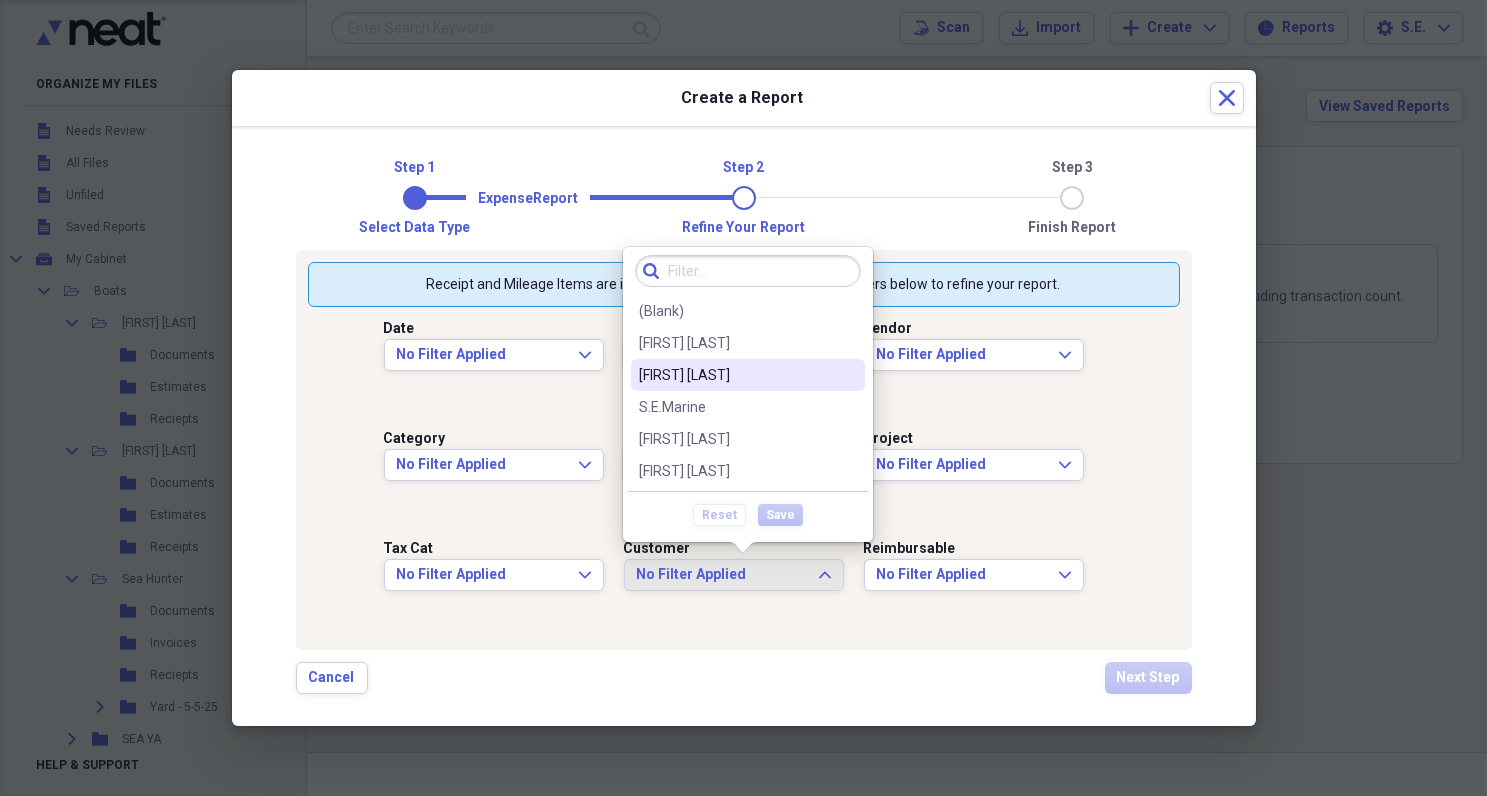 click on "[FIRST] [LAST]" at bounding box center (736, 375) 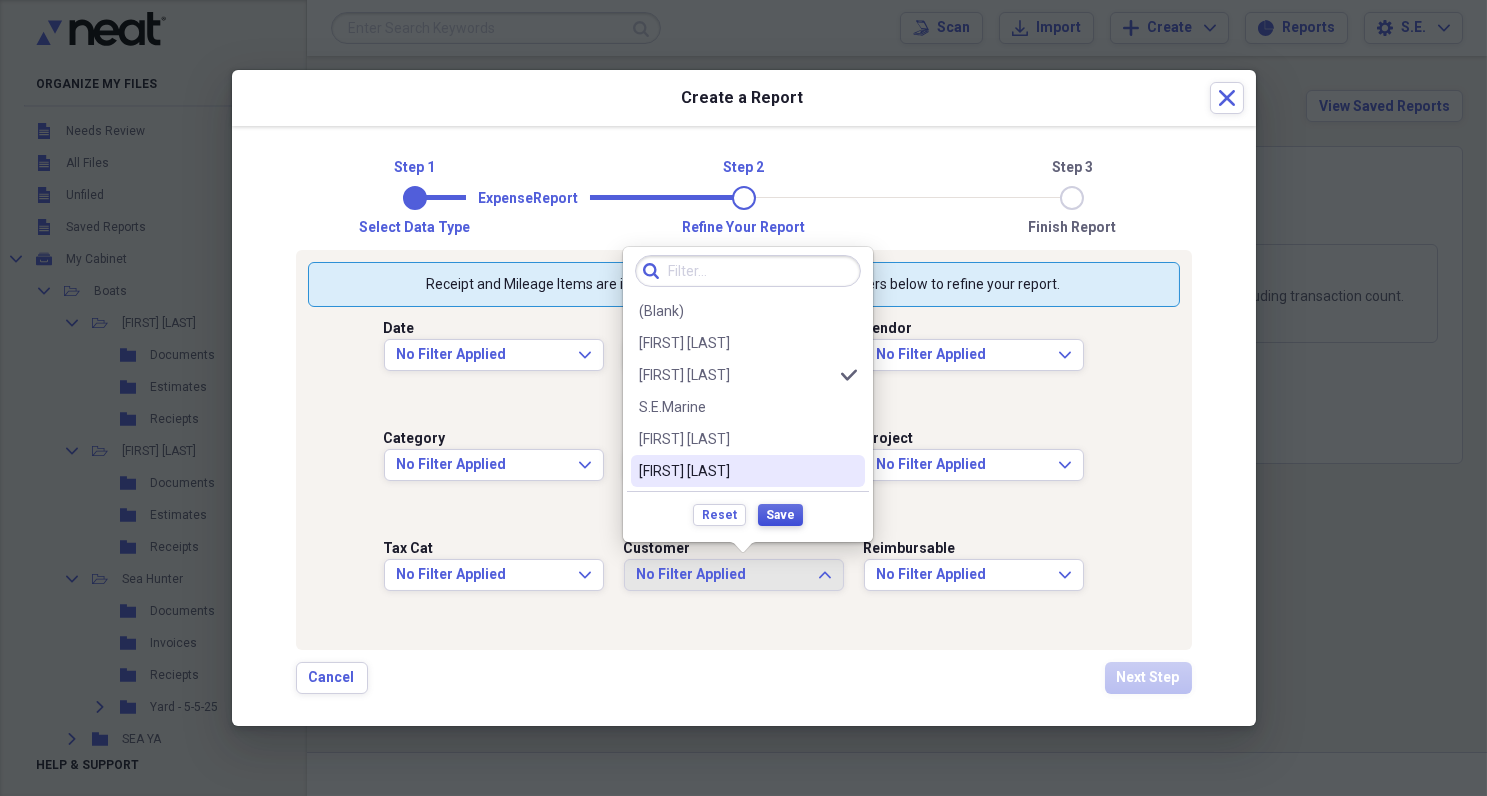 click on "Save" at bounding box center [780, 515] 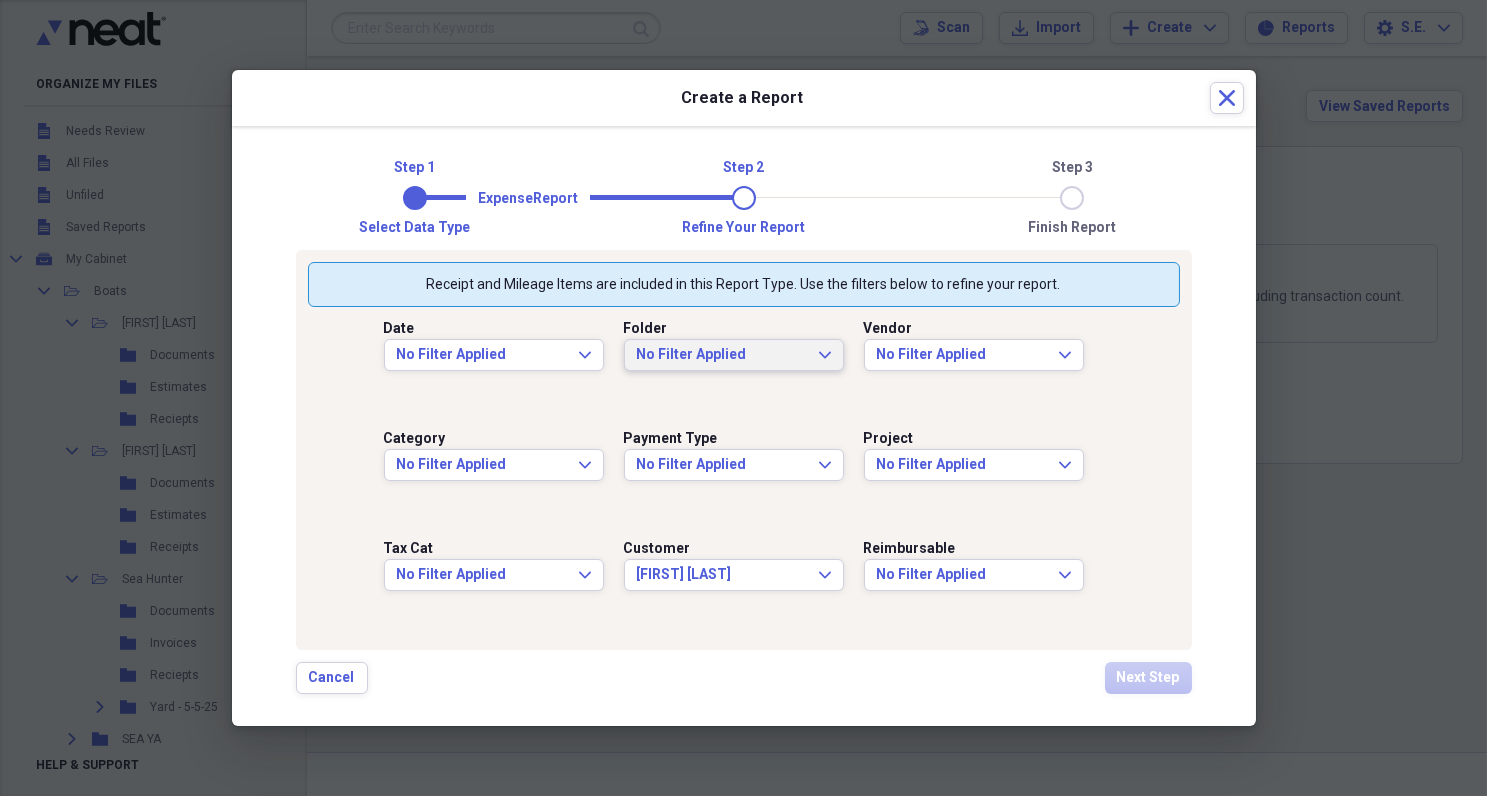 click on "Expand" 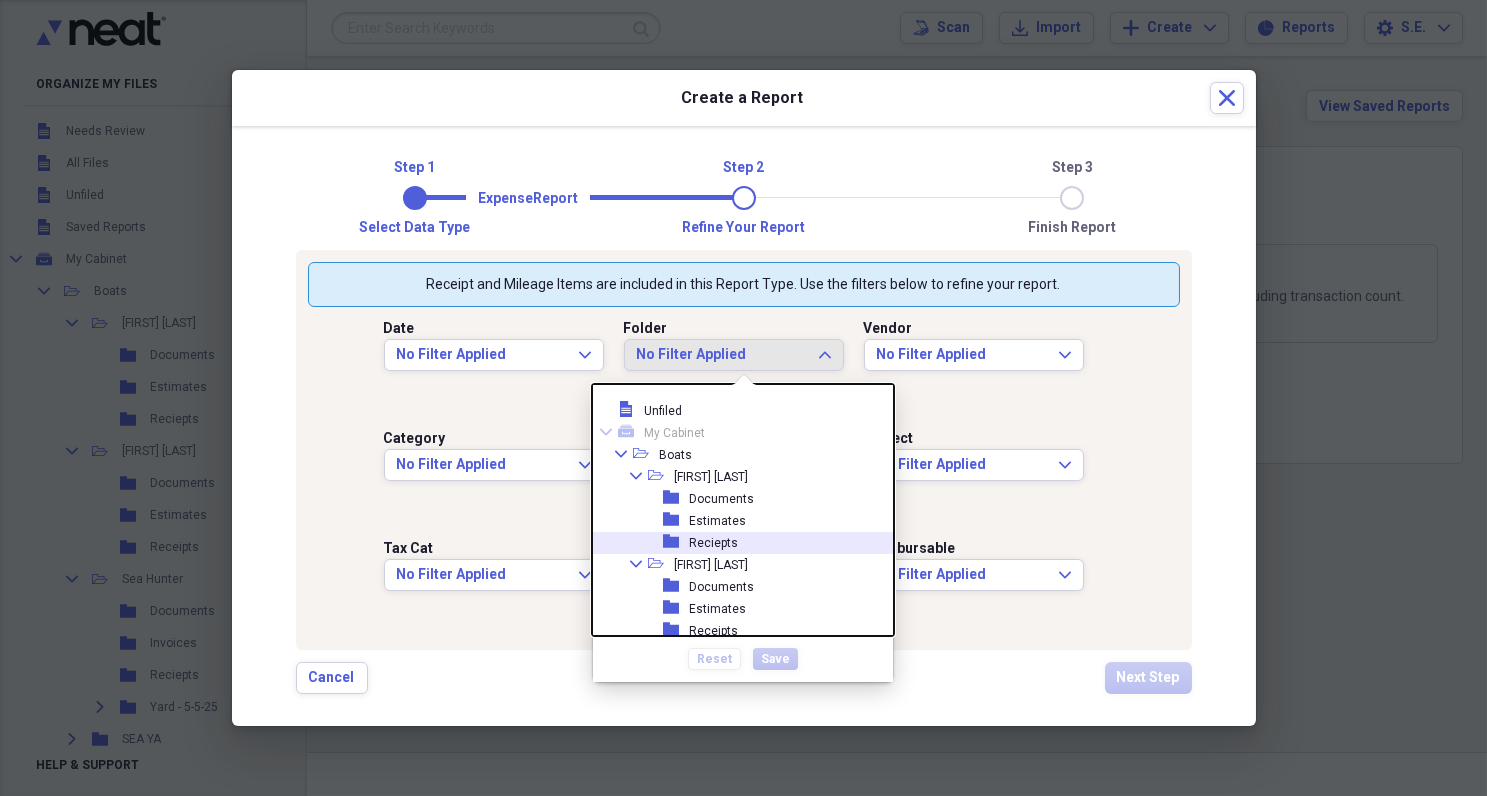 click on "Reciepts" at bounding box center [713, 543] 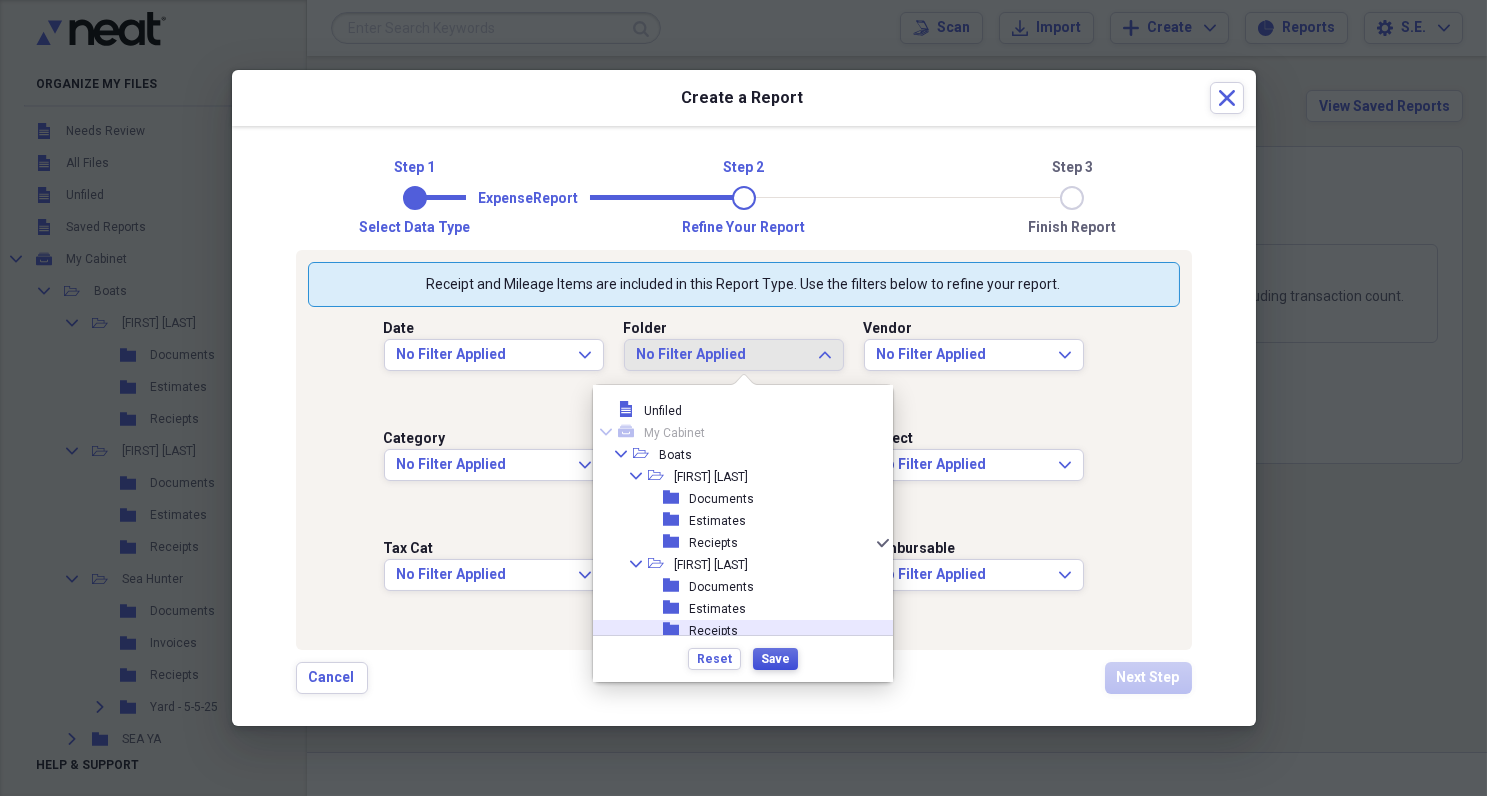 click on "Save" at bounding box center (775, 659) 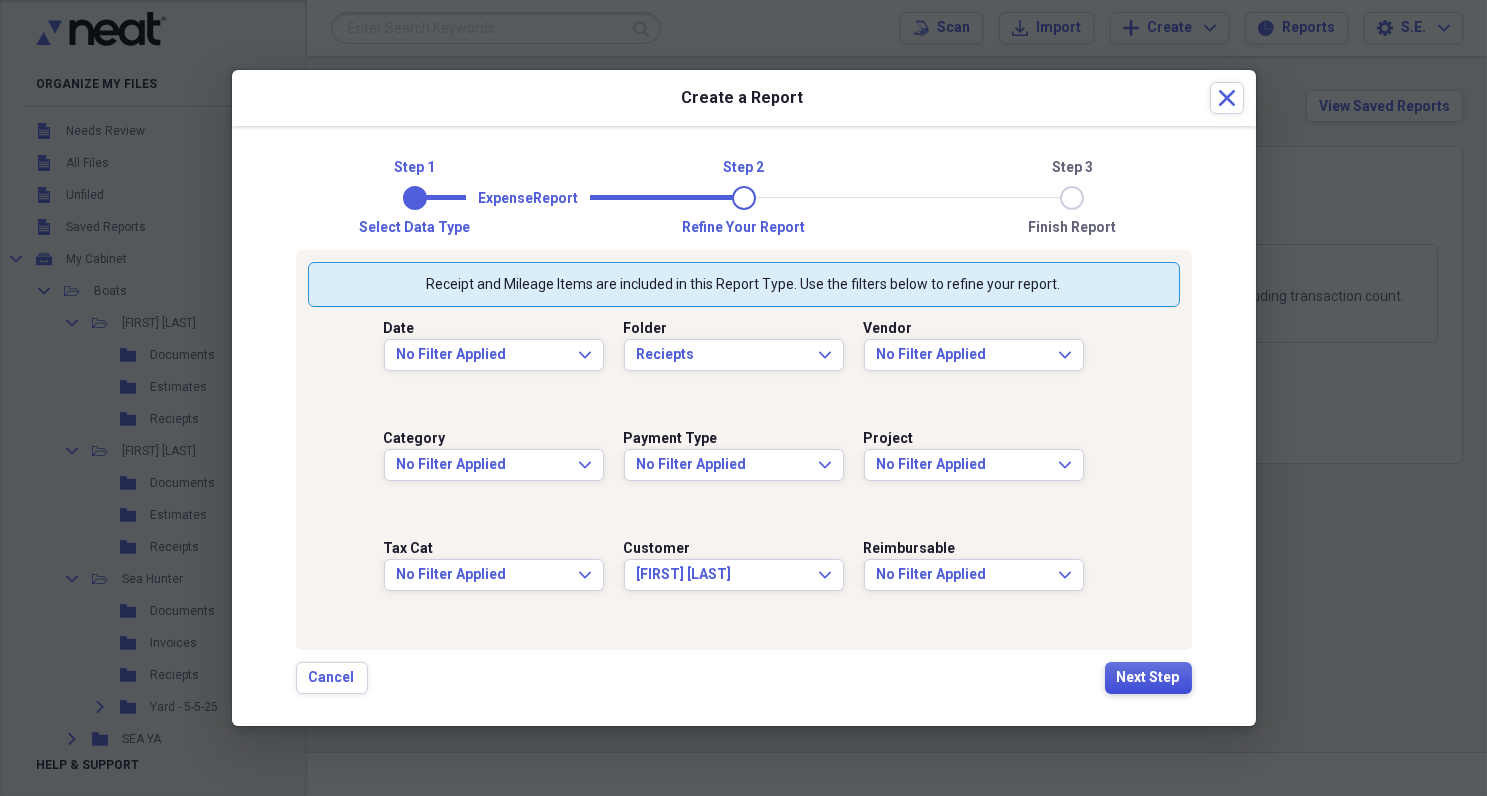 click on "Next Step" at bounding box center [1148, 678] 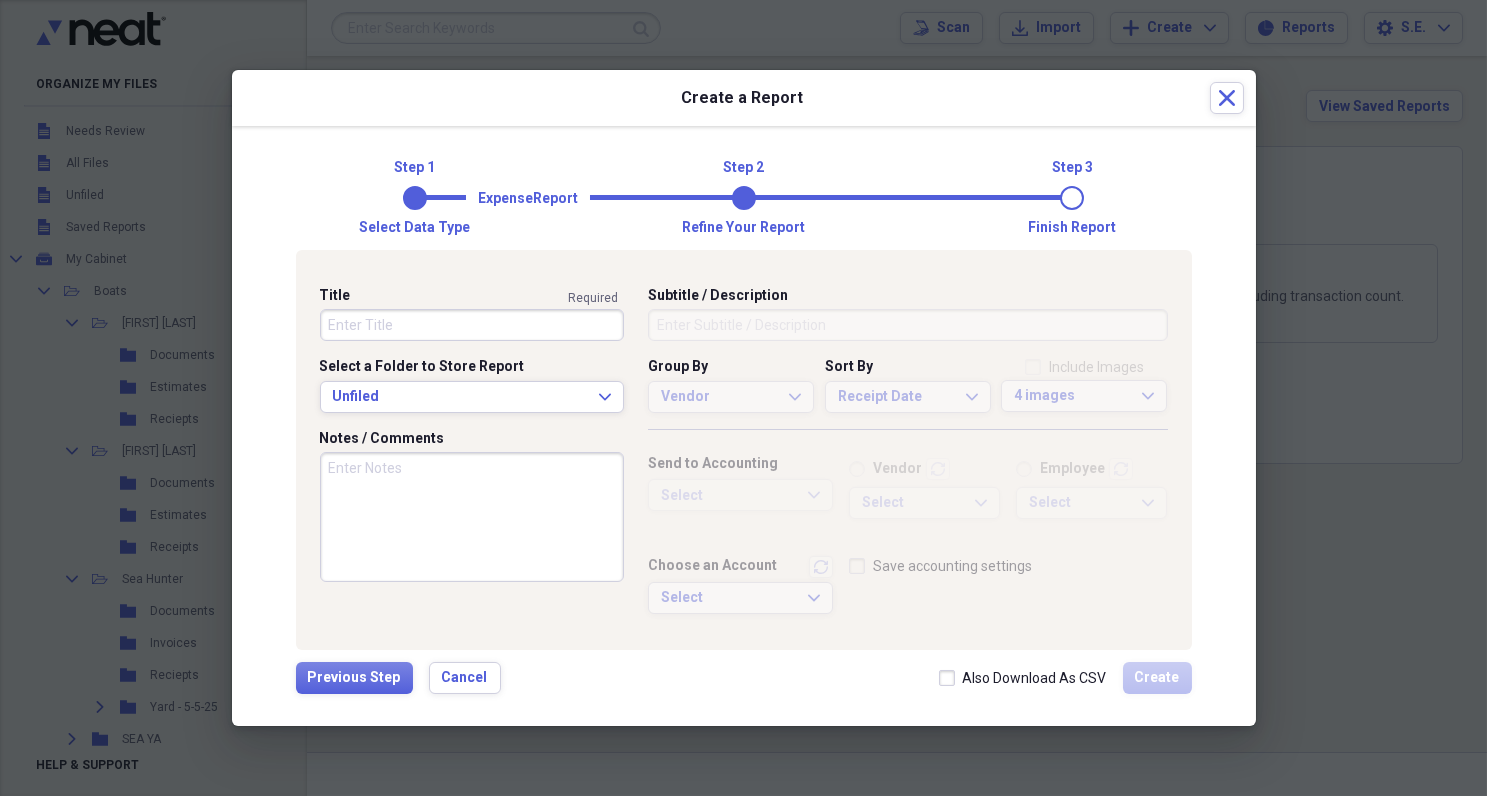 click on "Title" at bounding box center (472, 325) 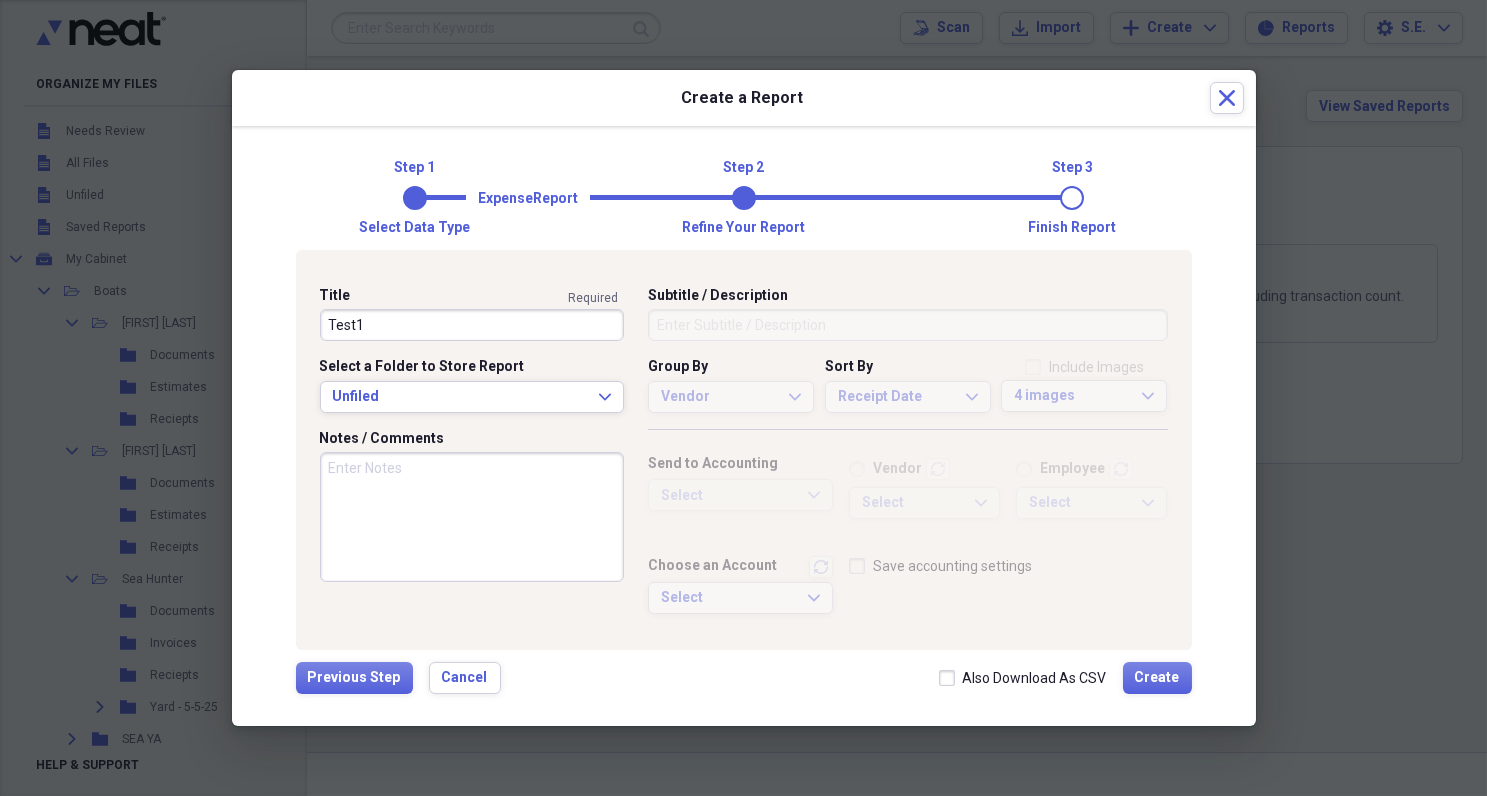 scroll, scrollTop: 7, scrollLeft: 0, axis: vertical 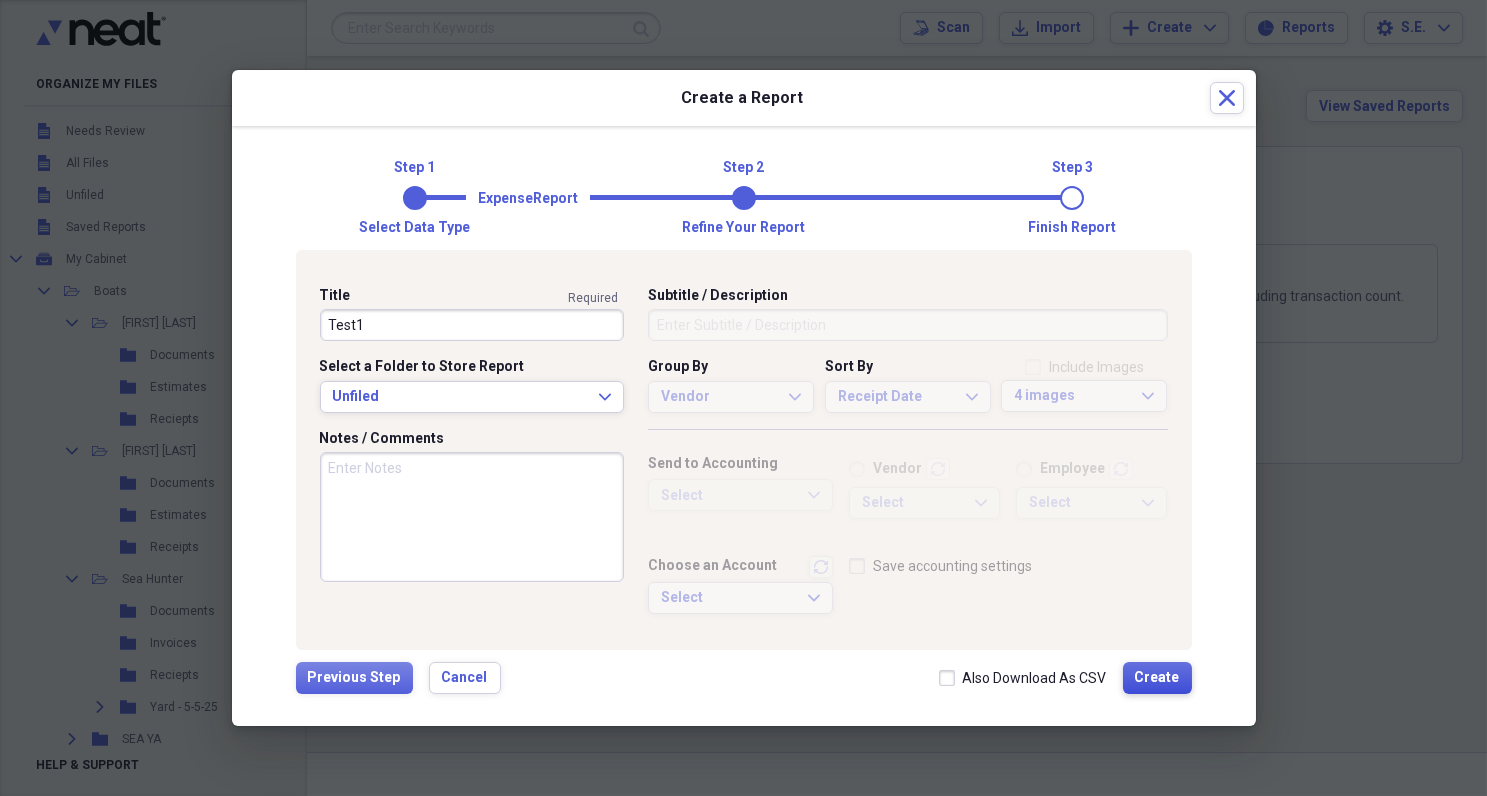 type on "Test1" 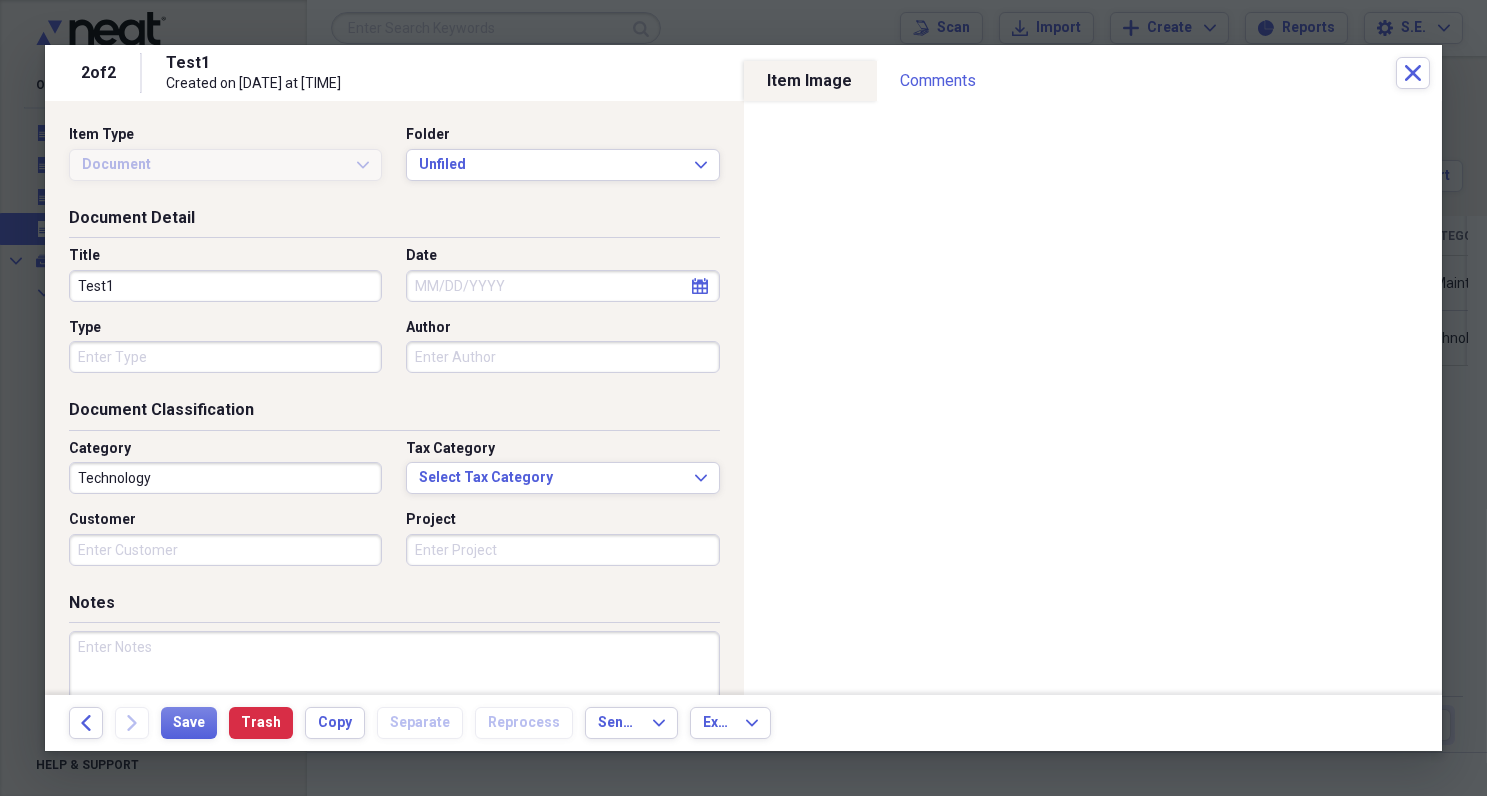 type on "Technology" 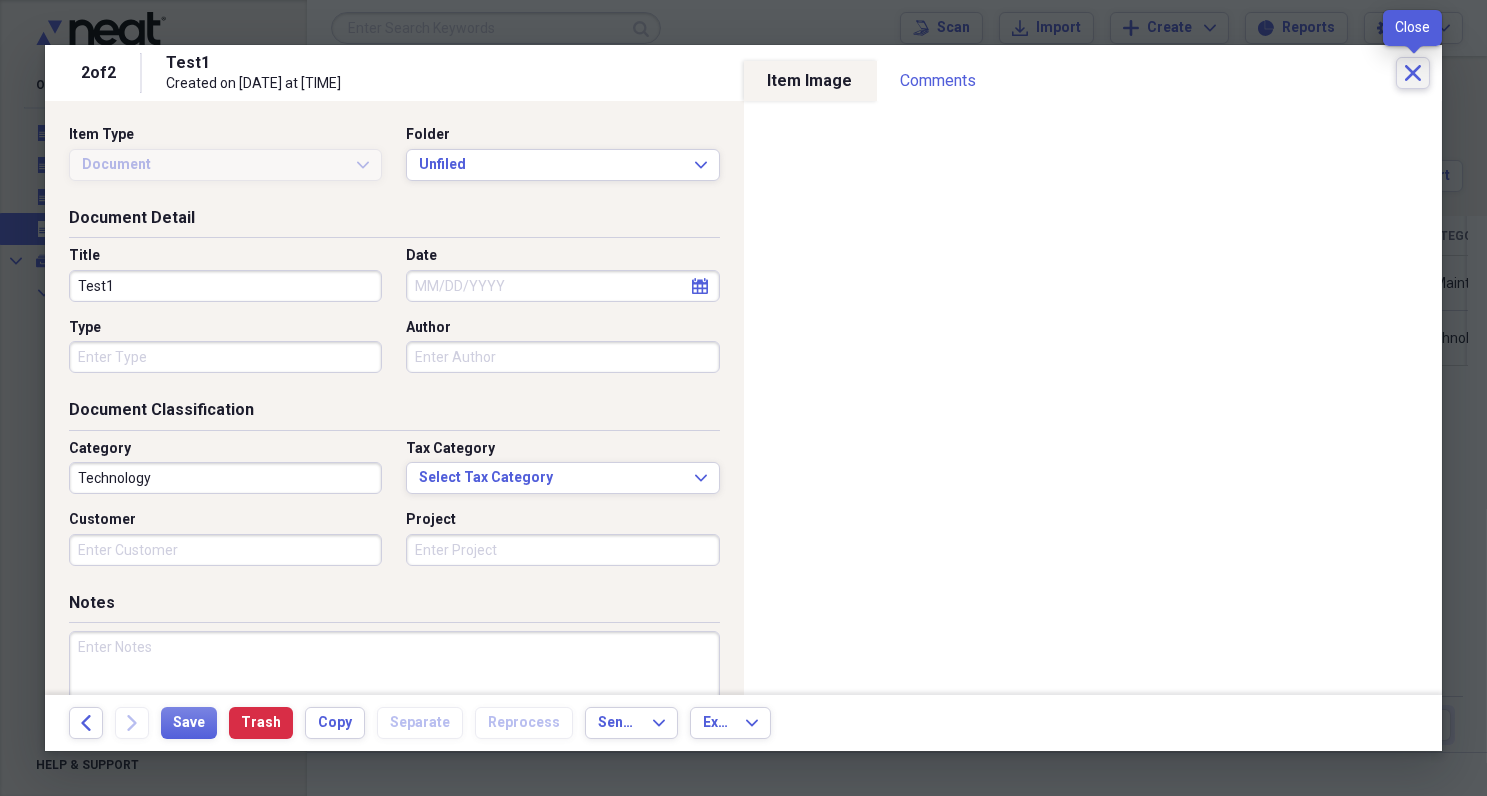 click on "Close" 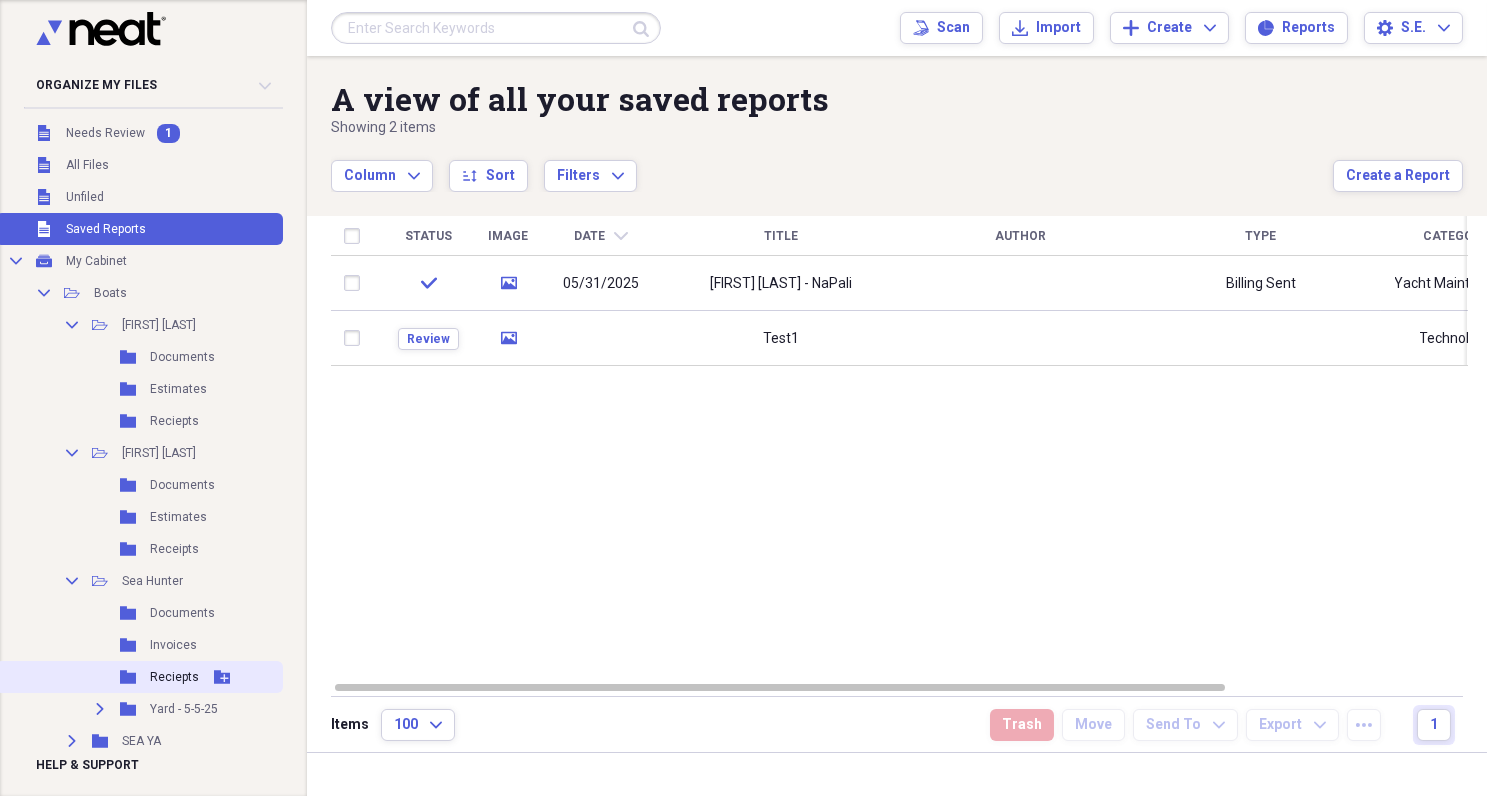 click on "Reciepts" at bounding box center (174, 677) 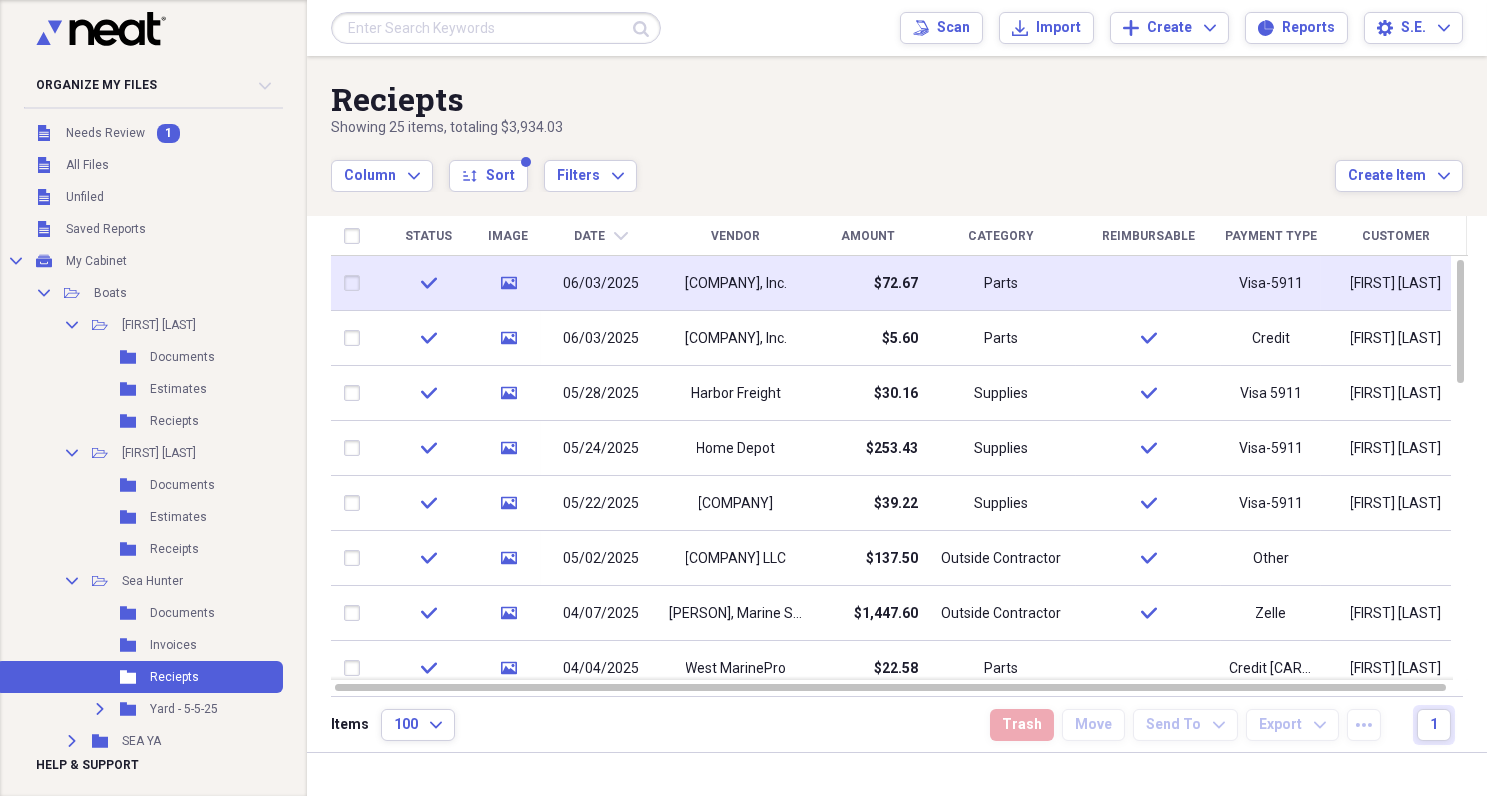 click on "06/03/2025" at bounding box center [601, 283] 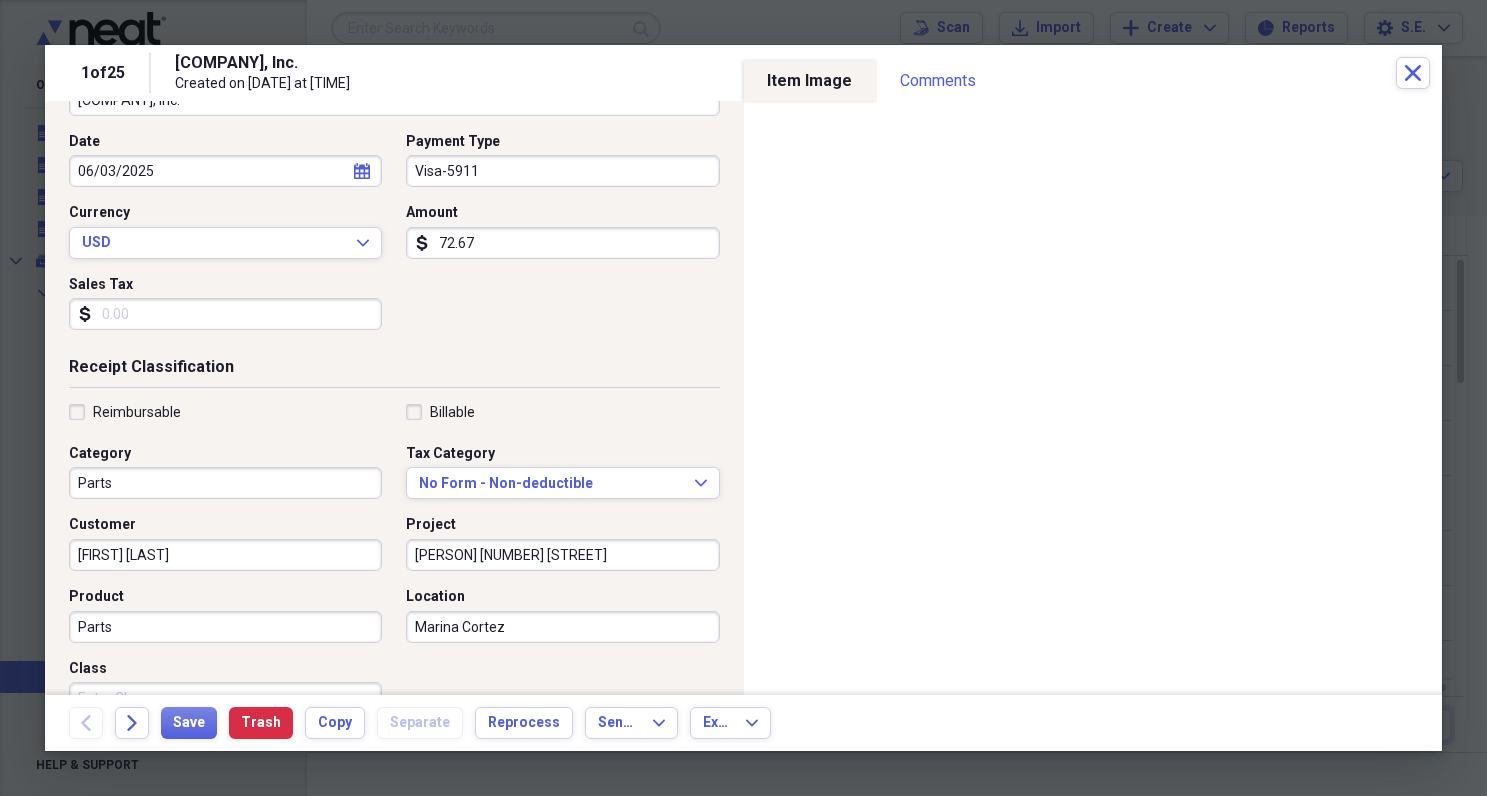 scroll, scrollTop: 240, scrollLeft: 0, axis: vertical 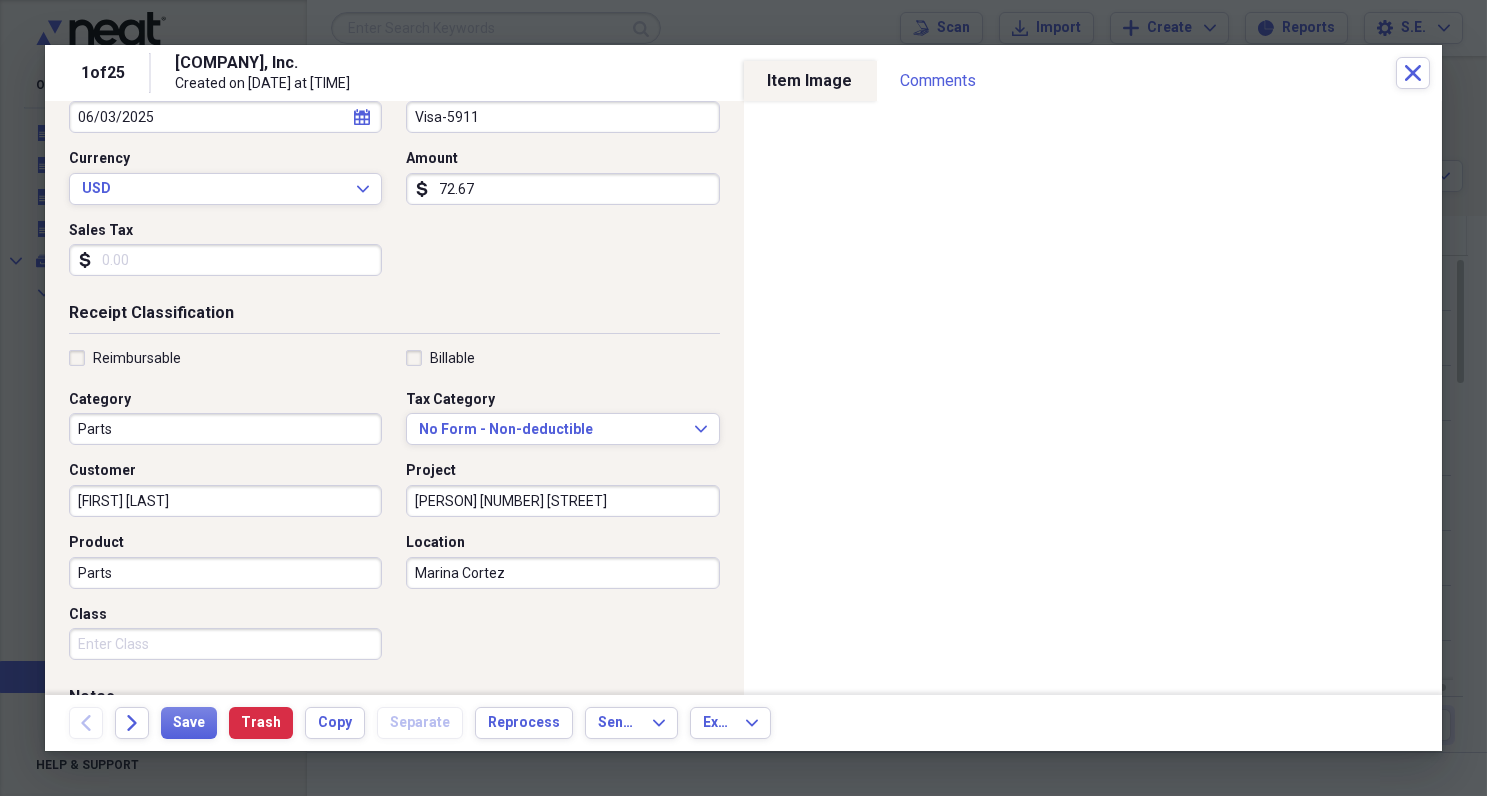 click on "Reimbursable" at bounding box center (125, 358) 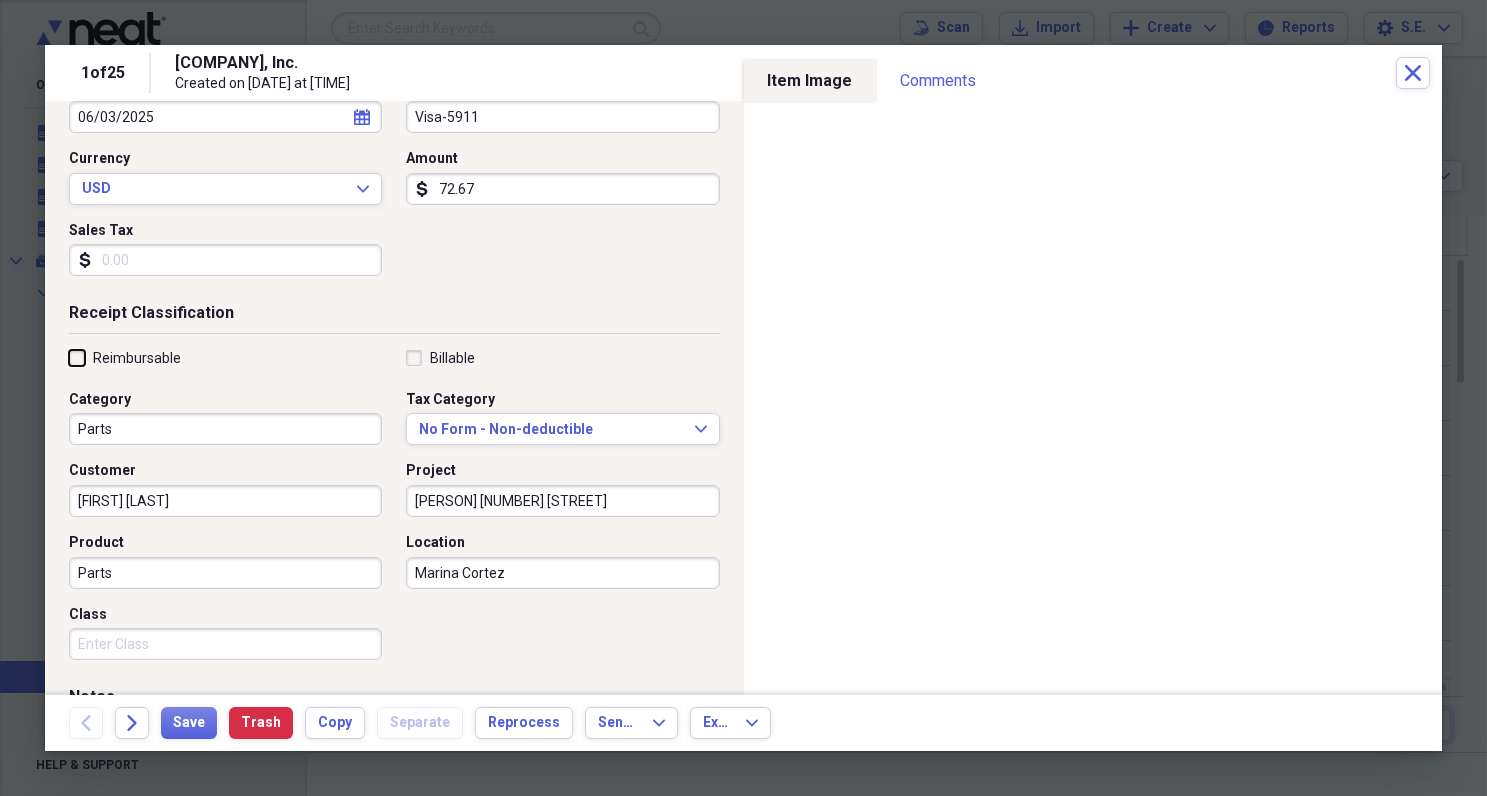 click on "Reimbursable" at bounding box center (69, 357) 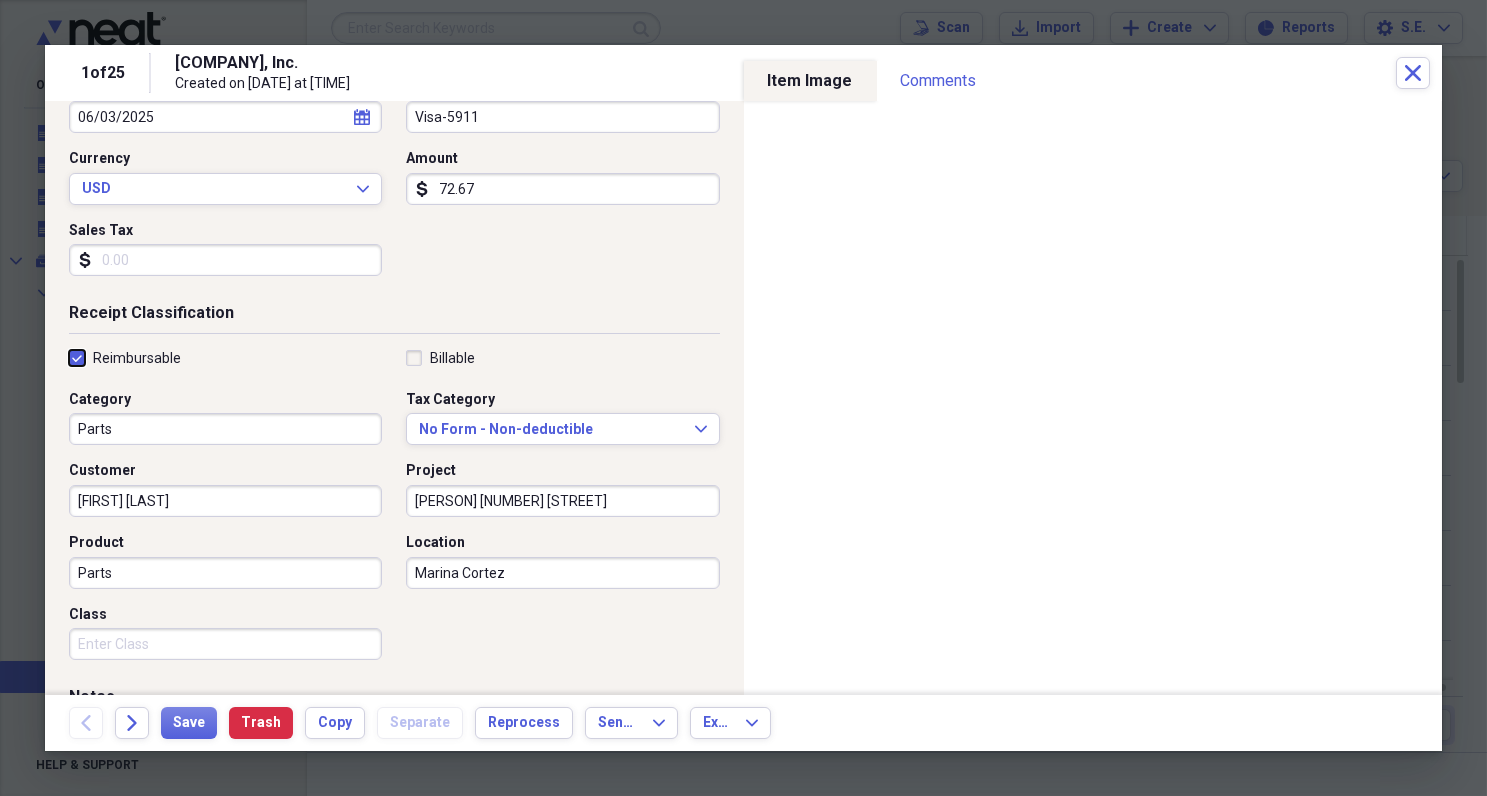 checkbox on "true" 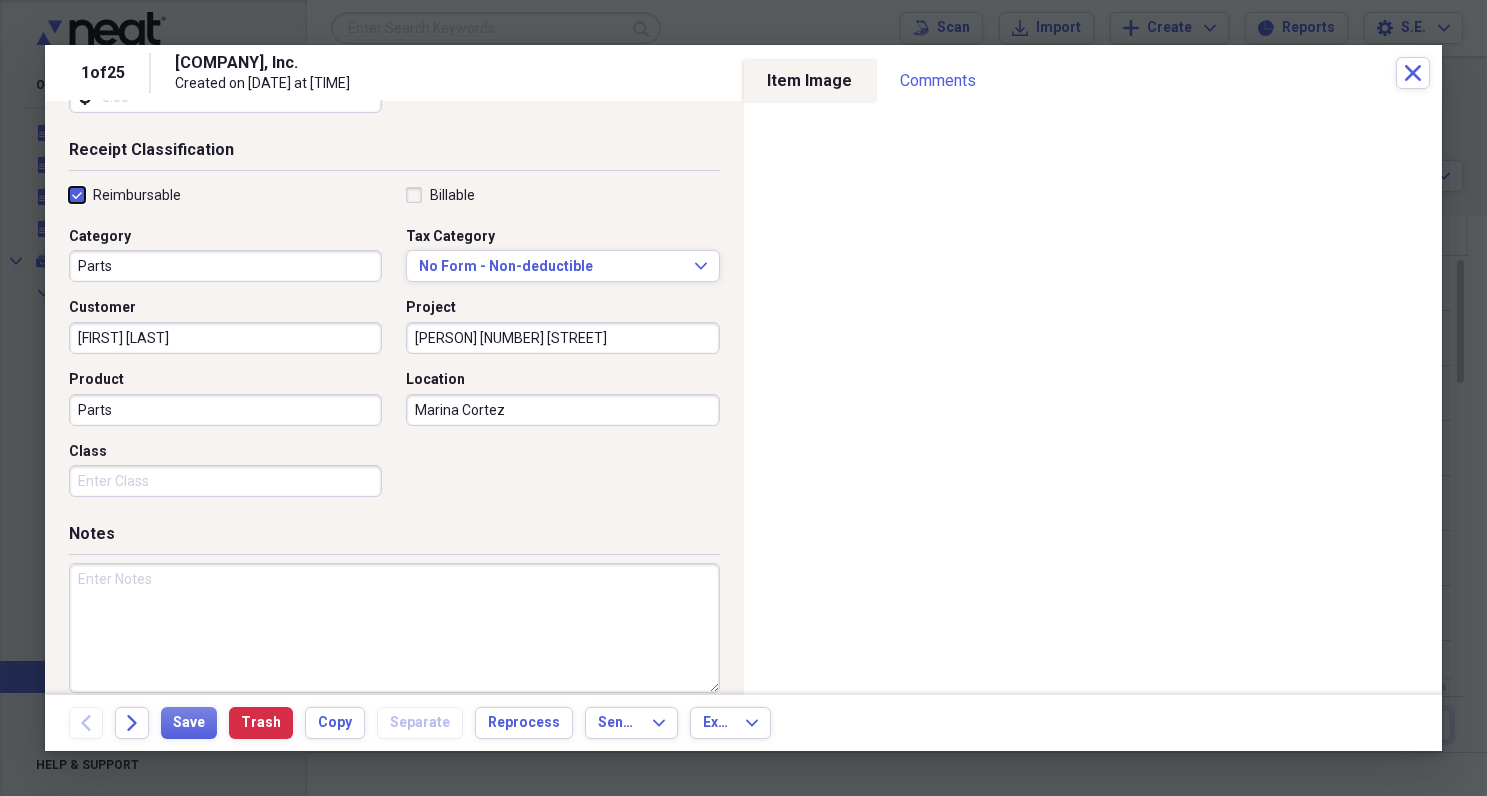 scroll, scrollTop: 416, scrollLeft: 0, axis: vertical 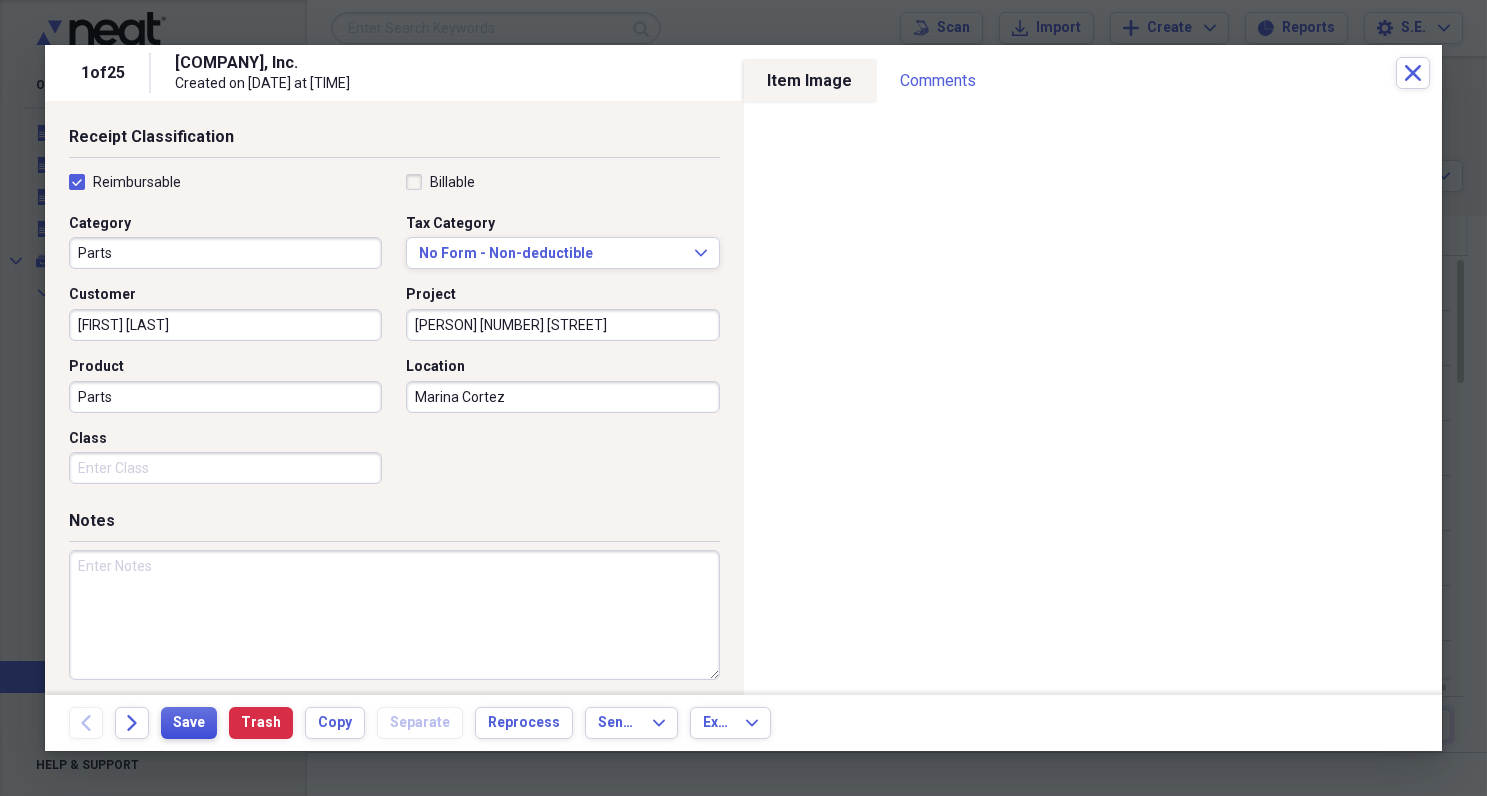 click on "Save" at bounding box center [189, 723] 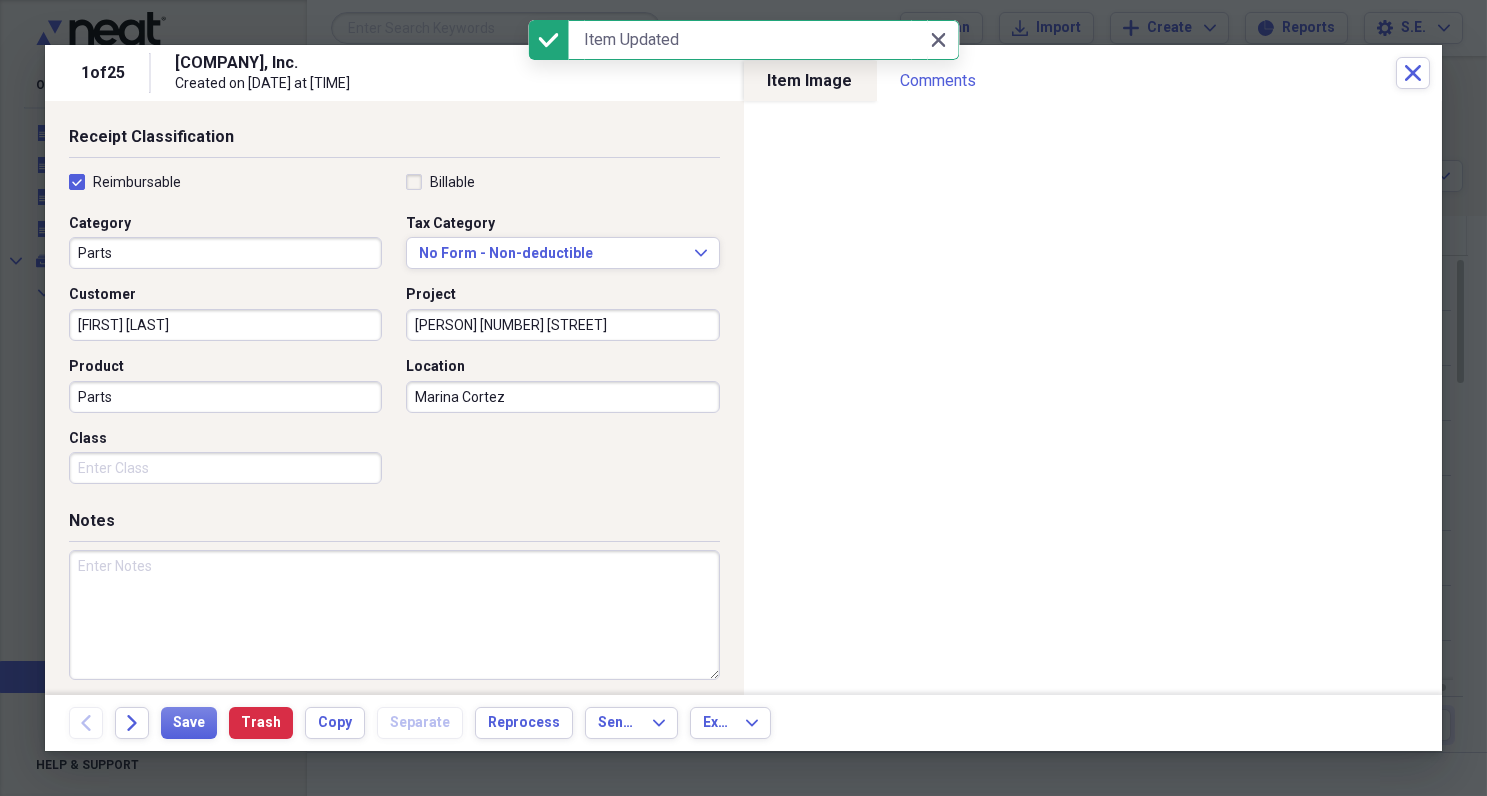 click on "[COMPANY], Inc. Created on [DATE] at [TIME]" at bounding box center [785, 73] 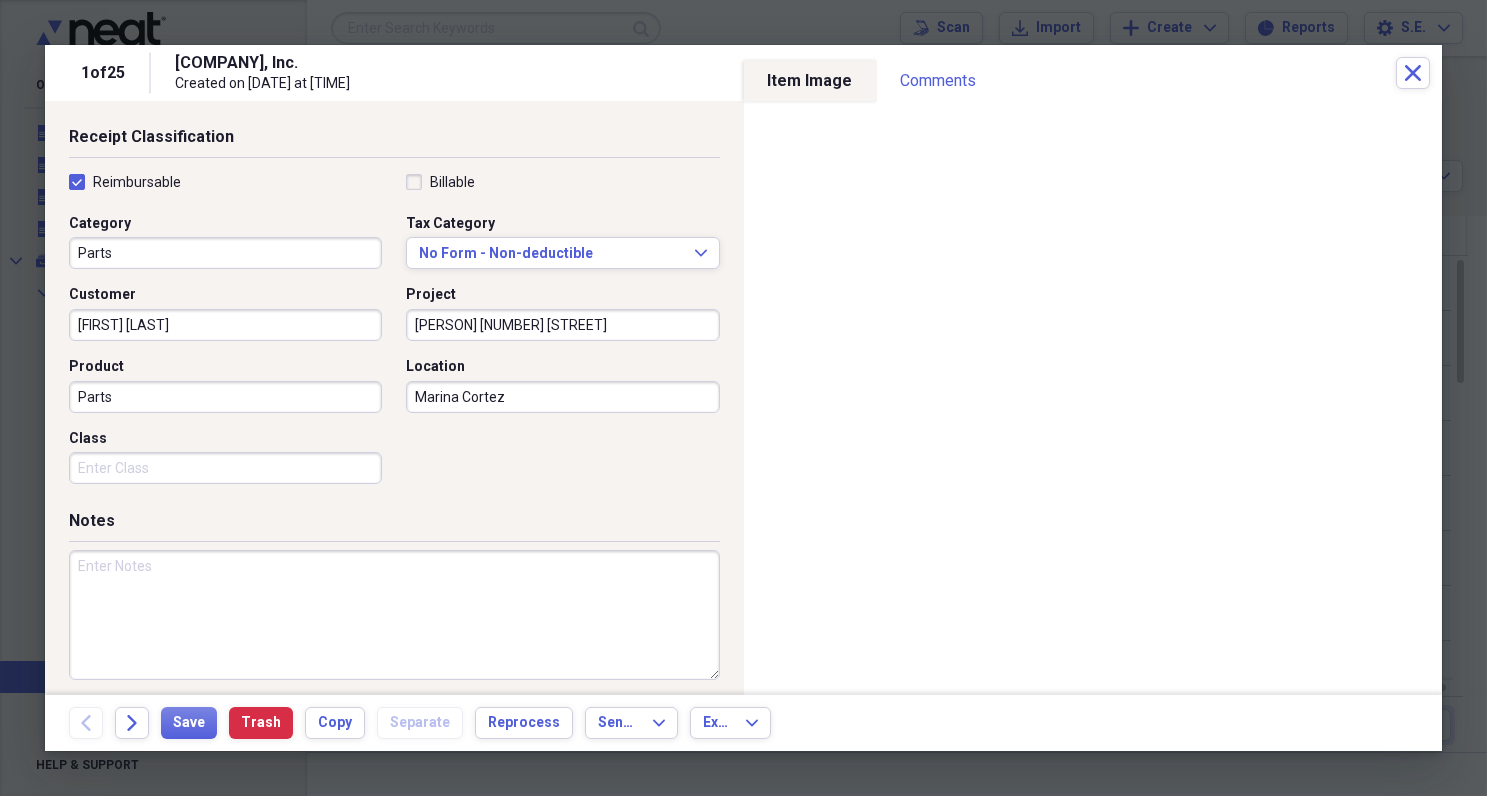 click on "1 of 25 [COMPANY], Inc. Created on [DATE] at [TIME] Close" at bounding box center (743, 73) 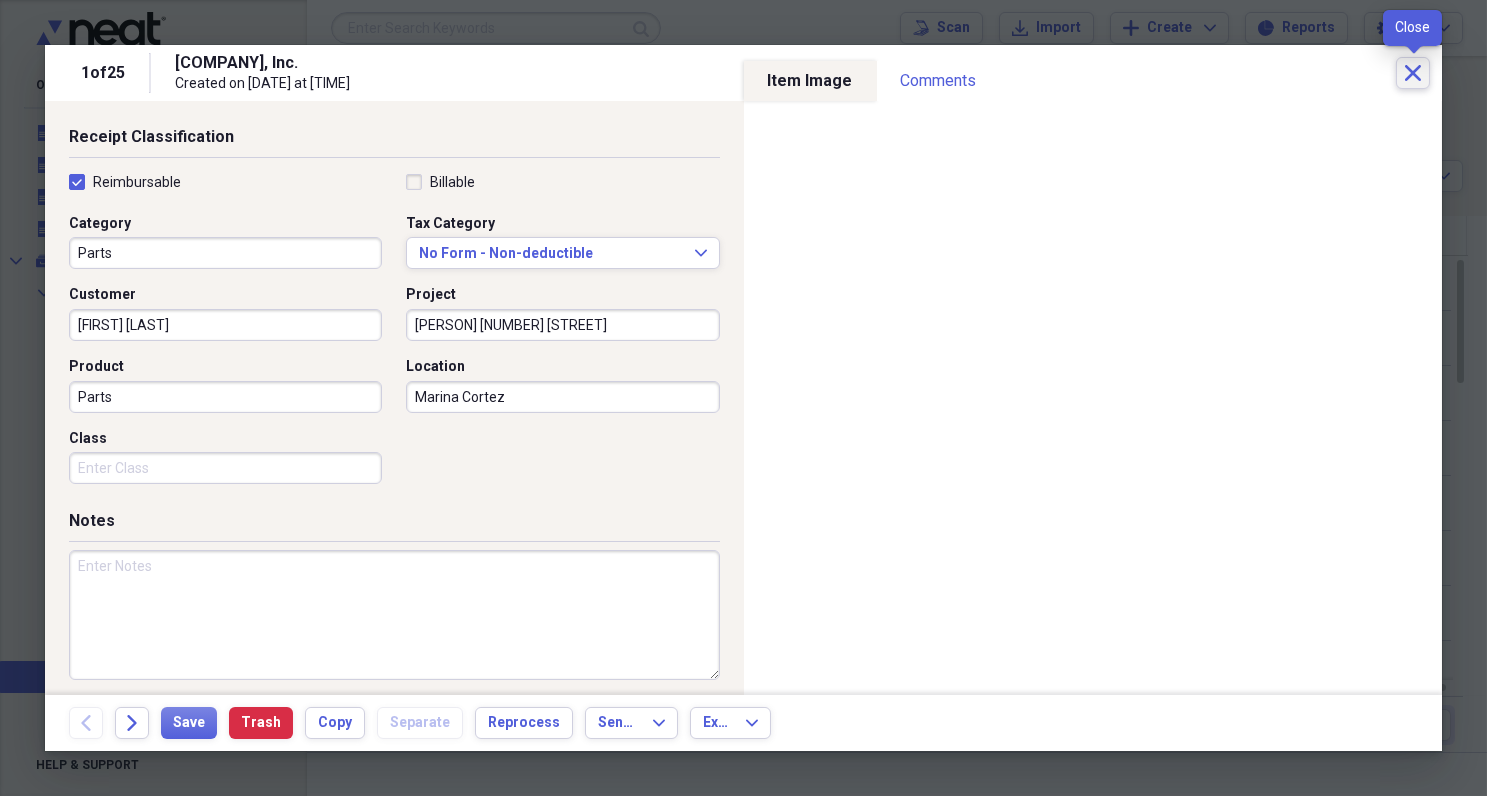 click on "Close" at bounding box center (1413, 73) 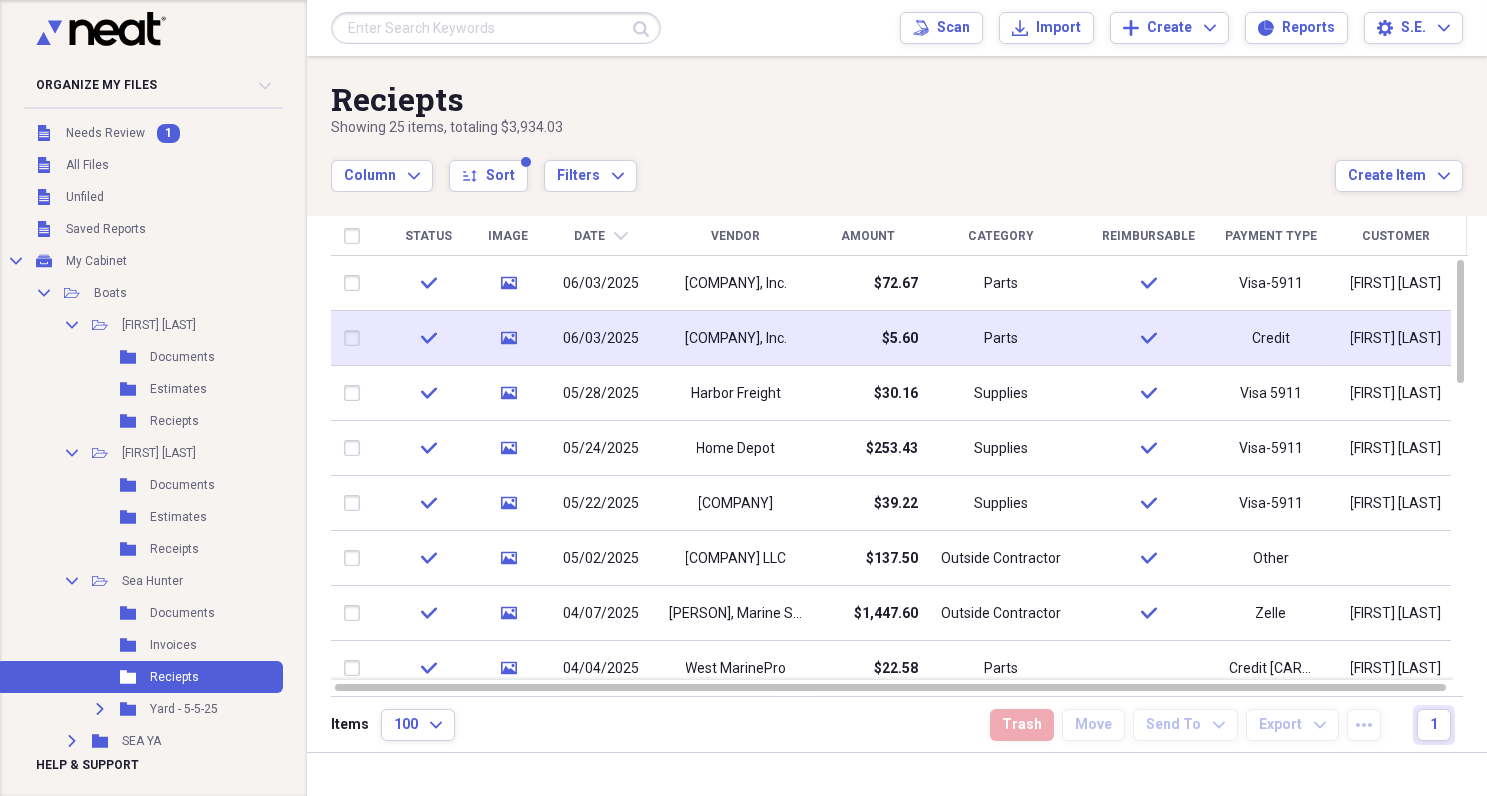 click on "[COMPANY], Inc." at bounding box center (736, 339) 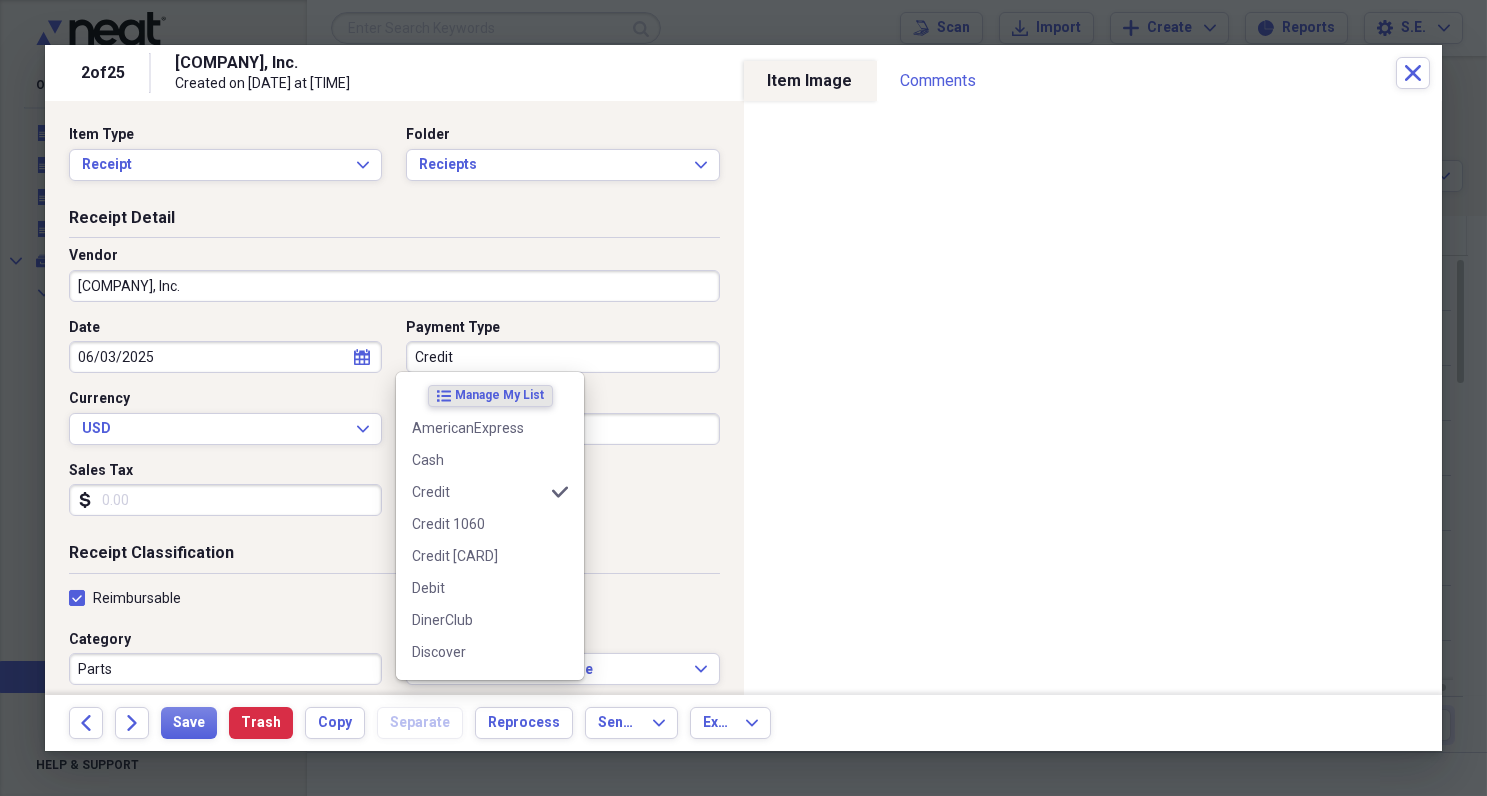 click on "Credit" at bounding box center (562, 357) 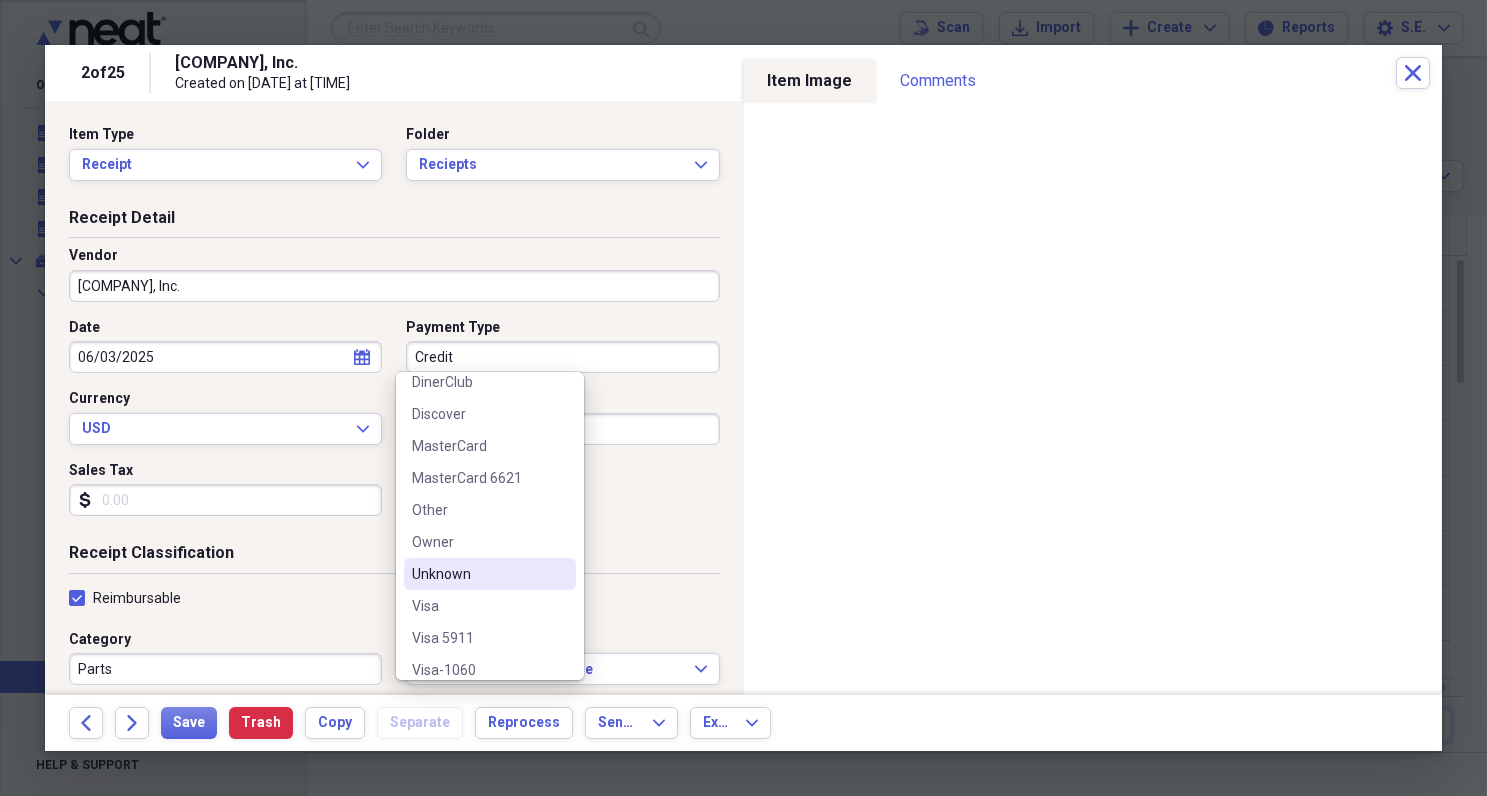 scroll, scrollTop: 240, scrollLeft: 0, axis: vertical 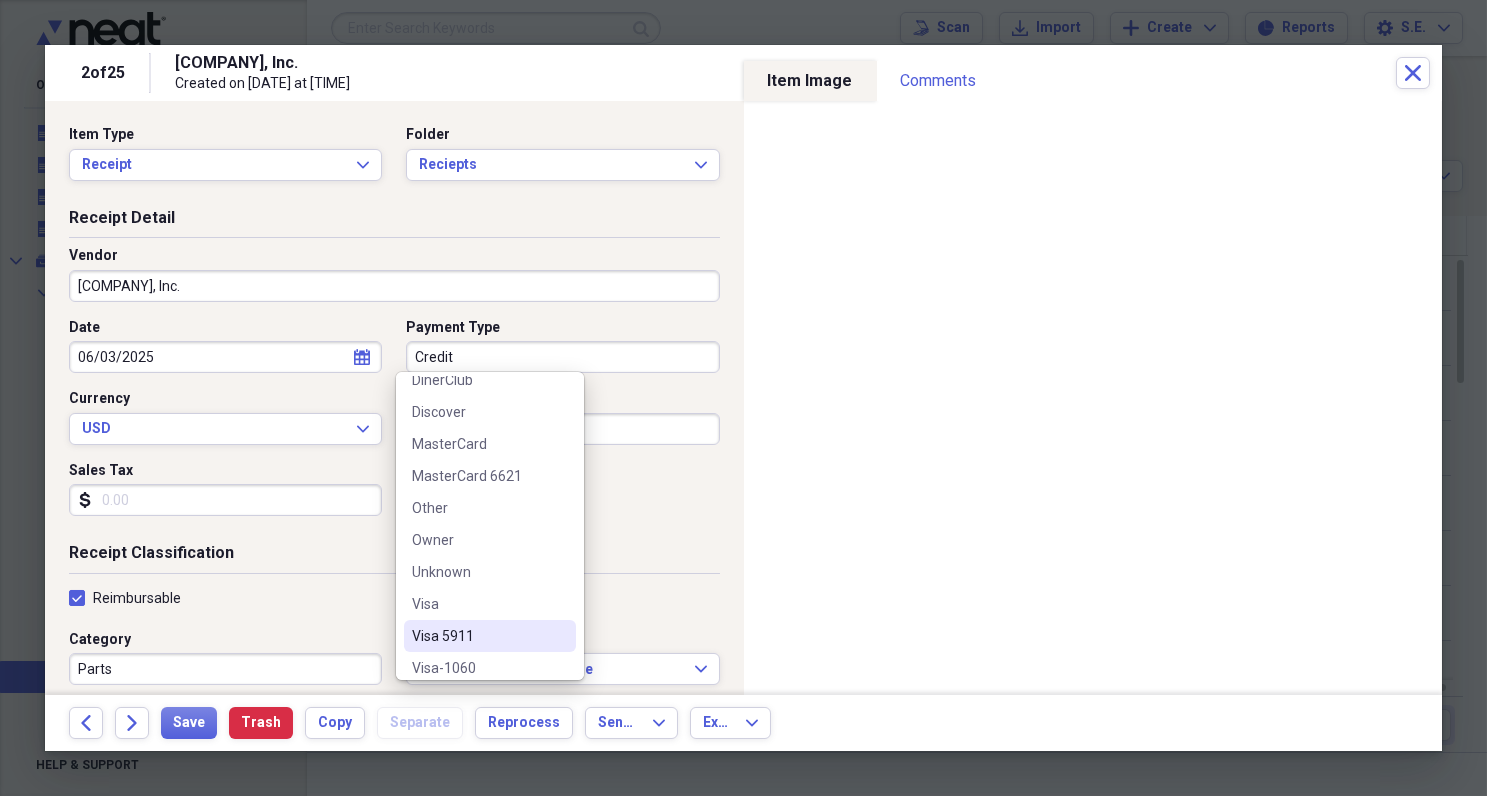 click on "Visa 5911" at bounding box center (478, 636) 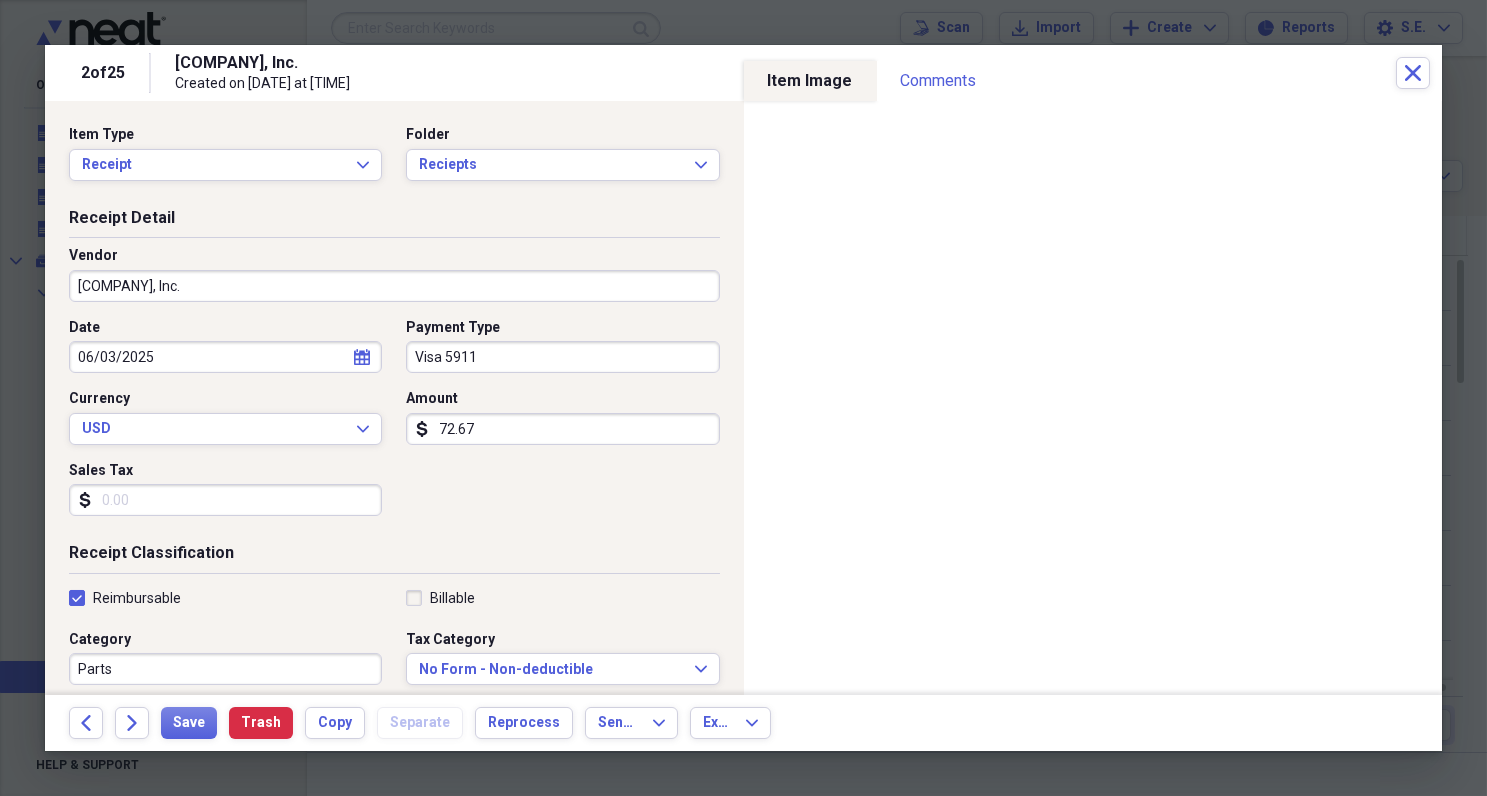 type on "72.67" 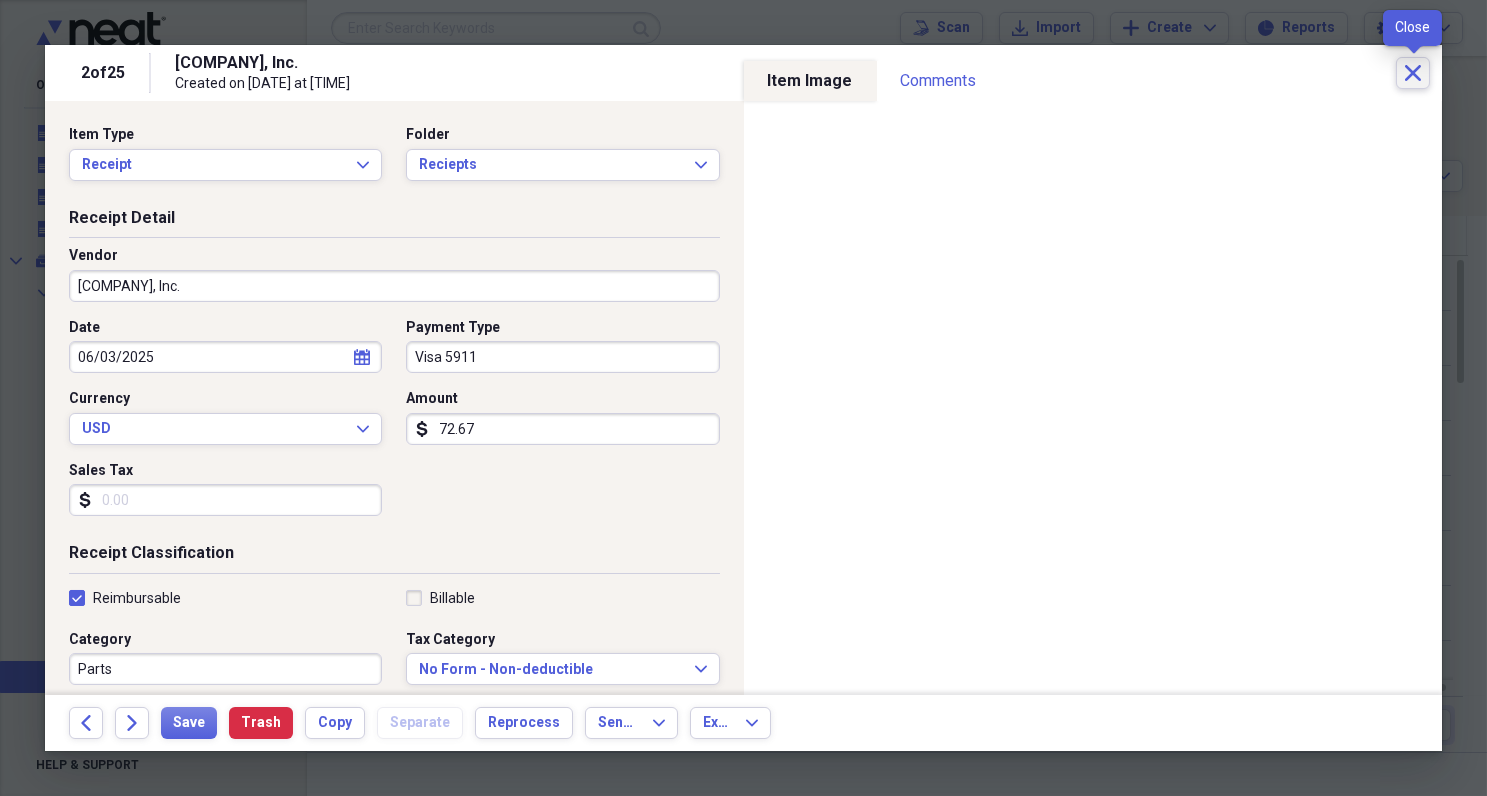 click 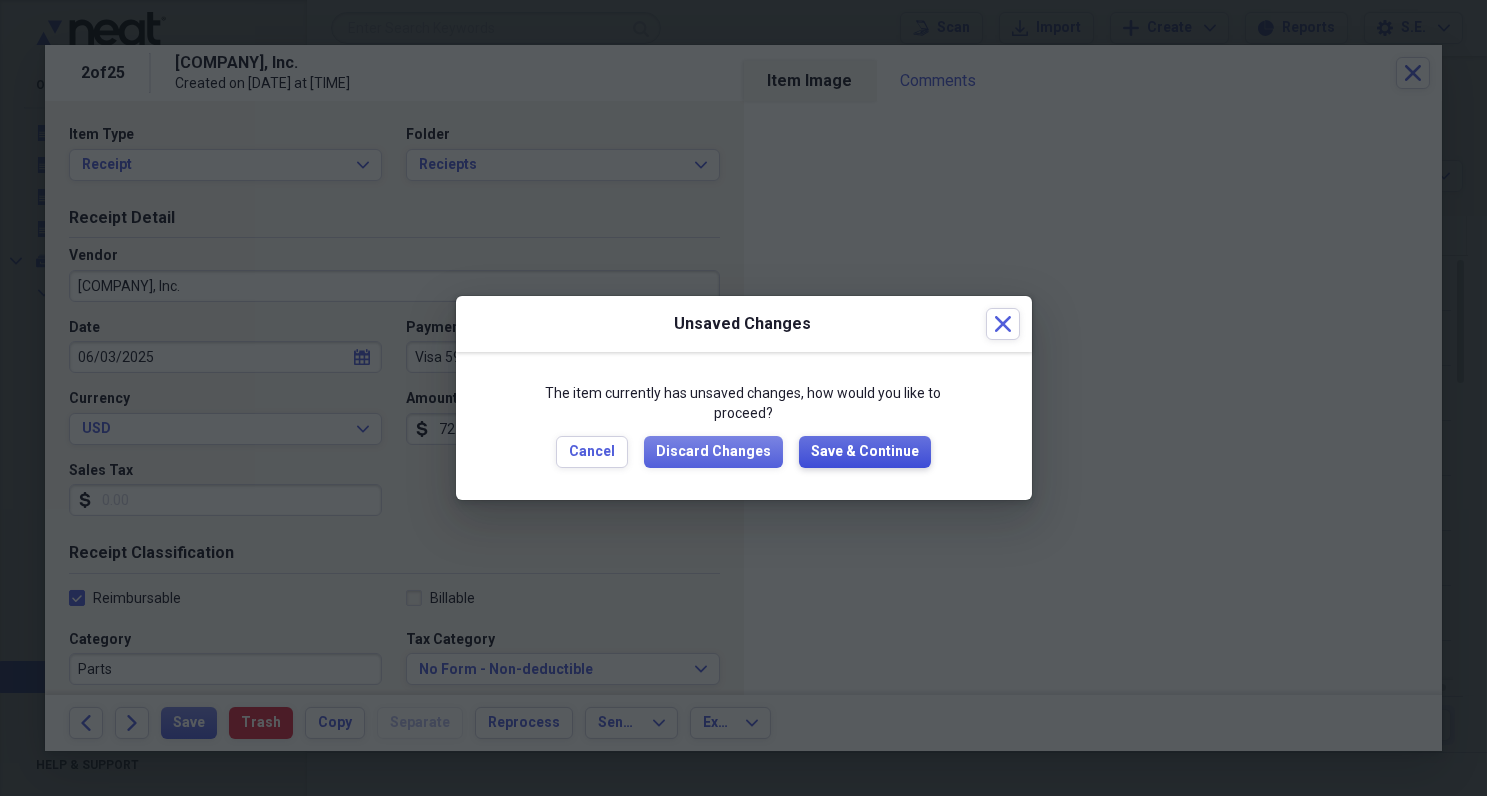 click on "Save & Continue" at bounding box center (865, 452) 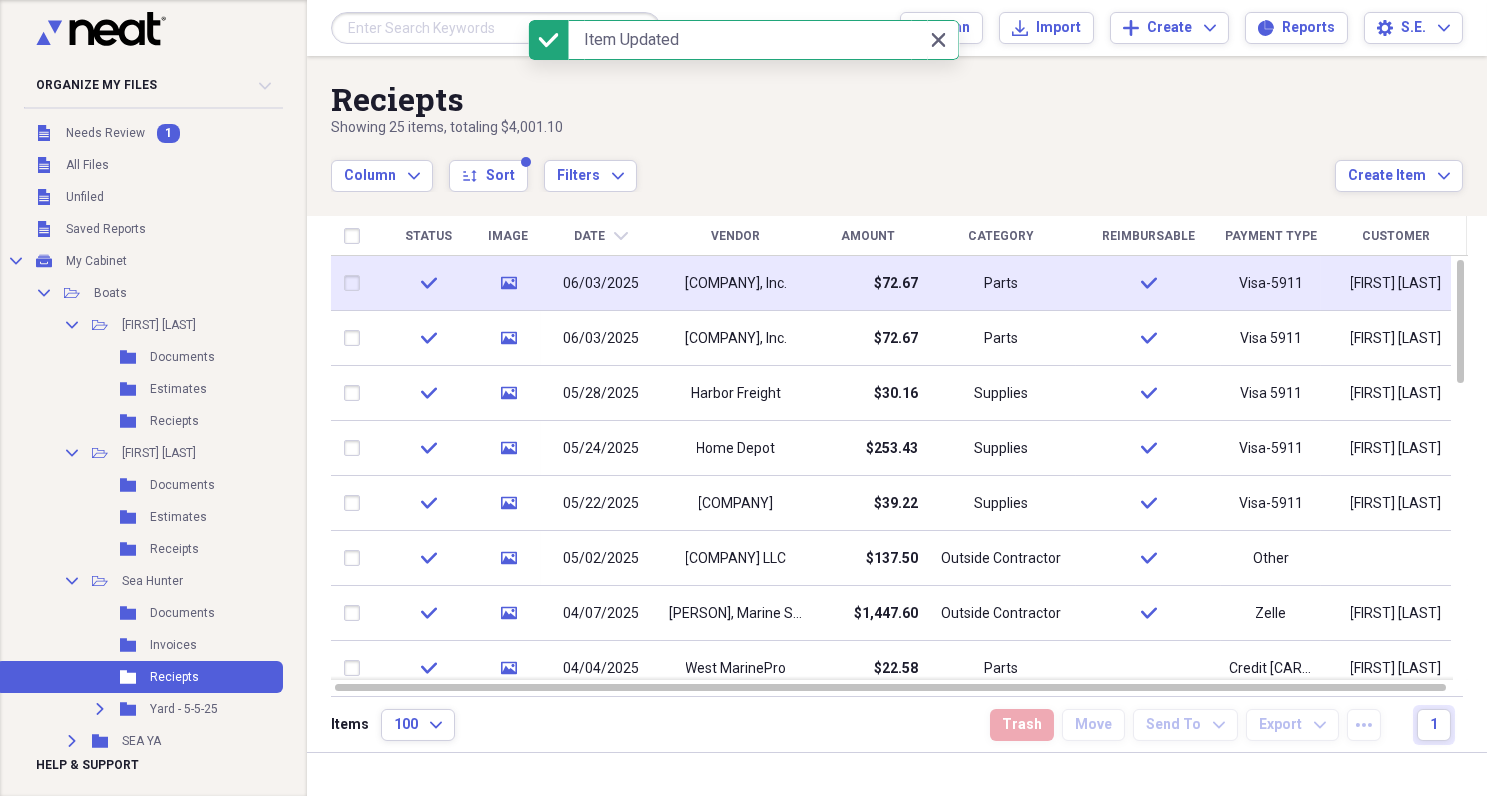 click on "Parts" at bounding box center [1001, 283] 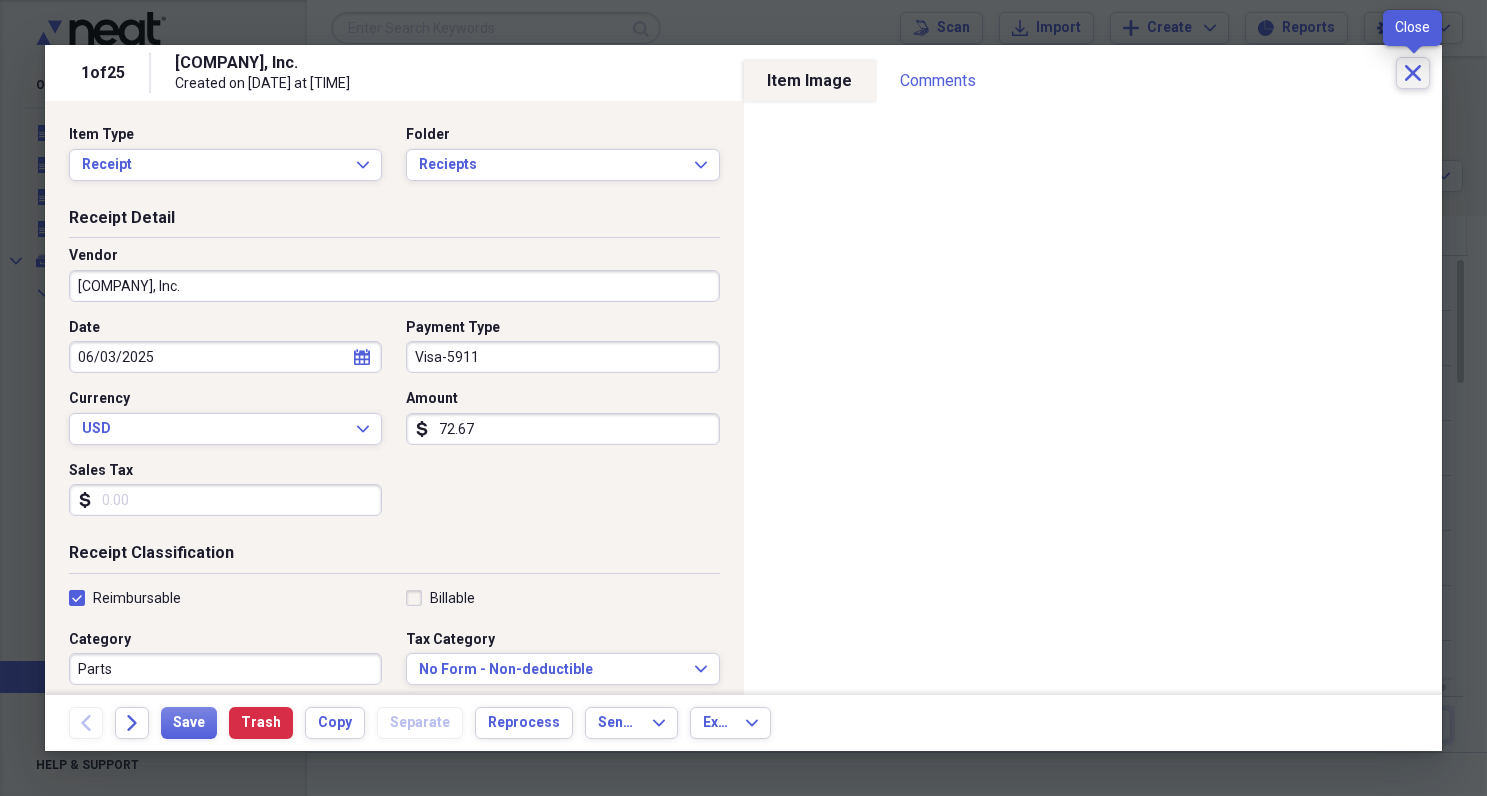 click 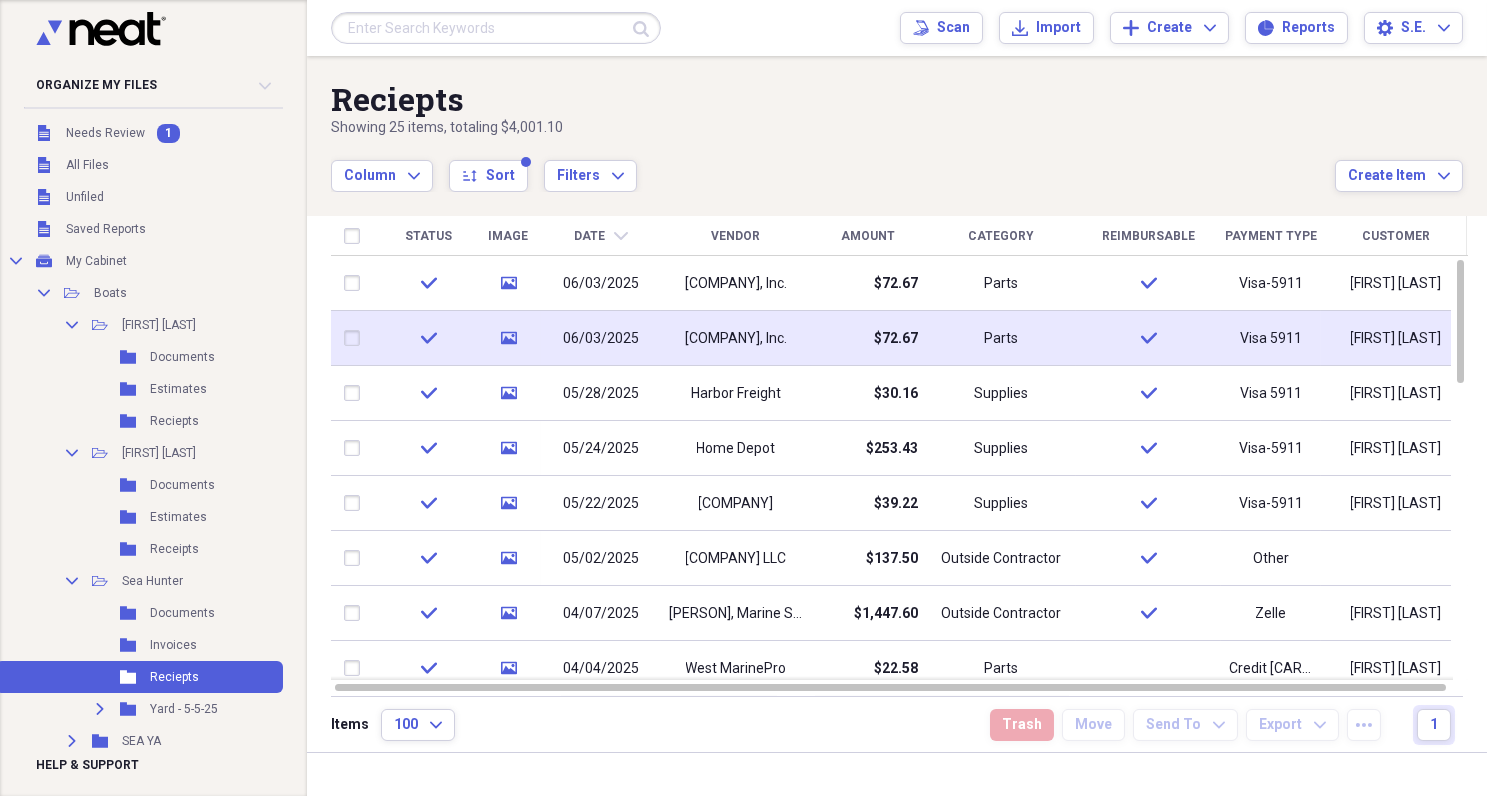 click at bounding box center [356, 338] 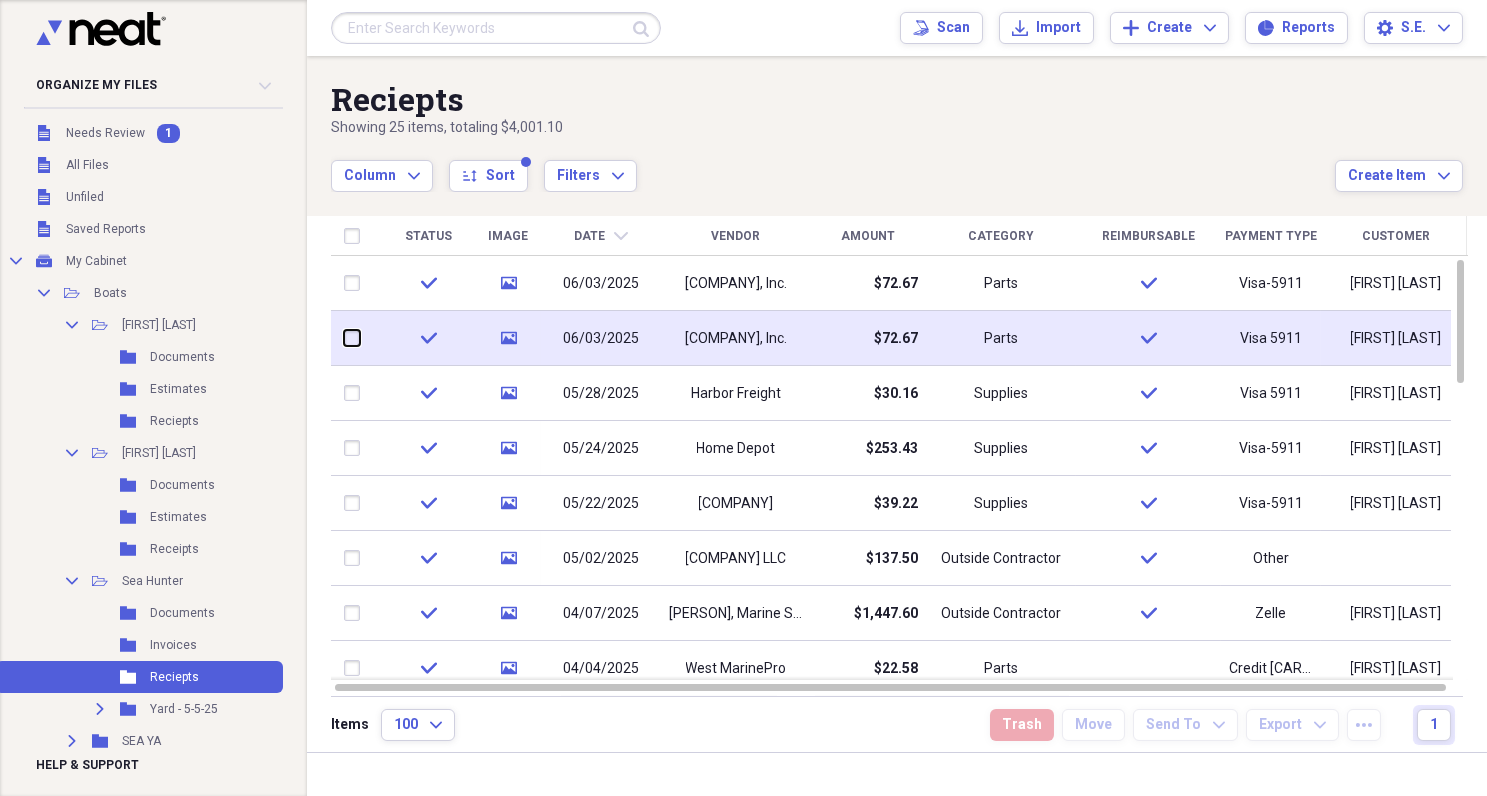 click at bounding box center (344, 338) 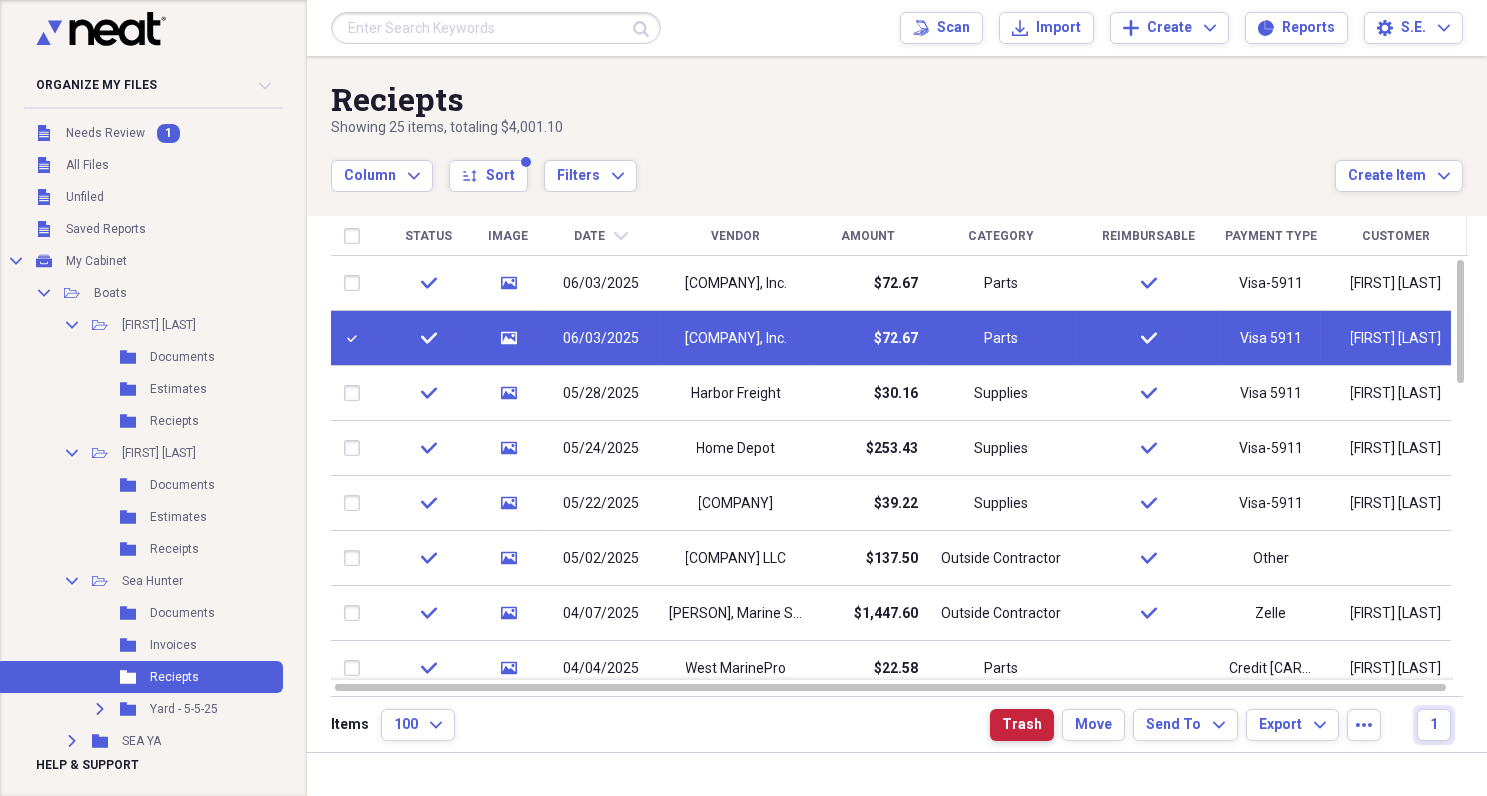 click on "Trash" at bounding box center [1022, 725] 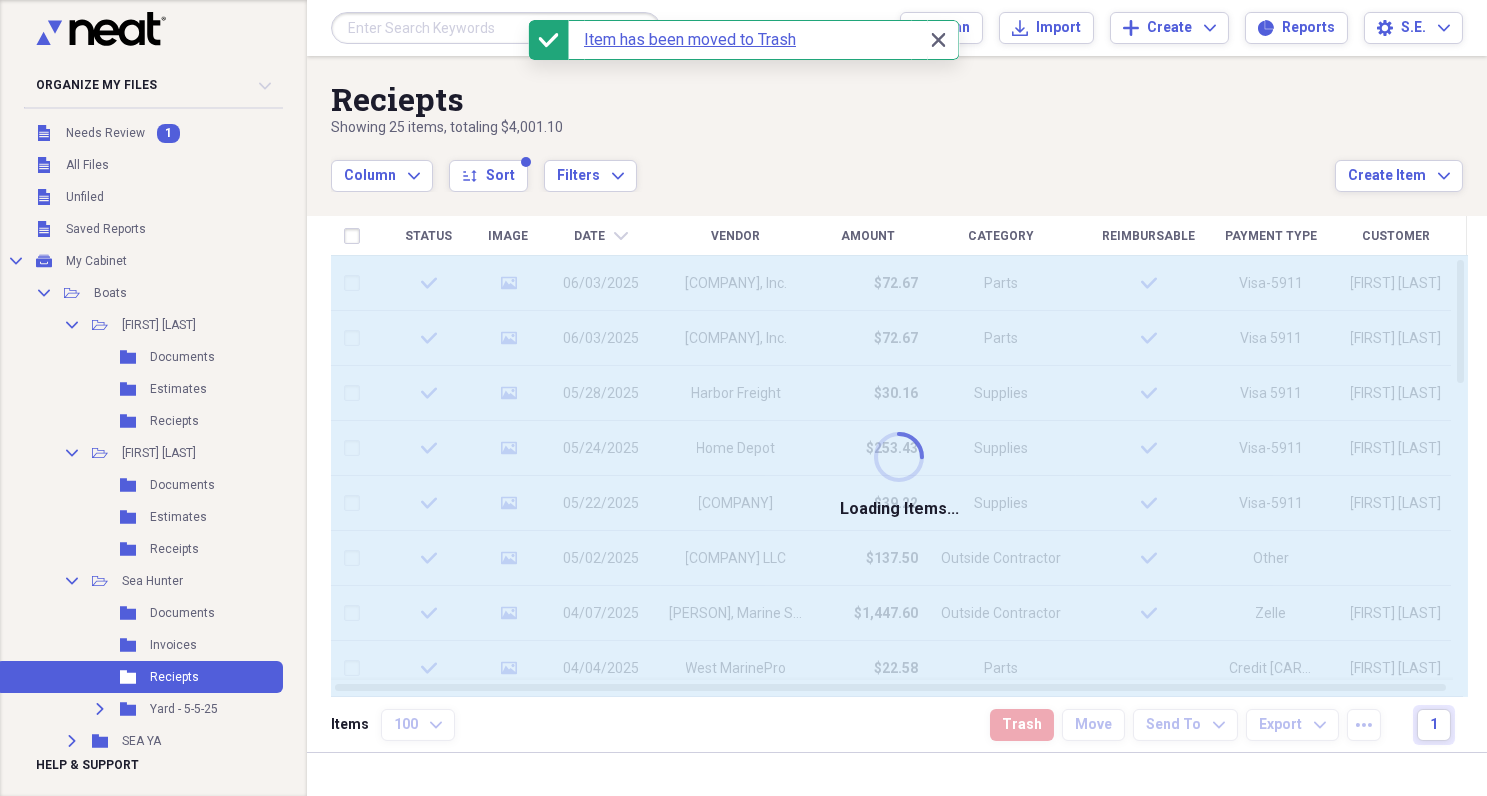 checkbox on "false" 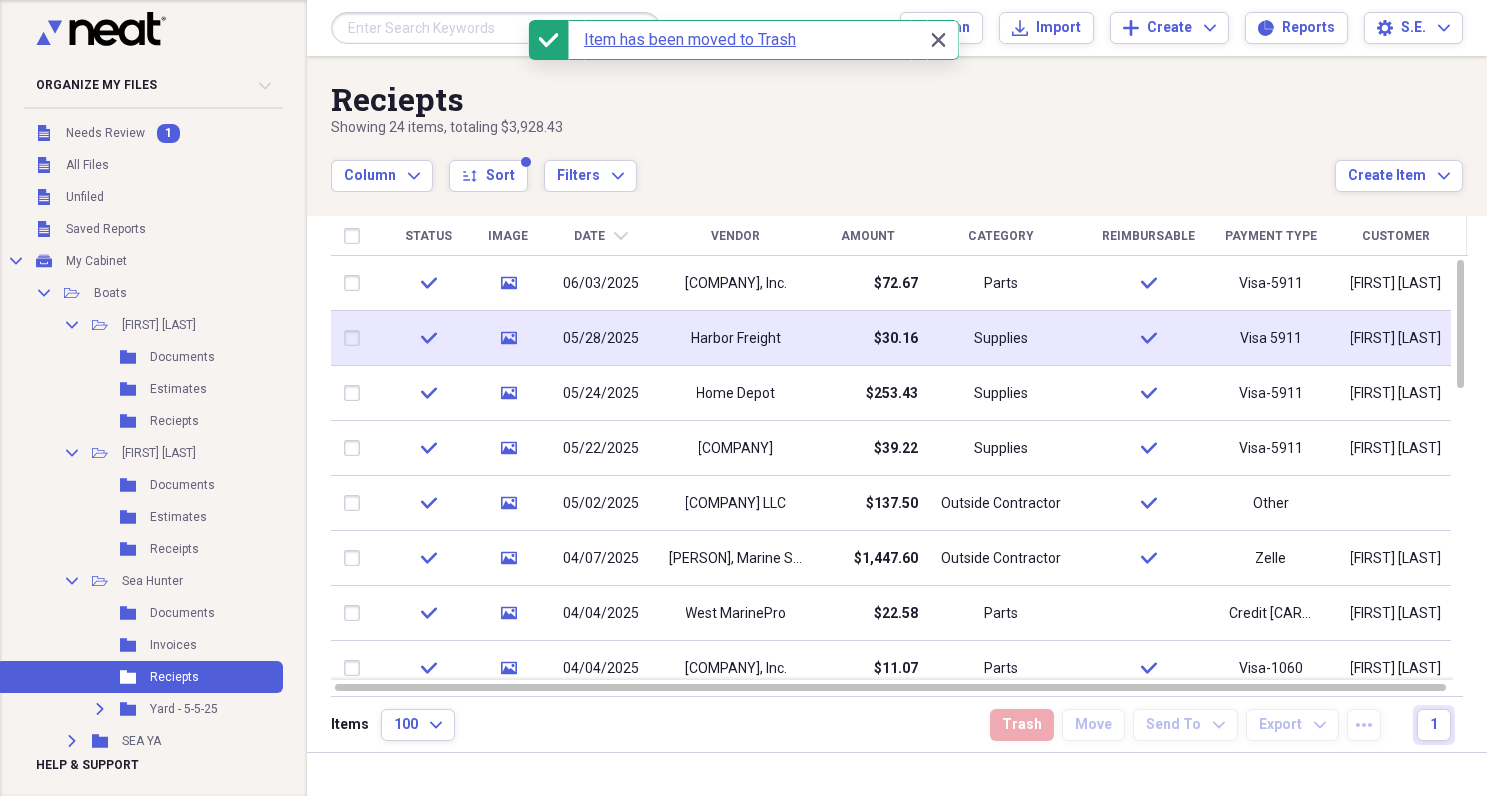 click on "Harbor Freight" at bounding box center (736, 339) 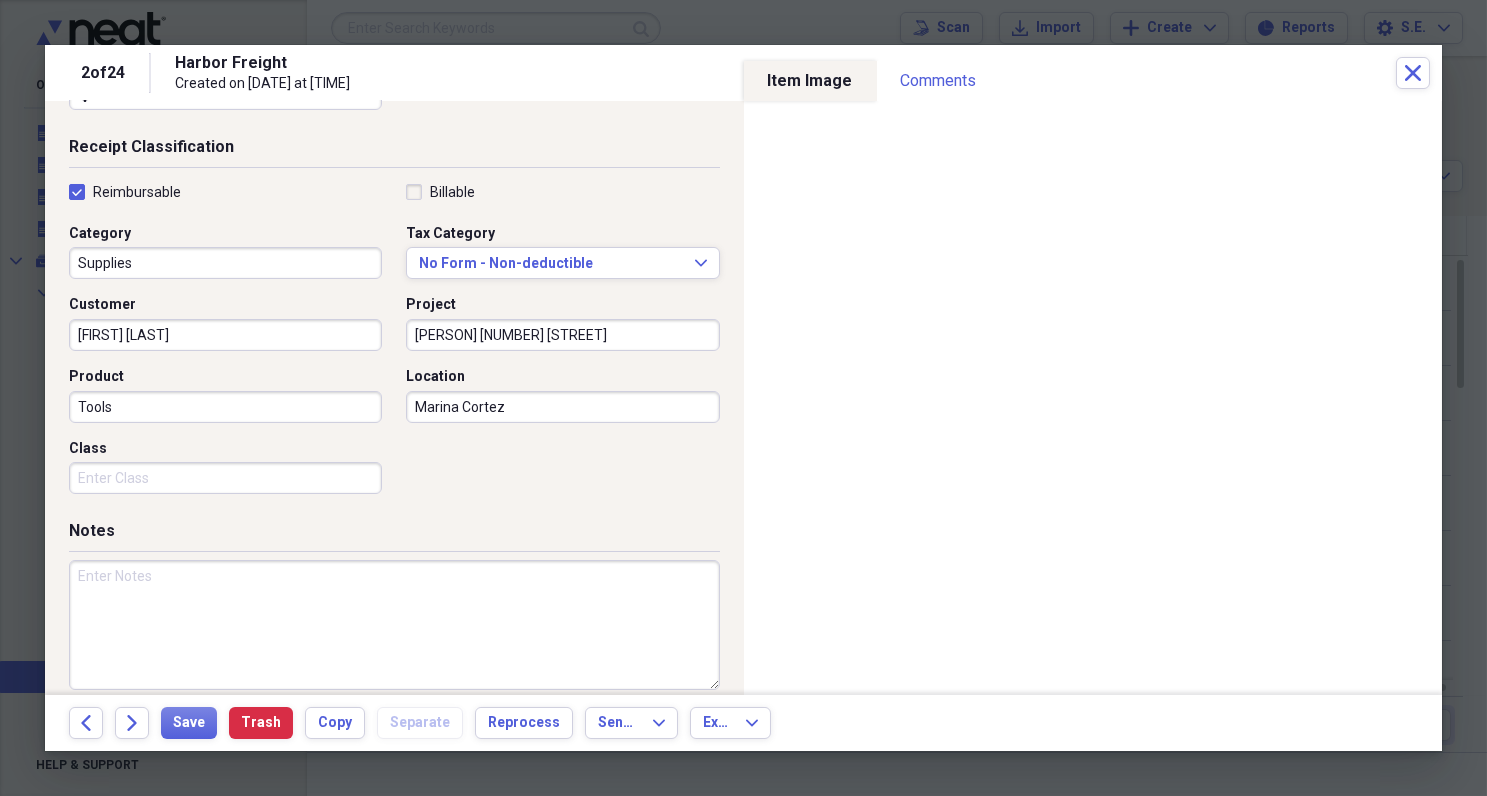 scroll, scrollTop: 416, scrollLeft: 0, axis: vertical 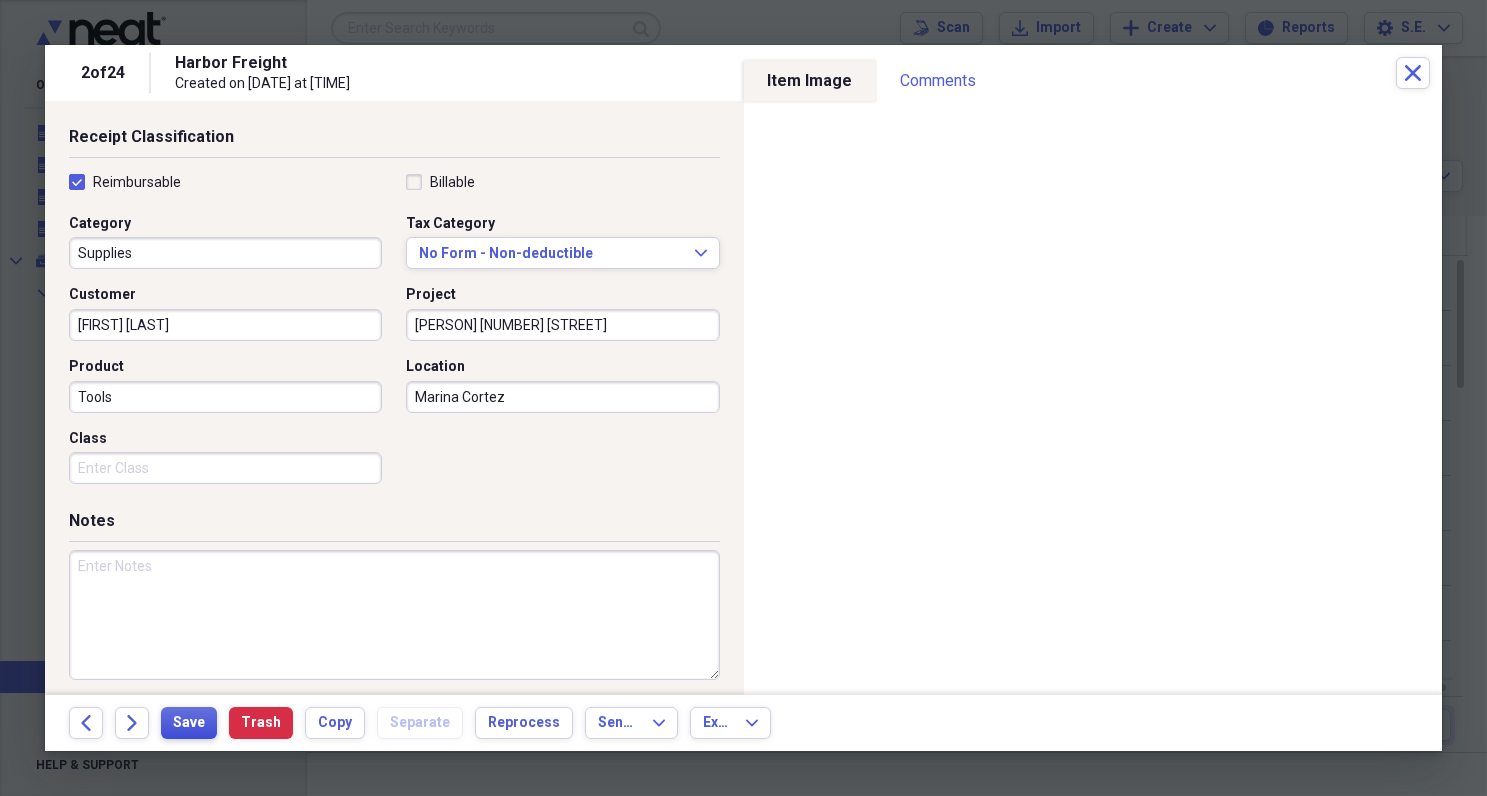 click on "Save" at bounding box center [189, 723] 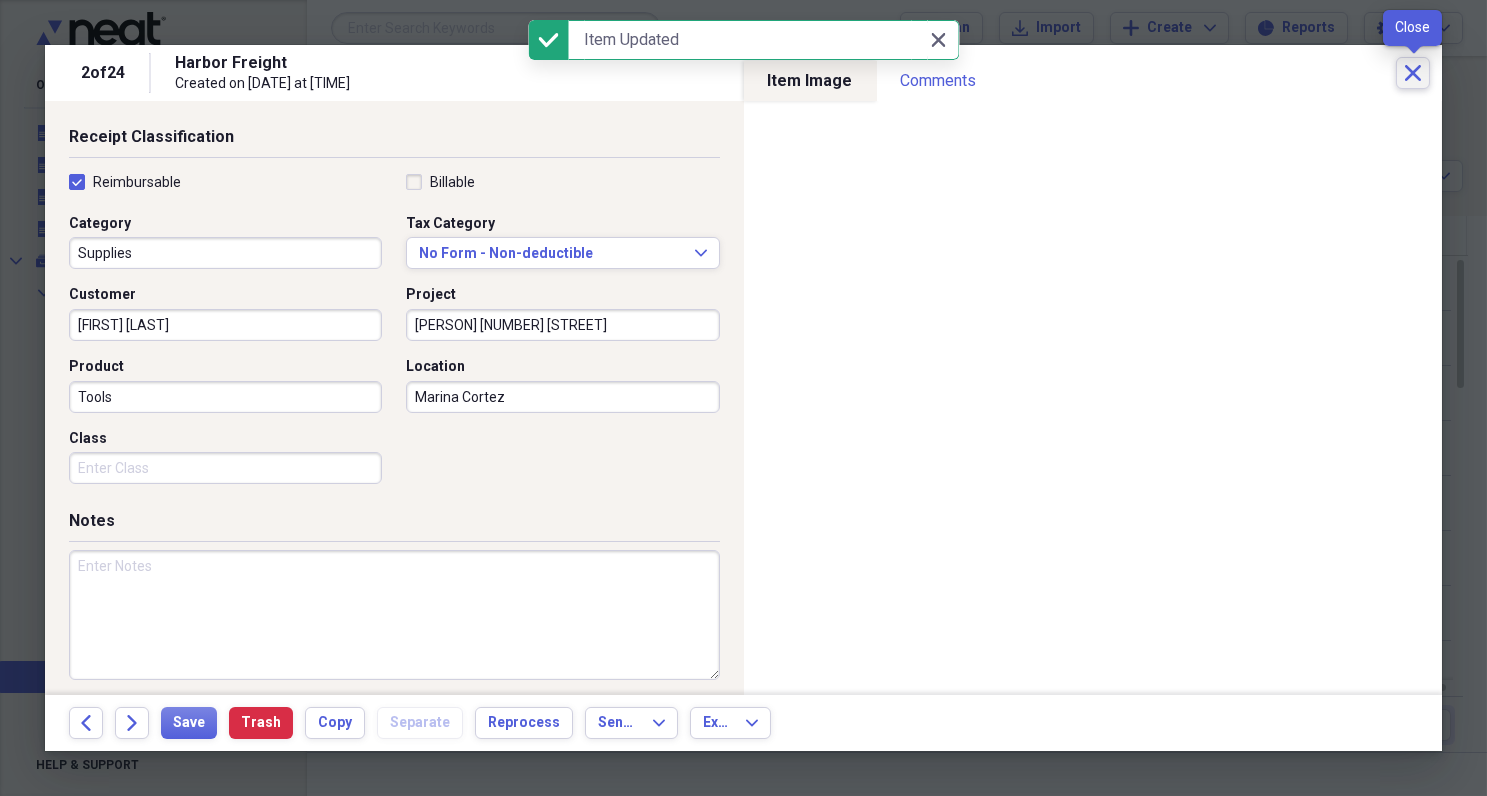 click on "Close" 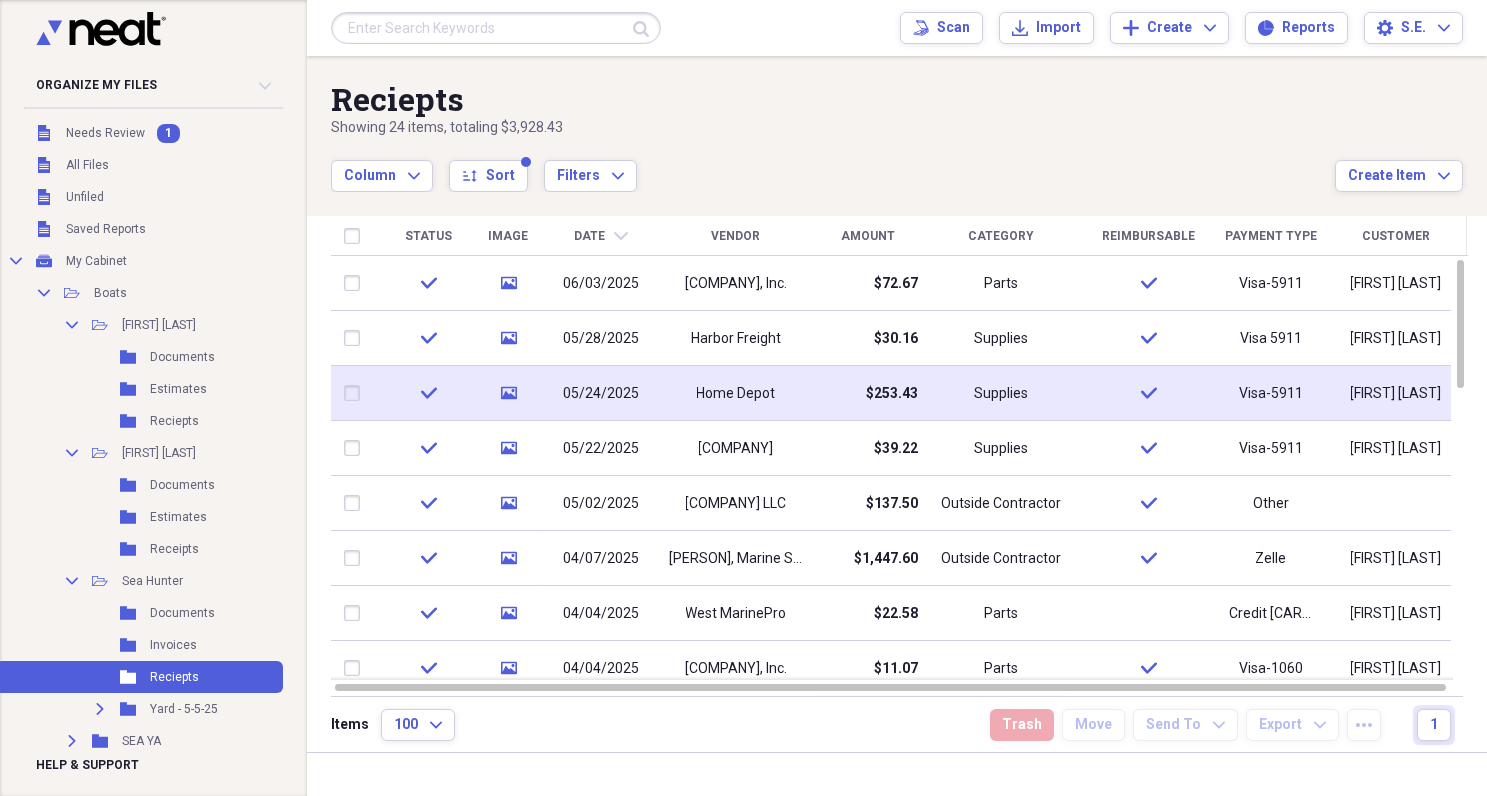 click on "Home Depot" at bounding box center [736, 394] 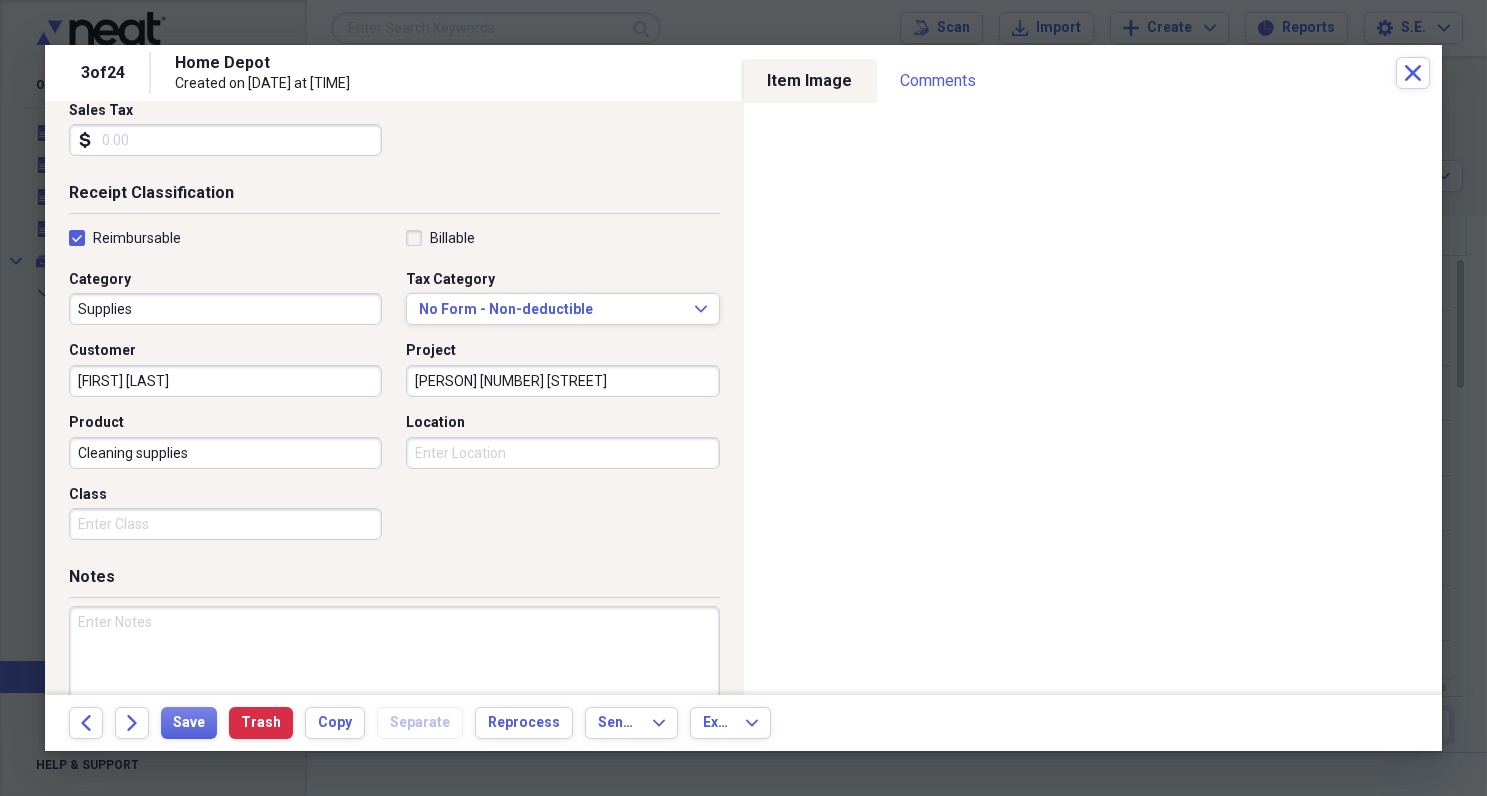 scroll, scrollTop: 416, scrollLeft: 0, axis: vertical 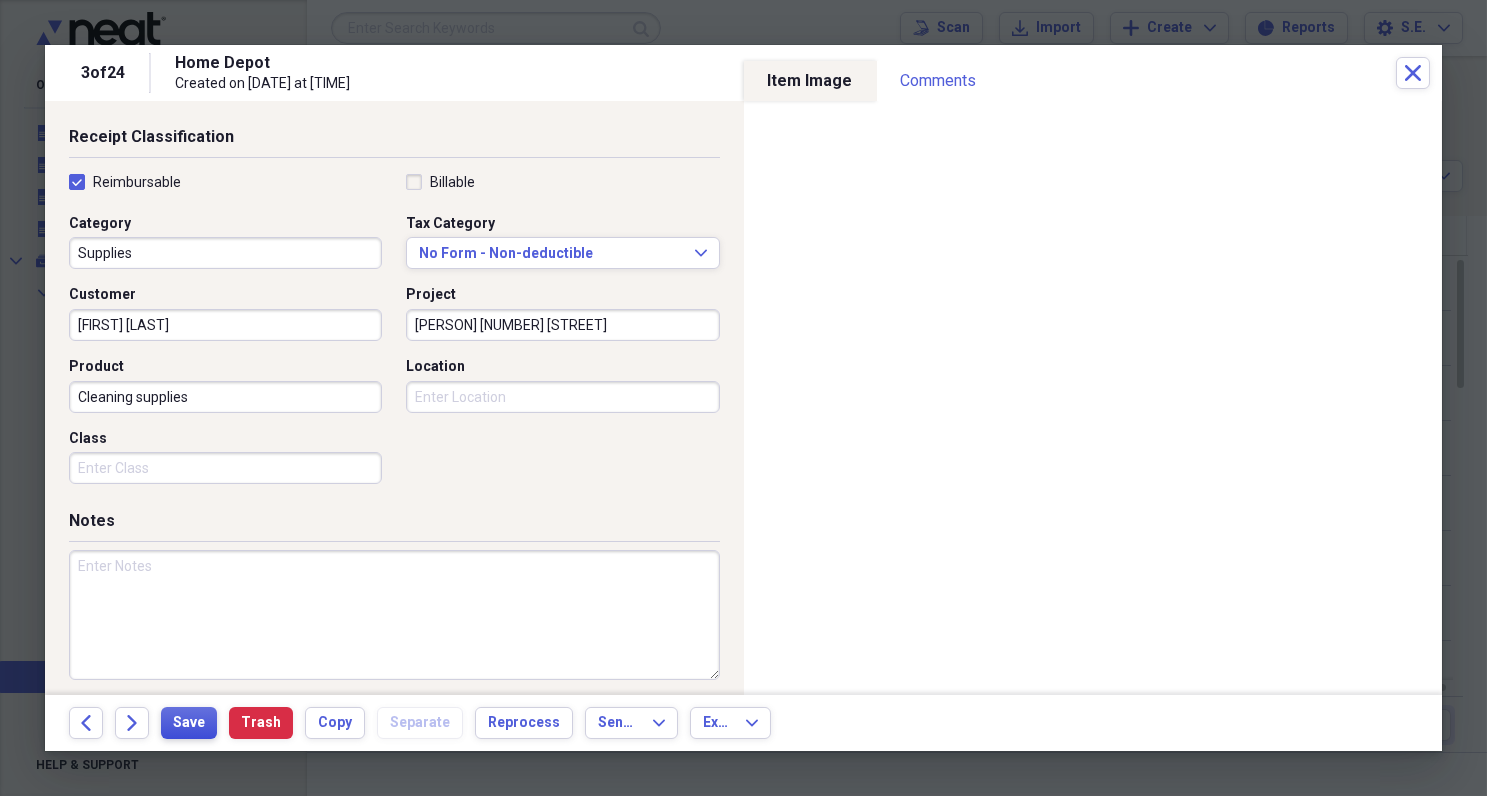 click on "Save" at bounding box center [189, 723] 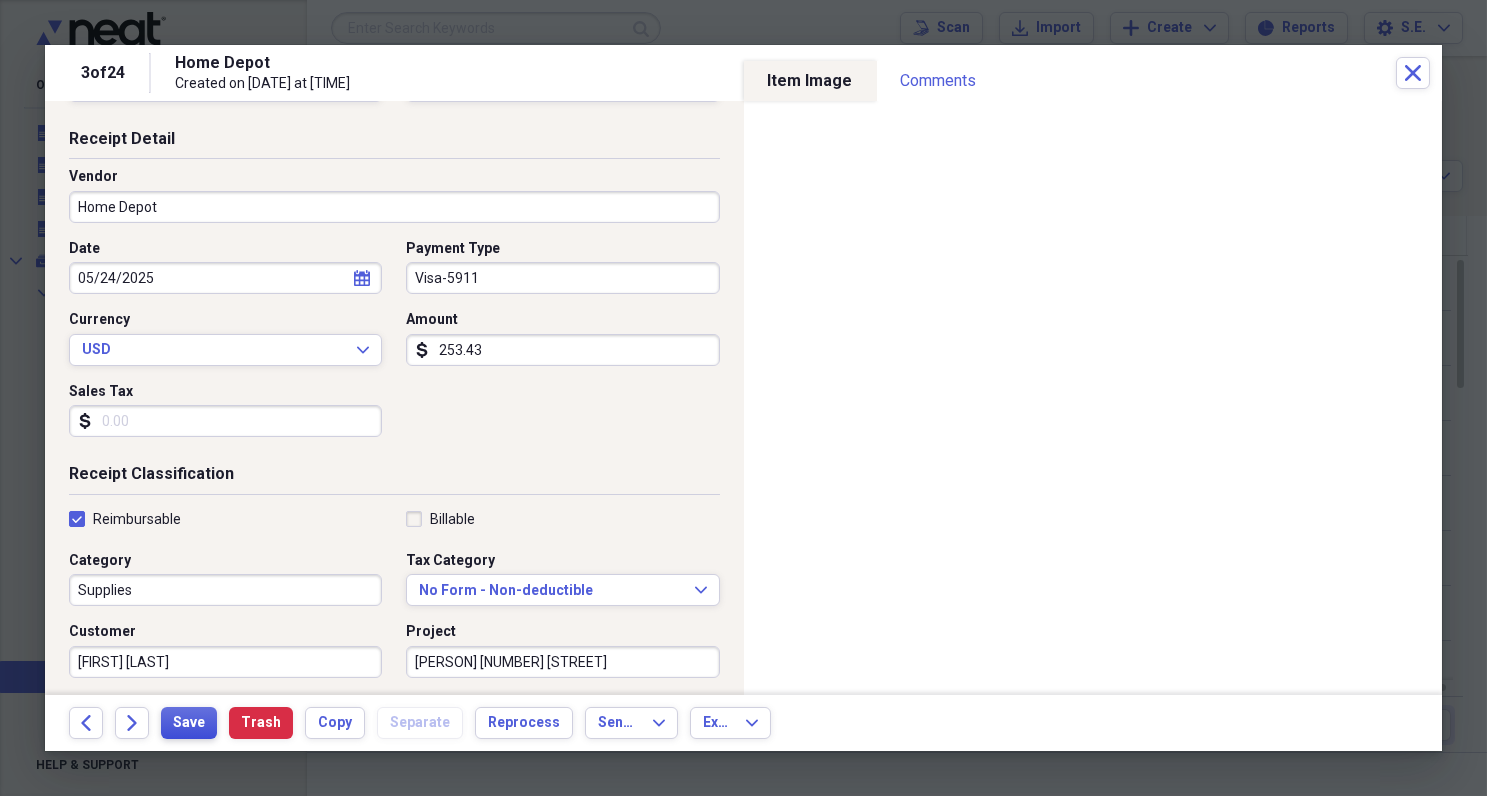 scroll, scrollTop: 0, scrollLeft: 0, axis: both 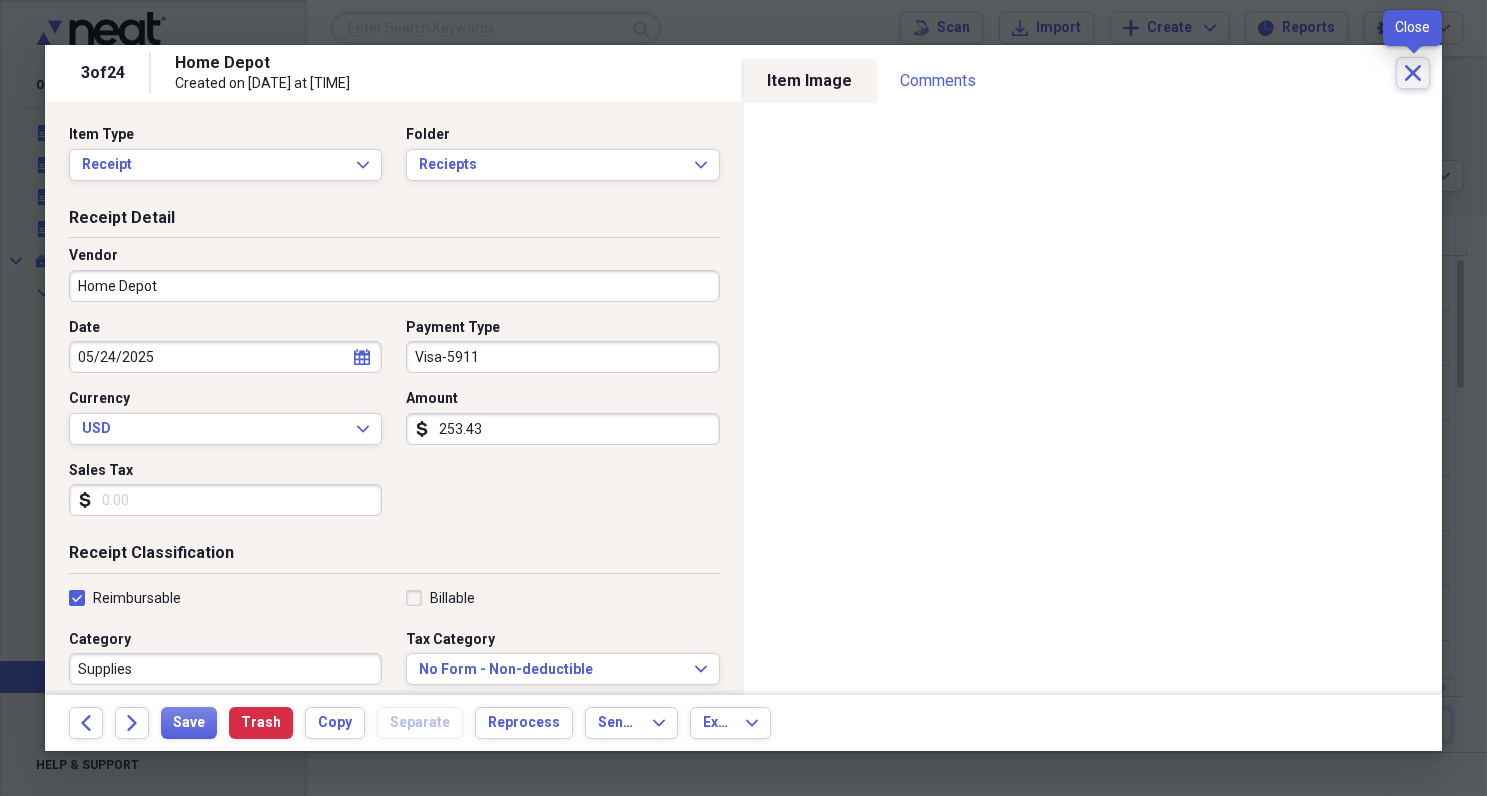 click on "Close" 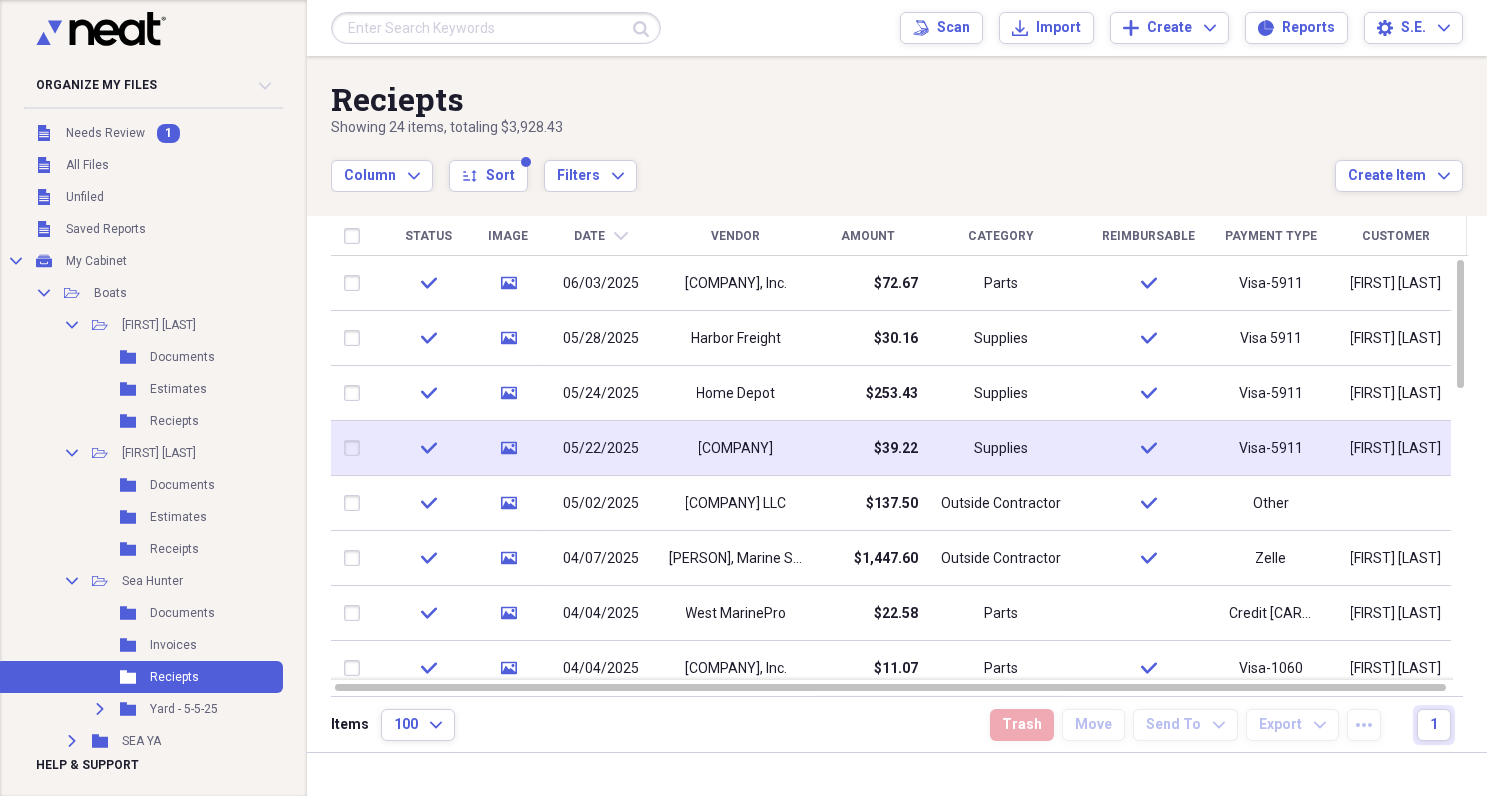 click on "[COMPANY]" at bounding box center (736, 448) 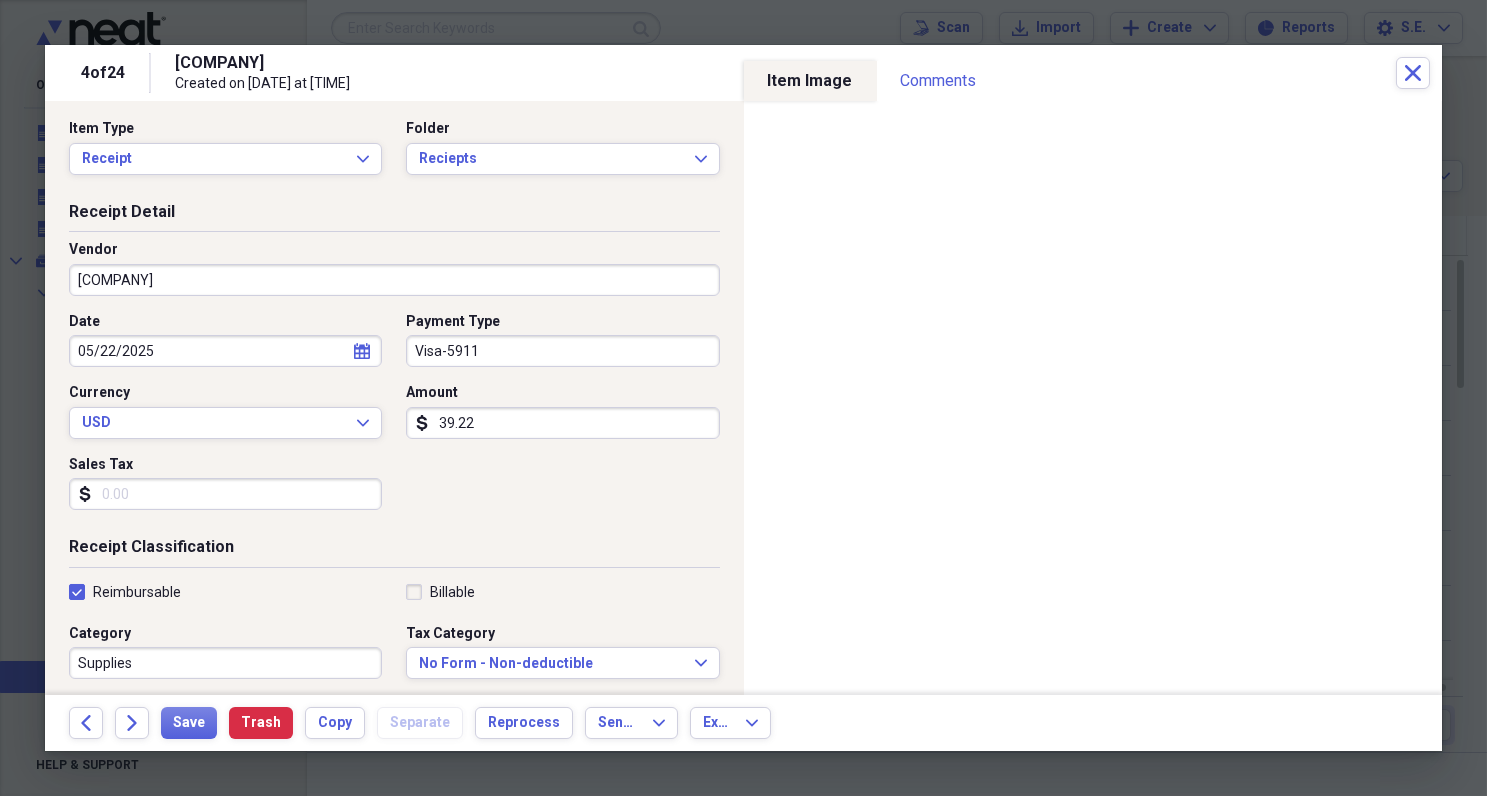 scroll, scrollTop: 0, scrollLeft: 0, axis: both 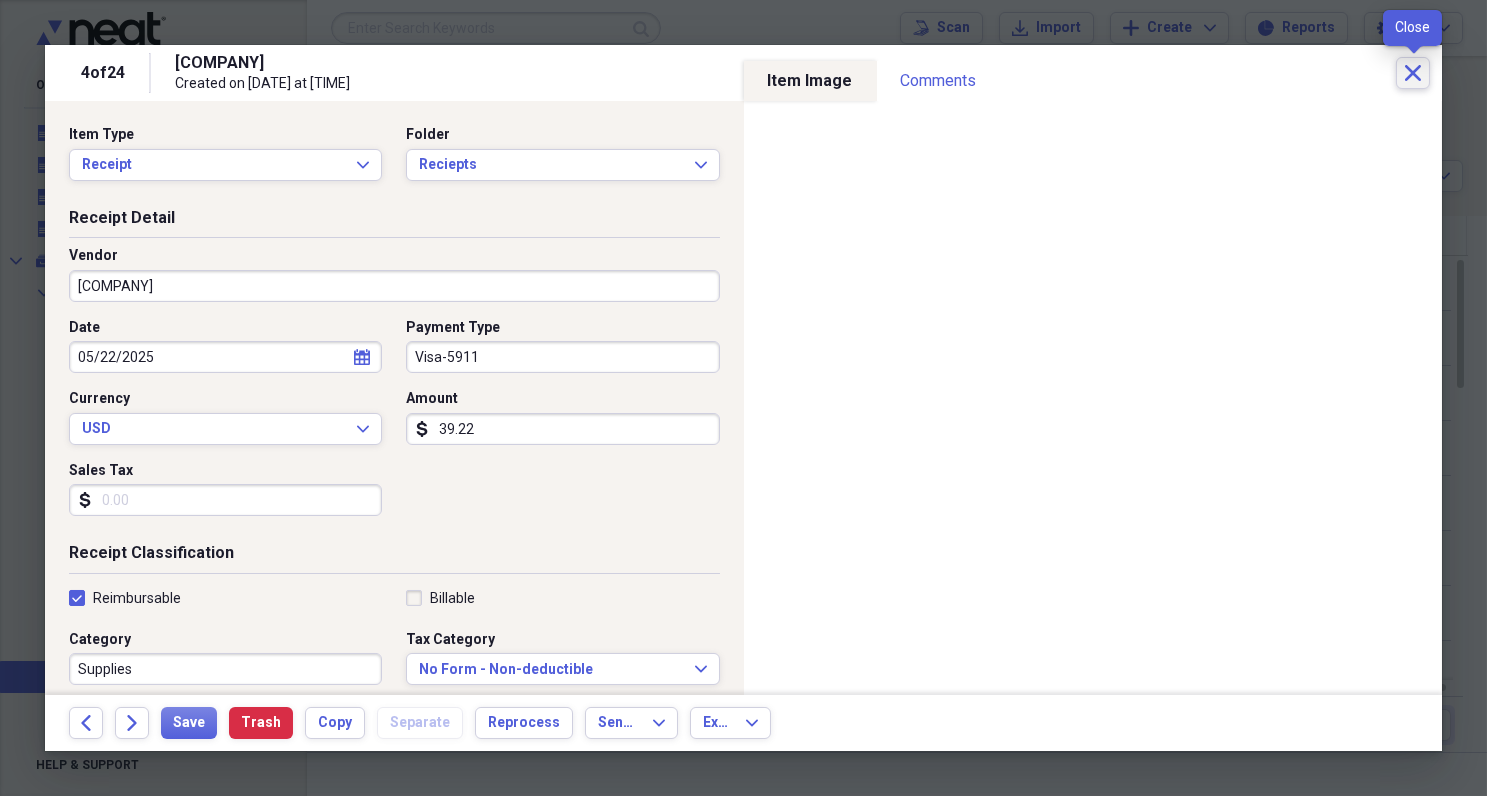 click on "Close" 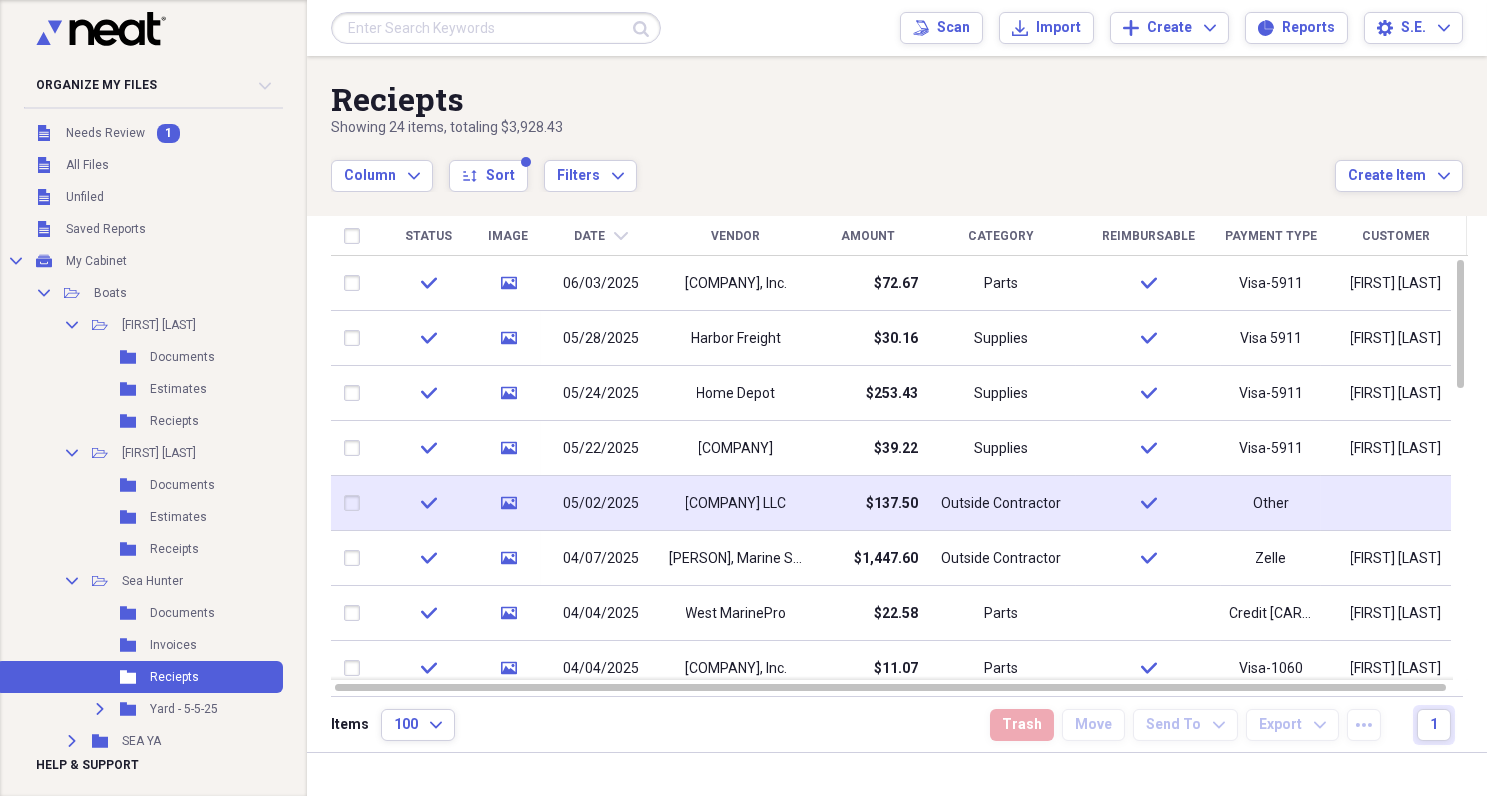 click on "$137.50" at bounding box center (892, 504) 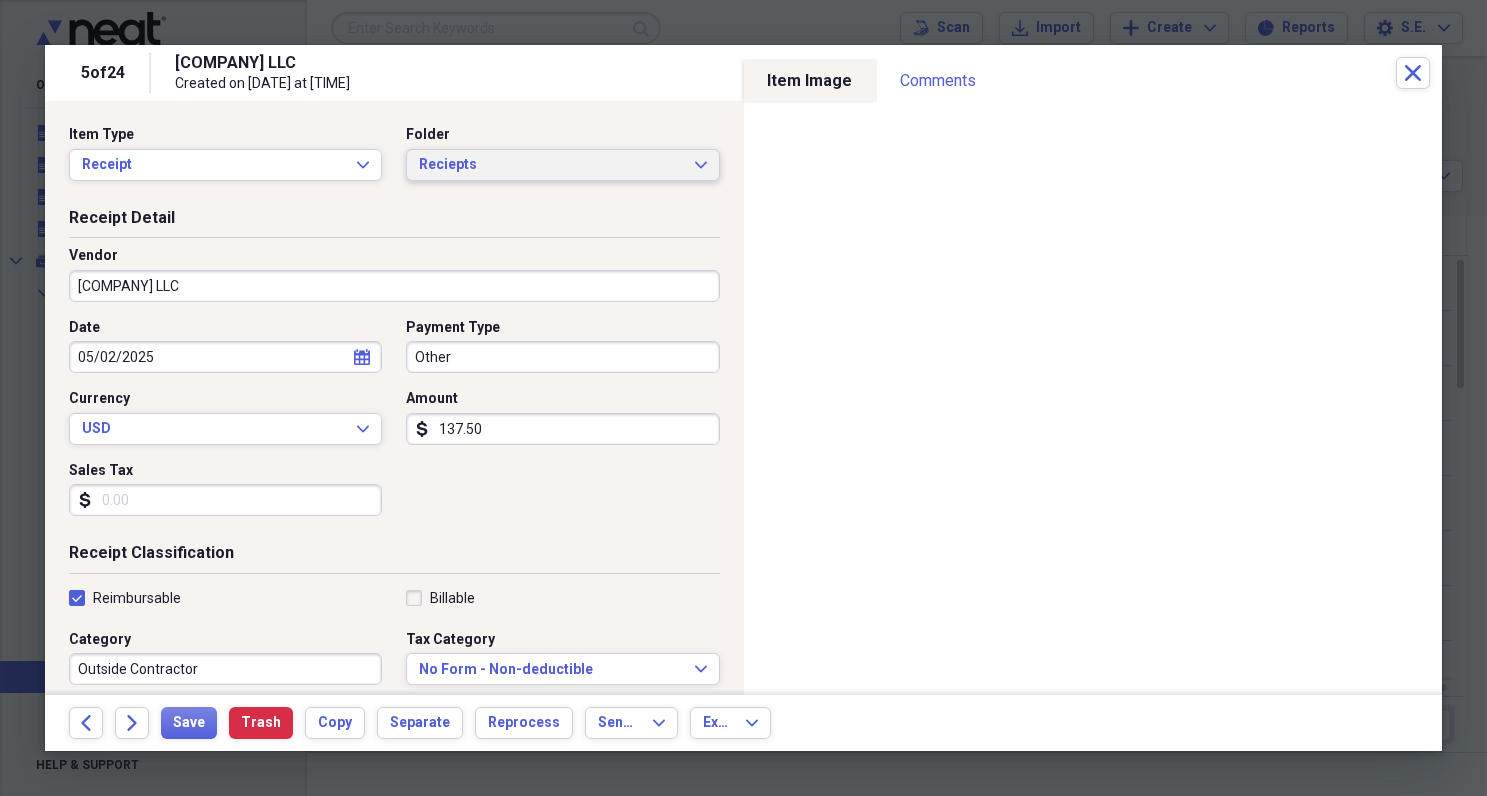 click on "Reciepts" at bounding box center (550, 165) 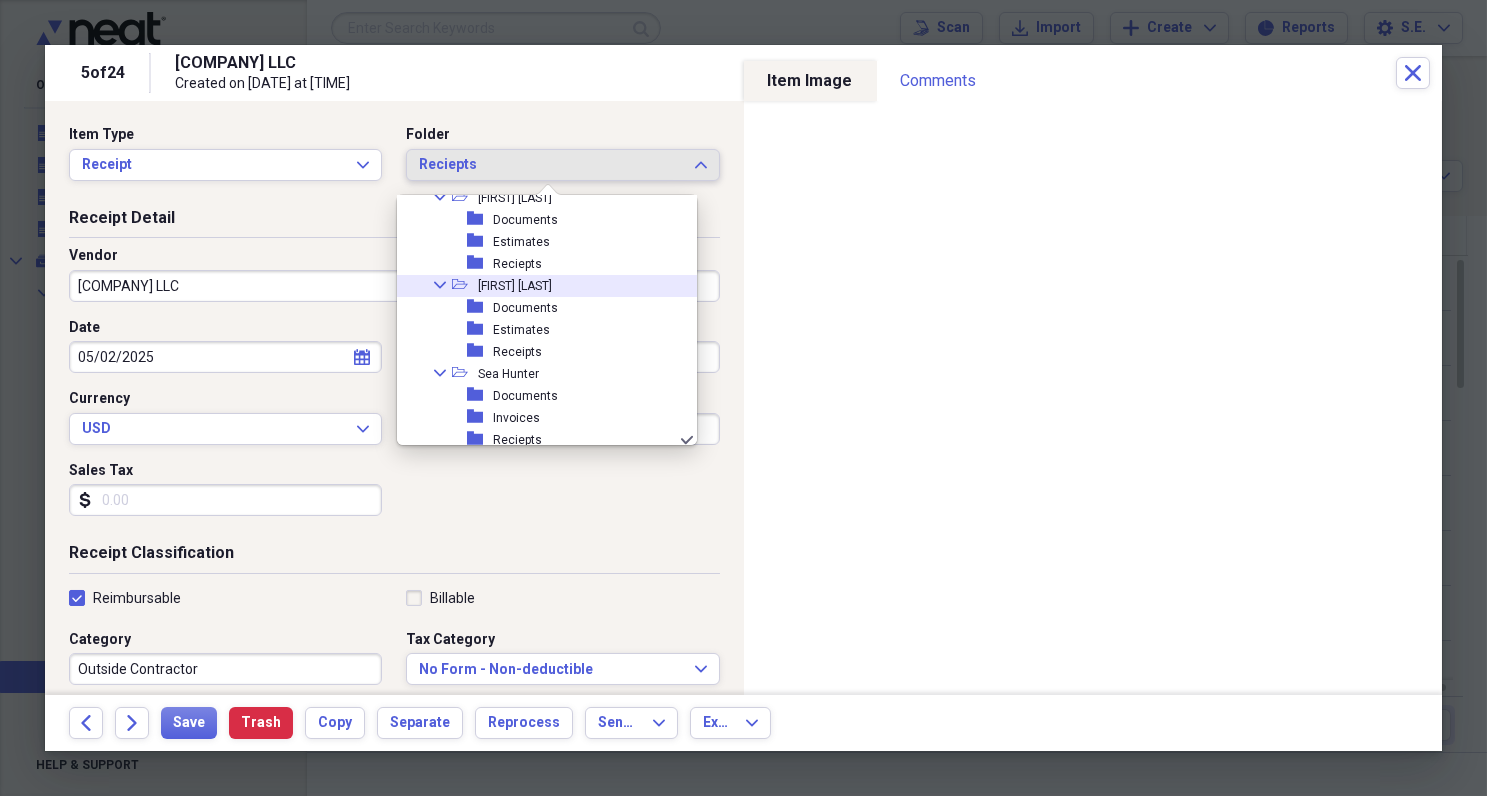 scroll, scrollTop: 76, scrollLeft: 0, axis: vertical 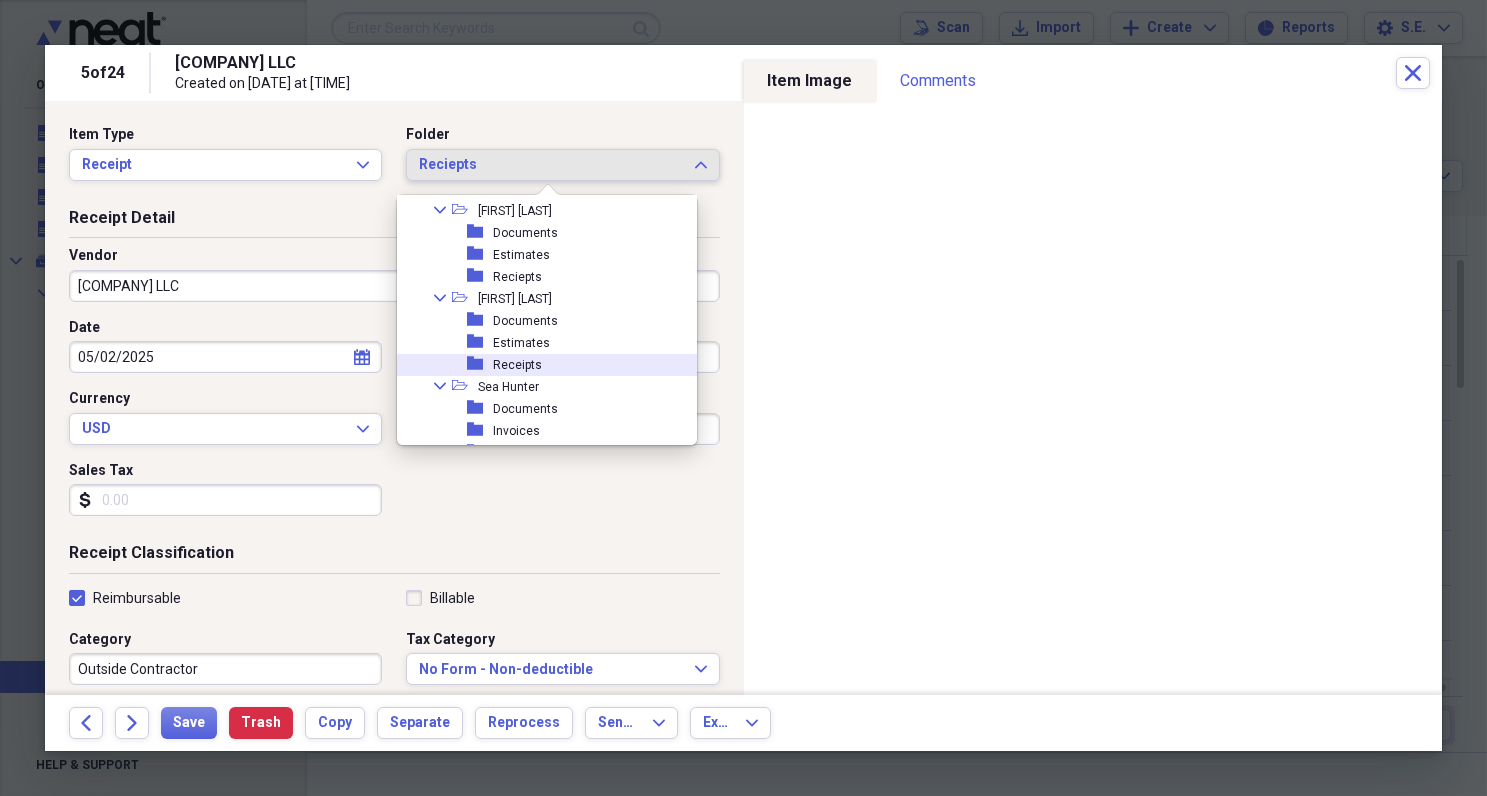 click on "Receipts" at bounding box center (517, 365) 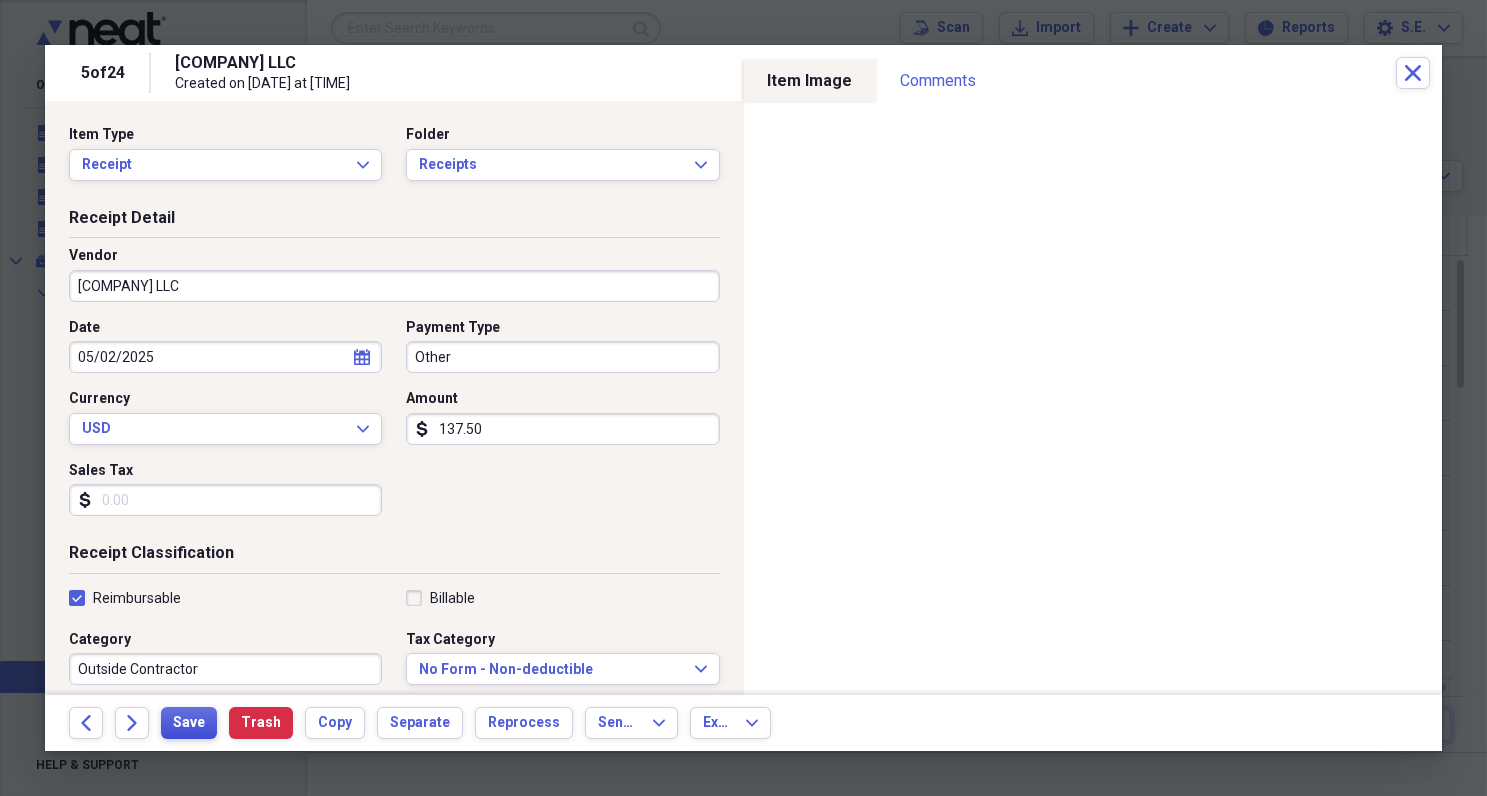click on "Save" at bounding box center (189, 723) 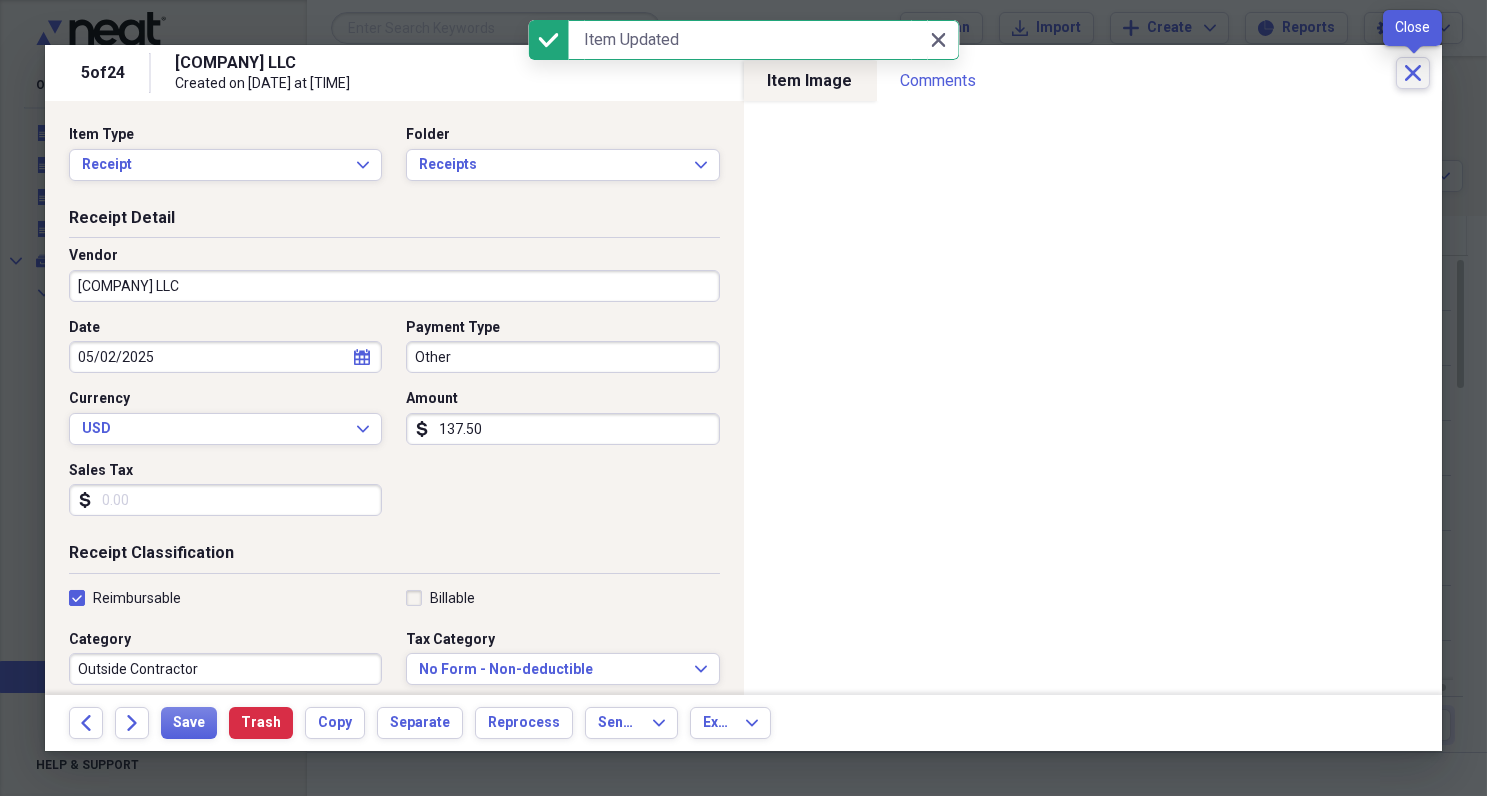 click on "Close" 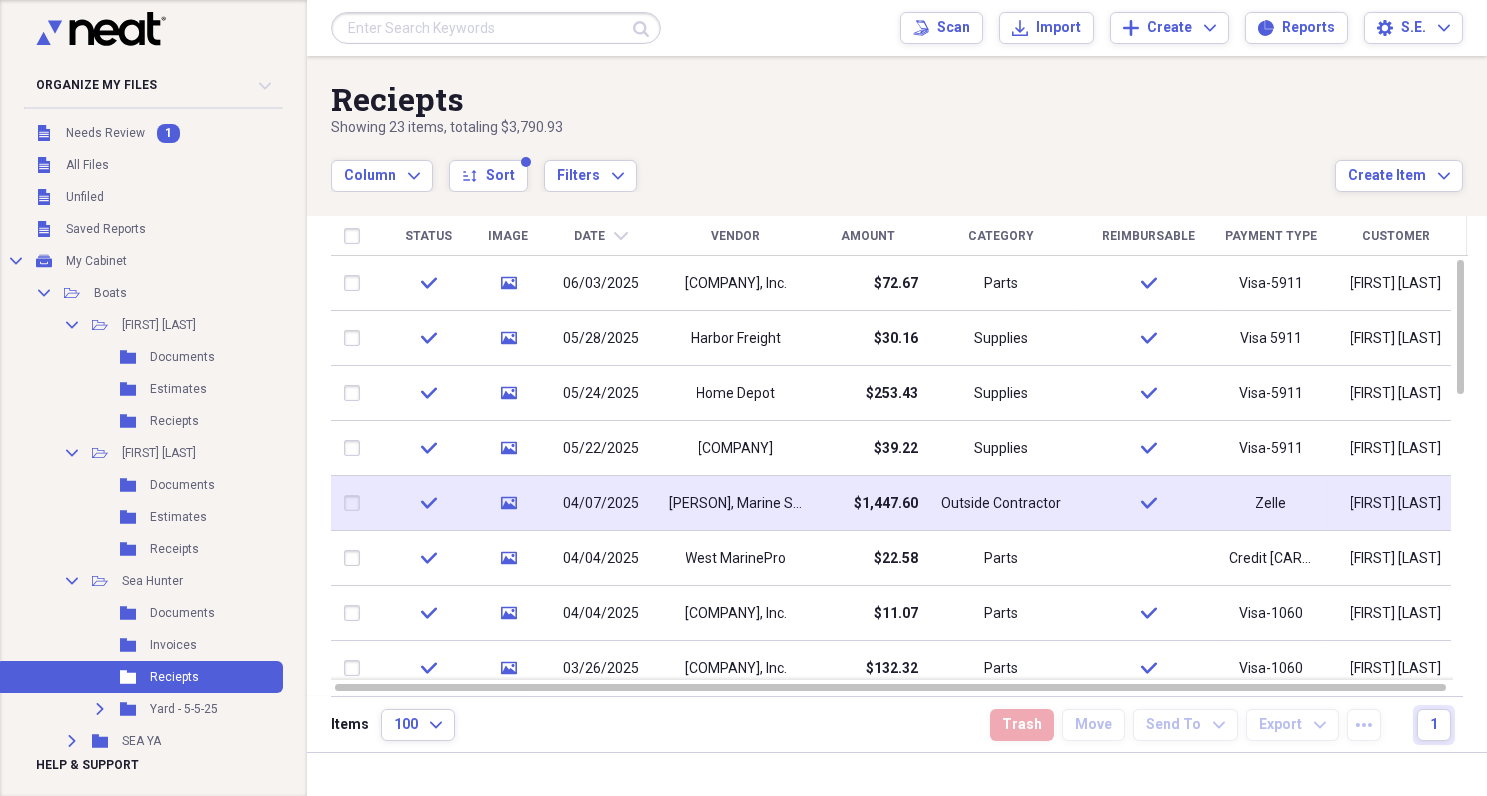 click on "[PERSON], Marine Services" at bounding box center (736, 504) 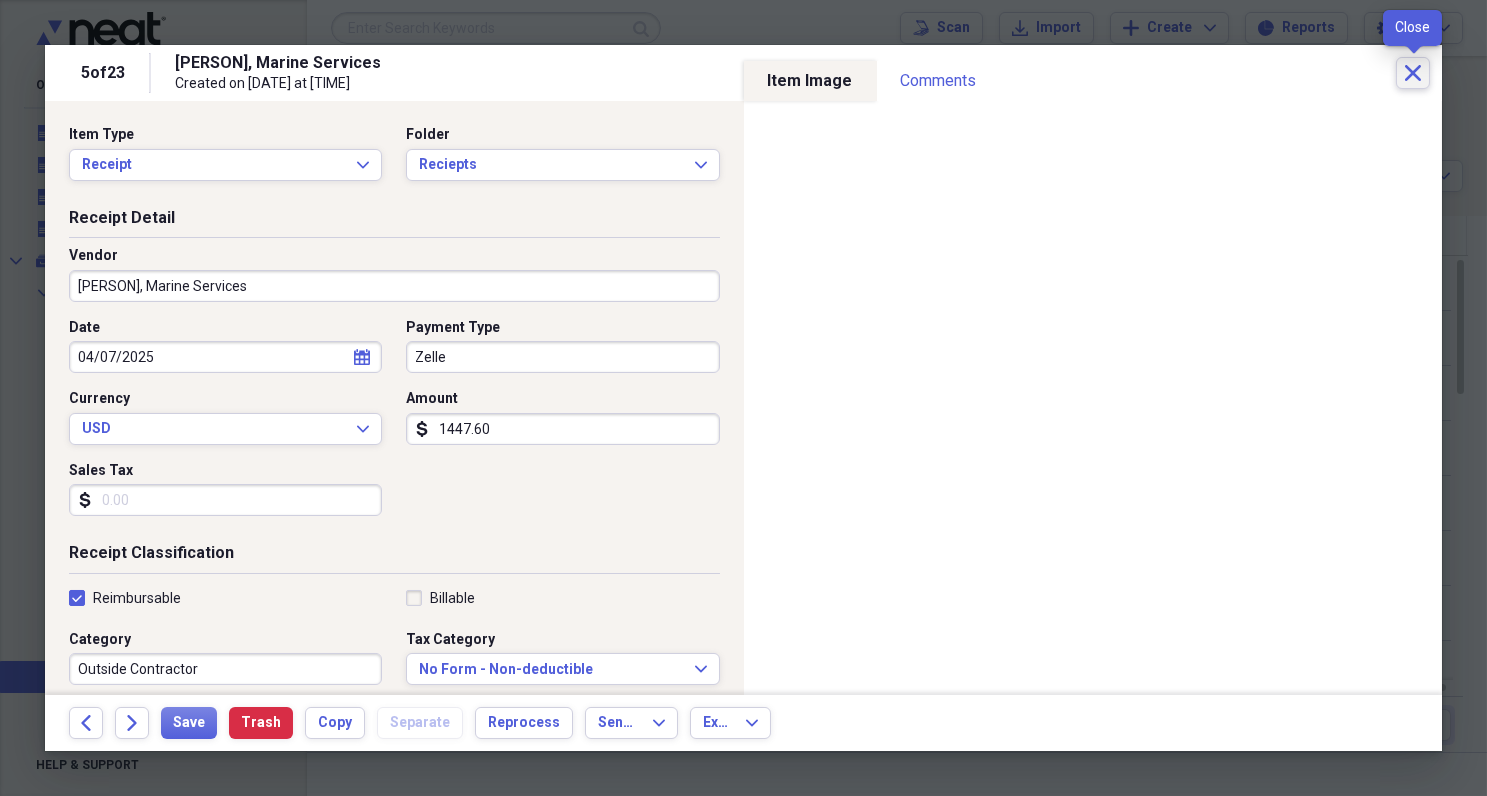 click 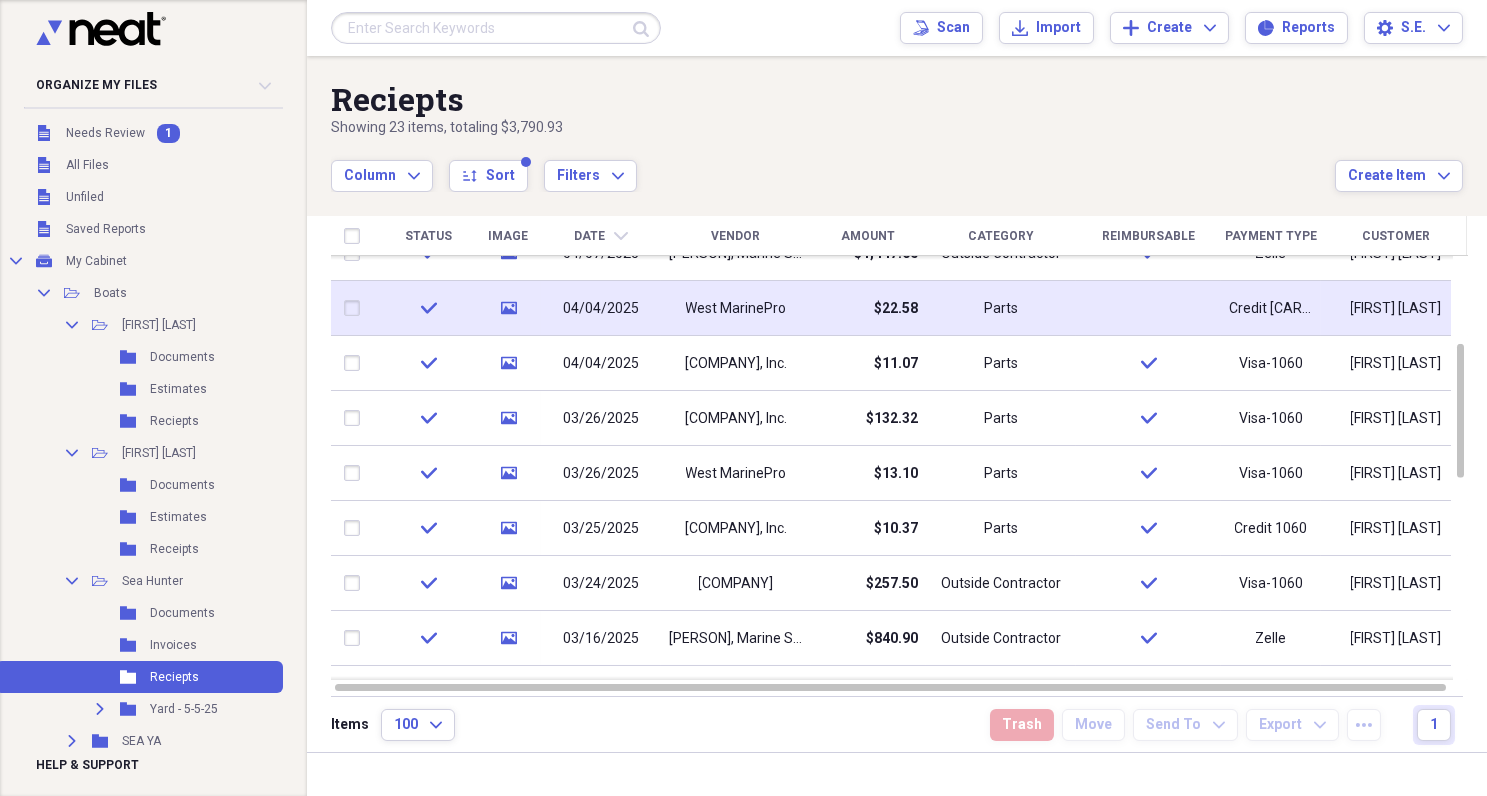 click on "$22.58" at bounding box center [868, 308] 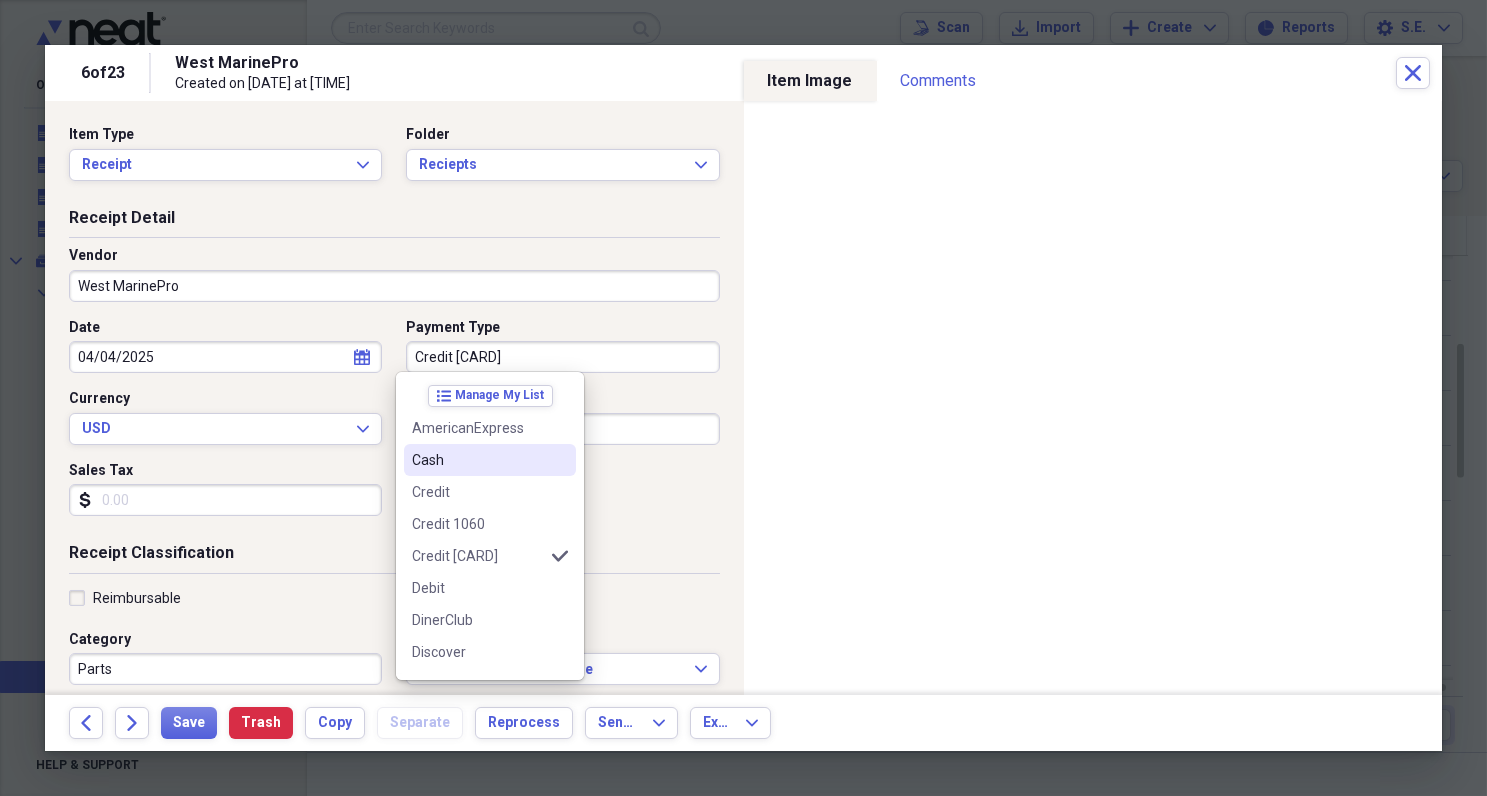 click on "Cash" at bounding box center (478, 460) 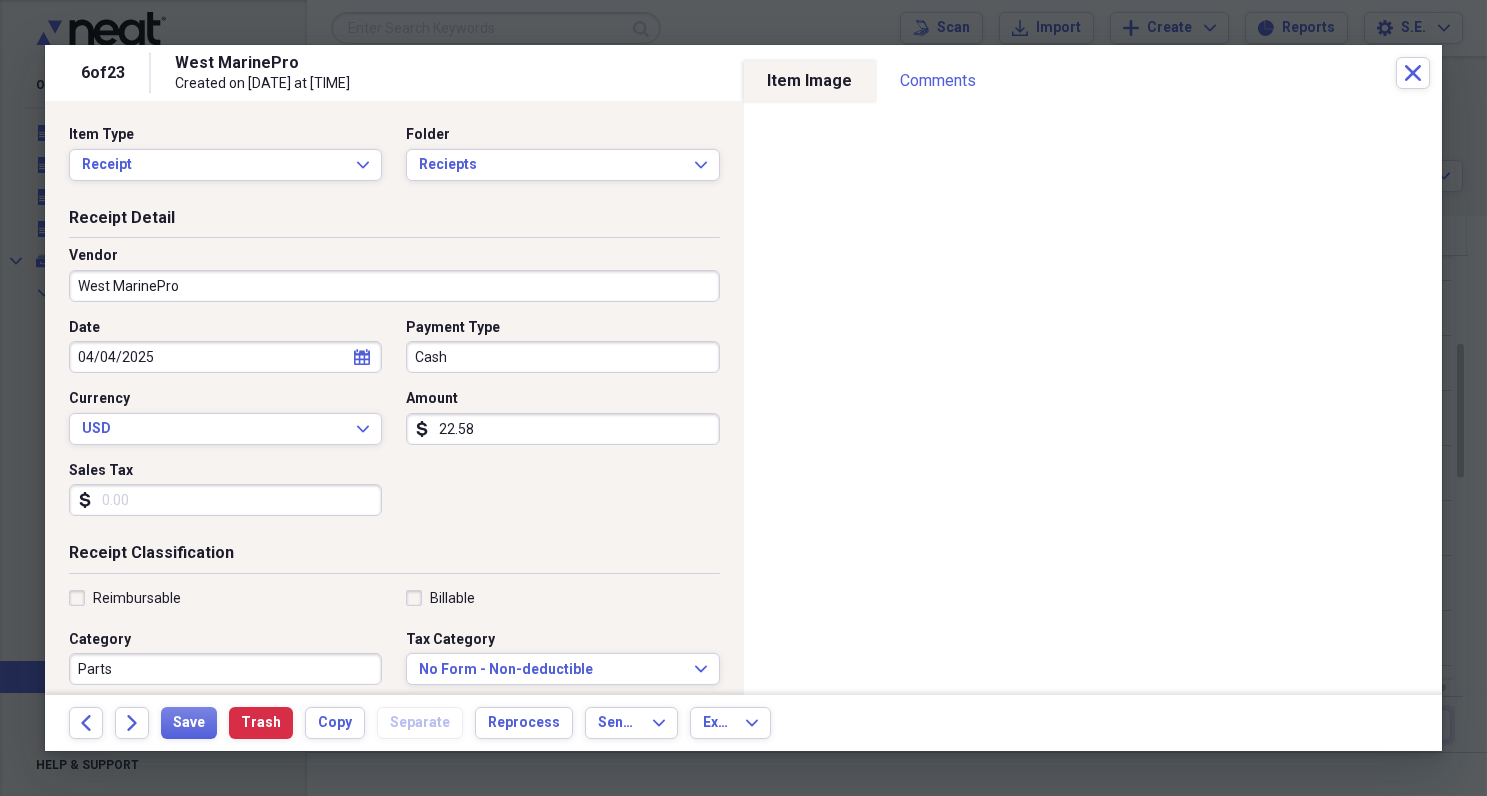 click on "Reimbursable" at bounding box center [125, 598] 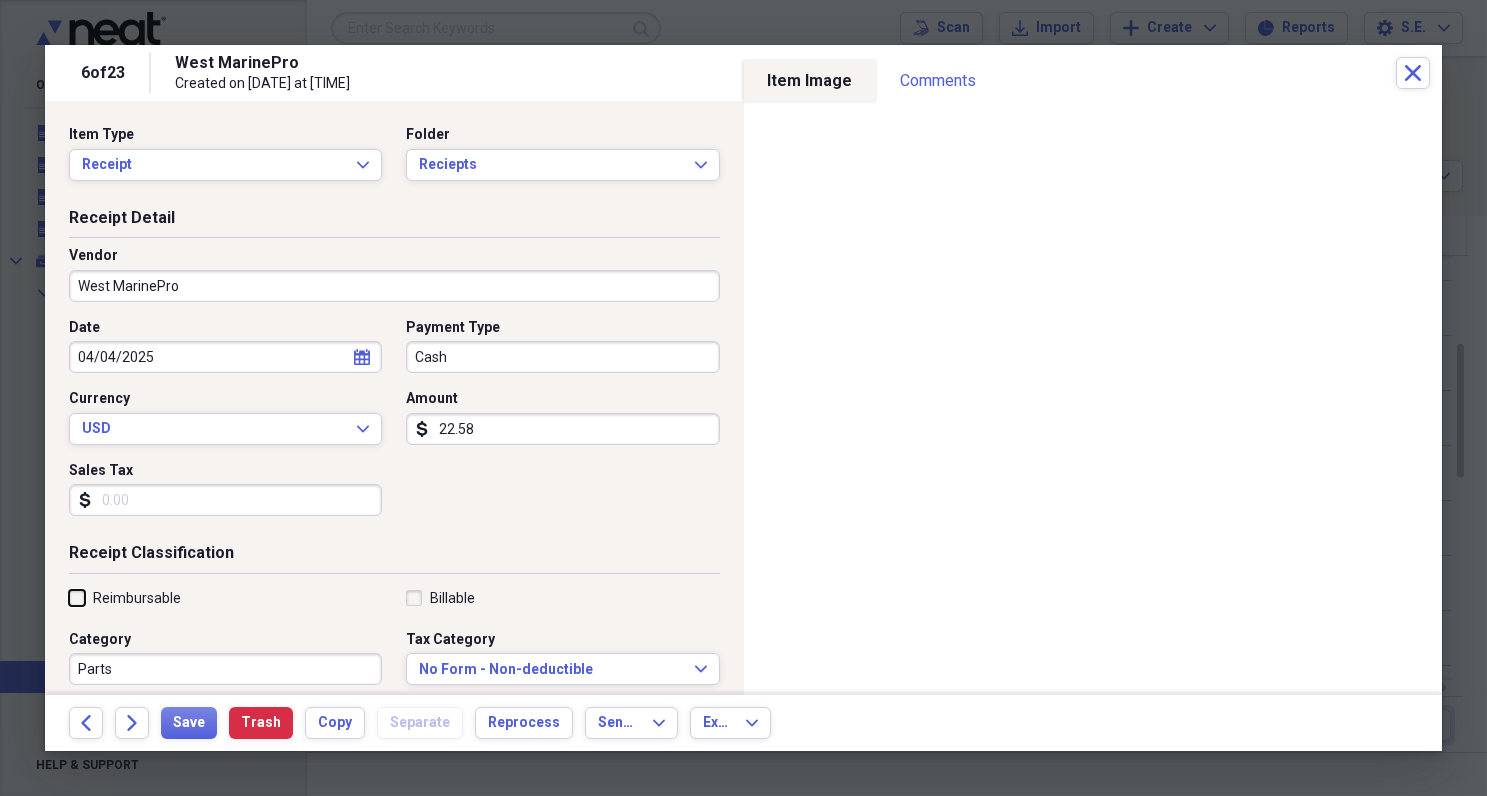 click on "Reimbursable" at bounding box center (69, 597) 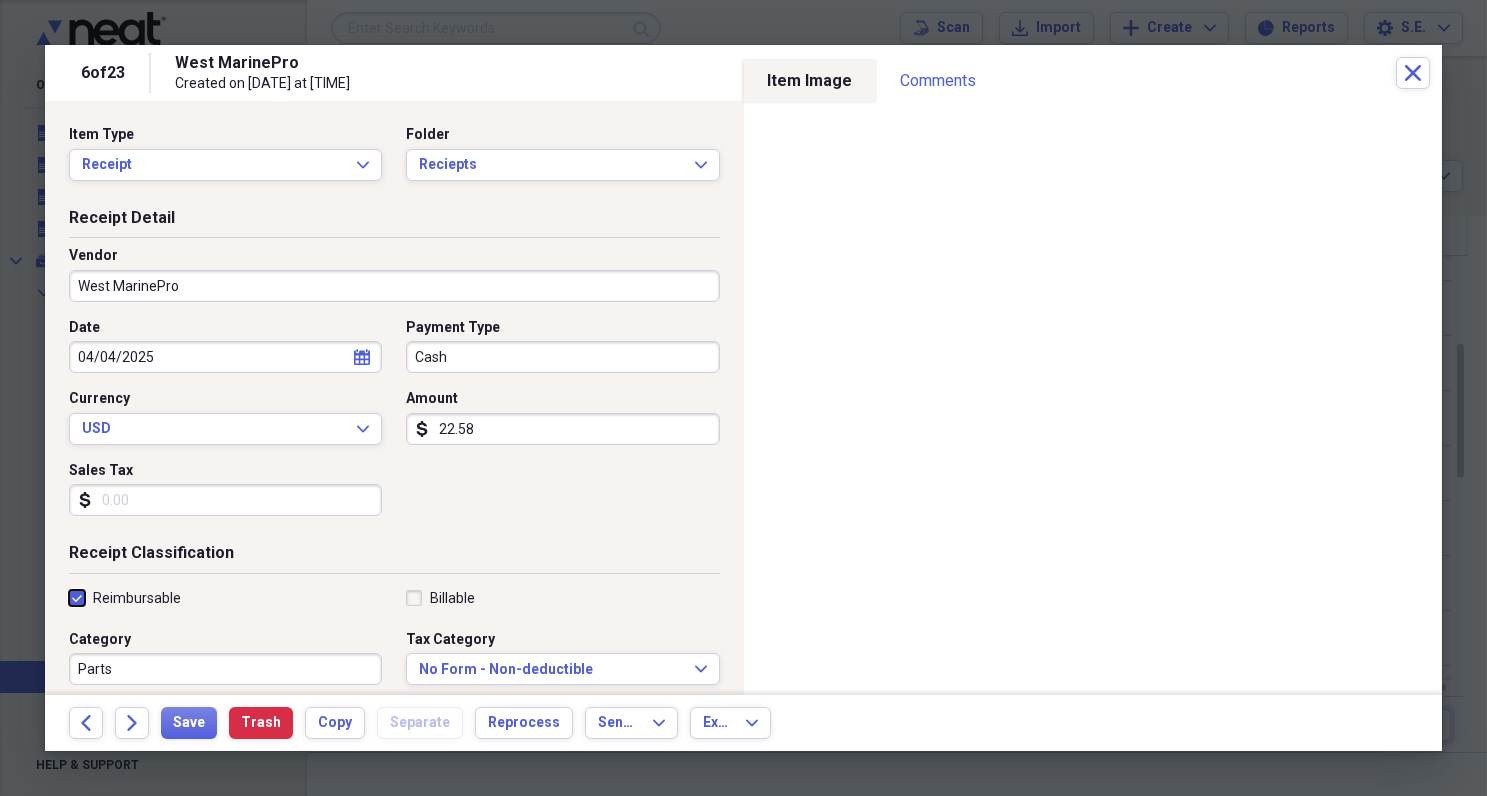 checkbox on "true" 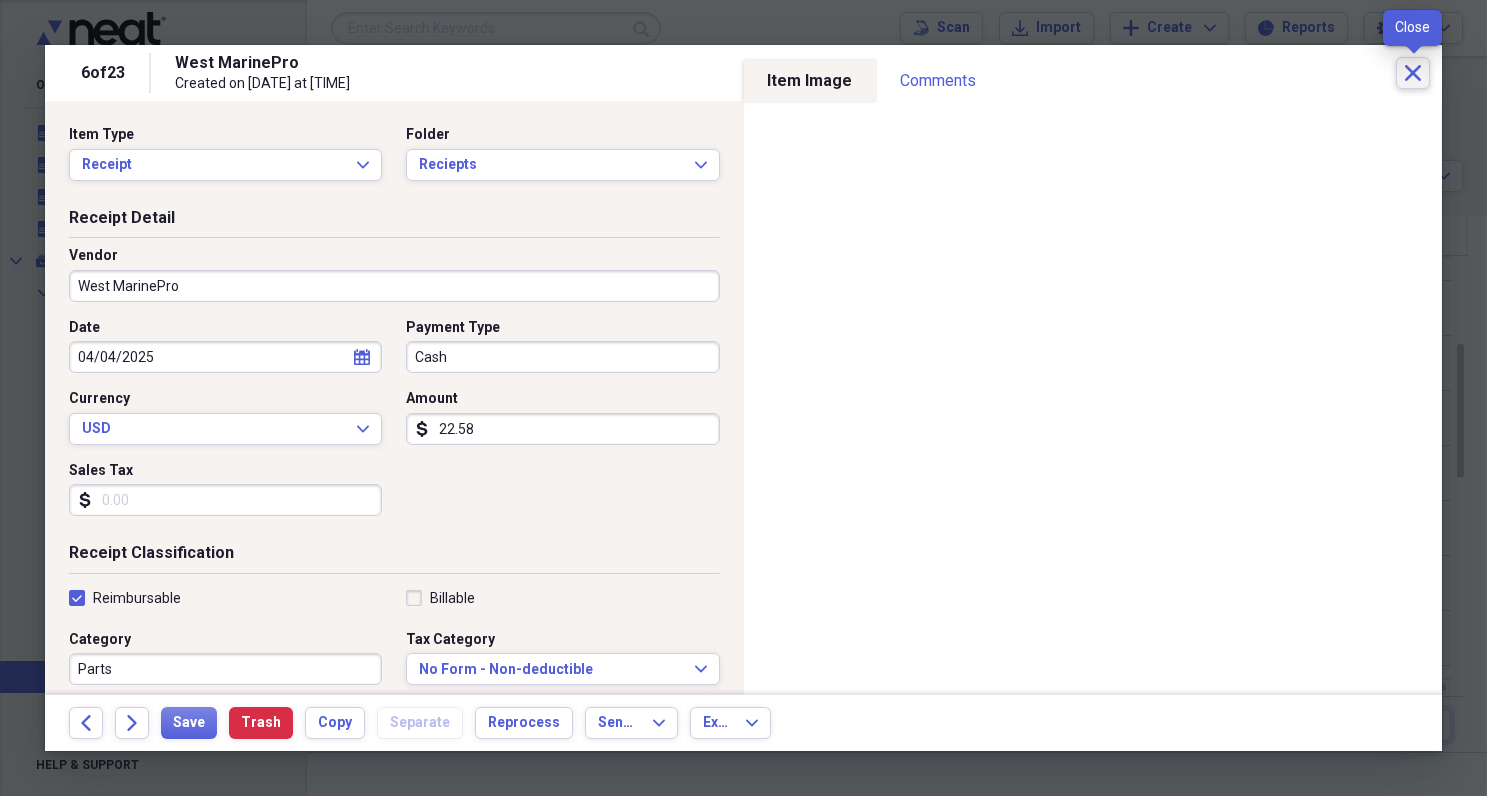 click on "Close" at bounding box center (1413, 73) 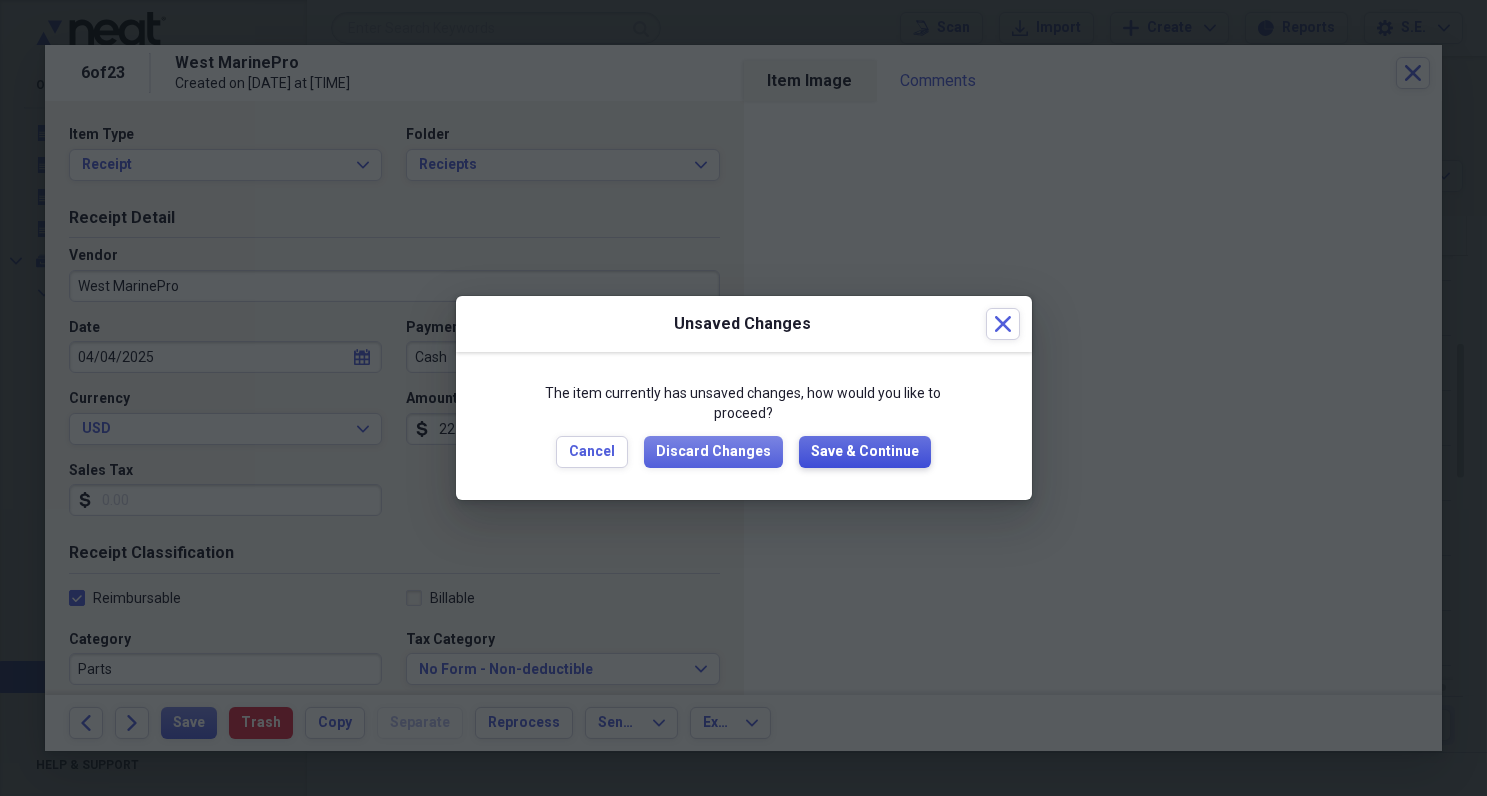 click on "Save & Continue" at bounding box center (865, 452) 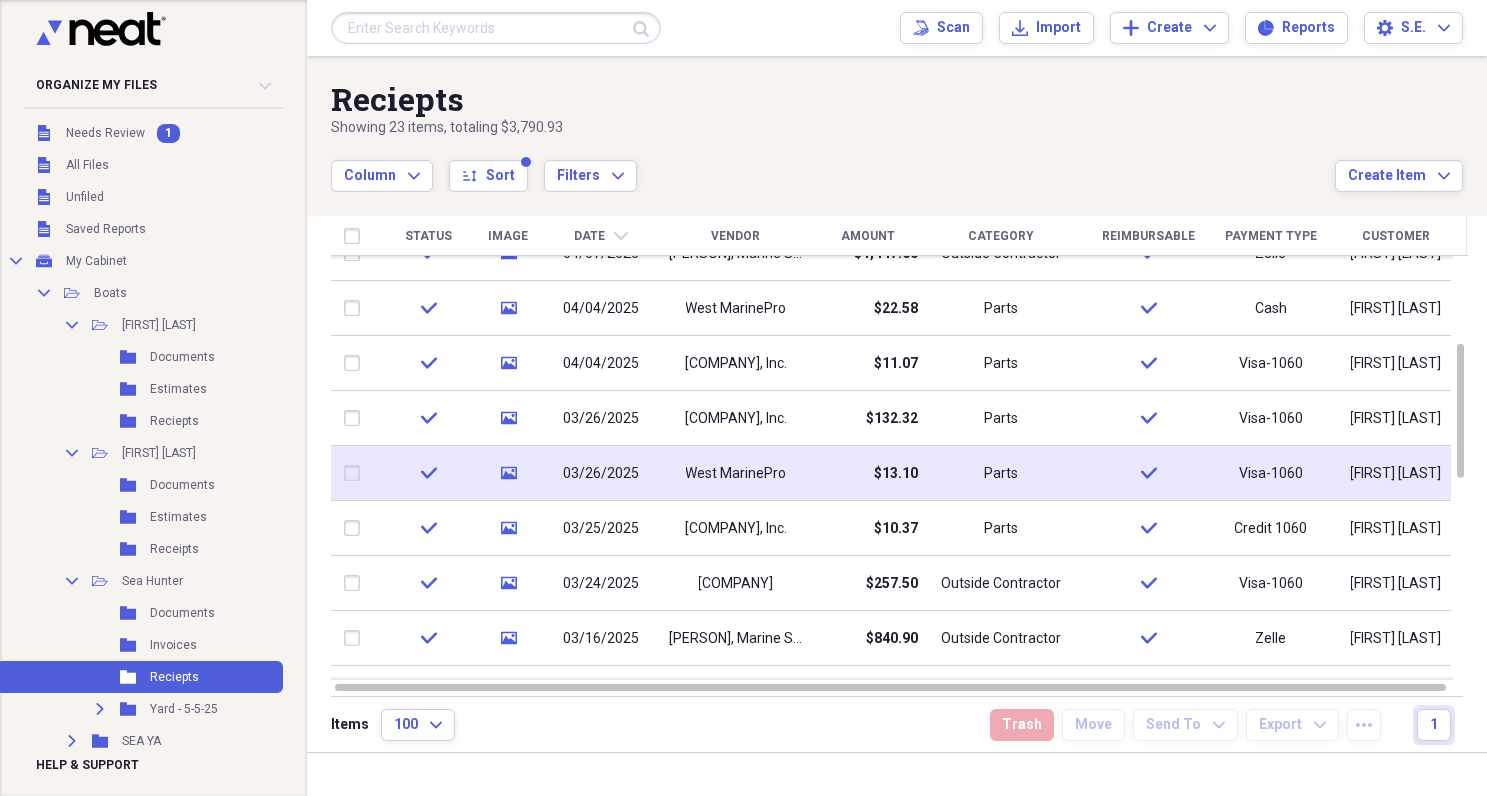 click on "$13.10" at bounding box center [868, 473] 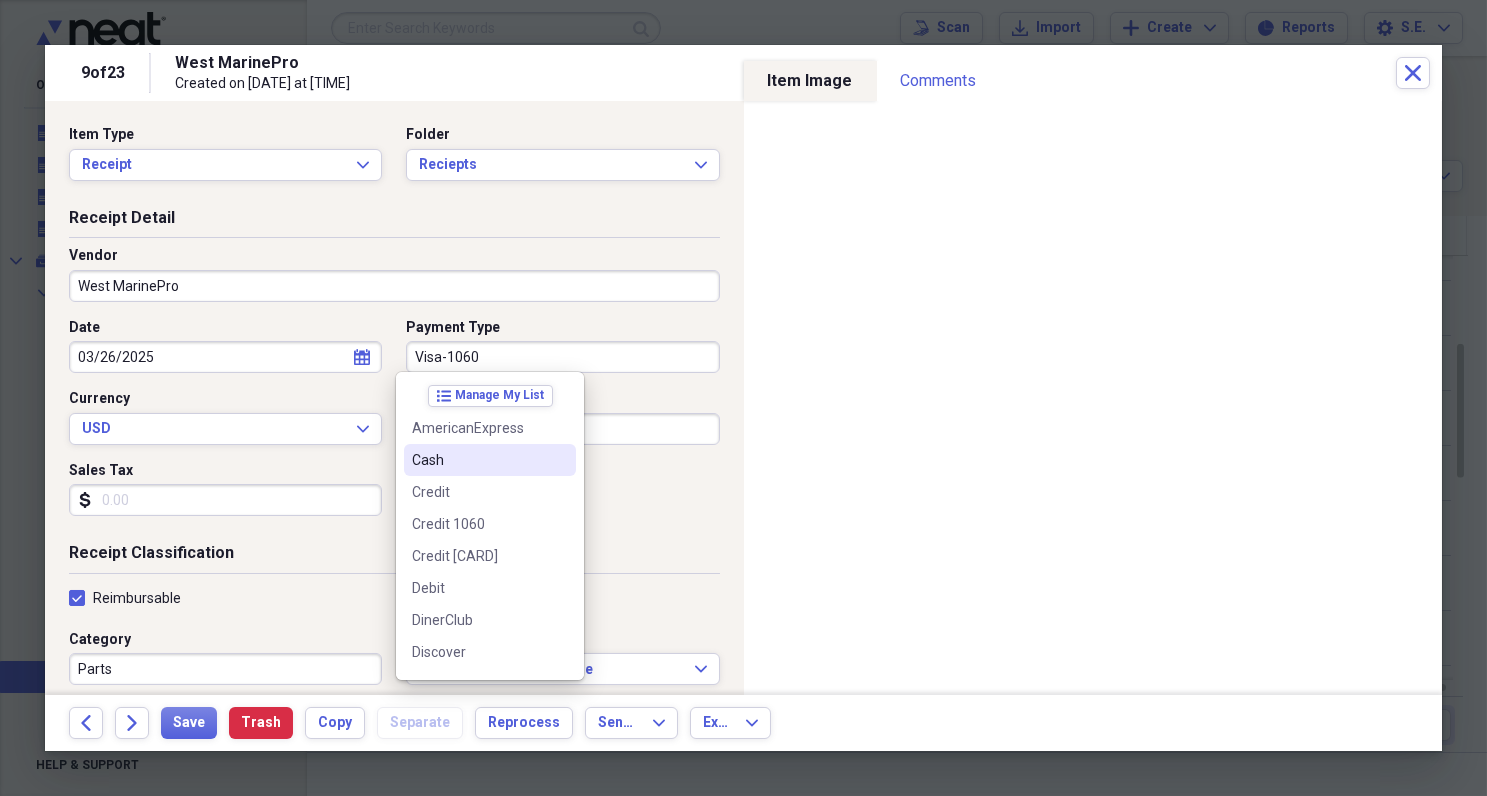 click on "Cash" at bounding box center (478, 460) 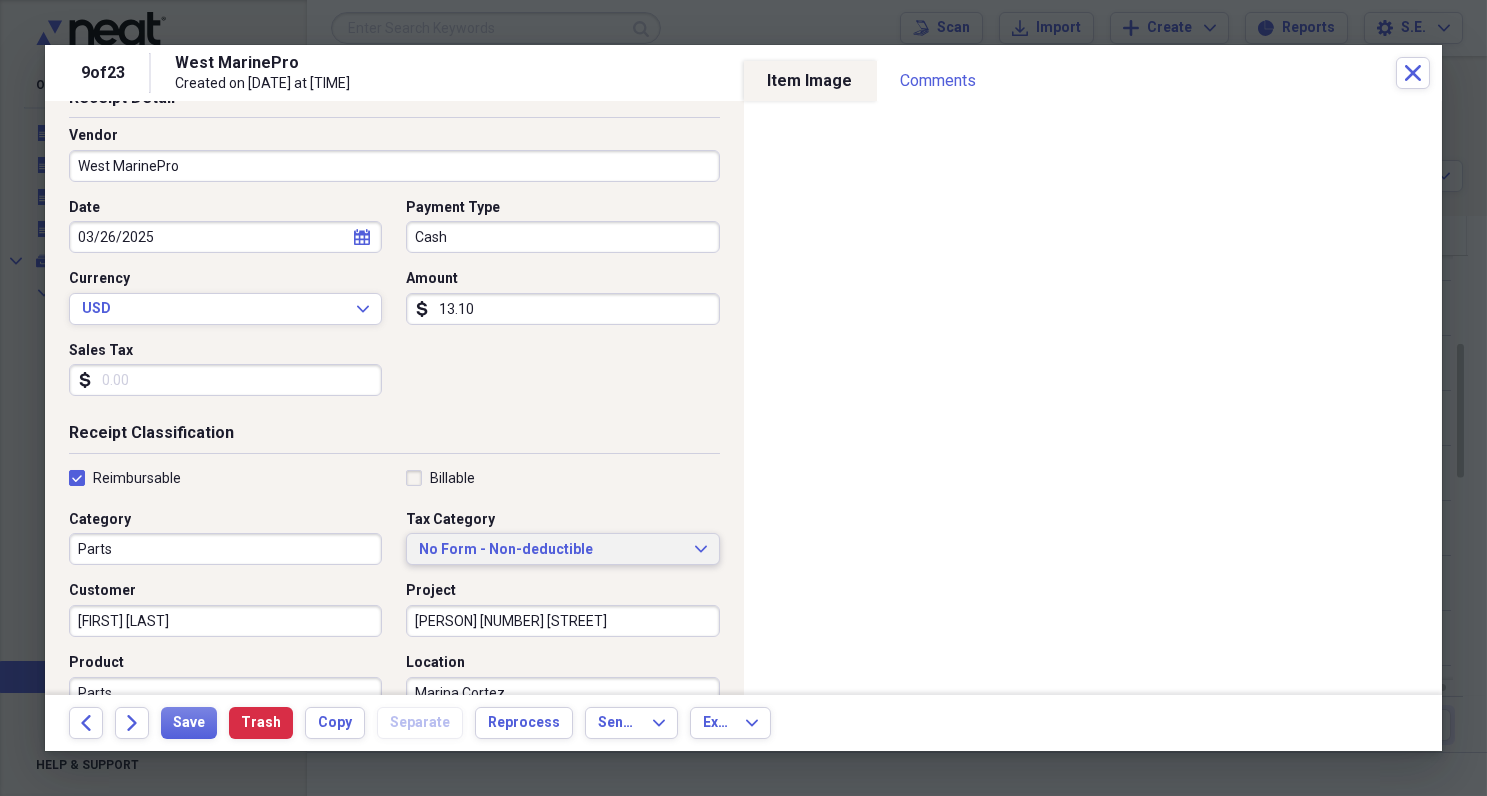 scroll, scrollTop: 240, scrollLeft: 0, axis: vertical 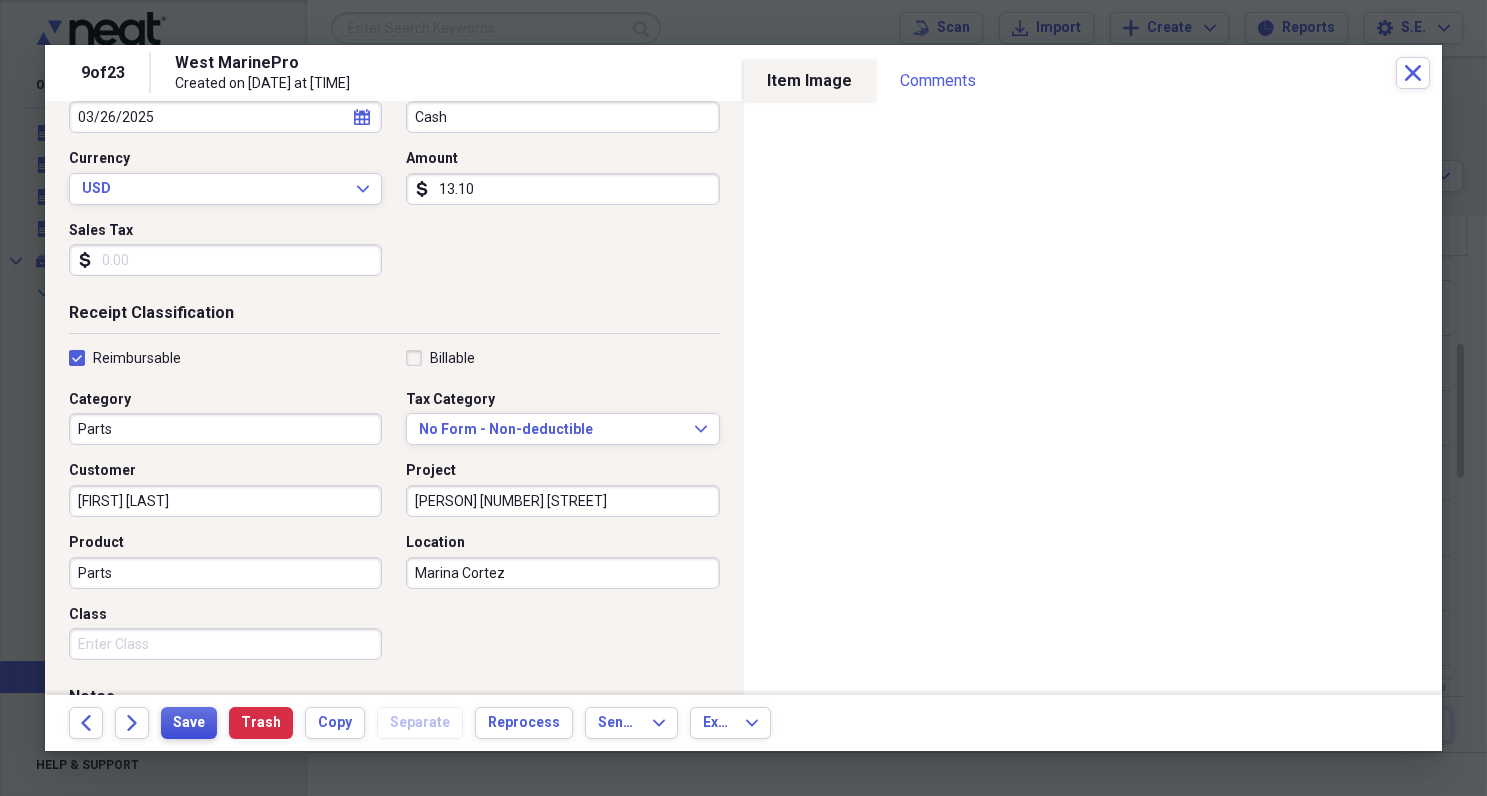 click on "Save" at bounding box center (189, 723) 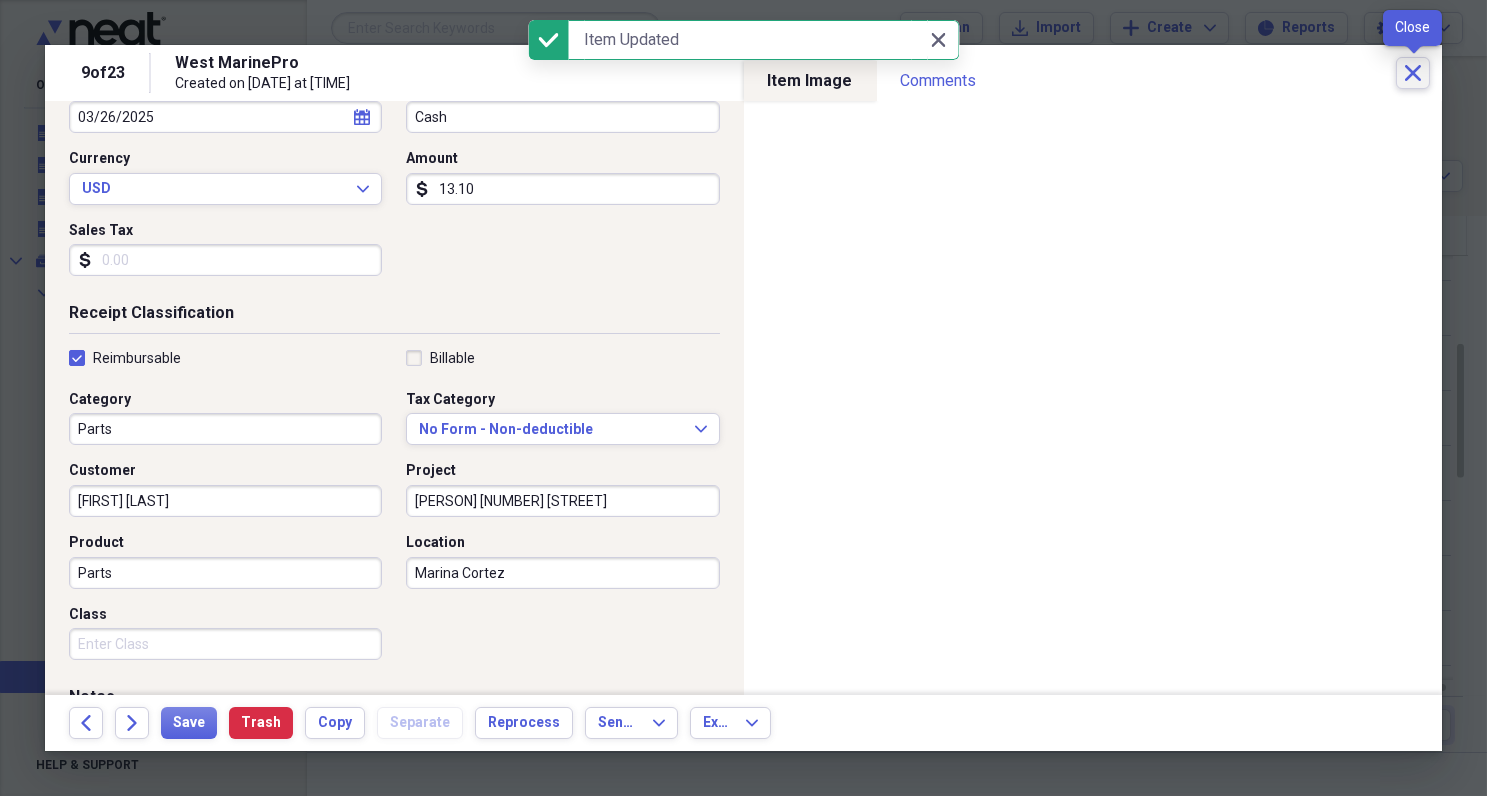 click on "Close" 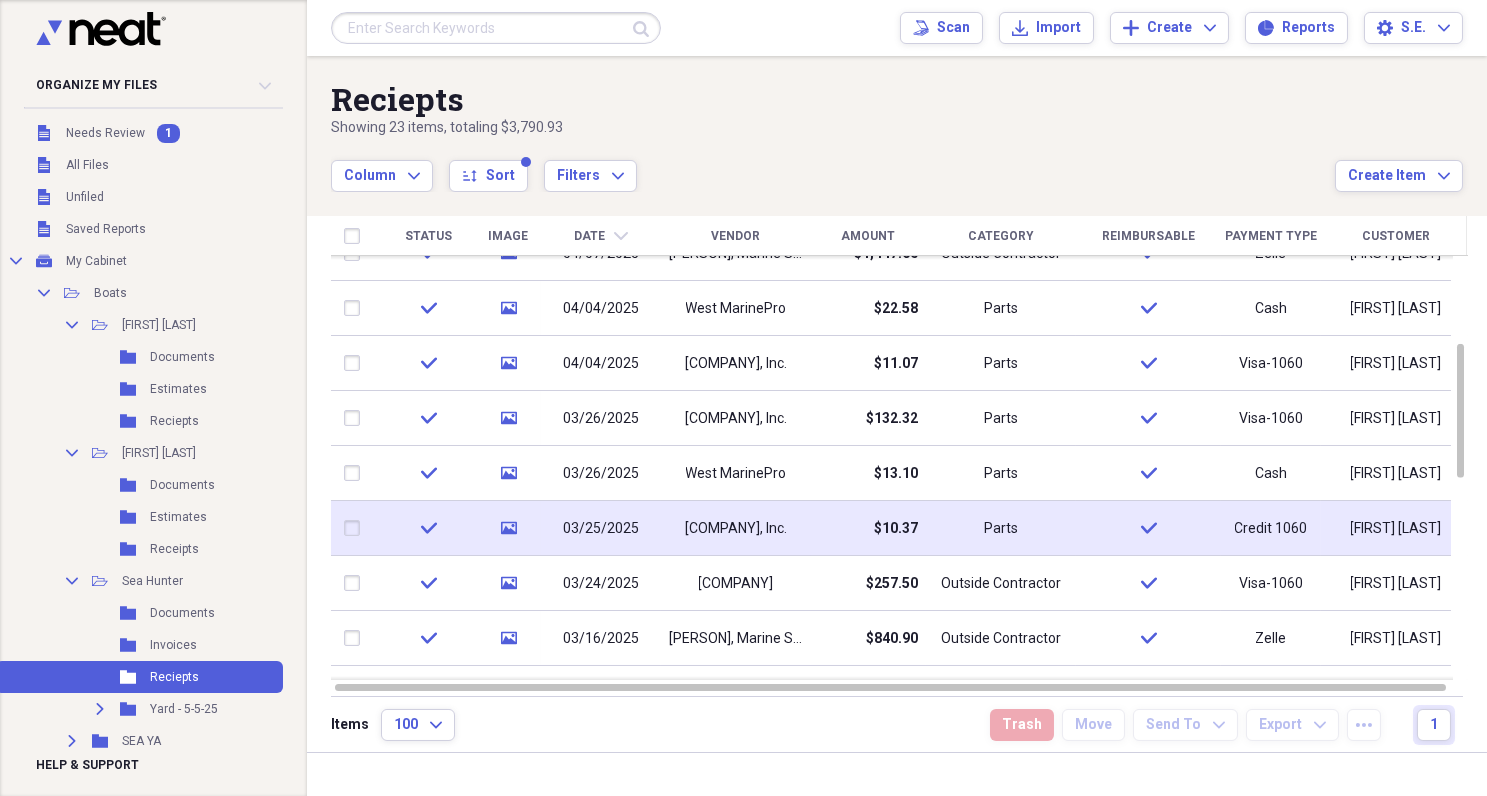 click on "[COMPANY], Inc." at bounding box center [736, 529] 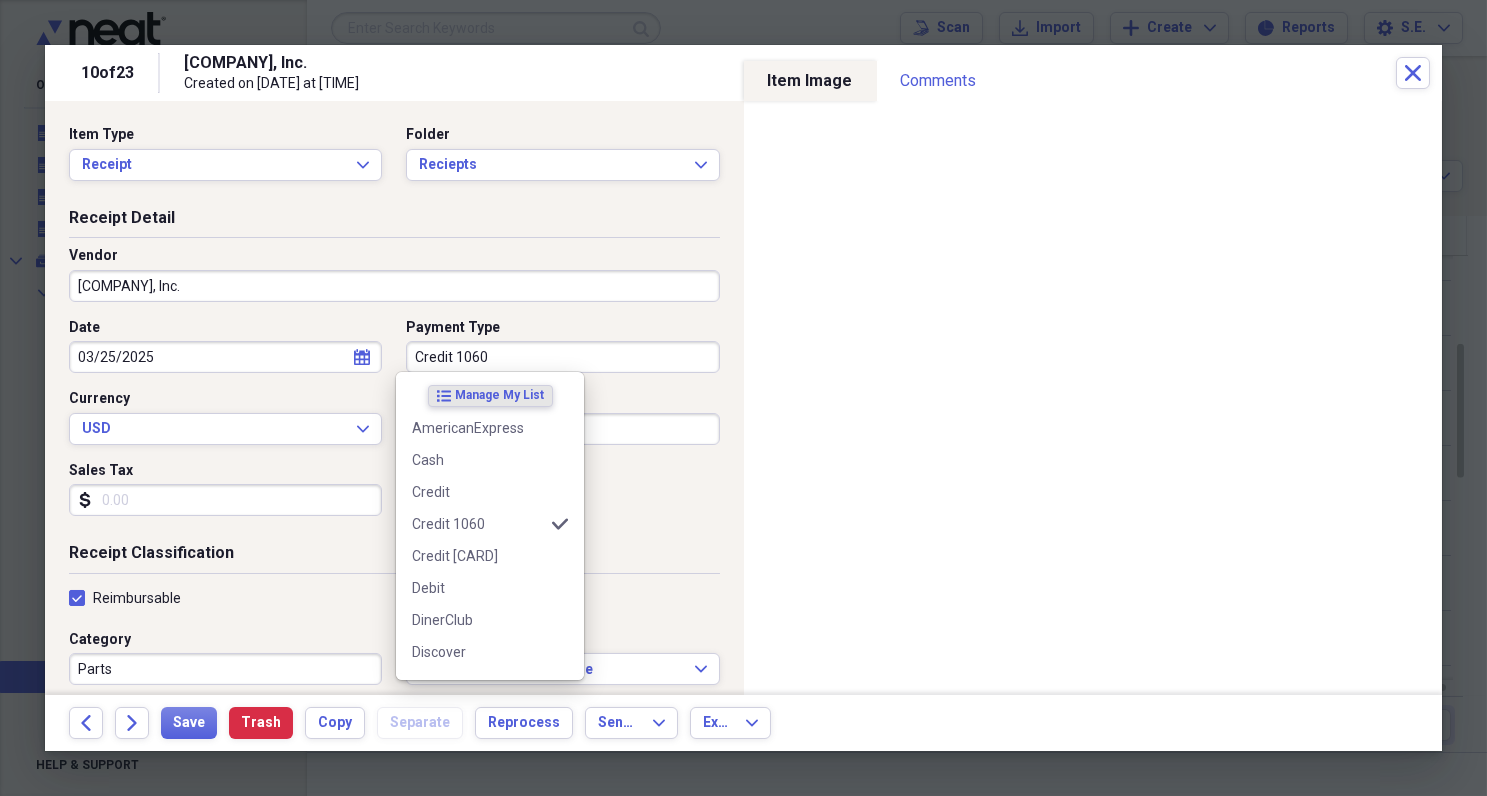 drag, startPoint x: 573, startPoint y: 350, endPoint x: 347, endPoint y: 358, distance: 226.14156 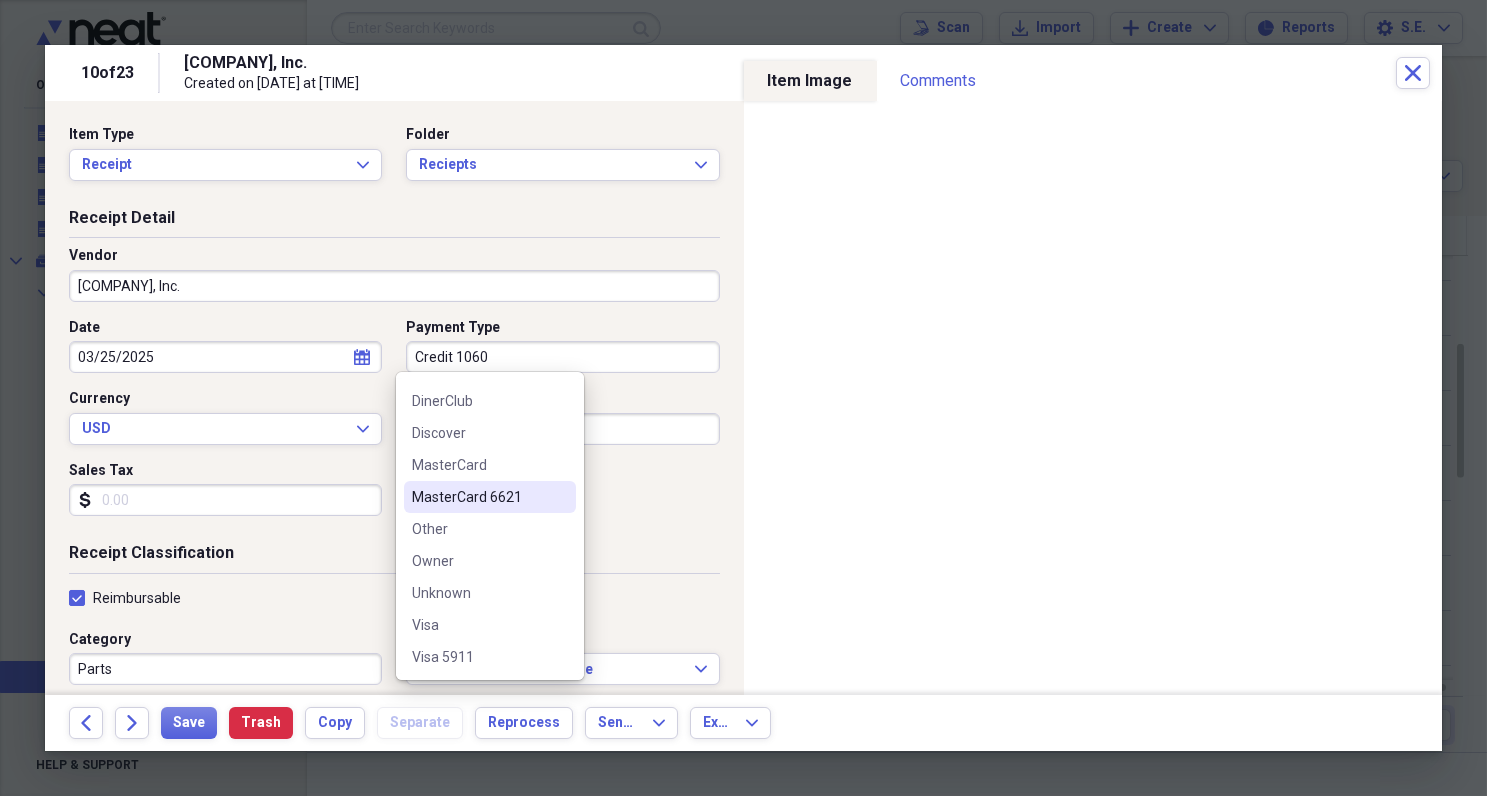 scroll, scrollTop: 240, scrollLeft: 0, axis: vertical 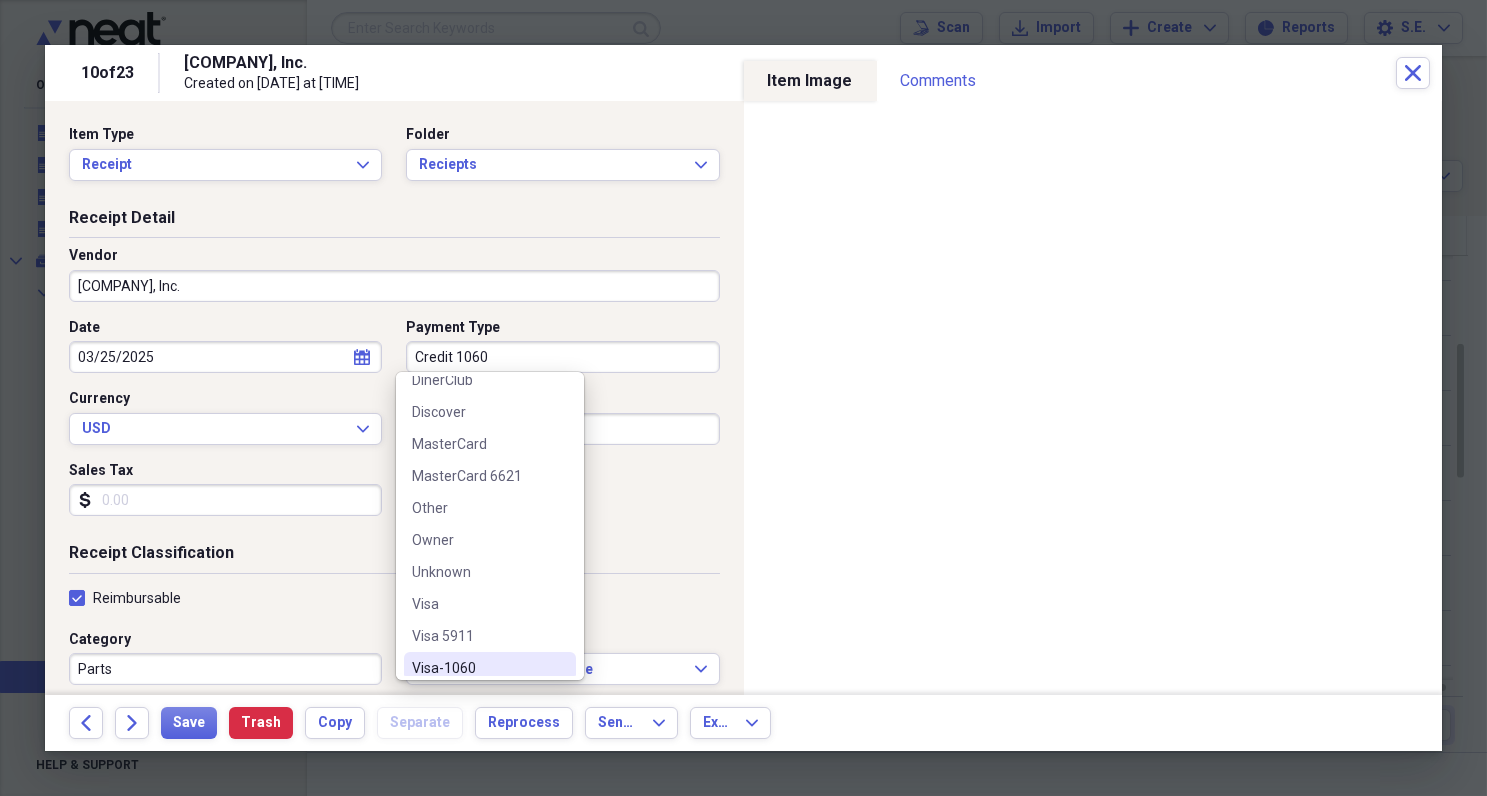 click on "Visa-1060" at bounding box center (478, 668) 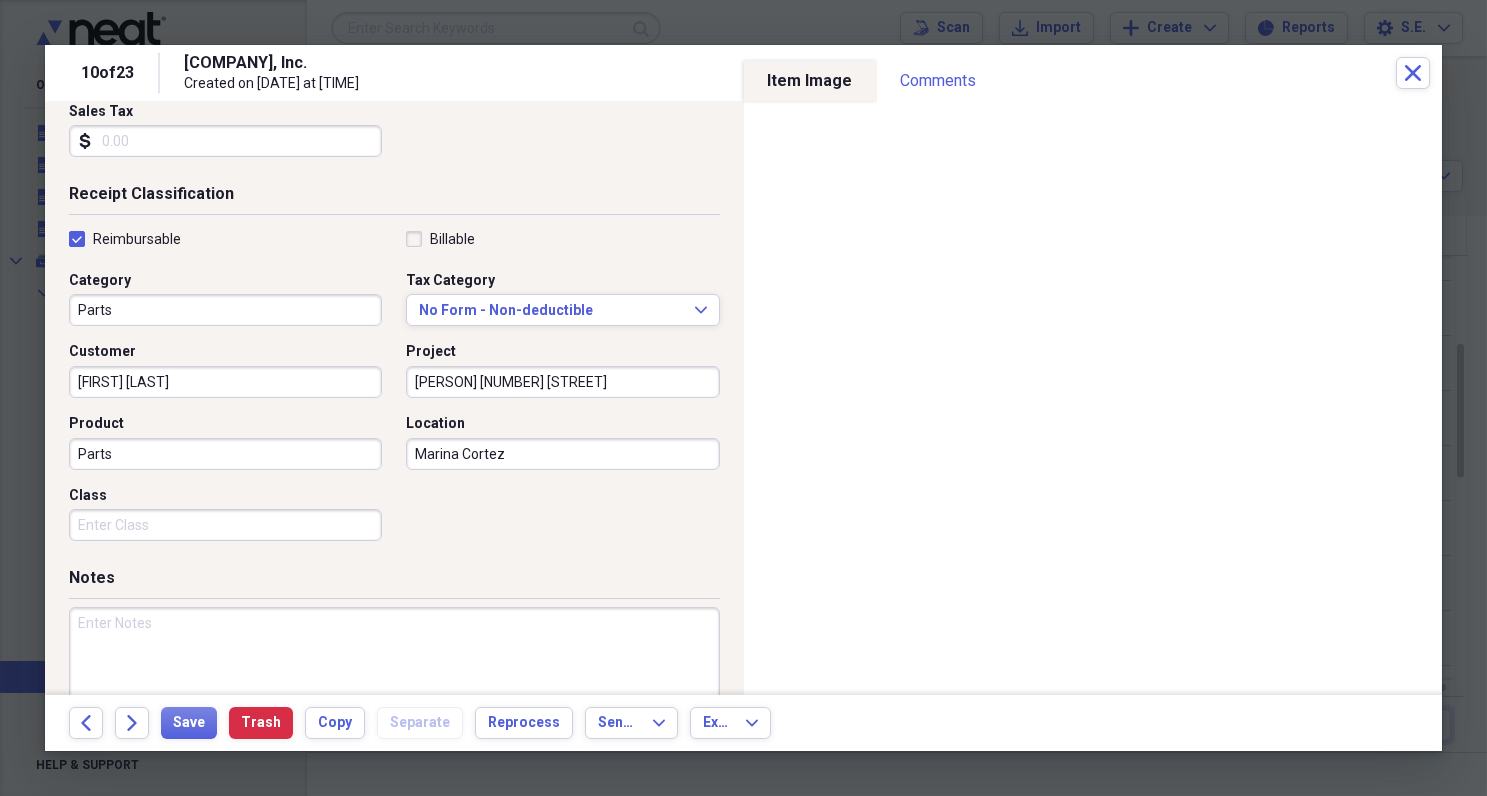 scroll, scrollTop: 360, scrollLeft: 0, axis: vertical 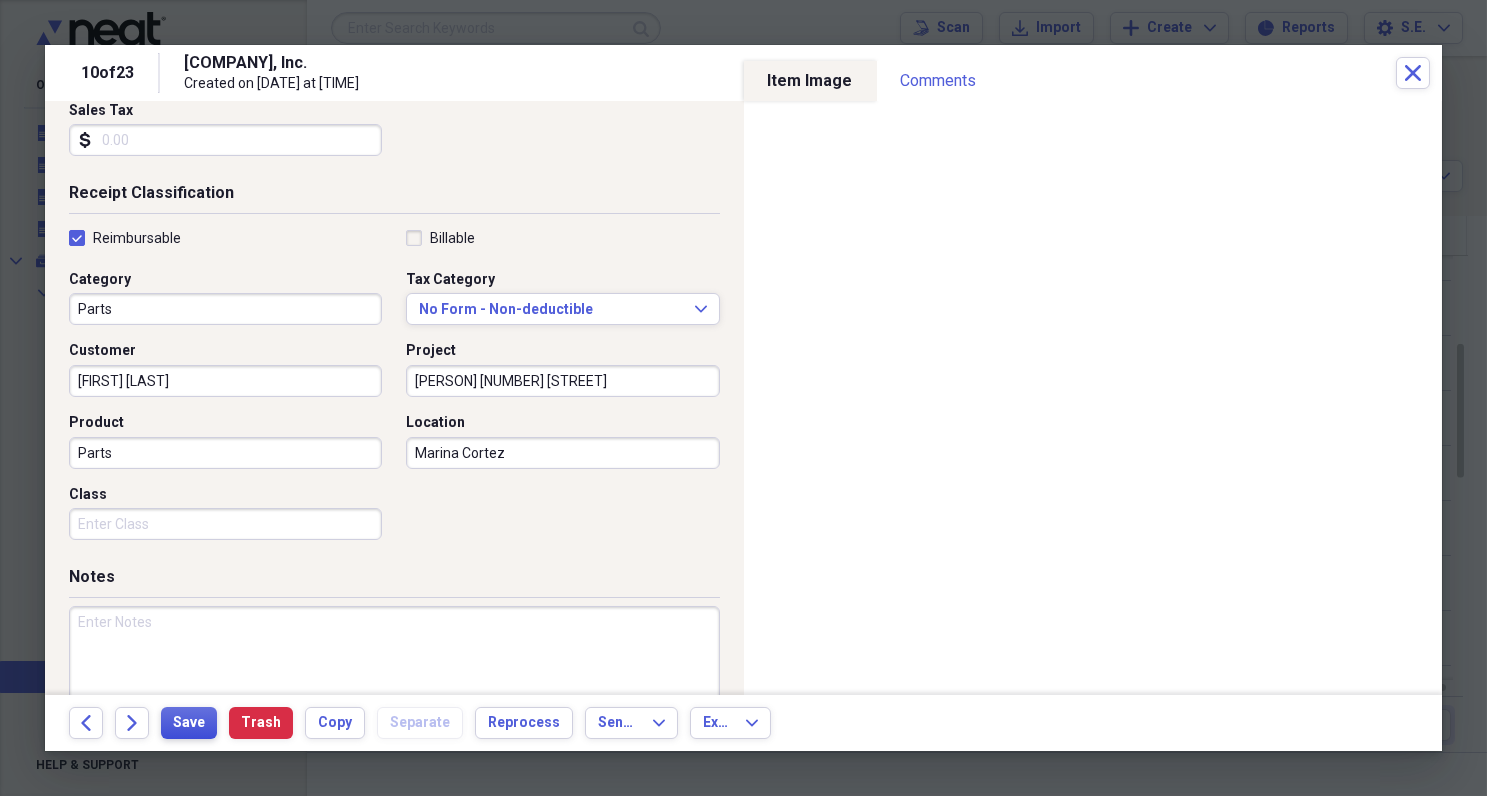 click on "Save" at bounding box center (189, 723) 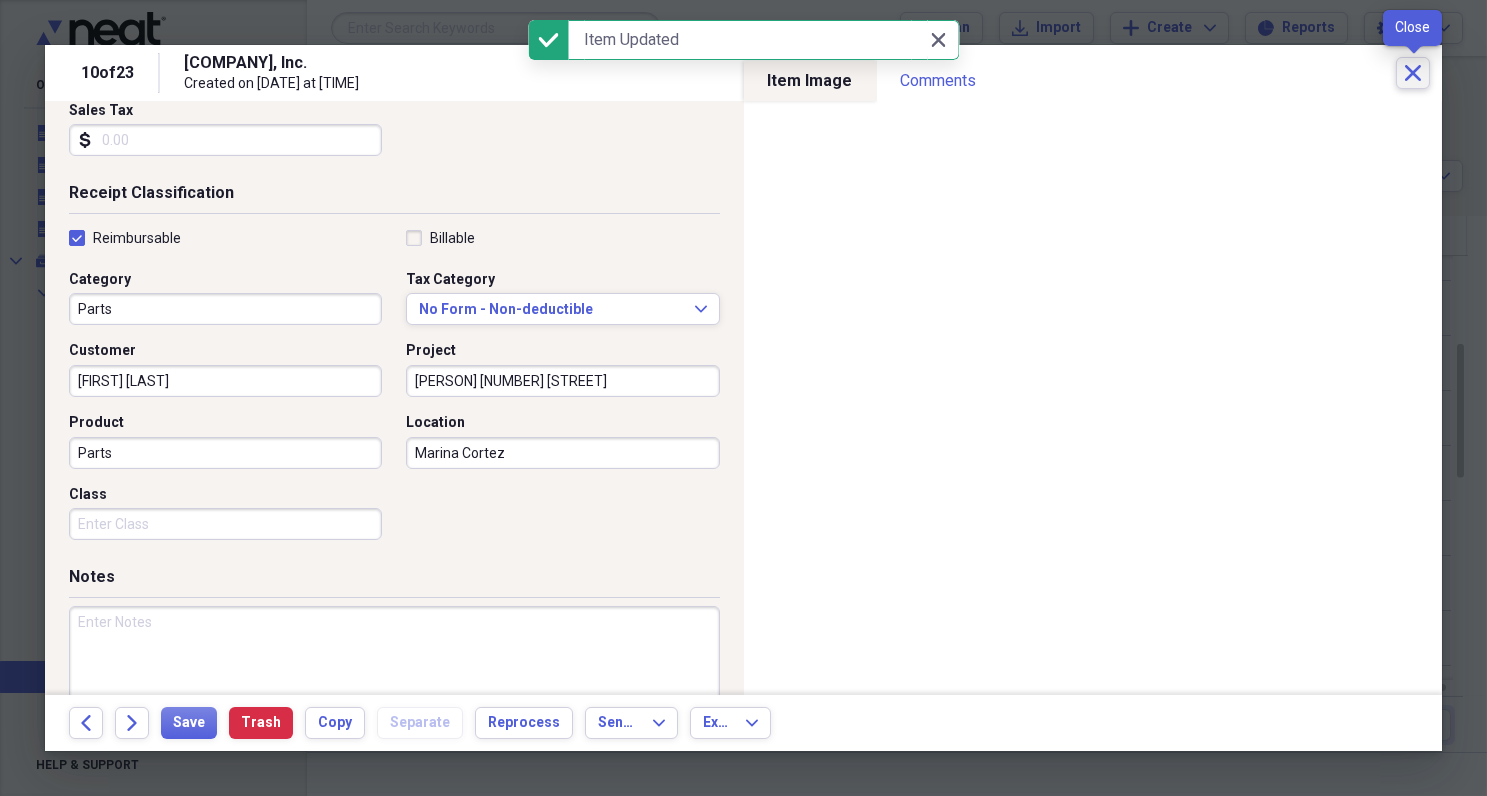 click on "Close" at bounding box center (1413, 73) 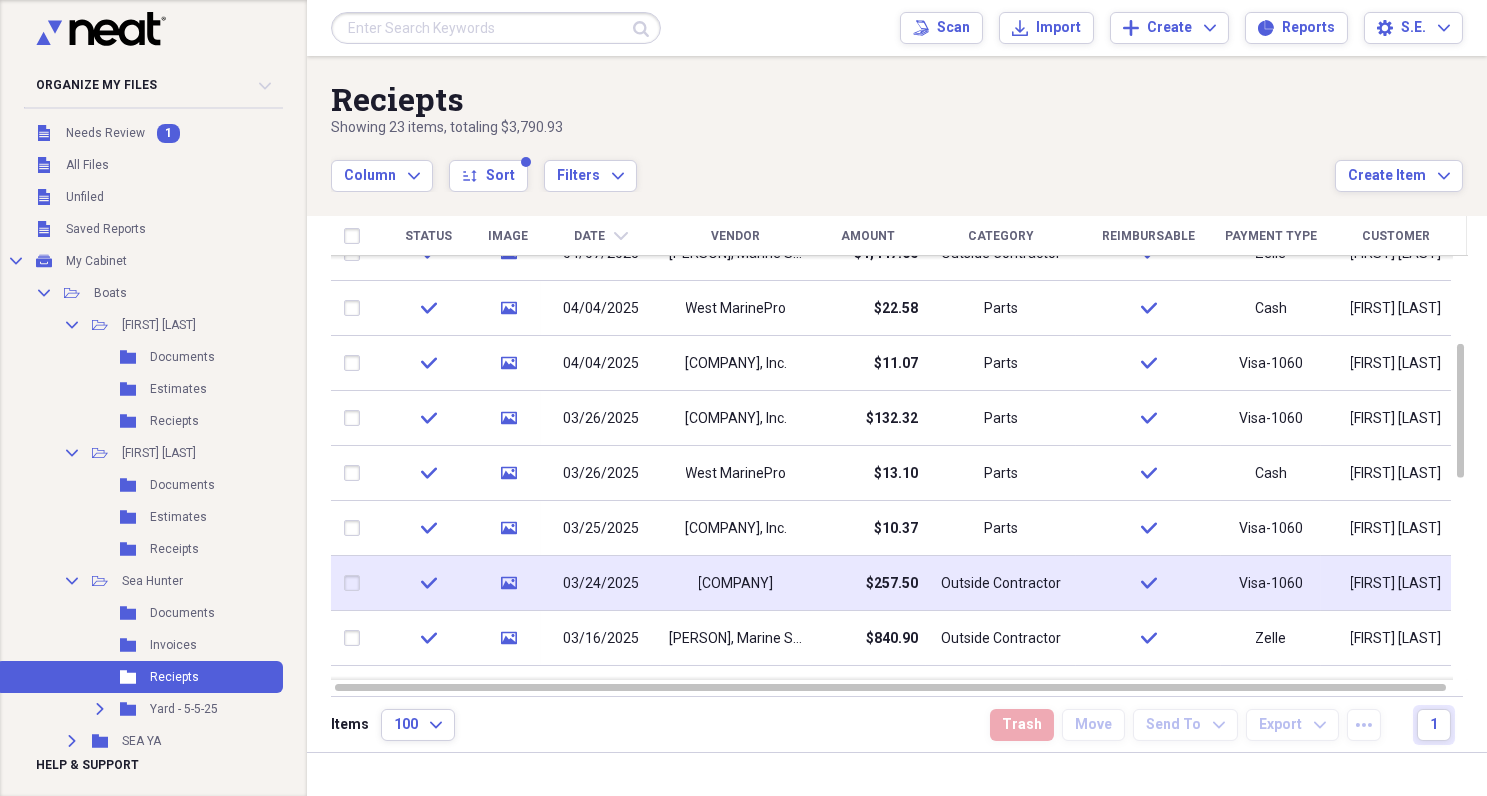 click on "[COMPANY]" at bounding box center [736, 584] 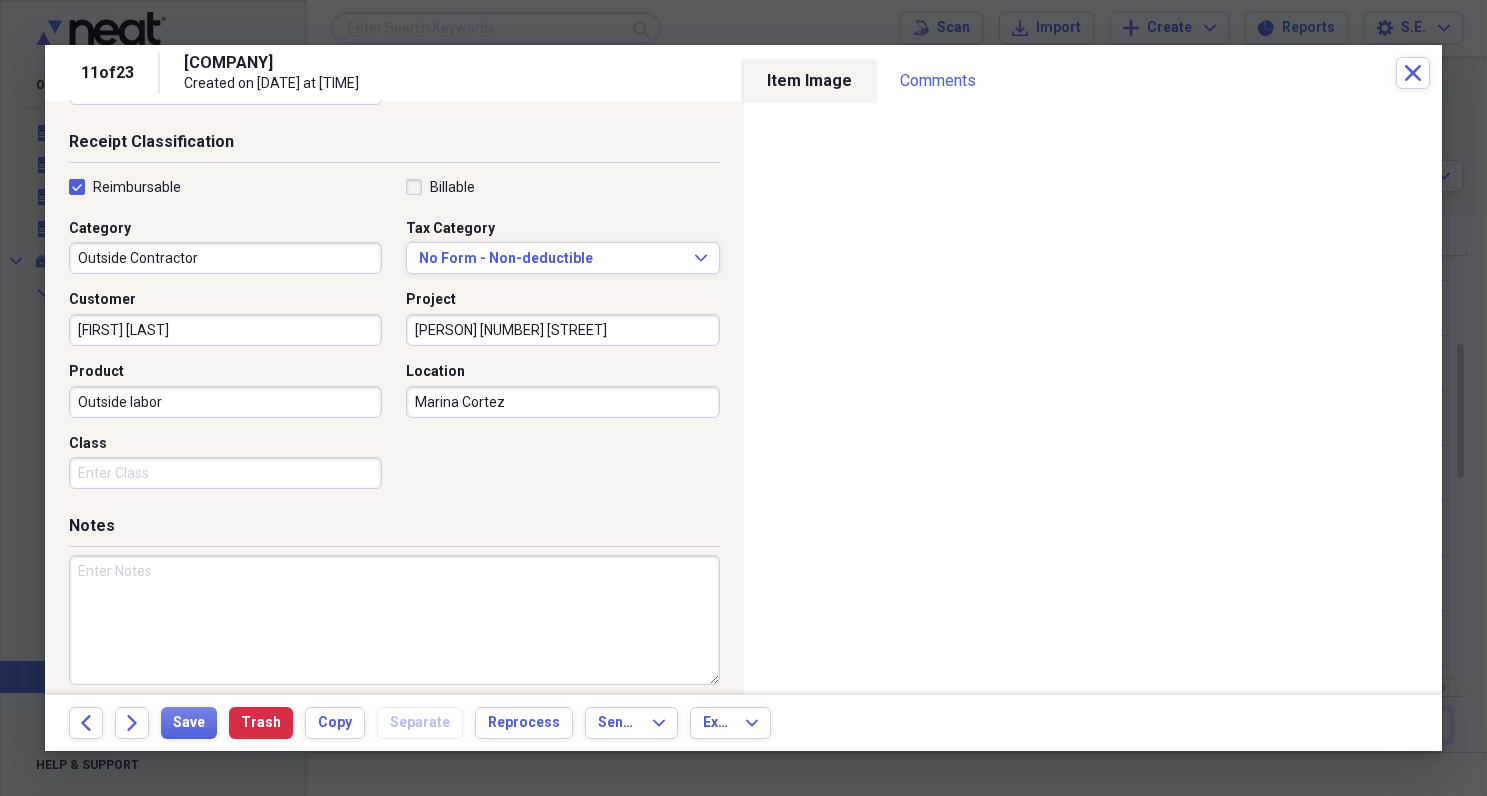 scroll, scrollTop: 416, scrollLeft: 0, axis: vertical 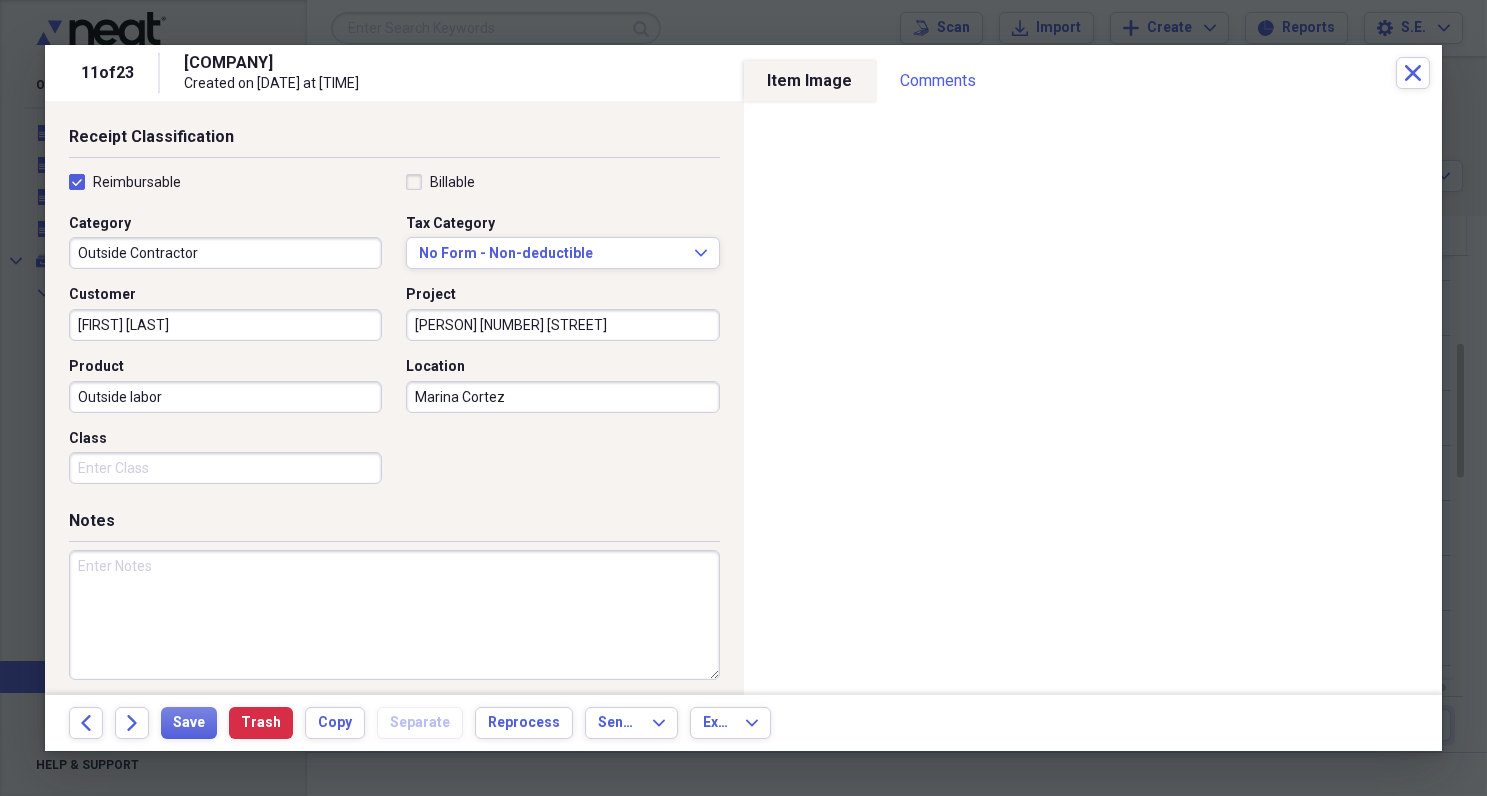 click at bounding box center (394, 615) 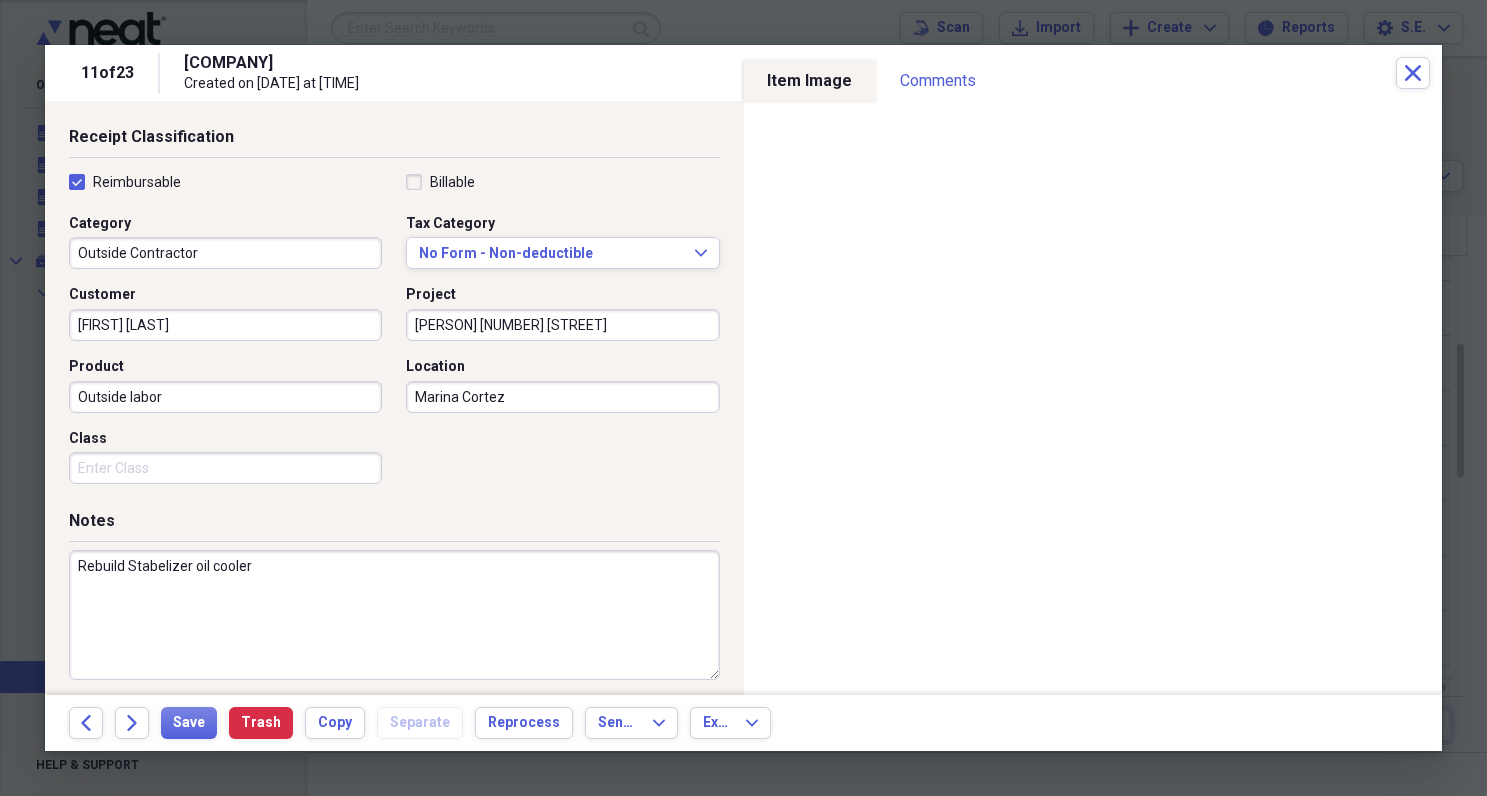 click on "Rebuild Stabelizer oil cooler" at bounding box center [394, 615] 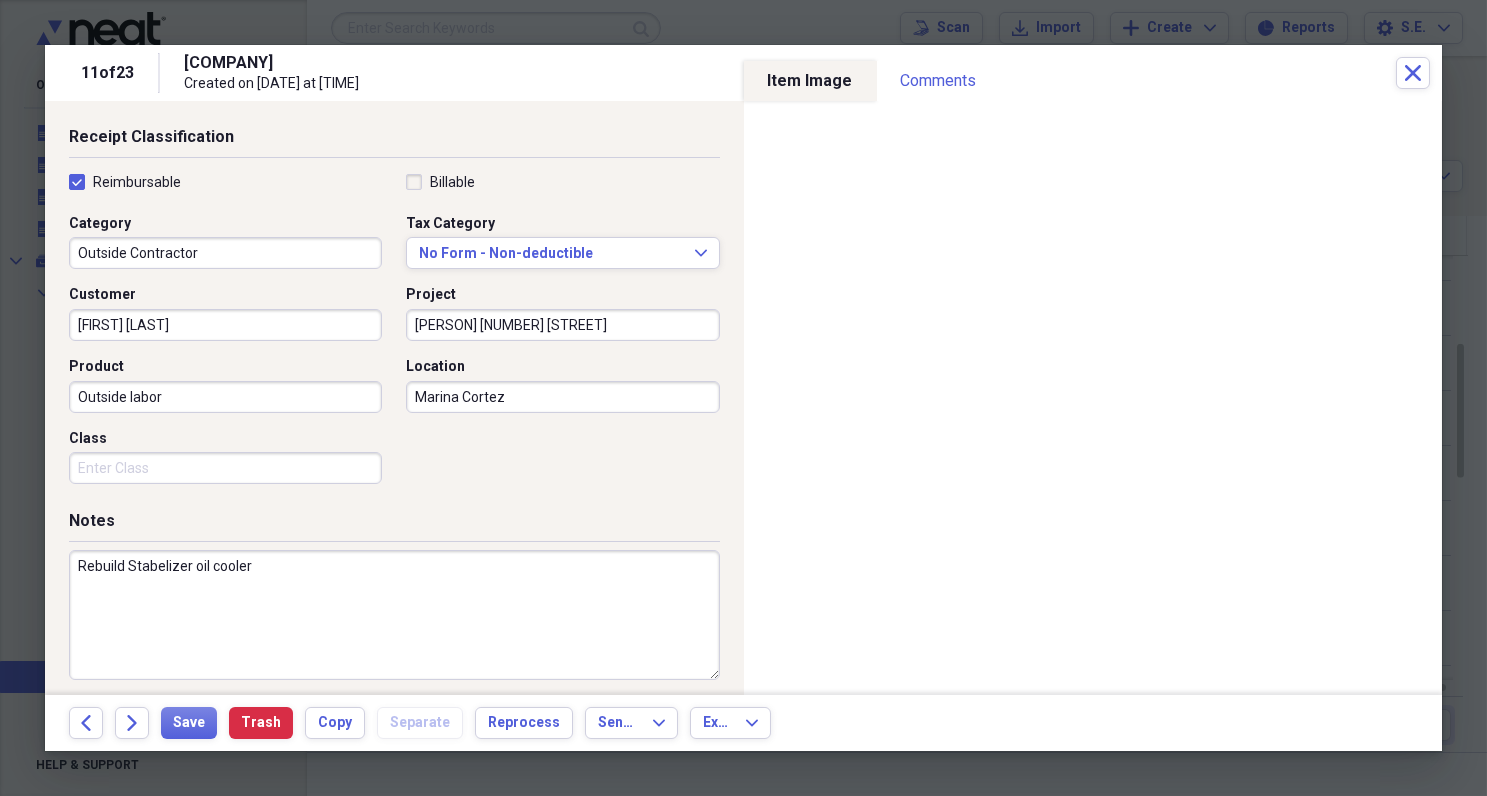 click on "Rebuild Stabelizer oil cooler" at bounding box center [394, 615] 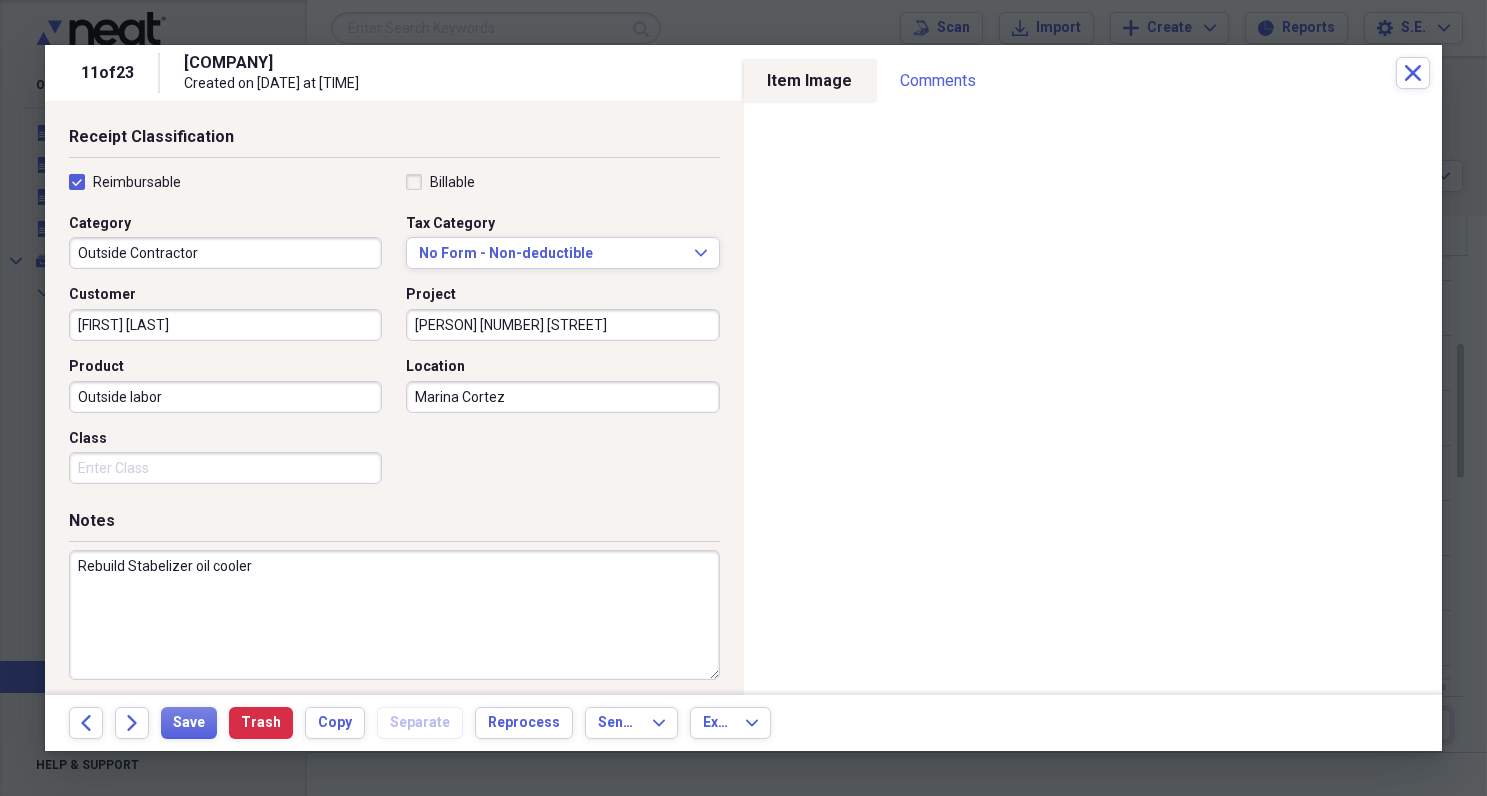 click on "Rebuild Stabelizer oil cooler" at bounding box center (394, 615) 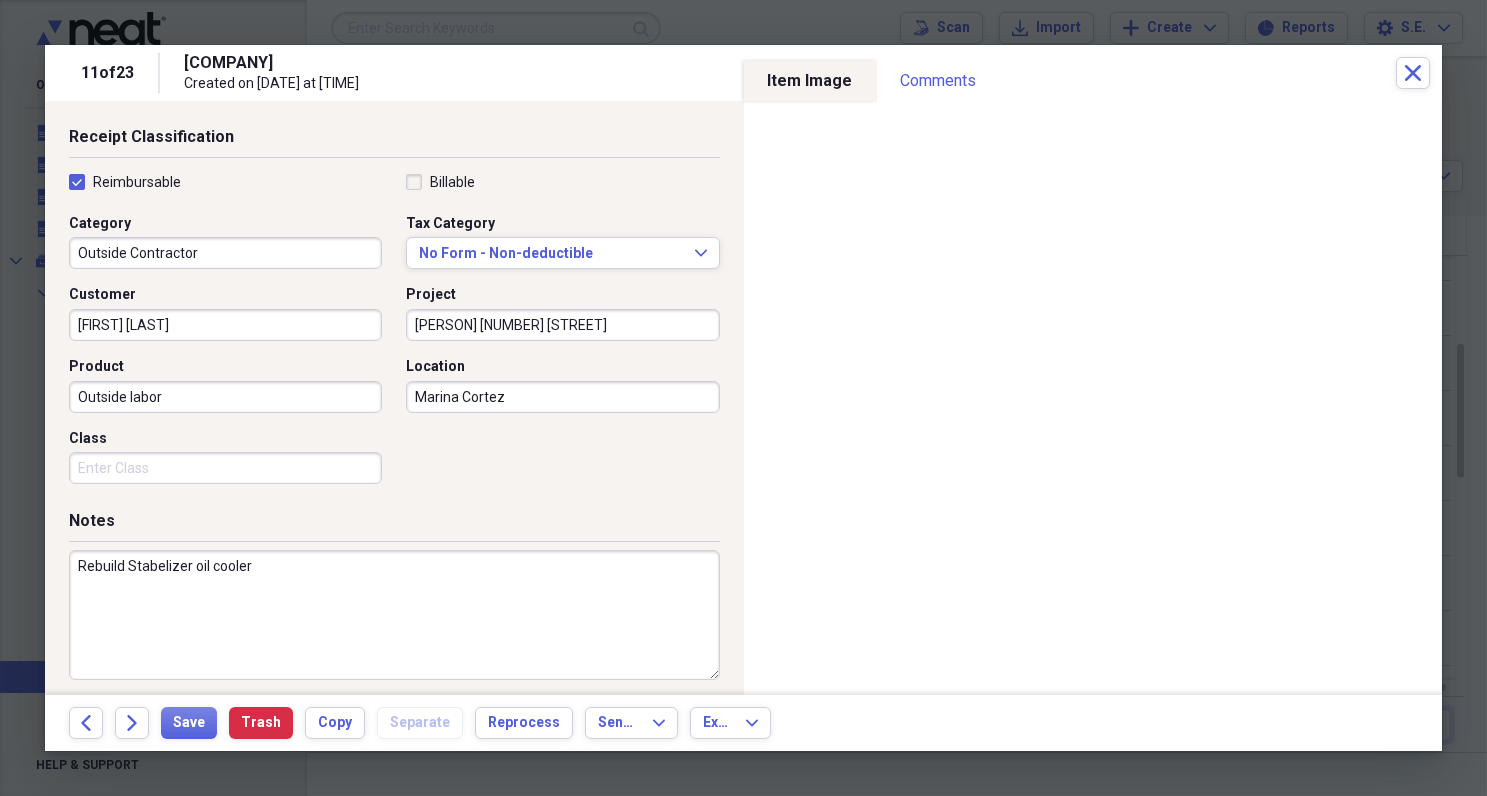 click on "Rebuild Stabelizer oil cooler" at bounding box center (394, 615) 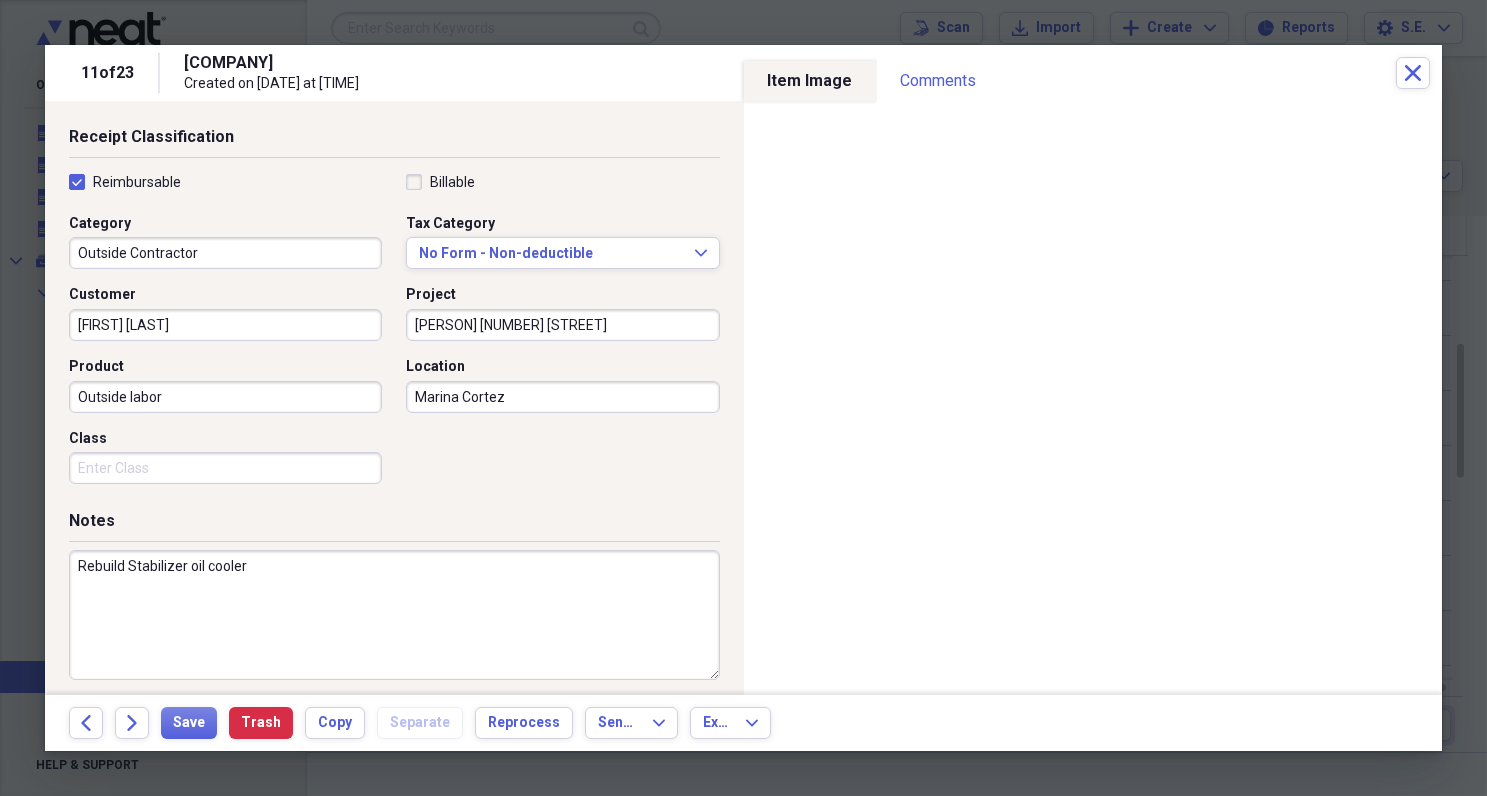 click on "Rebuild Stabilizer oil cooler" at bounding box center [394, 615] 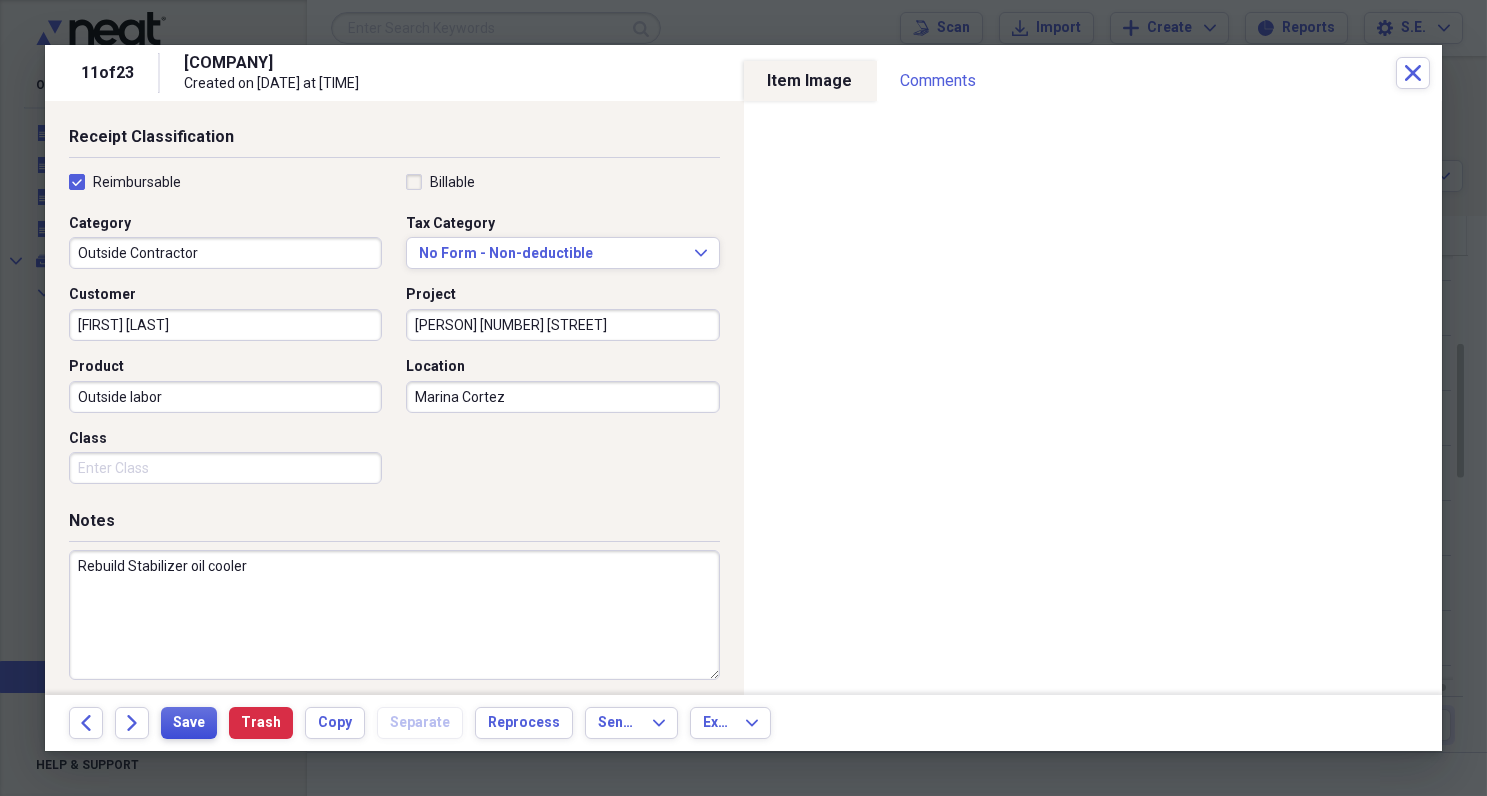 type on "Rebuild Stabilizer oil cooler" 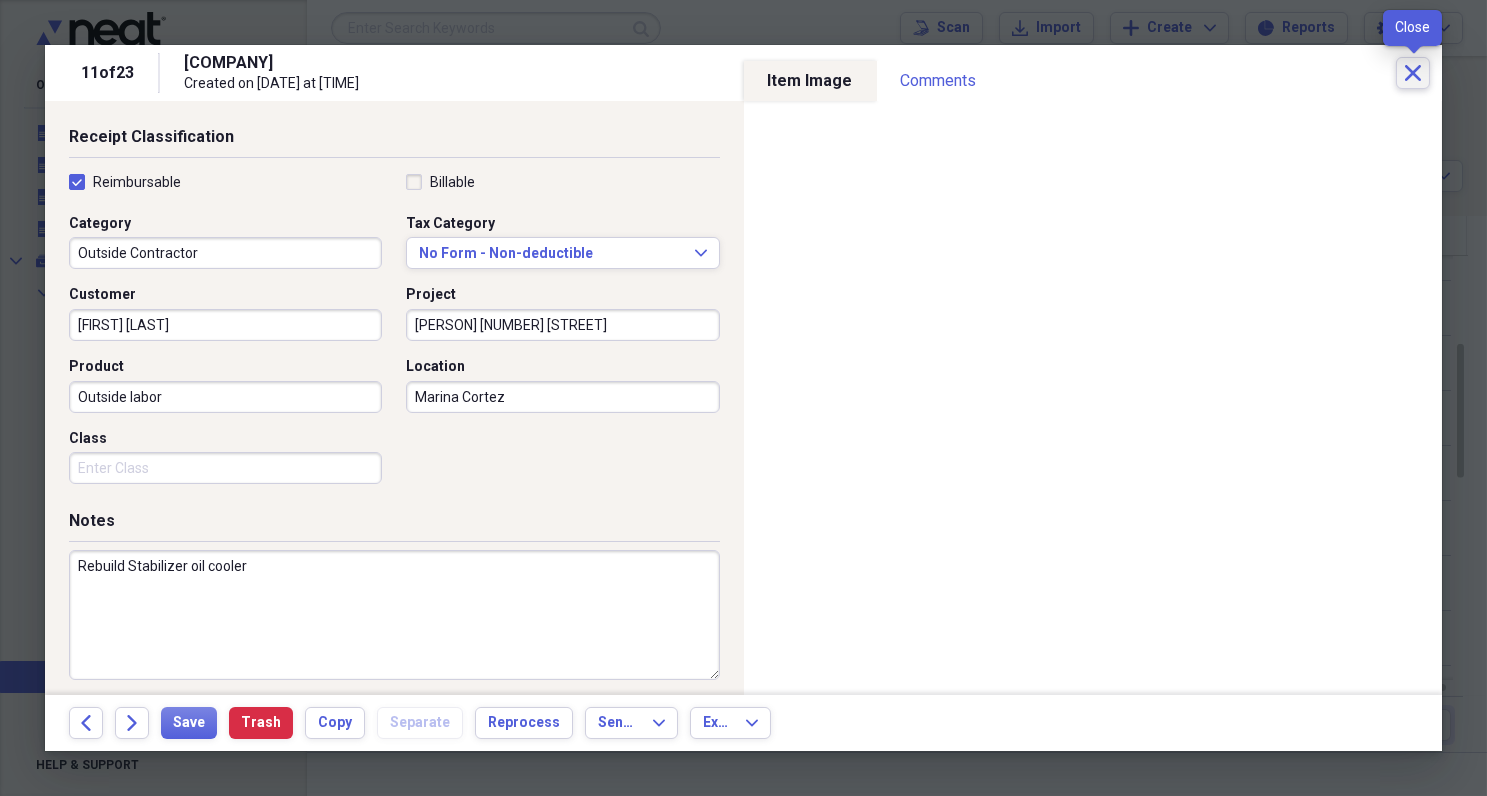 click on "Close" 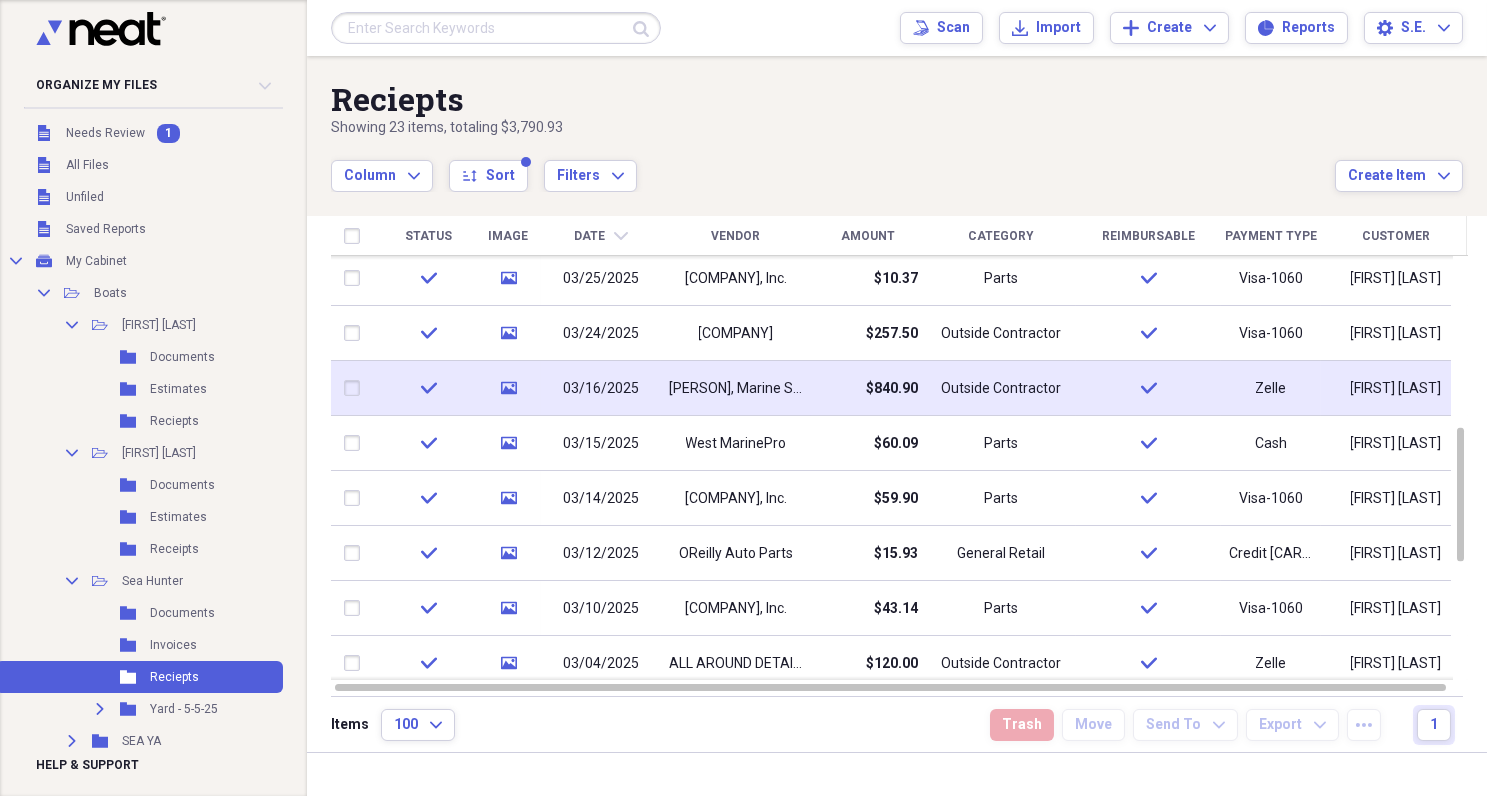 click on "[PERSON], Marine Services" at bounding box center [736, 388] 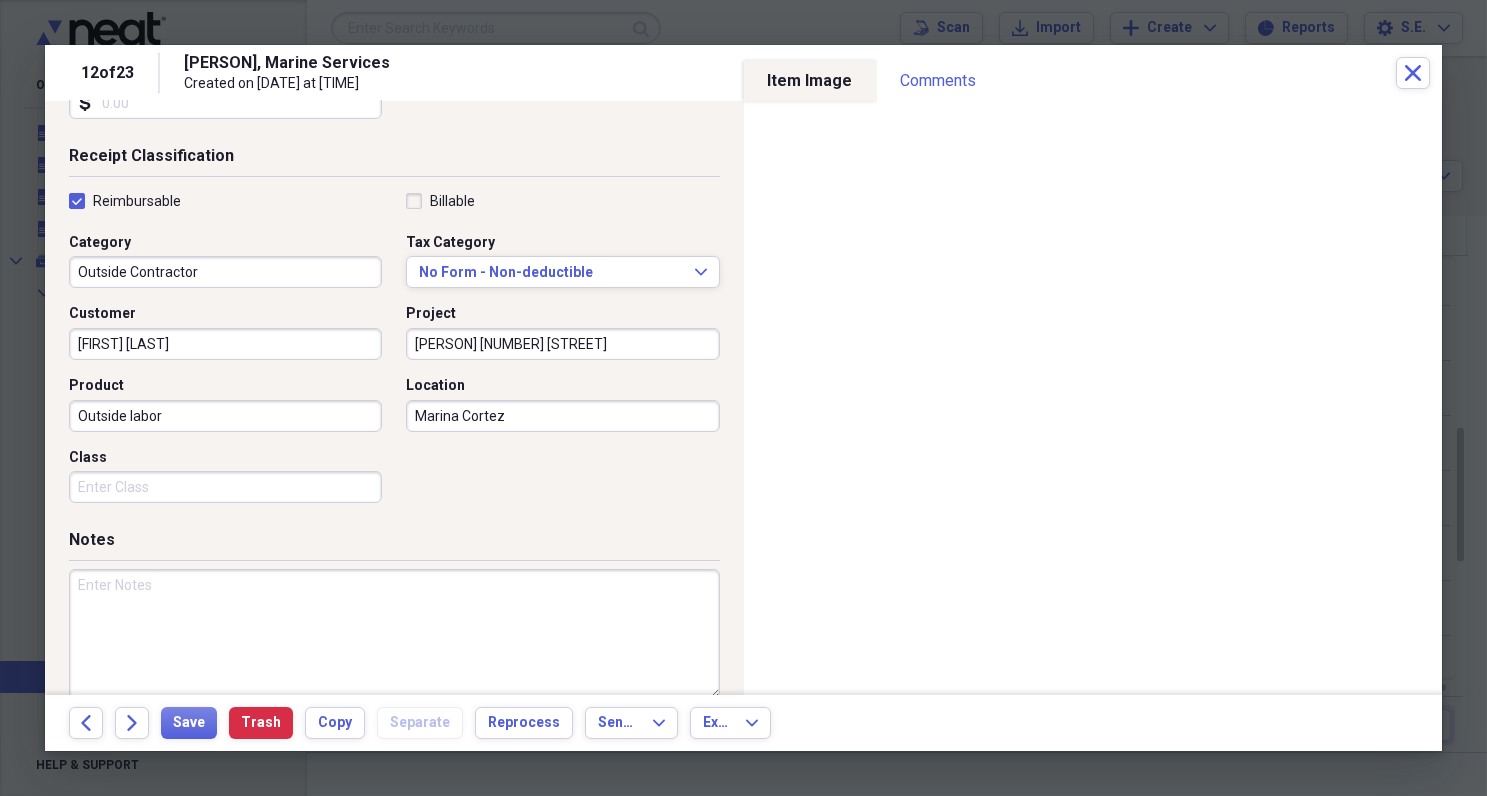 scroll, scrollTop: 416, scrollLeft: 0, axis: vertical 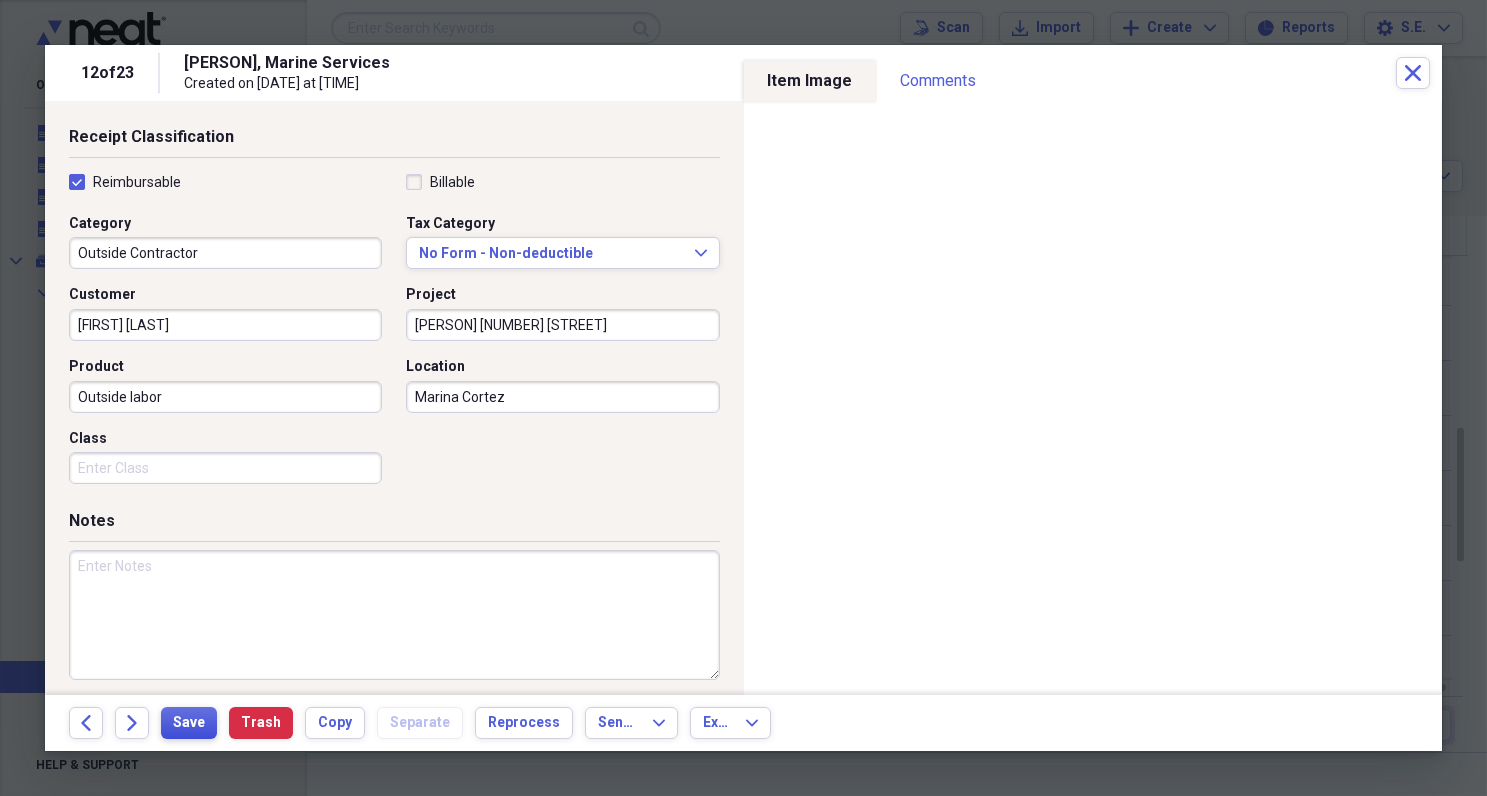 click on "Save" at bounding box center [189, 723] 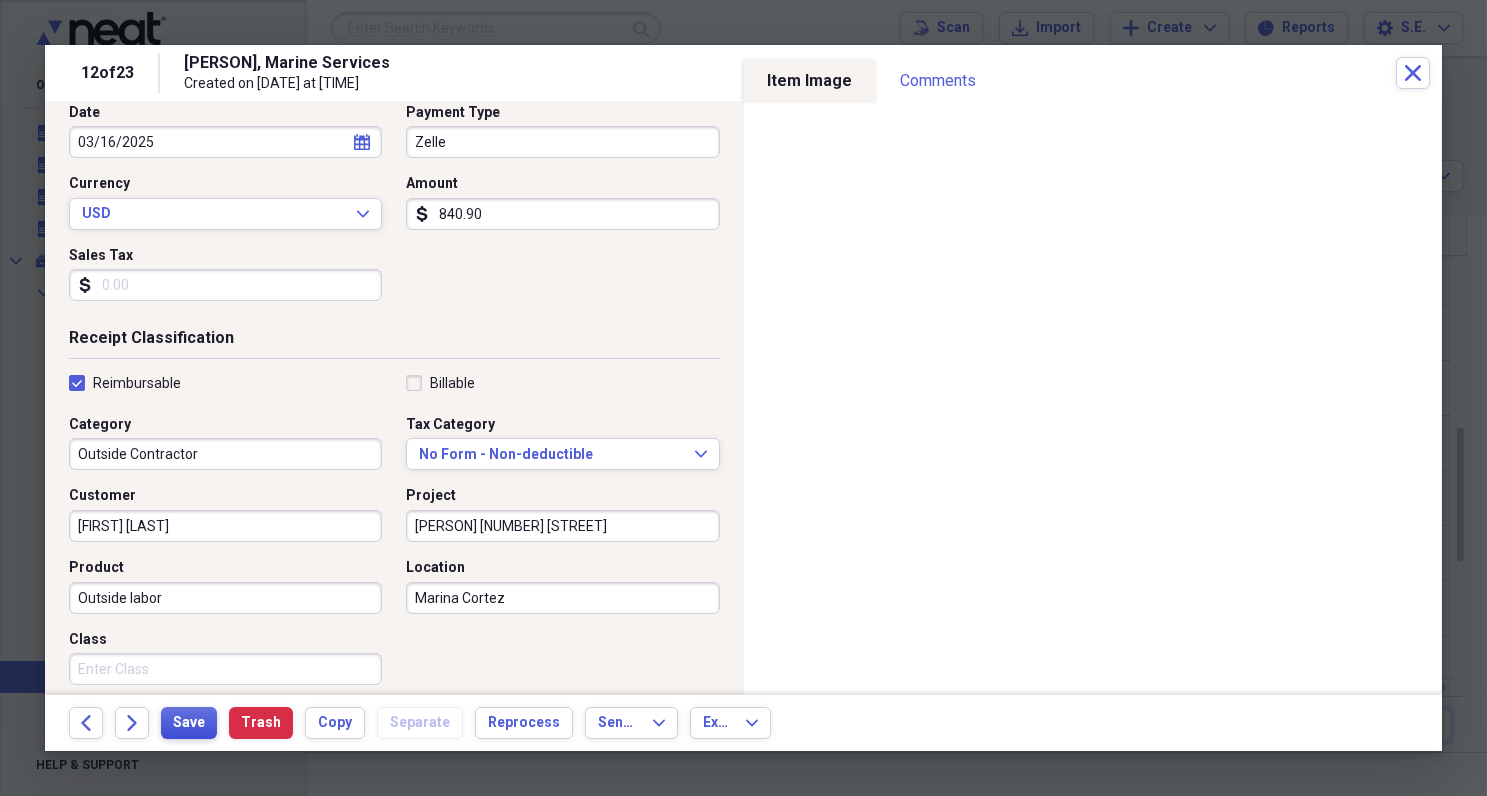 scroll, scrollTop: 240, scrollLeft: 0, axis: vertical 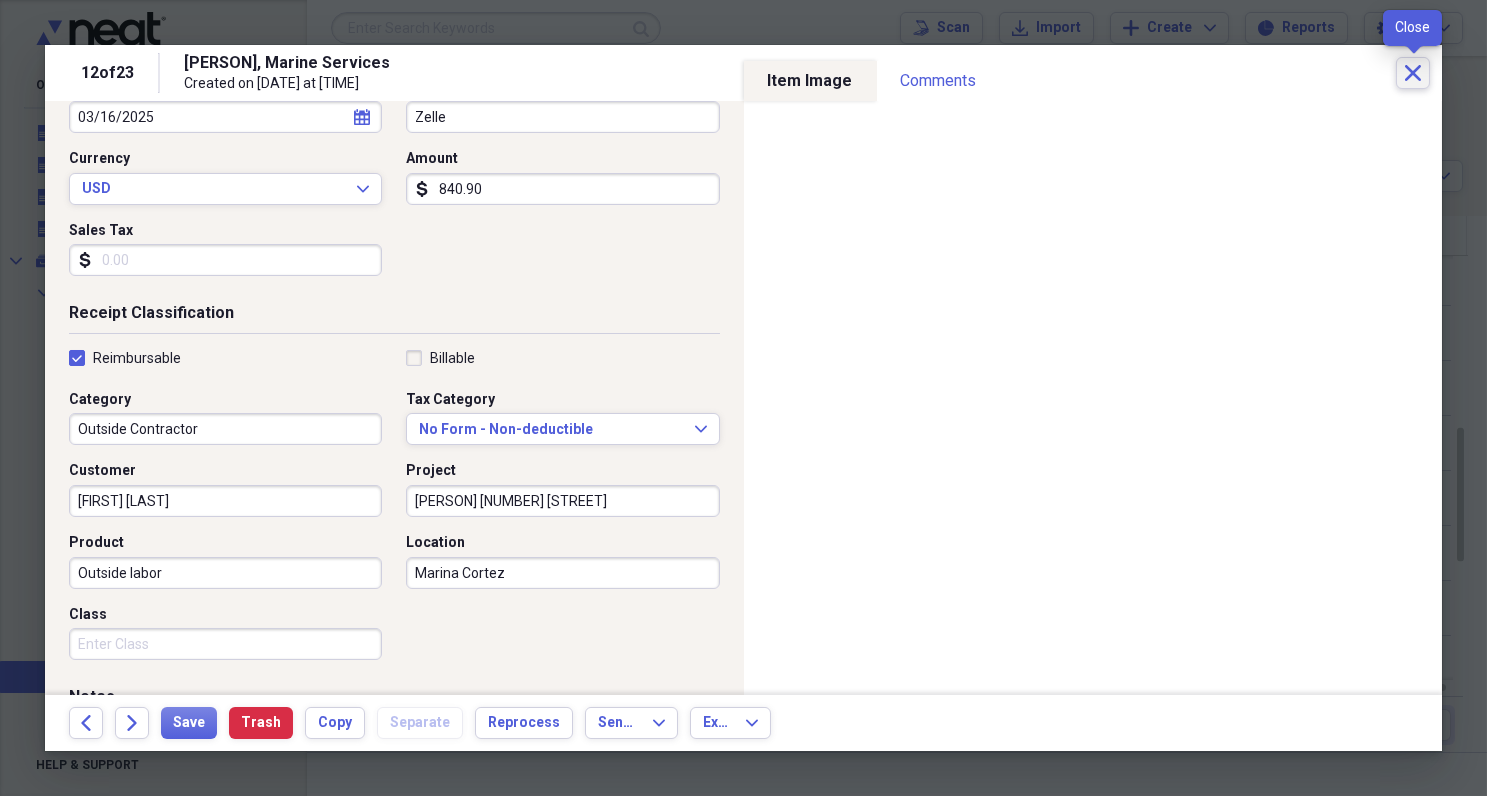 click 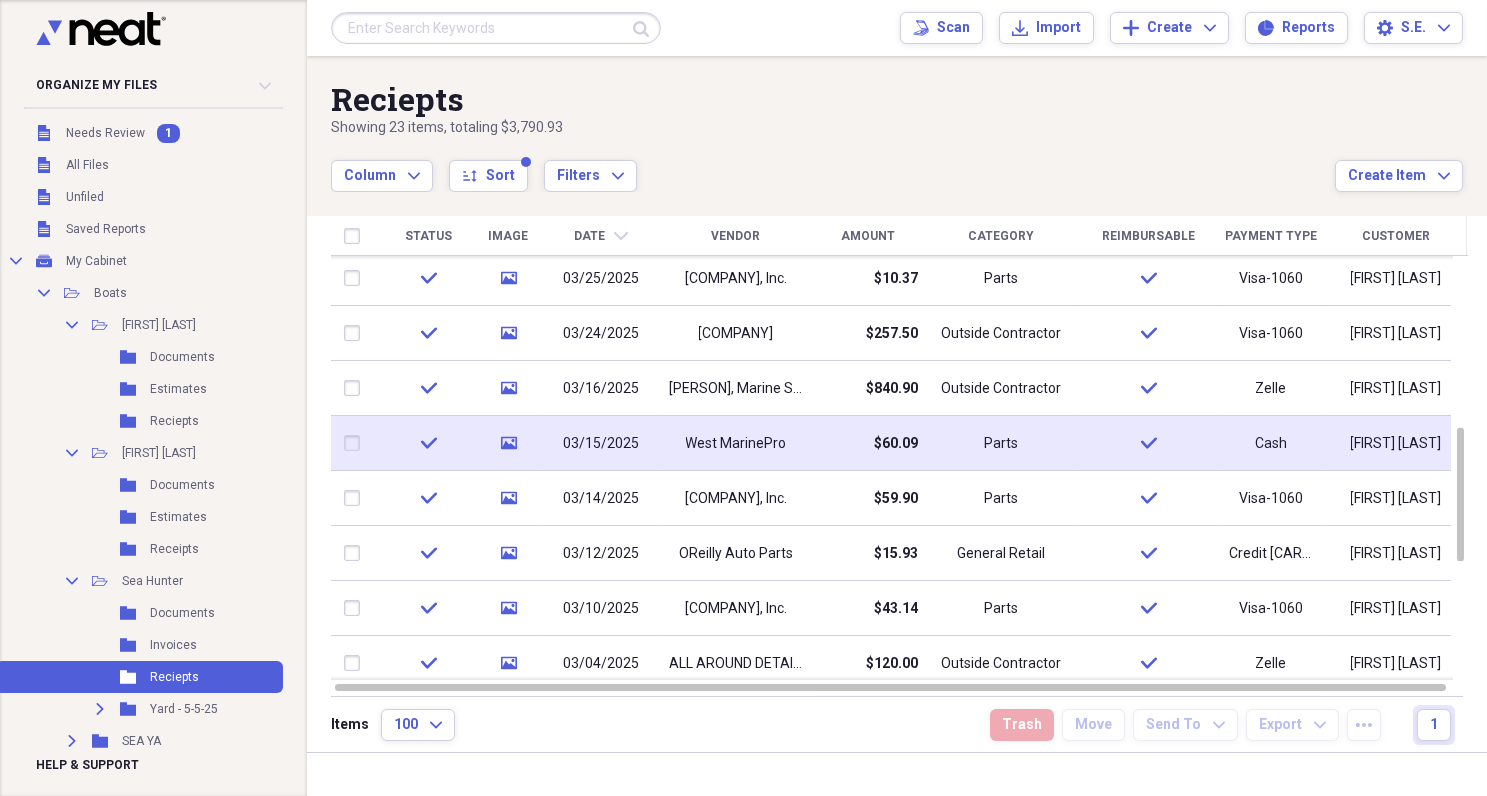click on "$60.09" at bounding box center (868, 443) 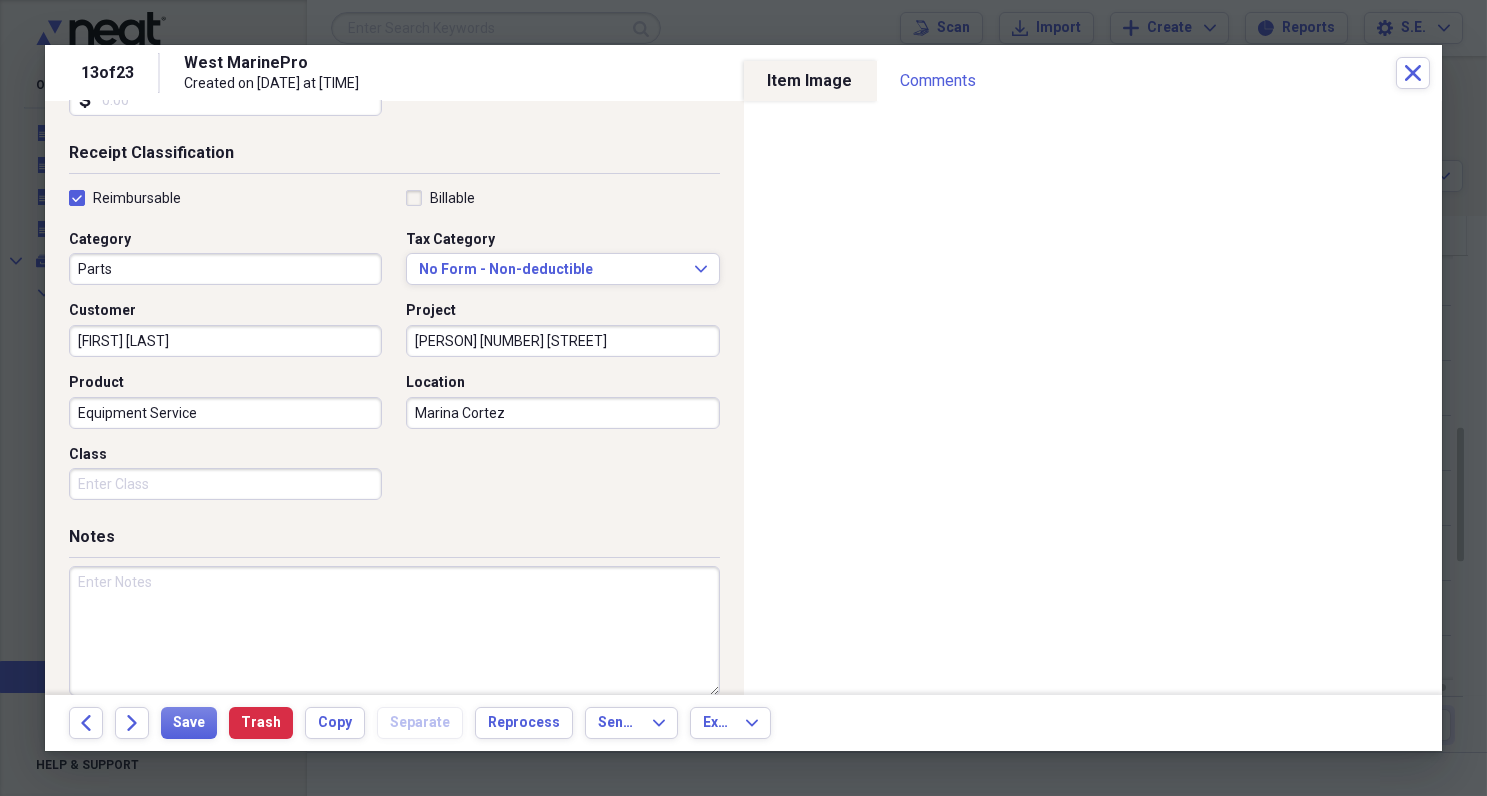 scroll, scrollTop: 416, scrollLeft: 0, axis: vertical 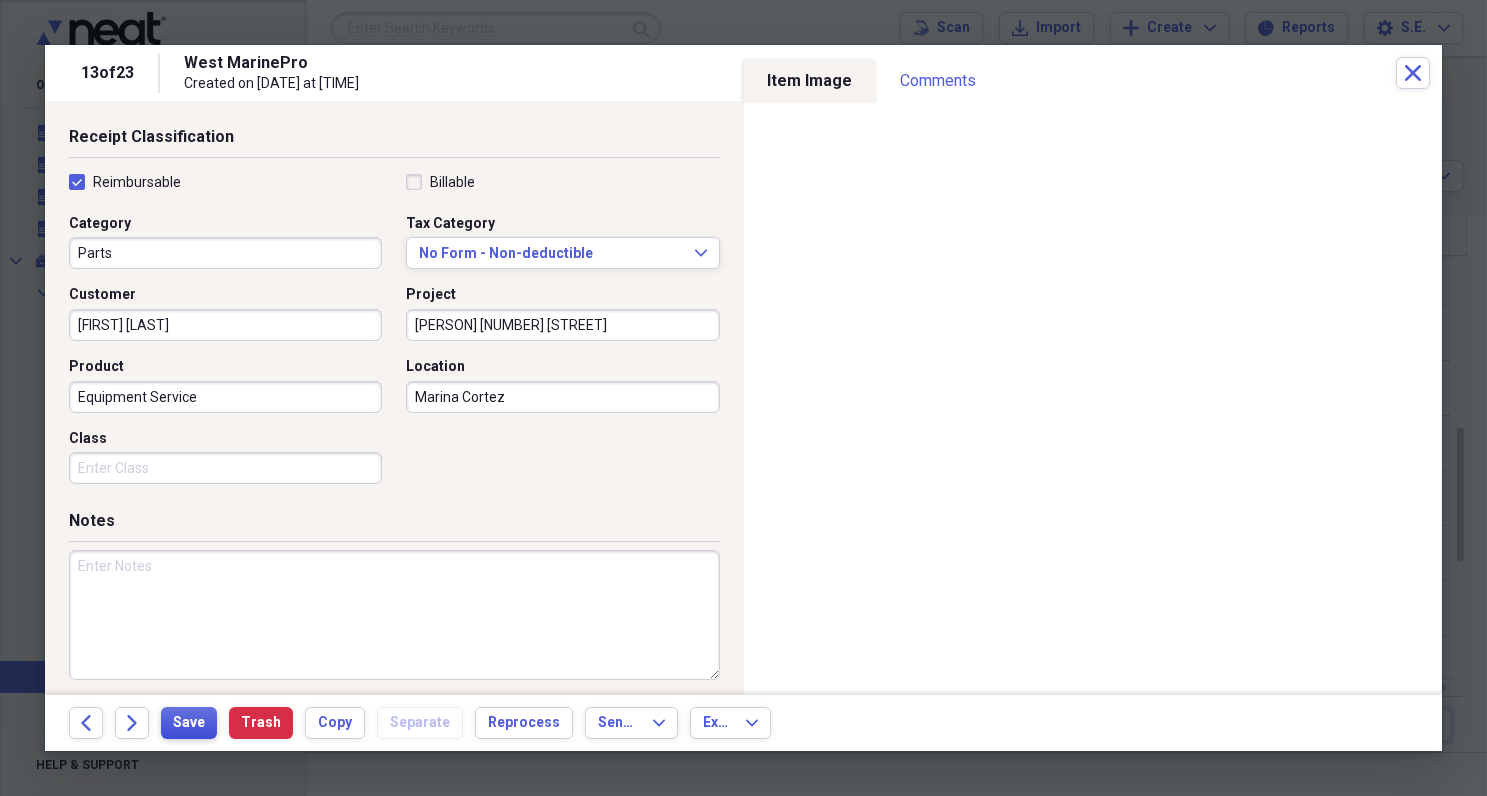 click on "Save" at bounding box center [189, 723] 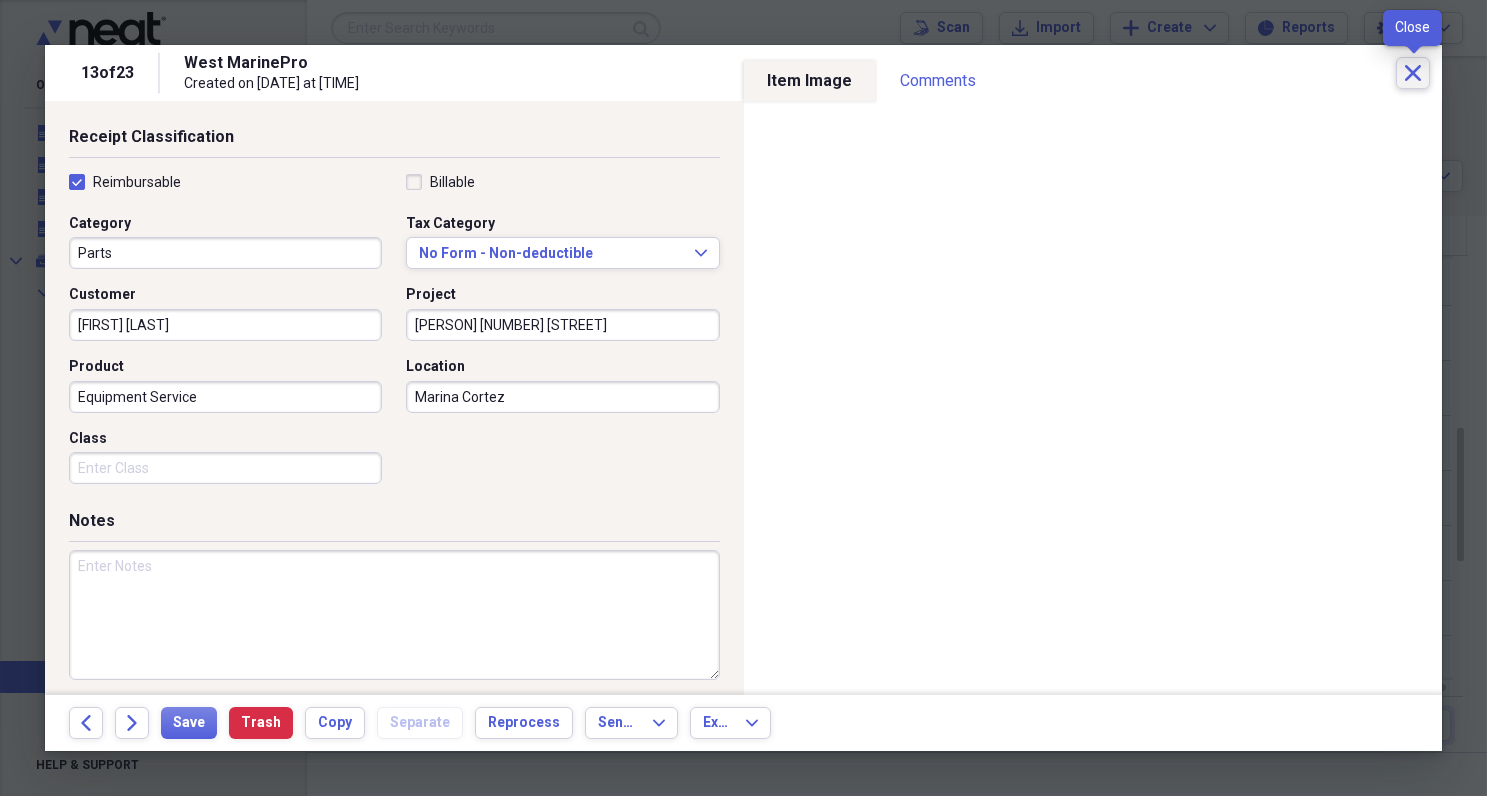 click on "Close" at bounding box center [1413, 73] 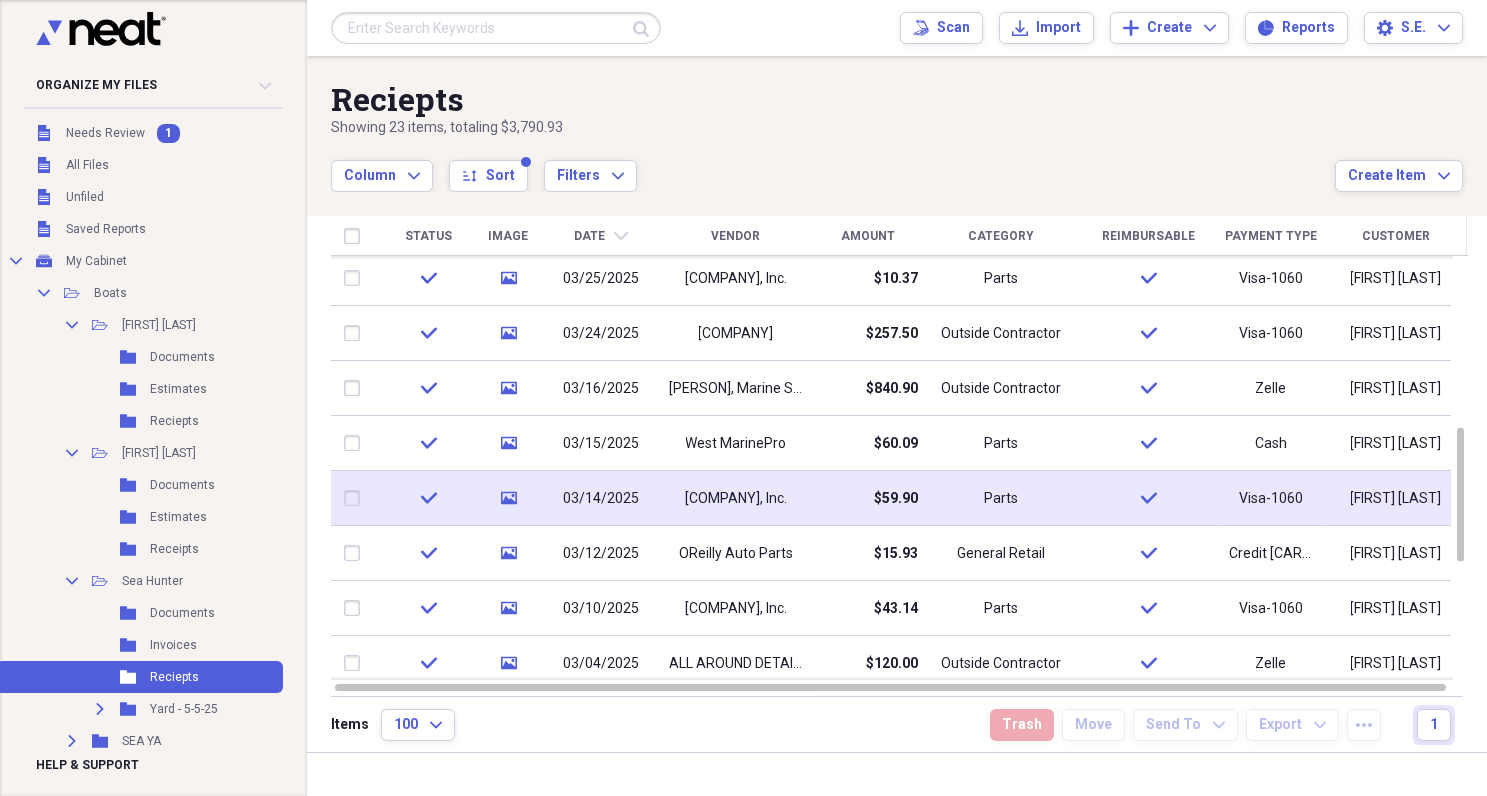 click on "[COMPANY], Inc." at bounding box center [736, 499] 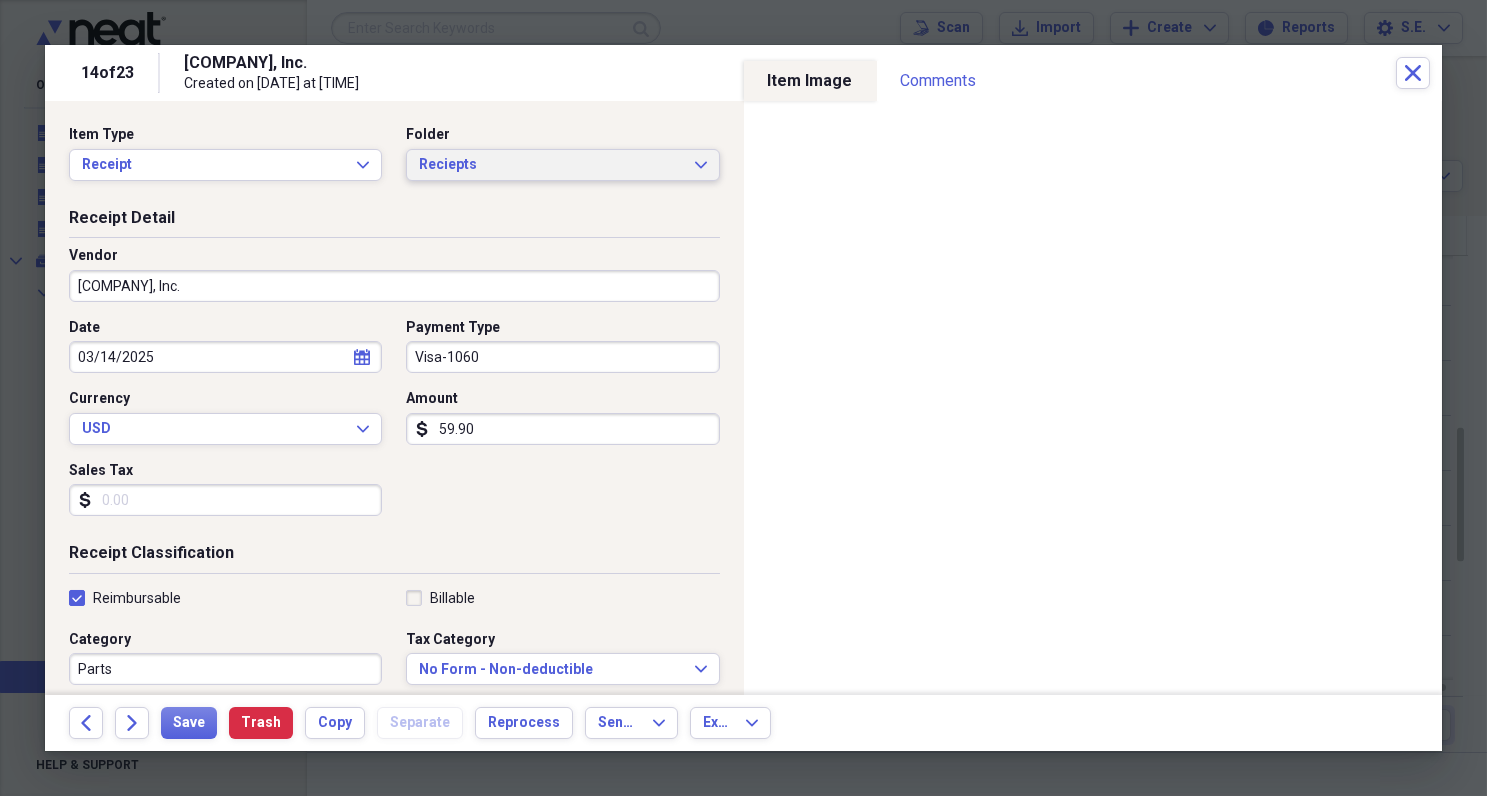 click on "Reciepts" at bounding box center [550, 165] 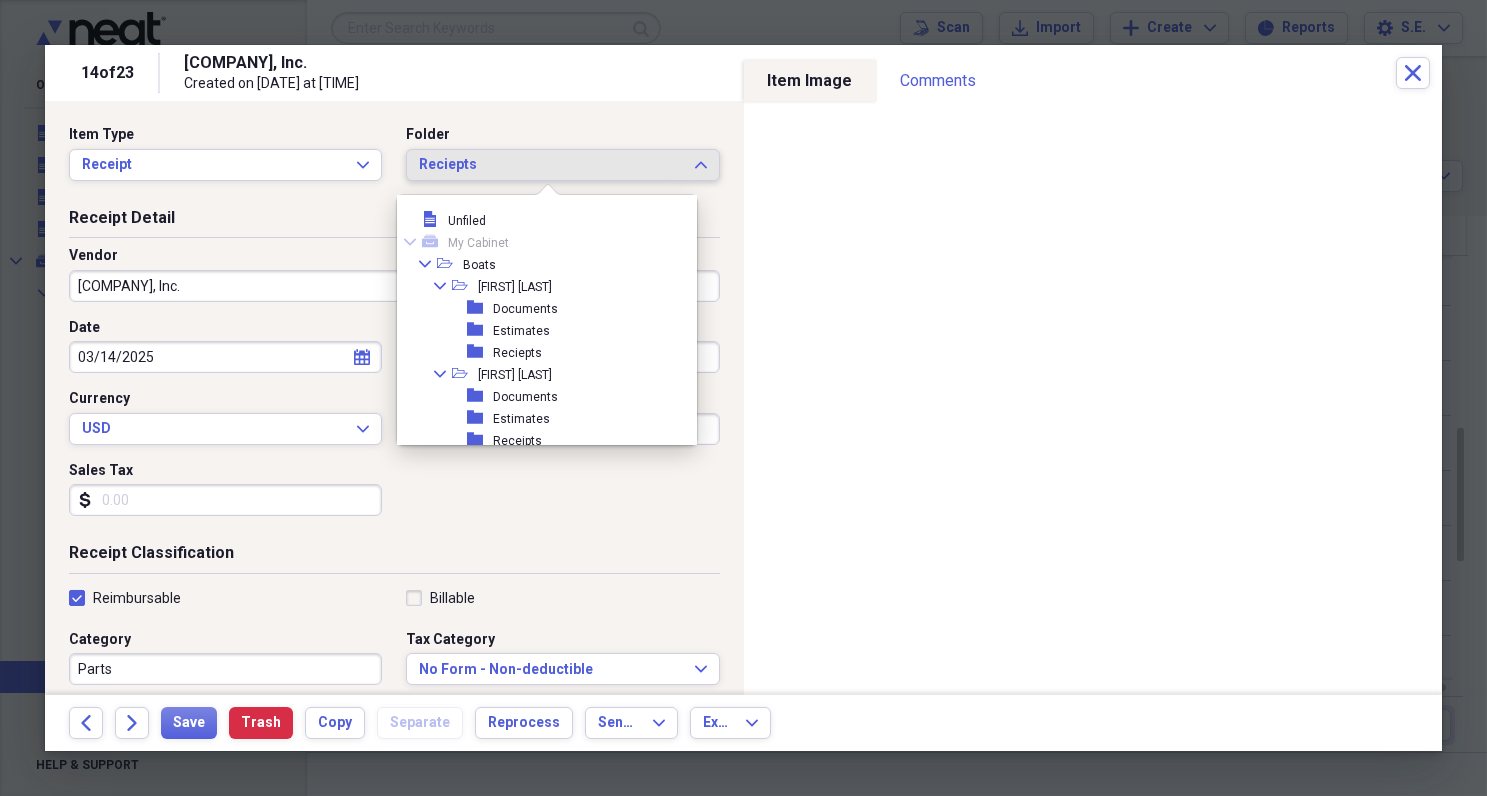 scroll, scrollTop: 209, scrollLeft: 0, axis: vertical 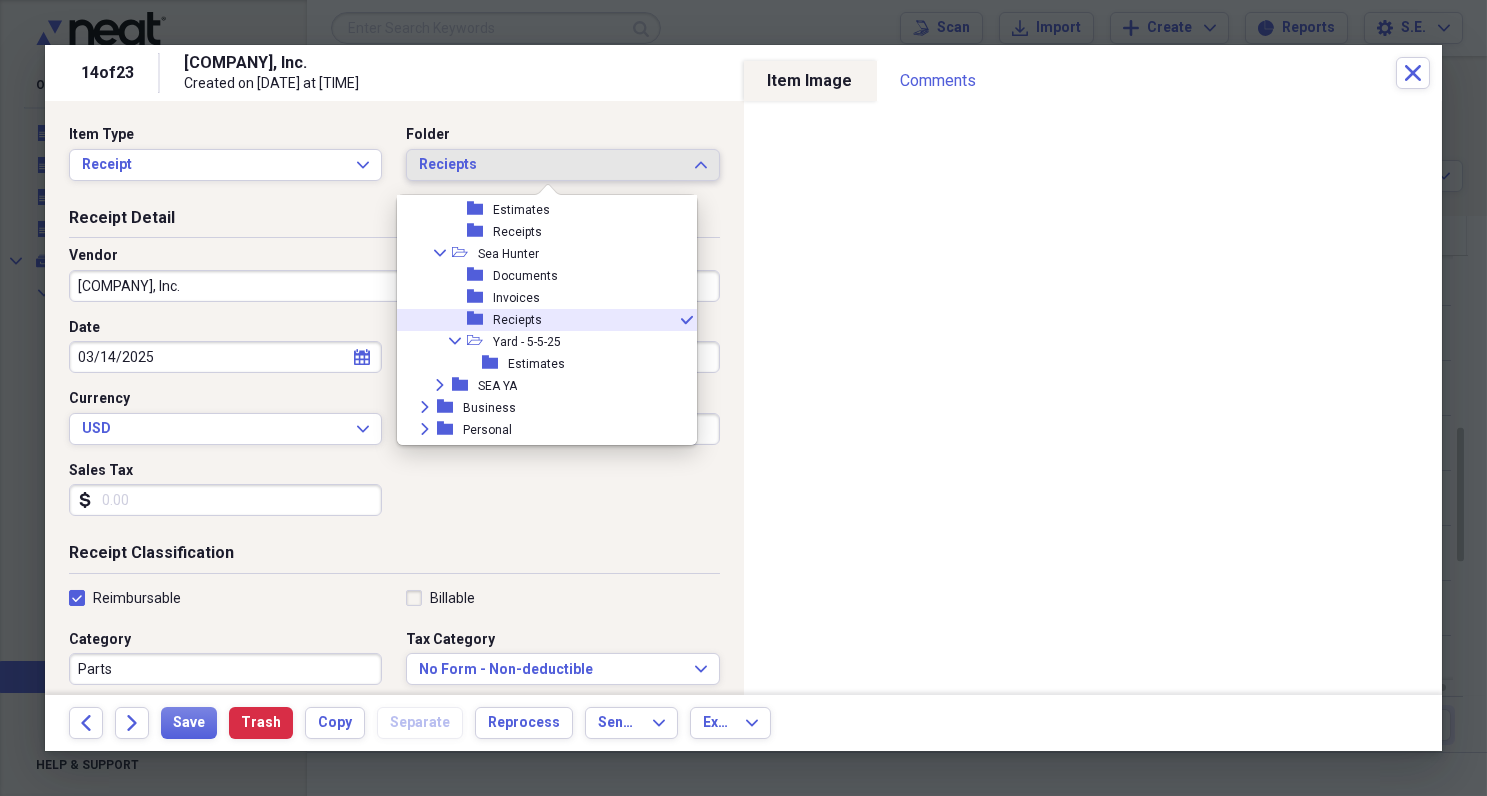 click on "Reciepts" at bounding box center [550, 165] 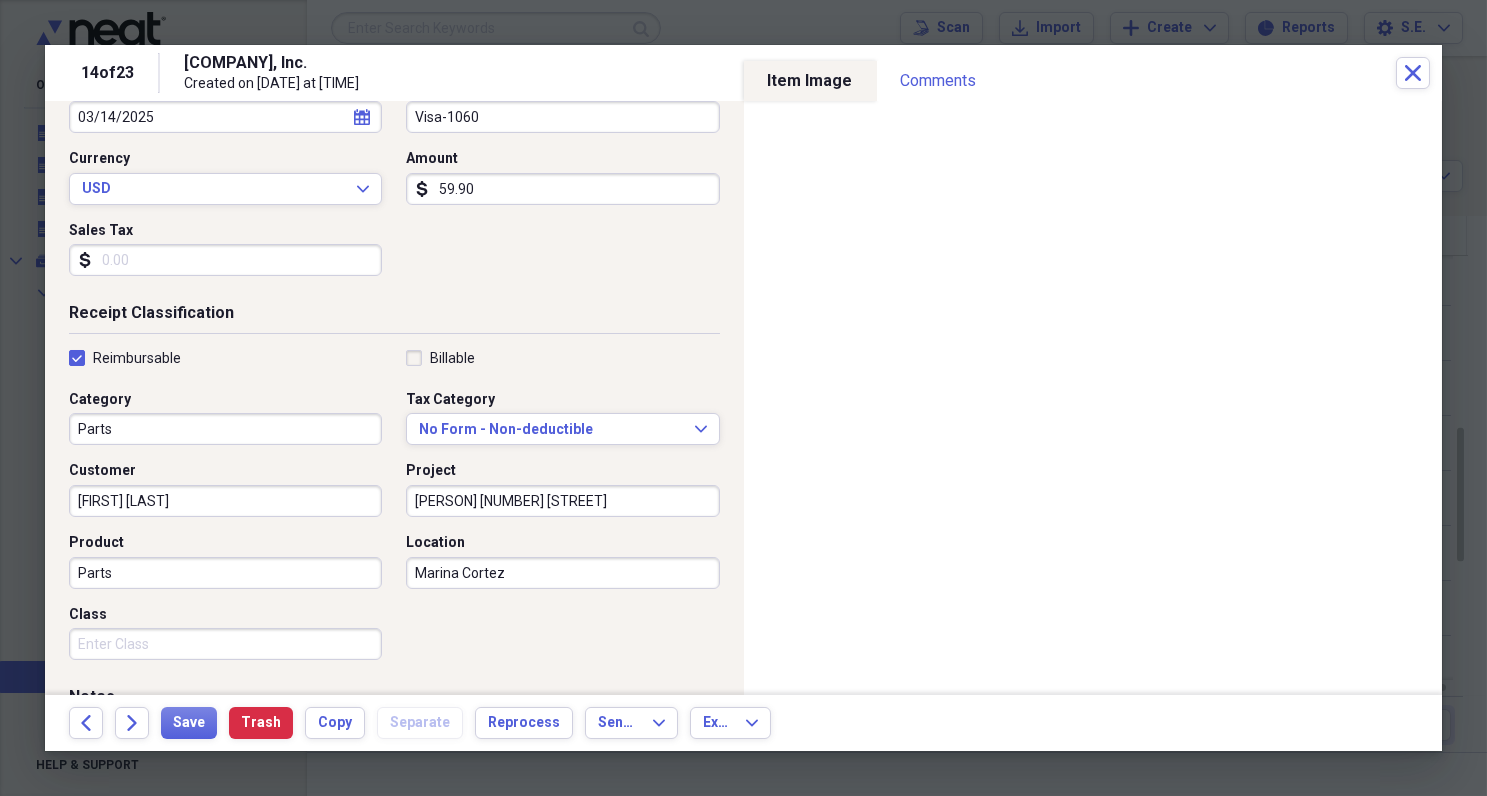 scroll, scrollTop: 360, scrollLeft: 0, axis: vertical 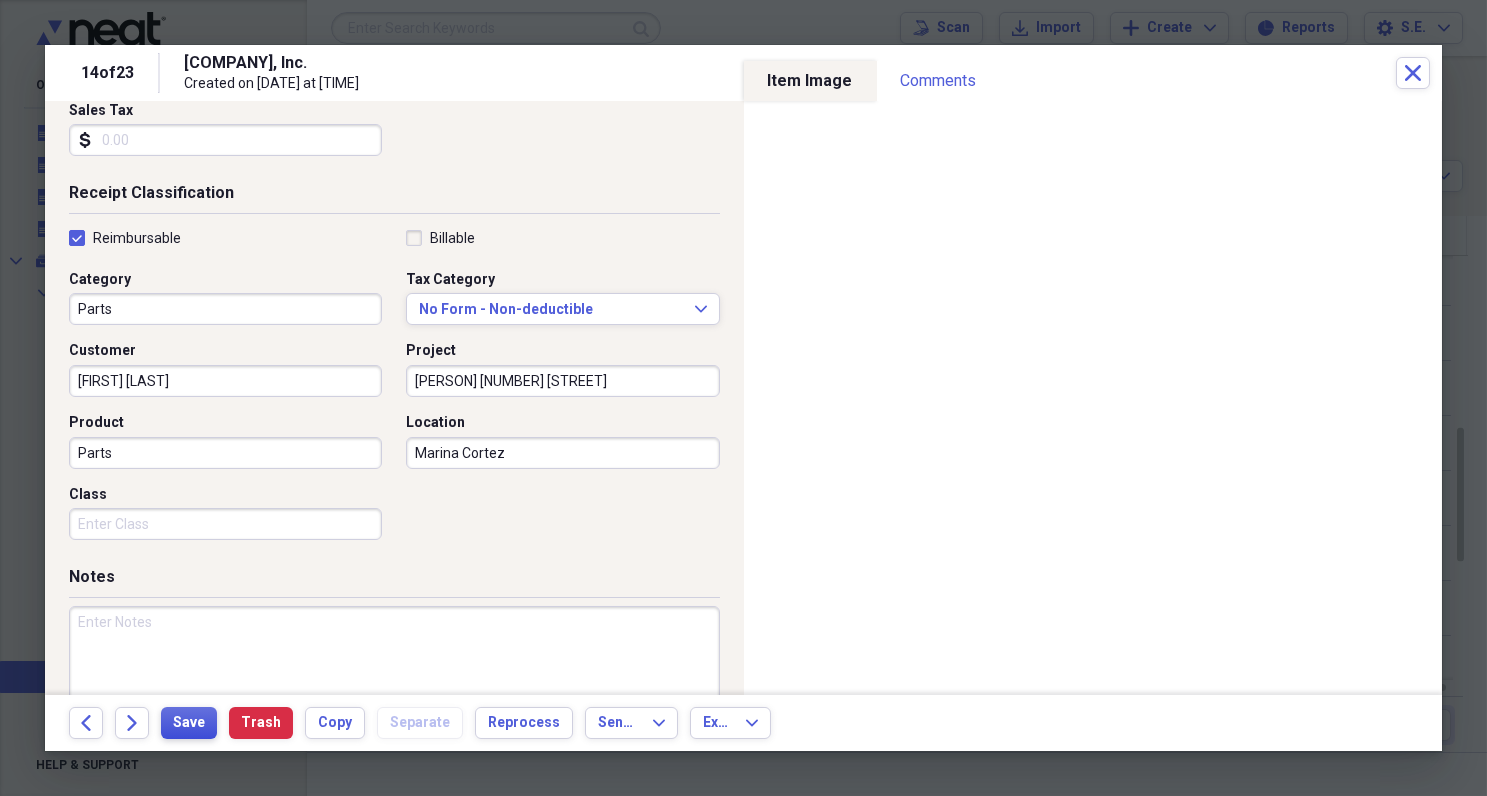 click on "Save" at bounding box center (189, 723) 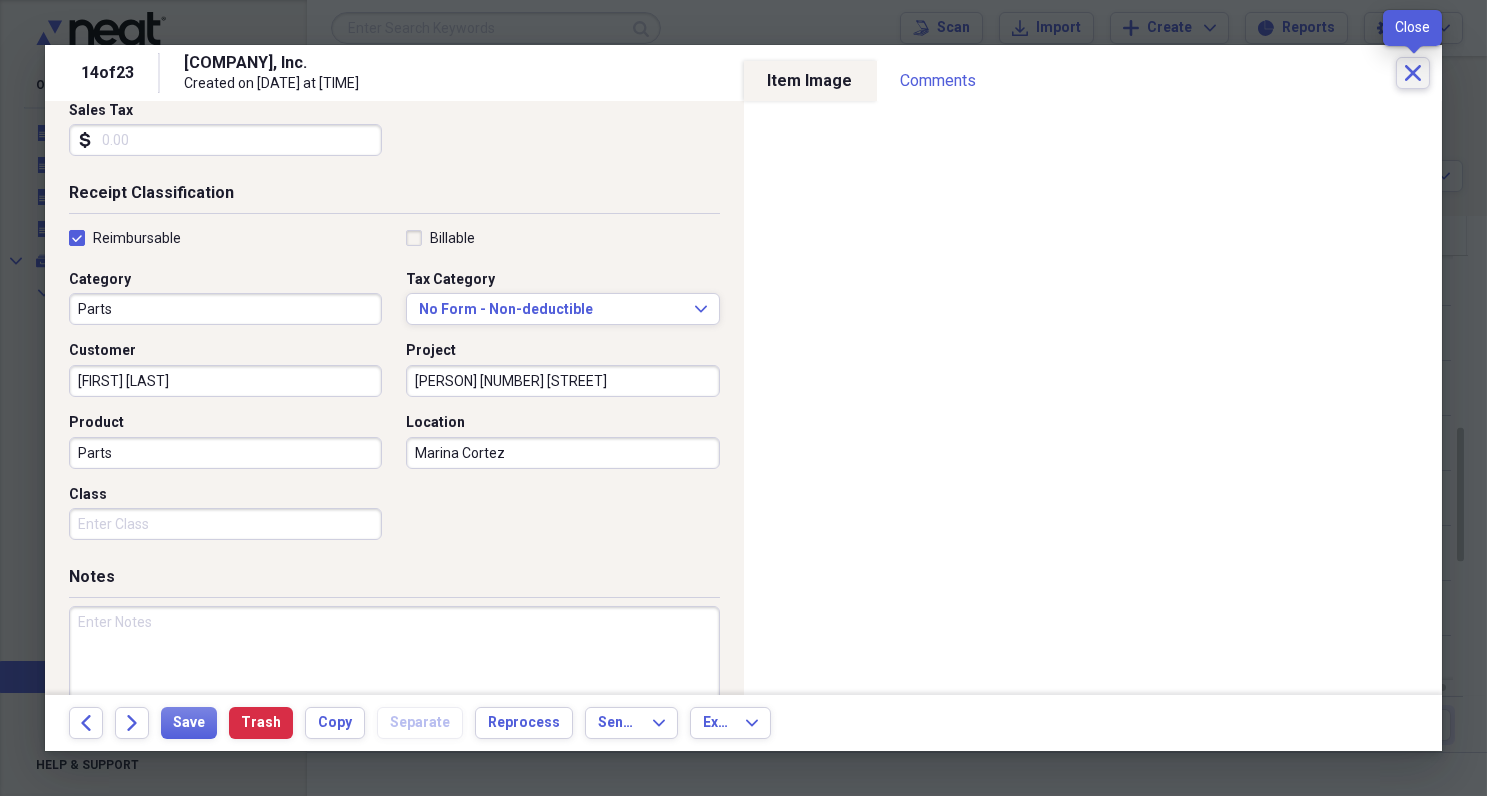 click 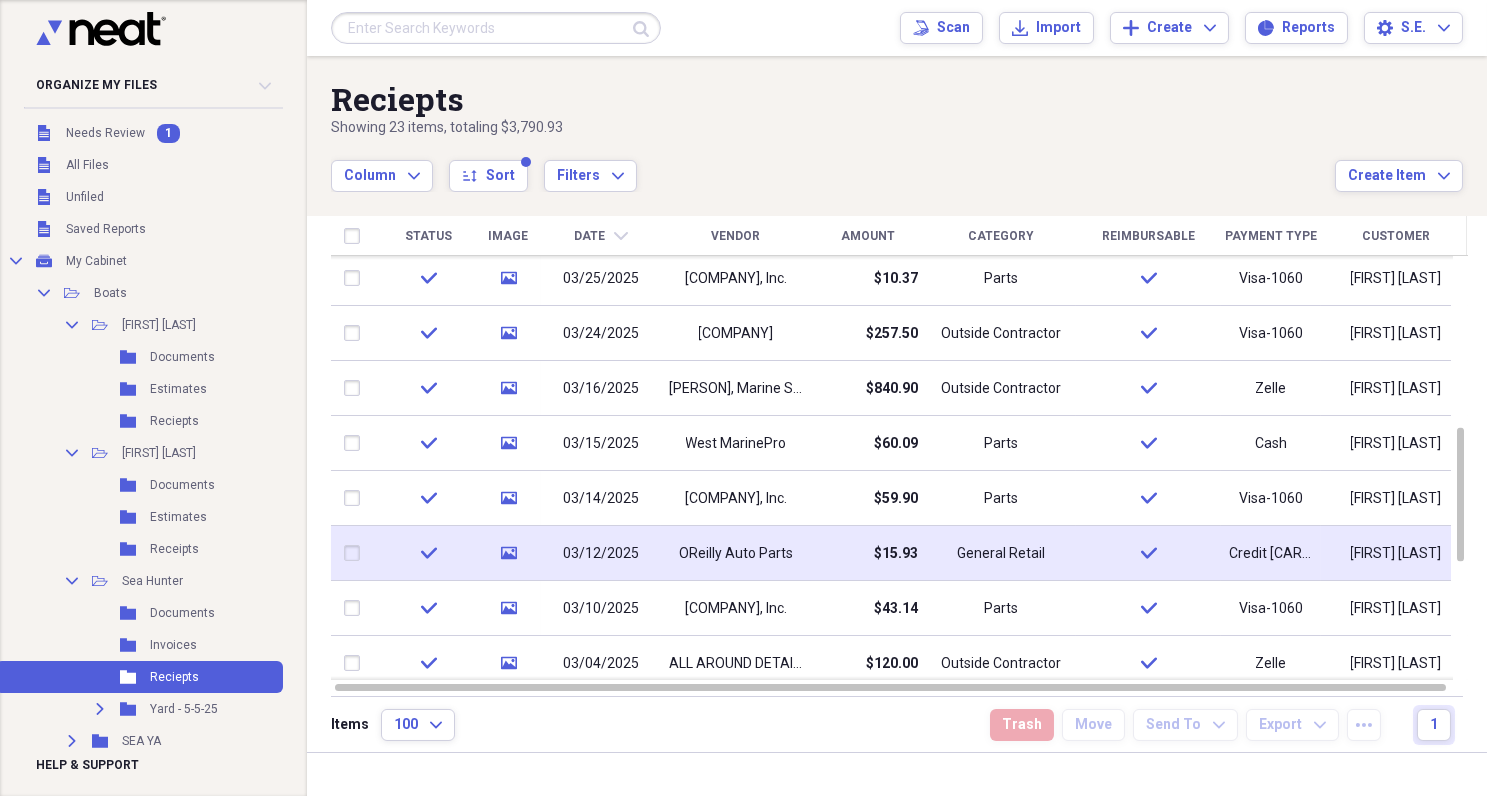 click on "$15.93" at bounding box center [896, 554] 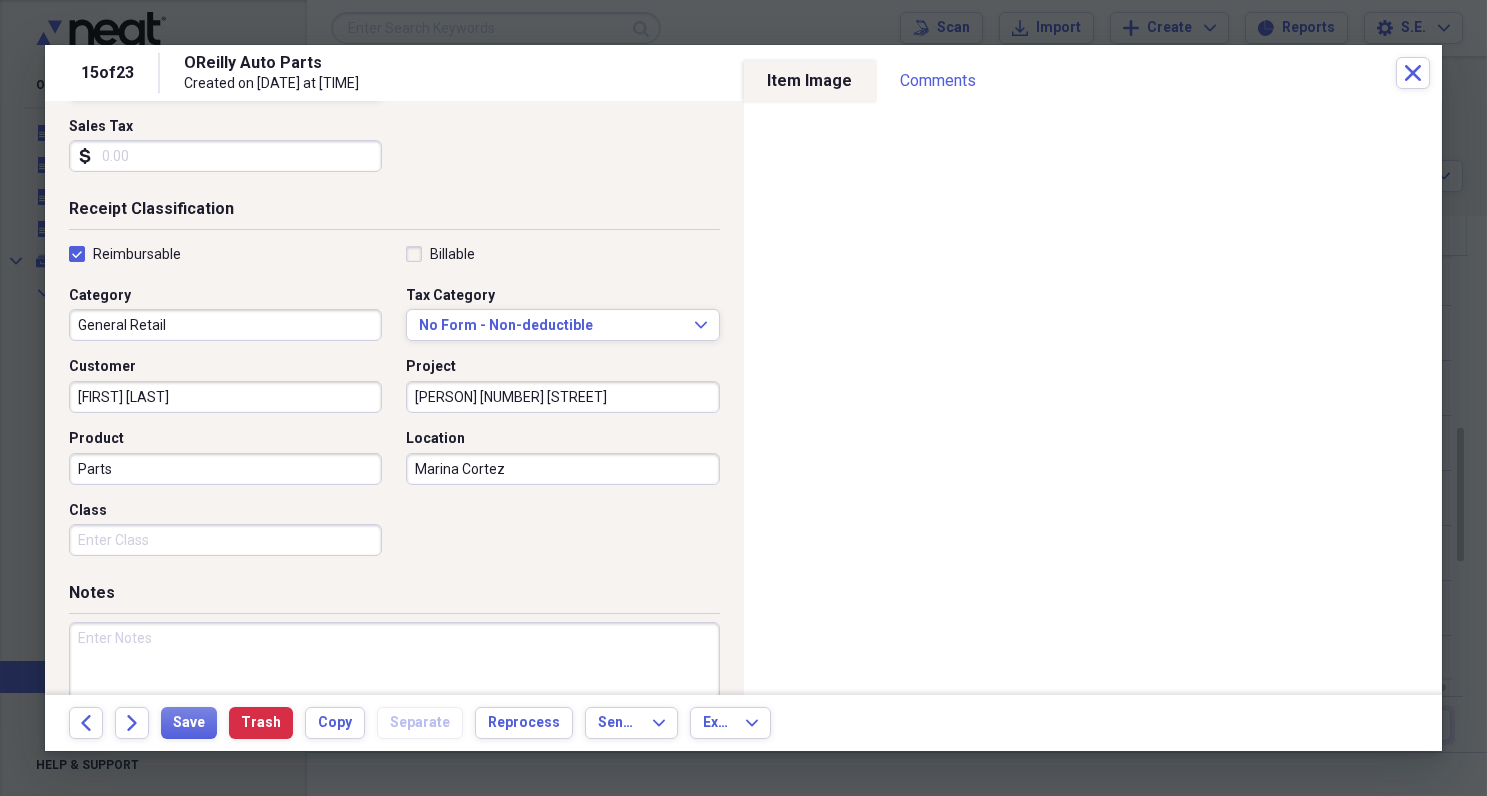 scroll, scrollTop: 416, scrollLeft: 0, axis: vertical 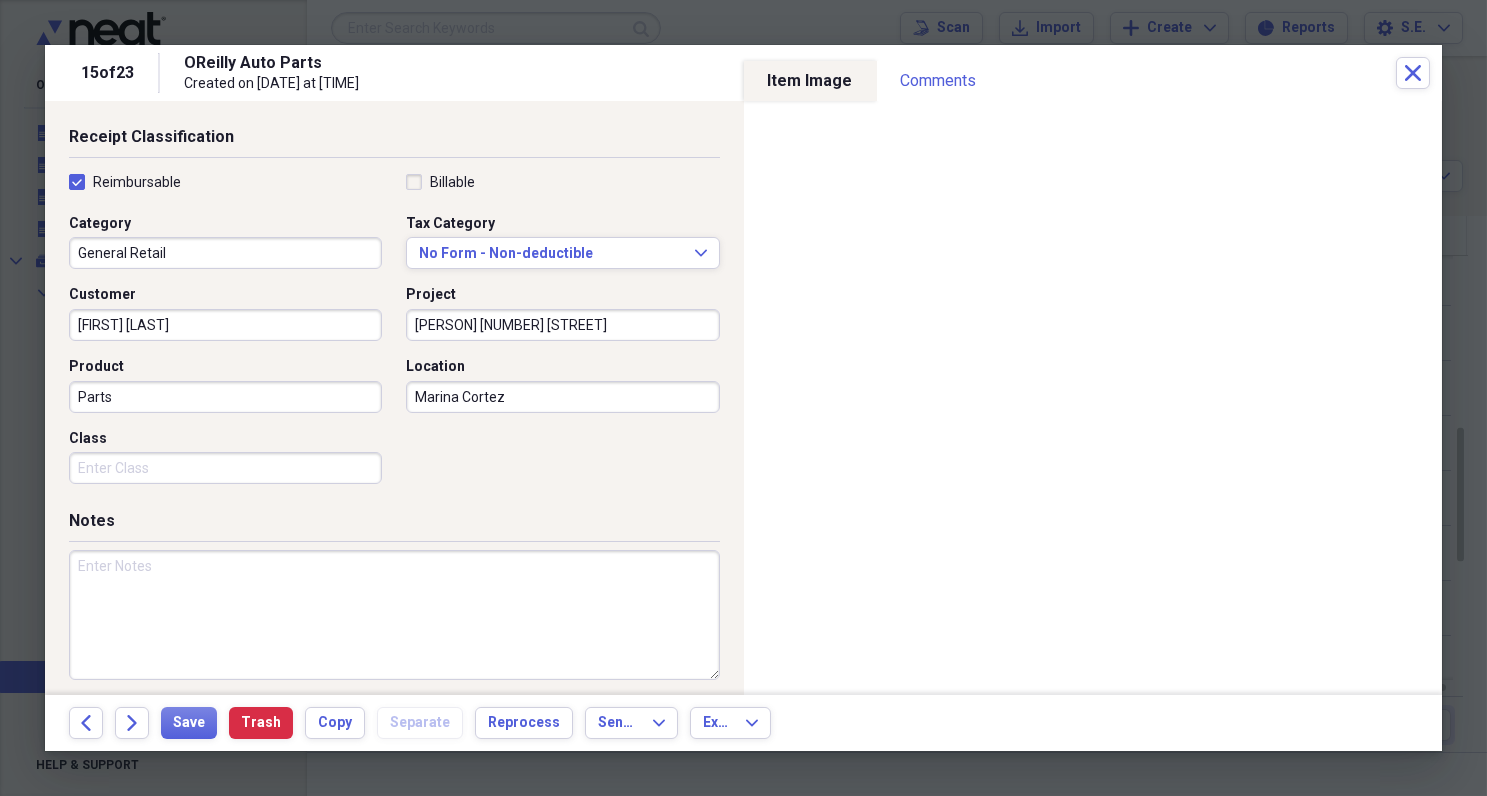 click on "[PERSON] [NUMBER] [STREET]" at bounding box center [562, 325] 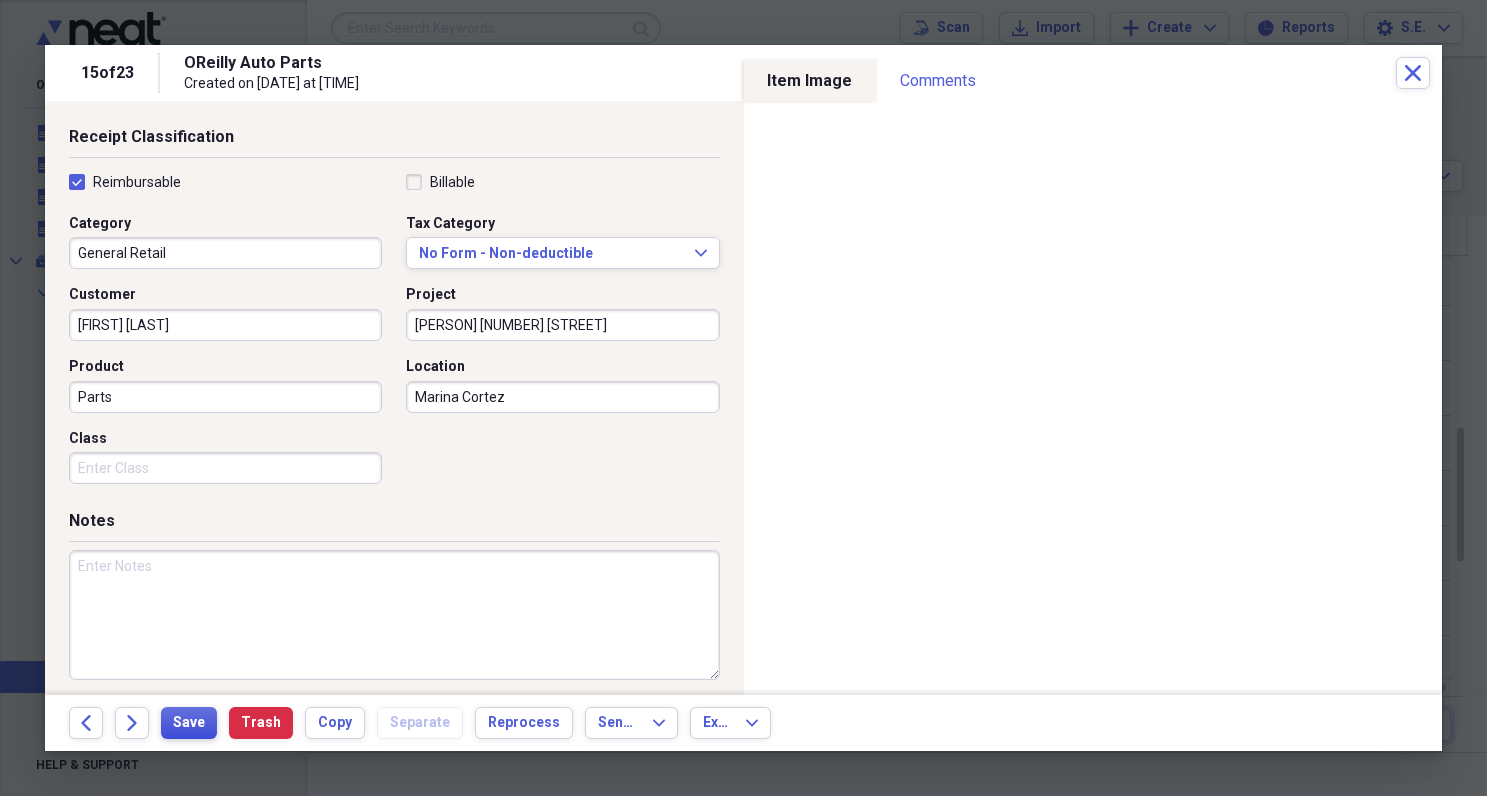 click on "Save" at bounding box center [189, 723] 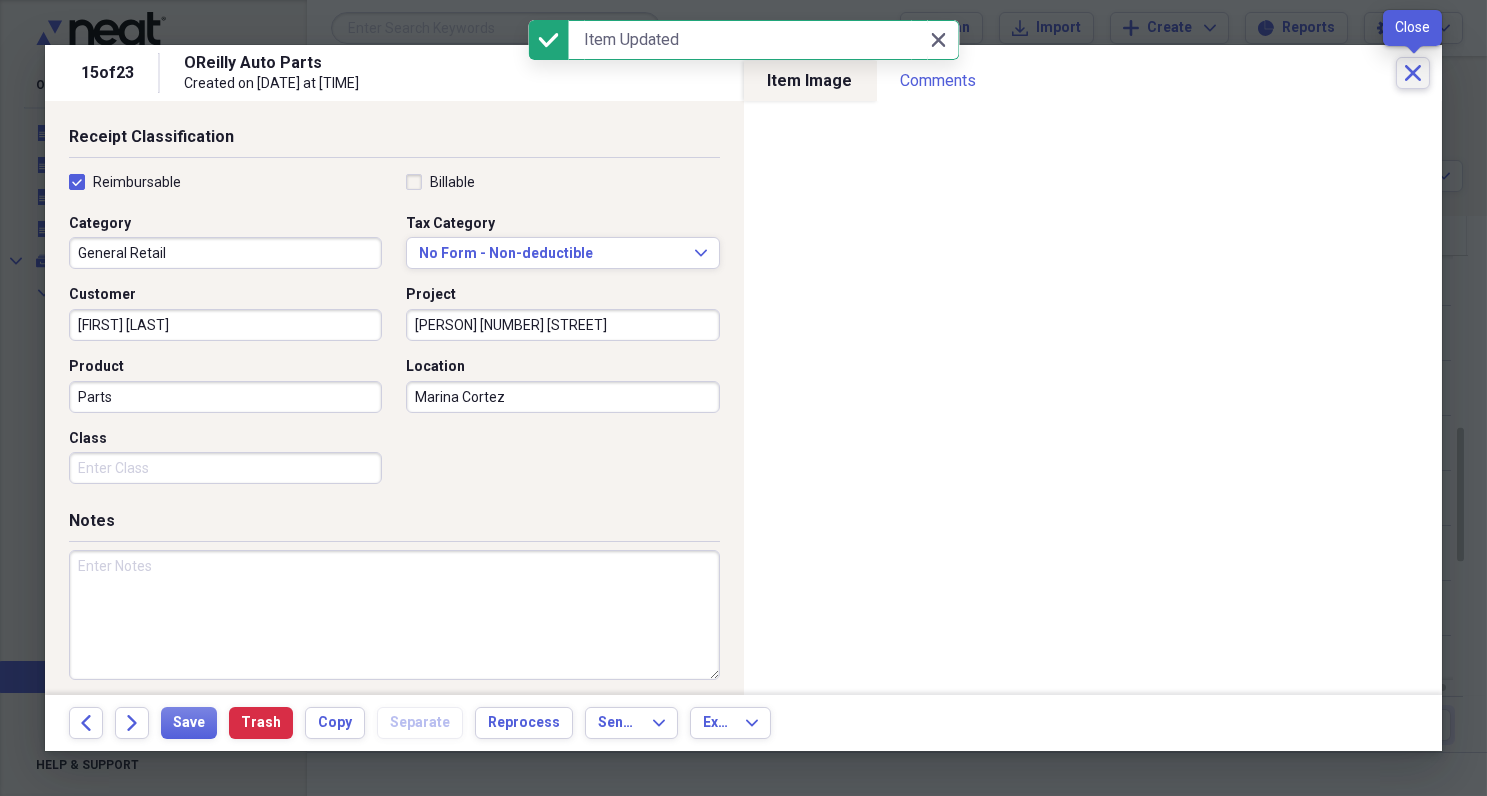 click 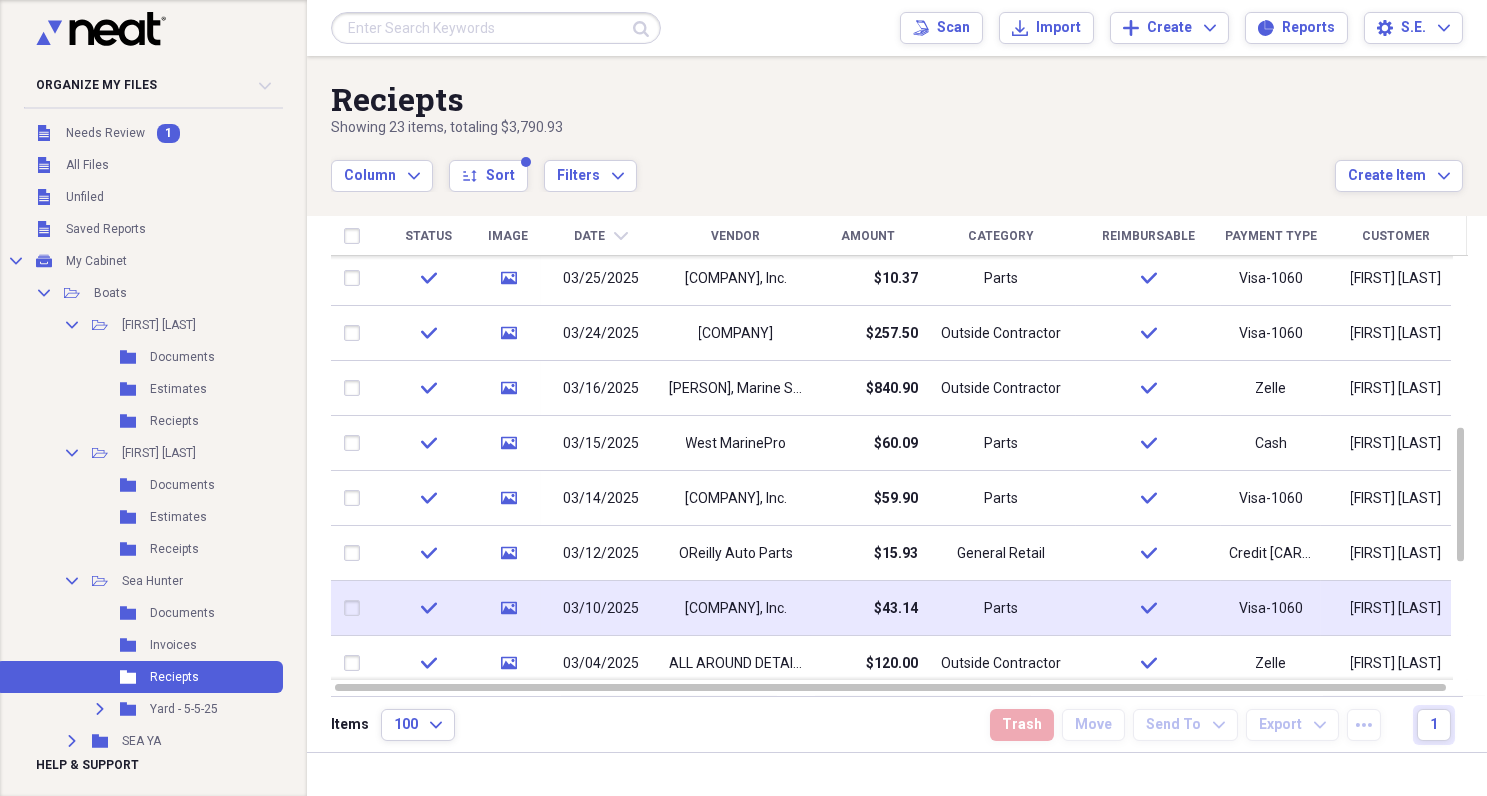 click on "$43.14" at bounding box center (868, 608) 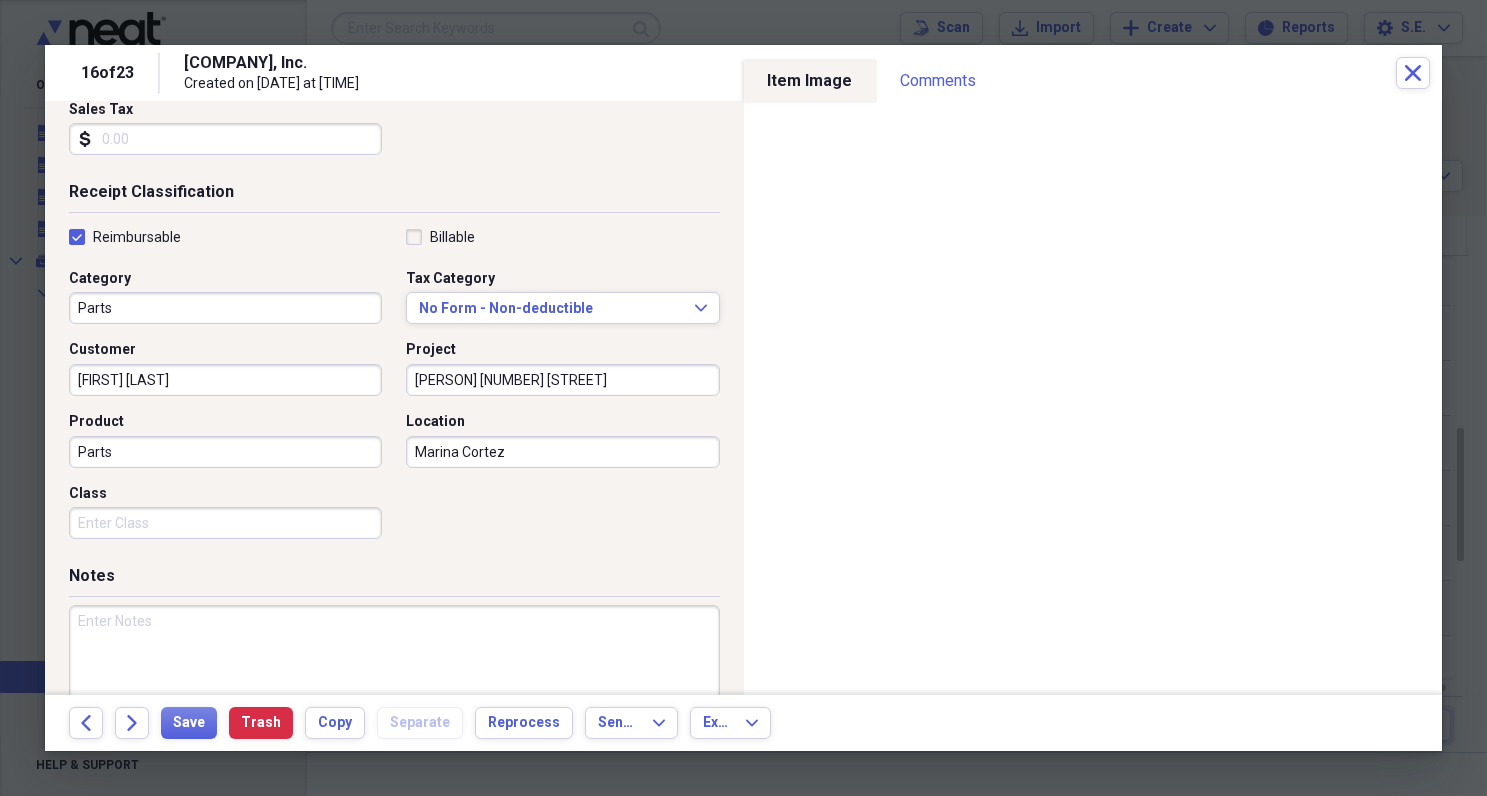 scroll, scrollTop: 416, scrollLeft: 0, axis: vertical 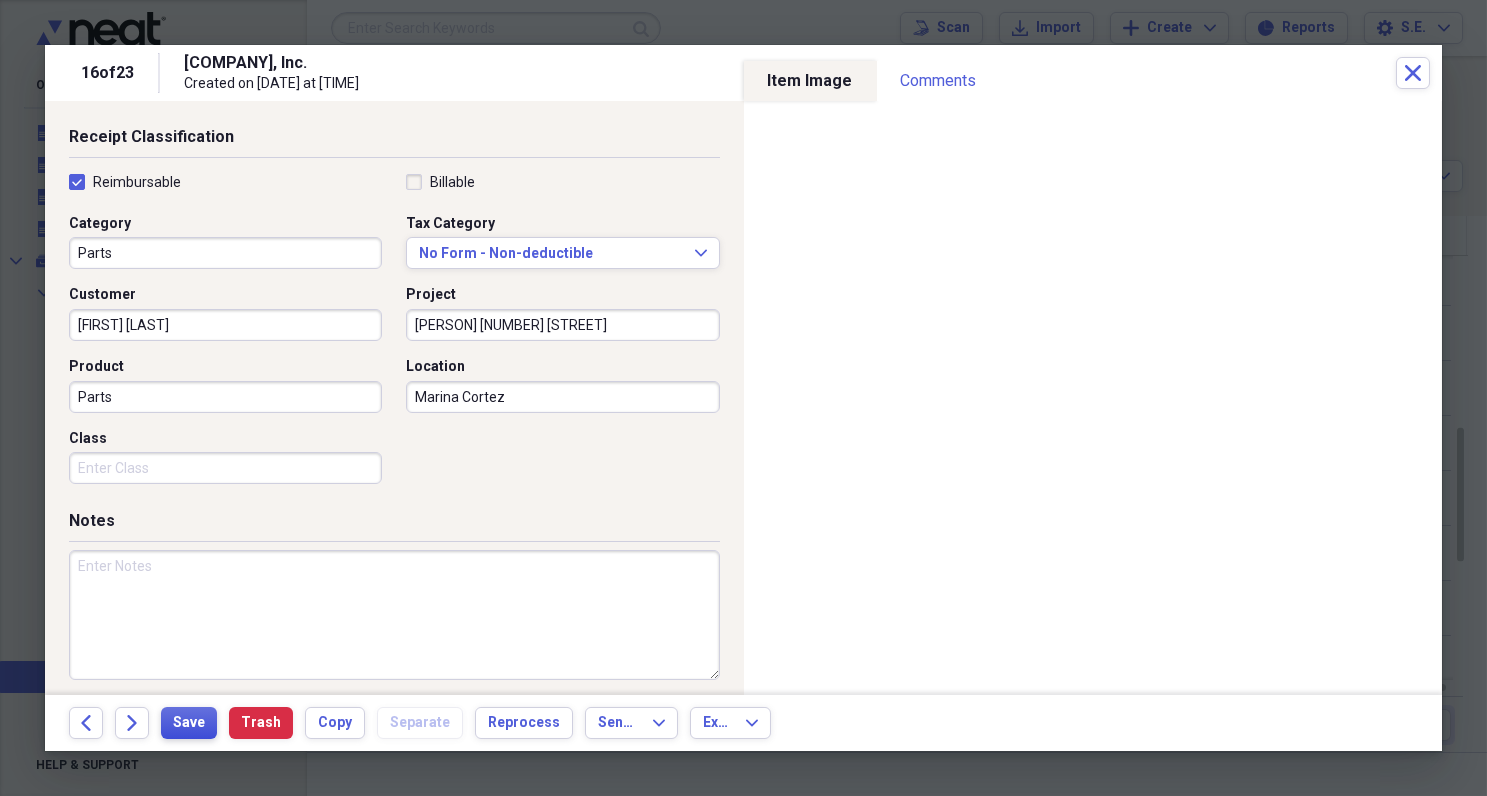 click on "Save" at bounding box center (189, 723) 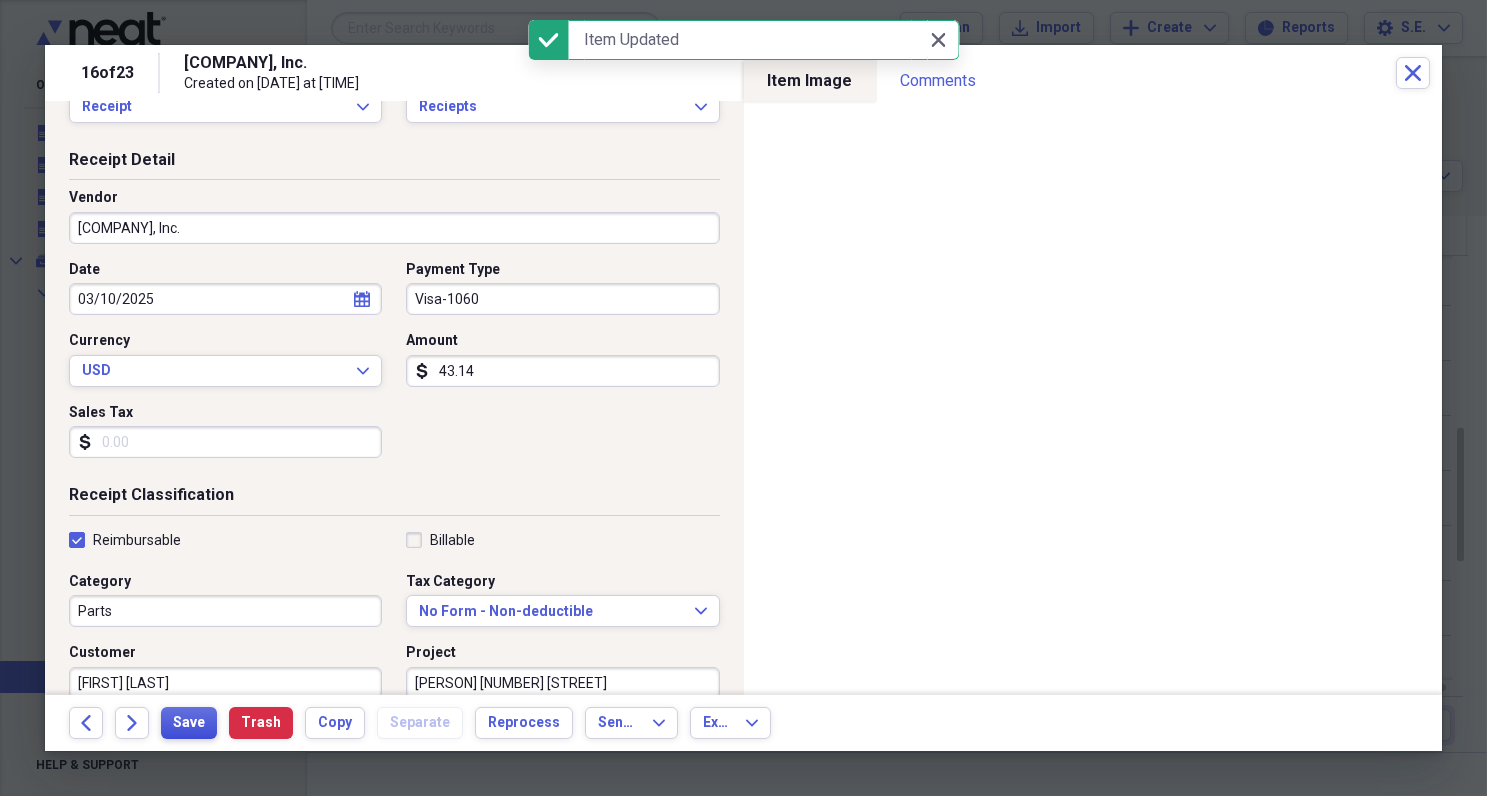 scroll, scrollTop: 56, scrollLeft: 0, axis: vertical 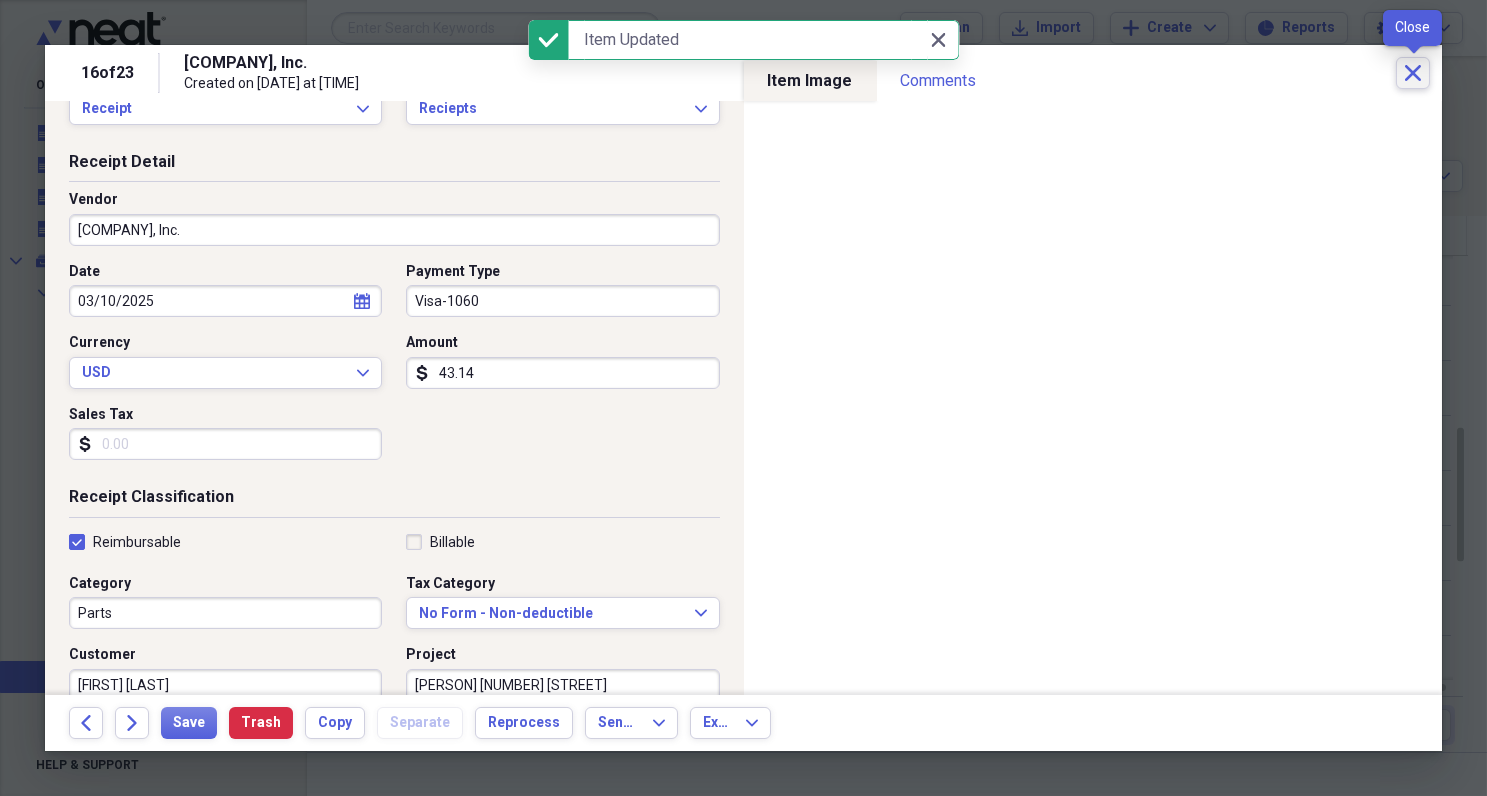 click on "Close" at bounding box center (1413, 73) 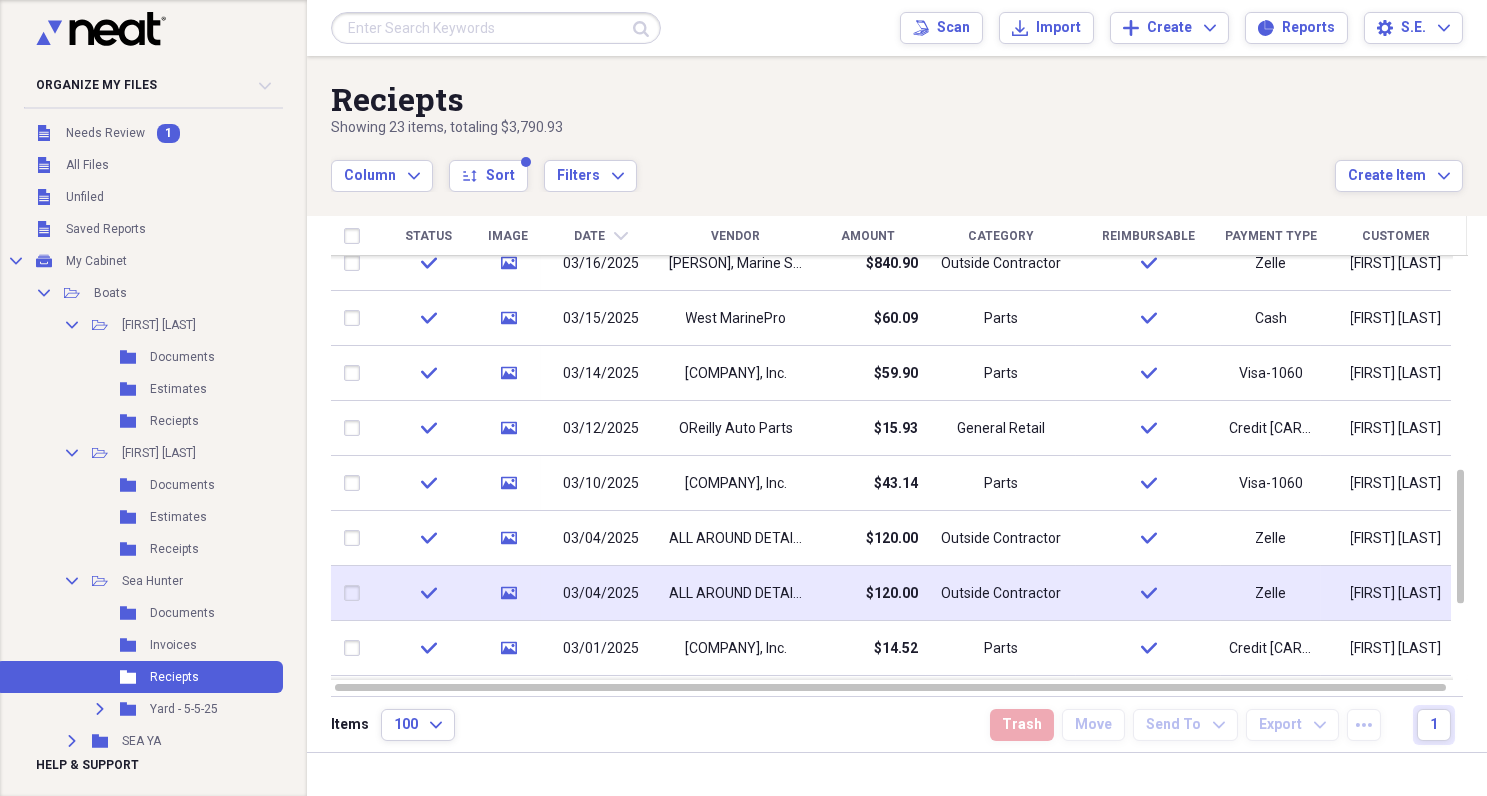 click on "$120.00" at bounding box center [892, 594] 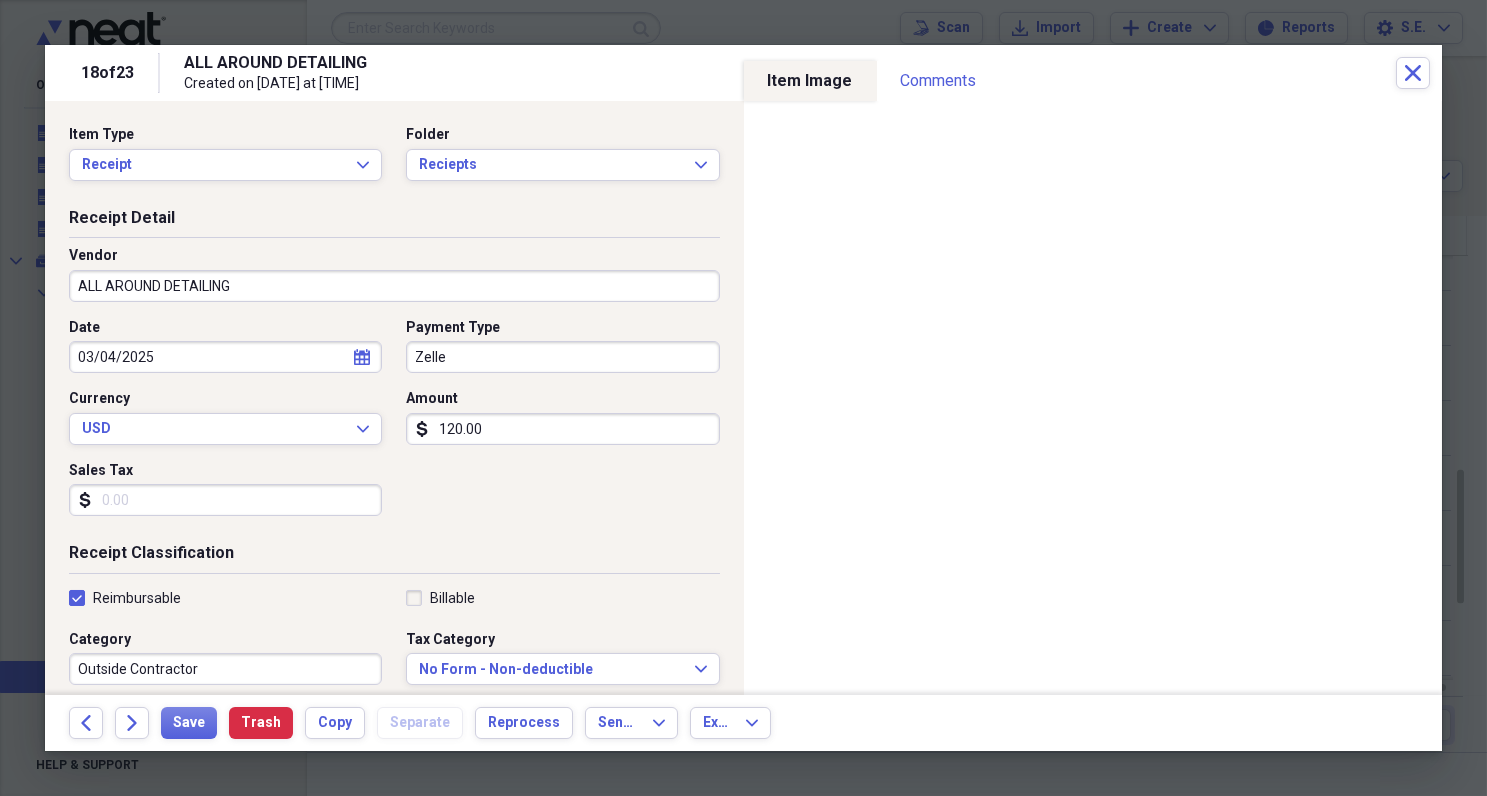 click on "ALL AROUND DETAILING Created on [DATE] at [TIME]" at bounding box center (790, 73) 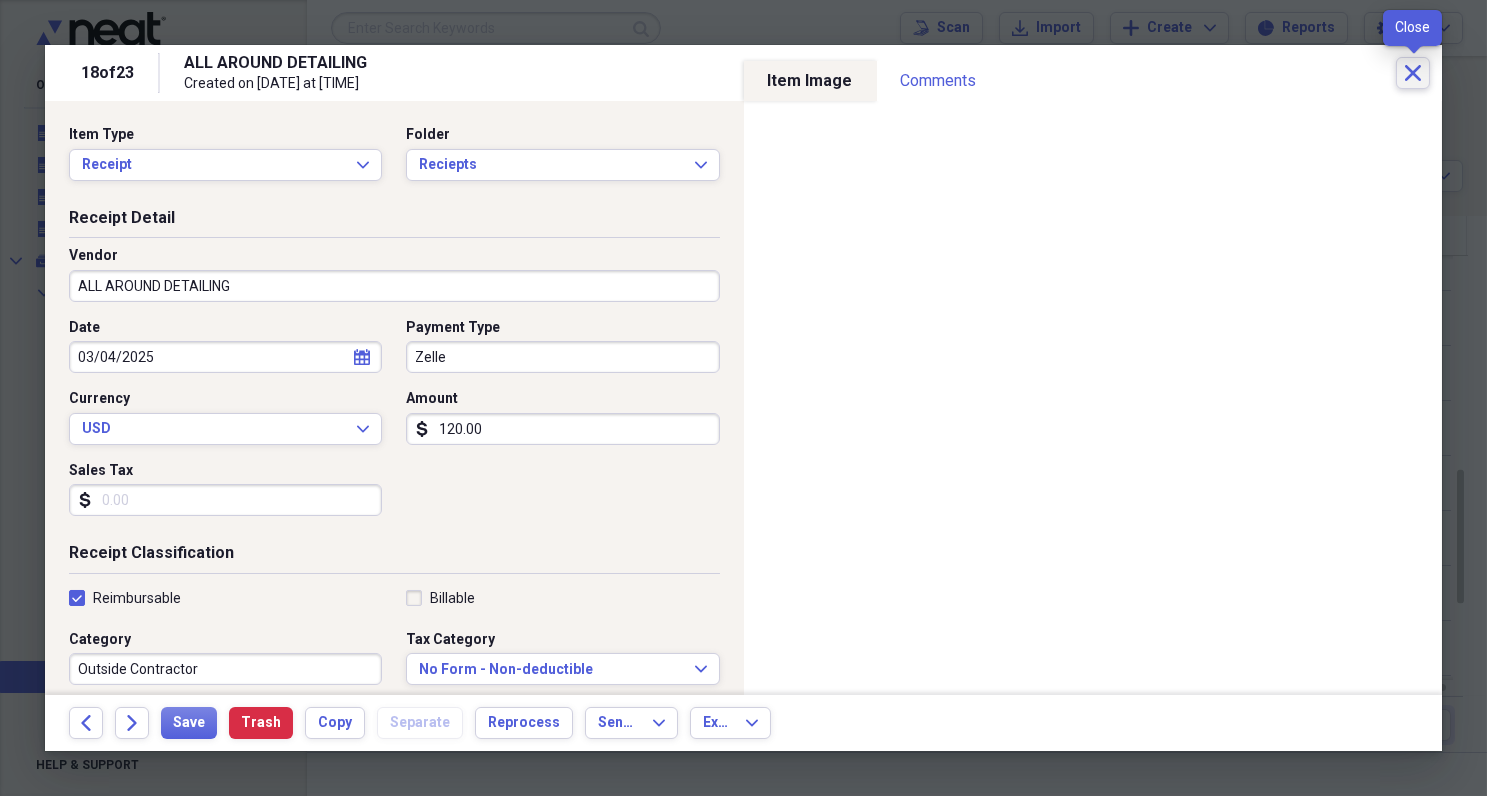 click on "Close" 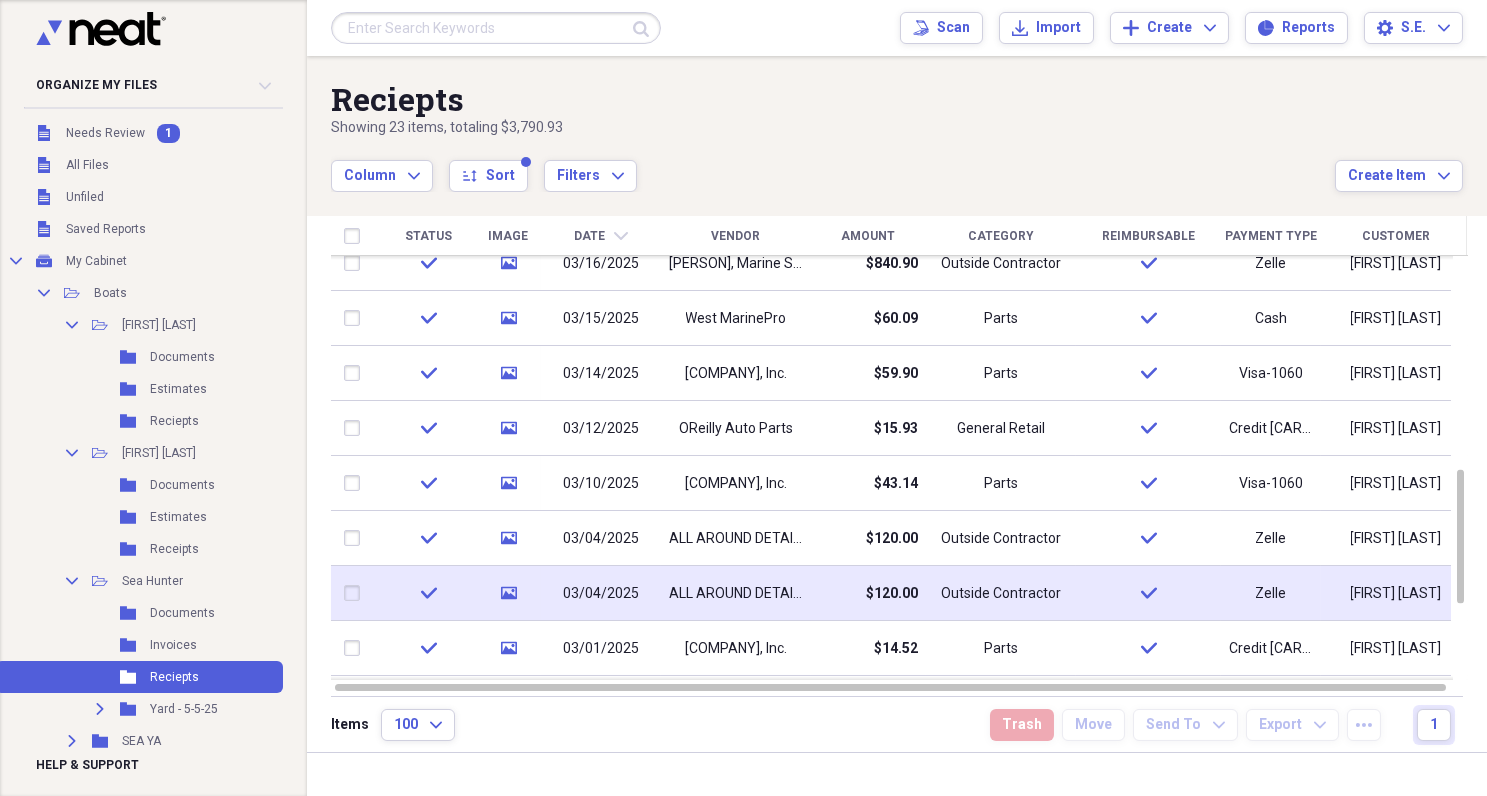 click on "$120.00" at bounding box center (892, 594) 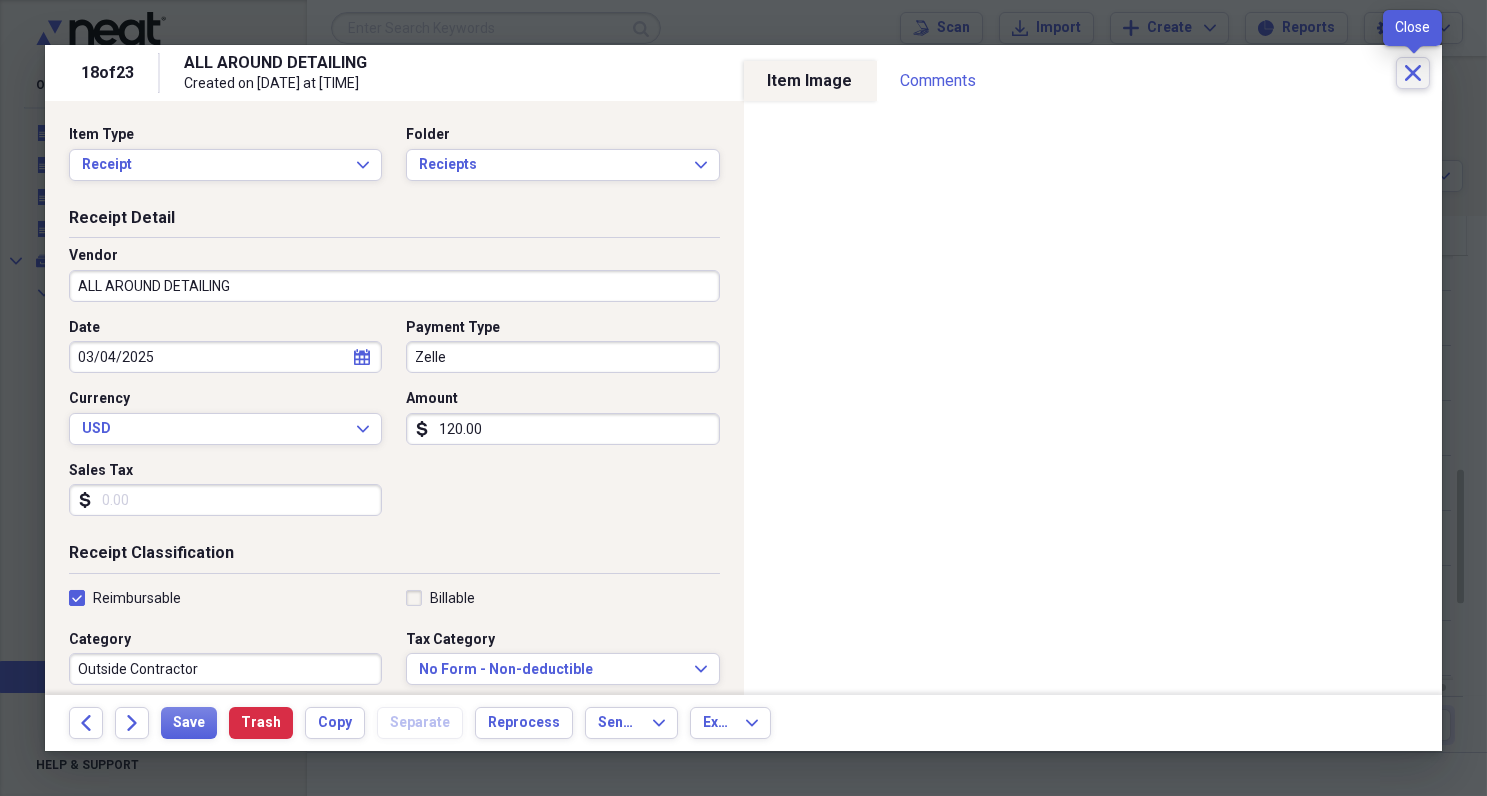 click on "Close" 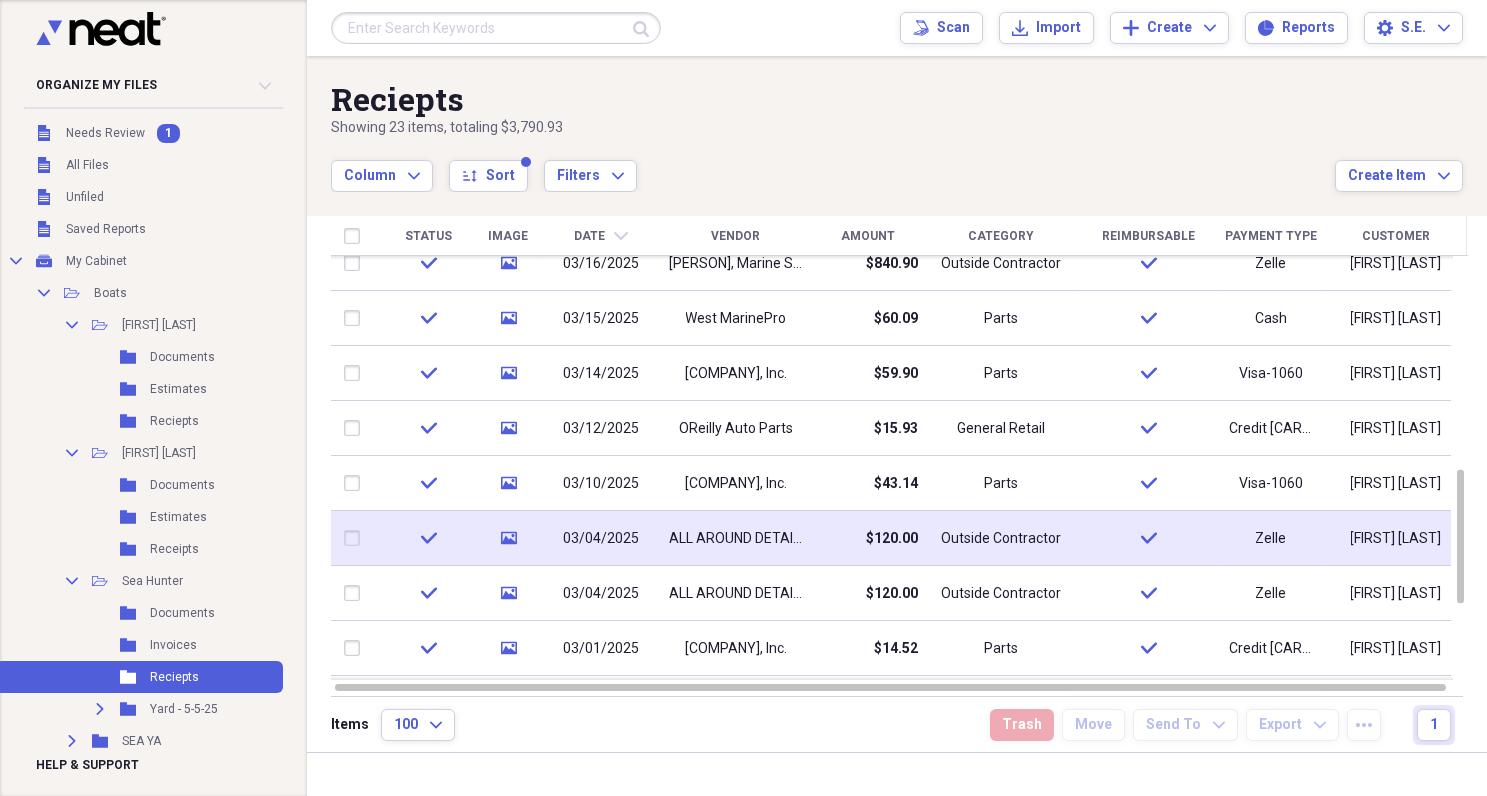 click on "Outside Contractor" at bounding box center [1001, 539] 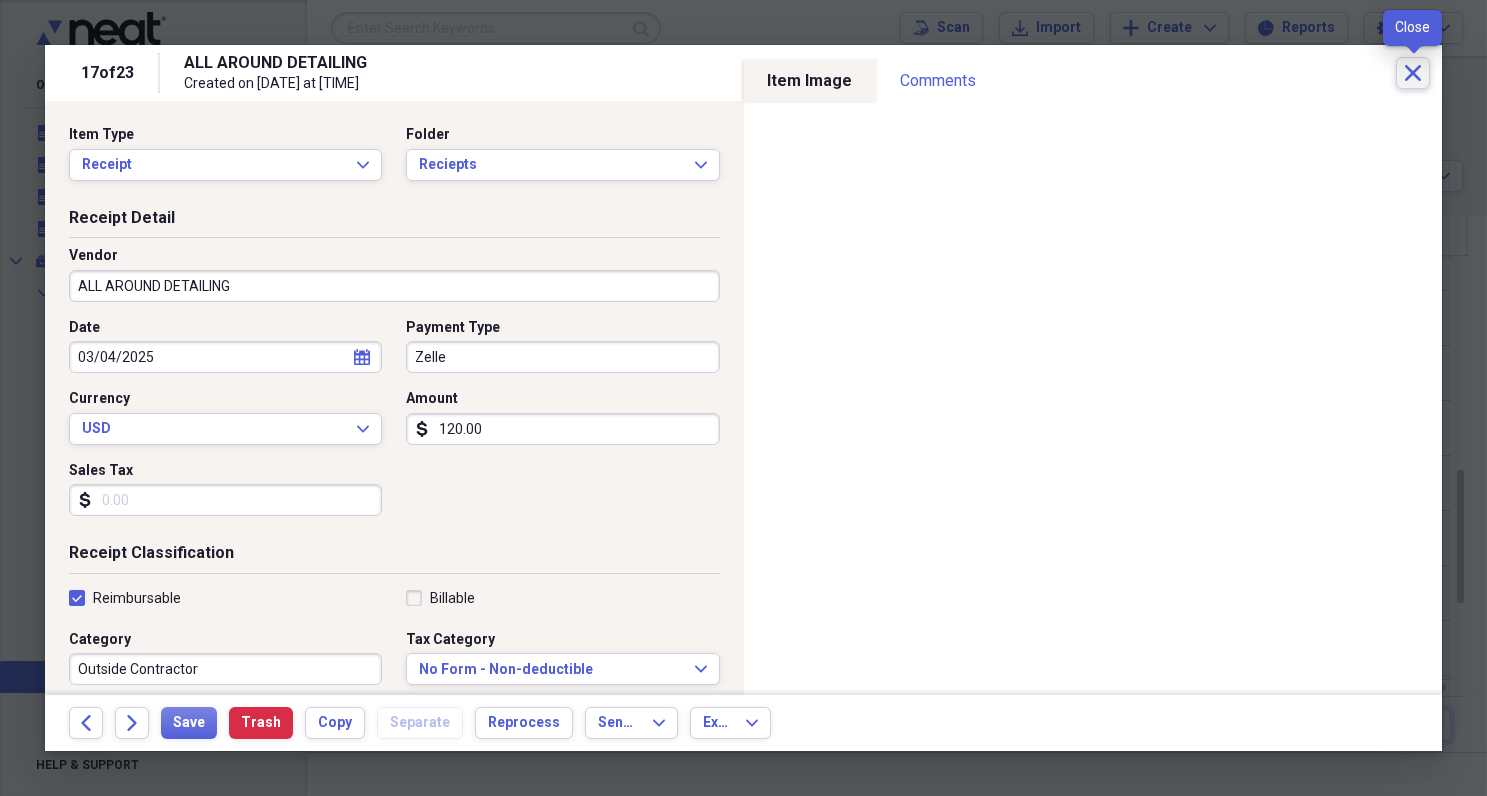 click on "Close" 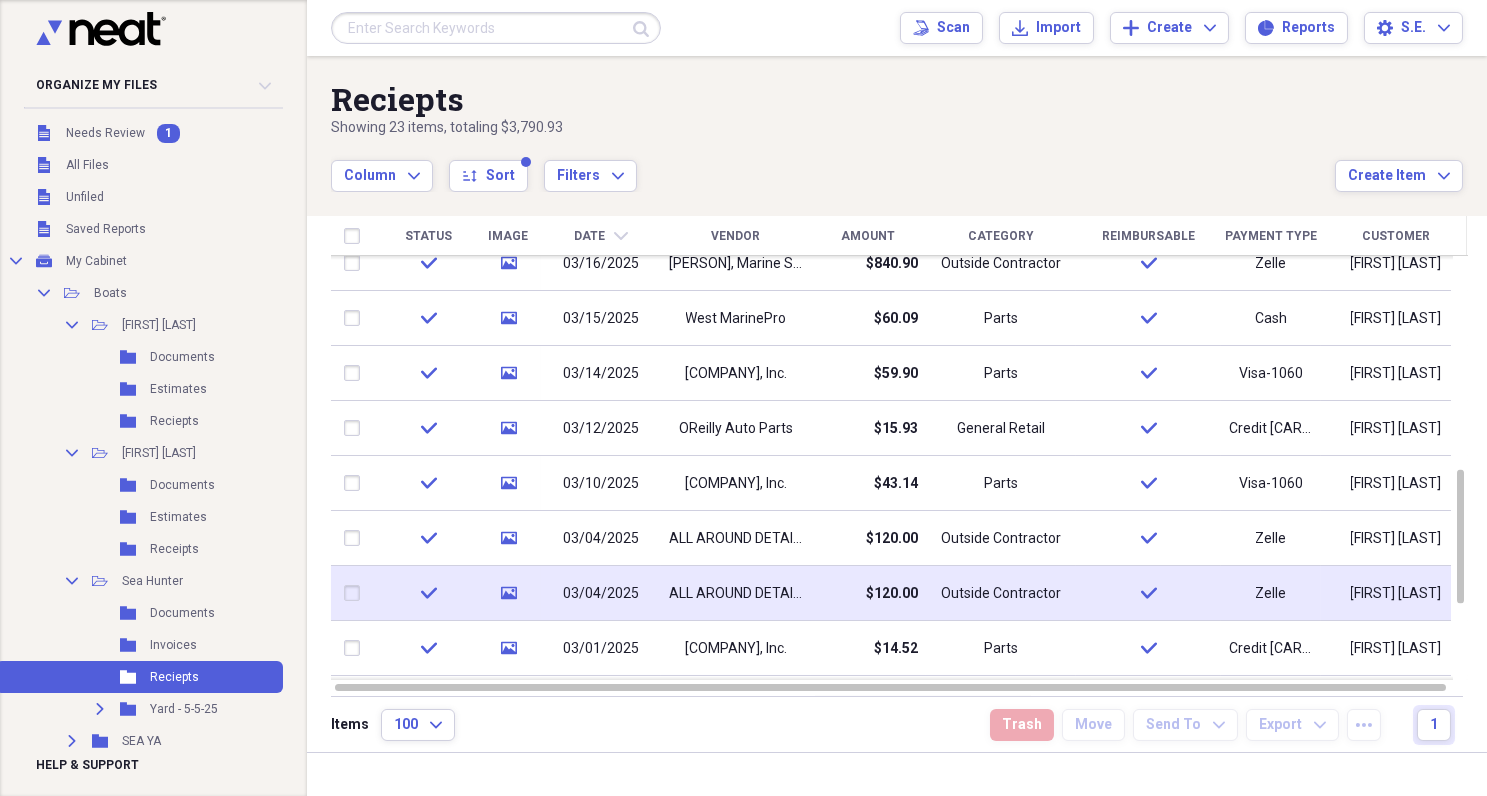click on "Outside Contractor" at bounding box center (1001, 593) 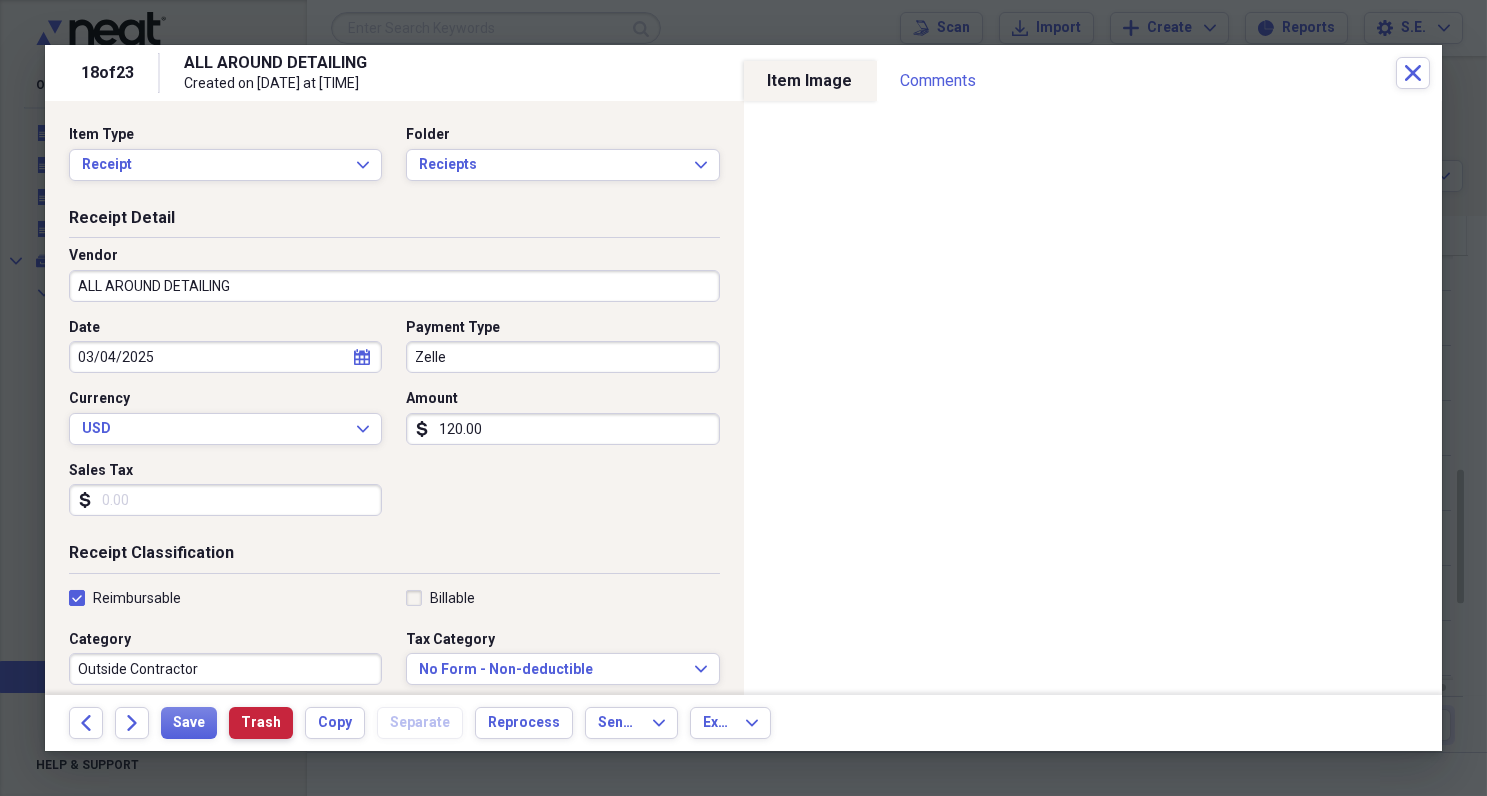 click on "Trash" at bounding box center [261, 723] 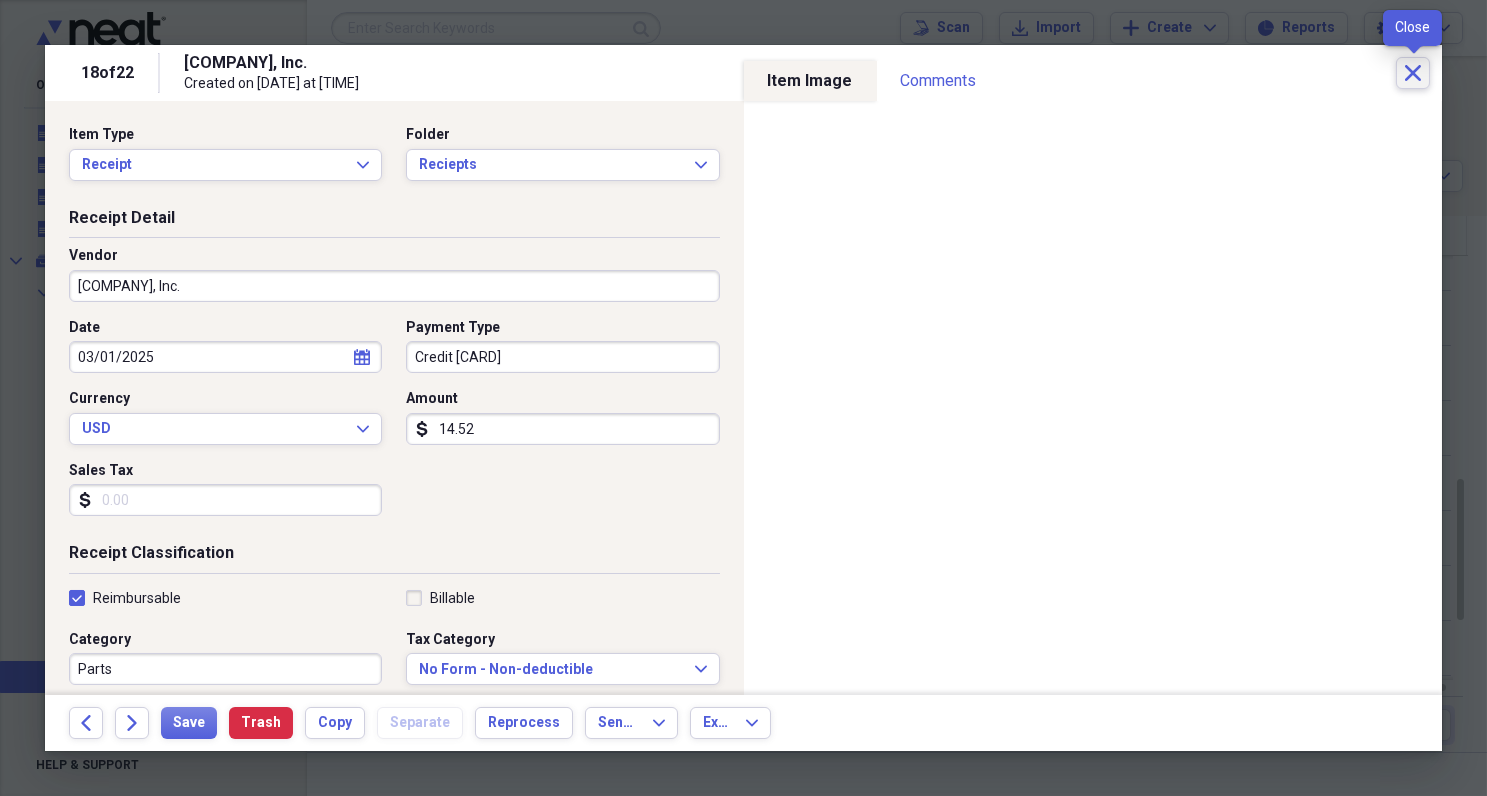 click on "Close" at bounding box center (1413, 73) 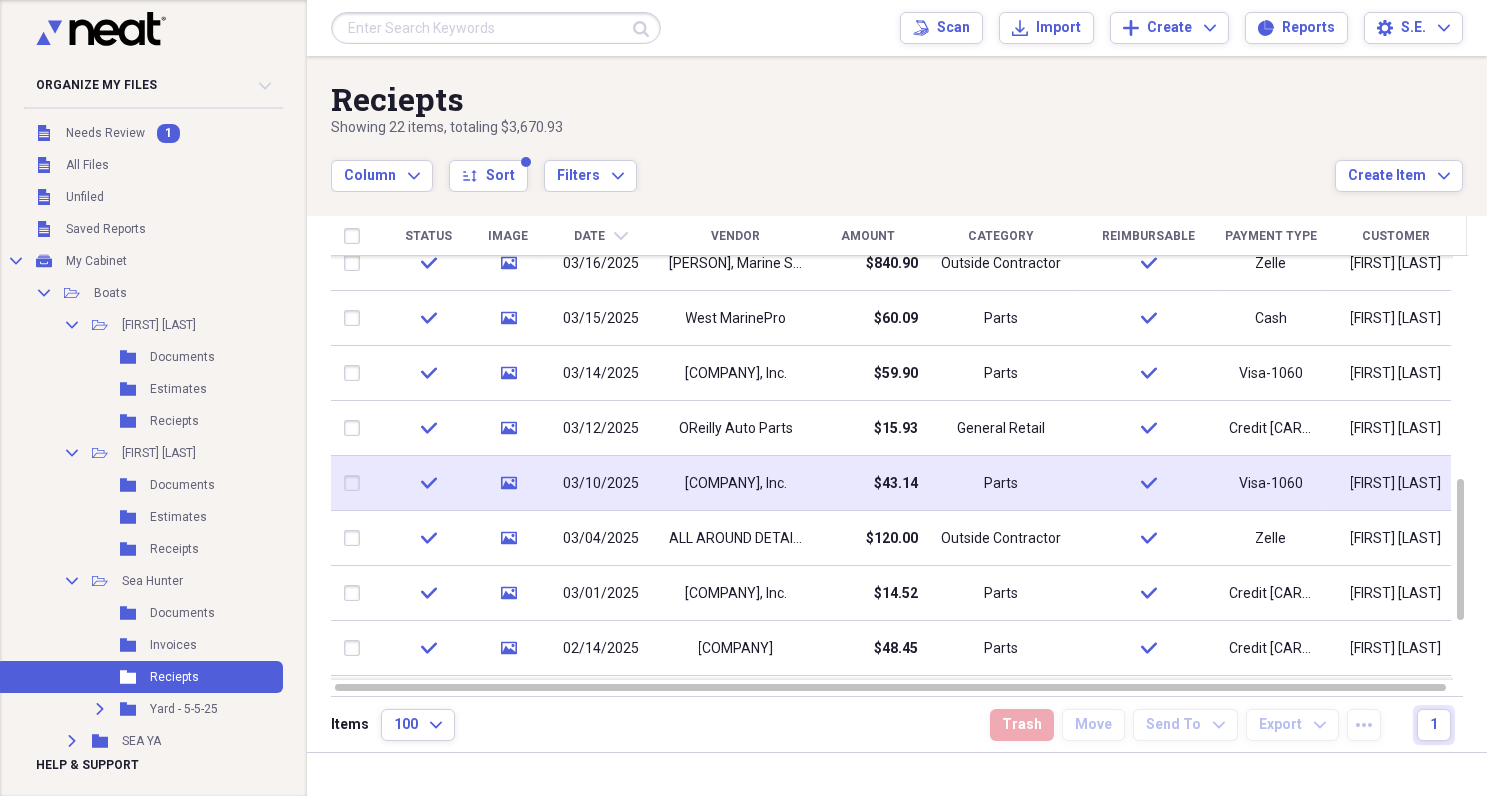click on "$43.14" at bounding box center [896, 484] 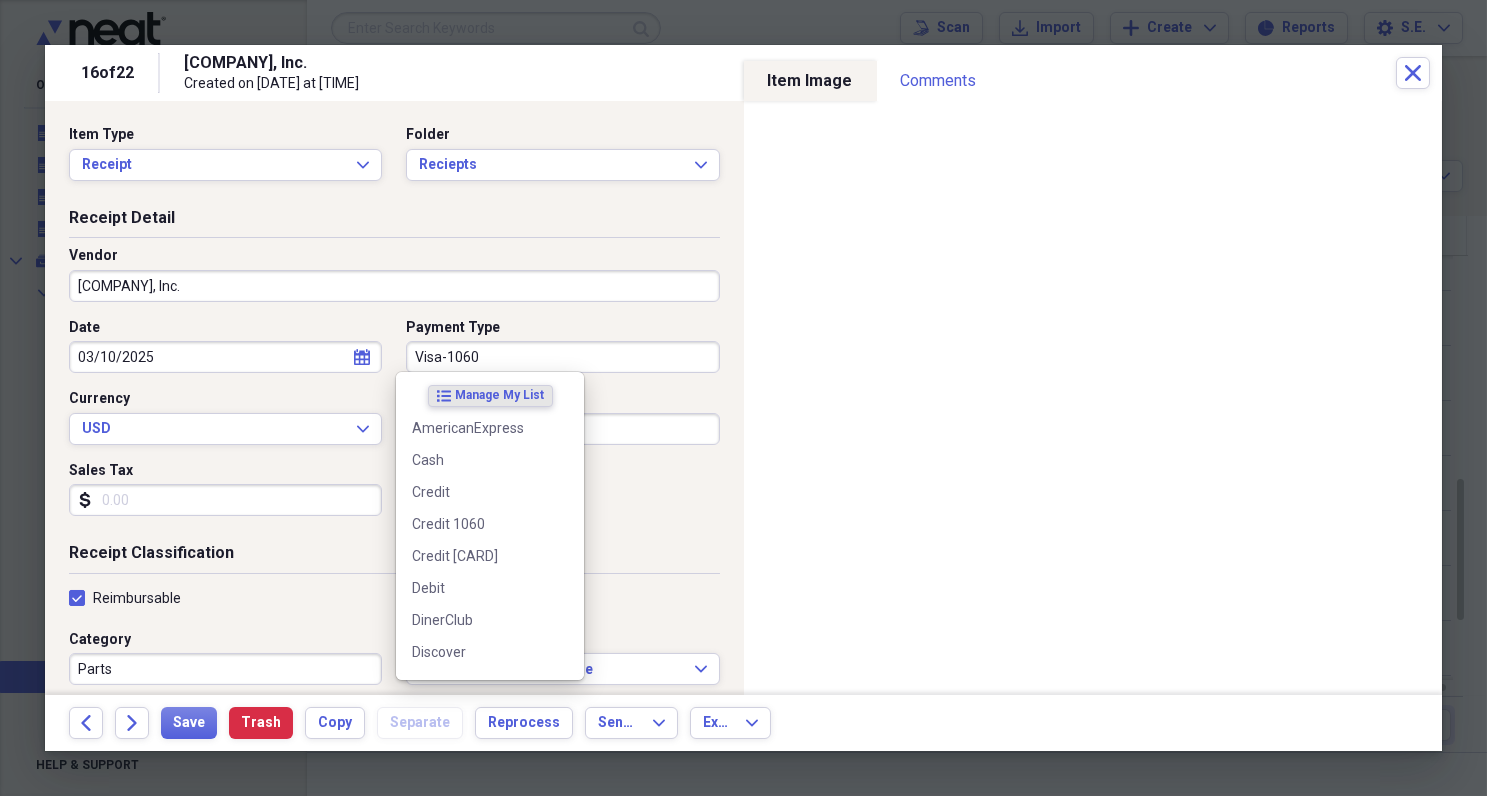 click on "Visa-1060" at bounding box center (562, 357) 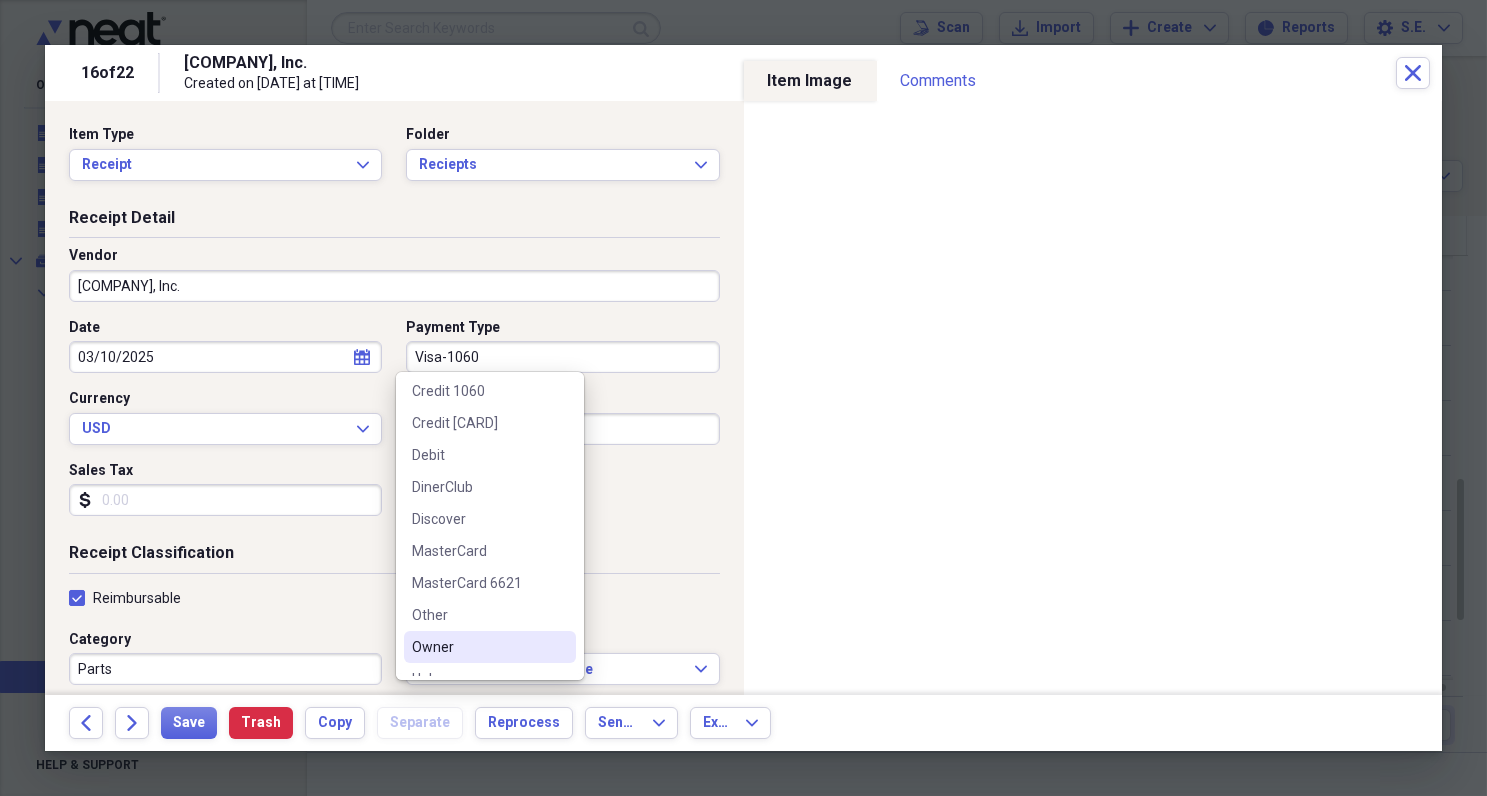 scroll, scrollTop: 314, scrollLeft: 0, axis: vertical 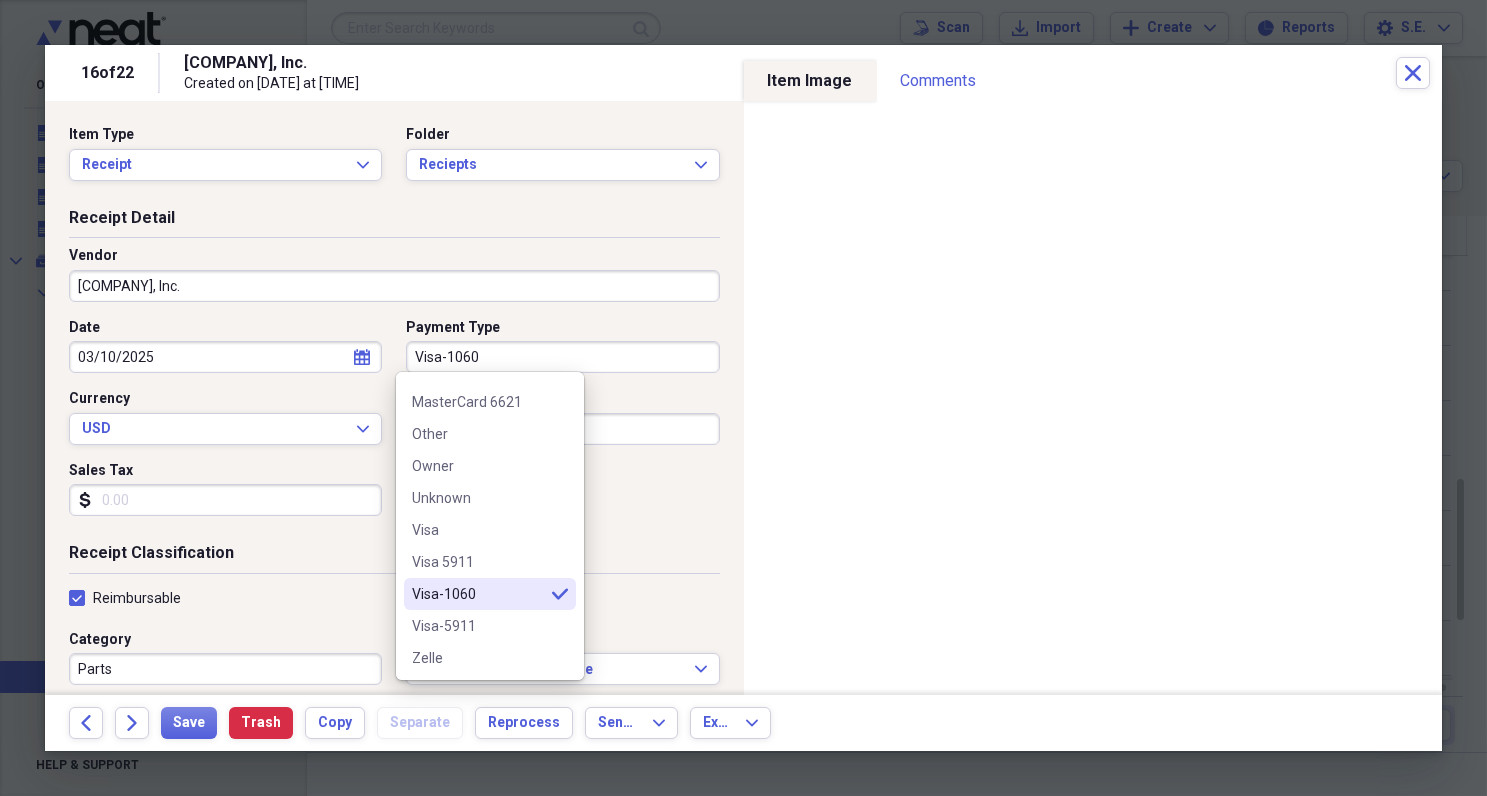 click on "Visa-1060" at bounding box center (478, 594) 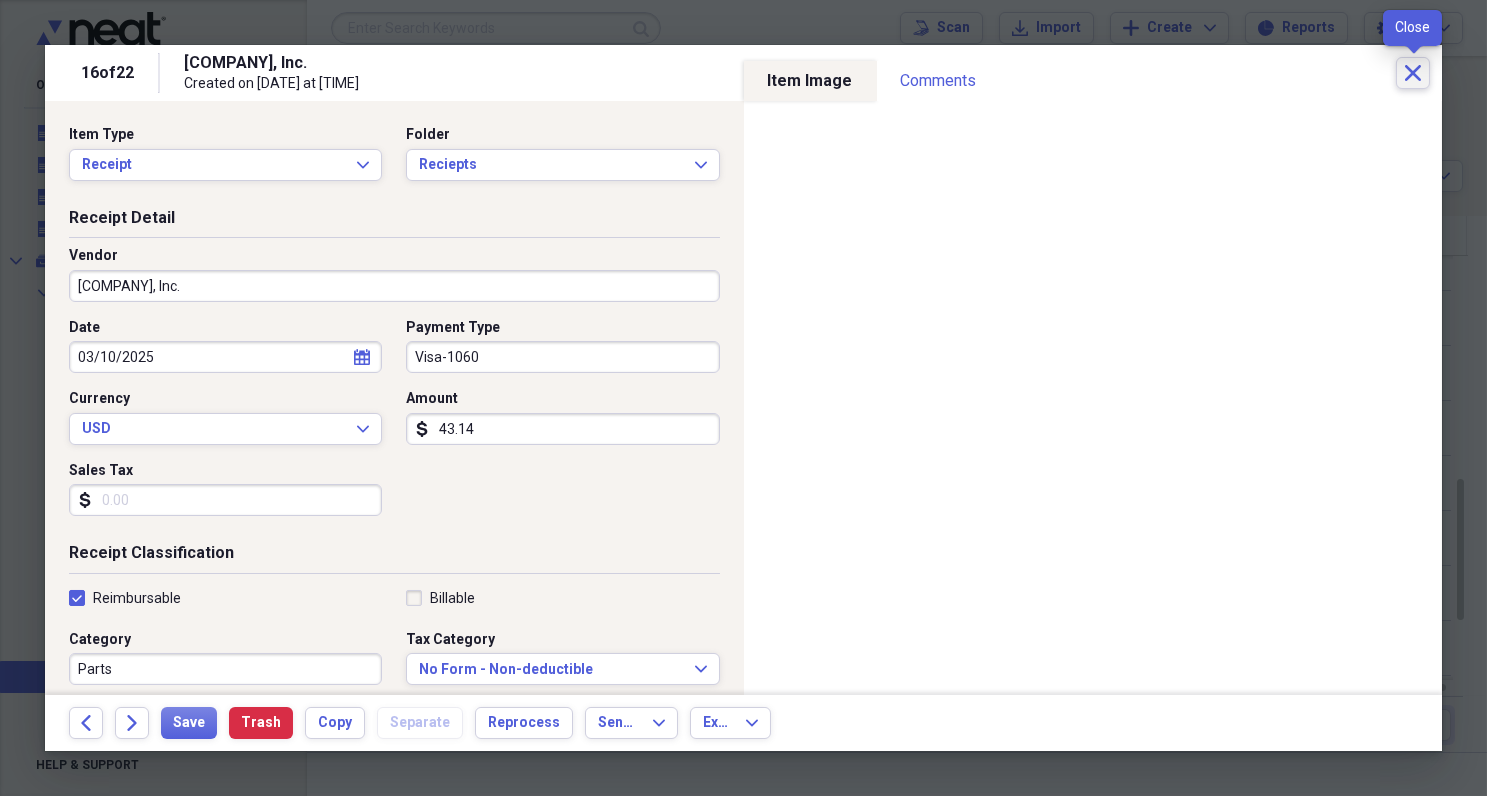 click on "Close" 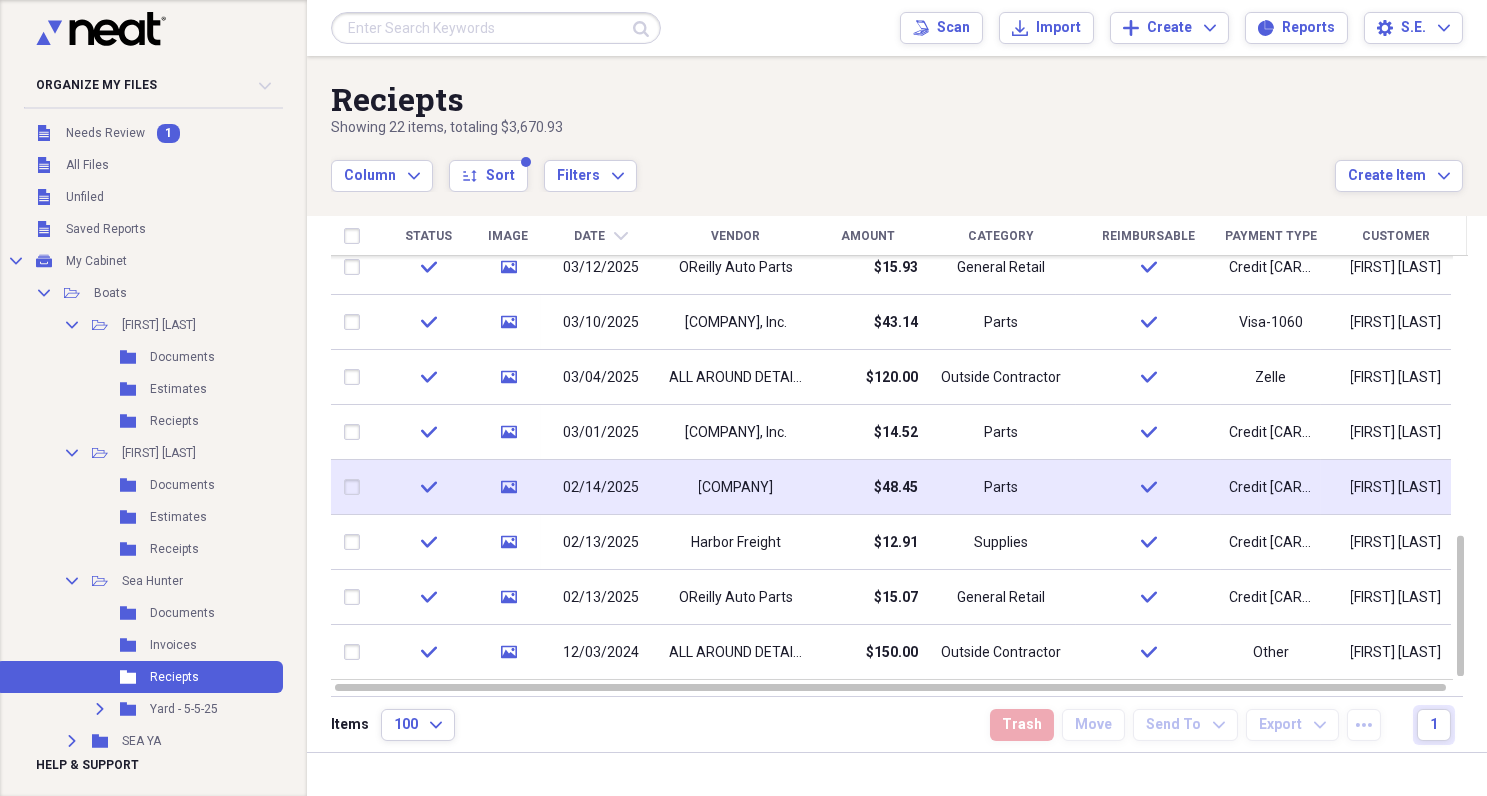click on "[COMPANY]" at bounding box center (736, 488) 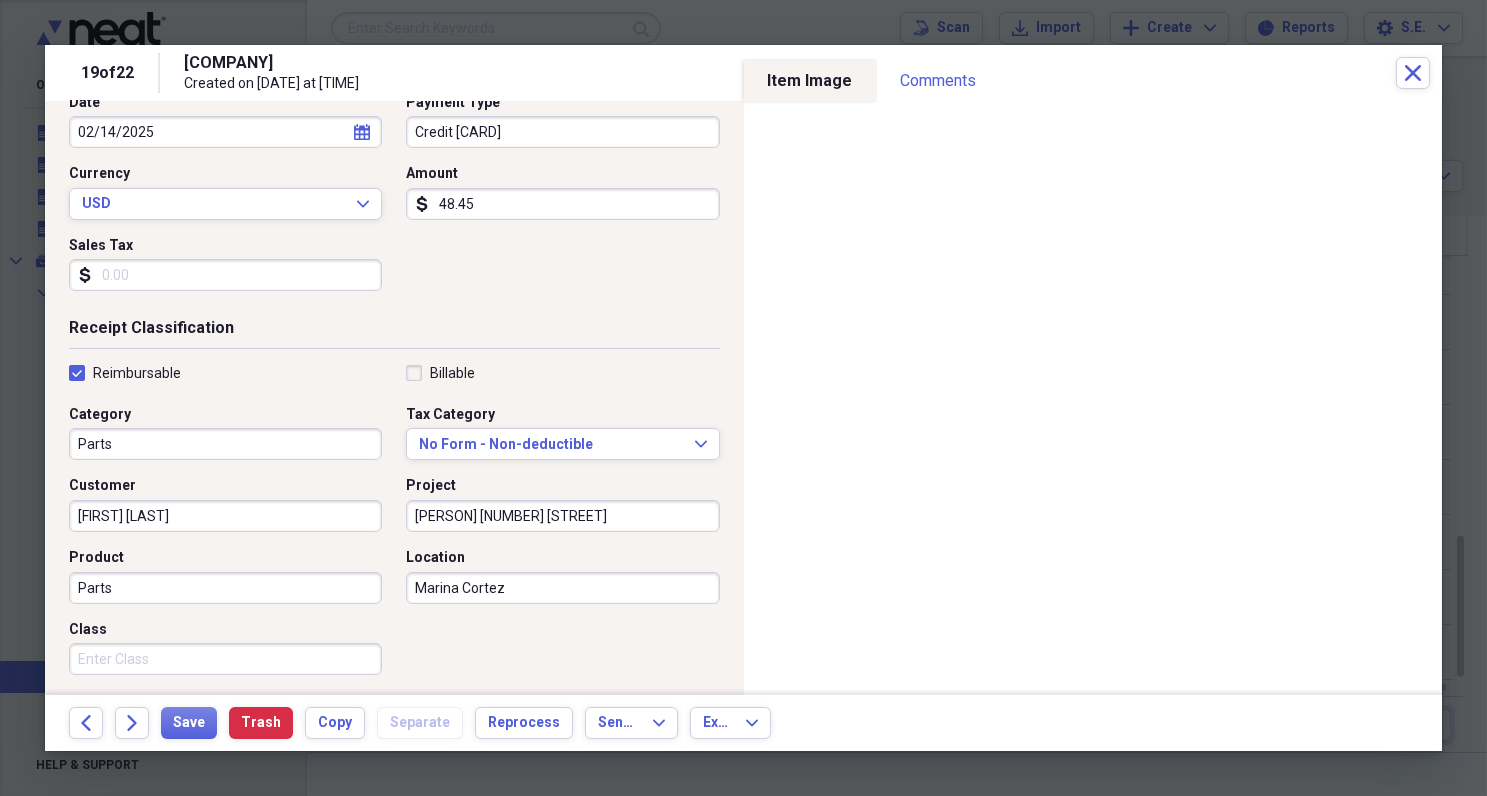 scroll, scrollTop: 0, scrollLeft: 0, axis: both 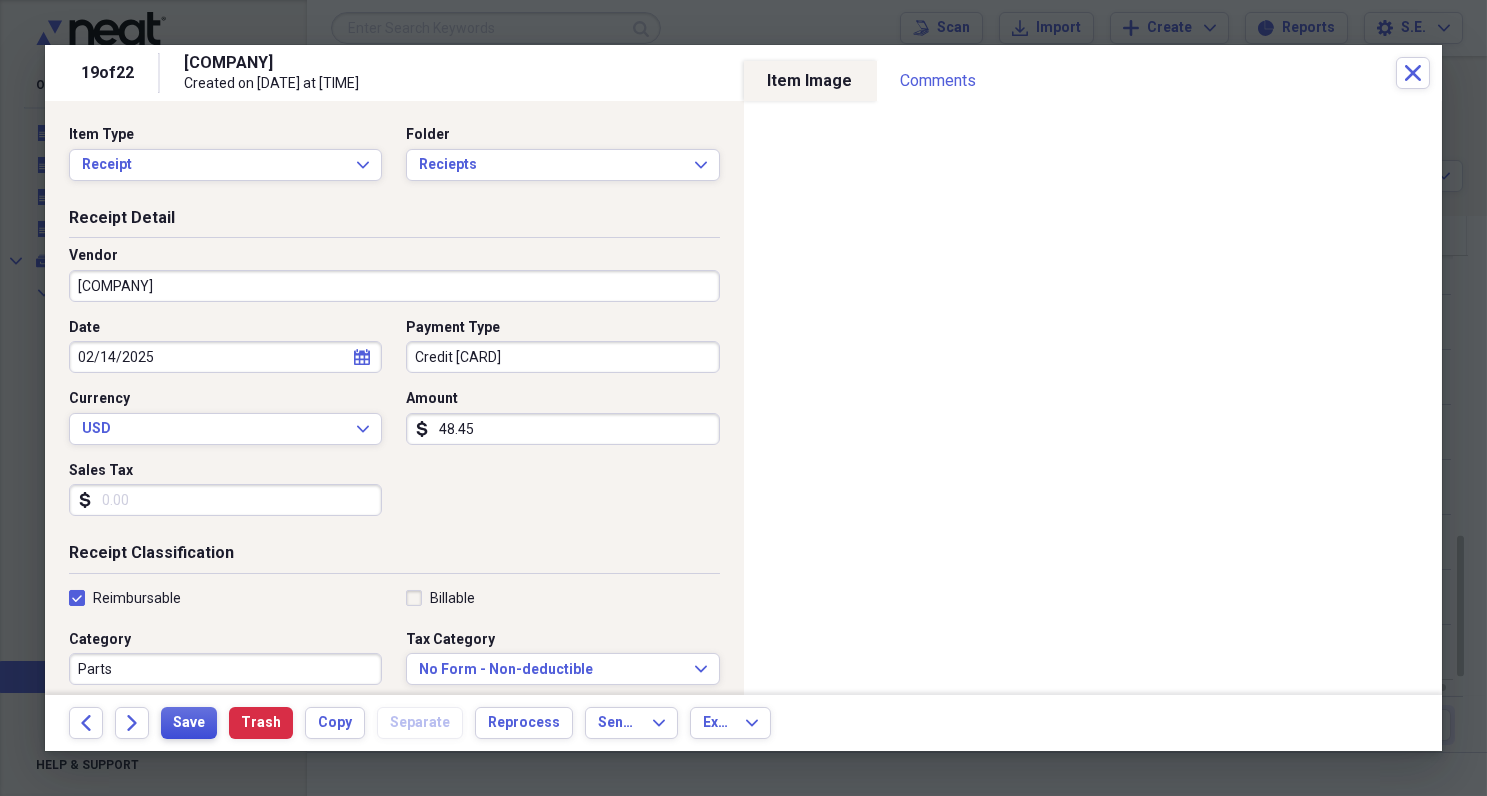 click on "Save" at bounding box center [189, 723] 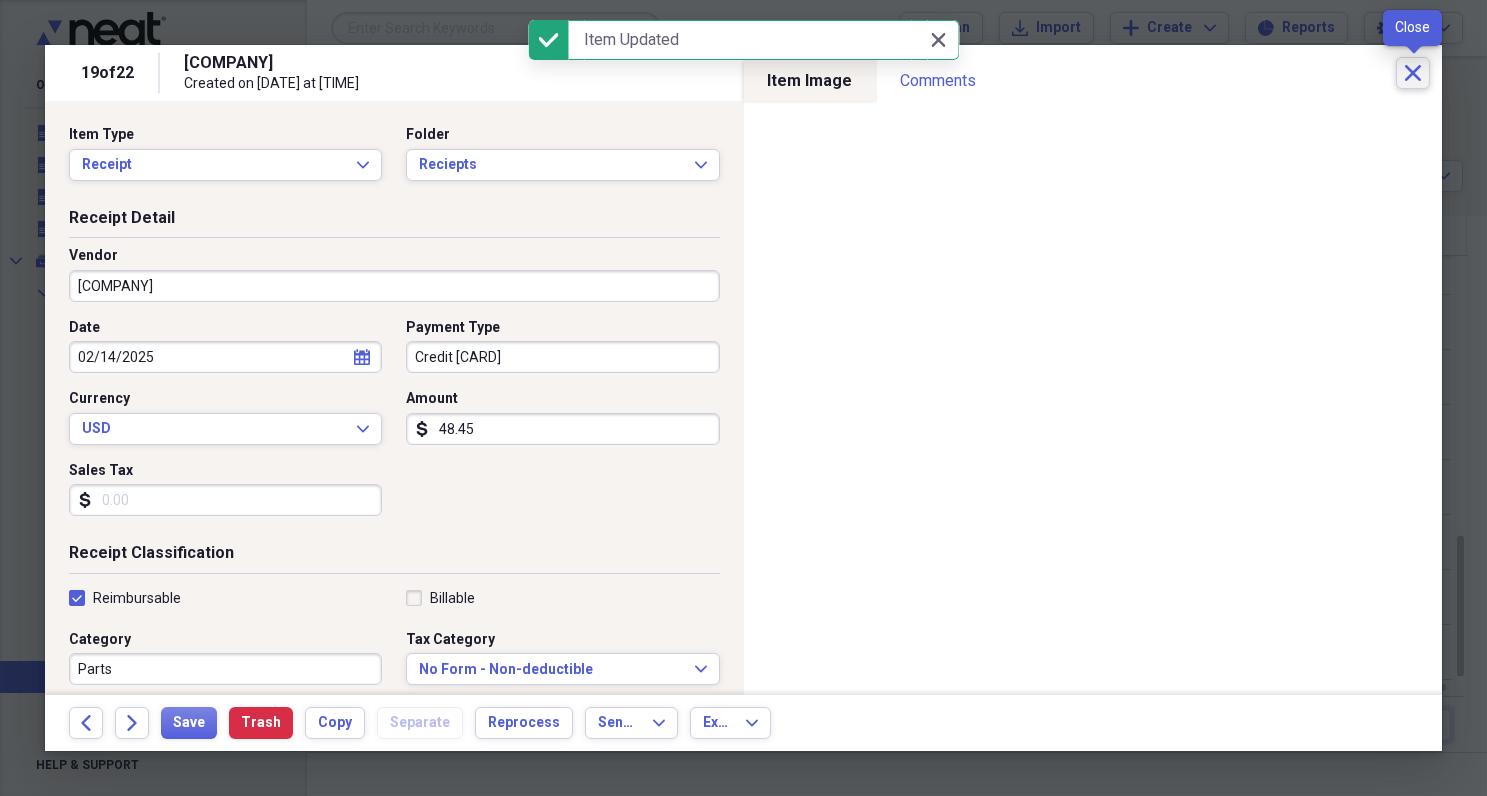 click 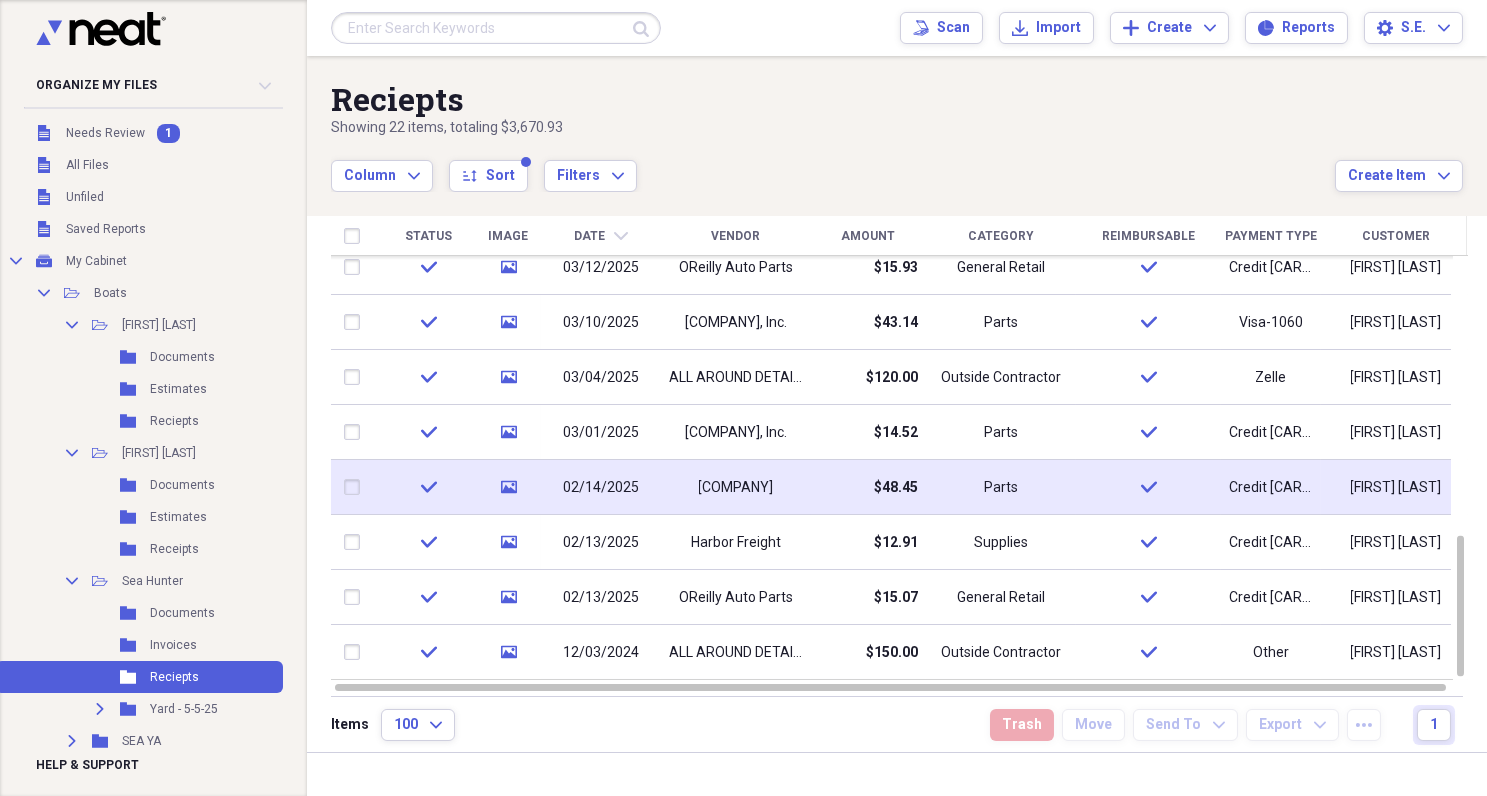 click on "$48.45" at bounding box center [896, 488] 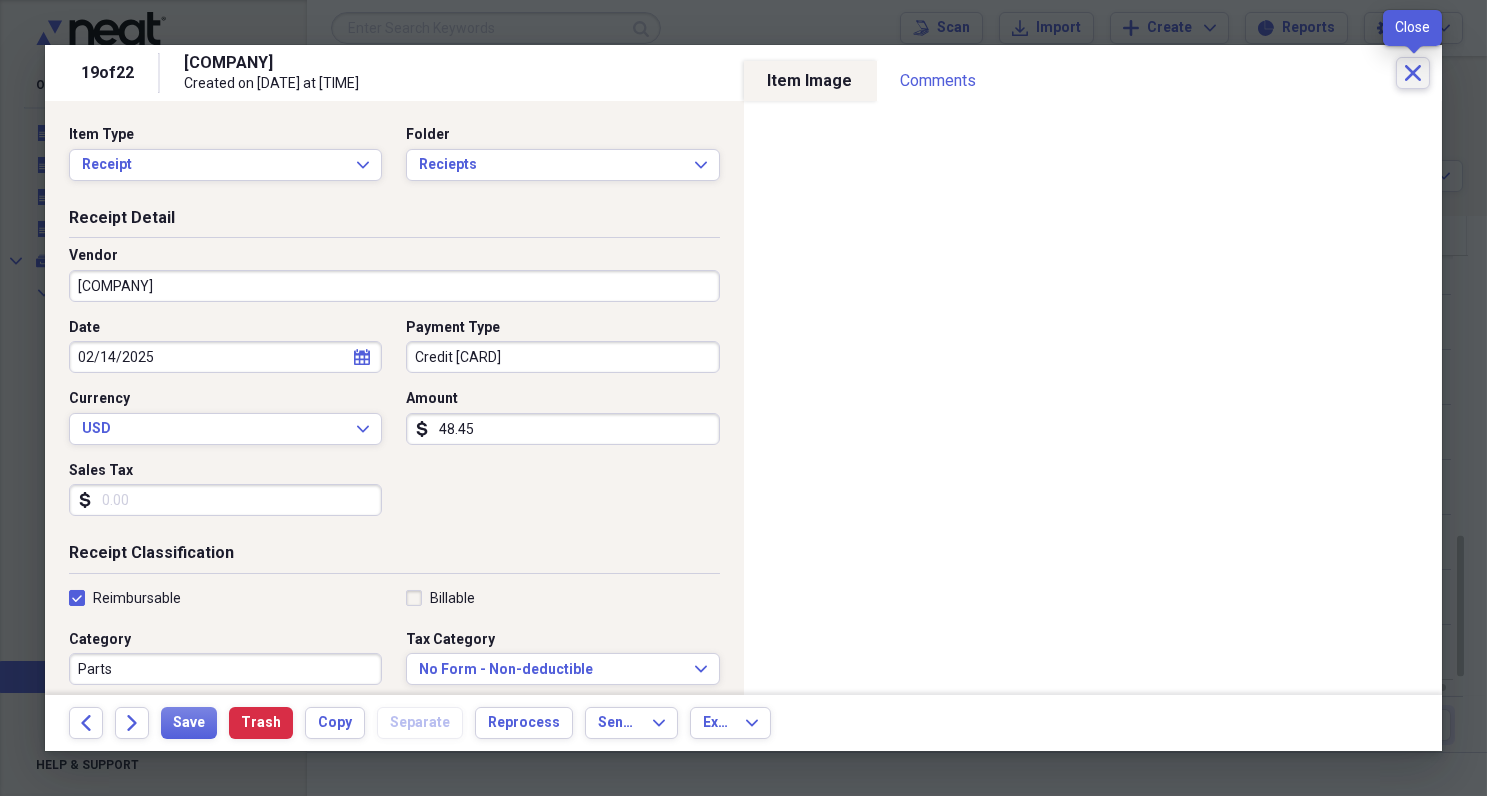 click 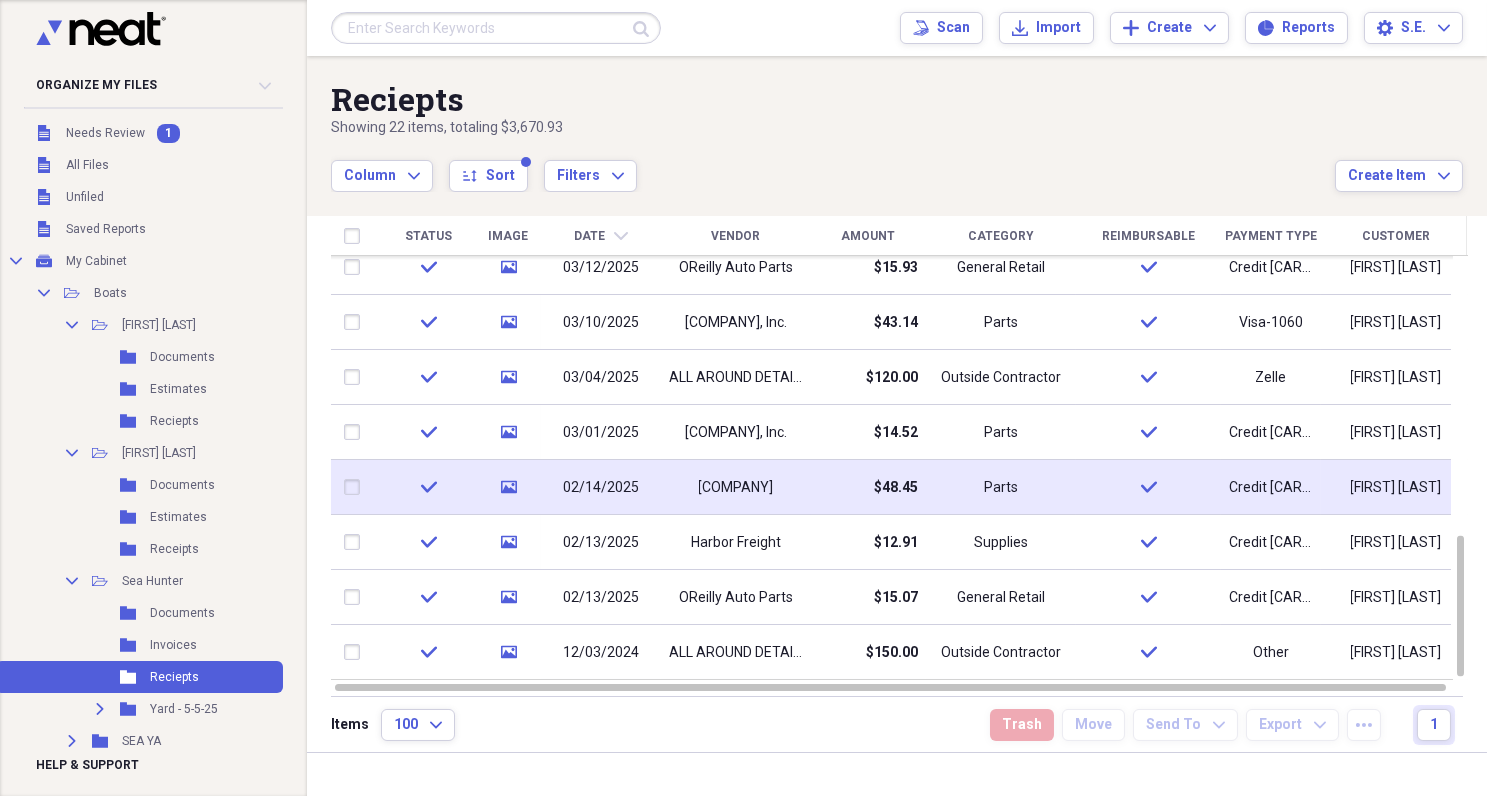 click on "[COMPANY]" at bounding box center [736, 488] 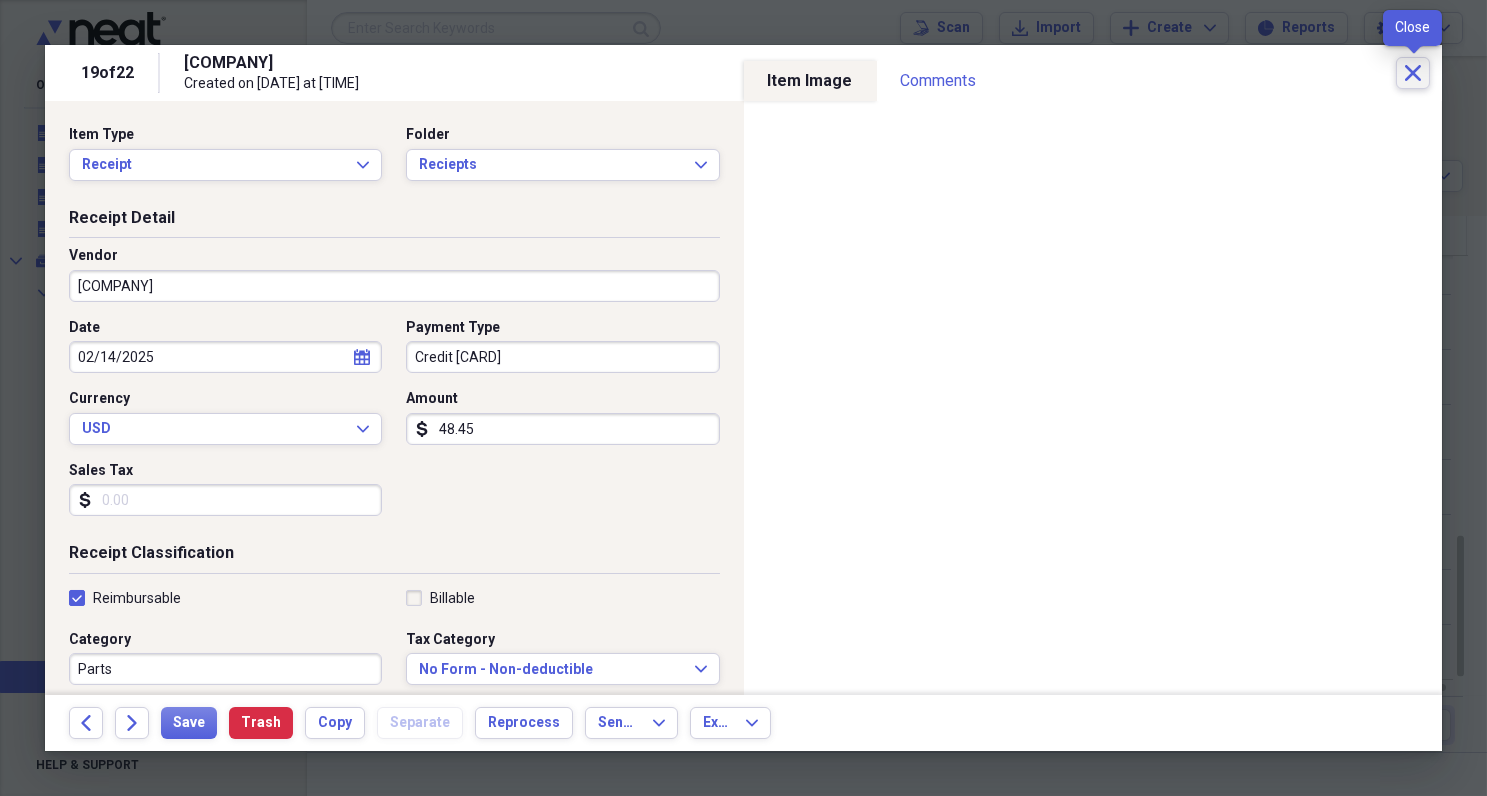click on "Close" 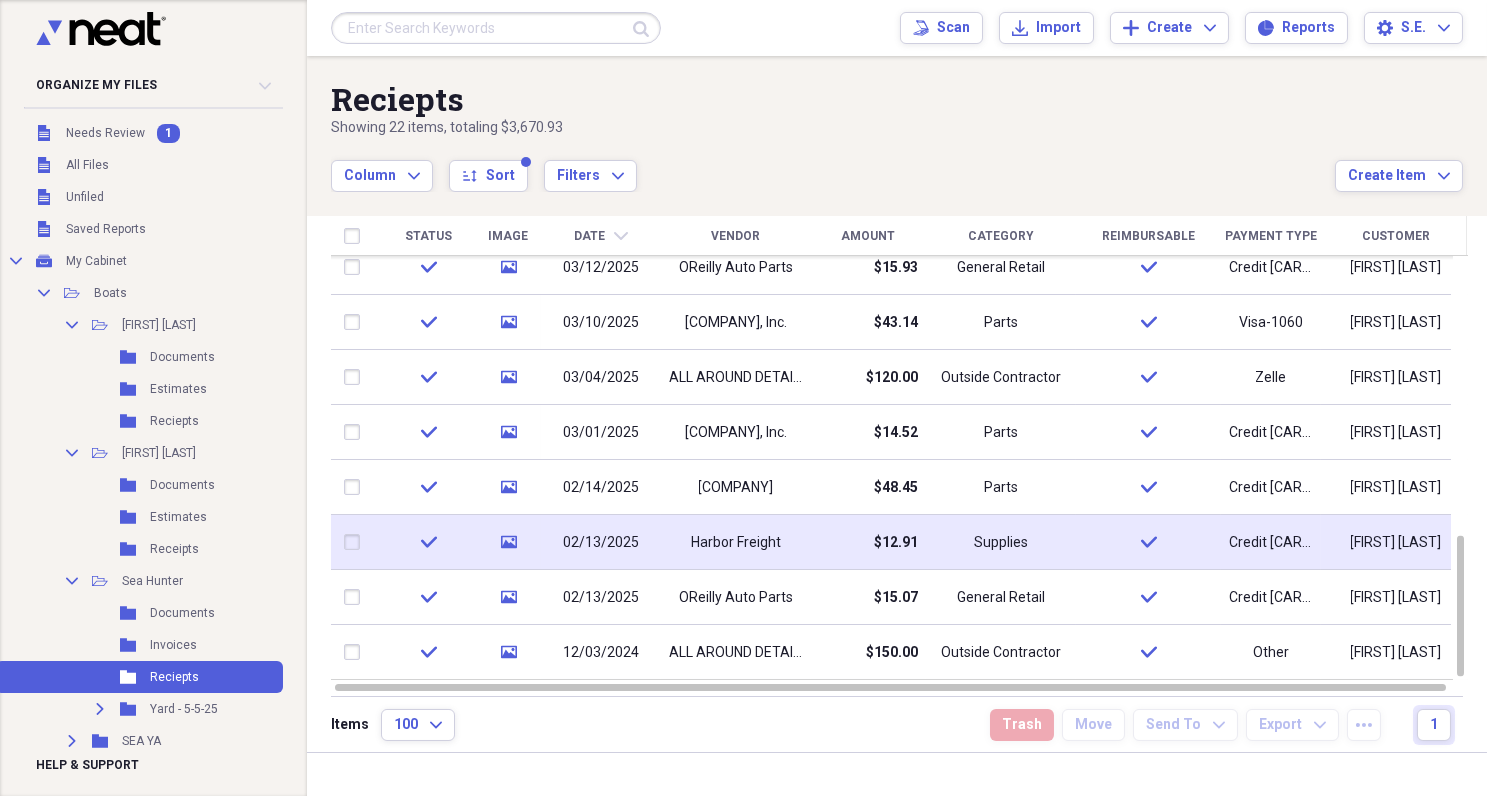 click on "$12.91" at bounding box center [896, 543] 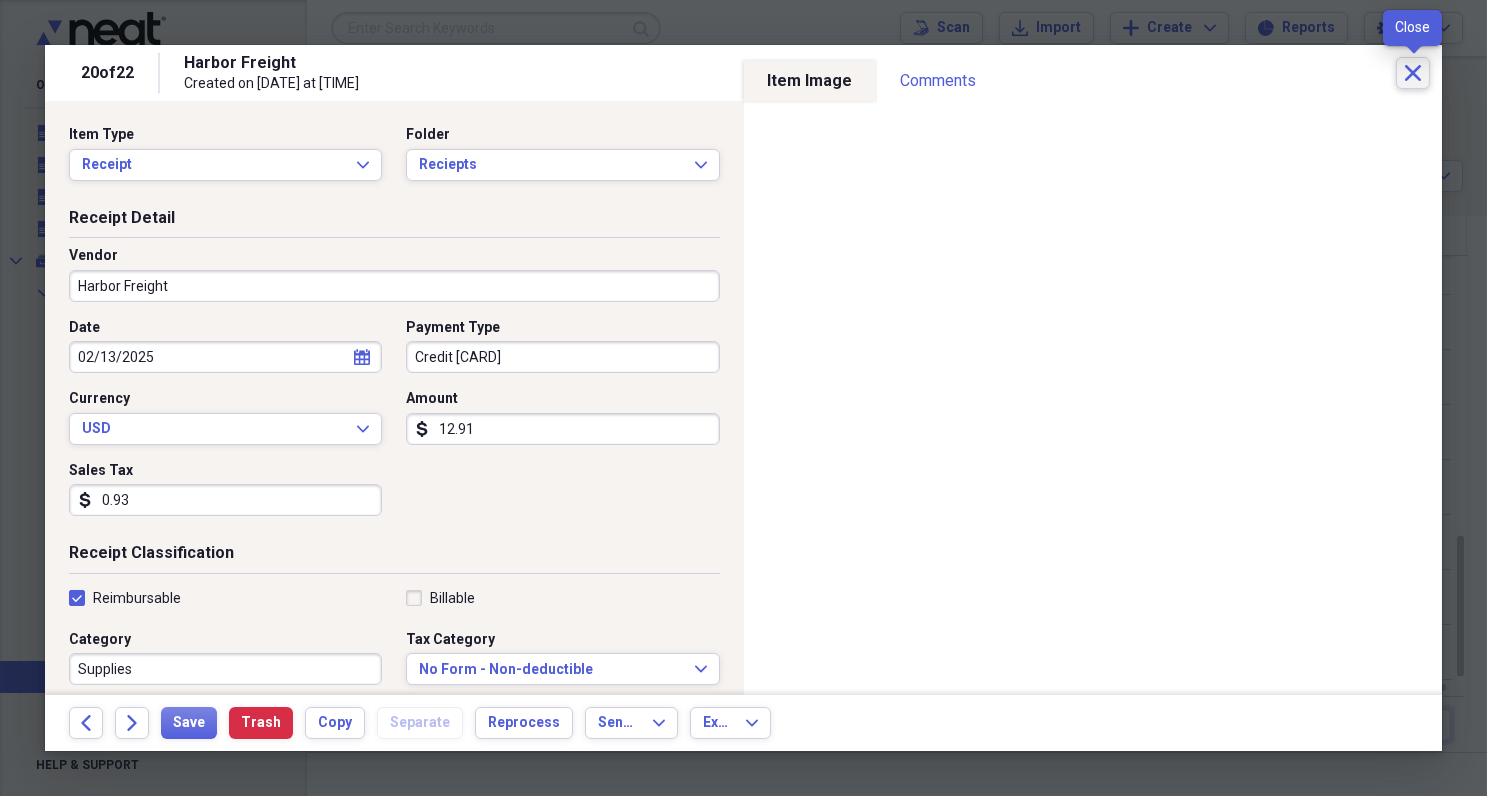 click 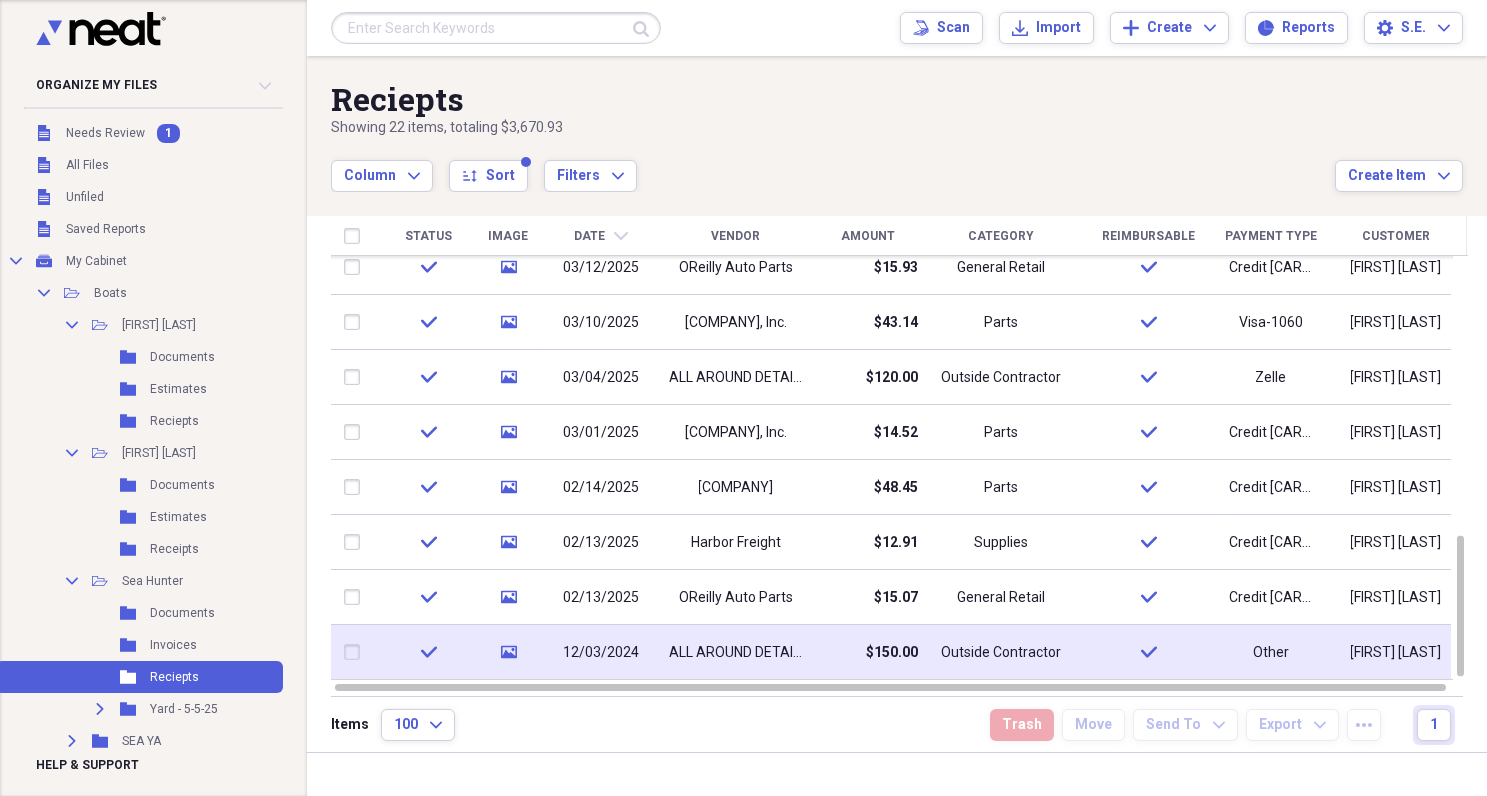 click on "$150.00" at bounding box center (892, 653) 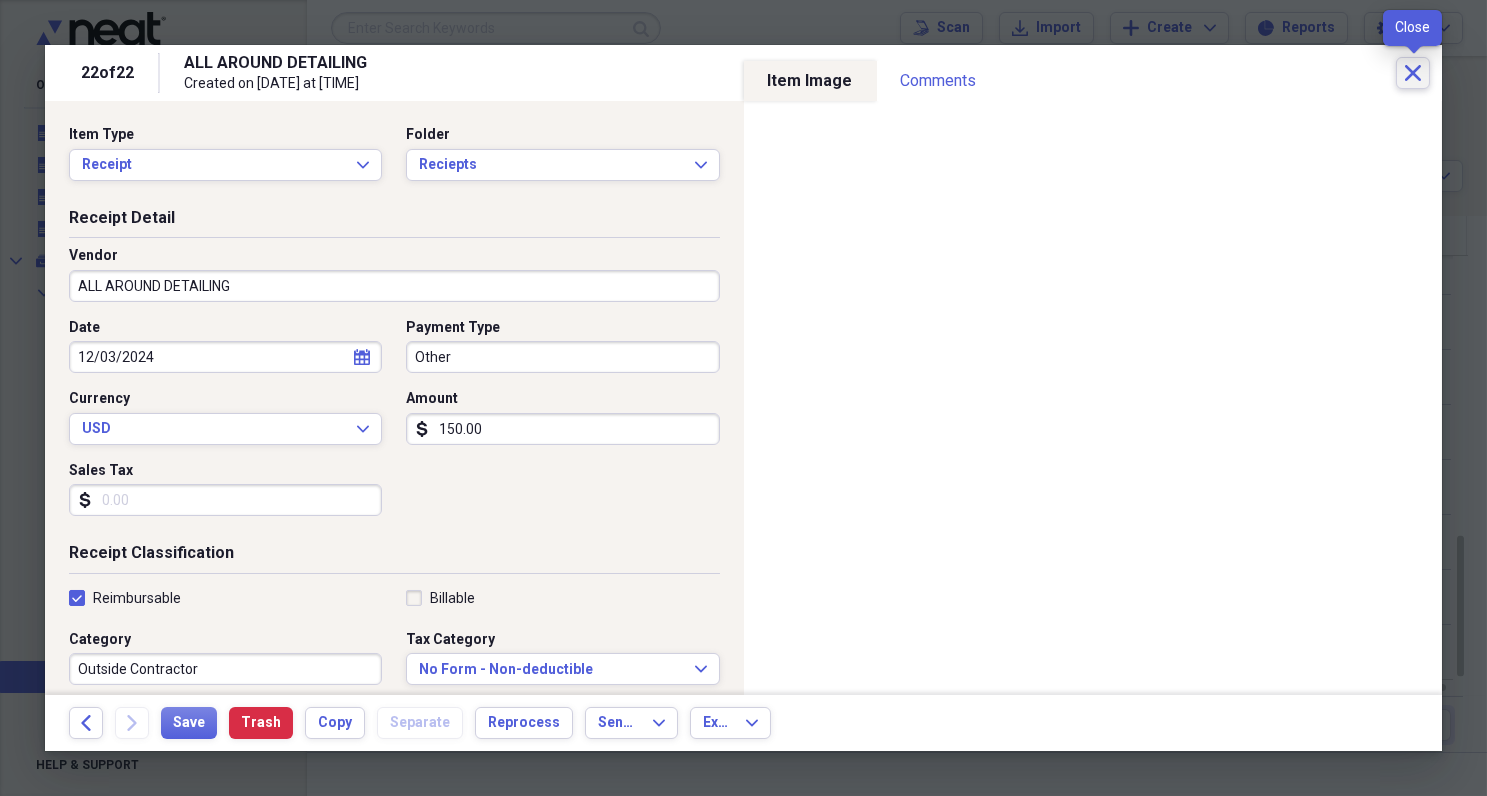 click on "Close" 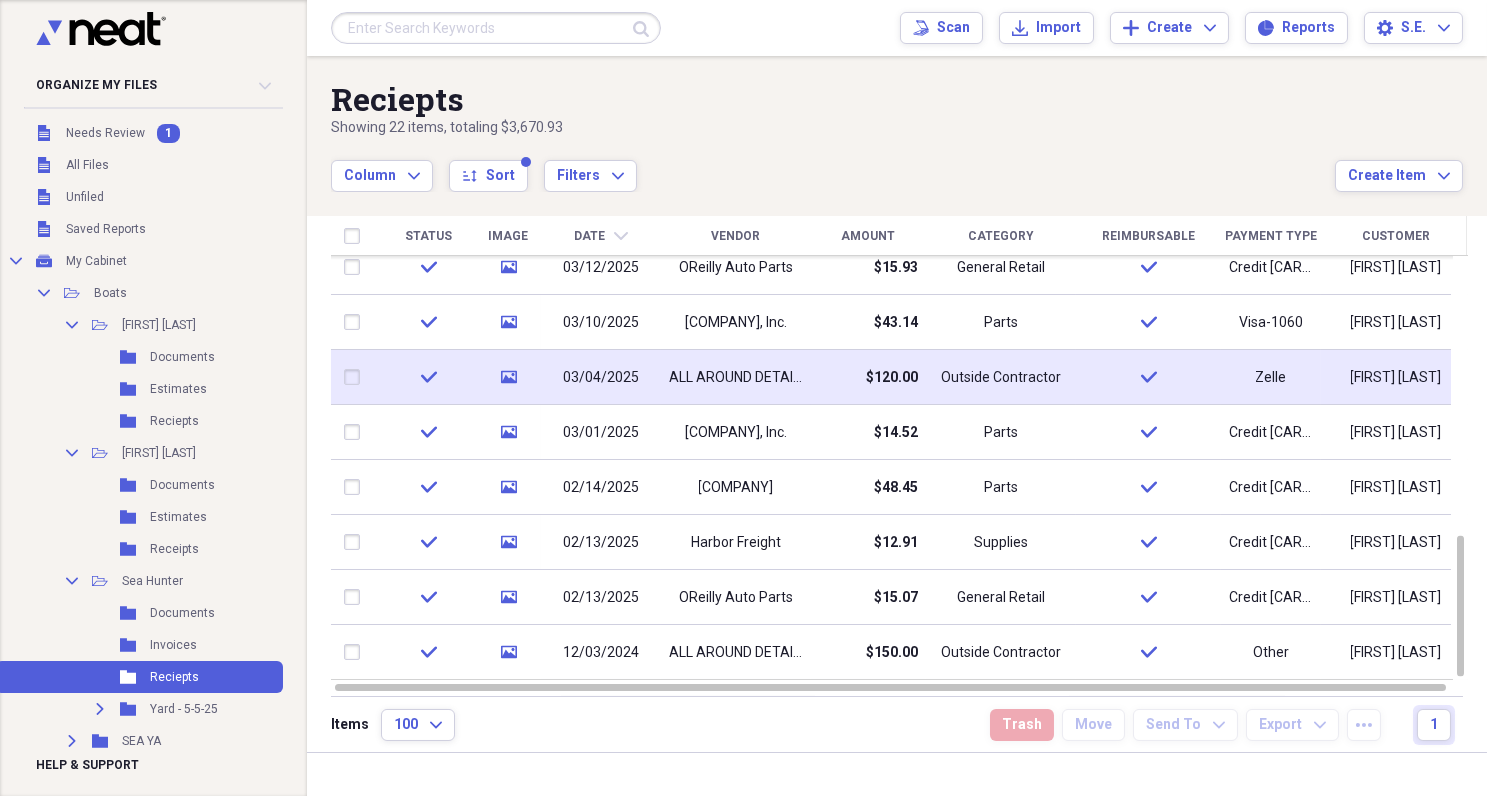 click on "Outside Contractor" at bounding box center [1001, 377] 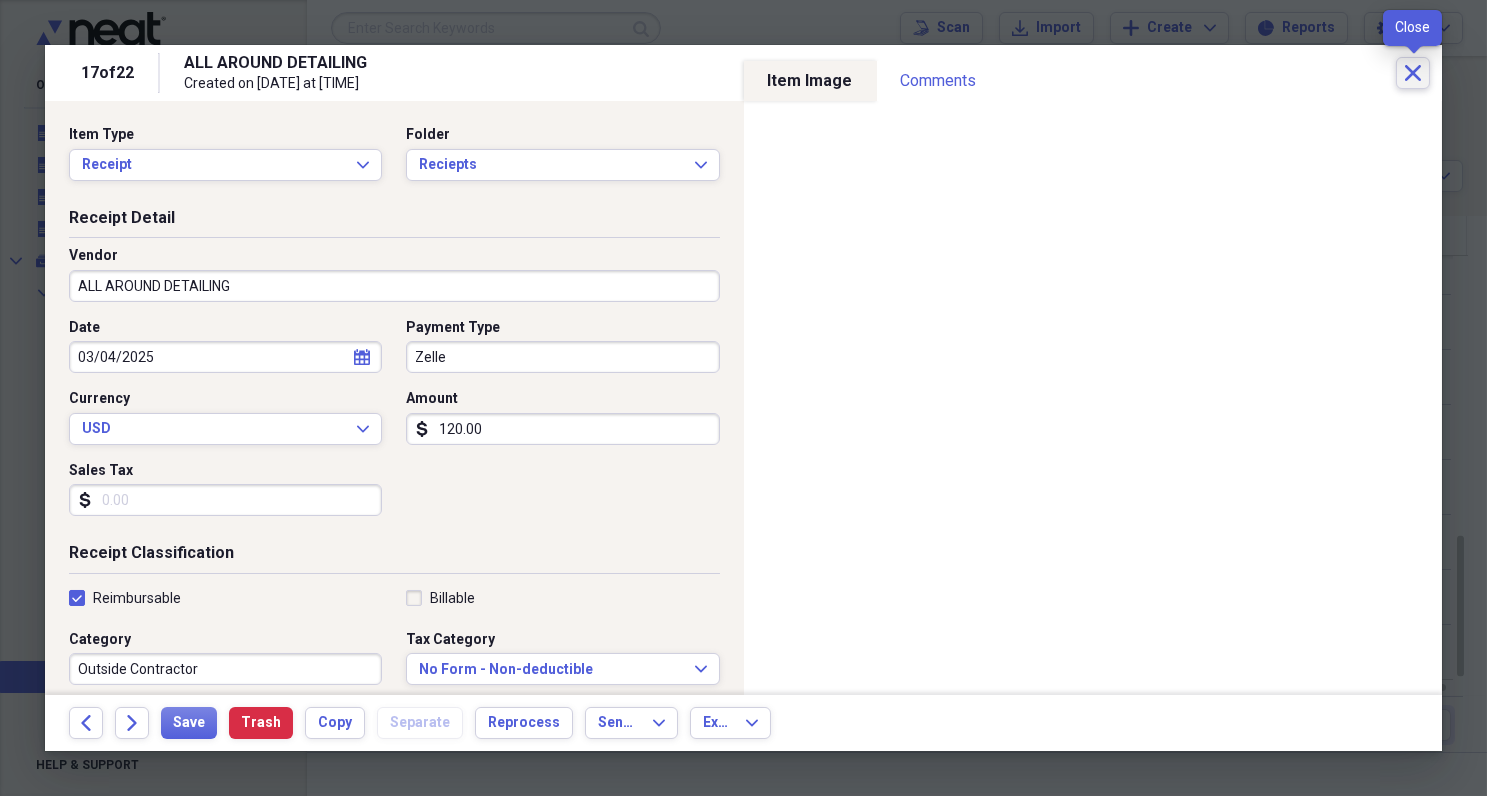 click on "Close" 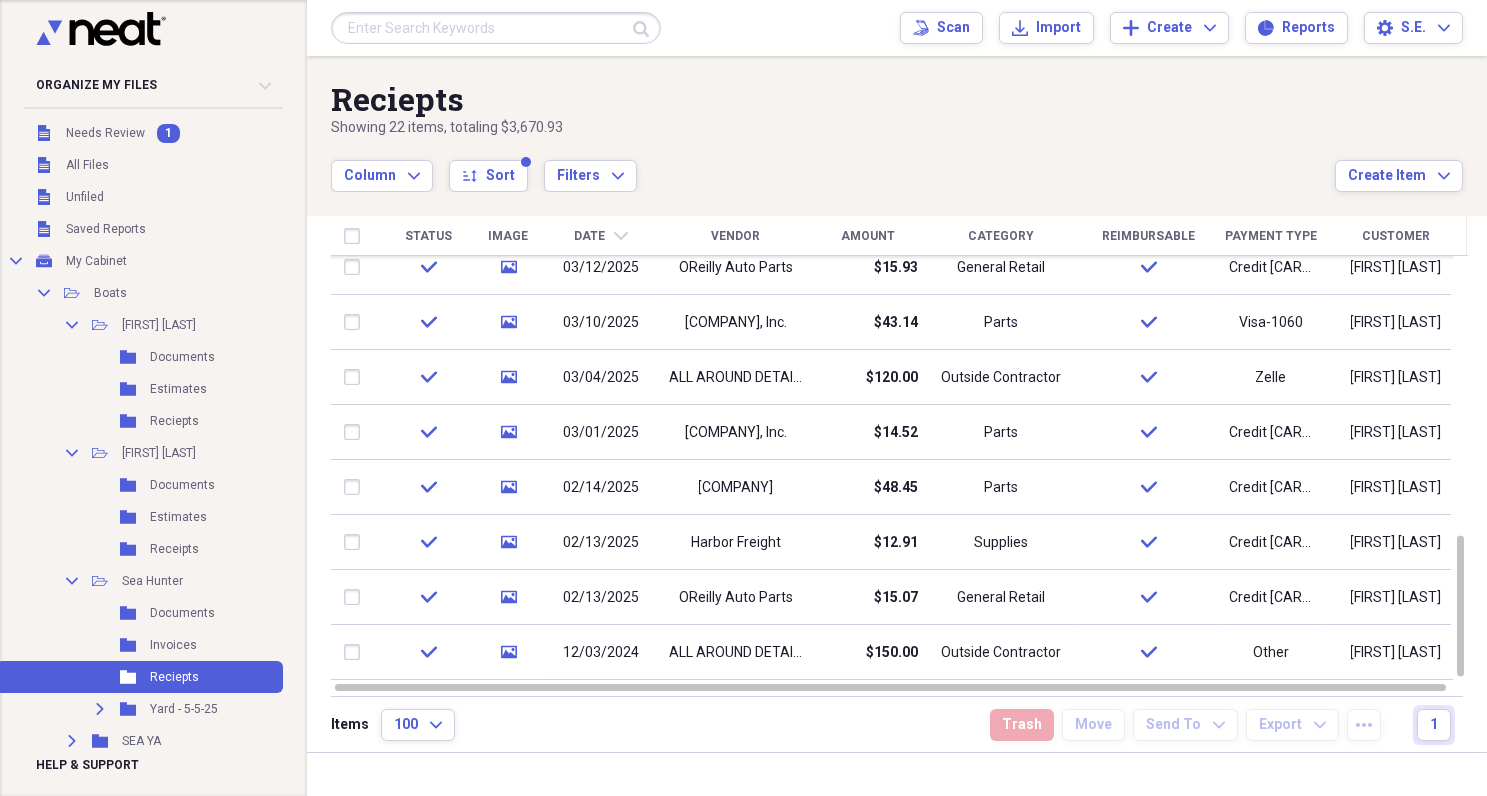 click on "Date chevron-down" at bounding box center [601, 236] 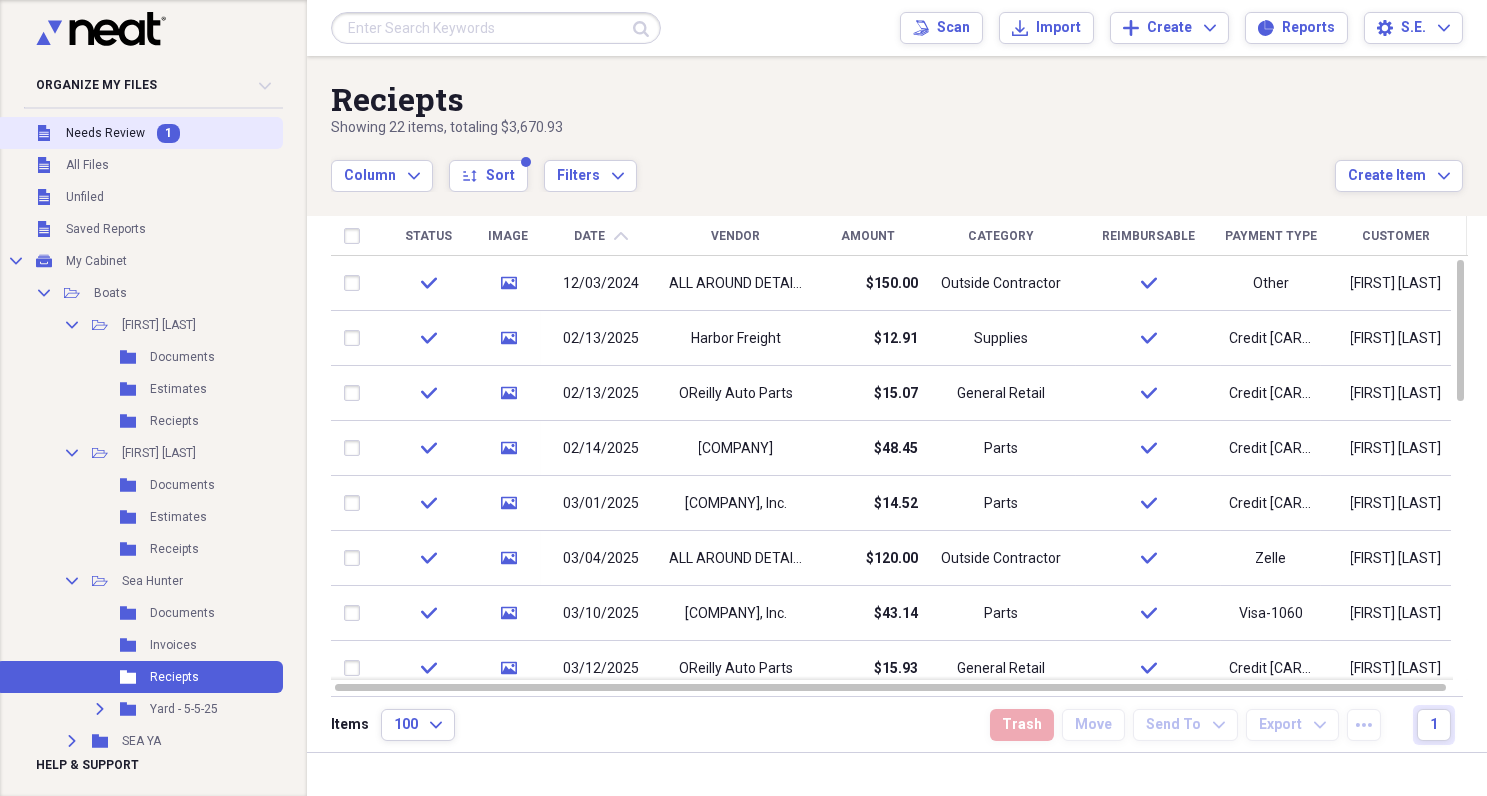 click on "Needs Review" at bounding box center [105, 133] 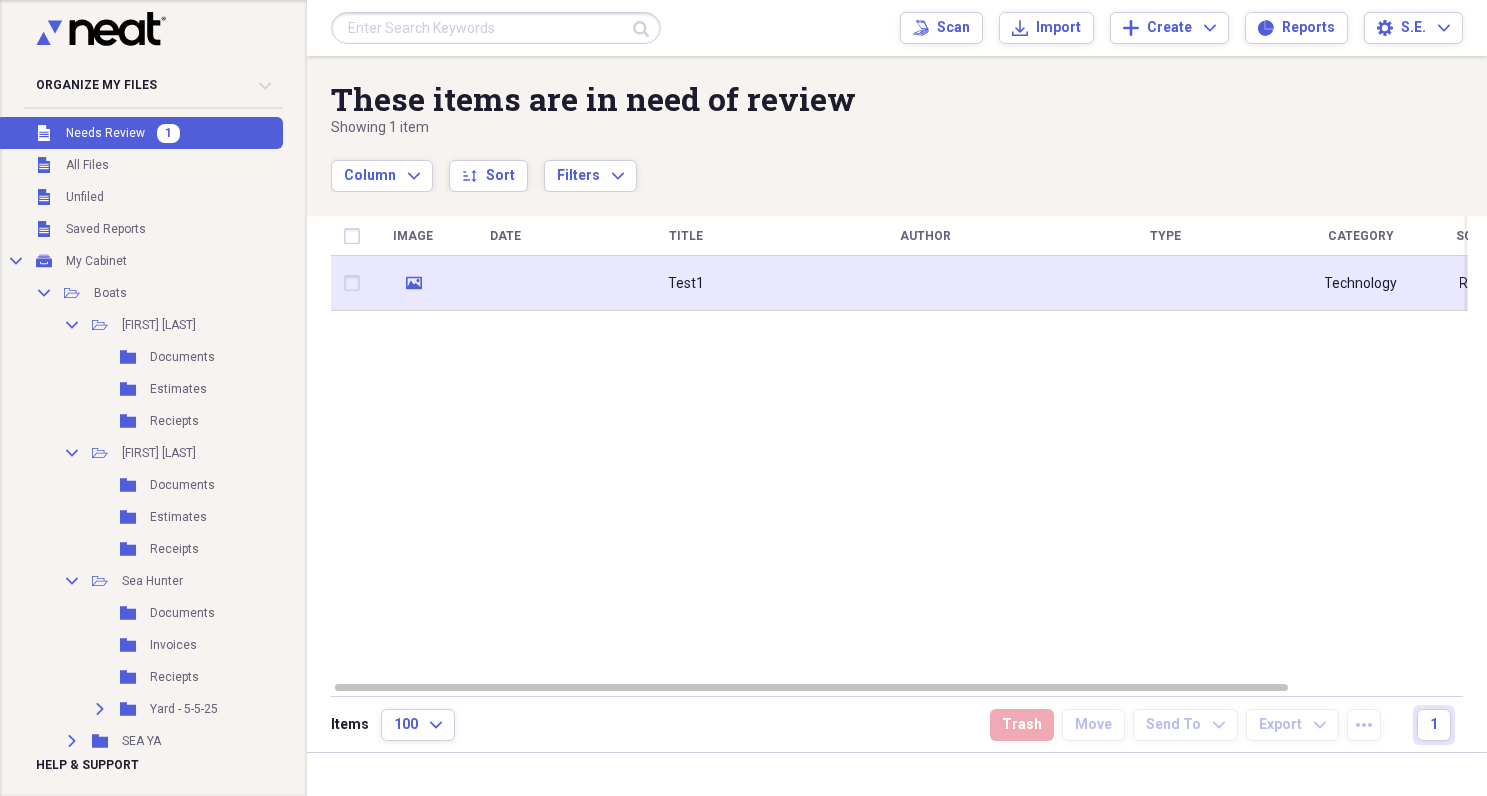 click at bounding box center (356, 283) 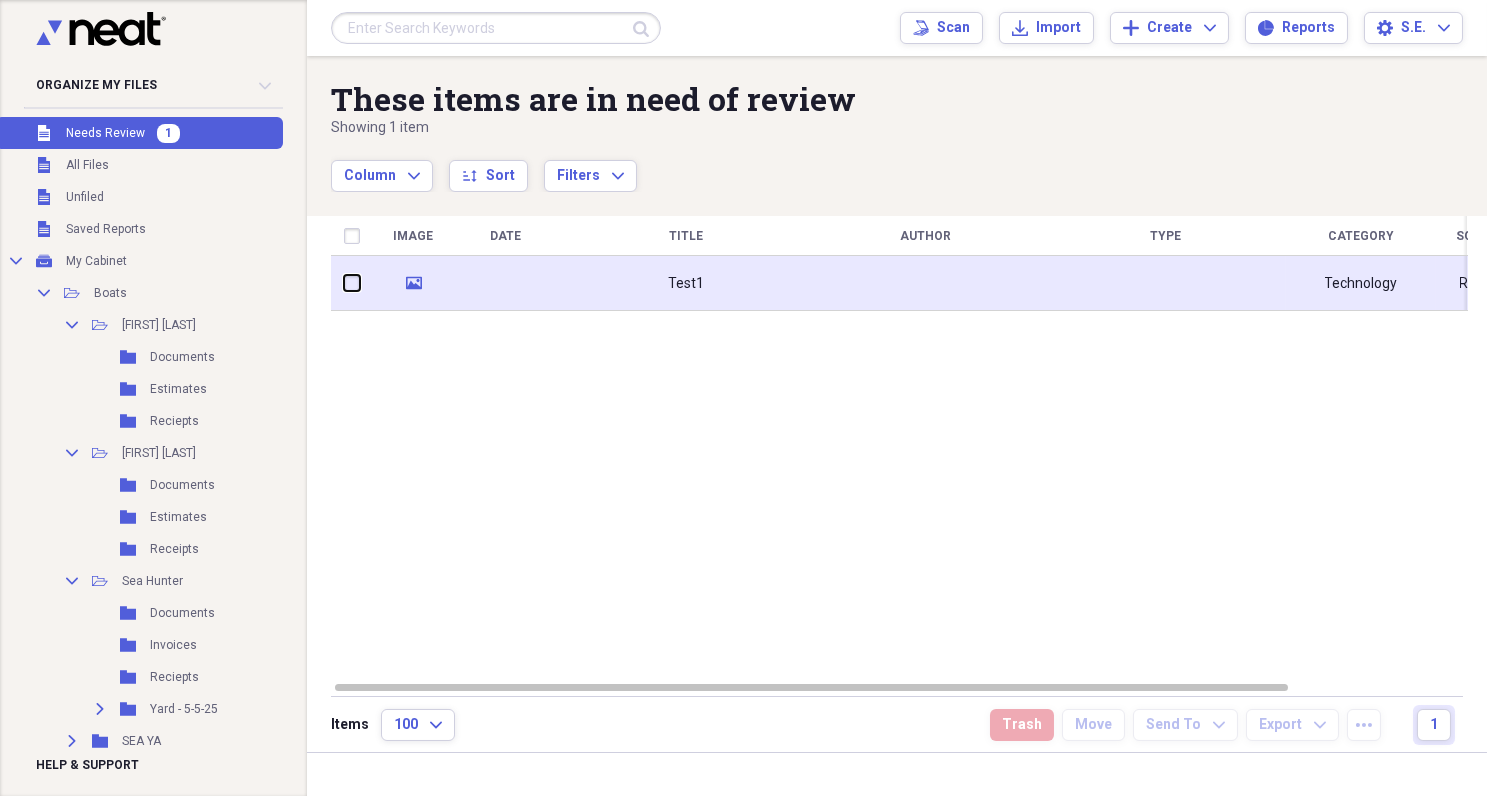 click at bounding box center (344, 283) 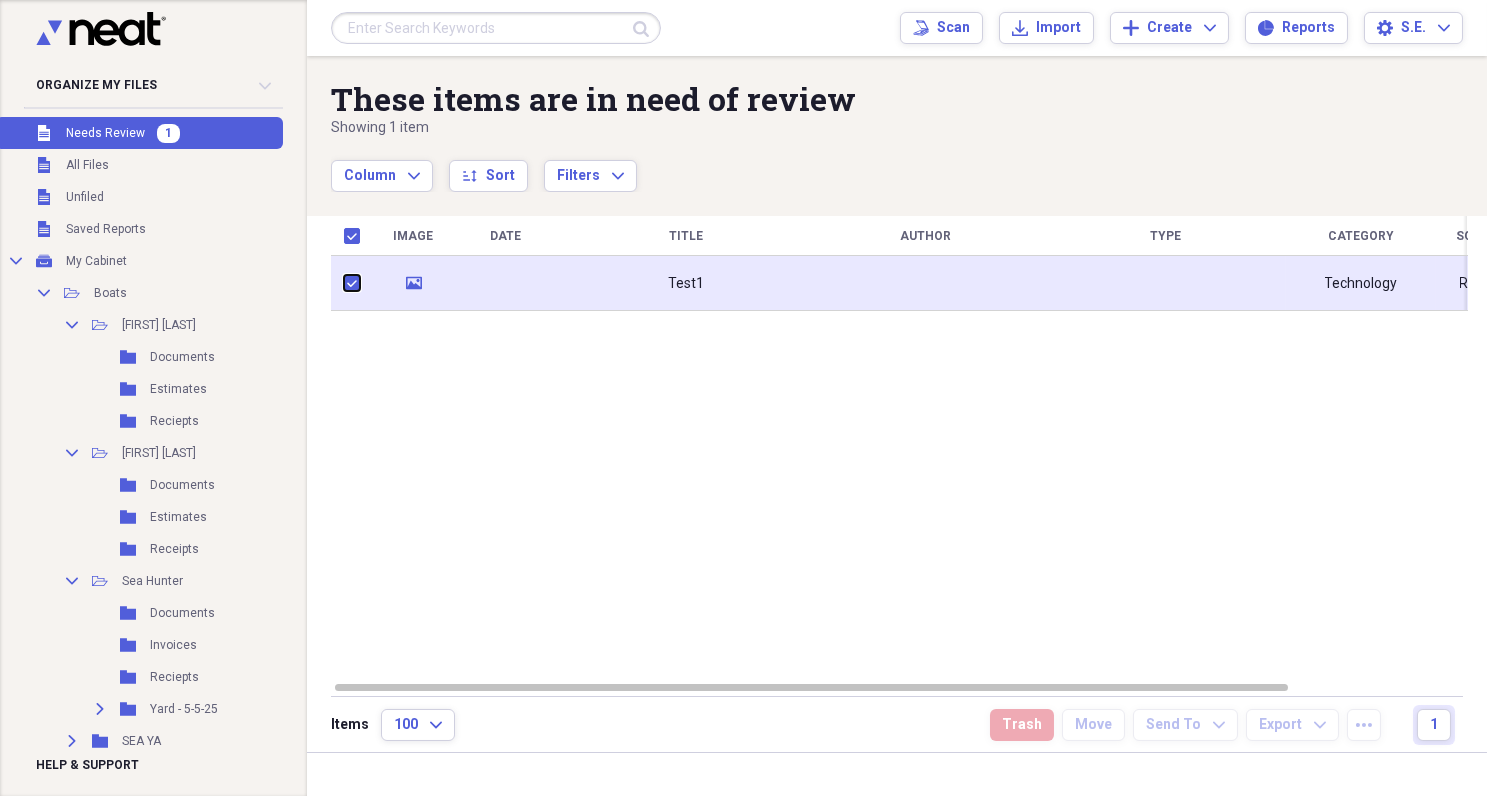 checkbox on "true" 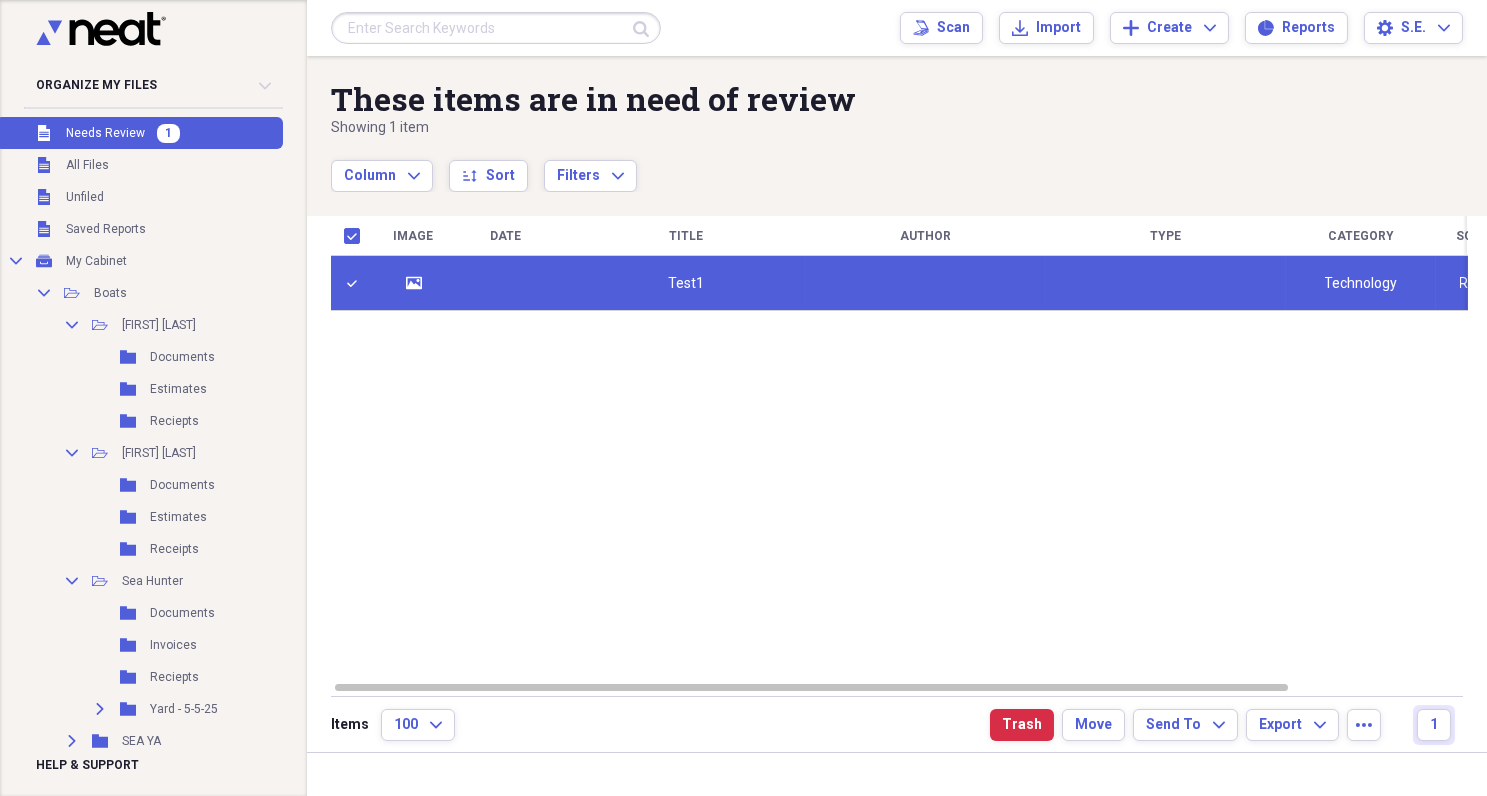 click on "Image Date Title Author Type Category Source Folder media Test1 Technology Report Unfiled" at bounding box center (899, 448) 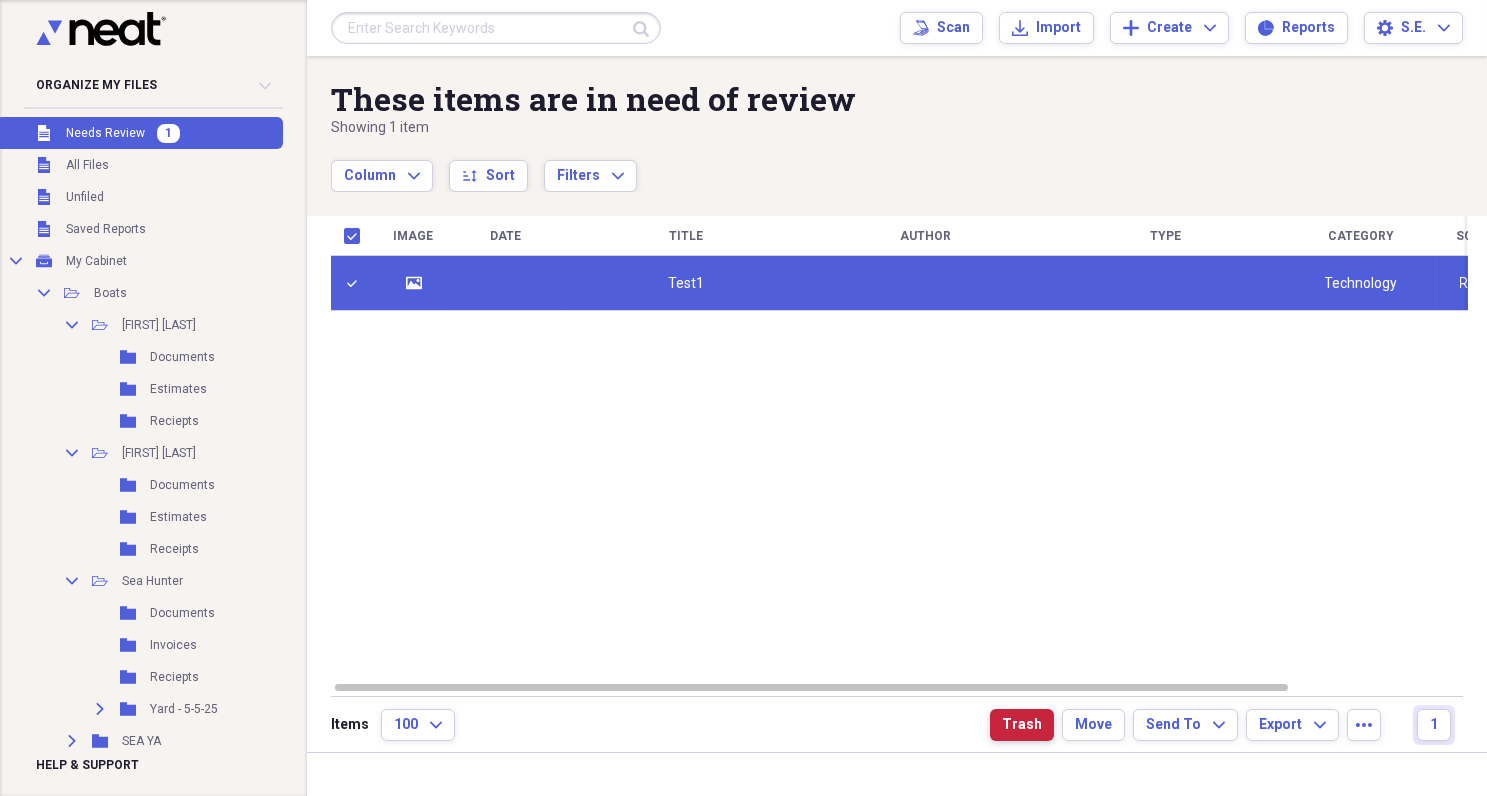 click on "Trash" at bounding box center (1022, 725) 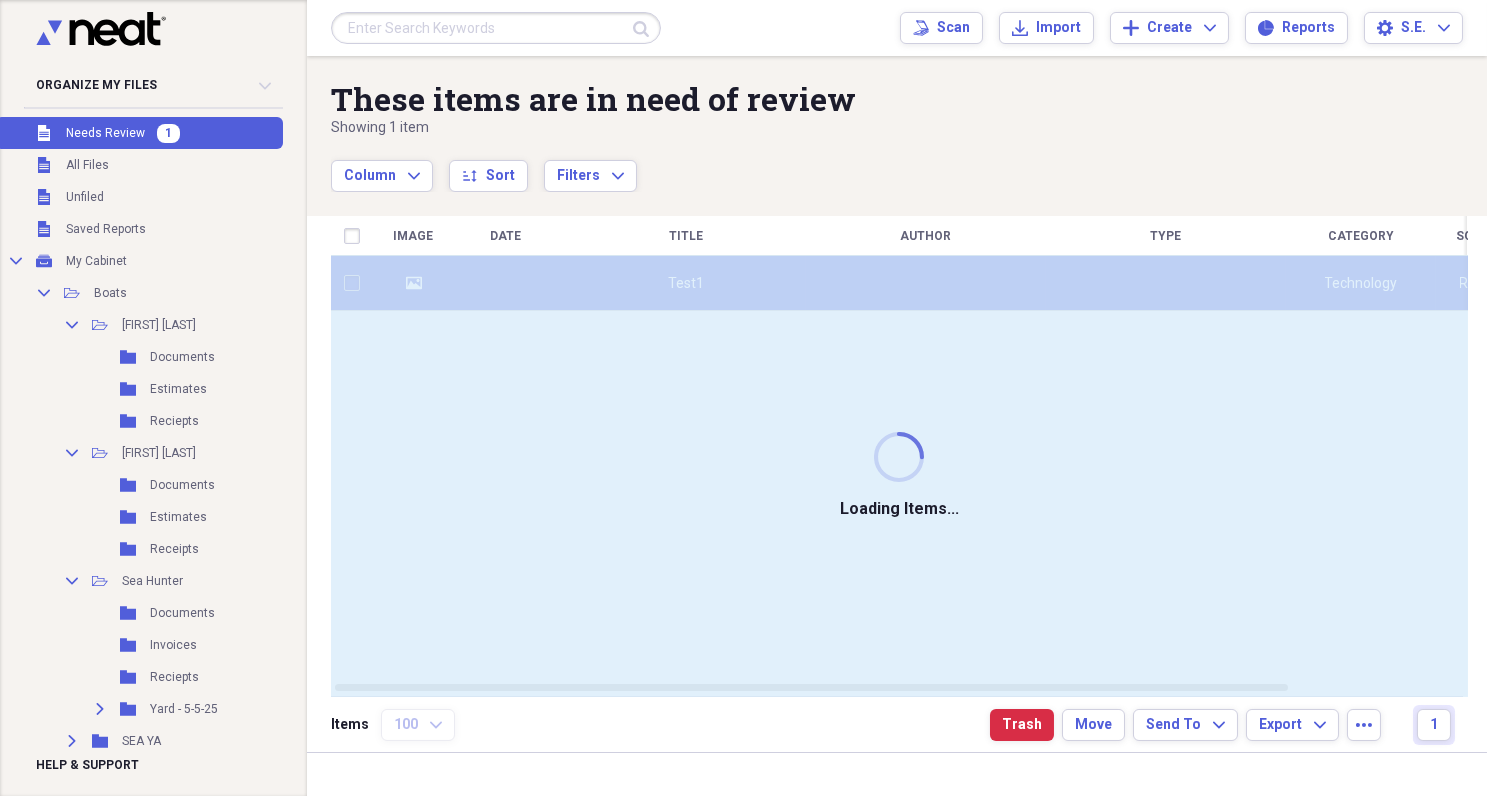 checkbox on "false" 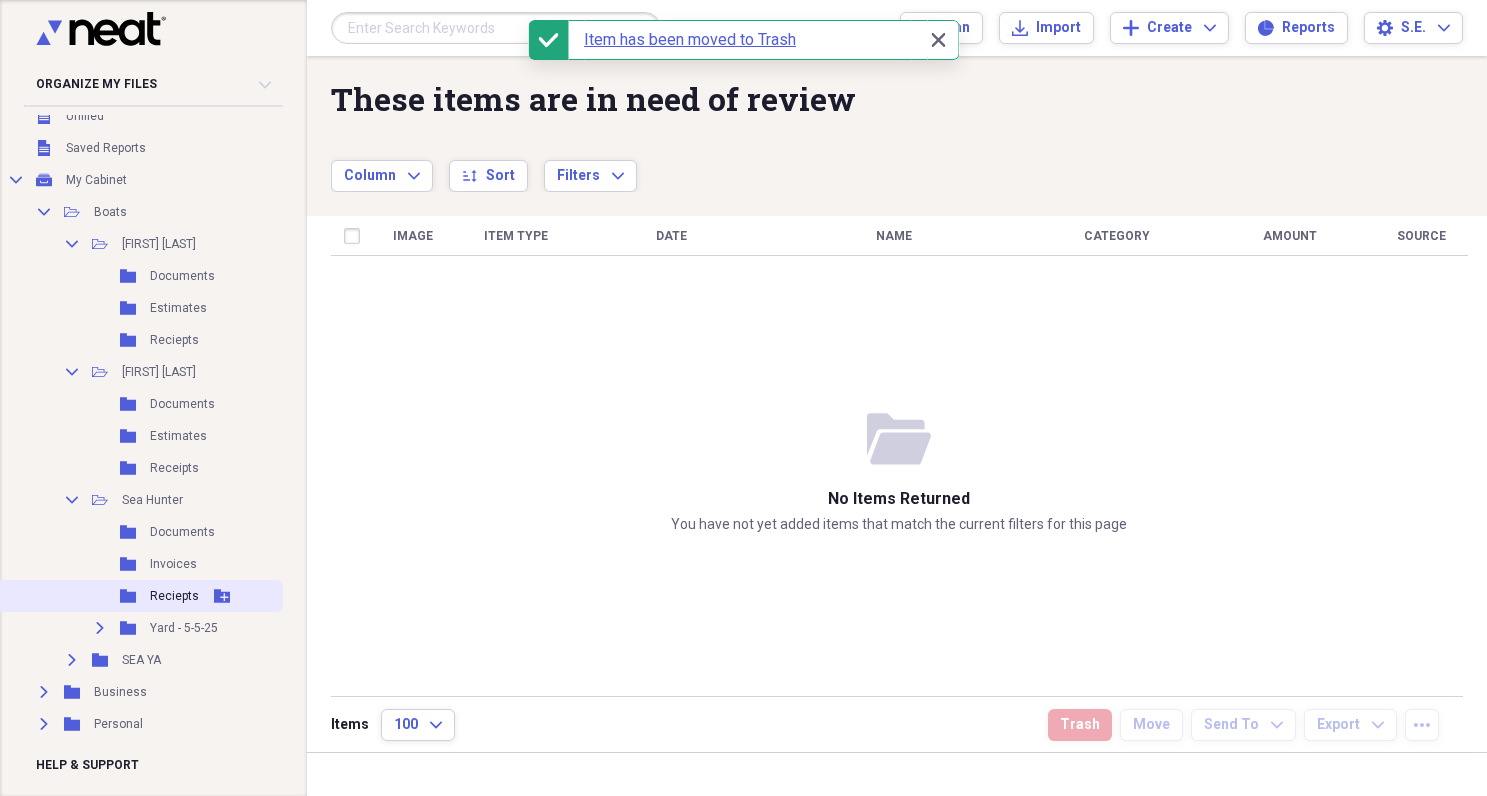 scroll, scrollTop: 164, scrollLeft: 0, axis: vertical 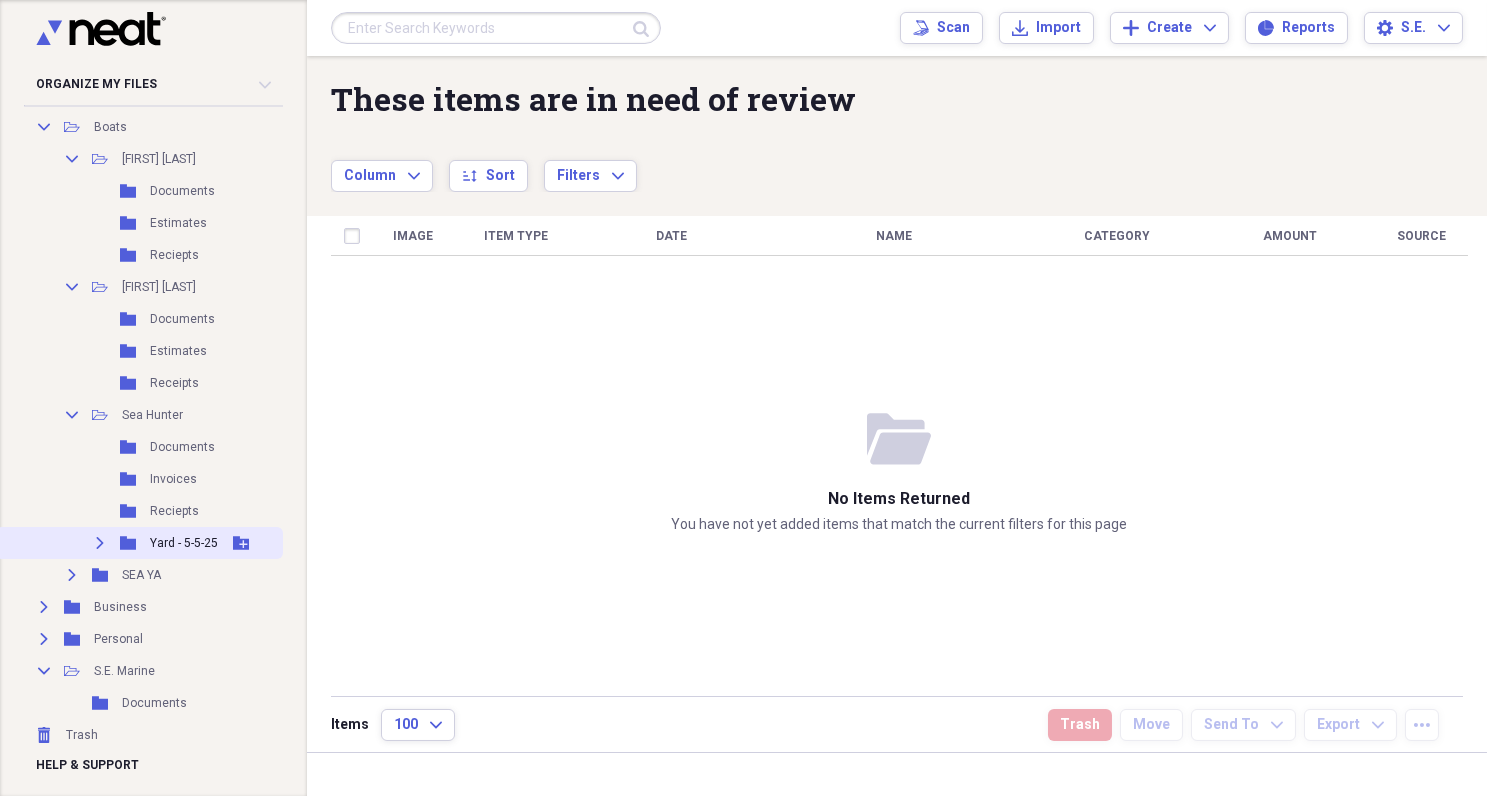 click on "Yard - 5-5-25" at bounding box center (184, 543) 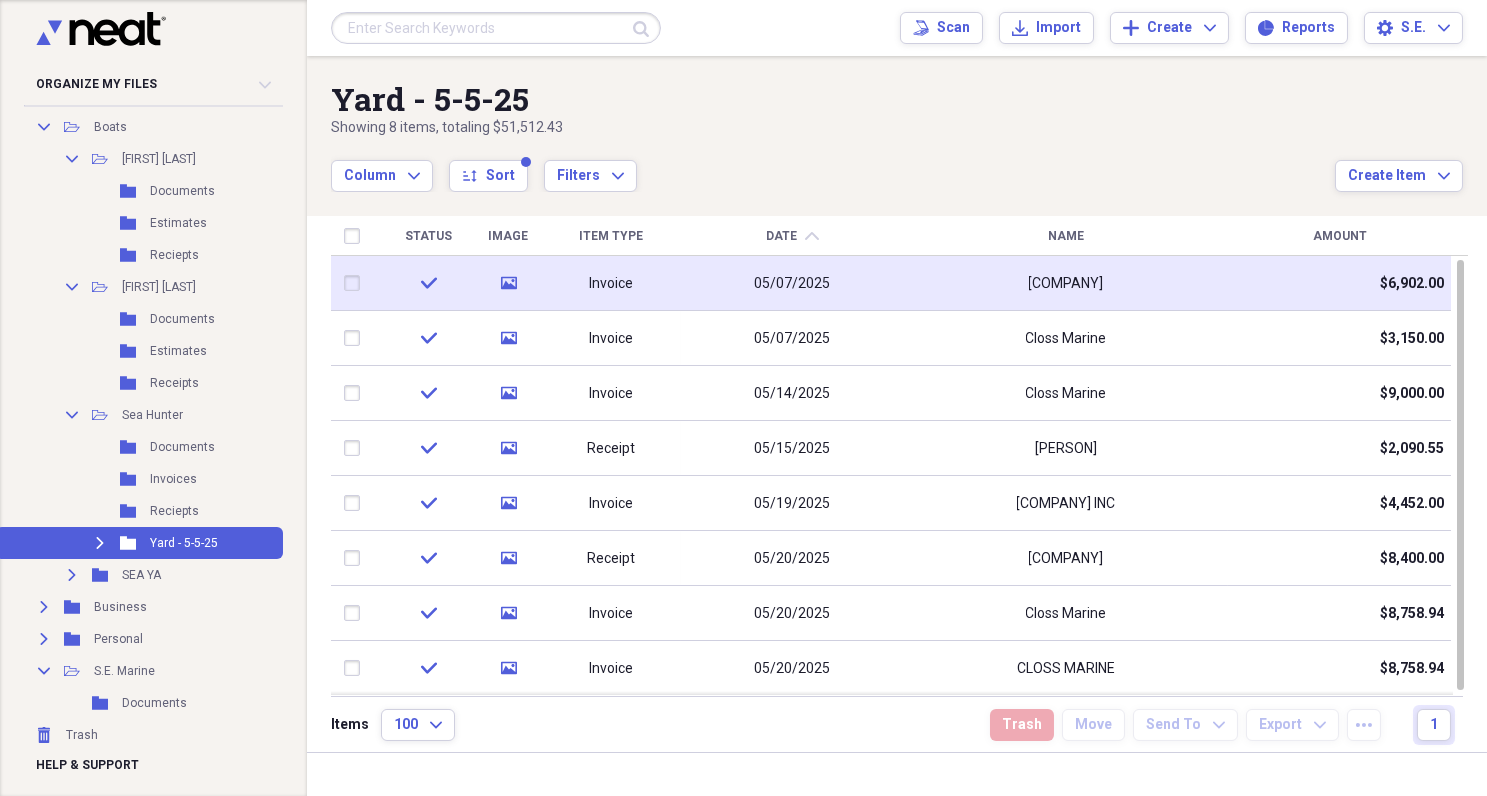 click on "Invoice" at bounding box center (611, 283) 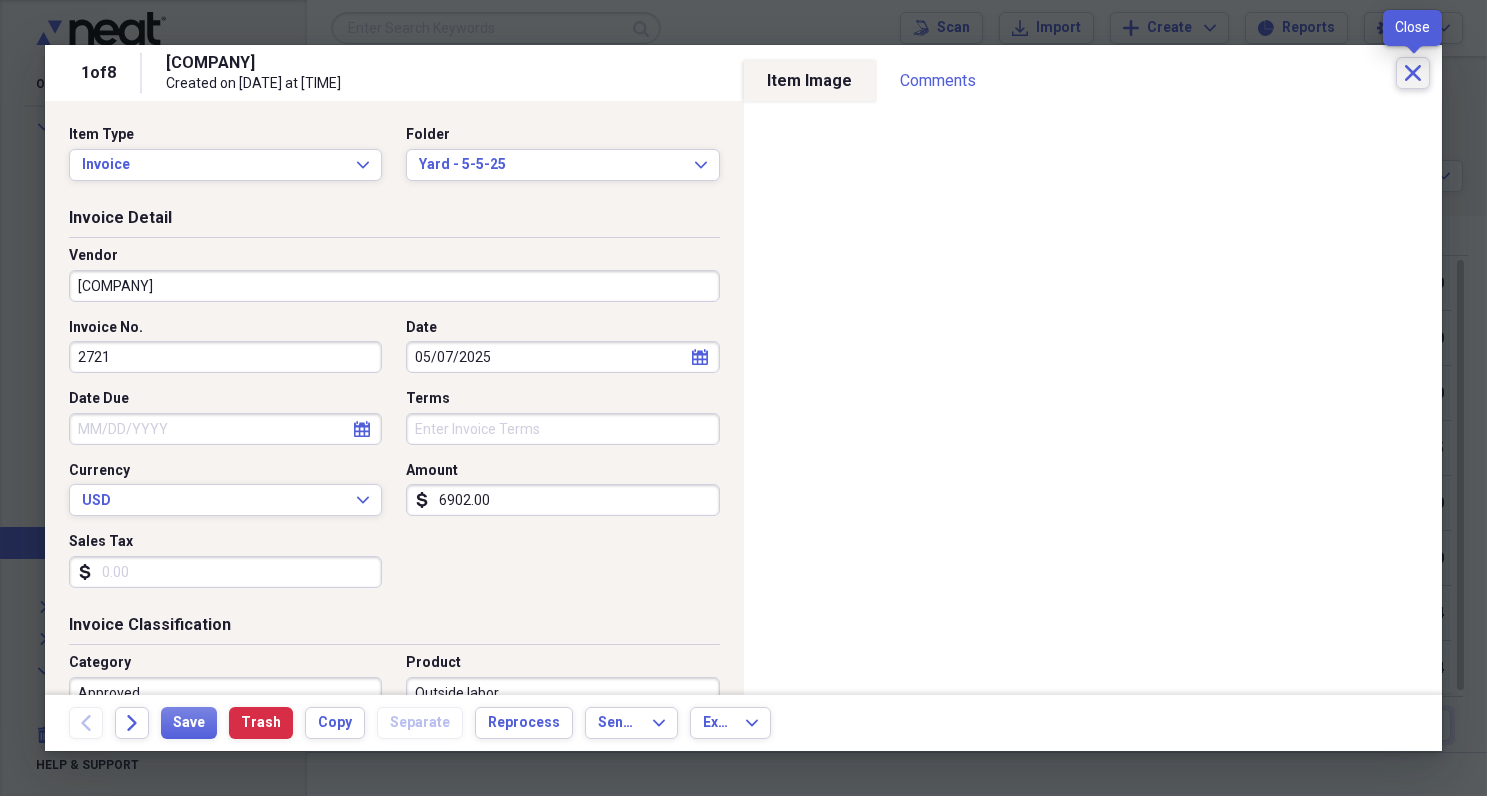 click 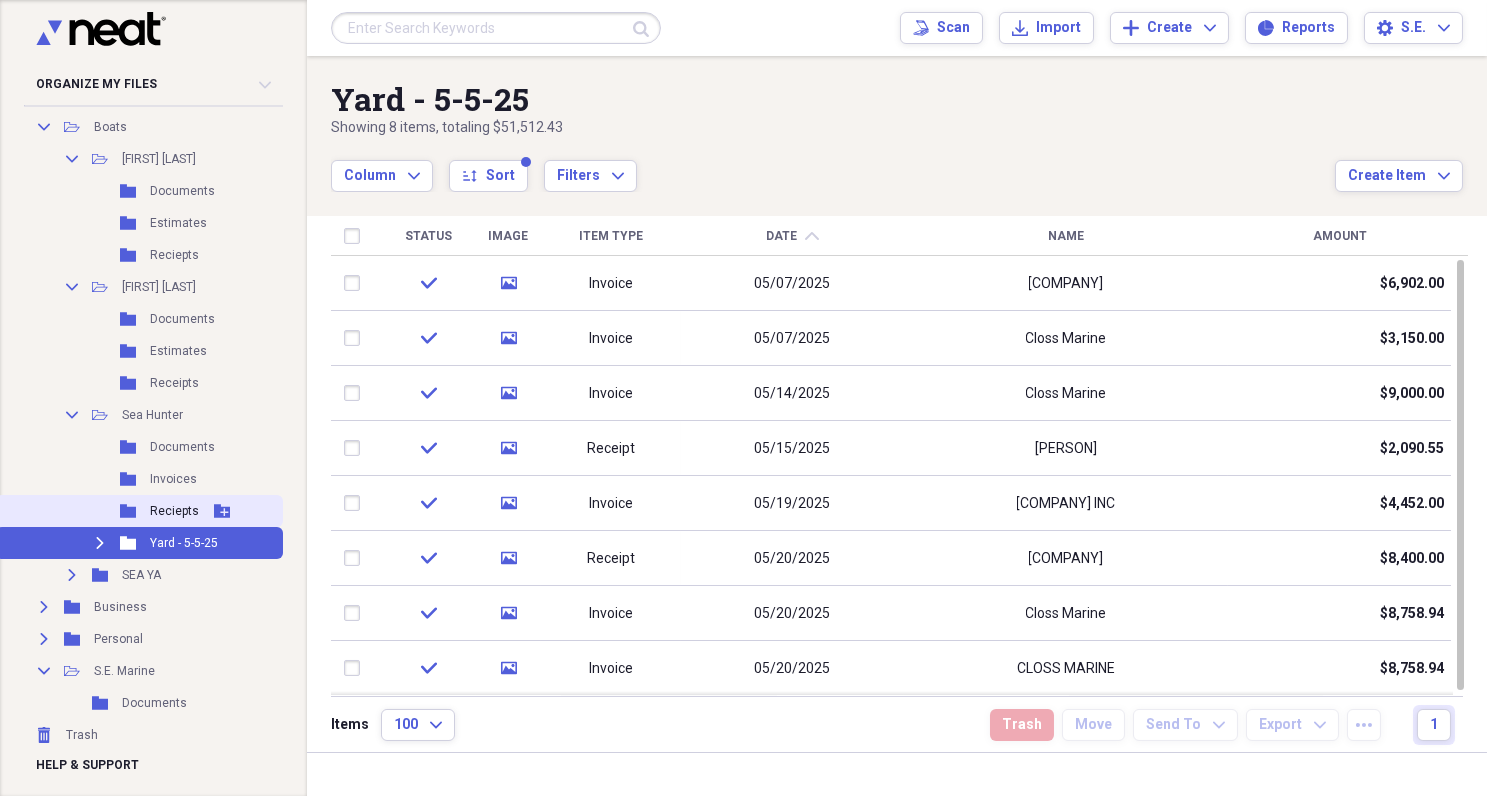 click on "Reciepts" at bounding box center (174, 511) 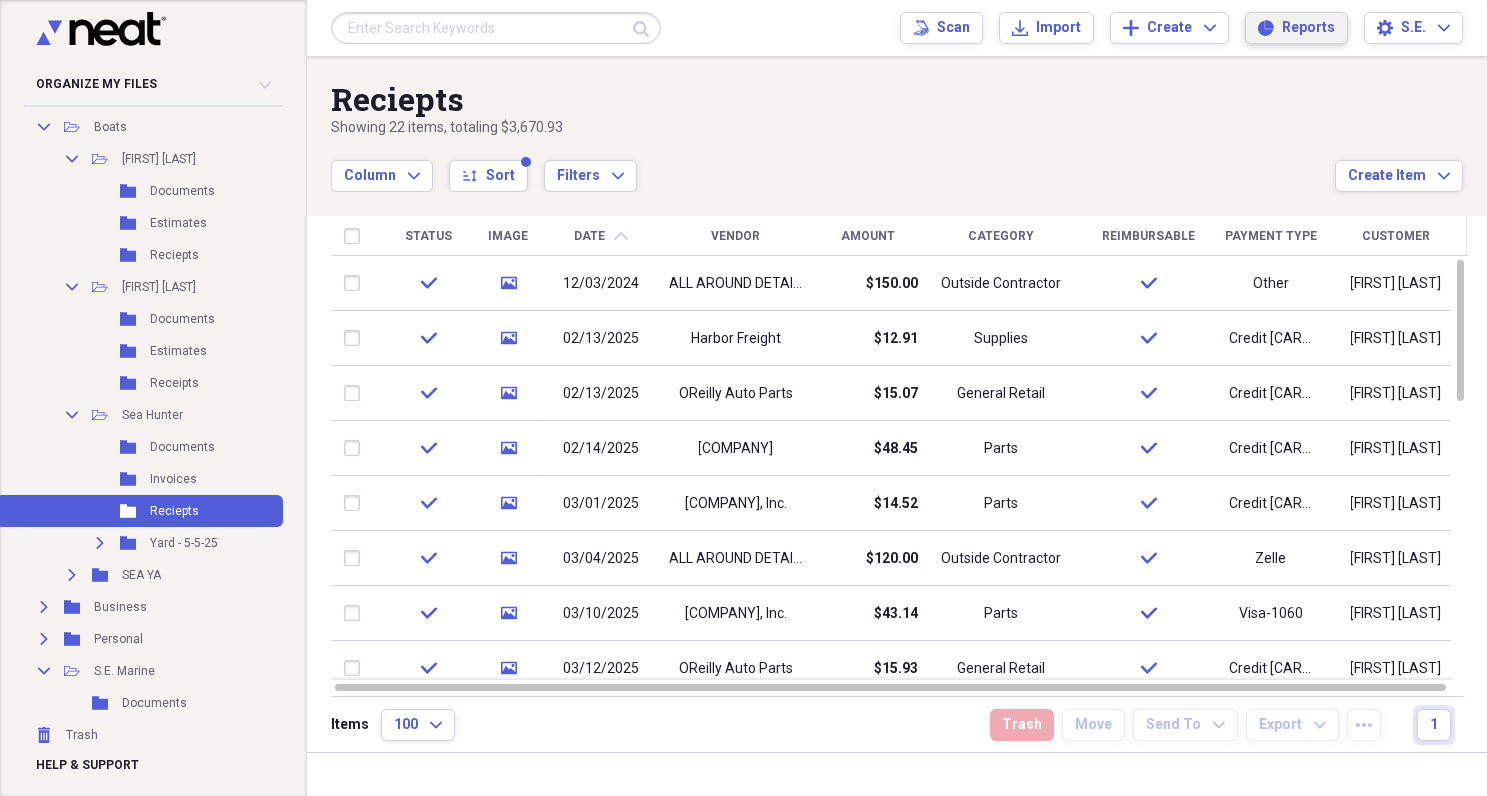 click on "Reports" at bounding box center [1308, 28] 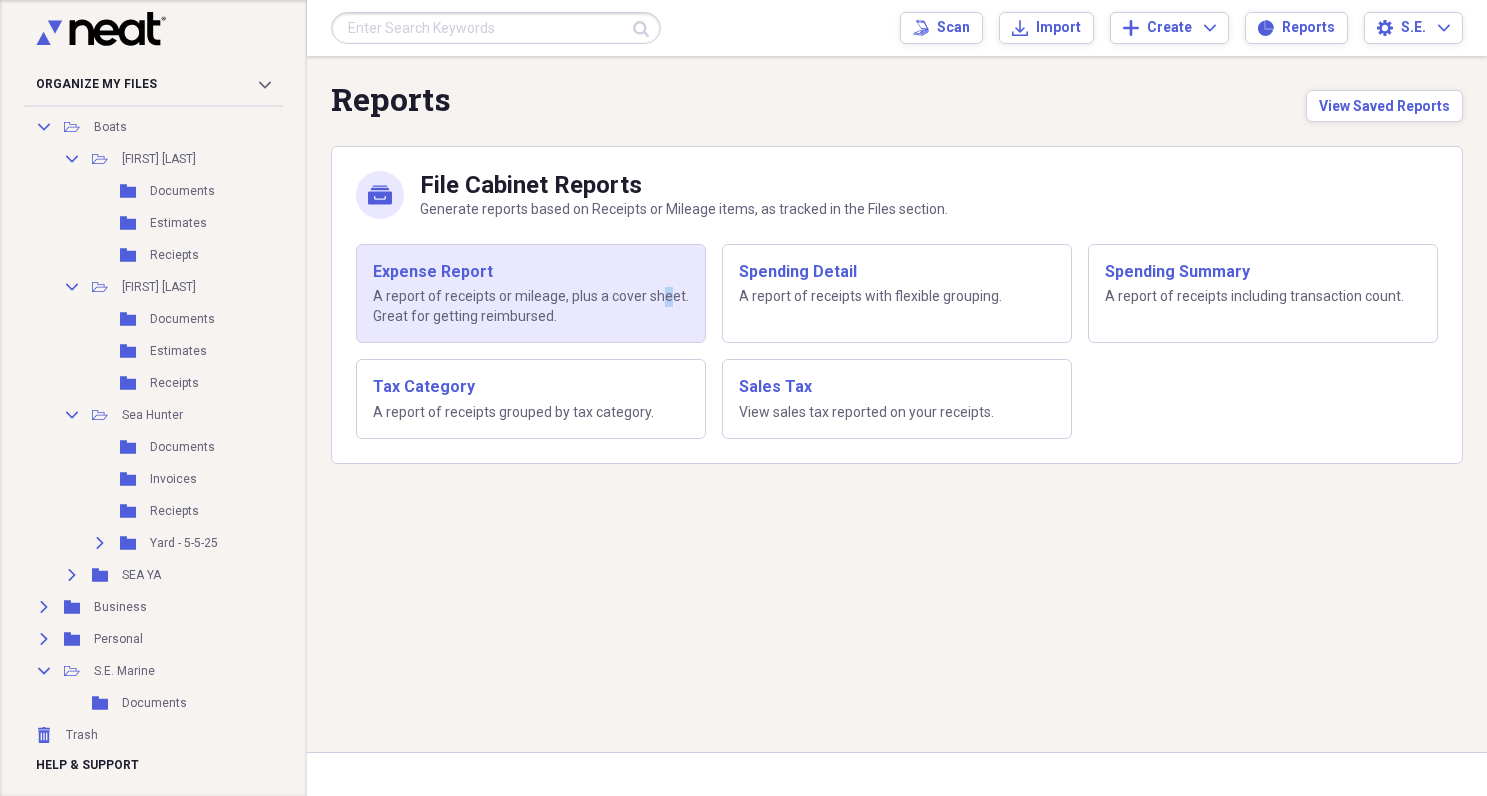 click on "A report of receipts or mileage, plus a cover sheet. Great for getting reimbursed." at bounding box center [531, 306] 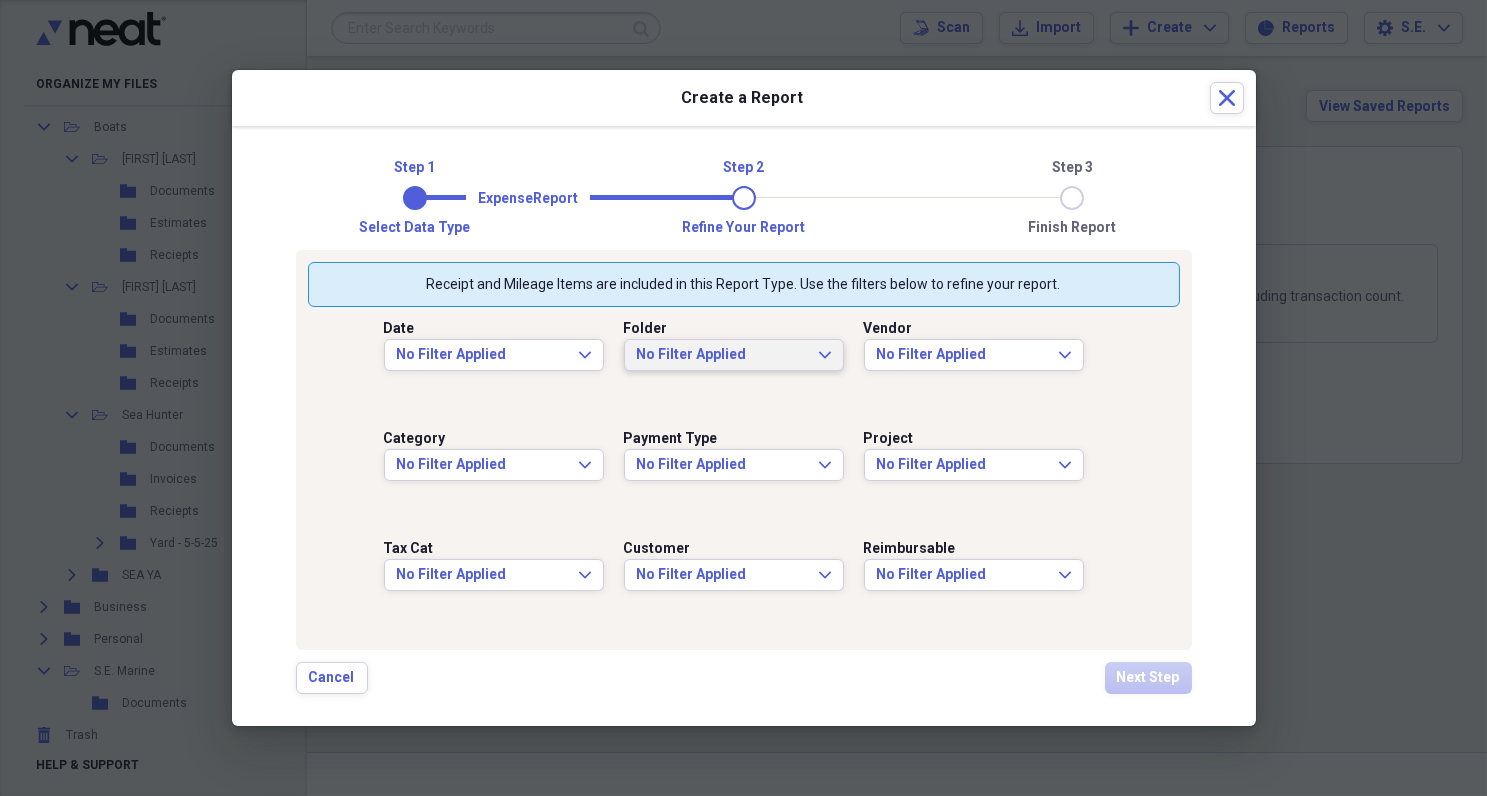click on "No Filter Applied" at bounding box center (722, 355) 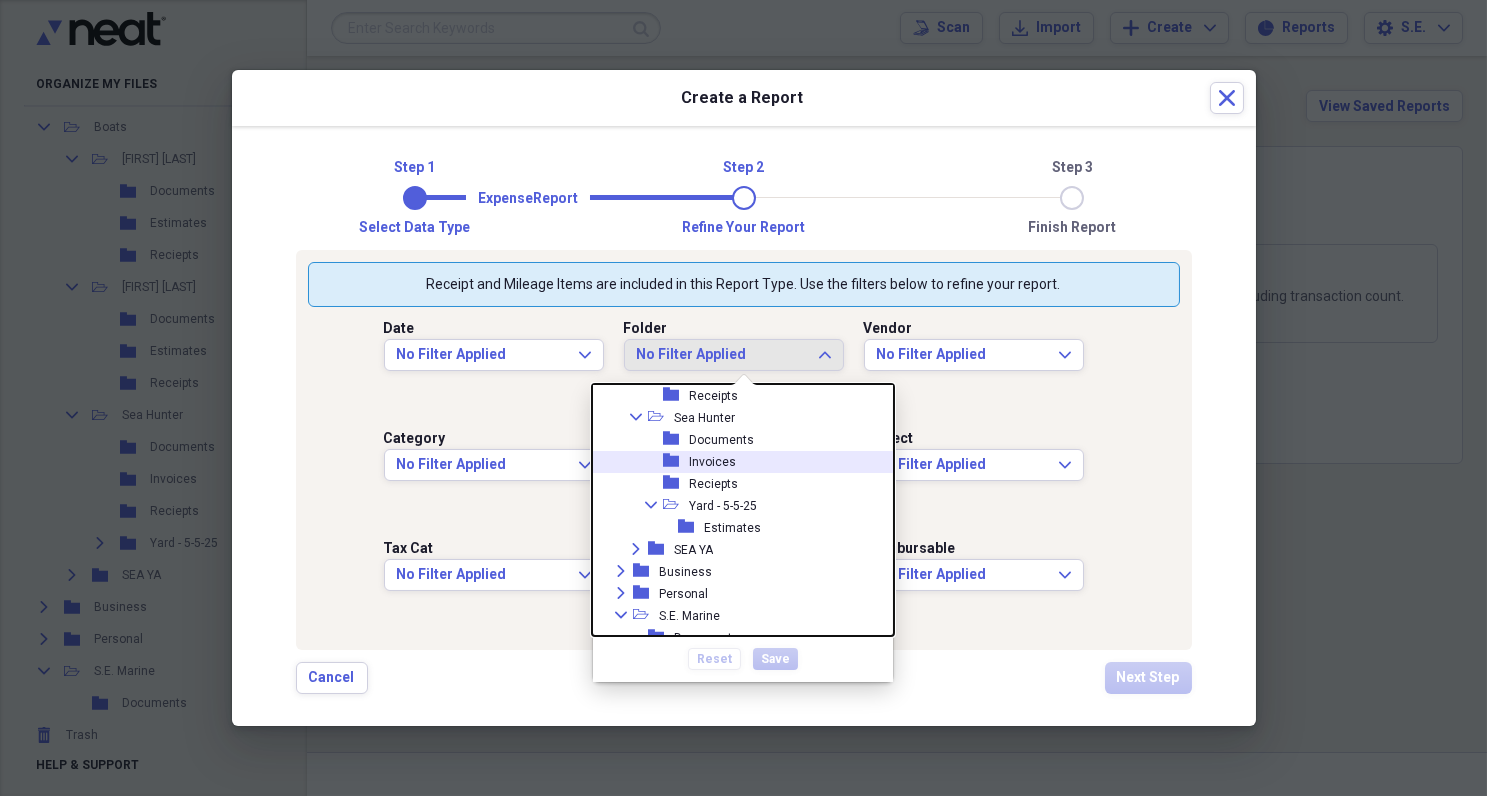 scroll, scrollTop: 249, scrollLeft: 0, axis: vertical 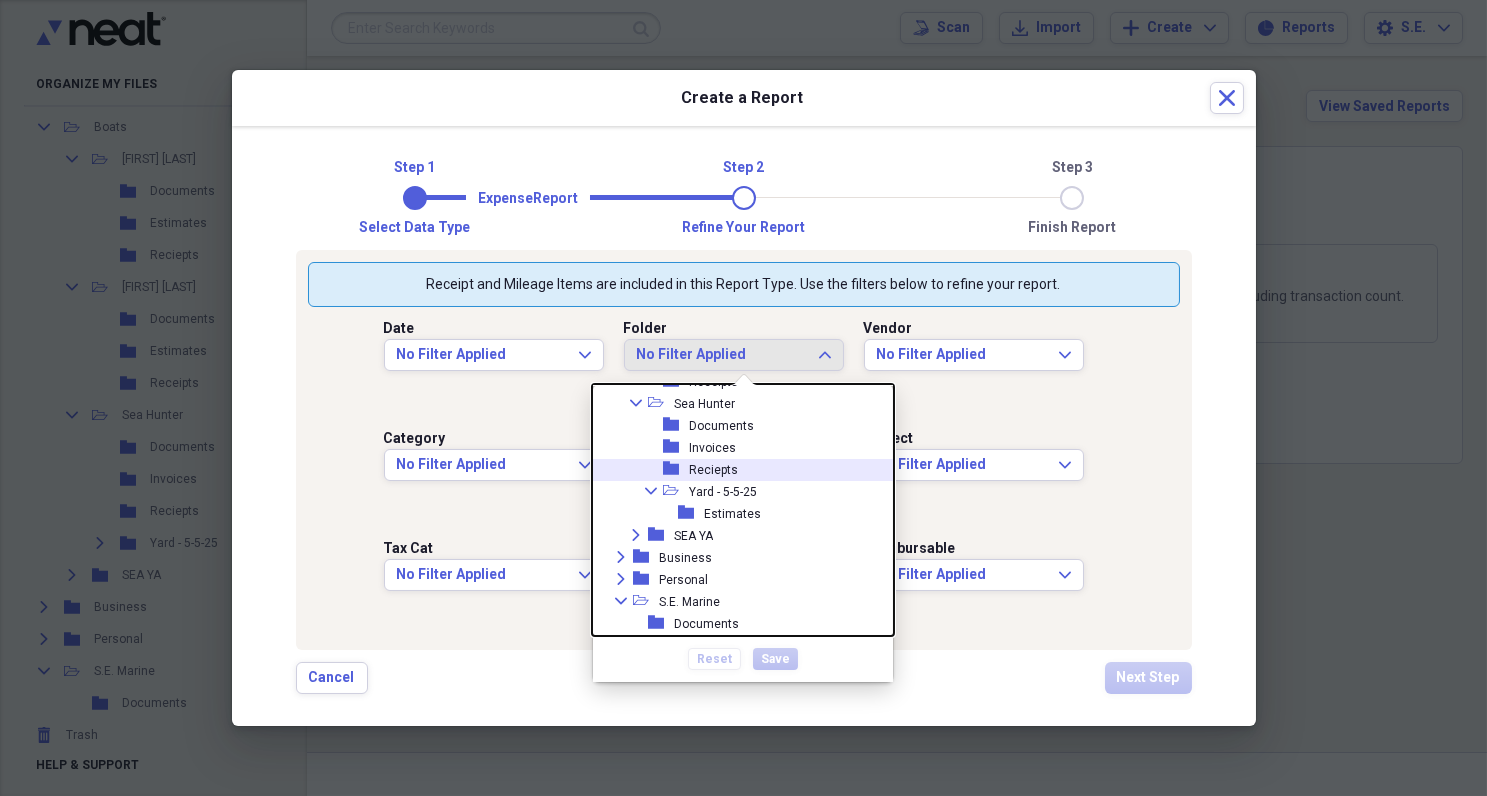 click on "Reciepts" at bounding box center (713, 470) 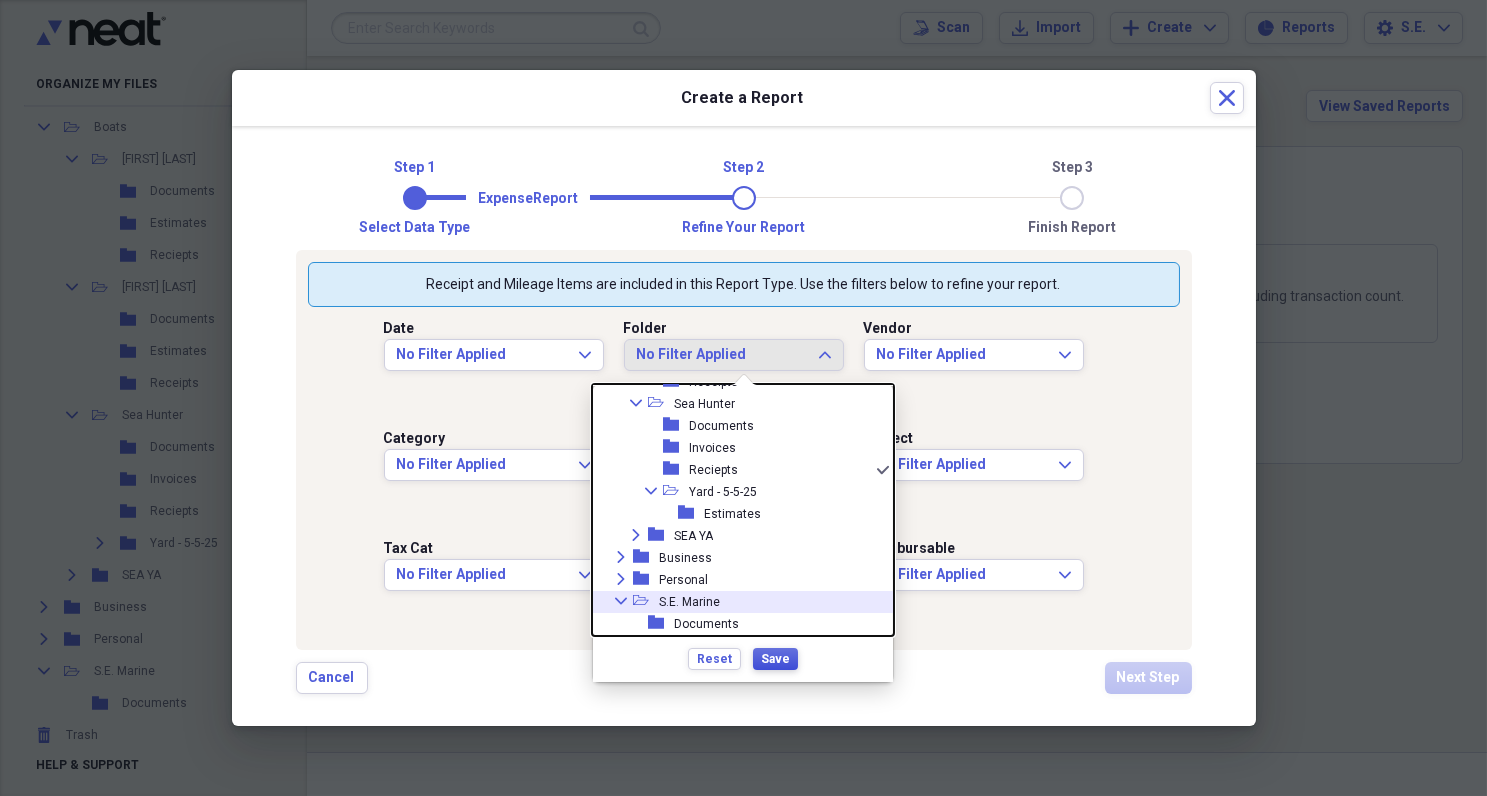 click on "Save" at bounding box center [775, 659] 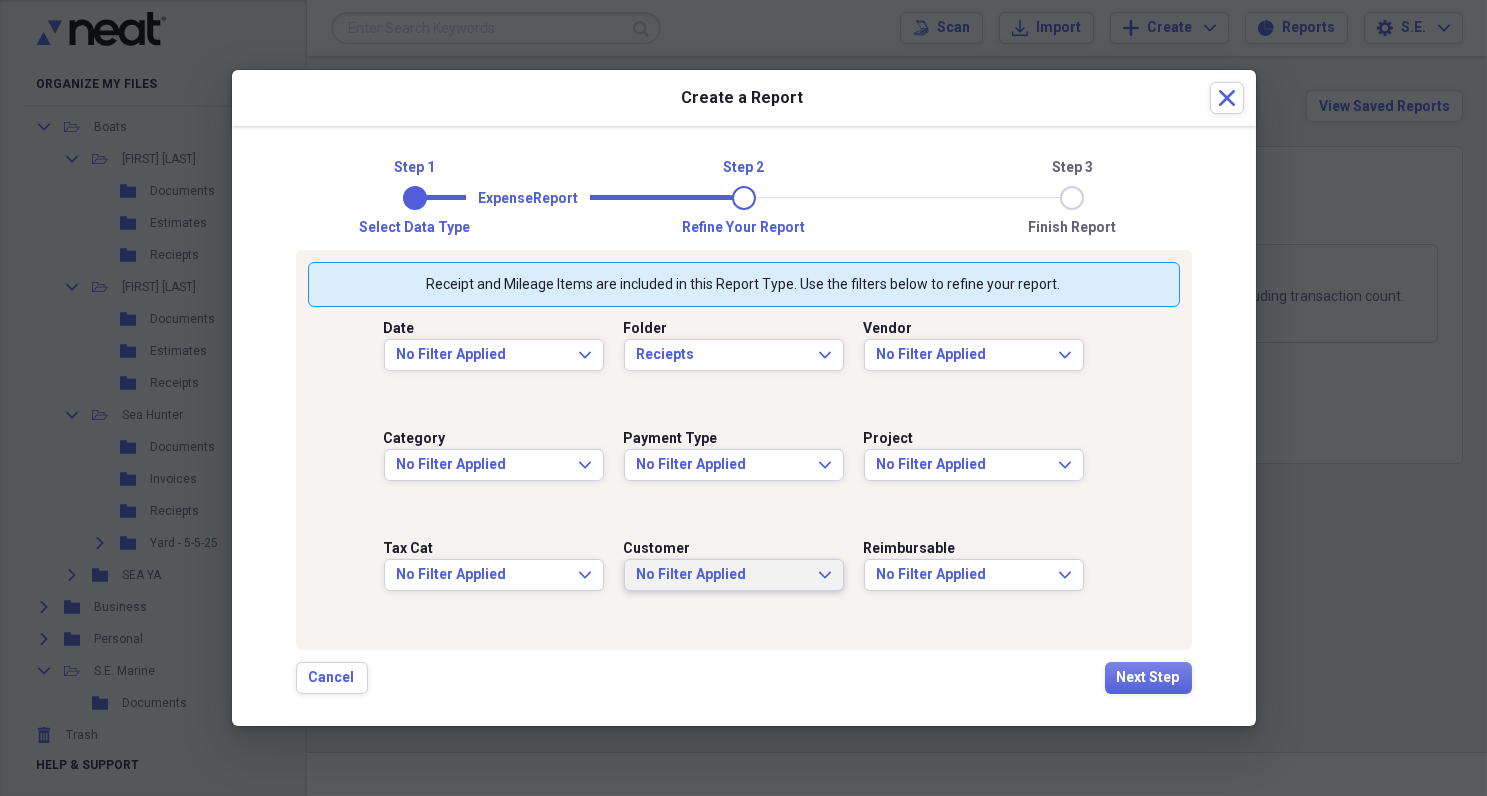 drag, startPoint x: 735, startPoint y: 575, endPoint x: 725, endPoint y: 583, distance: 12.806249 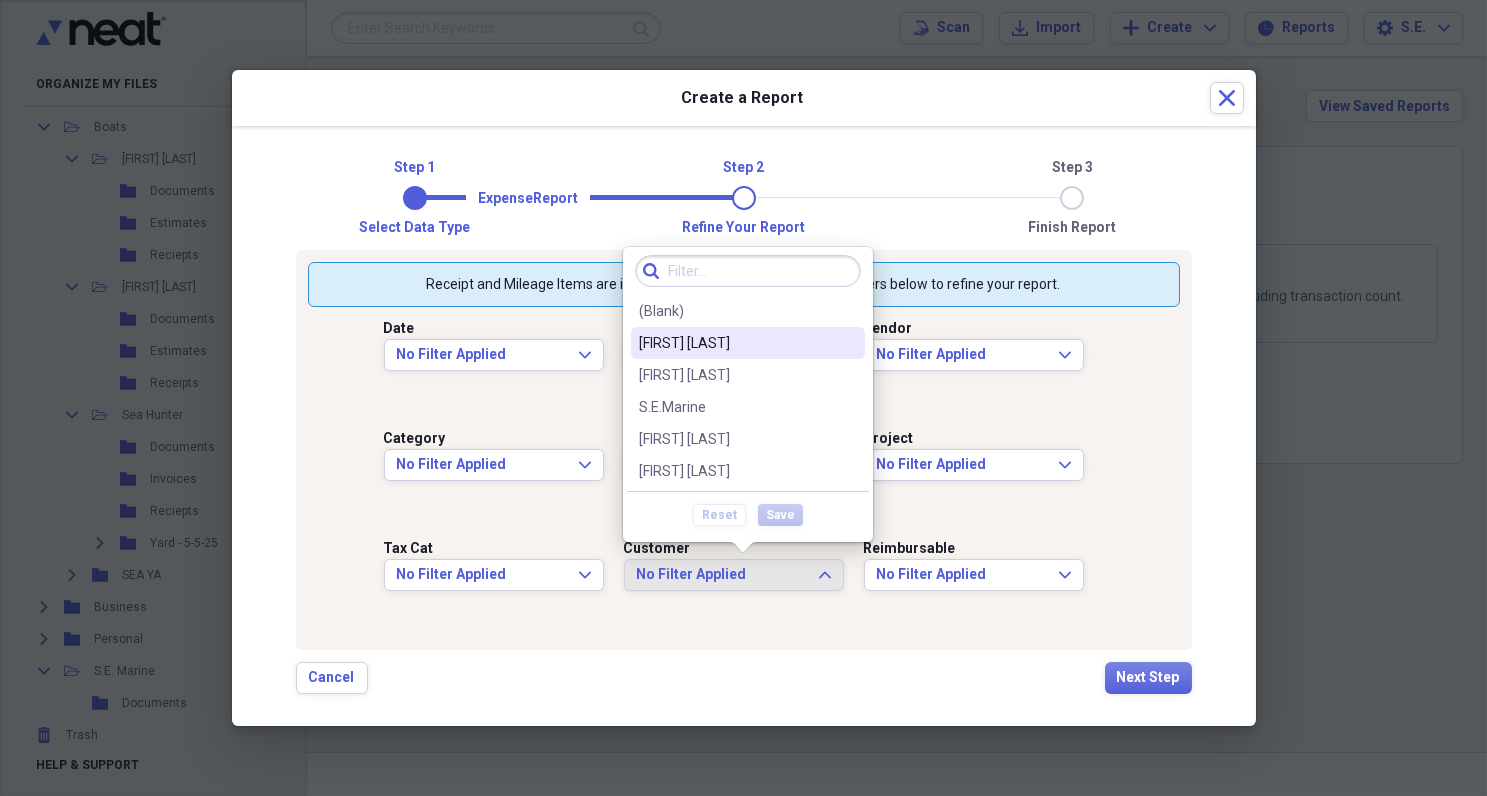 click on "[FIRST] [LAST]" at bounding box center (736, 343) 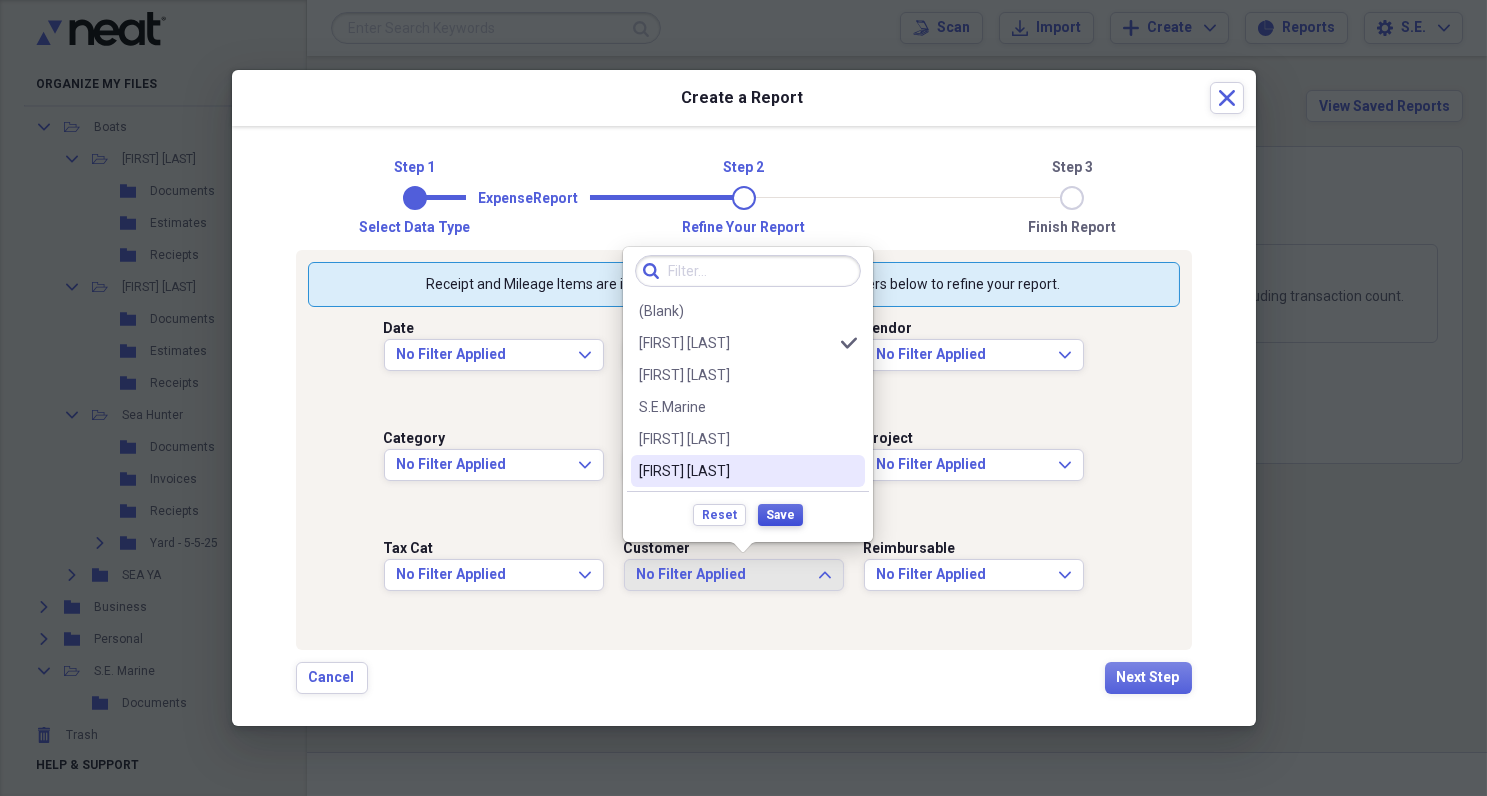 click on "Save" at bounding box center [780, 515] 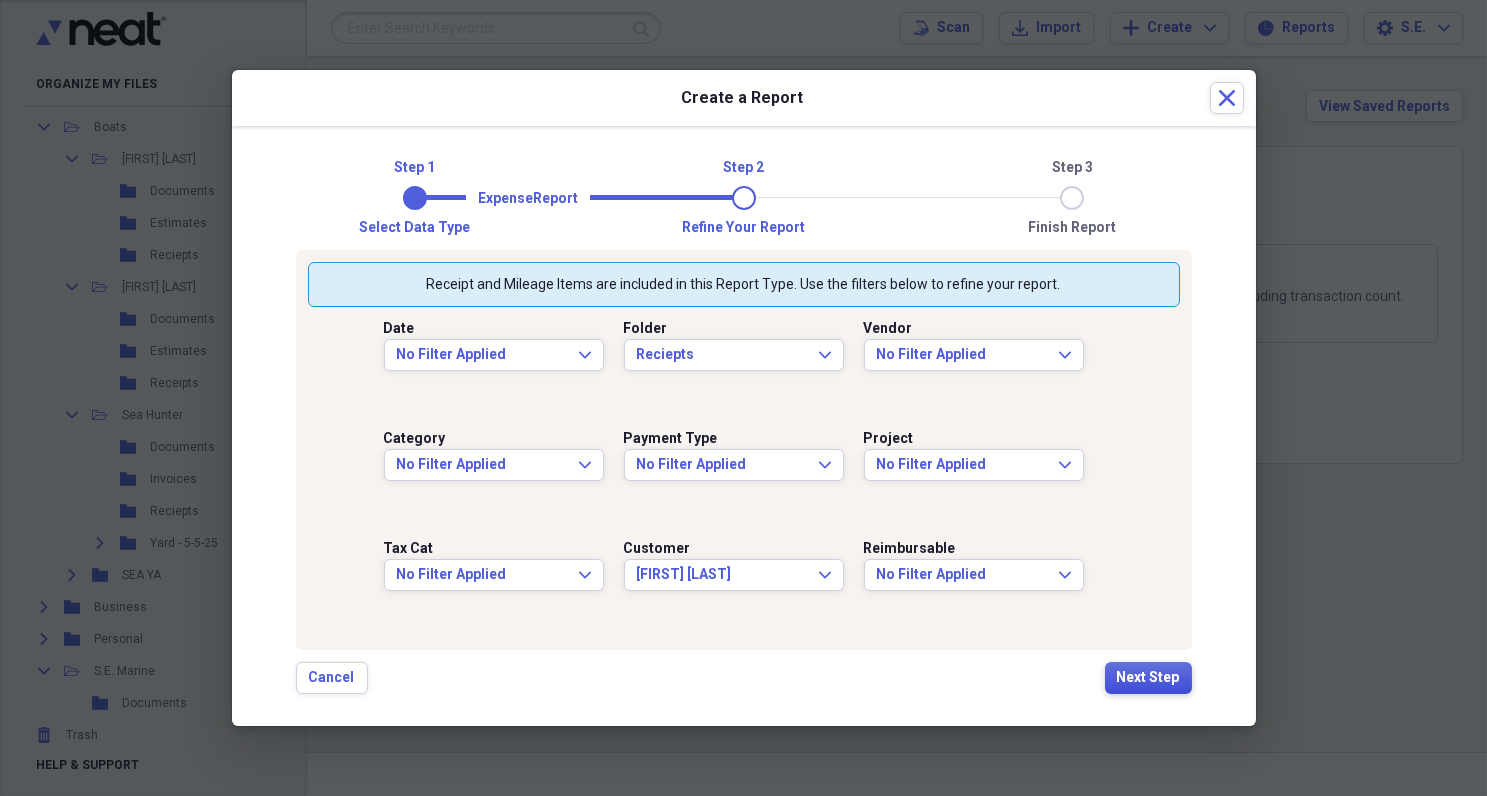 click on "Next Step" at bounding box center (1148, 678) 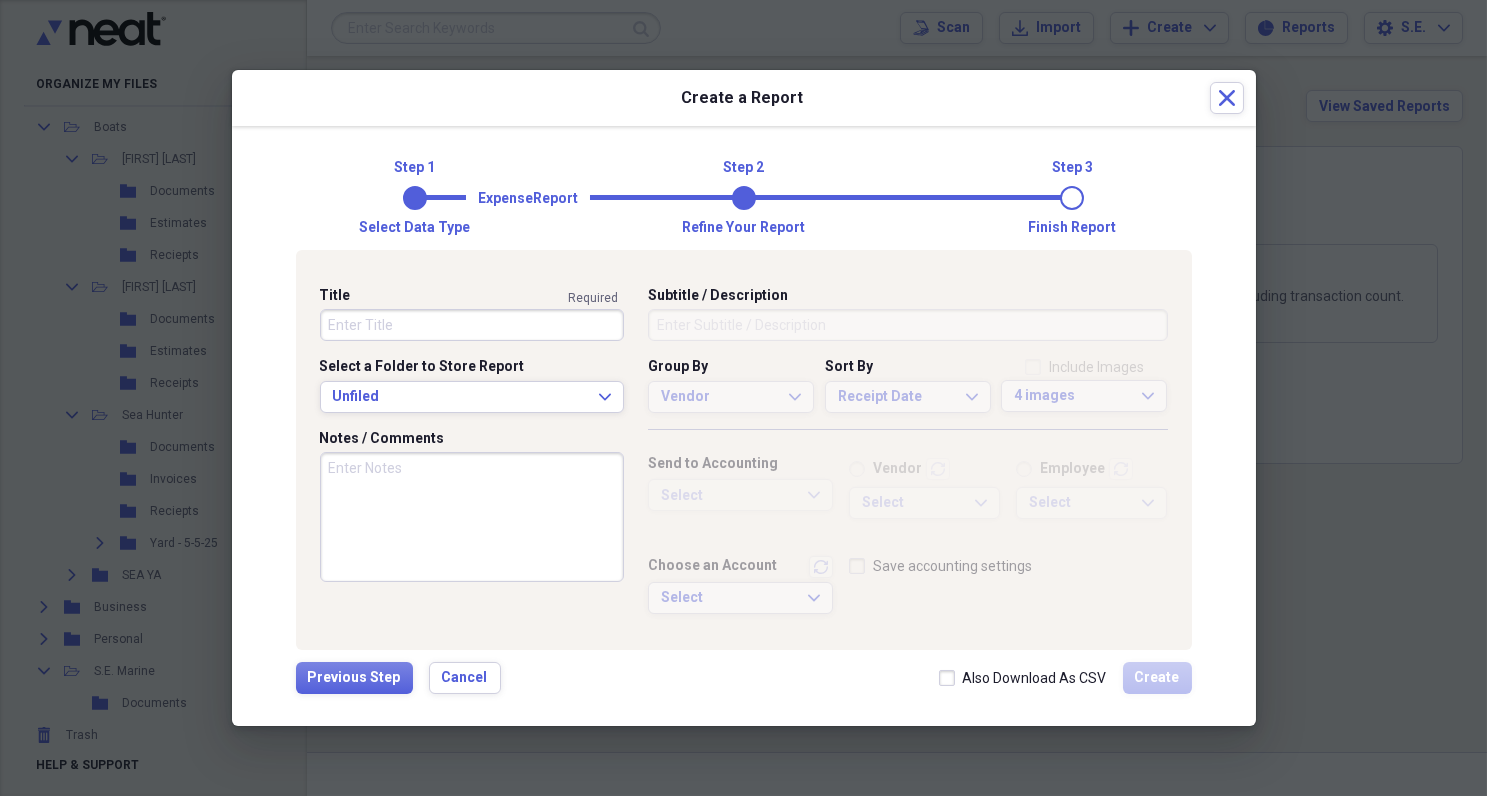 drag, startPoint x: 362, startPoint y: 329, endPoint x: 363, endPoint y: 316, distance: 13.038404 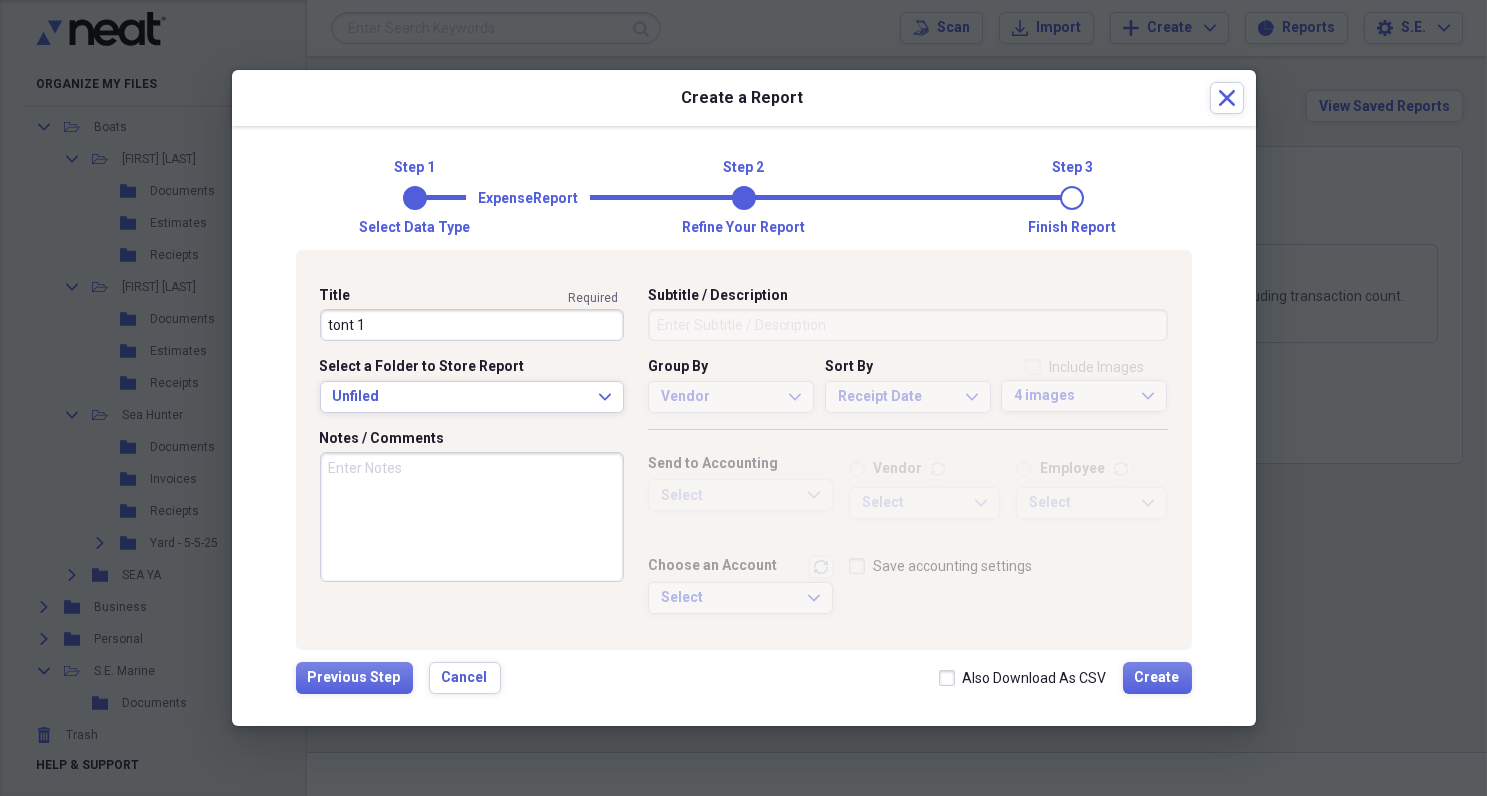 scroll, scrollTop: 7, scrollLeft: 0, axis: vertical 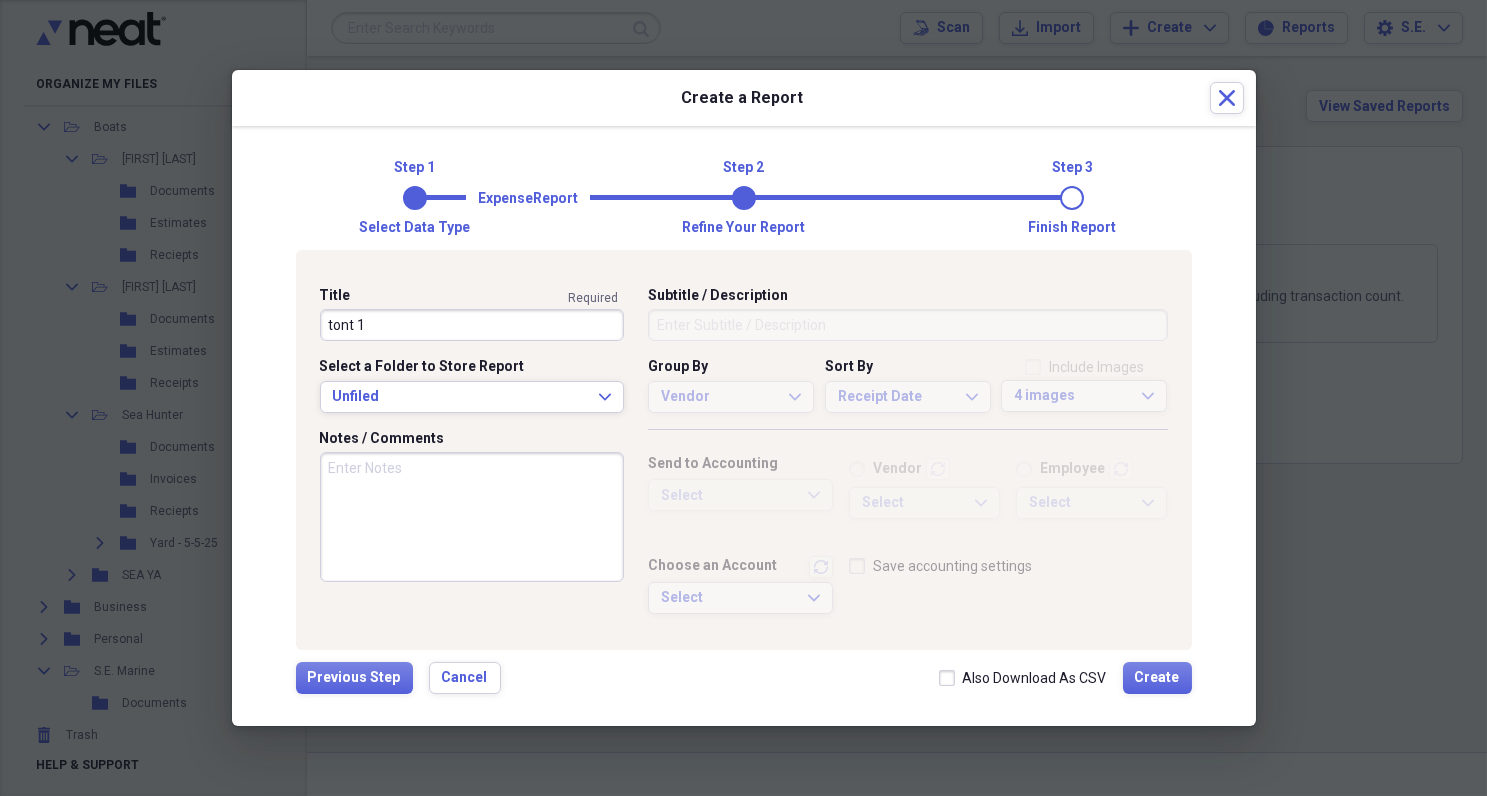 drag, startPoint x: 346, startPoint y: 312, endPoint x: 352, endPoint y: 321, distance: 10.816654 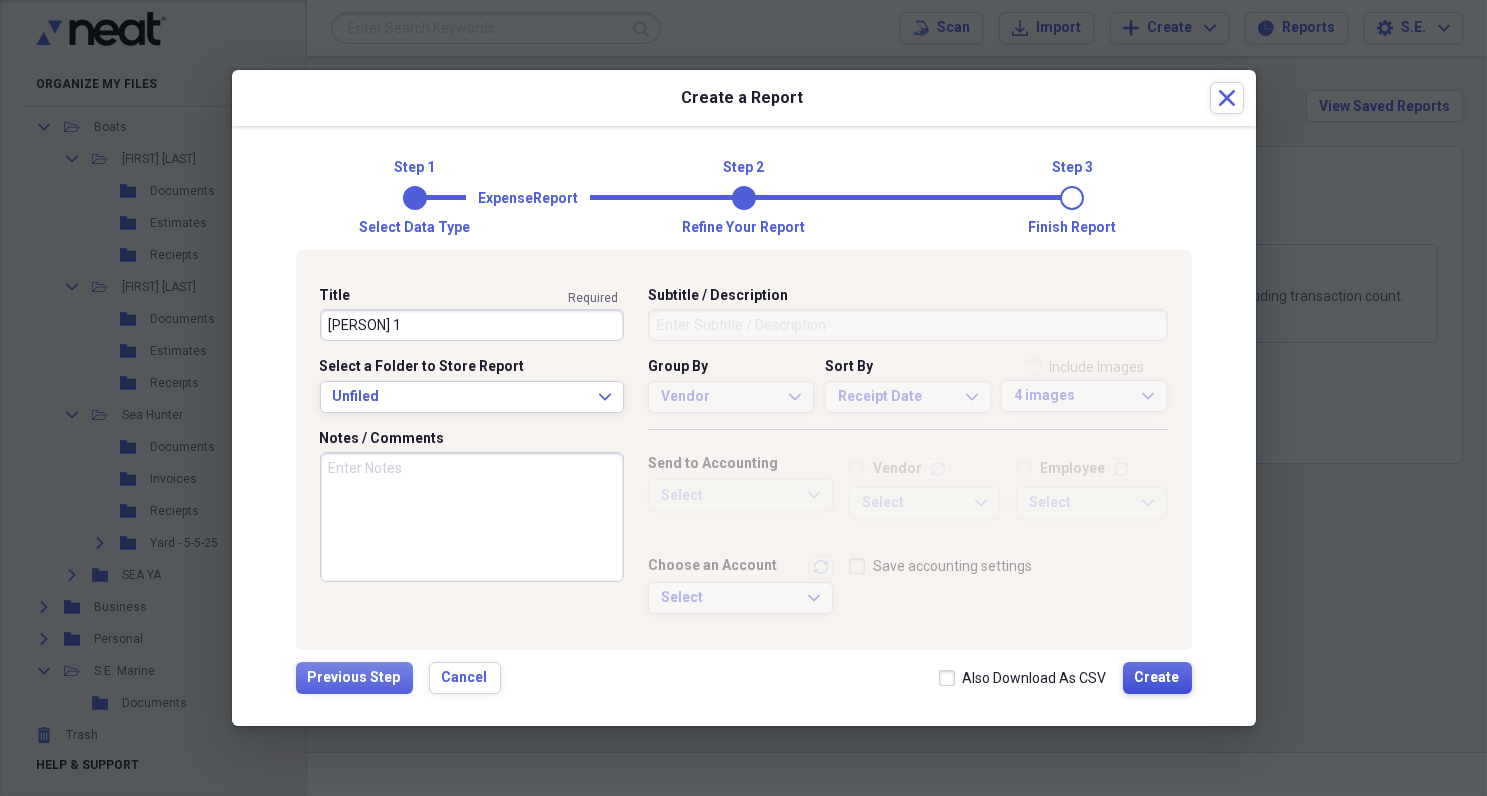 type on "[PERSON] 1" 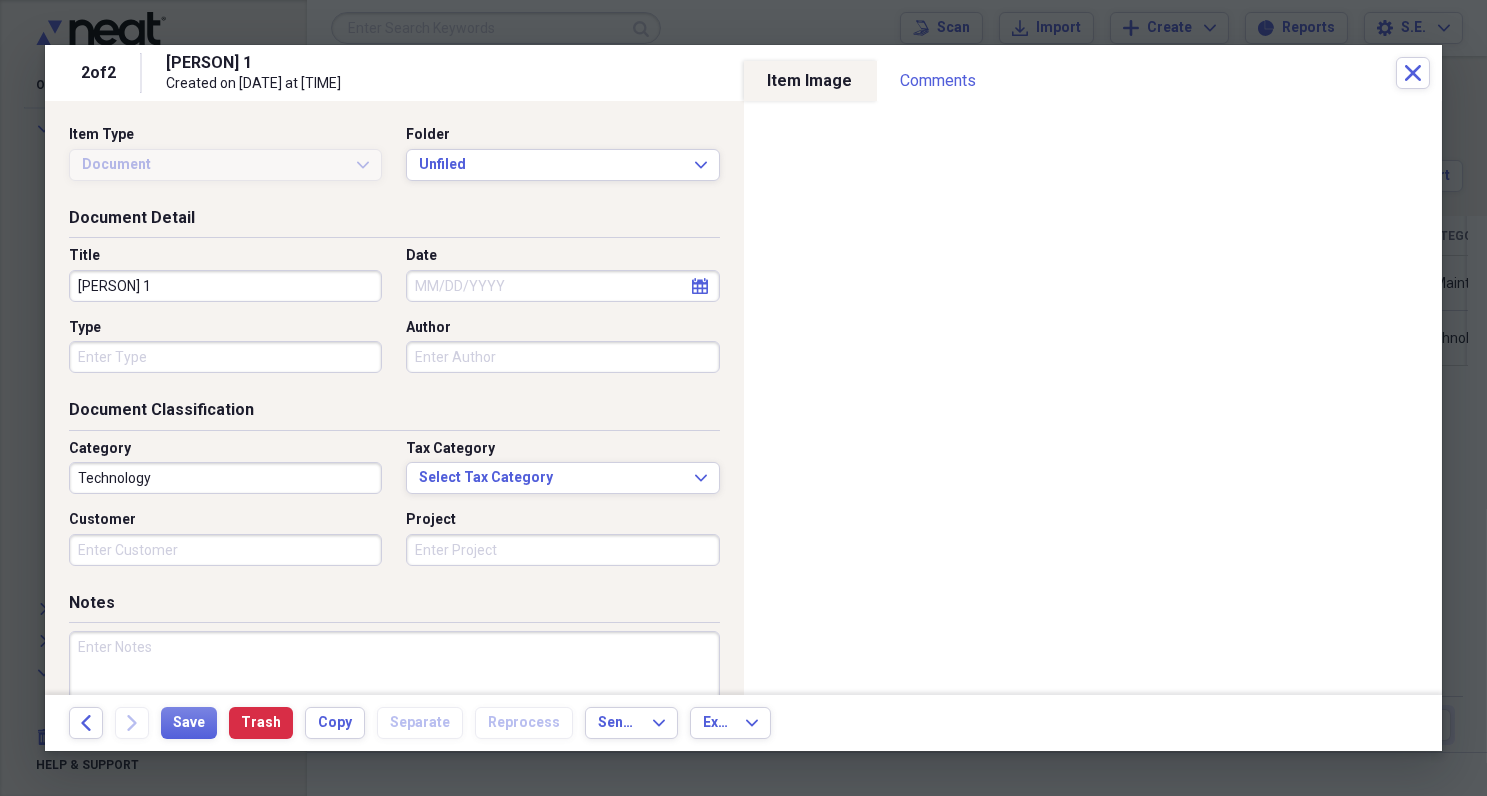 type on "Technology" 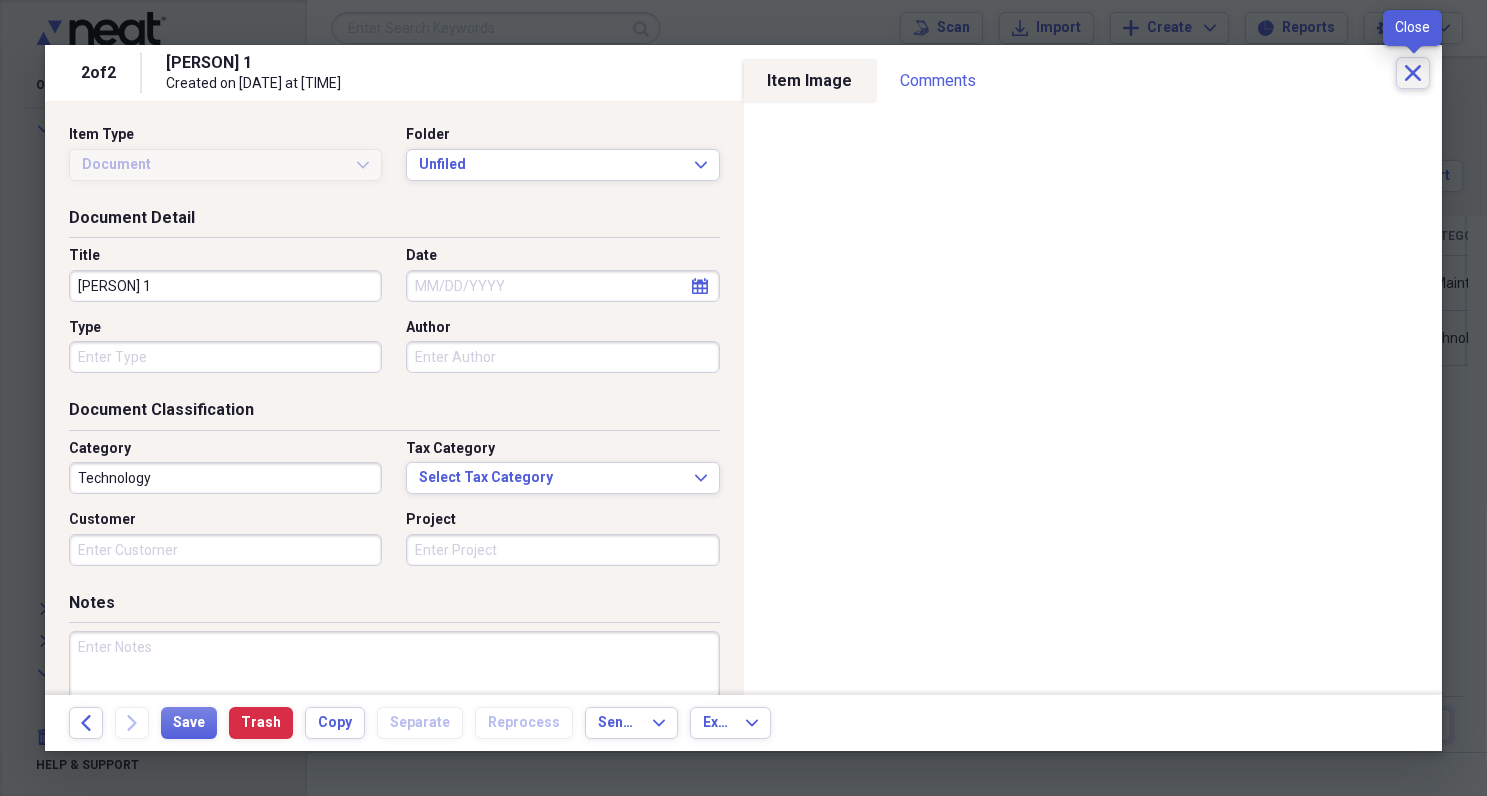 click on "Close" at bounding box center (1413, 73) 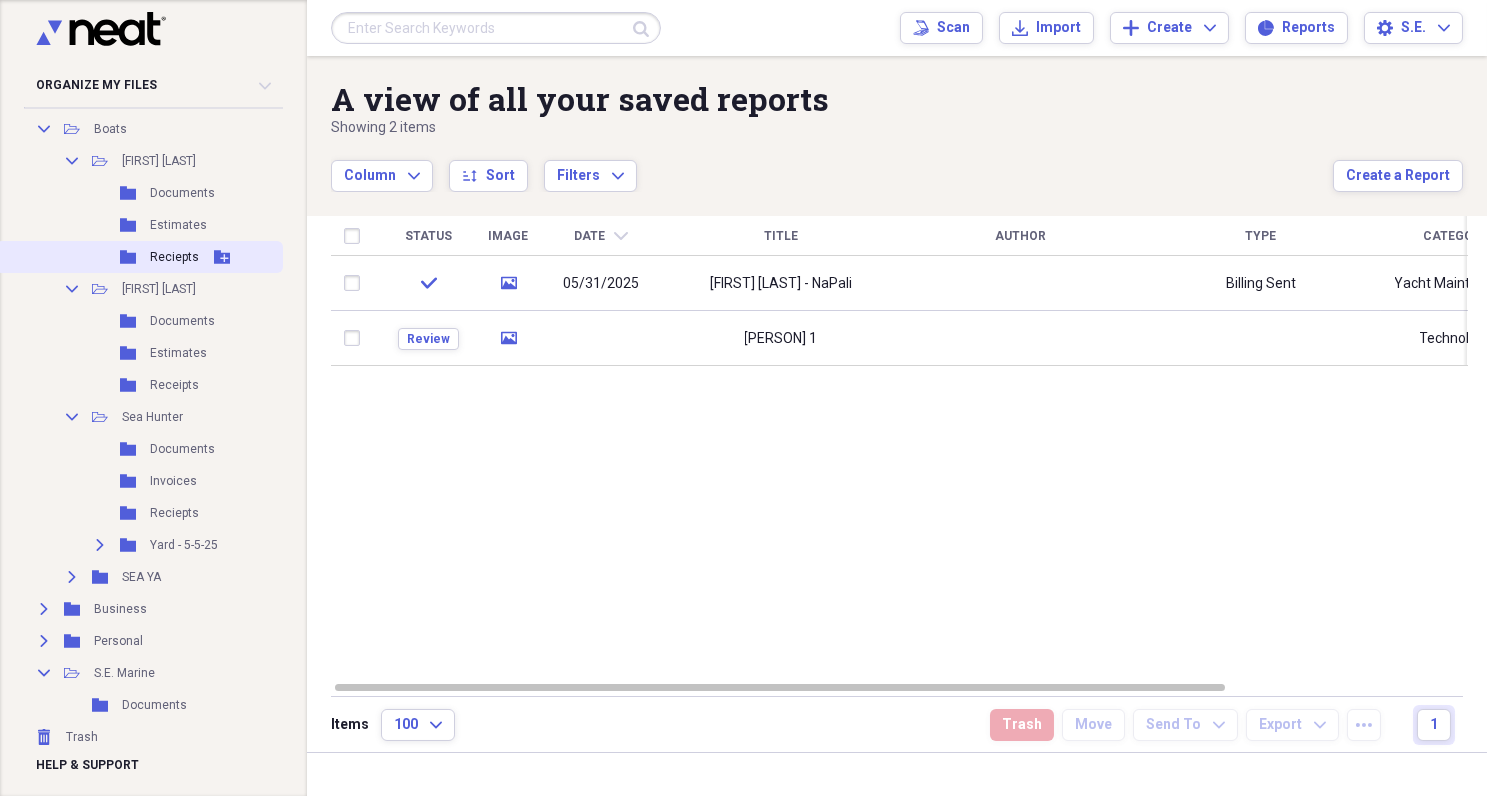click on "Reciepts" at bounding box center [174, 257] 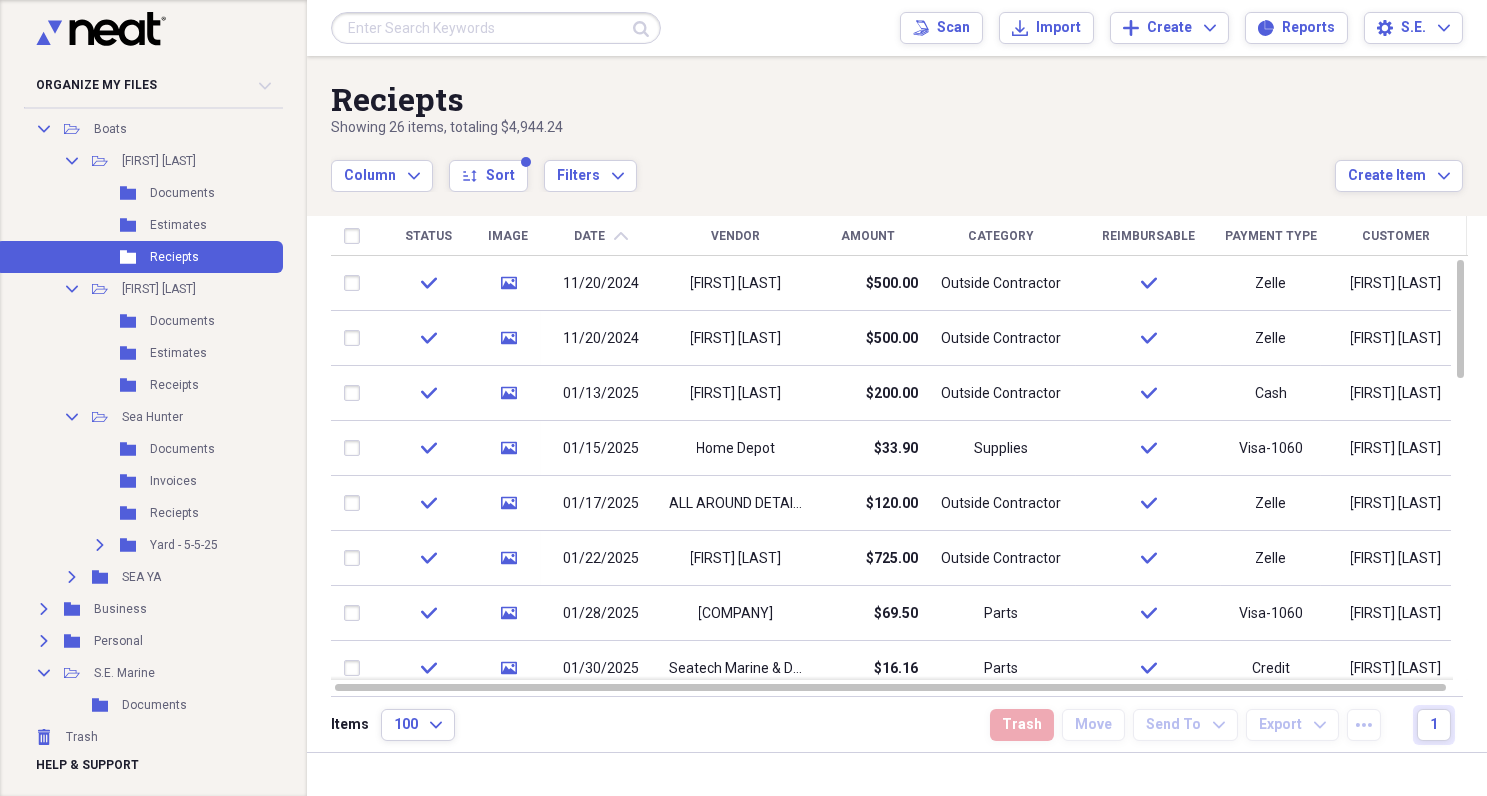 click on "Date" at bounding box center [590, 236] 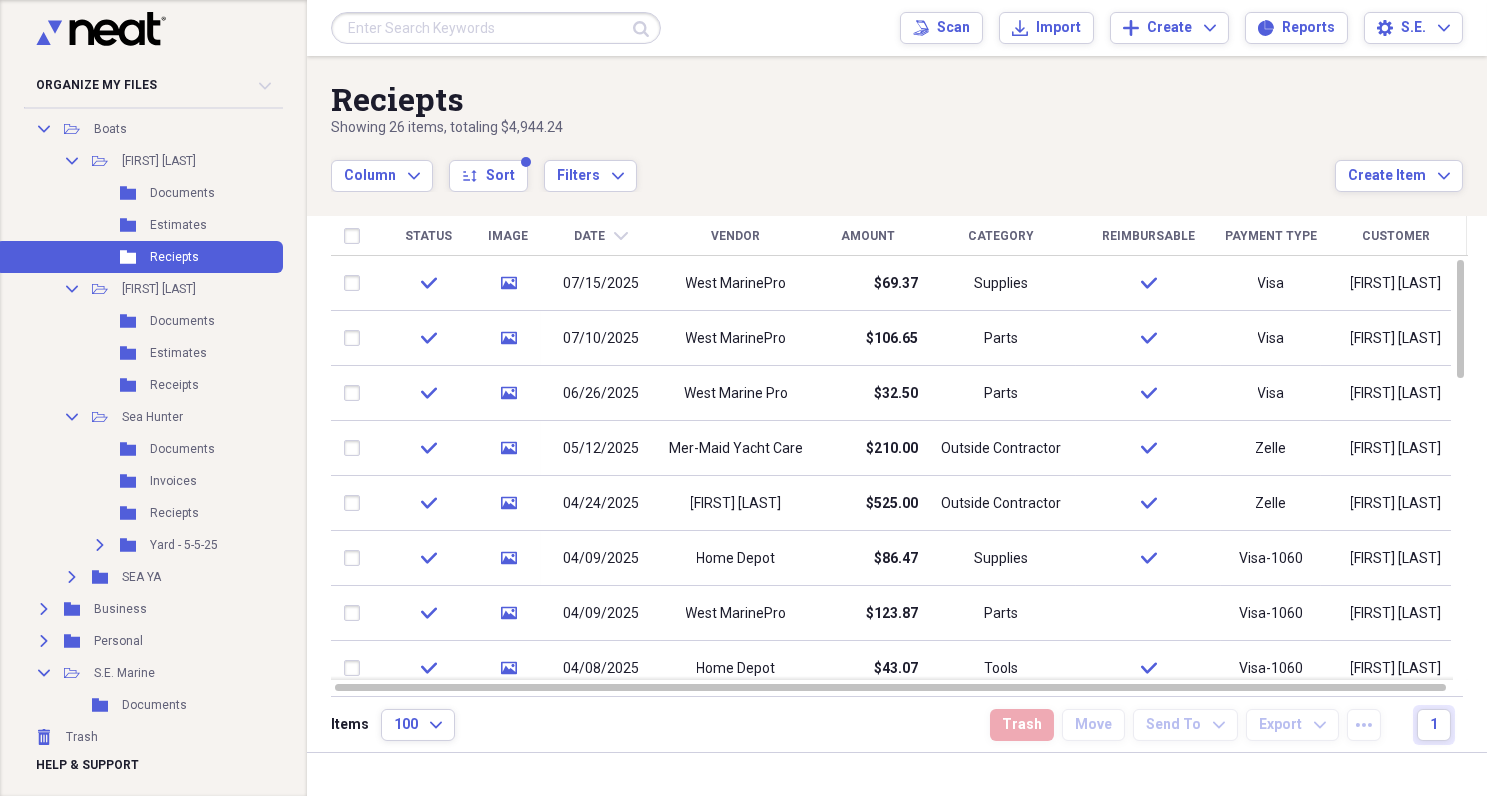 click on "Date" at bounding box center (590, 236) 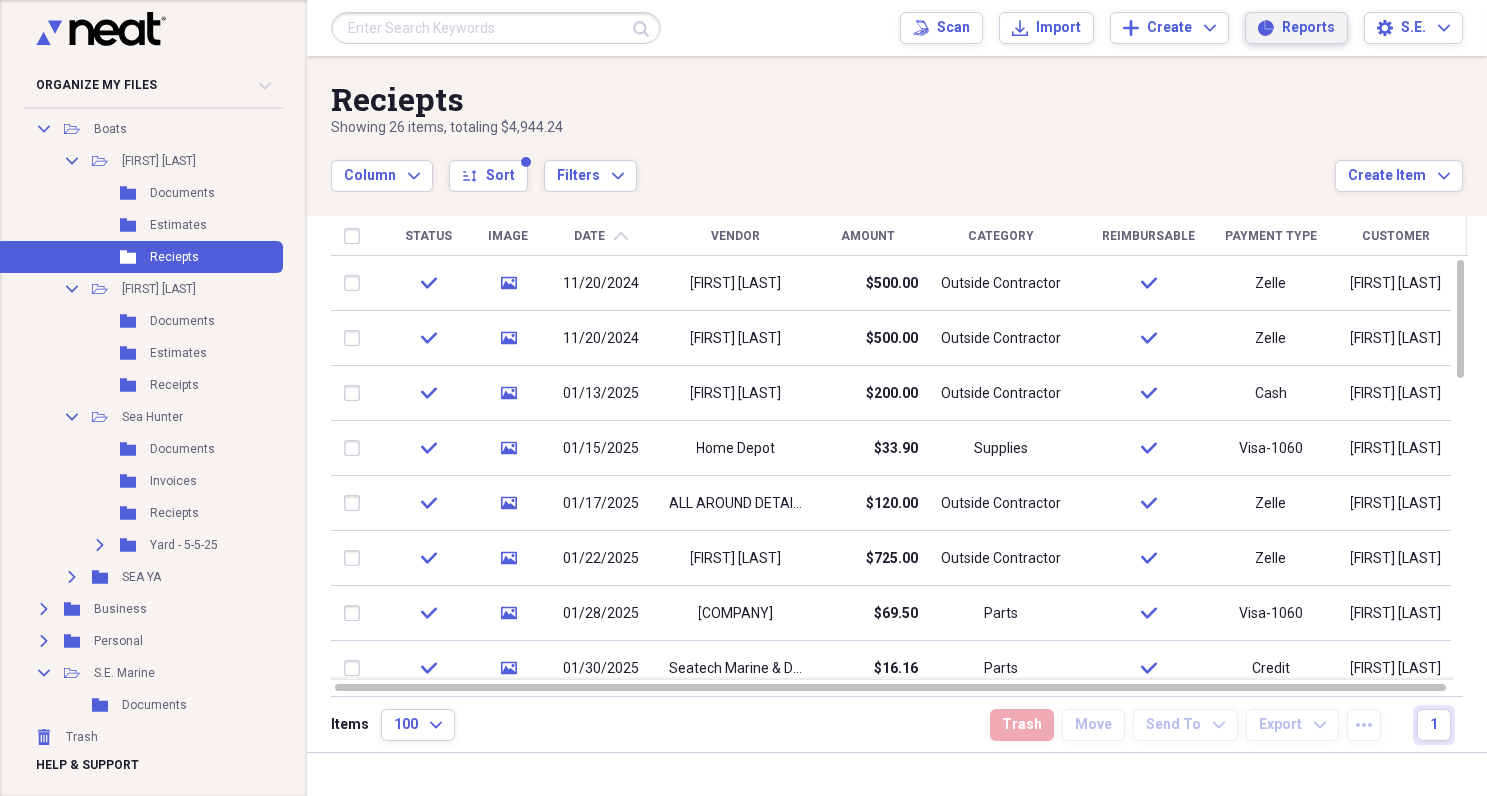 click on "Reports" at bounding box center (1308, 28) 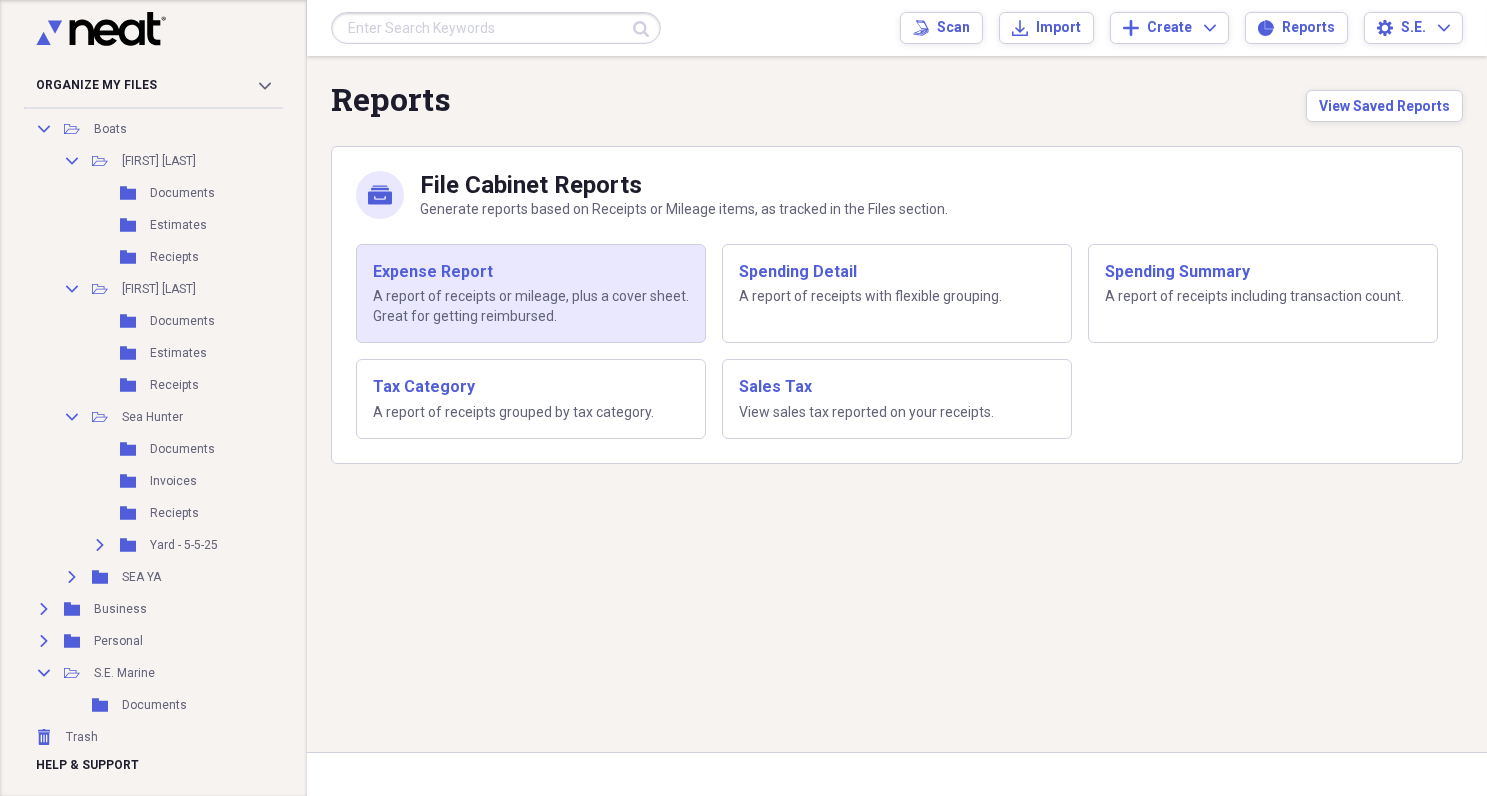 click on "Expense Report" at bounding box center [531, 272] 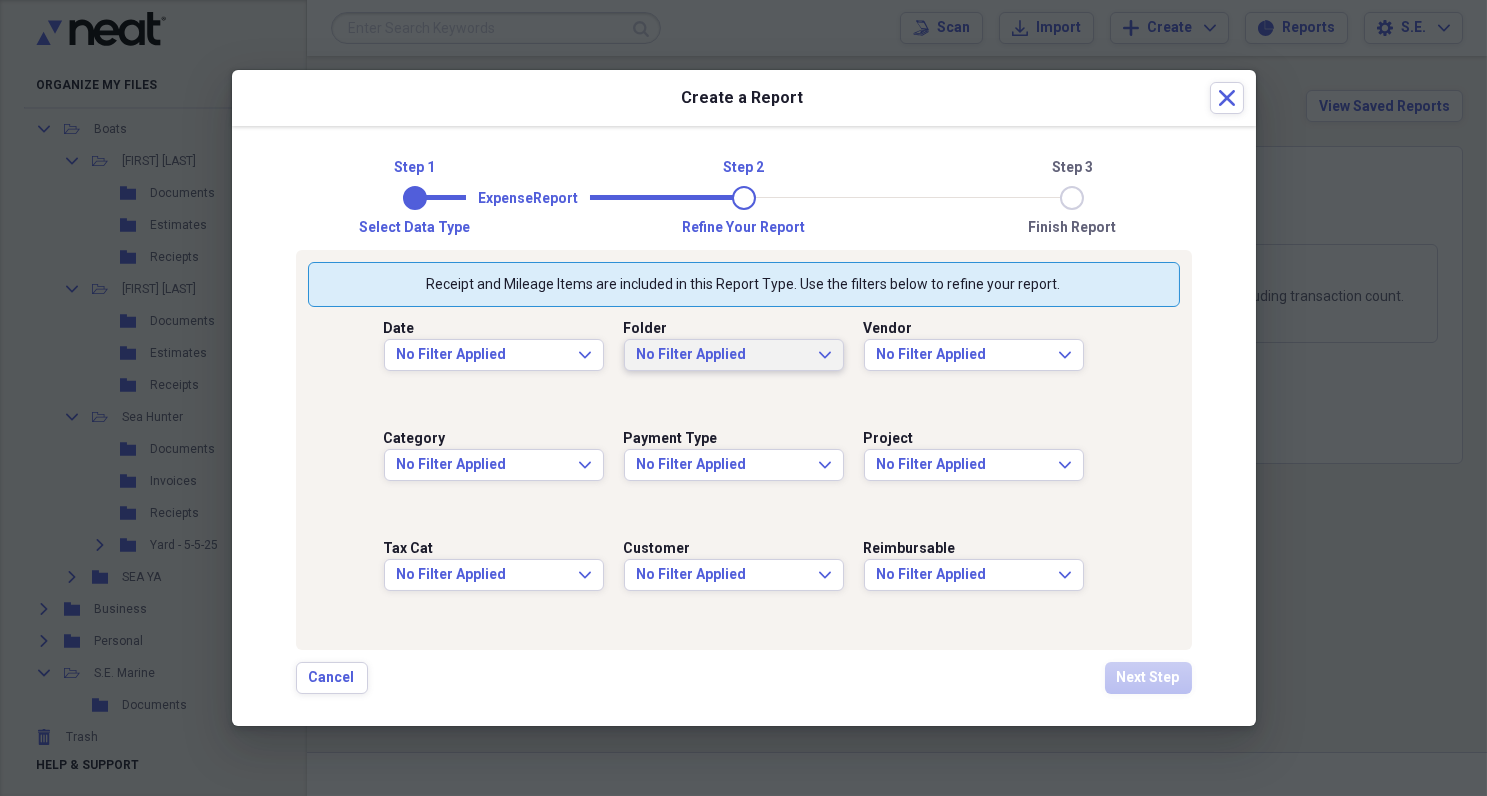 click on "No Filter Applied" at bounding box center (722, 355) 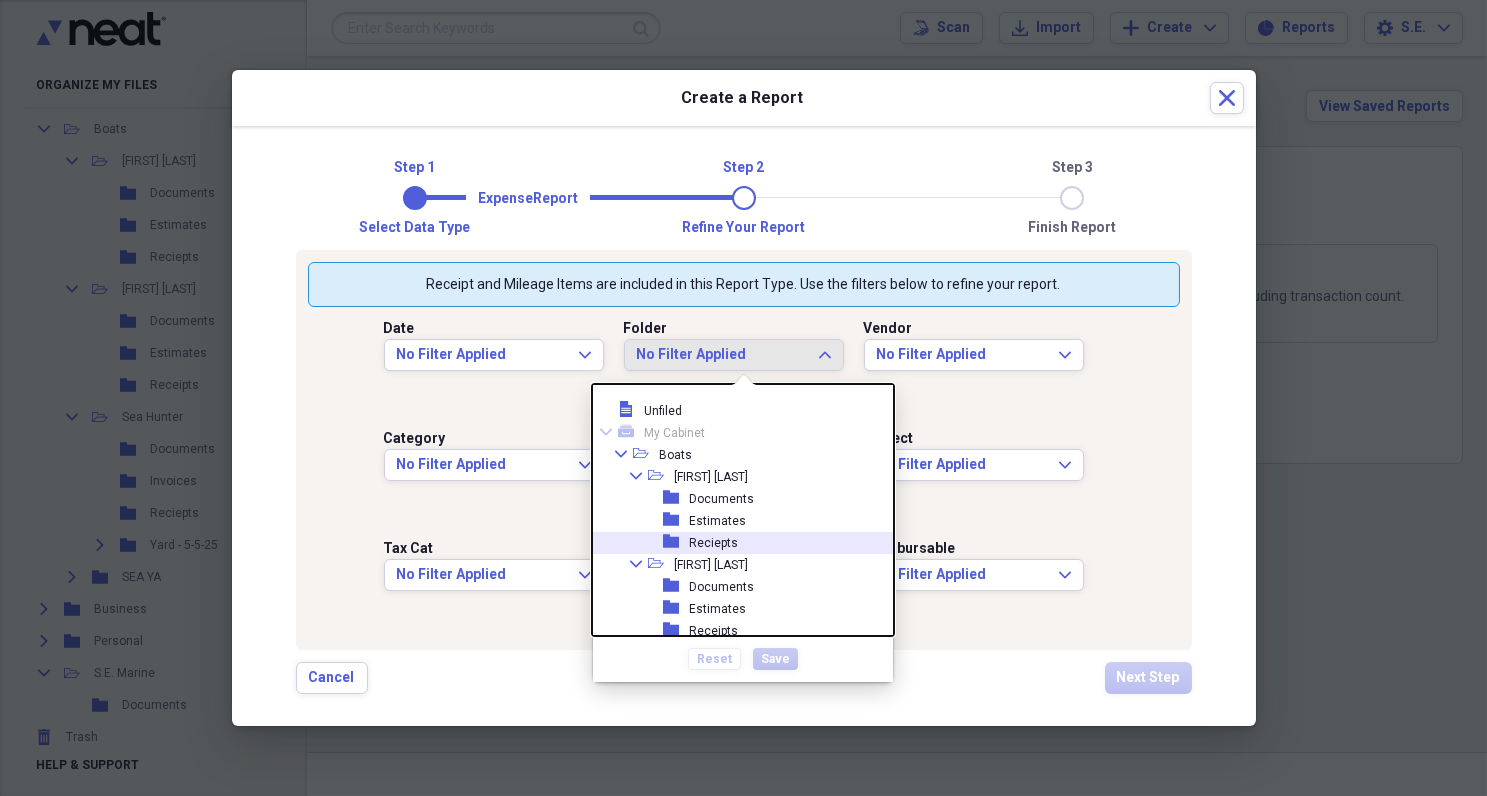 click on "Reciepts" at bounding box center [713, 543] 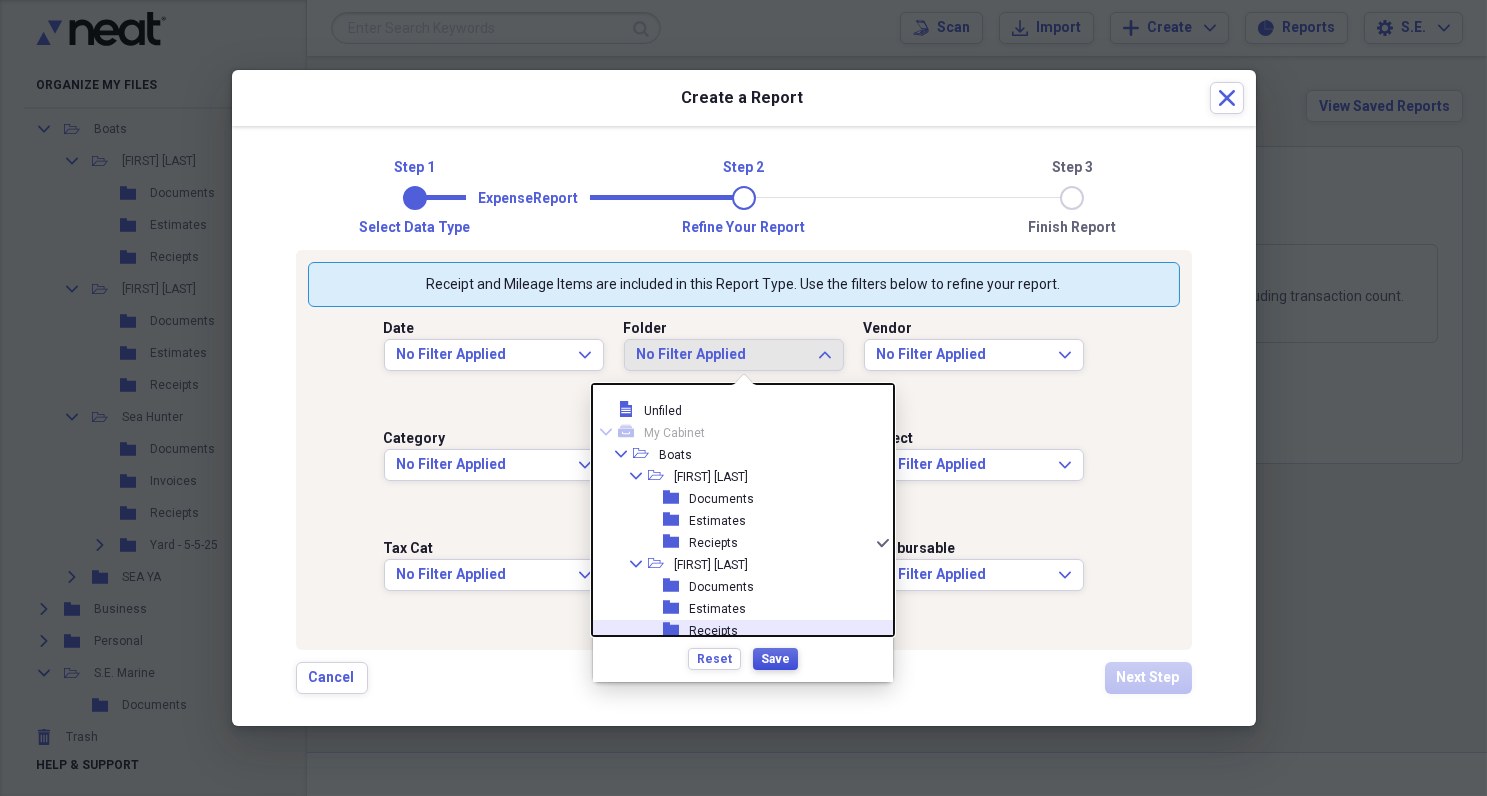 click on "Save" at bounding box center (775, 659) 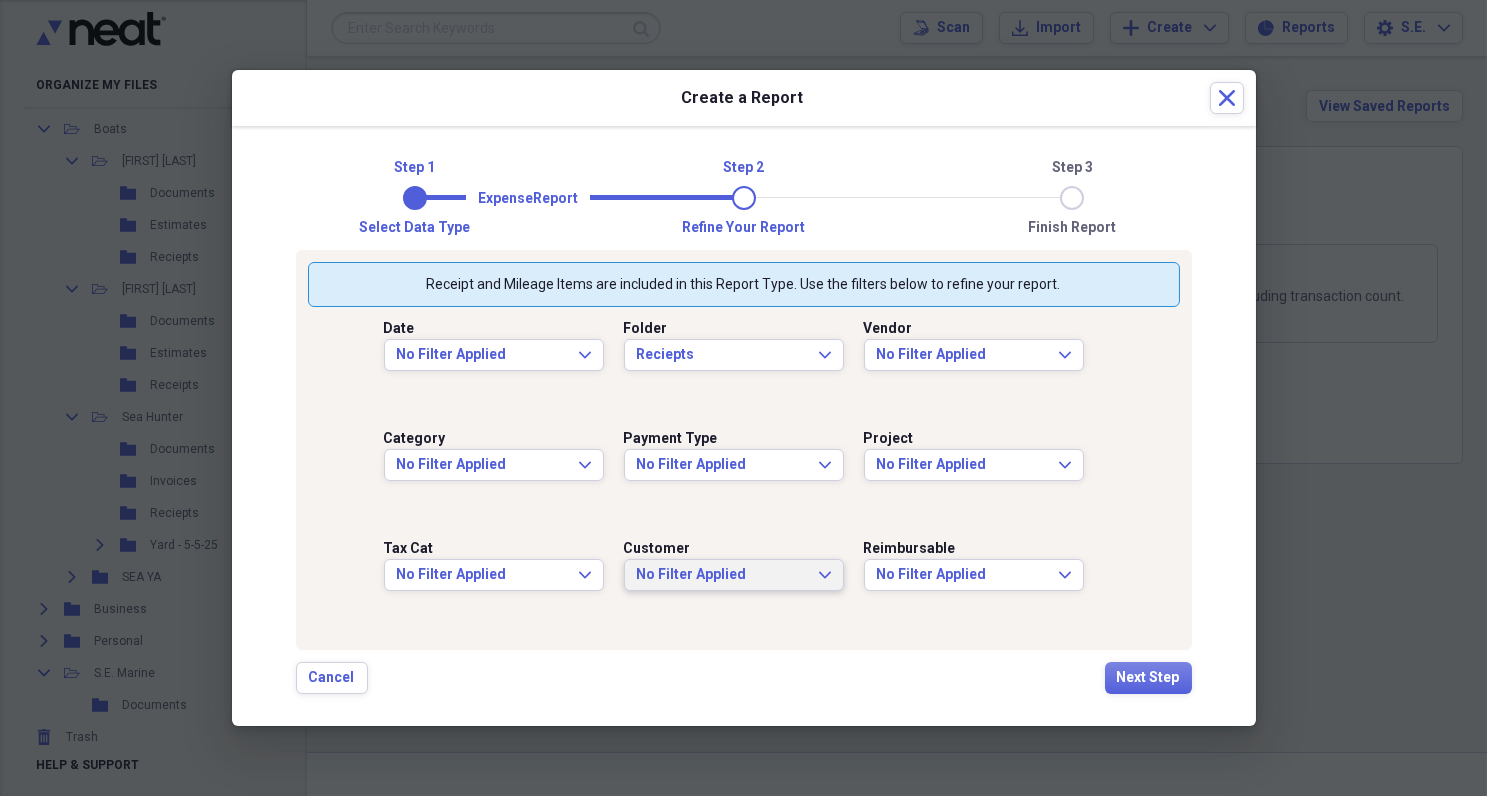 click on "No Filter Applied" at bounding box center (722, 575) 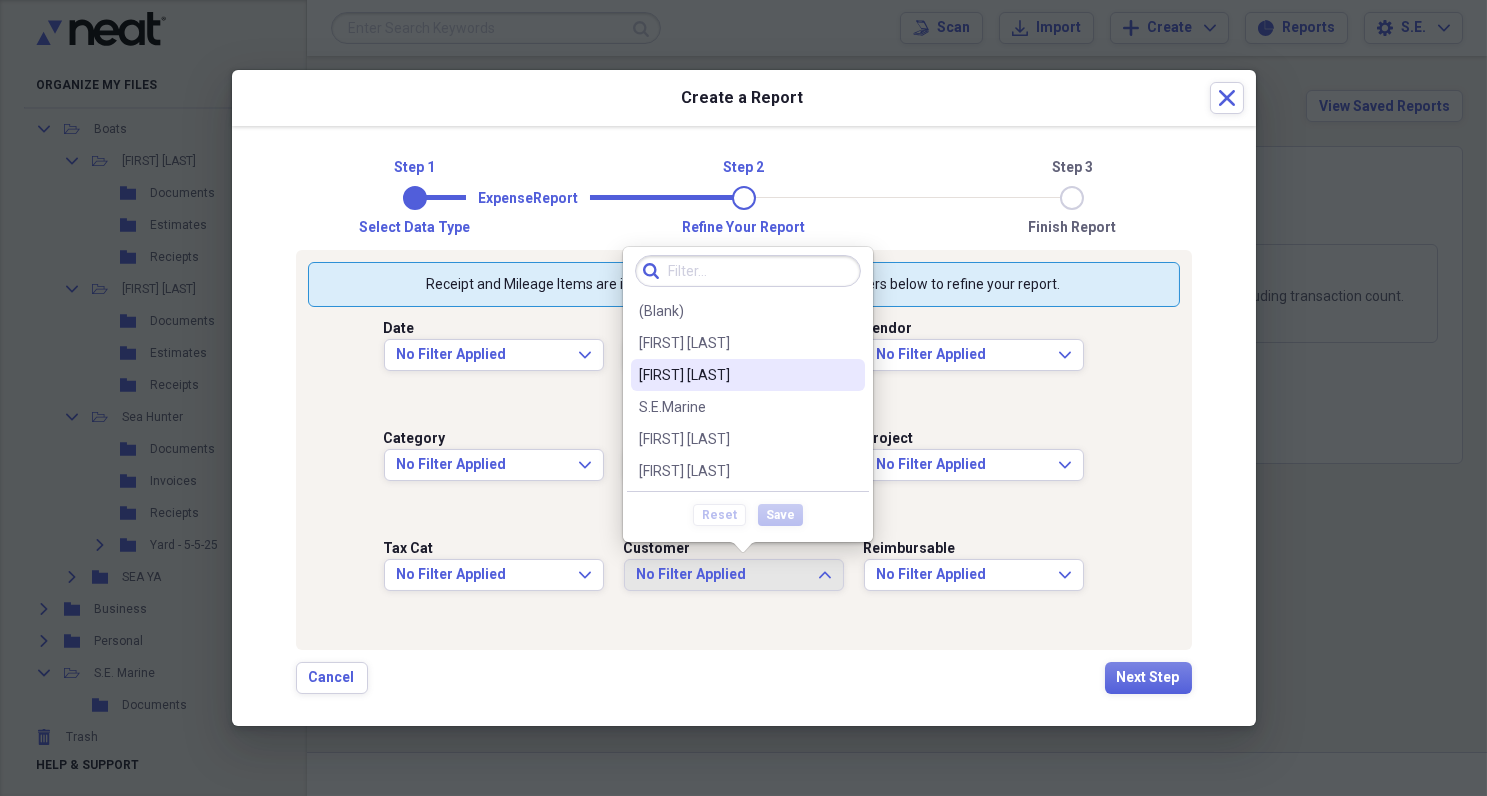 click on "[FIRST] [LAST]" at bounding box center (736, 375) 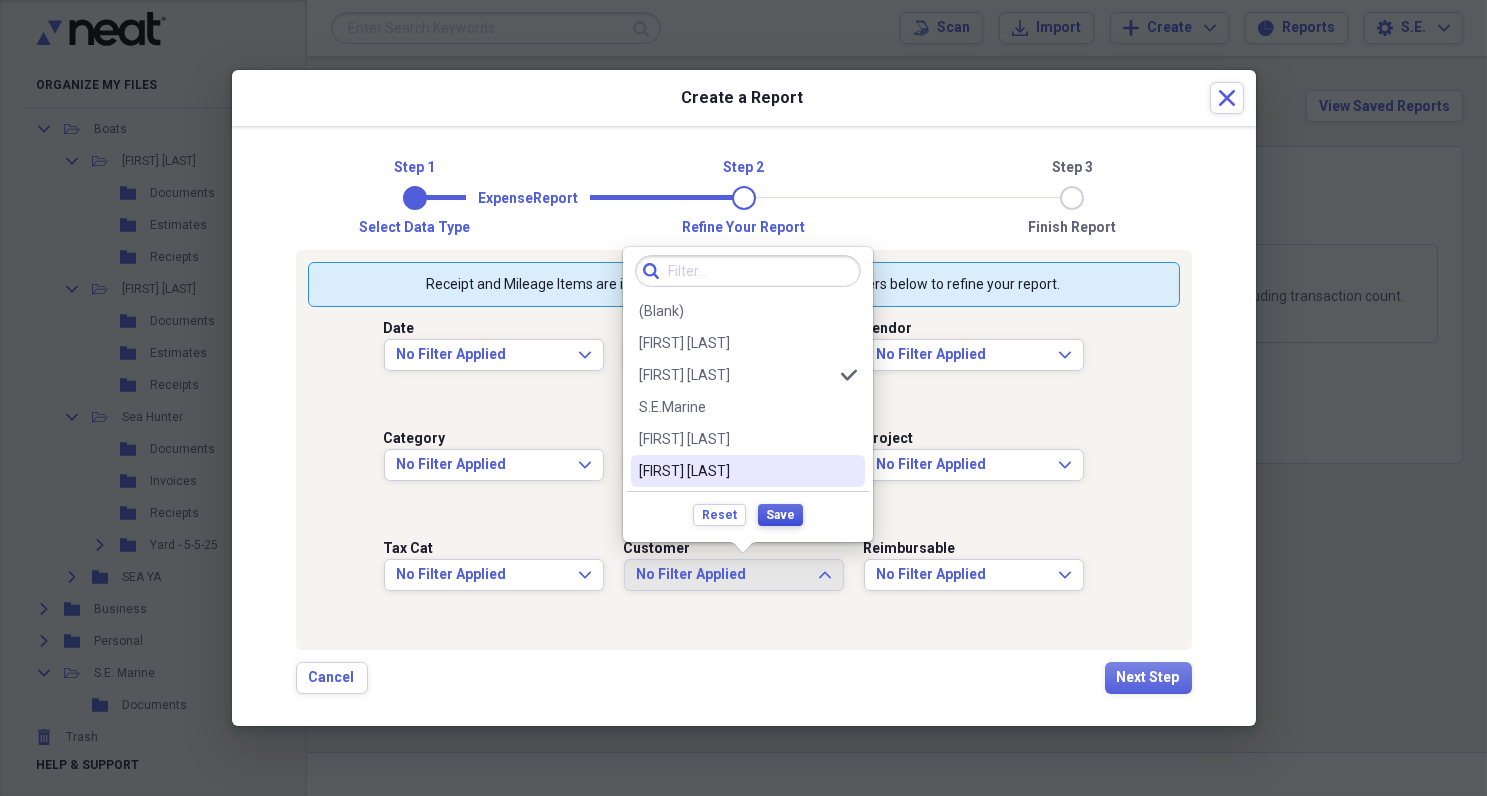 click on "Save" at bounding box center [780, 515] 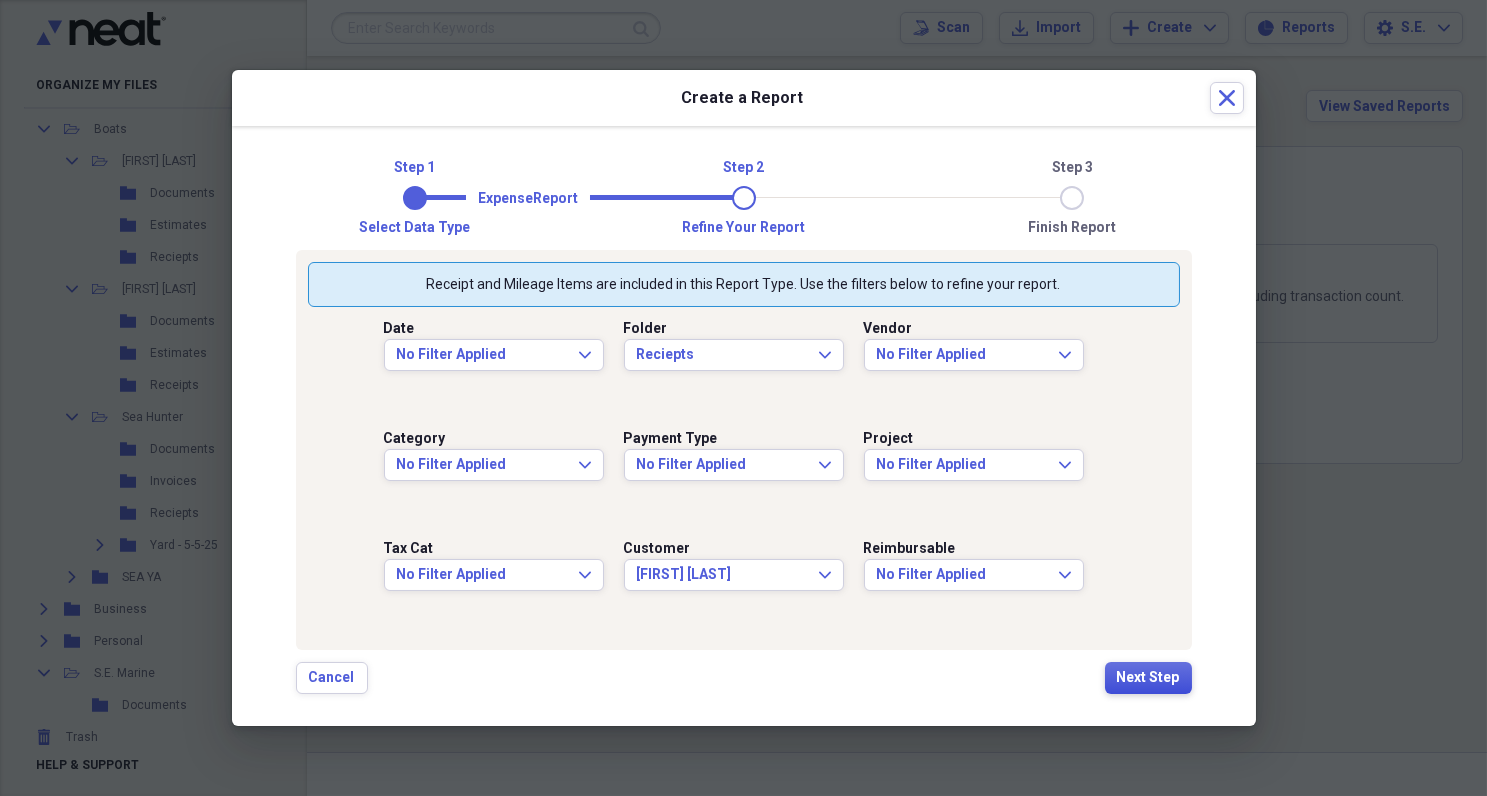 click on "Next Step" at bounding box center [1148, 678] 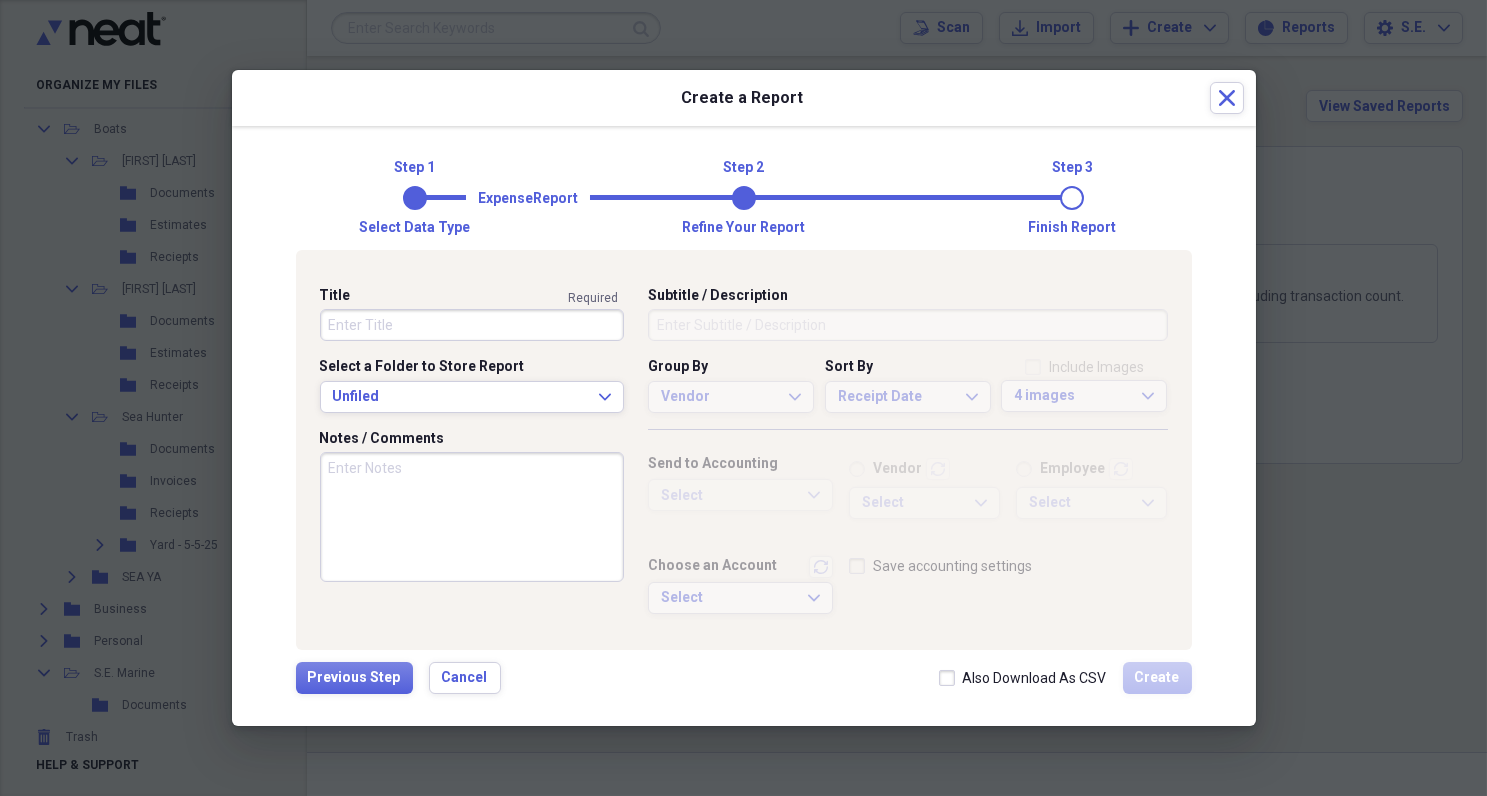 click on "Title" at bounding box center [472, 325] 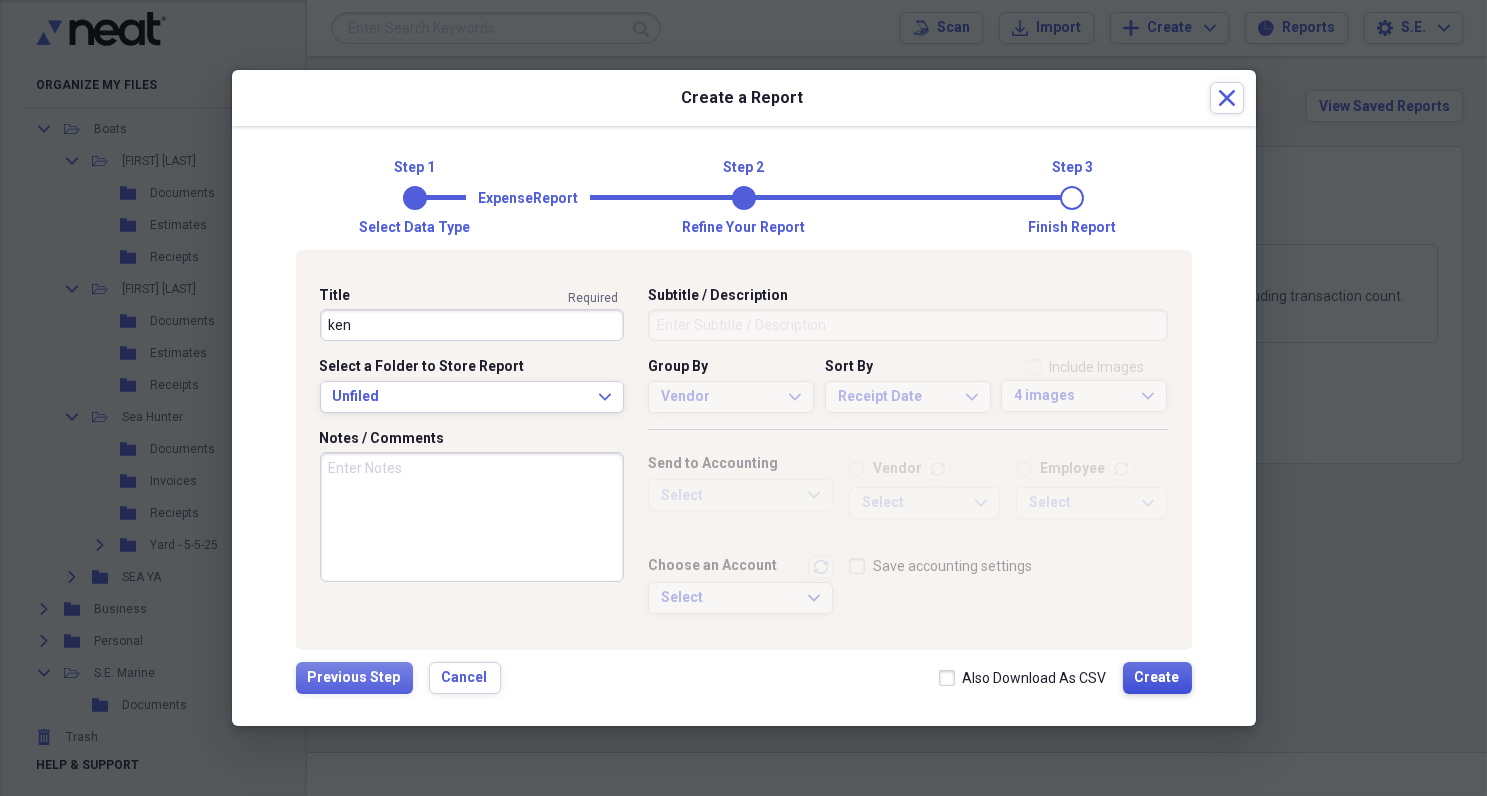 type on "ken" 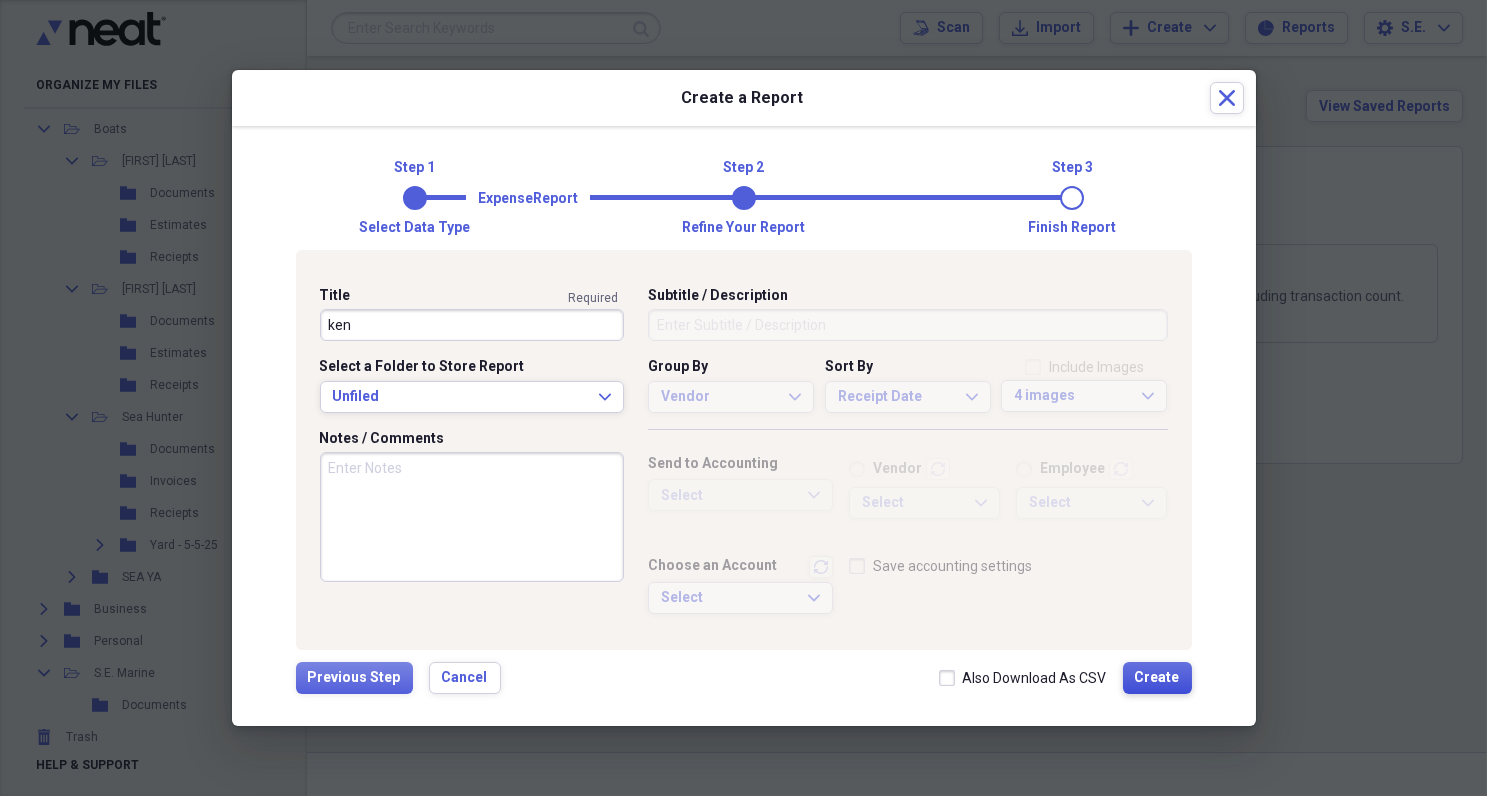 click on "Create" at bounding box center [1157, 678] 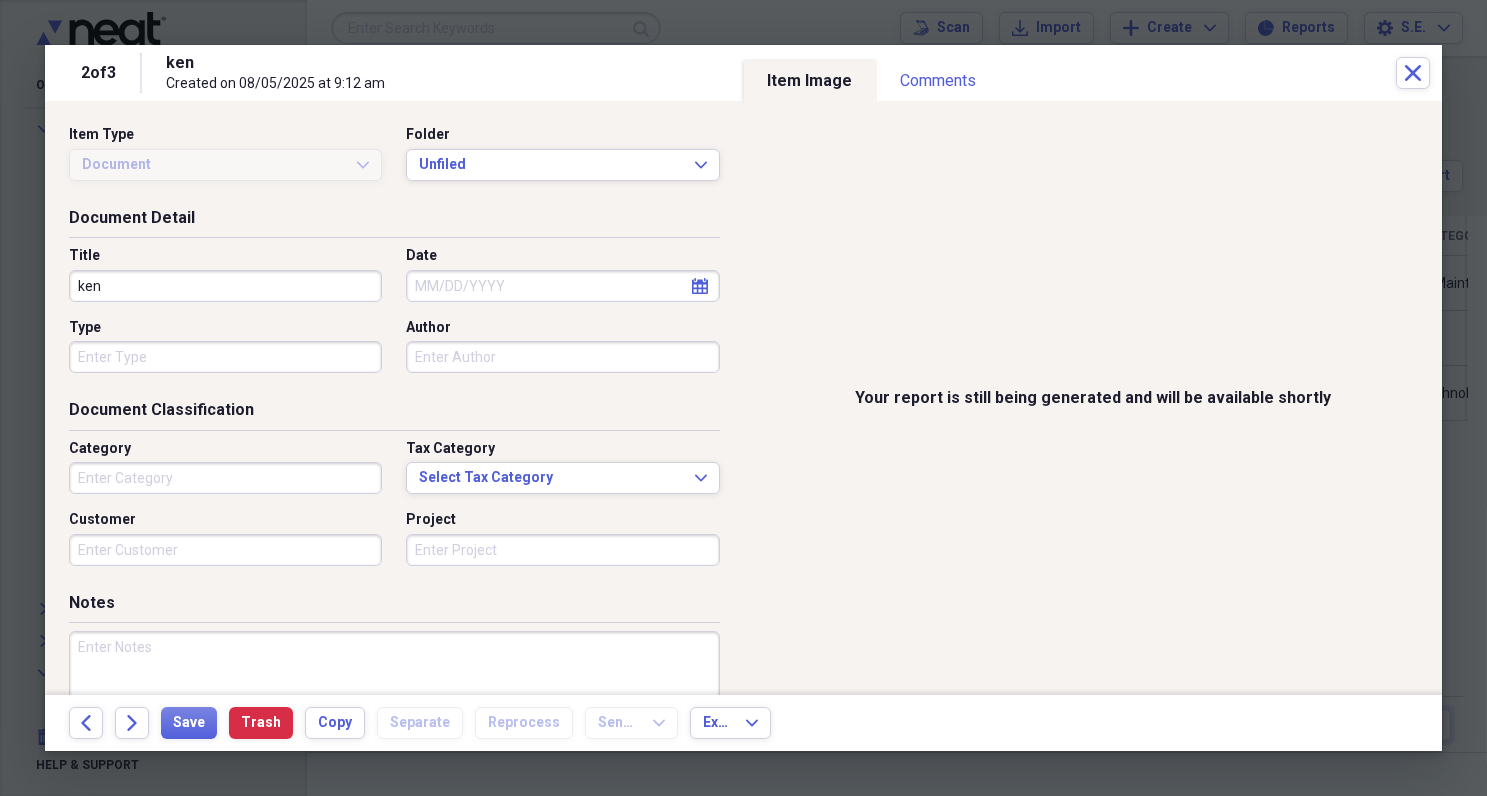 click on "Your report is still being generated and will be available shortly" at bounding box center (1093, 398) 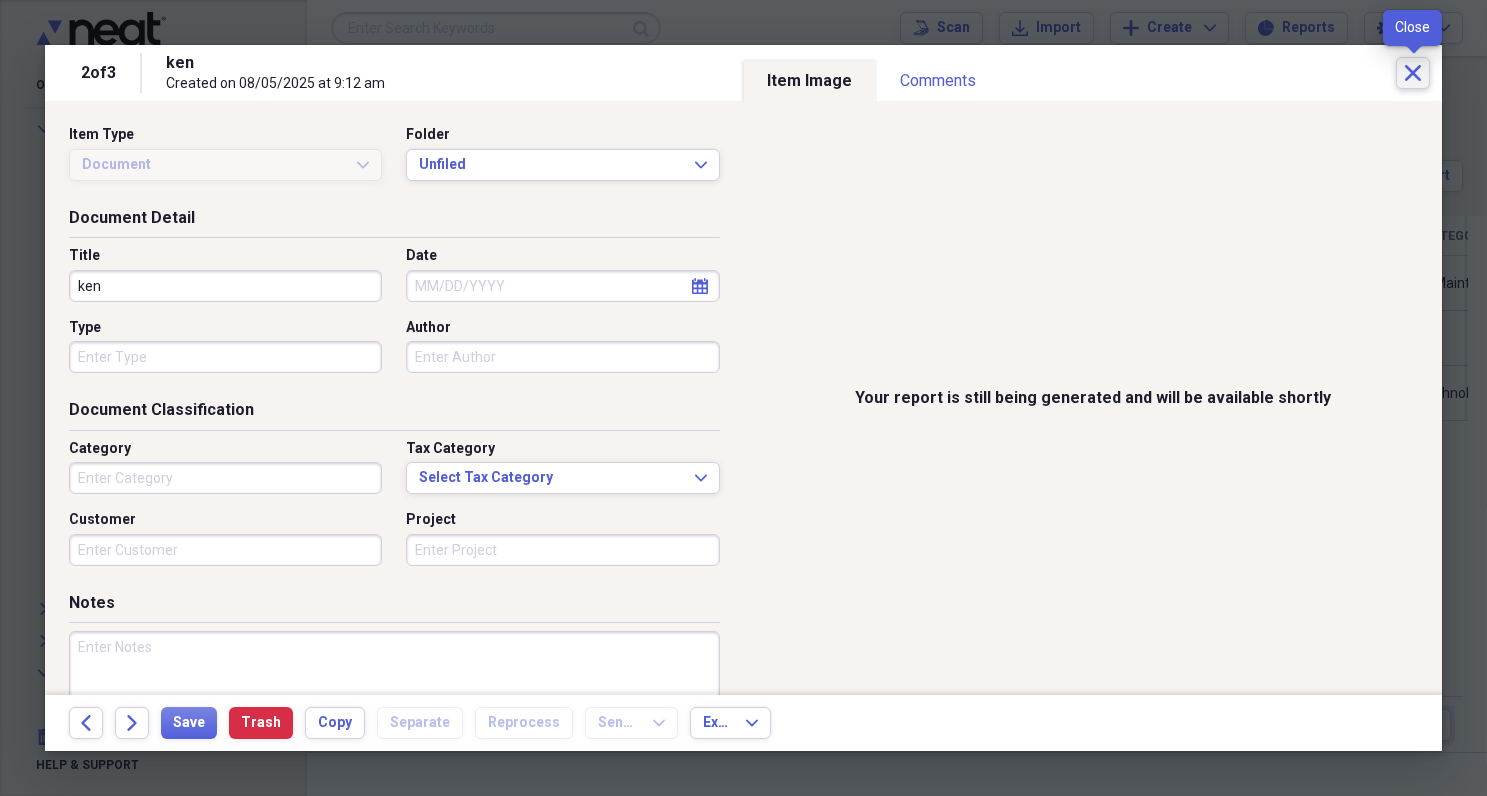 click on "Close" 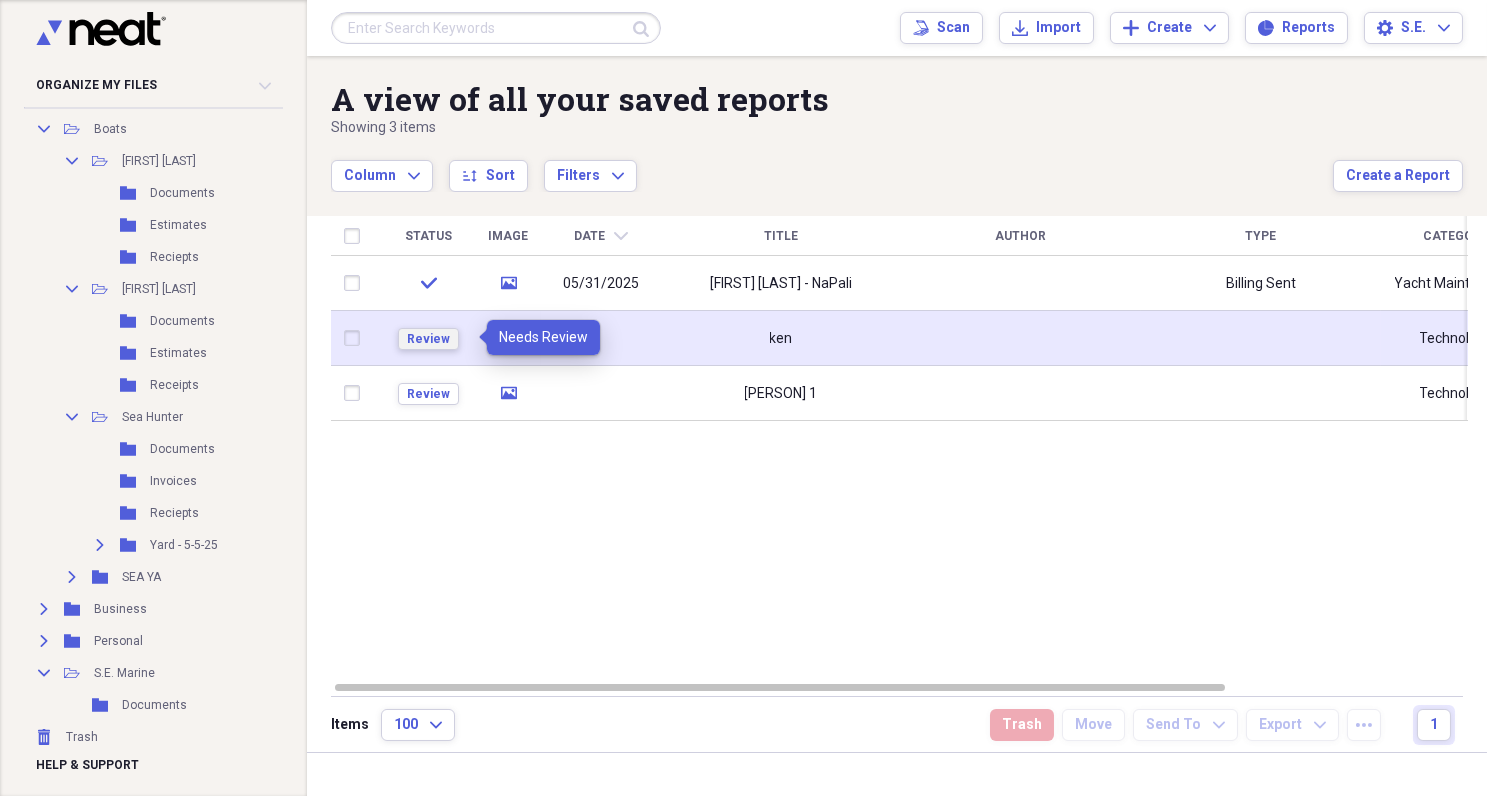 click on "Review" at bounding box center [428, 339] 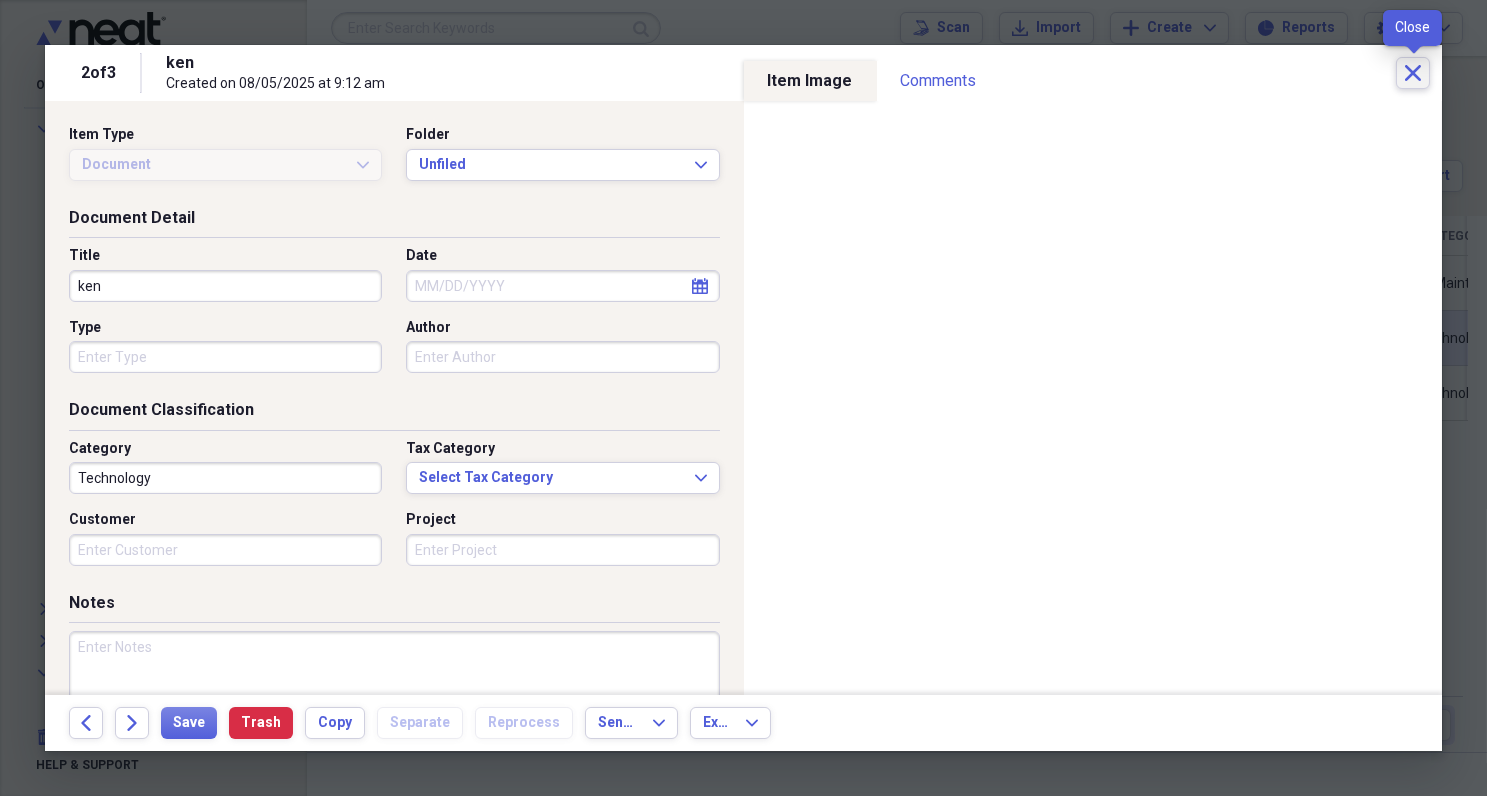 click 